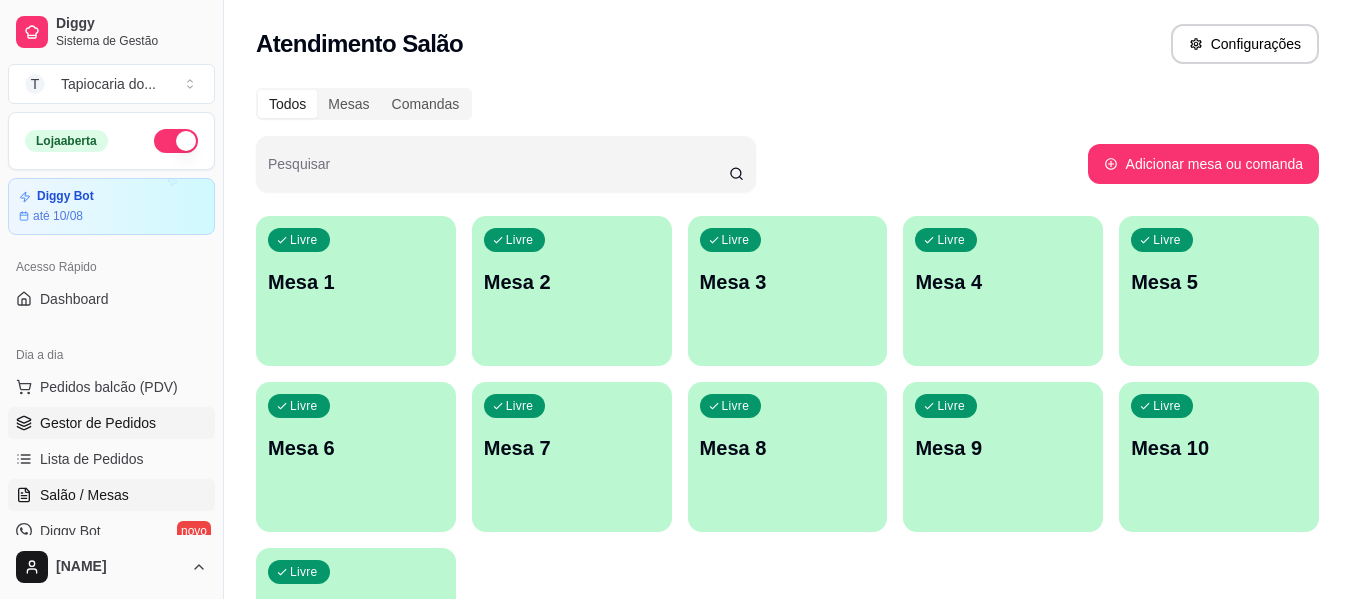 scroll, scrollTop: 0, scrollLeft: 0, axis: both 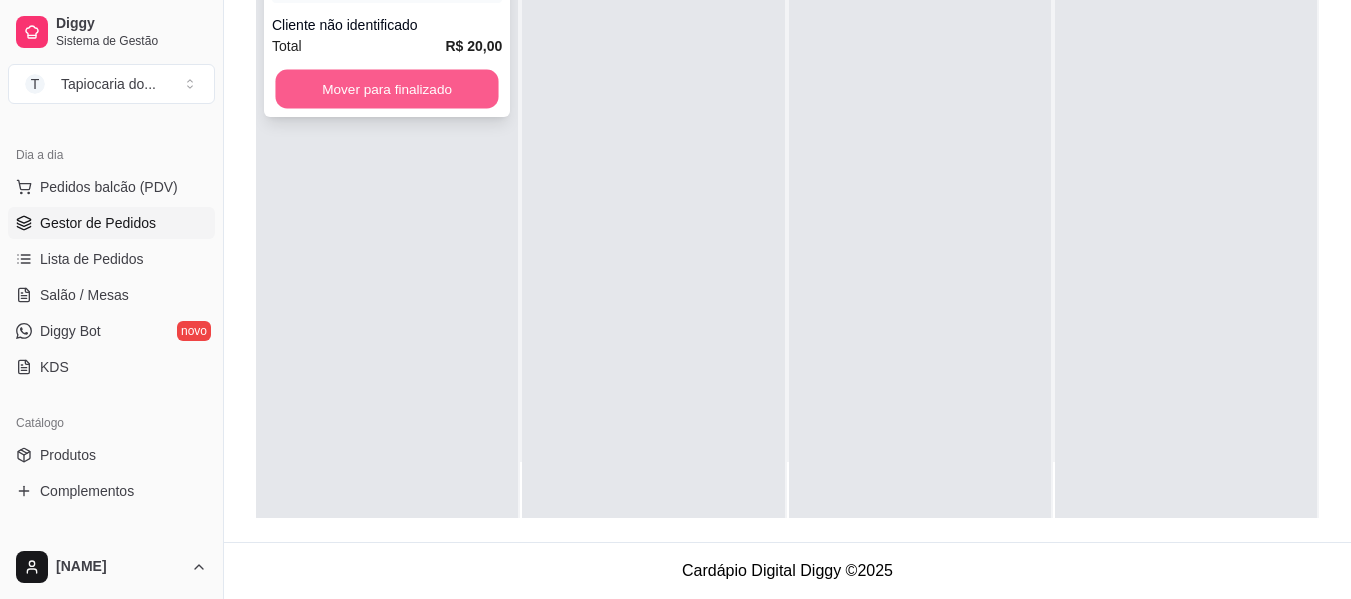 click on "Mover para finalizado" at bounding box center (386, 89) 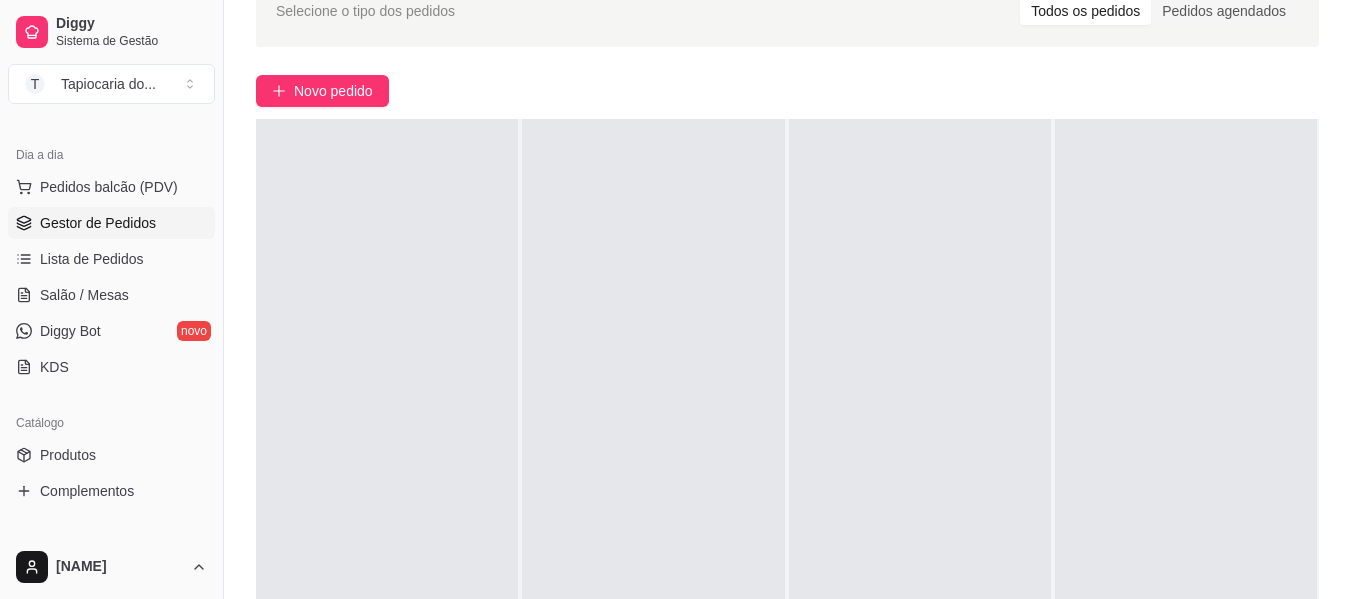 scroll, scrollTop: 65, scrollLeft: 0, axis: vertical 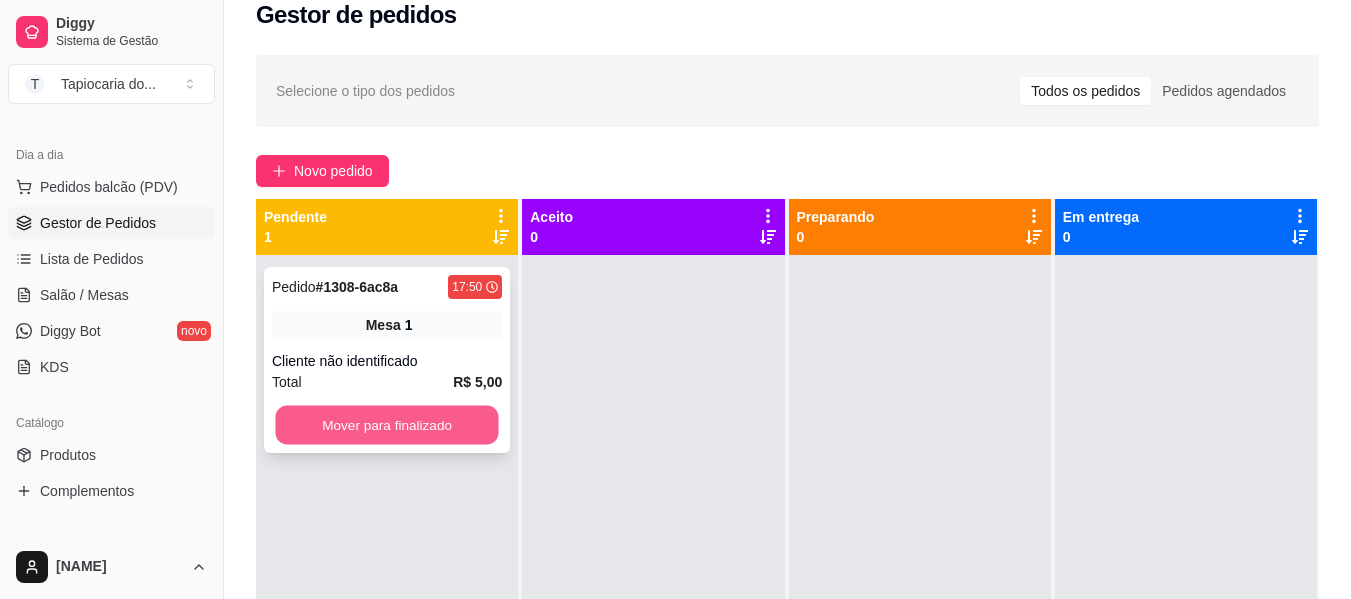 click on "Mover para finalizado" at bounding box center [386, 425] 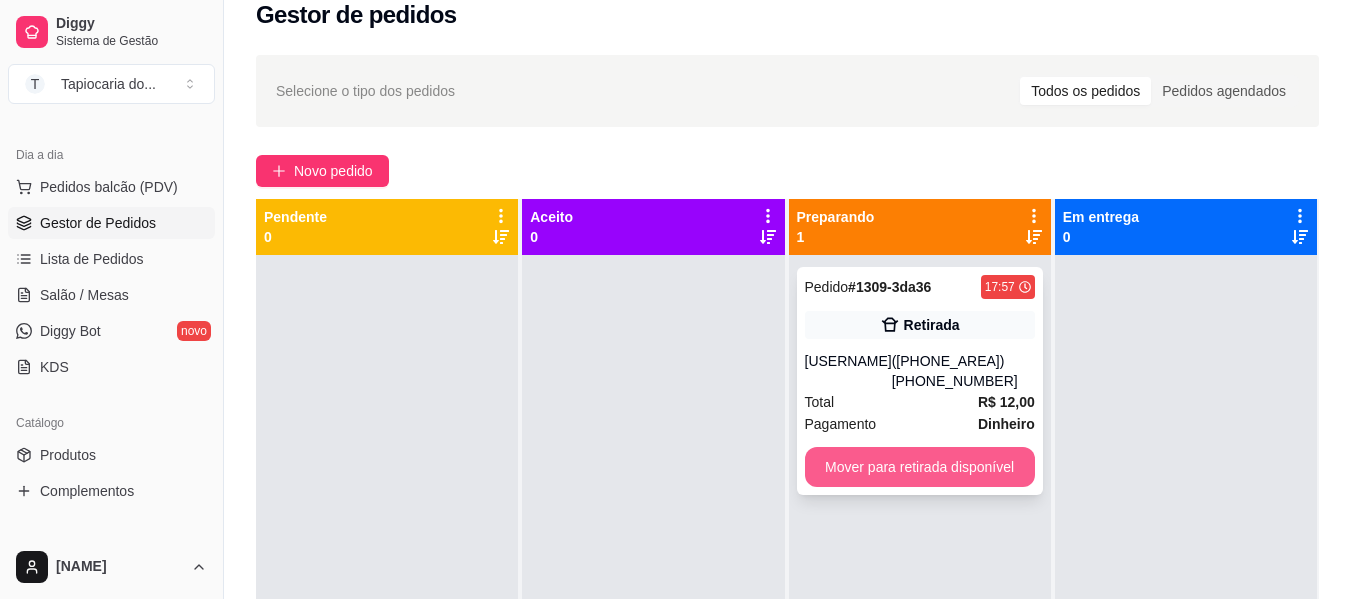 click on "Mover para retirada disponível" at bounding box center (920, 467) 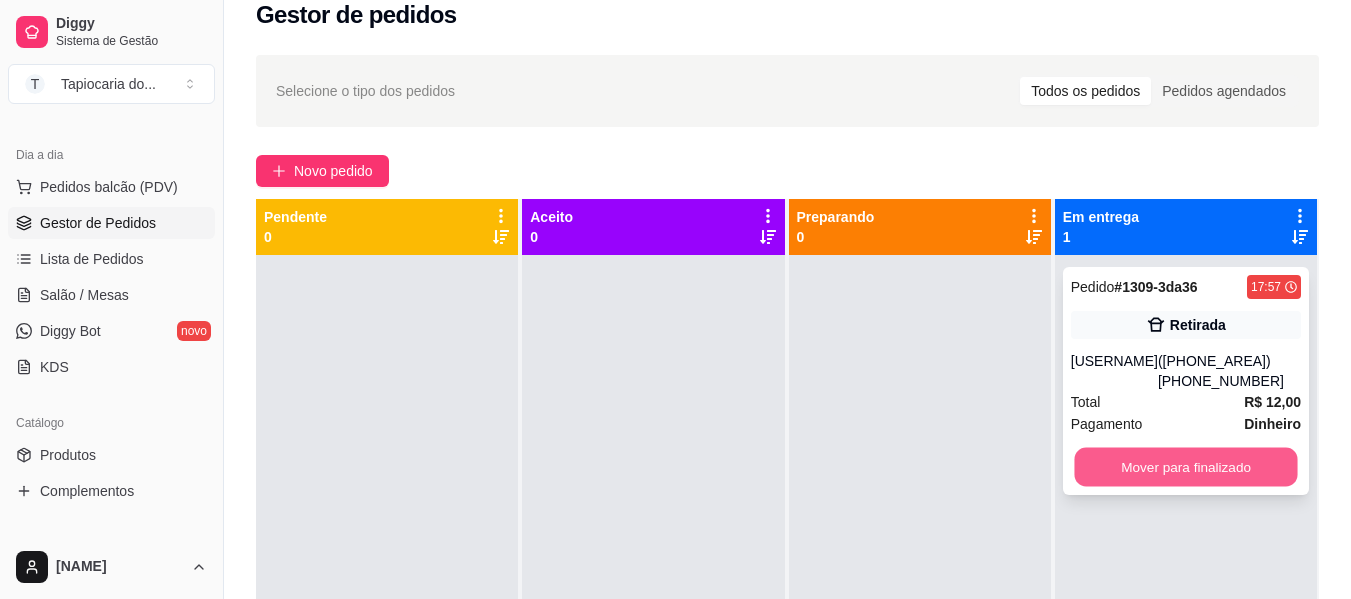 click on "Mover para finalizado" at bounding box center (1185, 467) 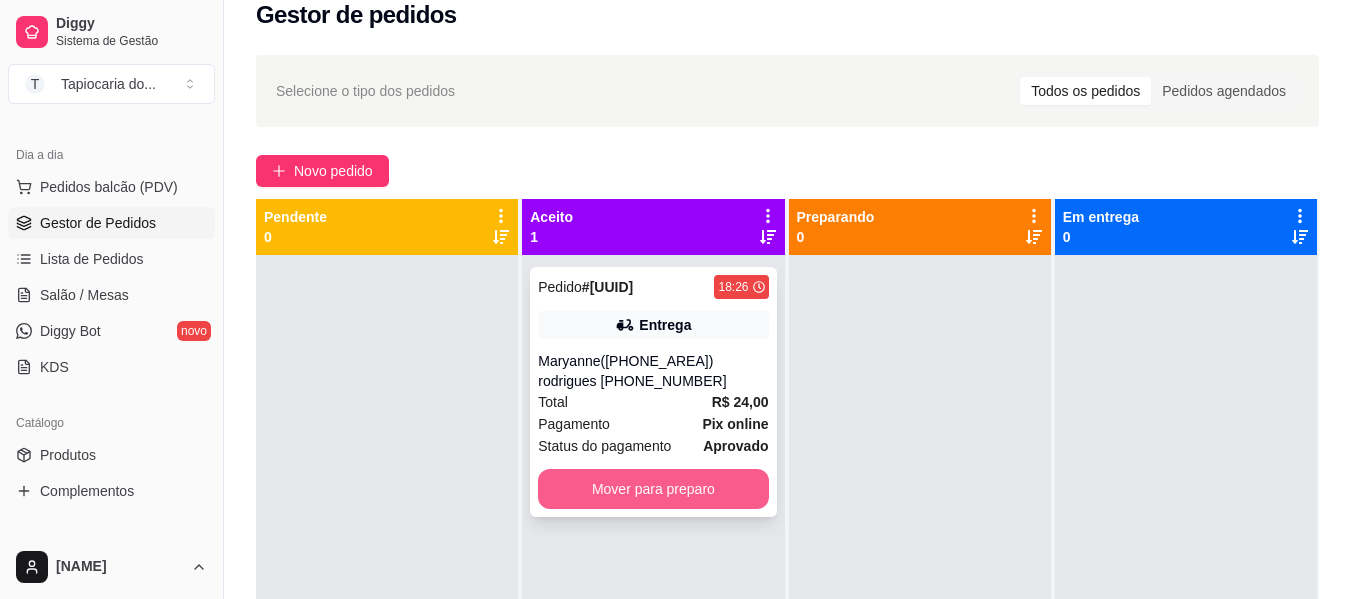 click on "Mover para preparo" at bounding box center [653, 489] 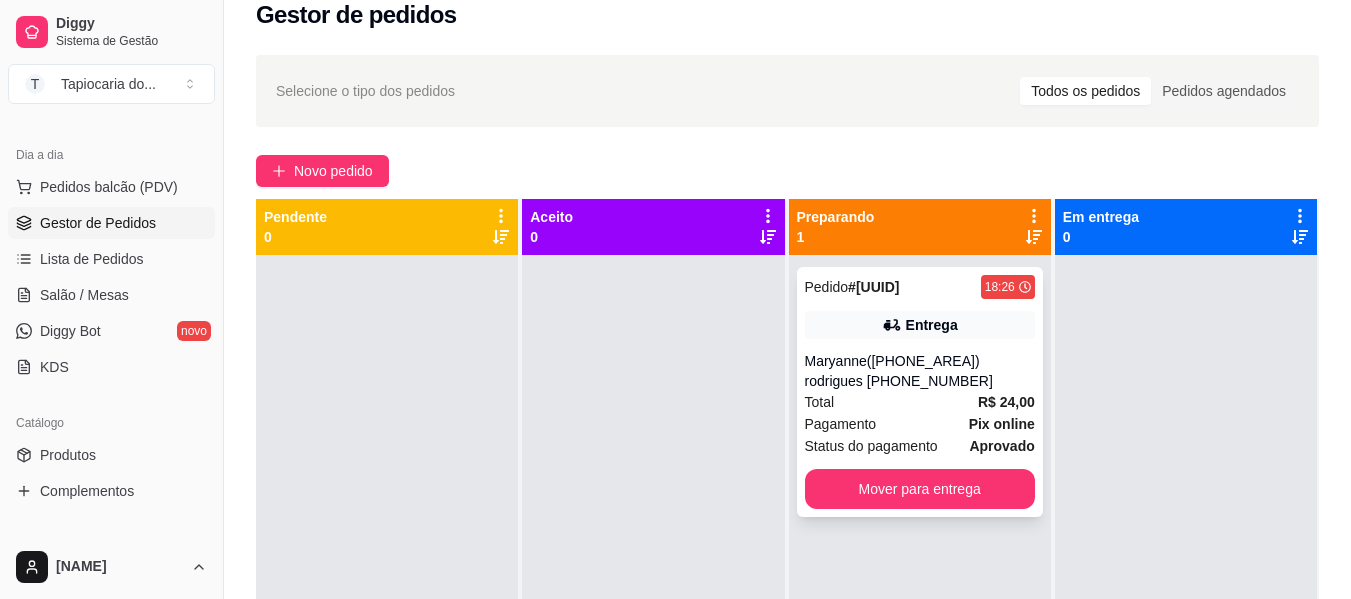 click on "Pedido  # [UUID] 18:26 Entrega [NAME] ([PHONE]) Total R$ 24,00 Pagamento Pix online Status do pagamento aprovado Mover para entrega" at bounding box center [920, 392] 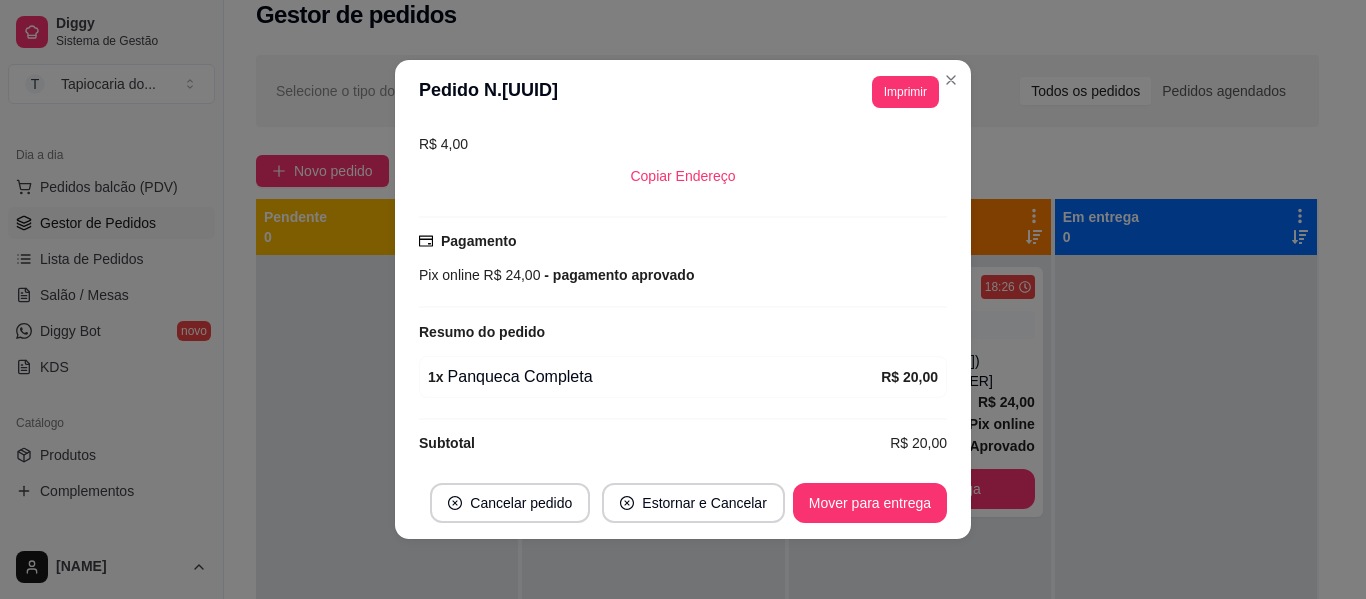 scroll, scrollTop: 450, scrollLeft: 0, axis: vertical 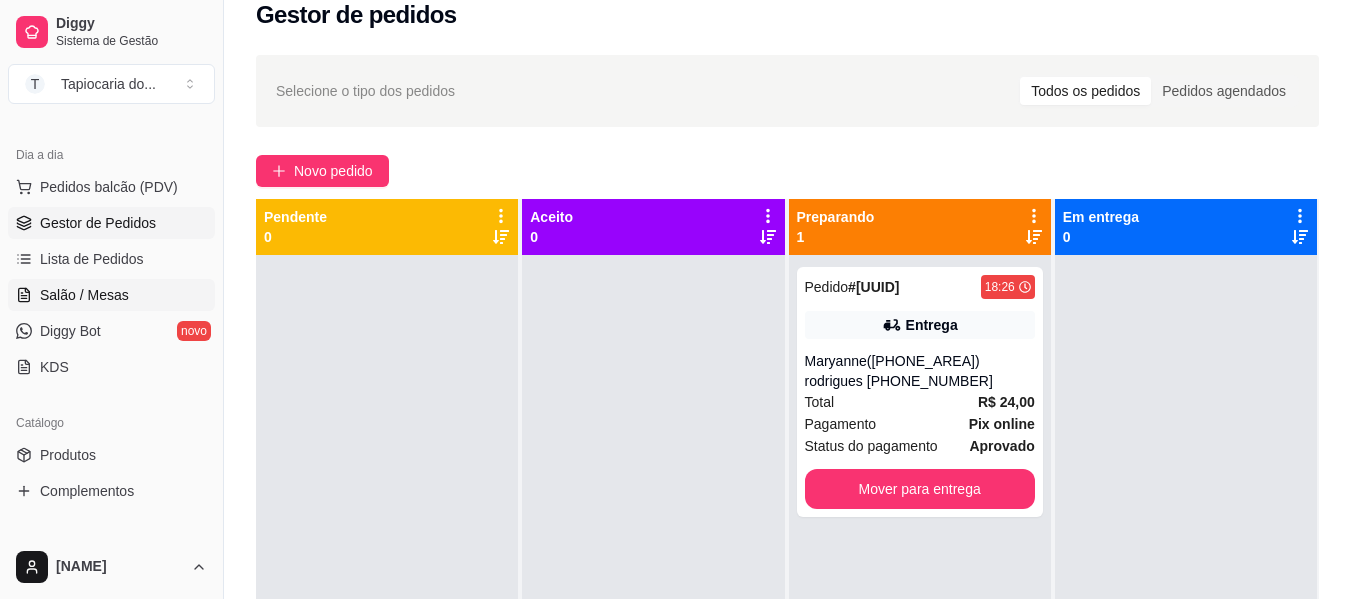 click on "Salão / Mesas" at bounding box center (111, 295) 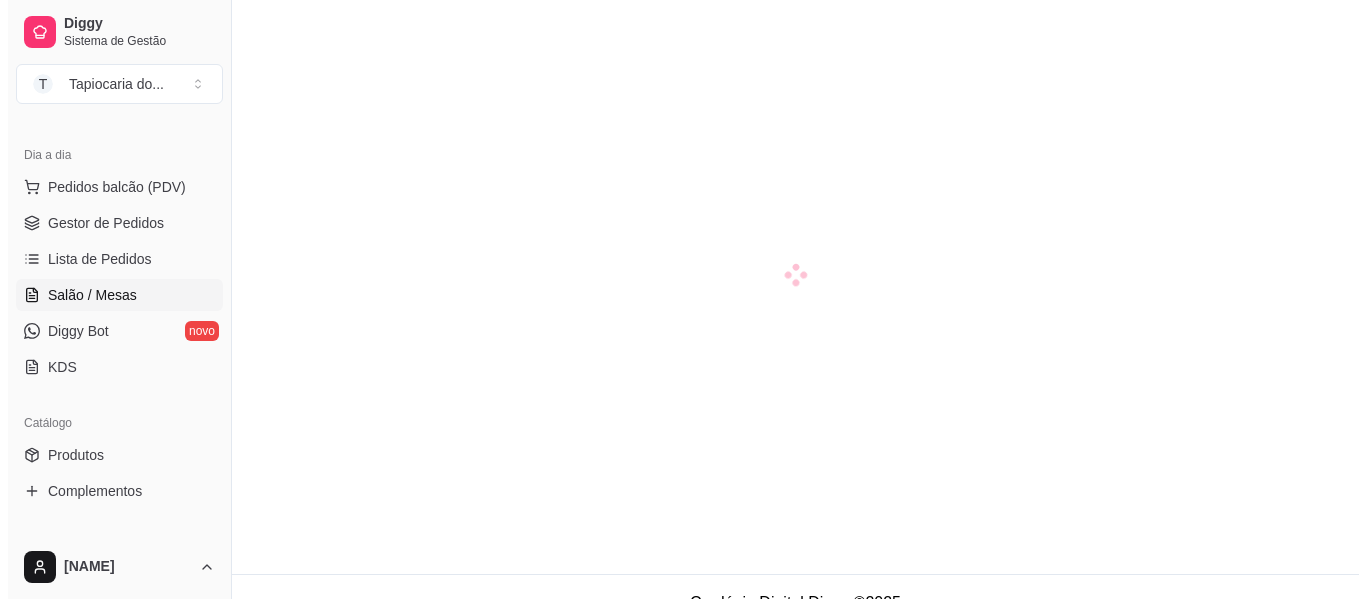 scroll, scrollTop: 0, scrollLeft: 0, axis: both 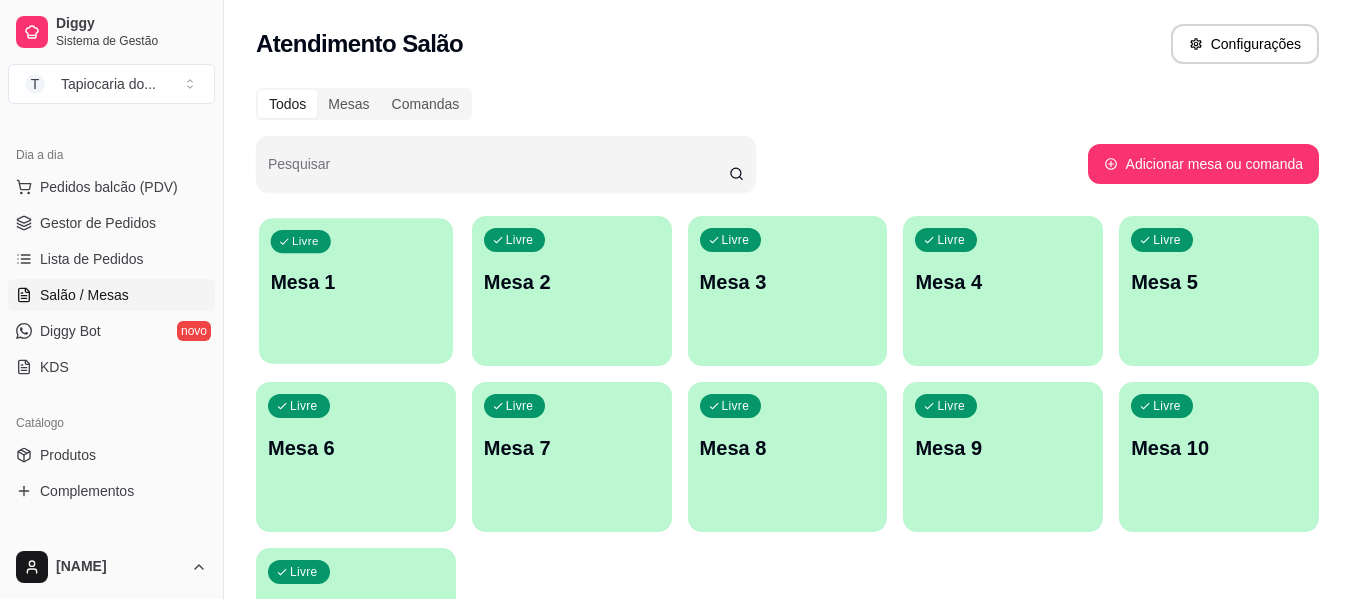 click on "Mesa 1" at bounding box center (356, 282) 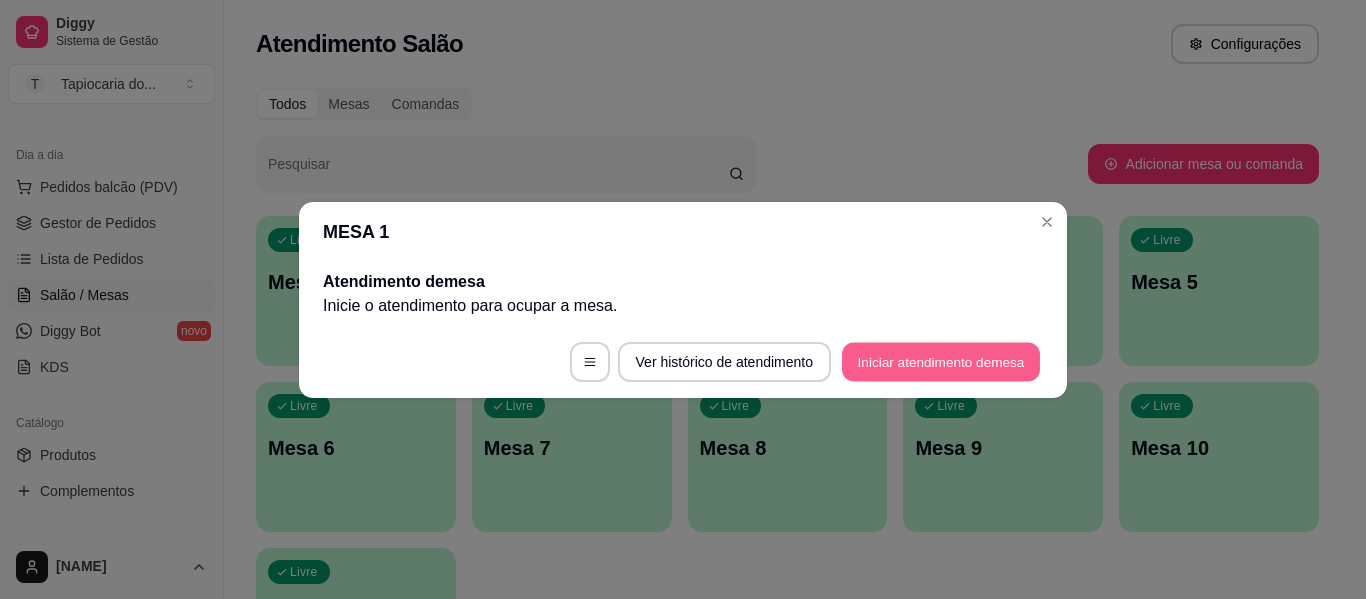 click on "Iniciar atendimento de  mesa" at bounding box center [941, 361] 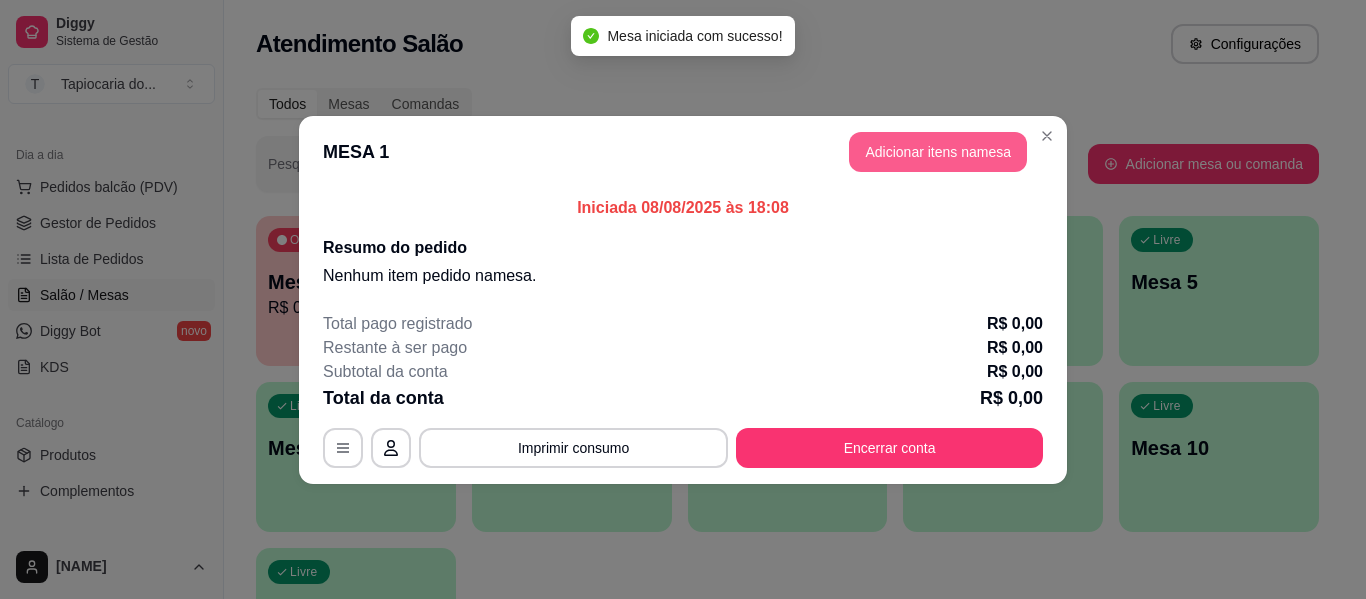 click on "Adicionar itens na  mesa" at bounding box center (938, 152) 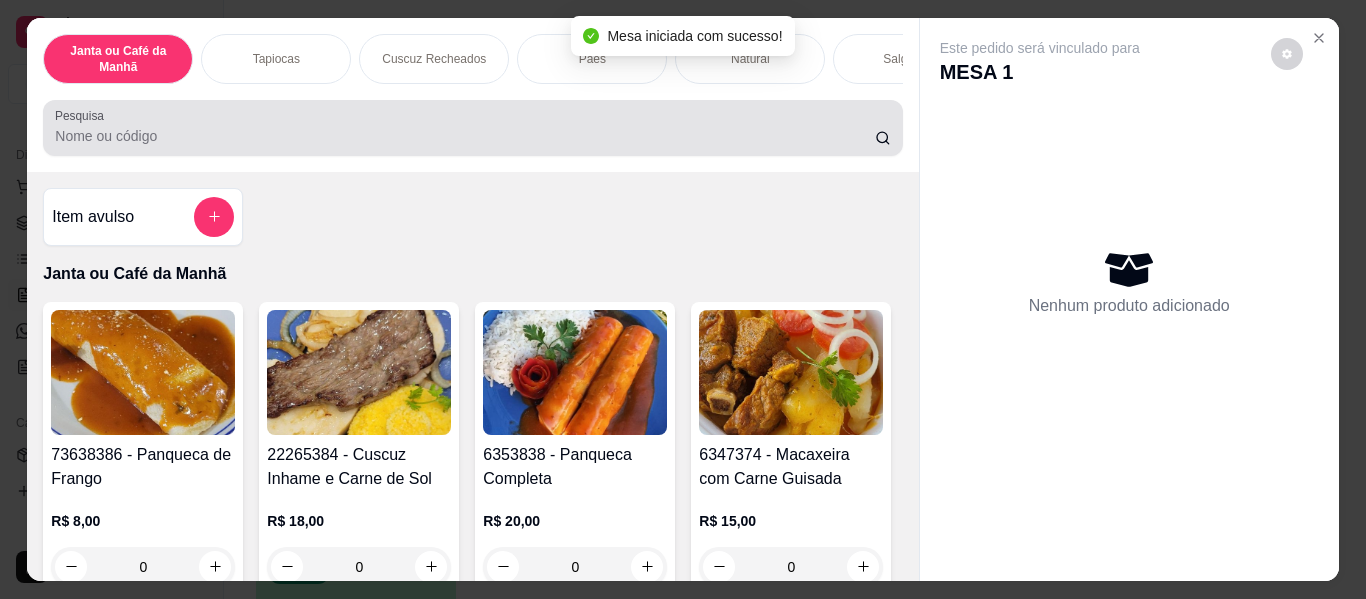 click at bounding box center [472, 128] 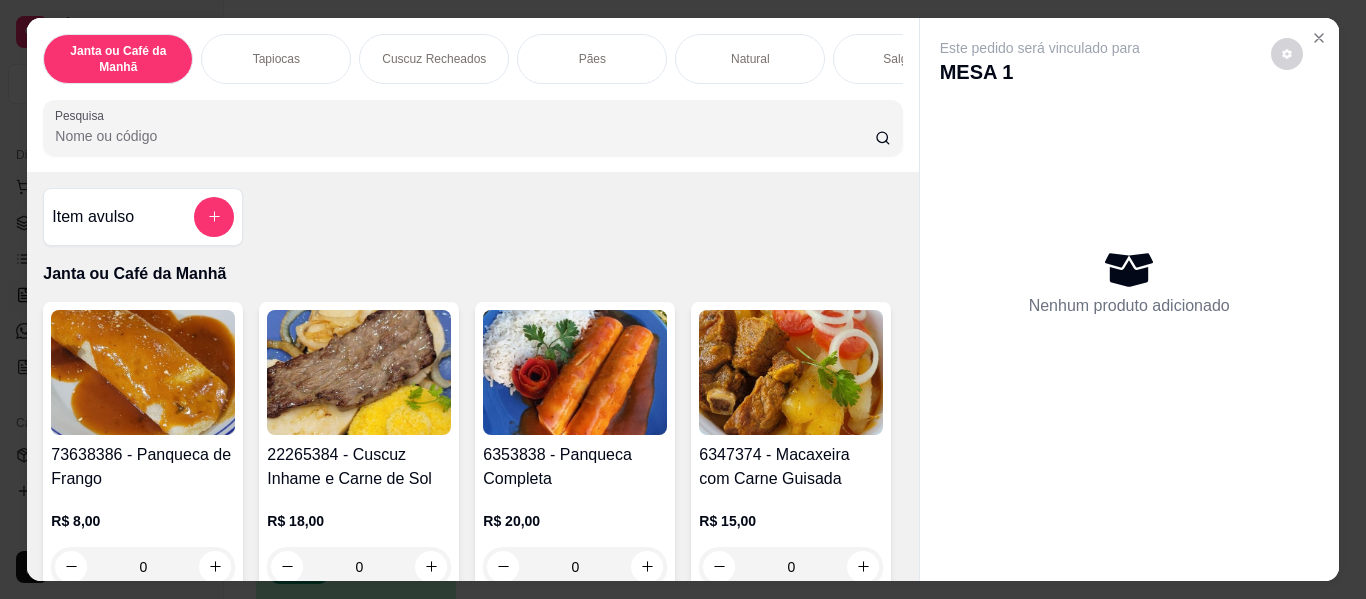 type on "a" 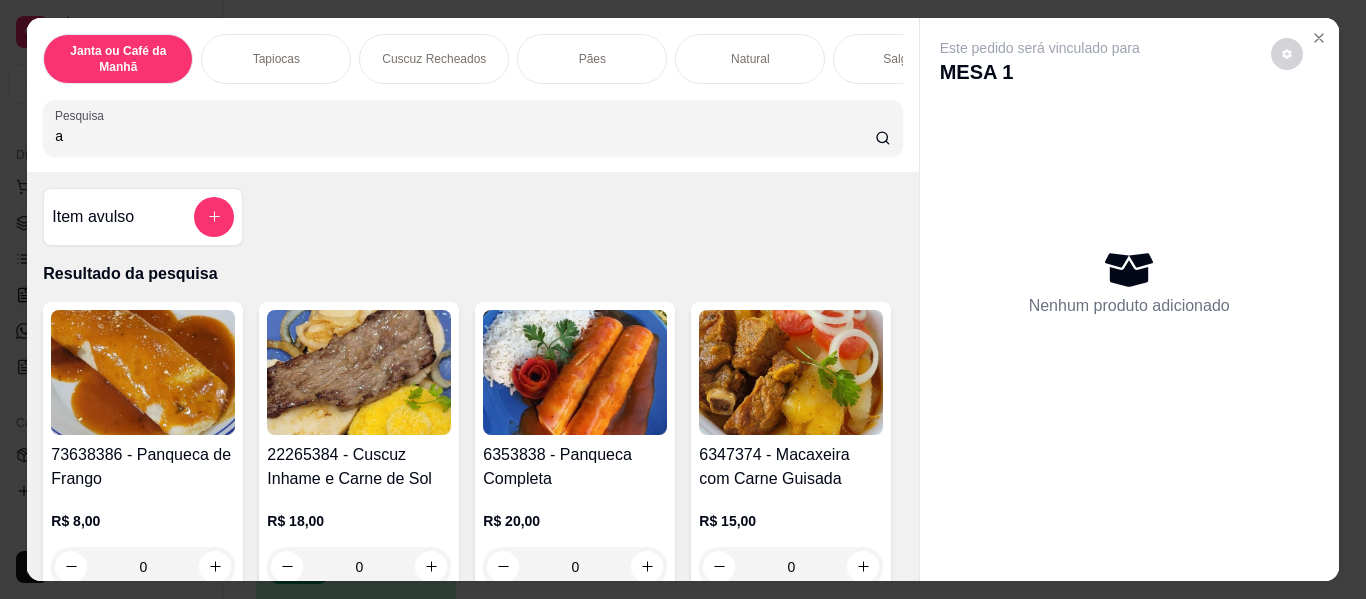 type 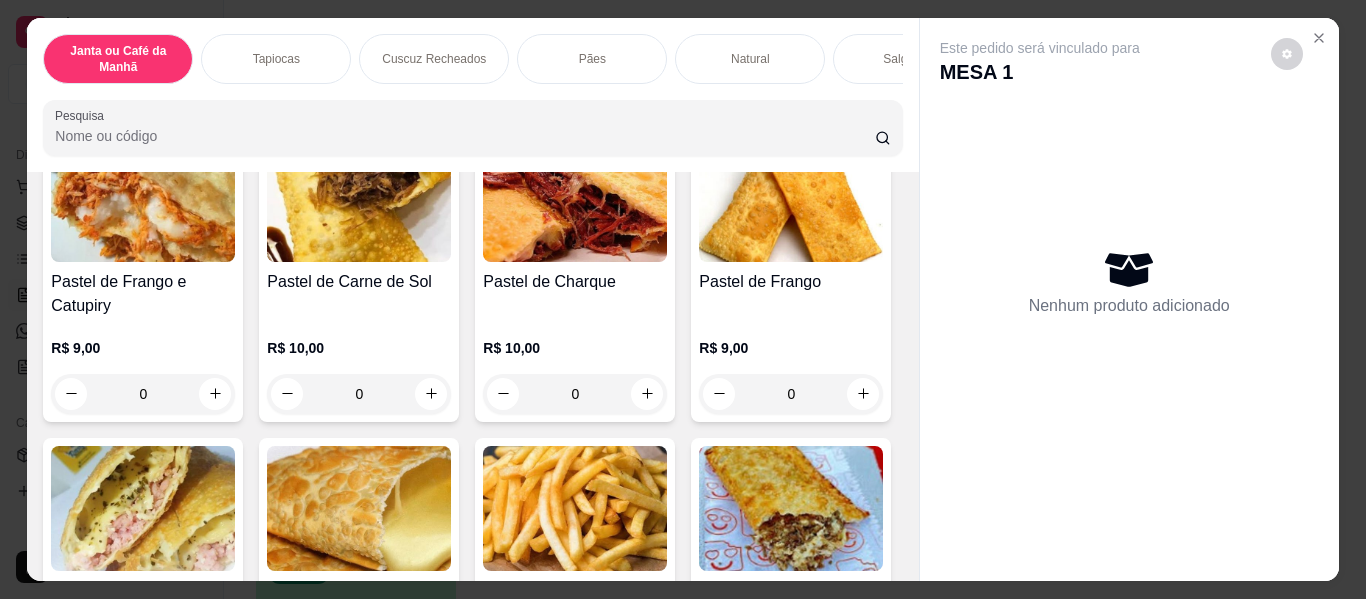 scroll, scrollTop: 4700, scrollLeft: 0, axis: vertical 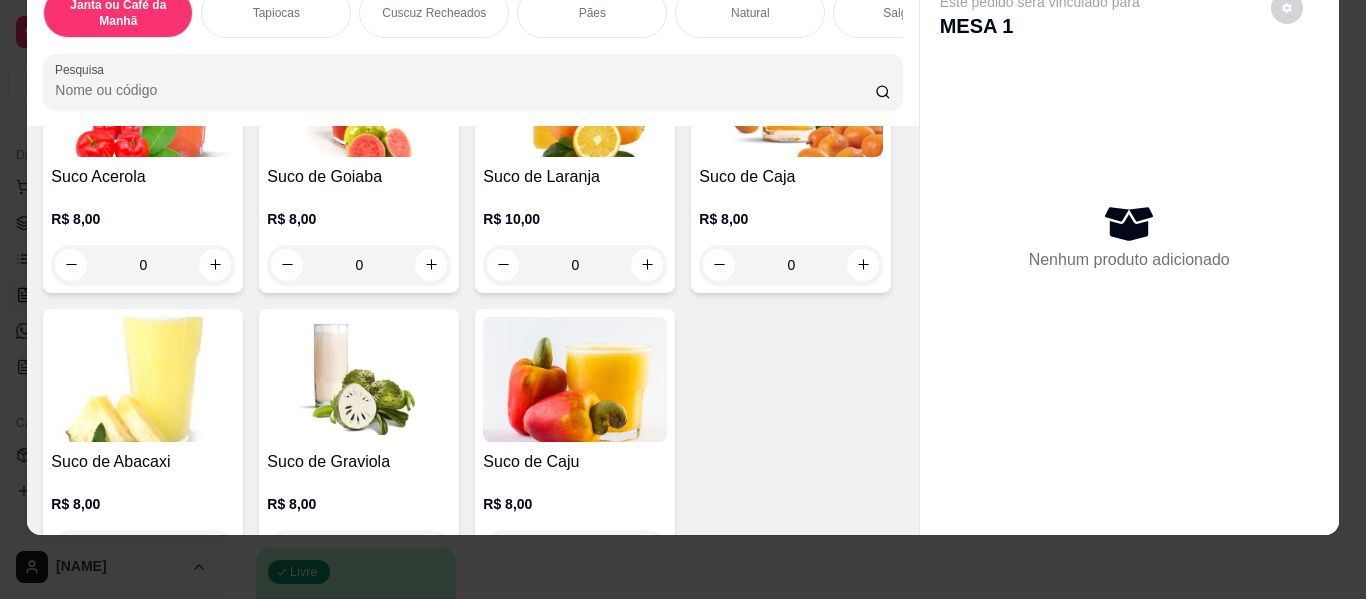 click at bounding box center (215, -940) 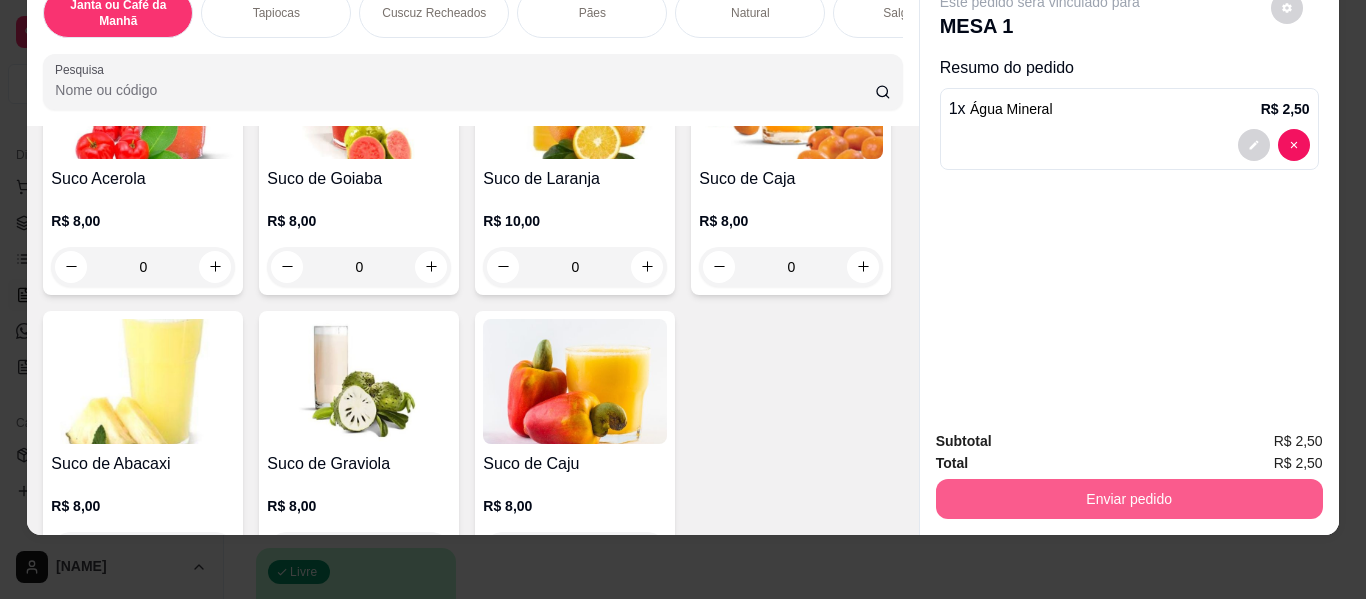 drag, startPoint x: 1173, startPoint y: 484, endPoint x: 1246, endPoint y: 240, distance: 254.68608 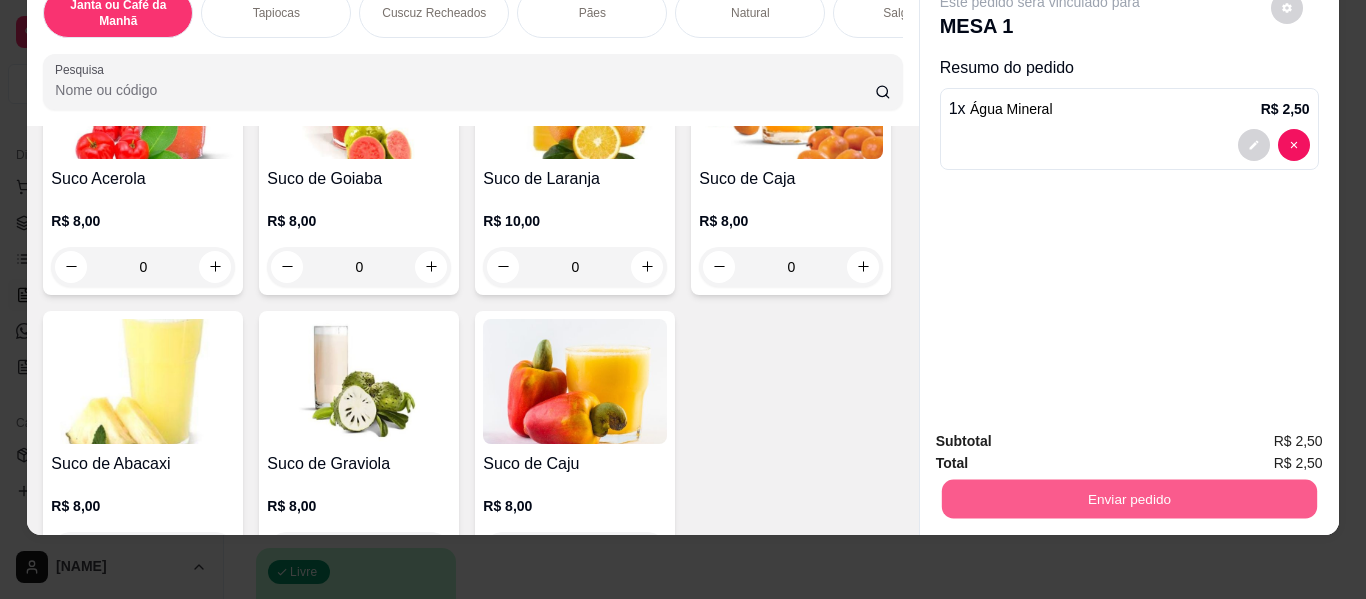 click on "Enviar pedido" at bounding box center (1128, 499) 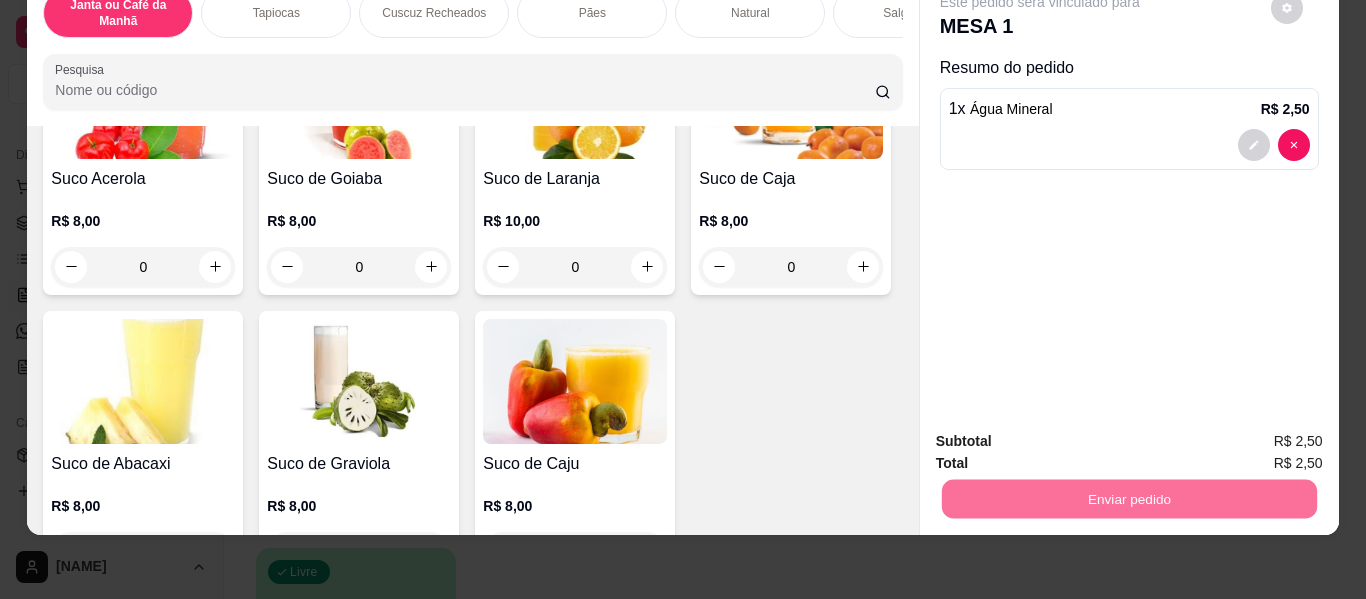 click on "Não registrar e enviar pedido" at bounding box center (1063, 434) 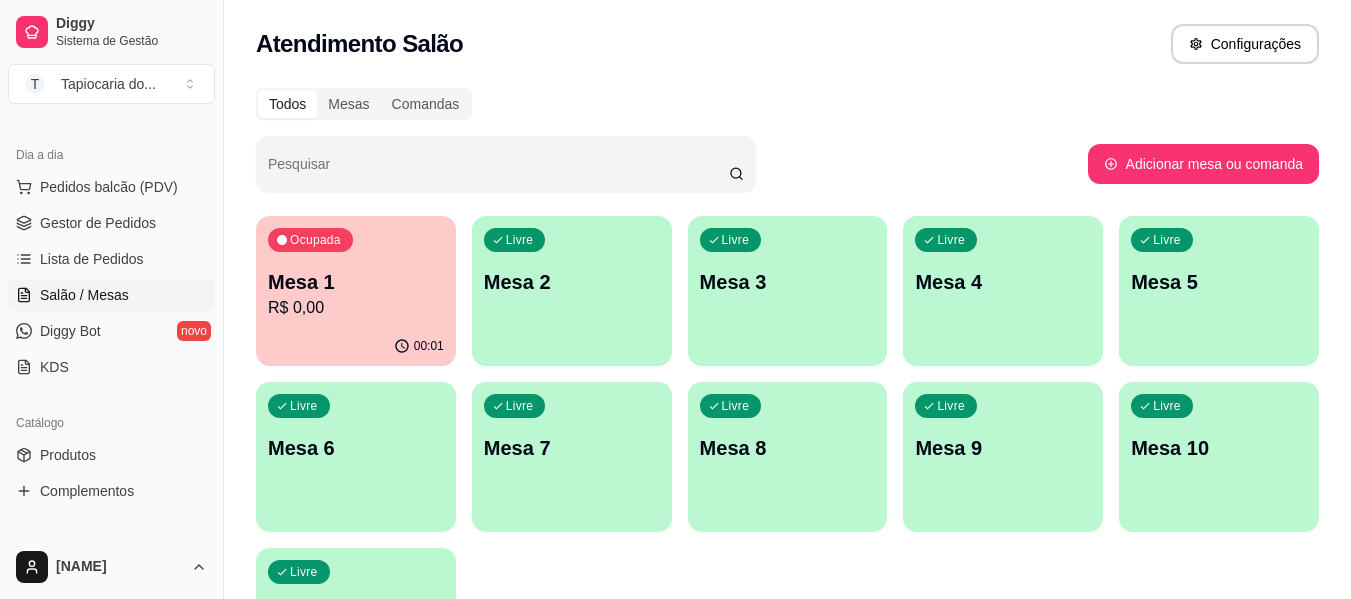 click on "R$ 0,00" at bounding box center (356, 308) 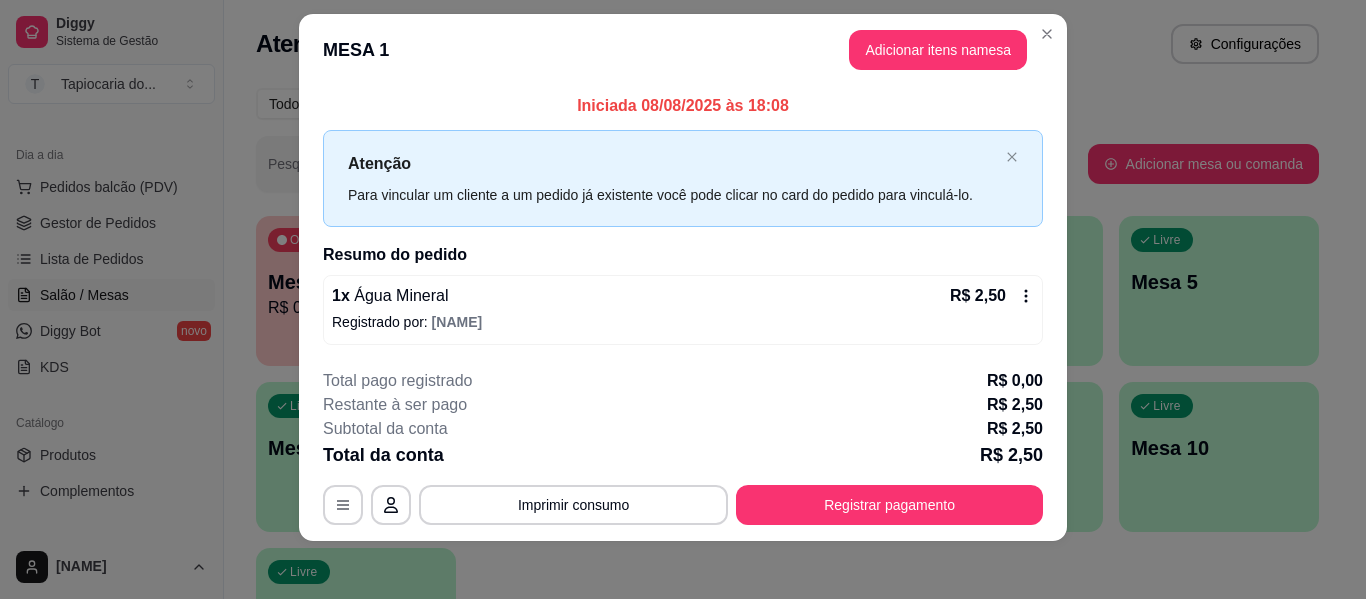 scroll, scrollTop: 28, scrollLeft: 0, axis: vertical 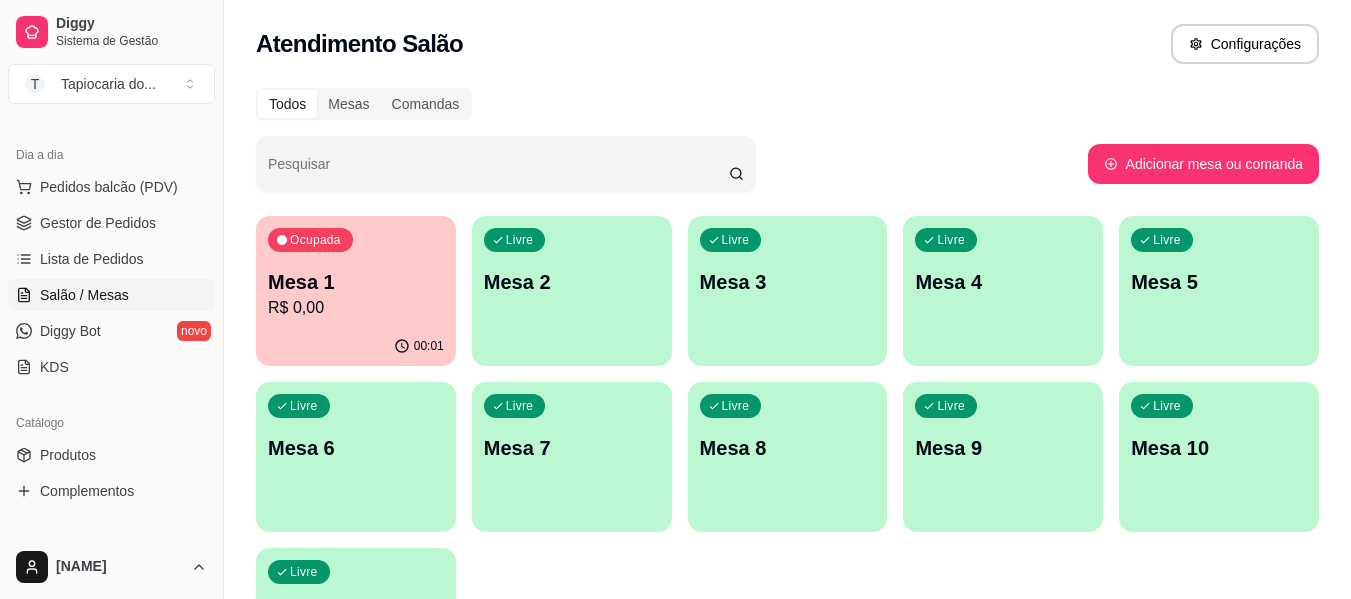 click on "R$ 0,00" at bounding box center [356, 308] 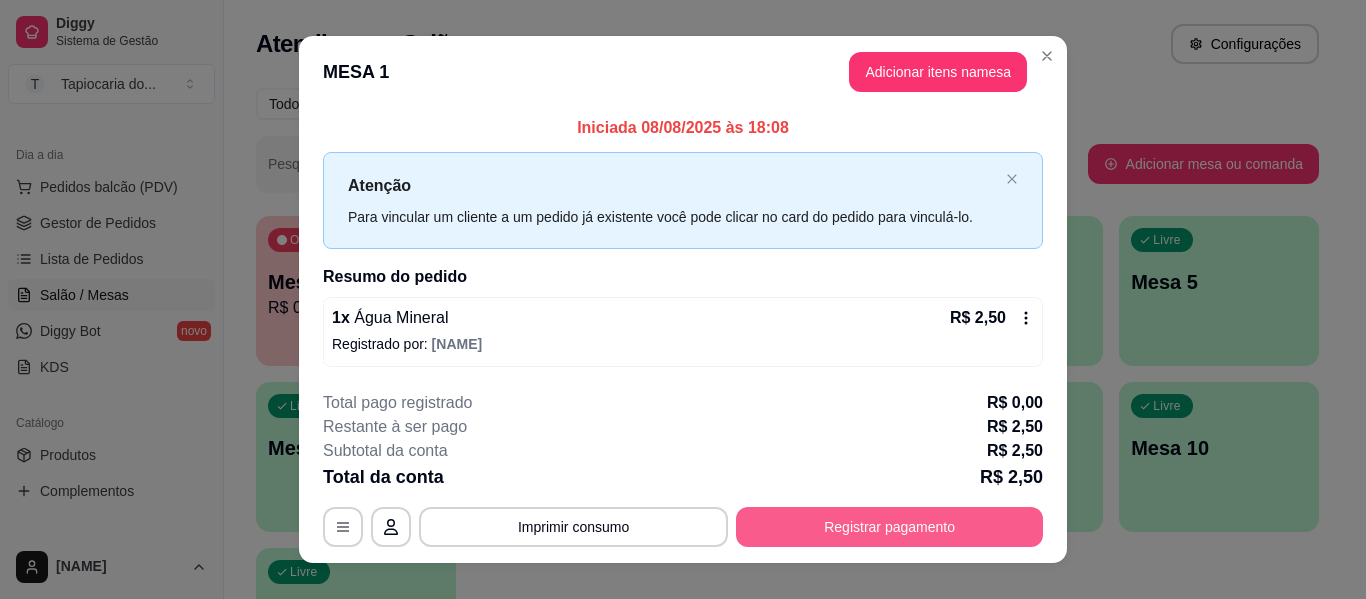 click on "Registrar pagamento" at bounding box center (889, 527) 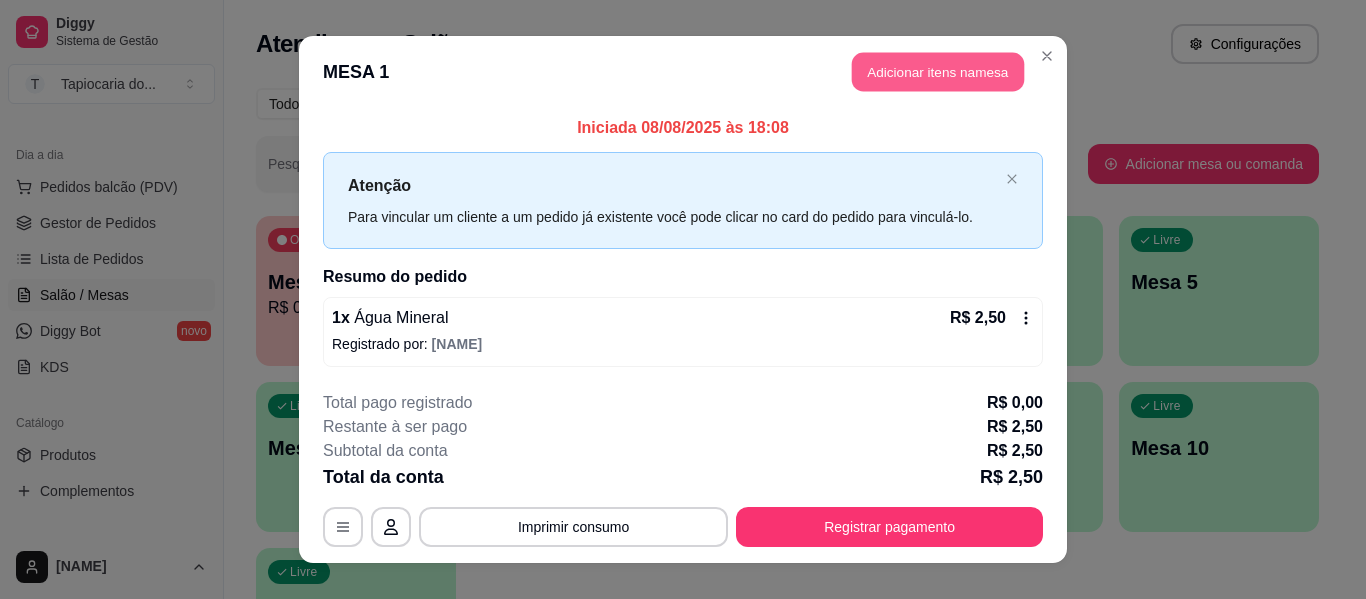 click on "Adicionar itens na  mesa" at bounding box center [938, 72] 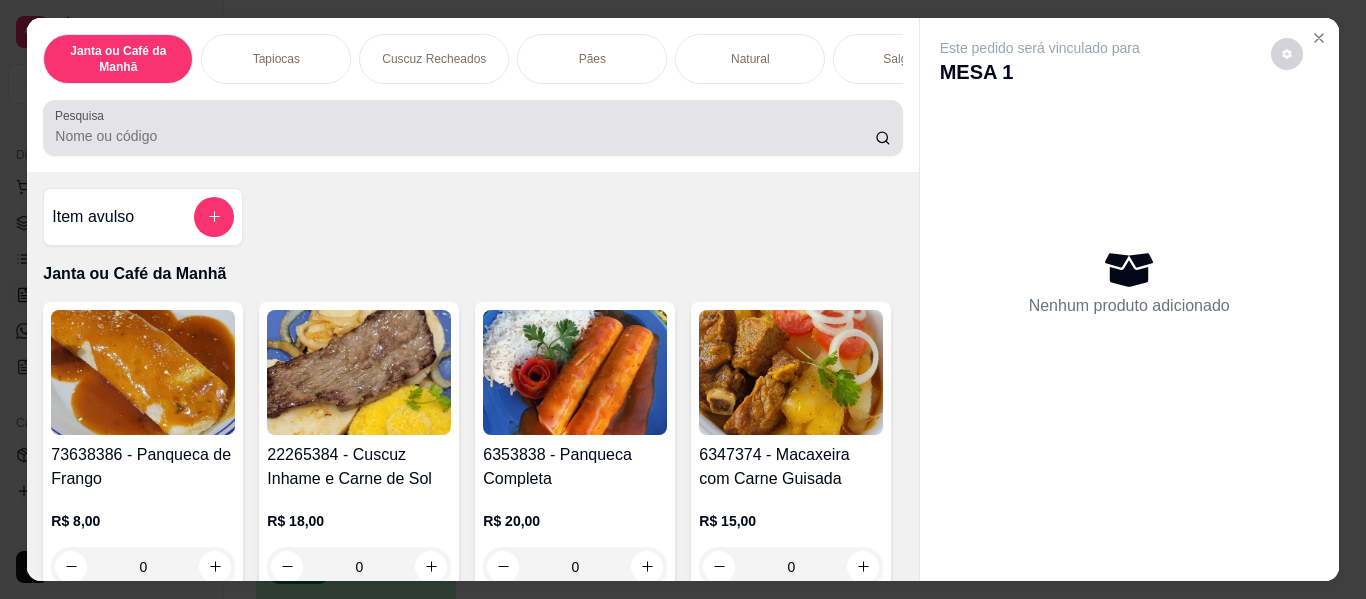 click at bounding box center (472, 128) 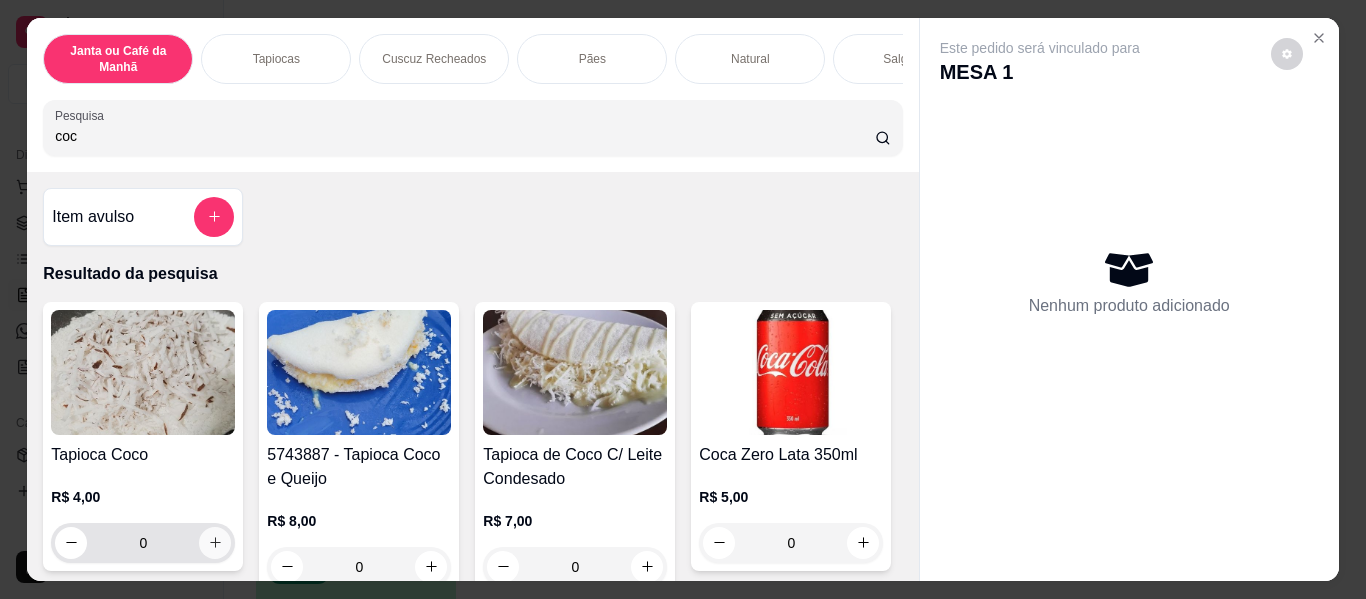 type on "coc" 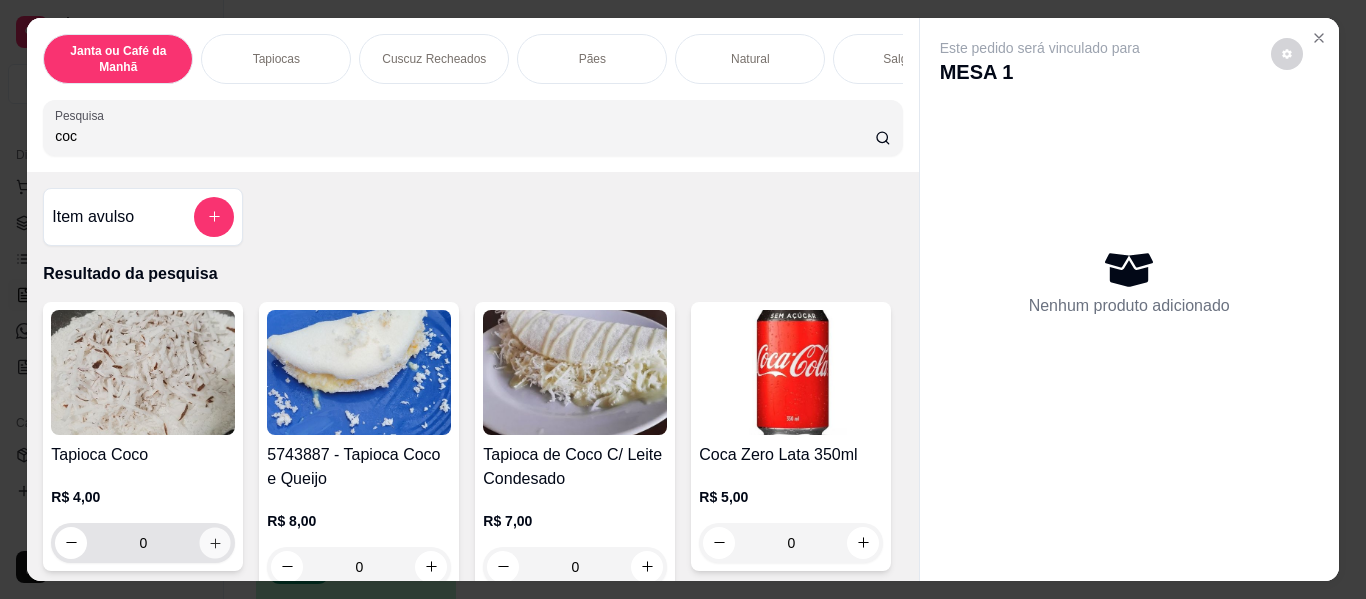 click at bounding box center (215, 542) 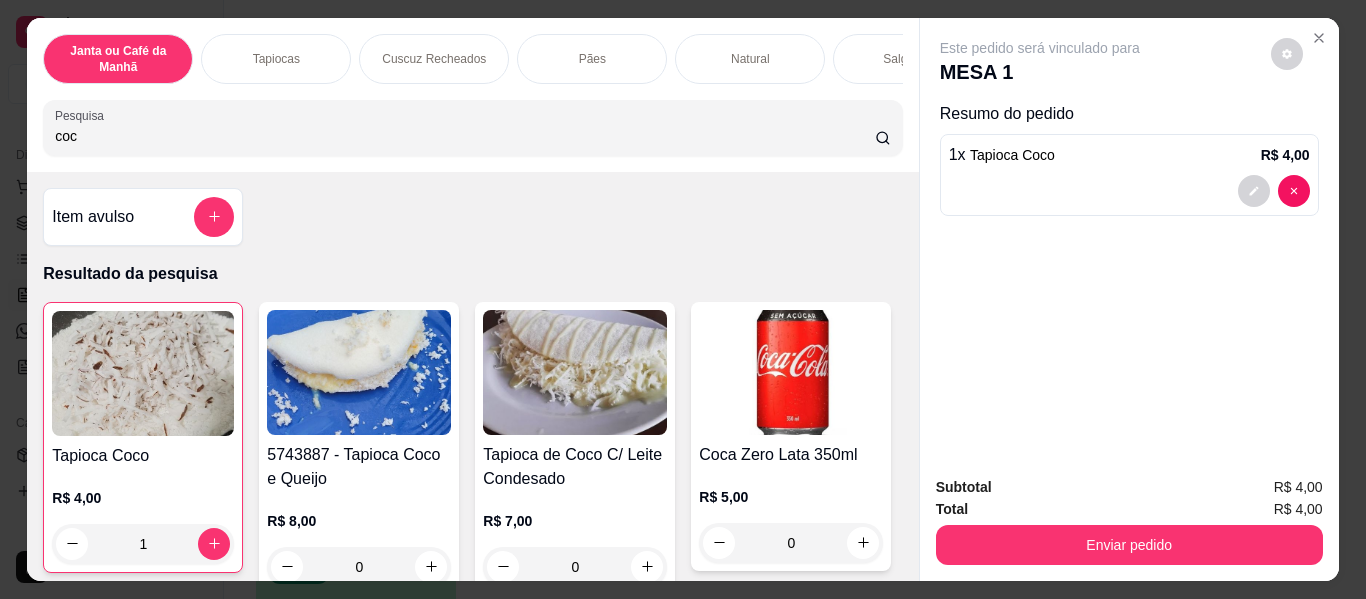 click on "coc" at bounding box center (465, 136) 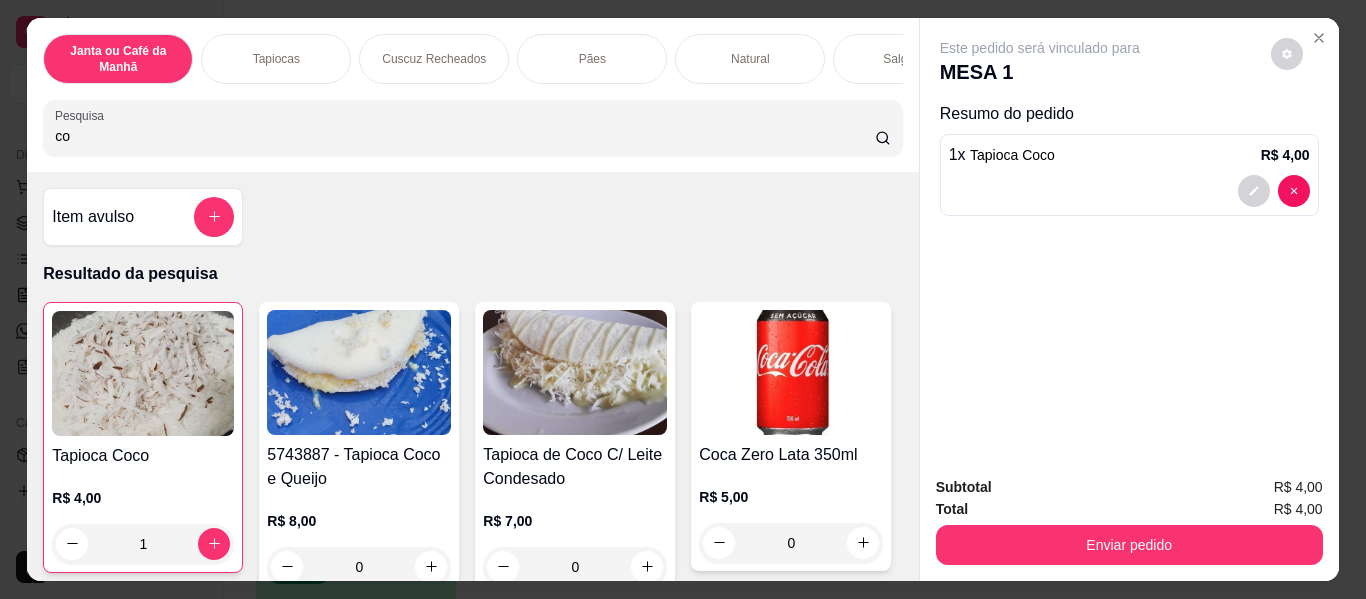 type on "c" 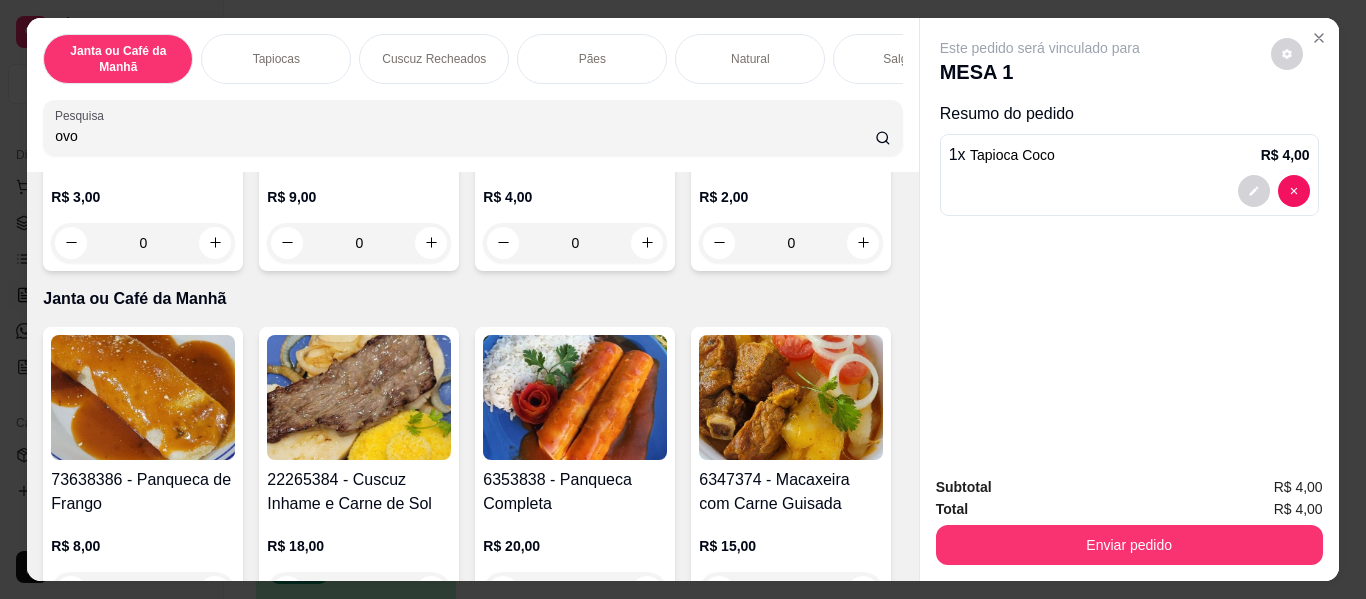 scroll, scrollTop: 600, scrollLeft: 0, axis: vertical 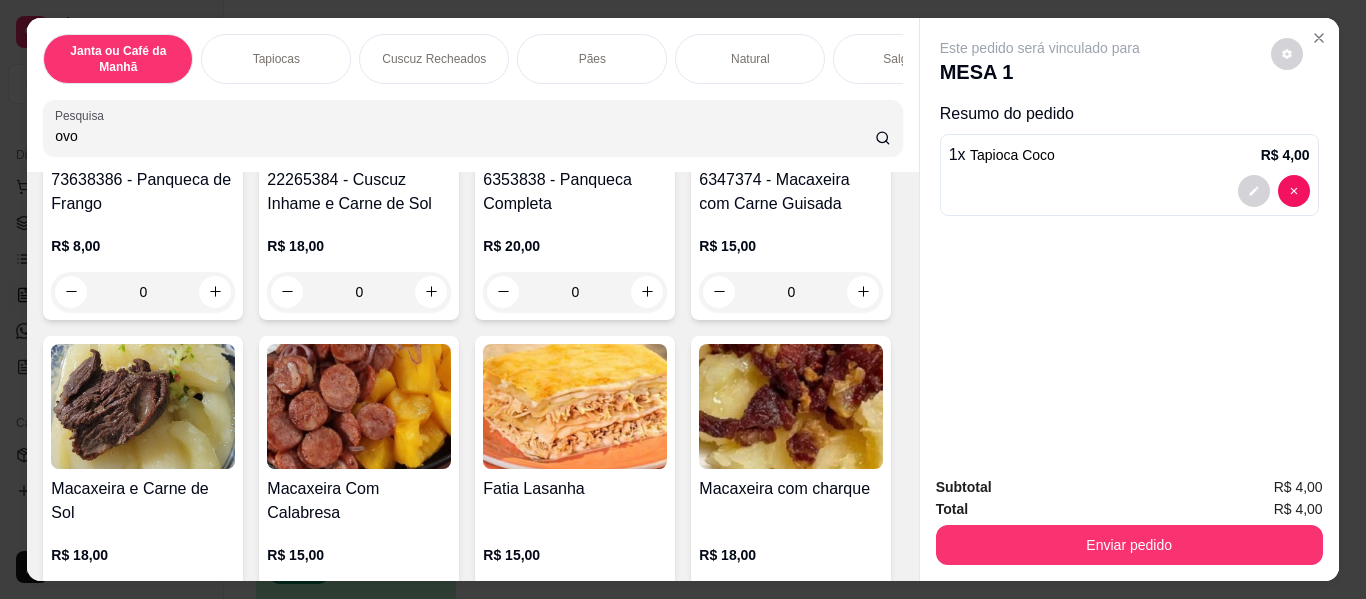 type on "ovo" 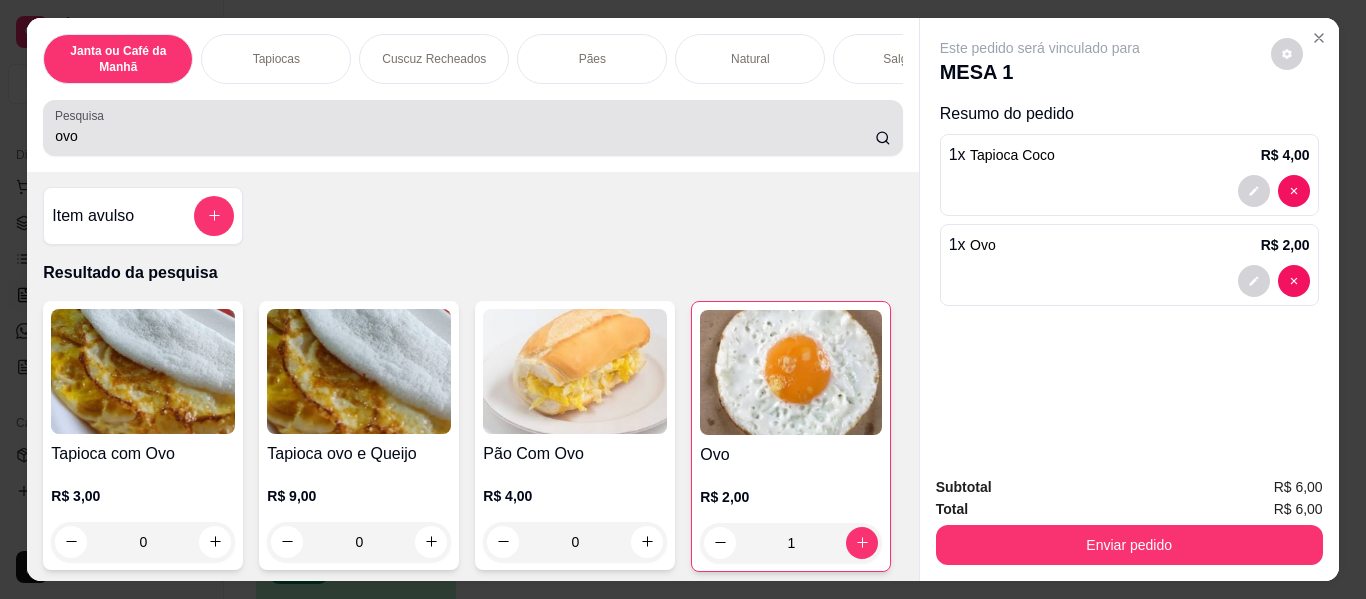 scroll, scrollTop: 0, scrollLeft: 0, axis: both 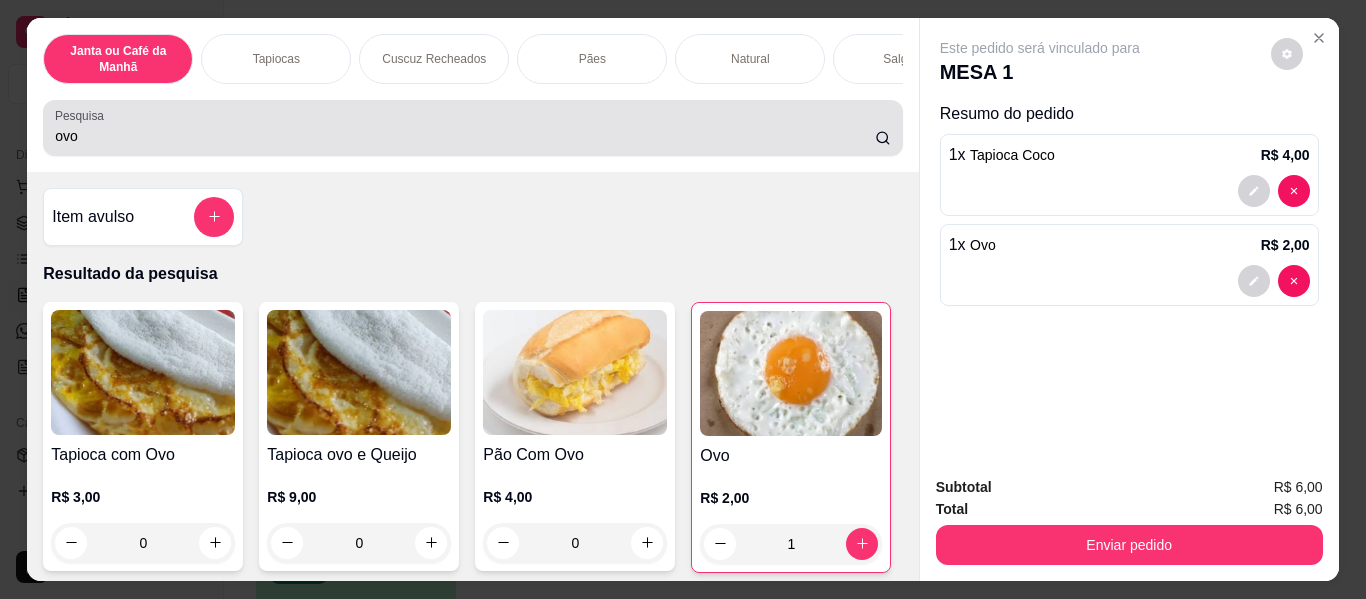 click on "ovo" at bounding box center (472, 128) 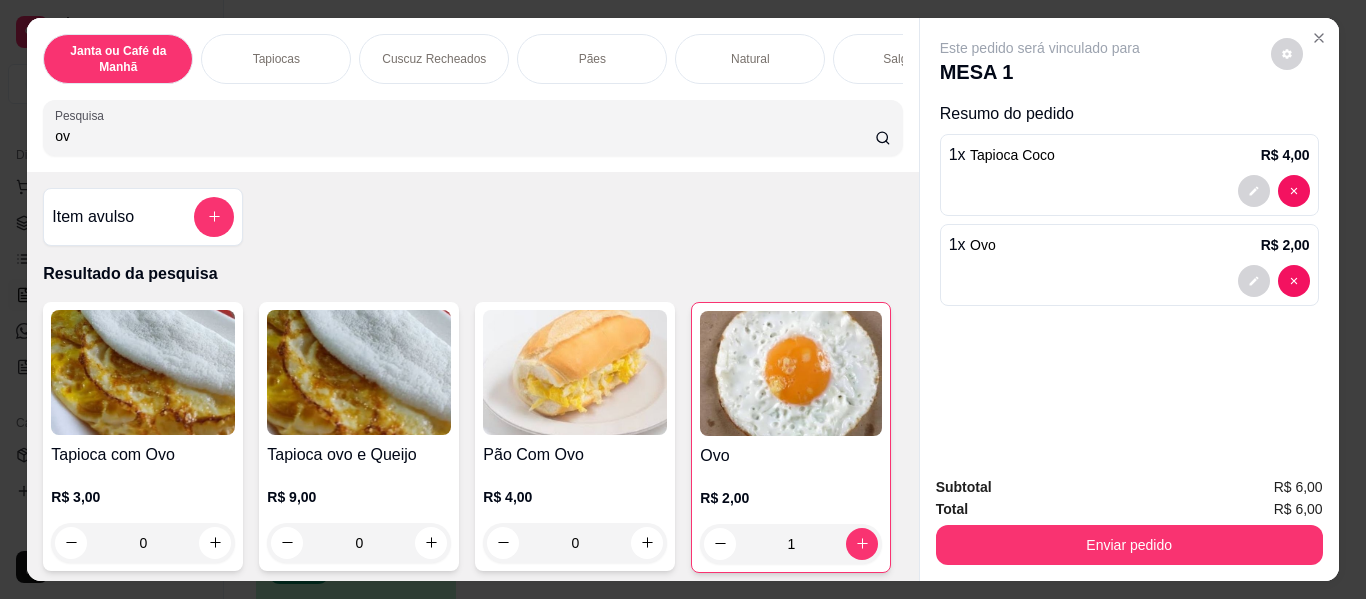 type on "o" 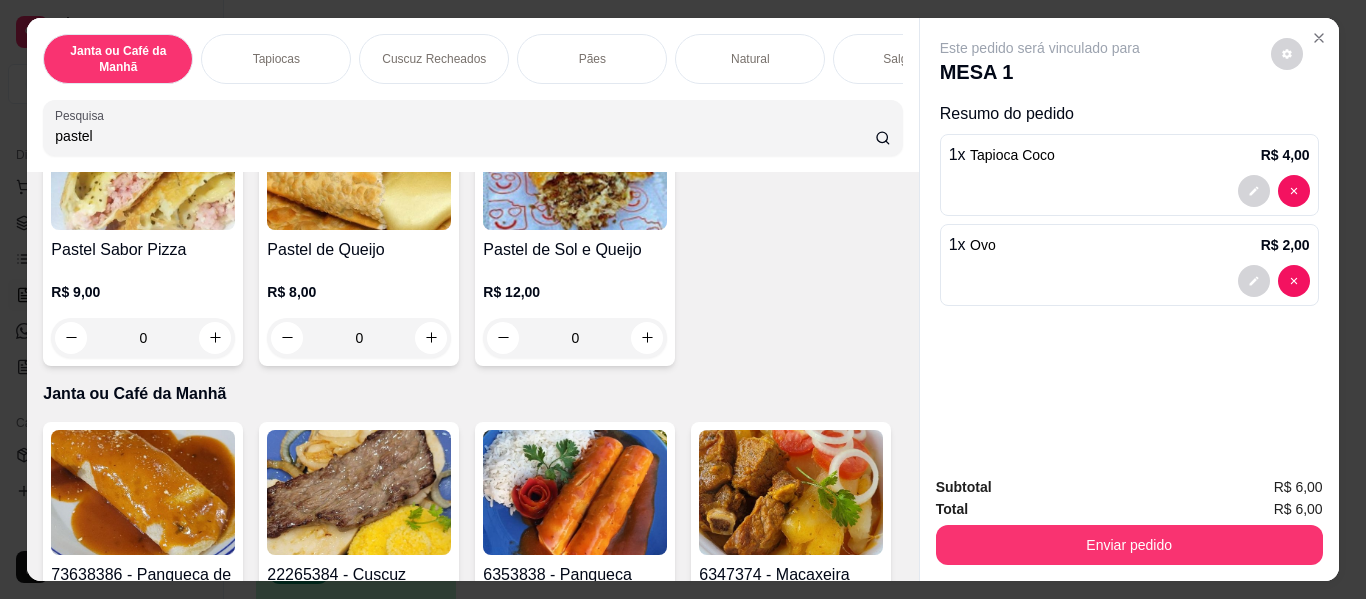 scroll, scrollTop: 400, scrollLeft: 0, axis: vertical 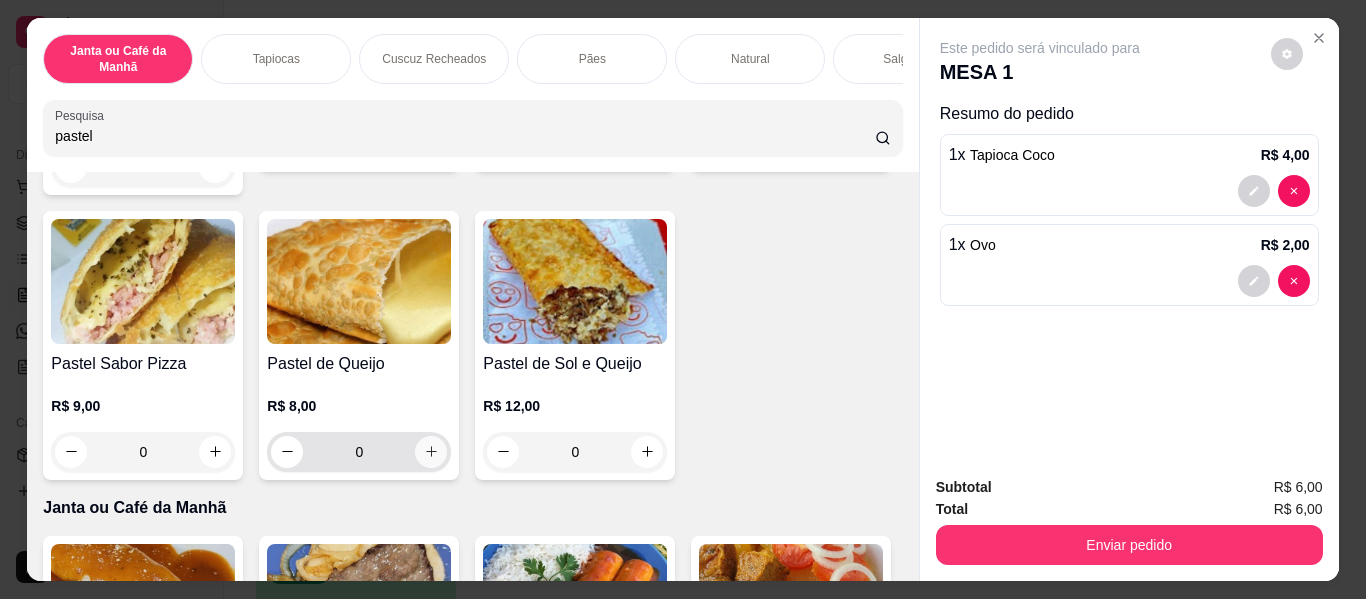 type on "pastel" 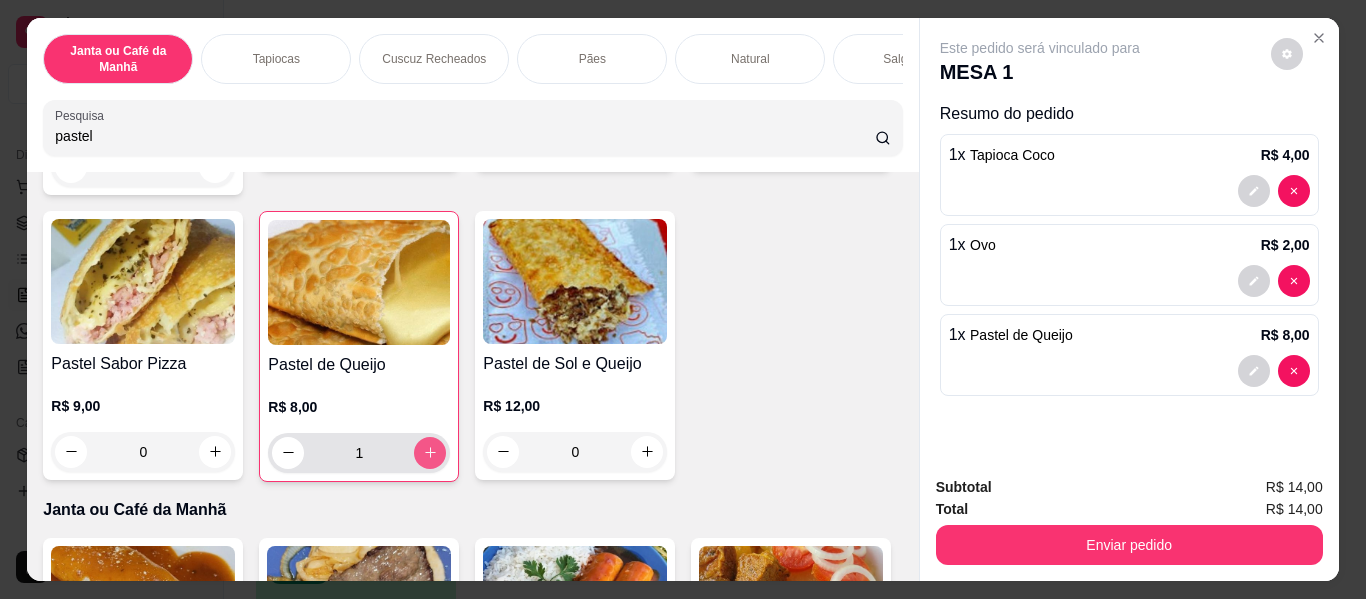 type on "1" 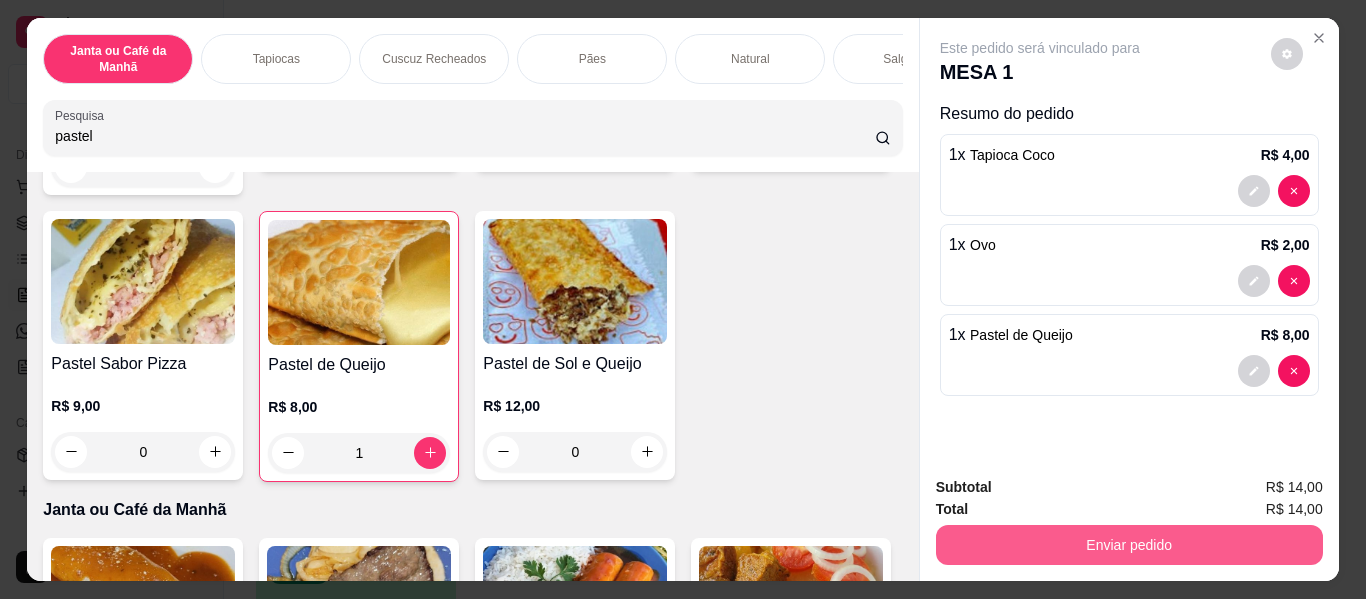click on "Enviar pedido" at bounding box center [1129, 545] 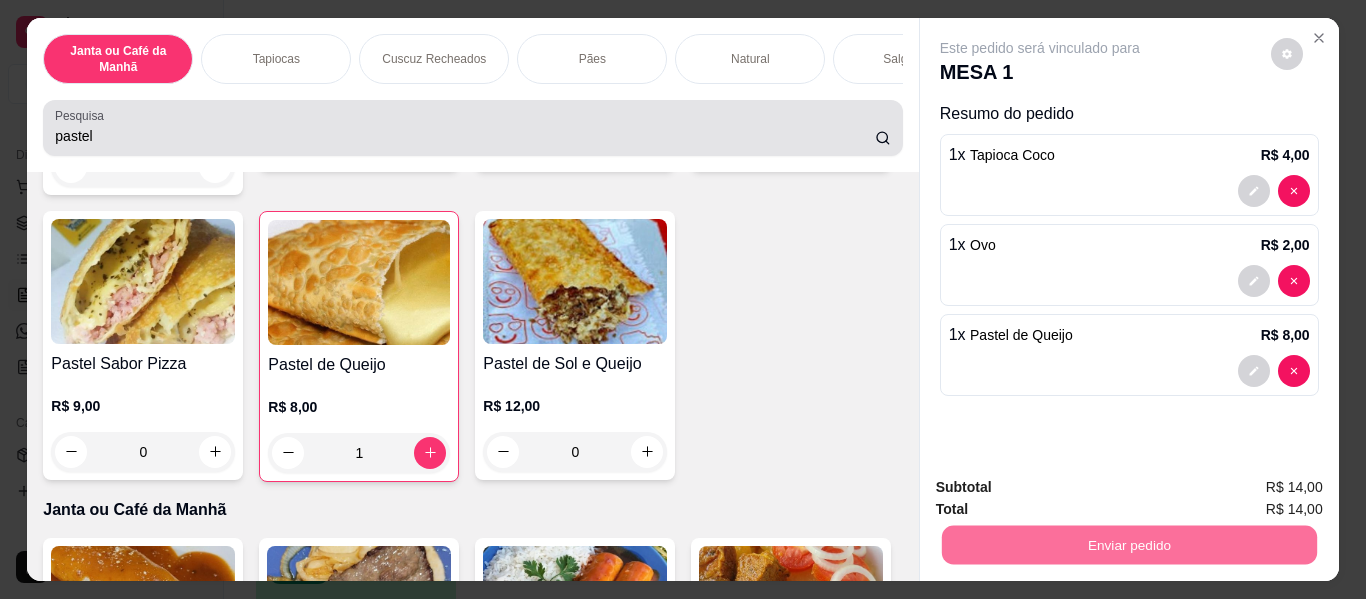 click on "pastel" at bounding box center (465, 136) 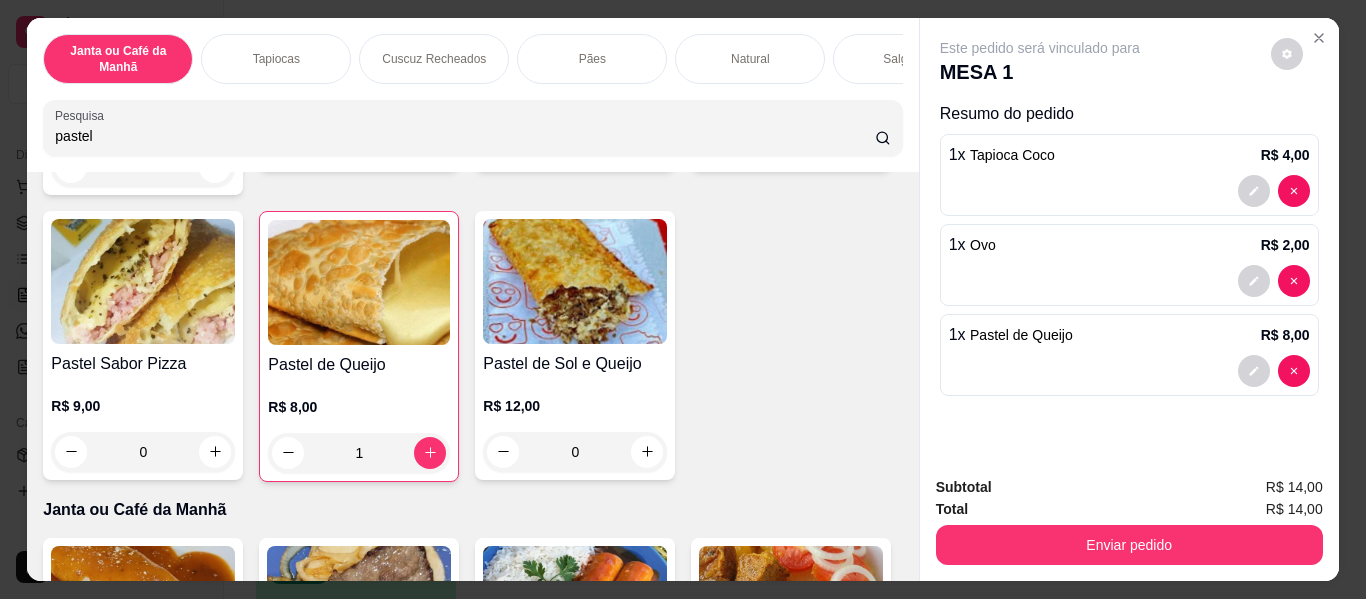click on "pastel" at bounding box center [465, 136] 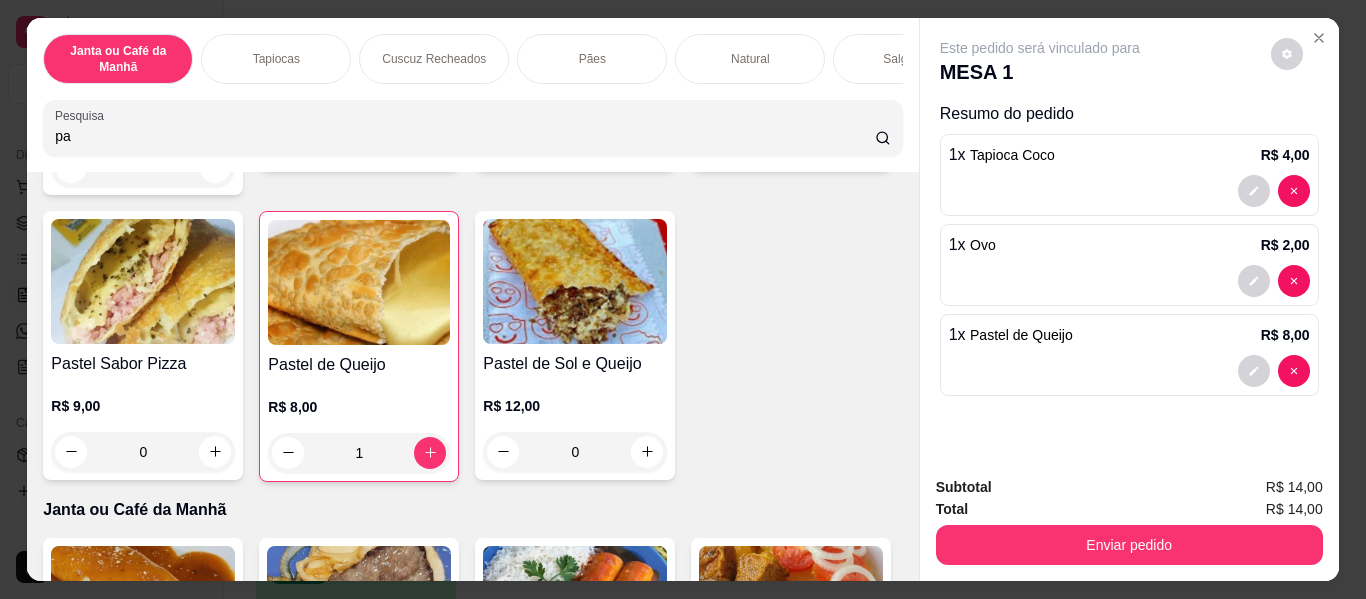type on "p" 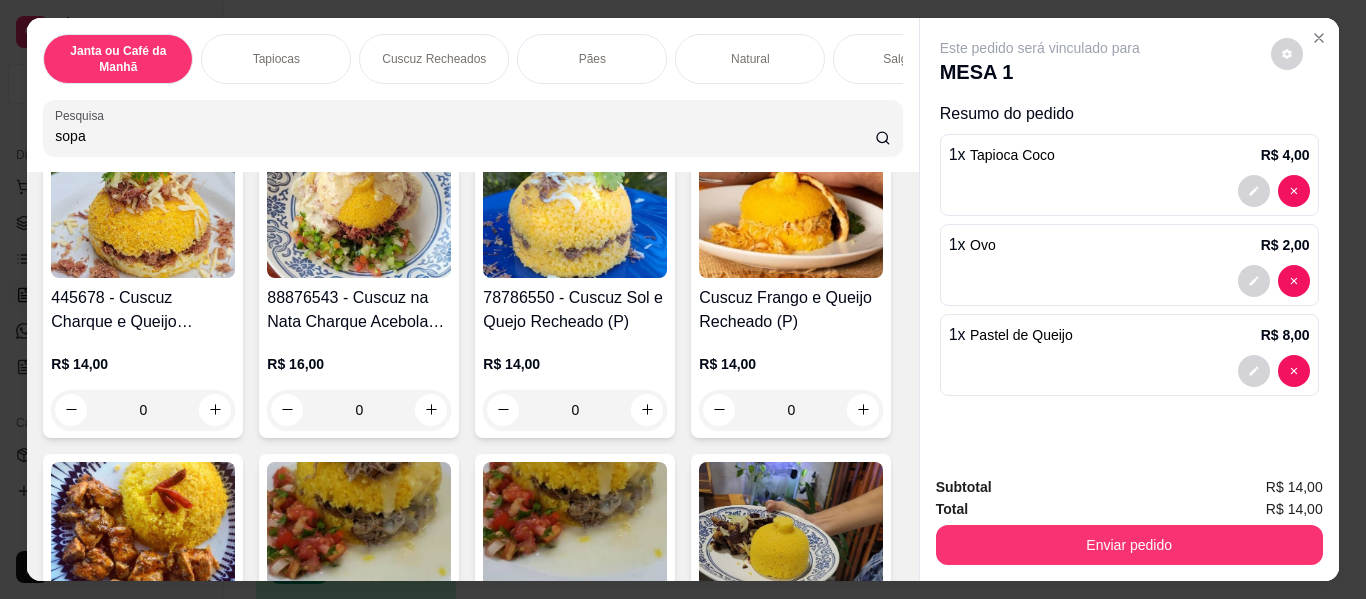 scroll, scrollTop: 3033, scrollLeft: 0, axis: vertical 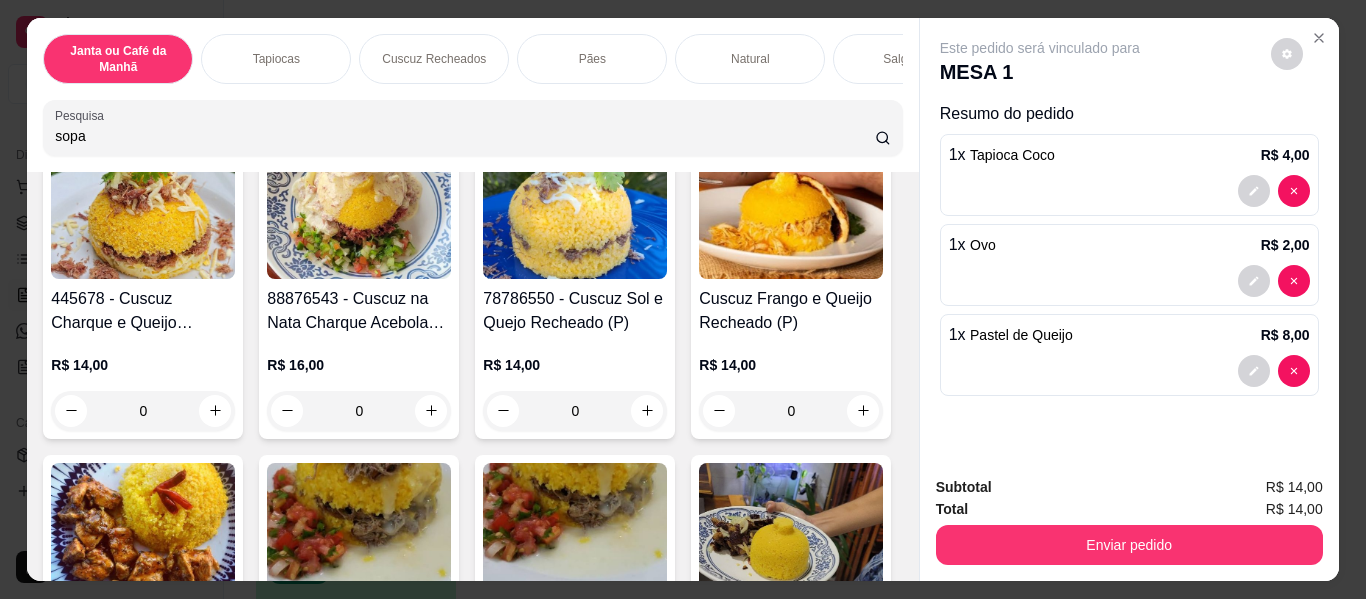 type on "sopa" 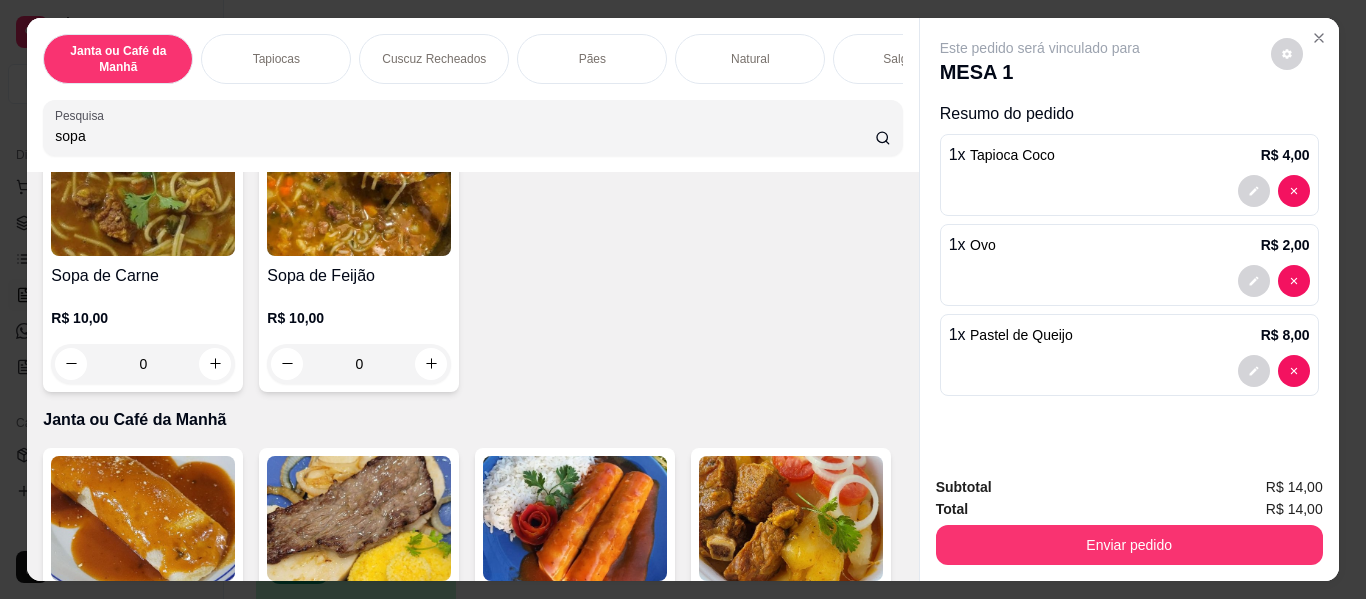 scroll, scrollTop: 0, scrollLeft: 0, axis: both 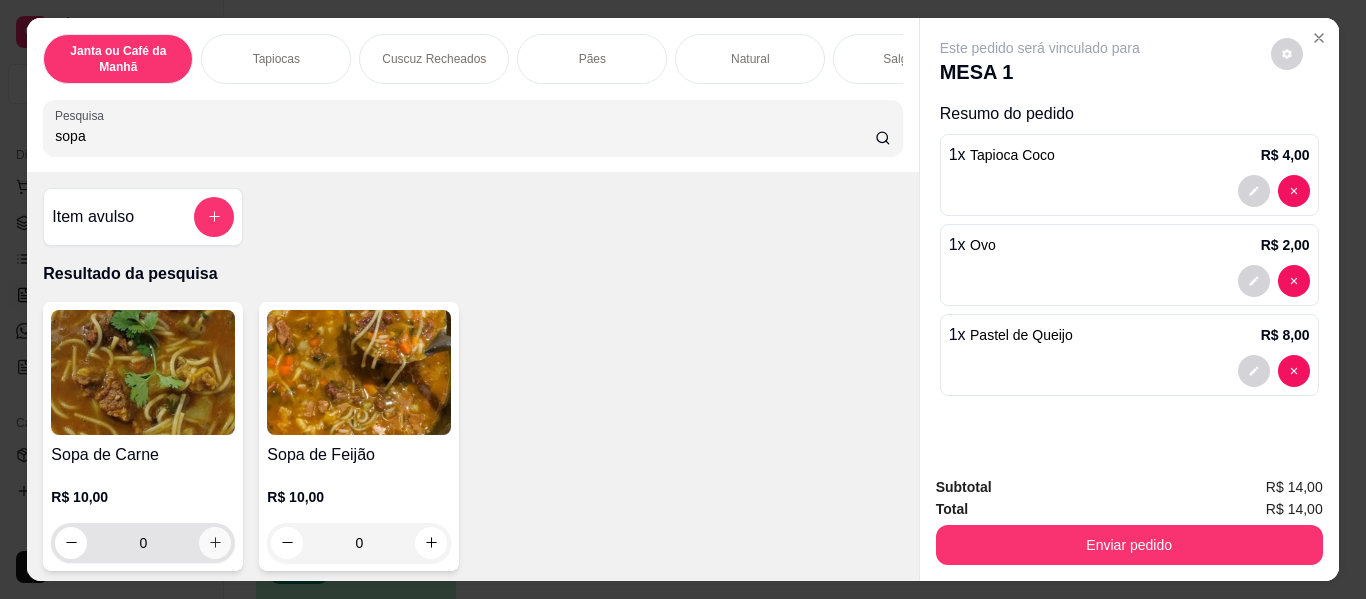 click at bounding box center (215, 543) 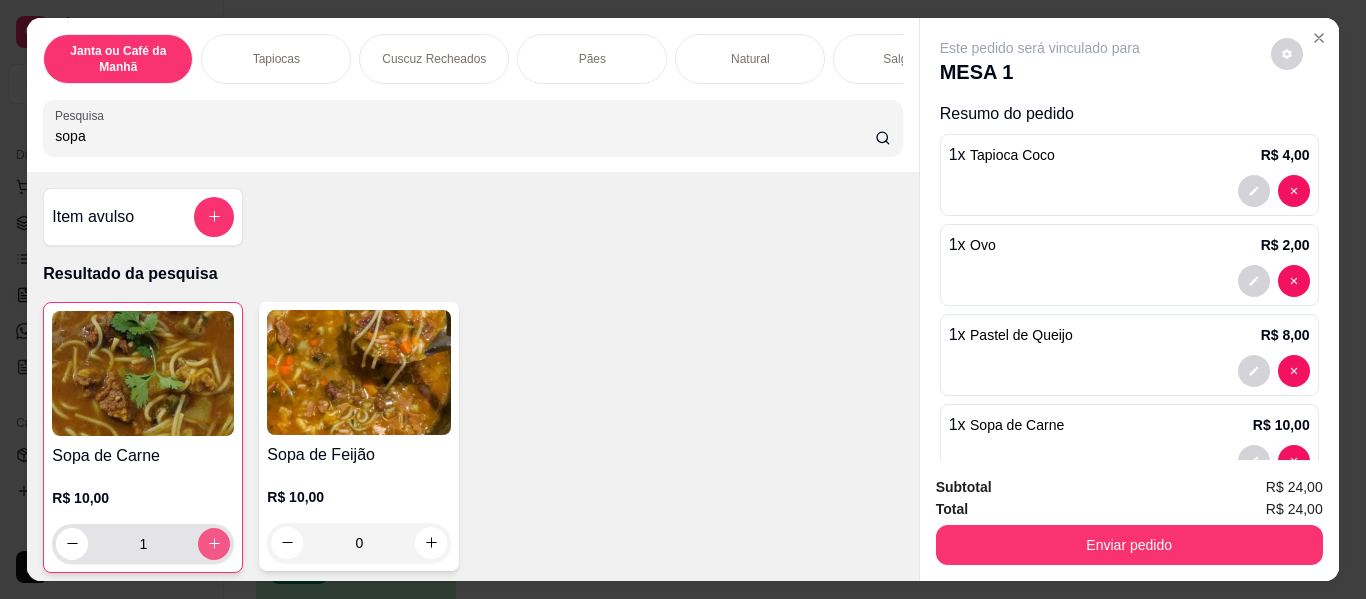 type on "1" 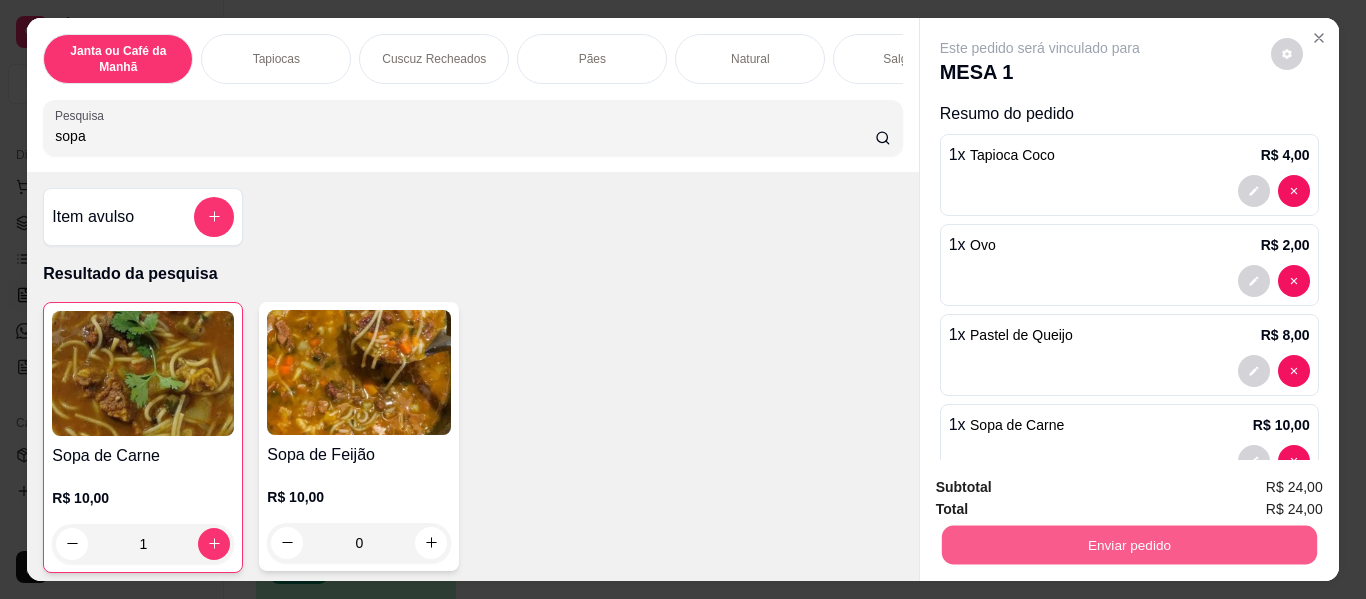 click on "Enviar pedido" at bounding box center [1128, 545] 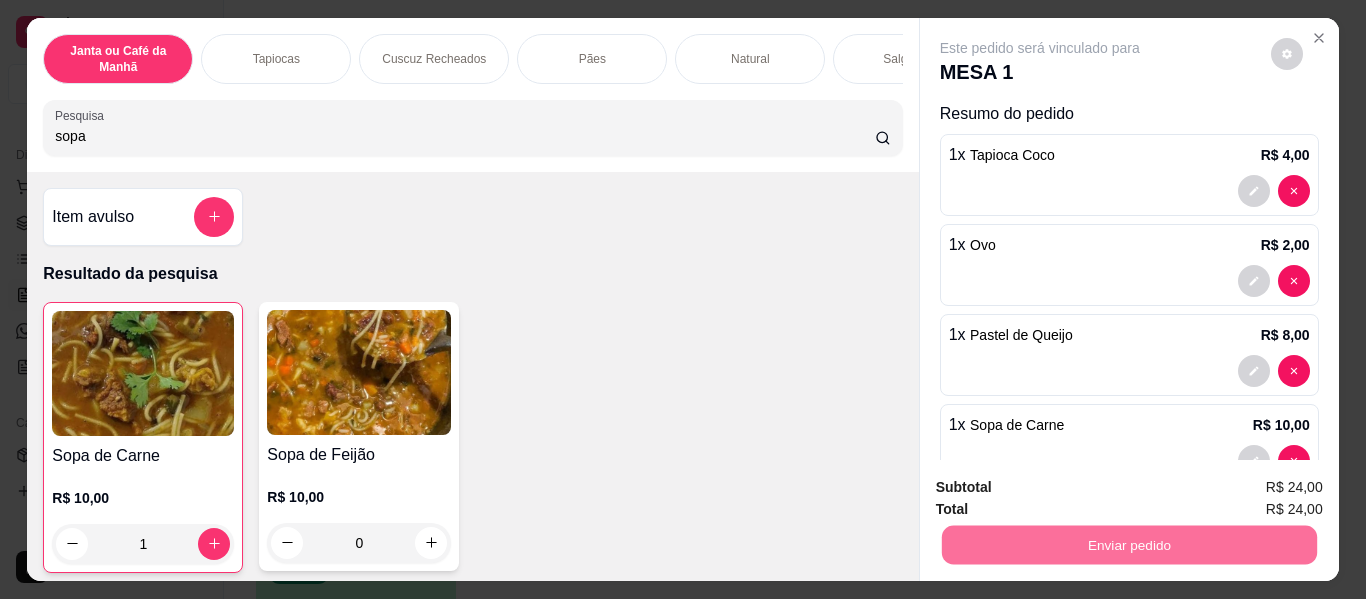 click on "Não registrar e enviar pedido" at bounding box center (1063, 487) 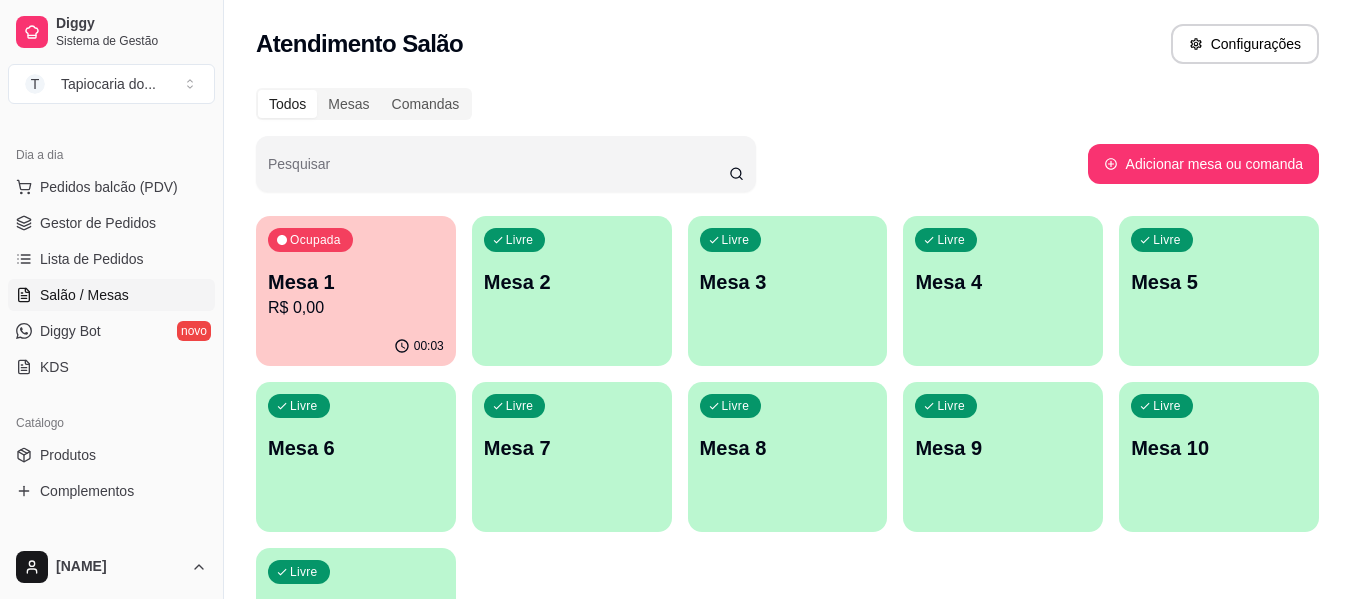 click on "Mesa 5" at bounding box center (1219, 282) 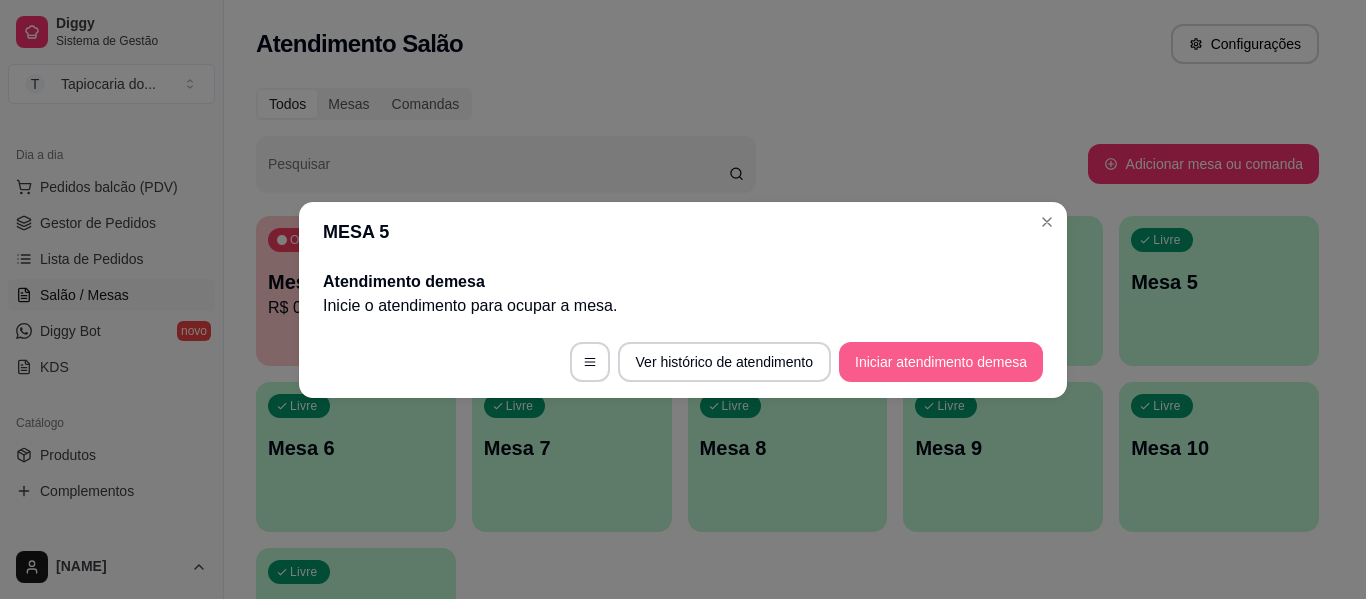 click on "Iniciar atendimento de  mesa" at bounding box center (941, 362) 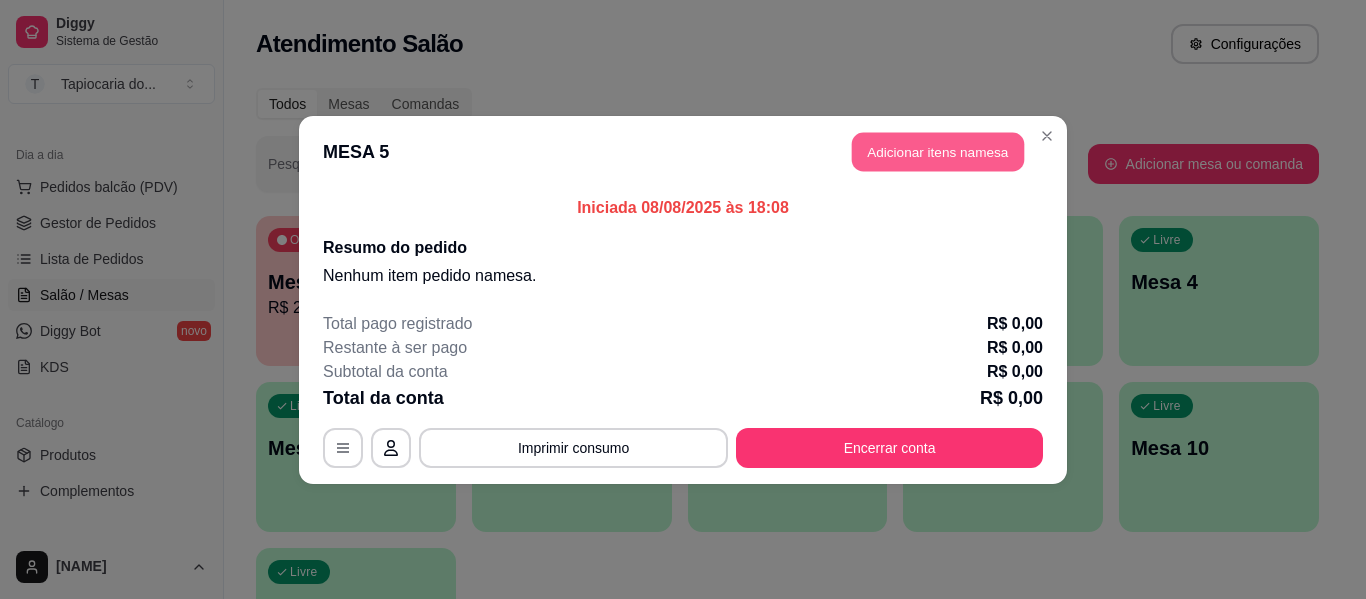 click on "Adicionar itens na  mesa" at bounding box center (938, 151) 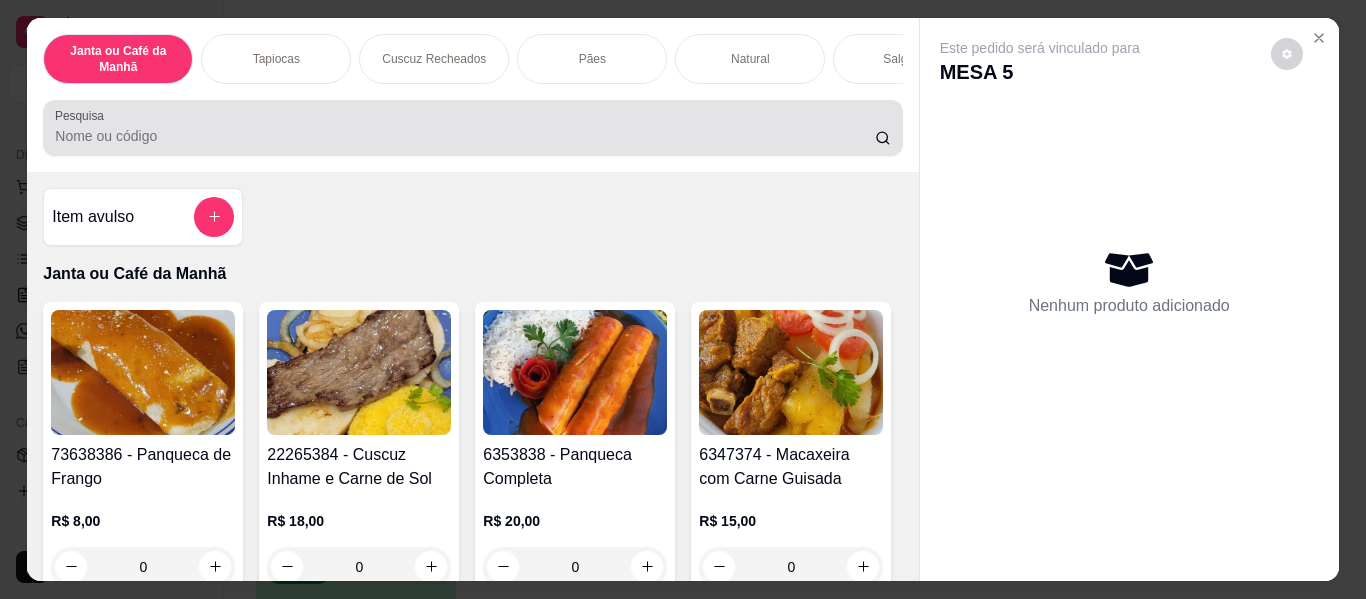 click at bounding box center [472, 128] 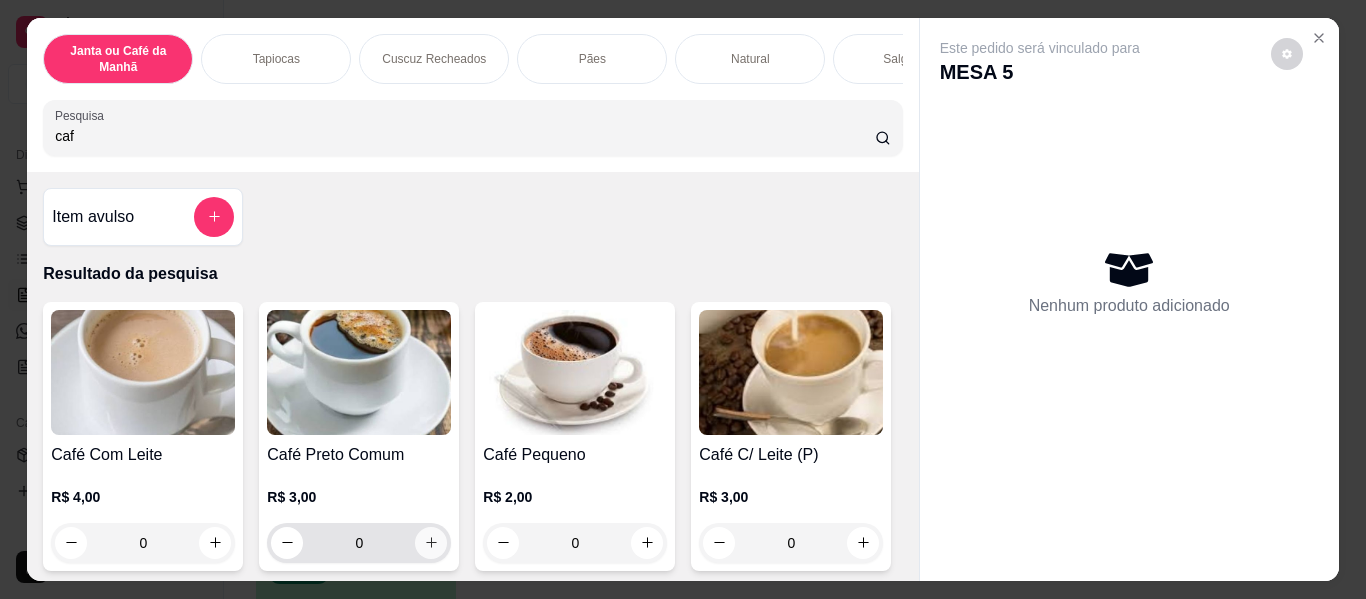 type on "caf" 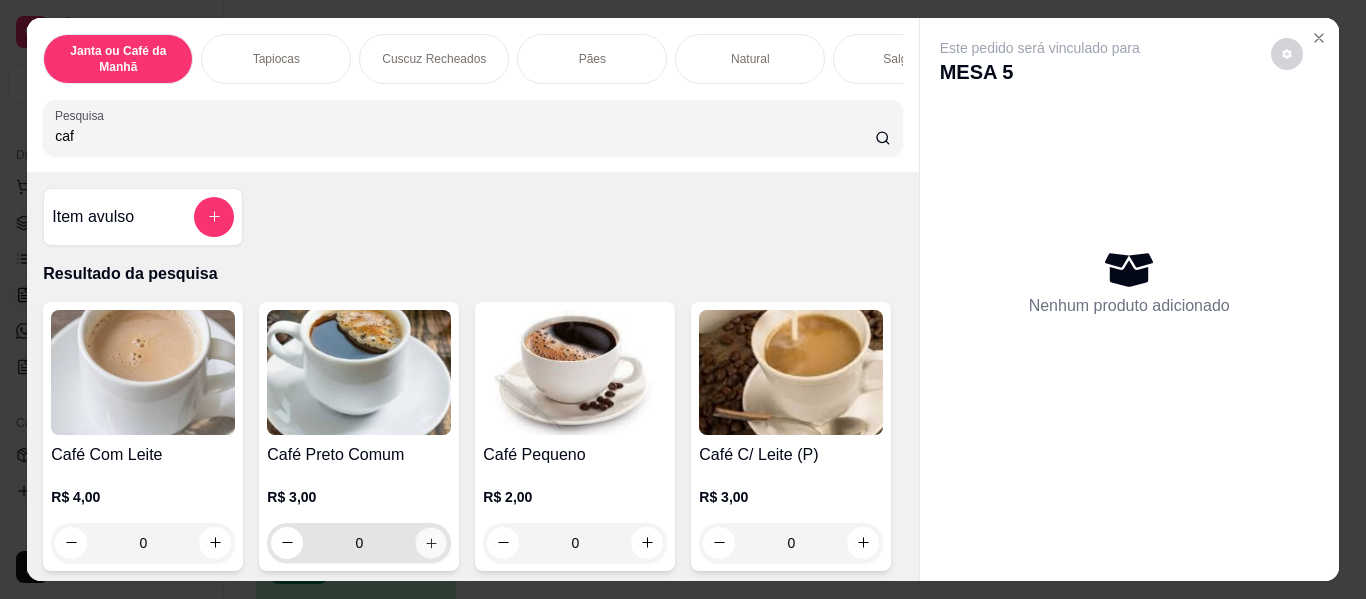 click at bounding box center [431, 542] 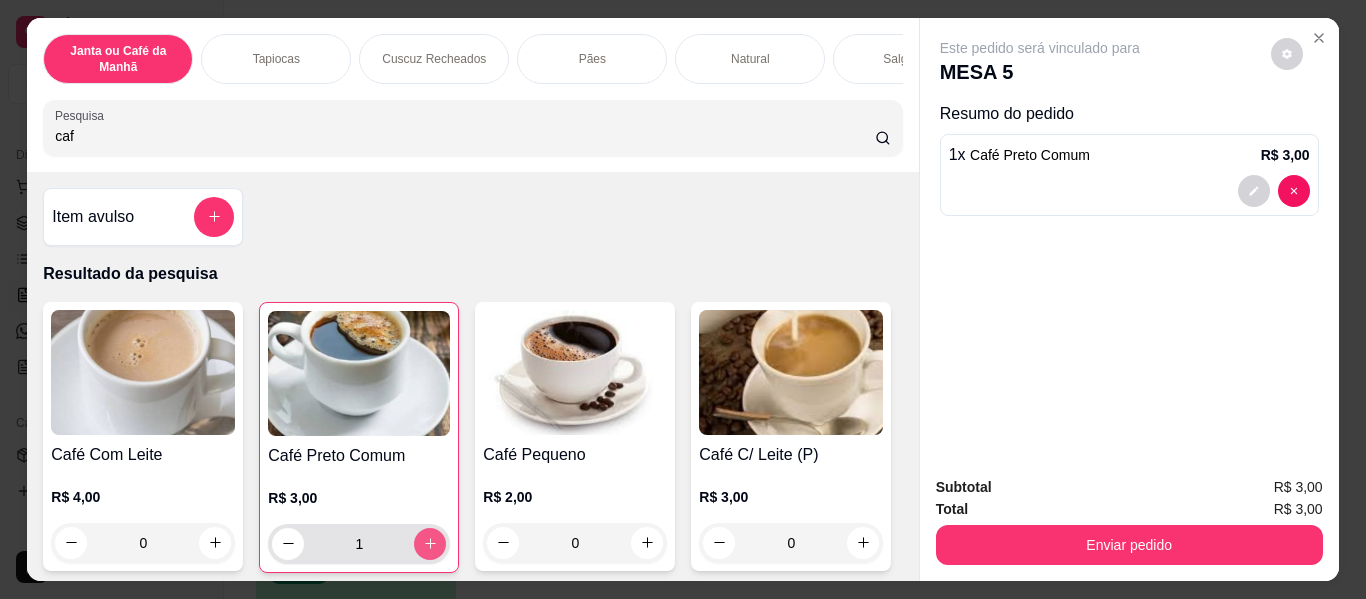 click at bounding box center (430, 544) 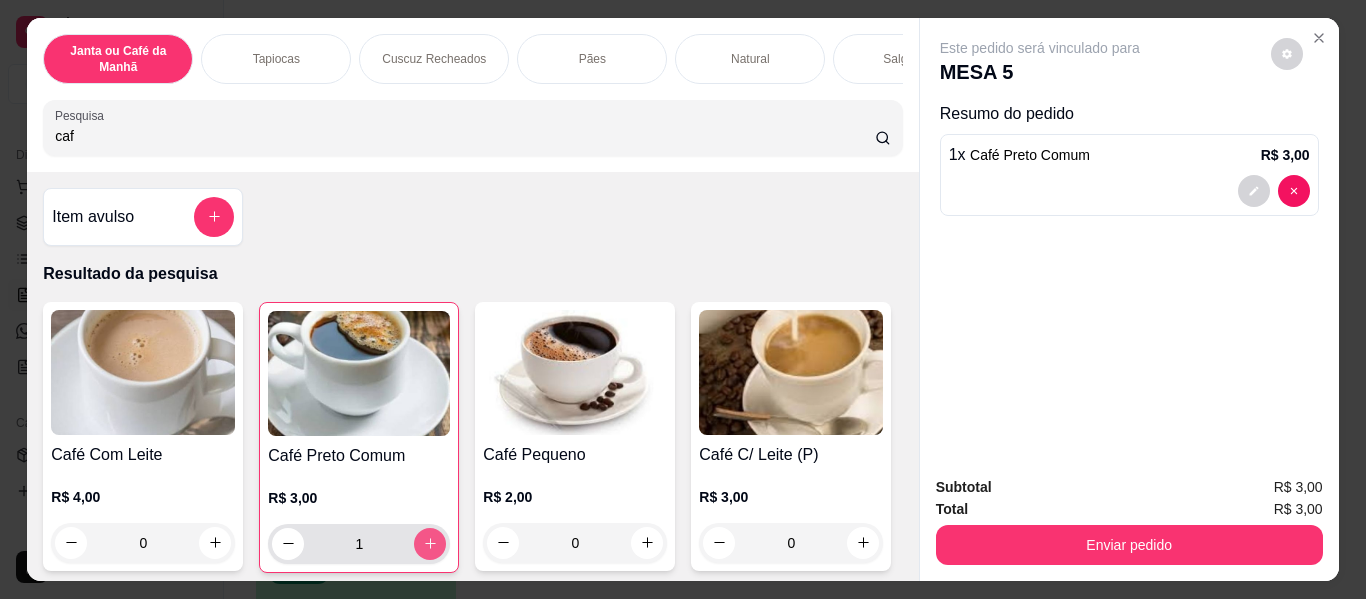 type on "2" 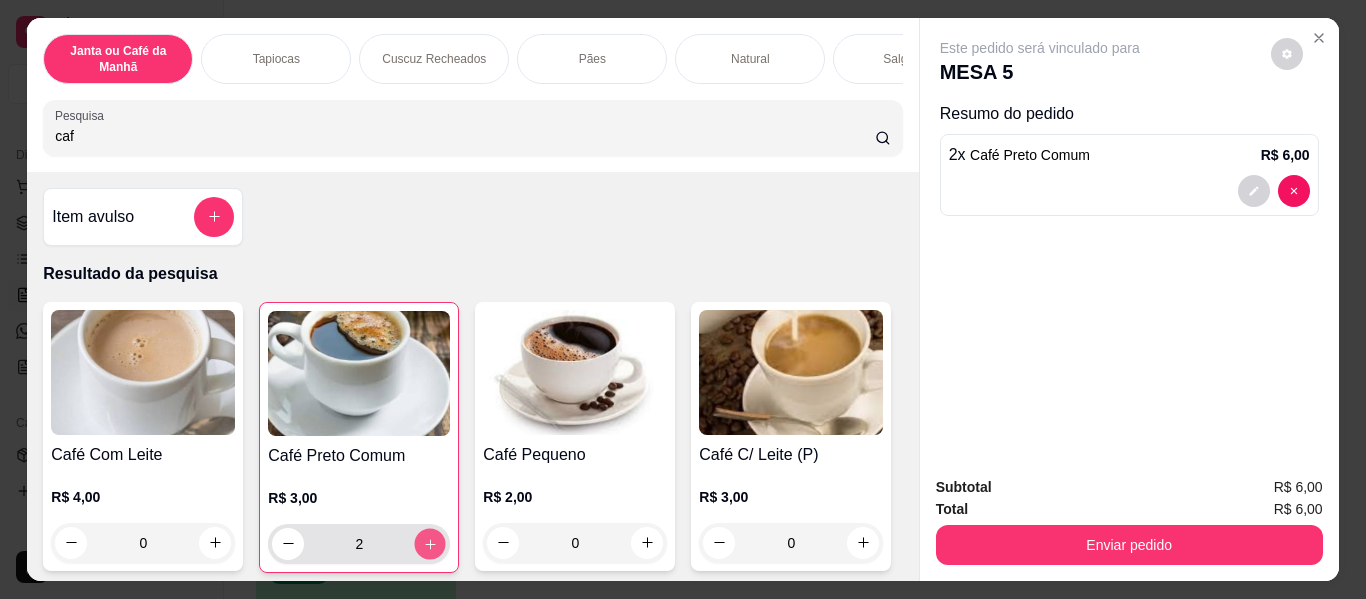 click 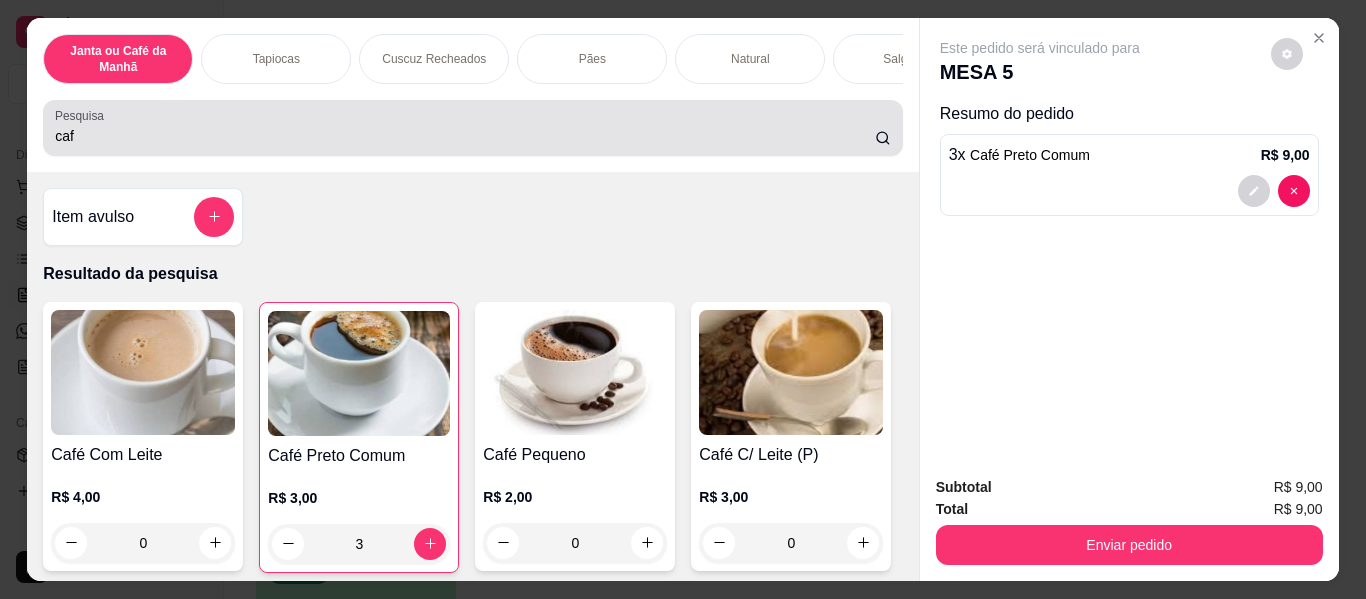click on "caf" at bounding box center [465, 136] 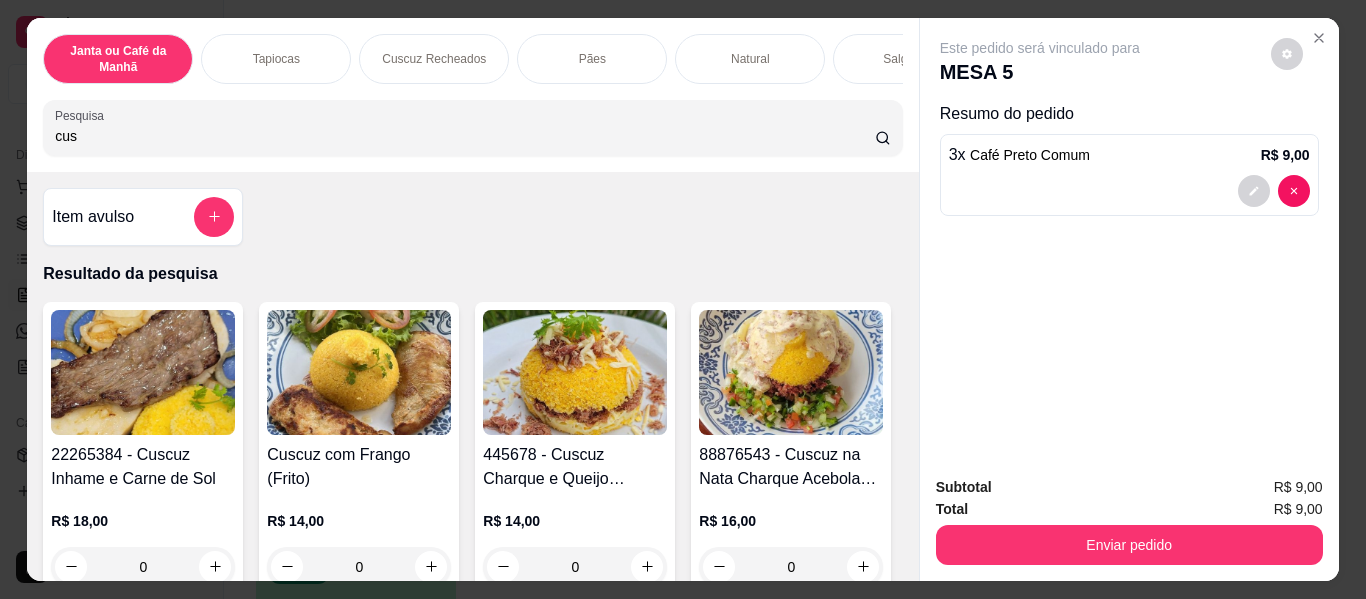 click on "cus" at bounding box center [465, 136] 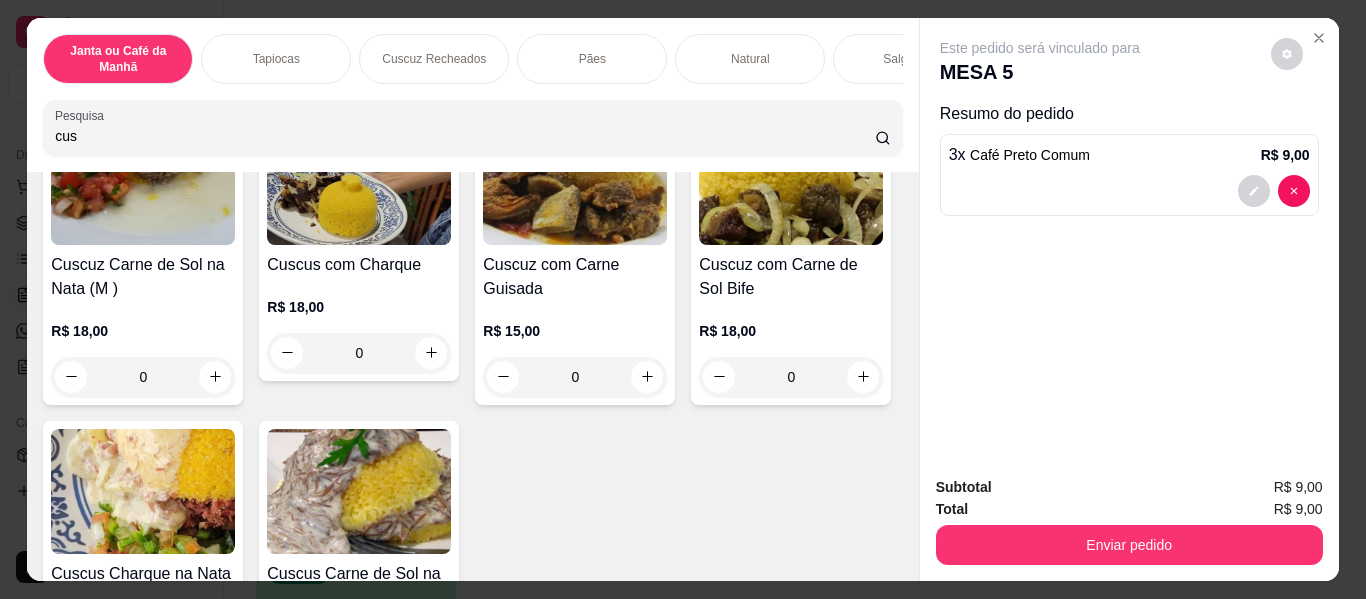 scroll, scrollTop: 700, scrollLeft: 0, axis: vertical 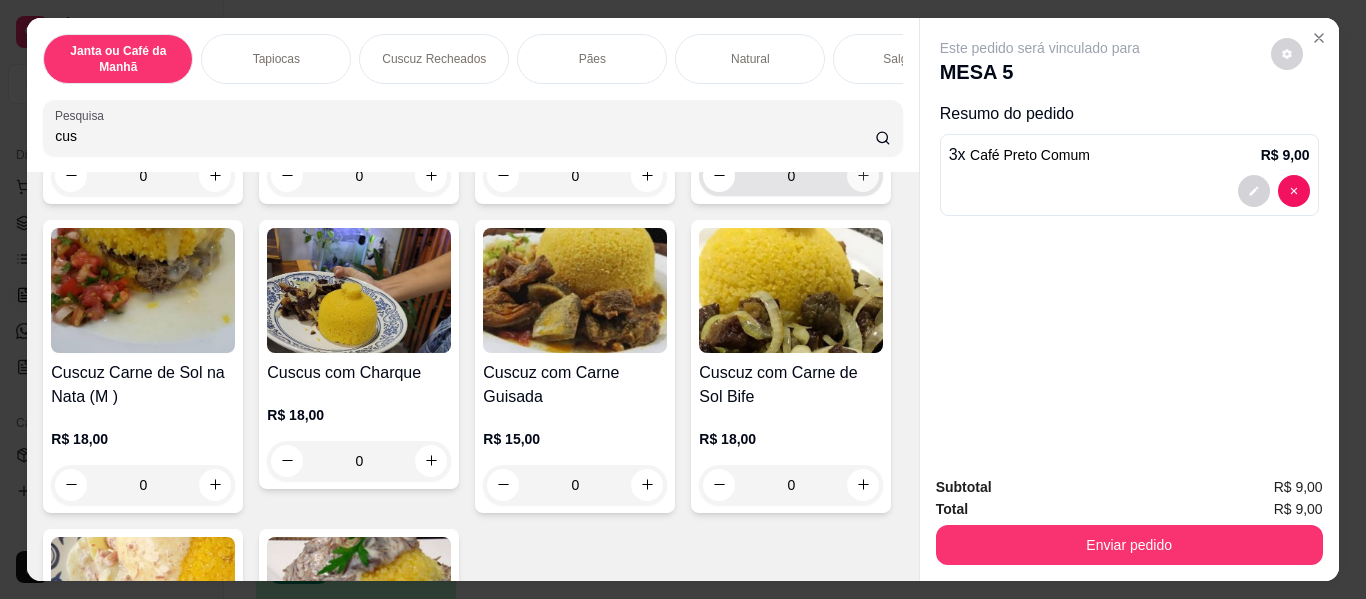 type on "cus" 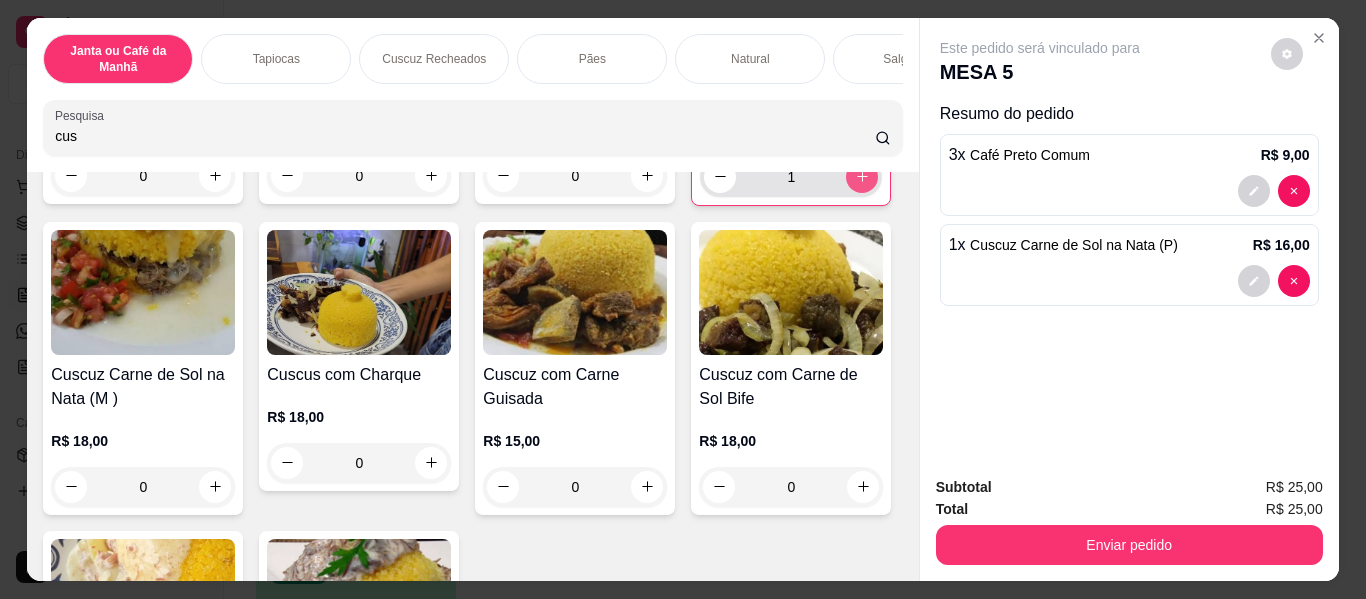 click at bounding box center [862, 177] 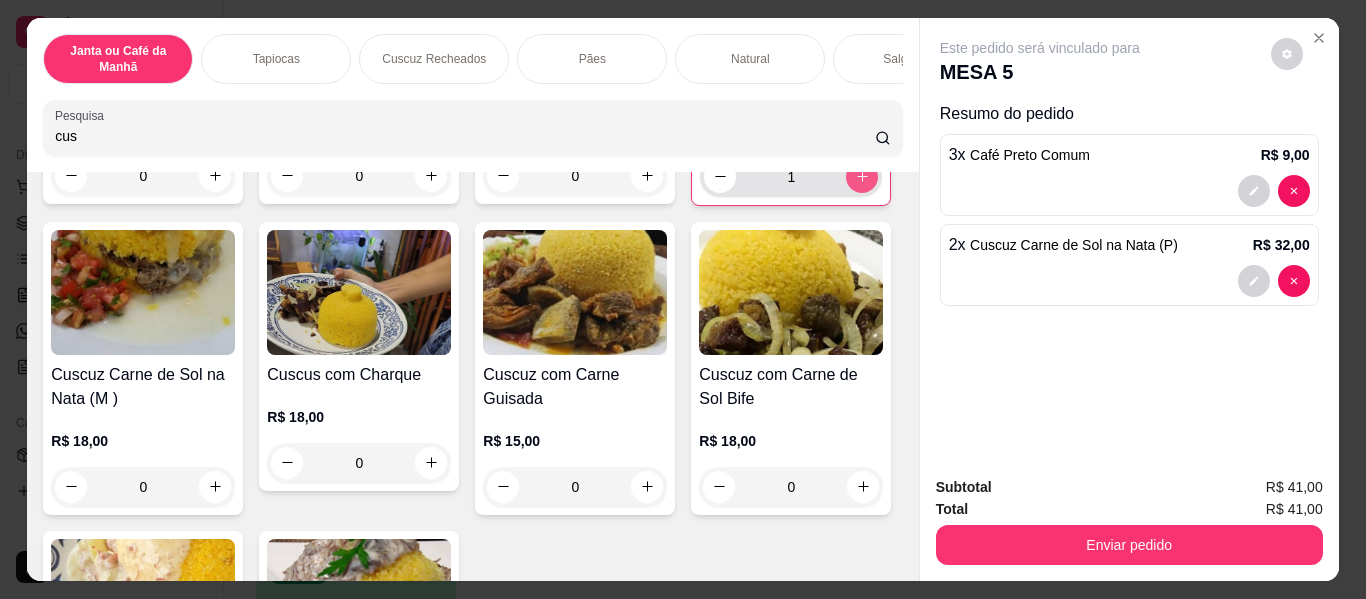 type on "2" 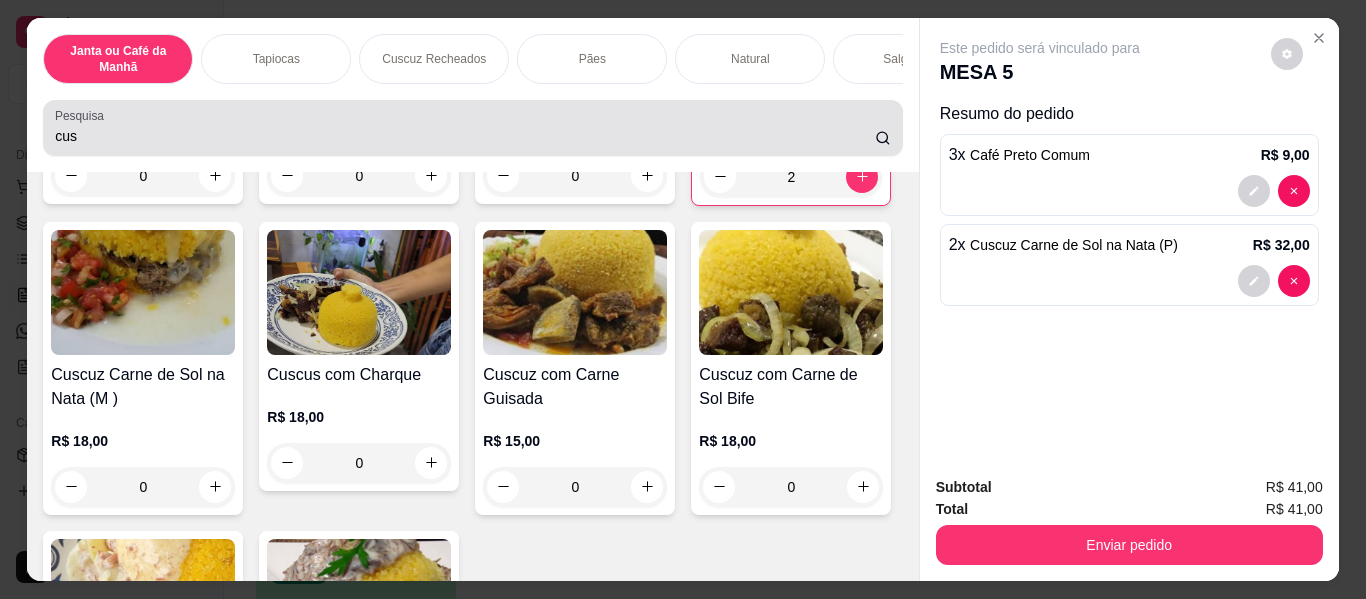 click on "cus" at bounding box center [465, 136] 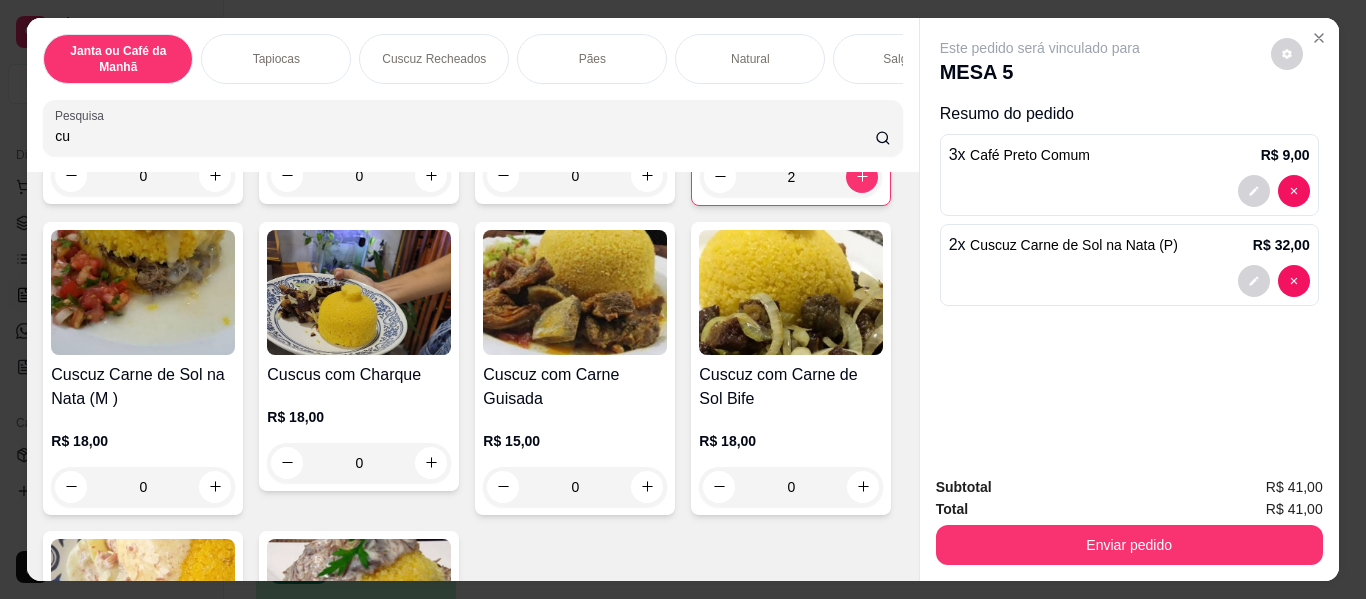 type on "c" 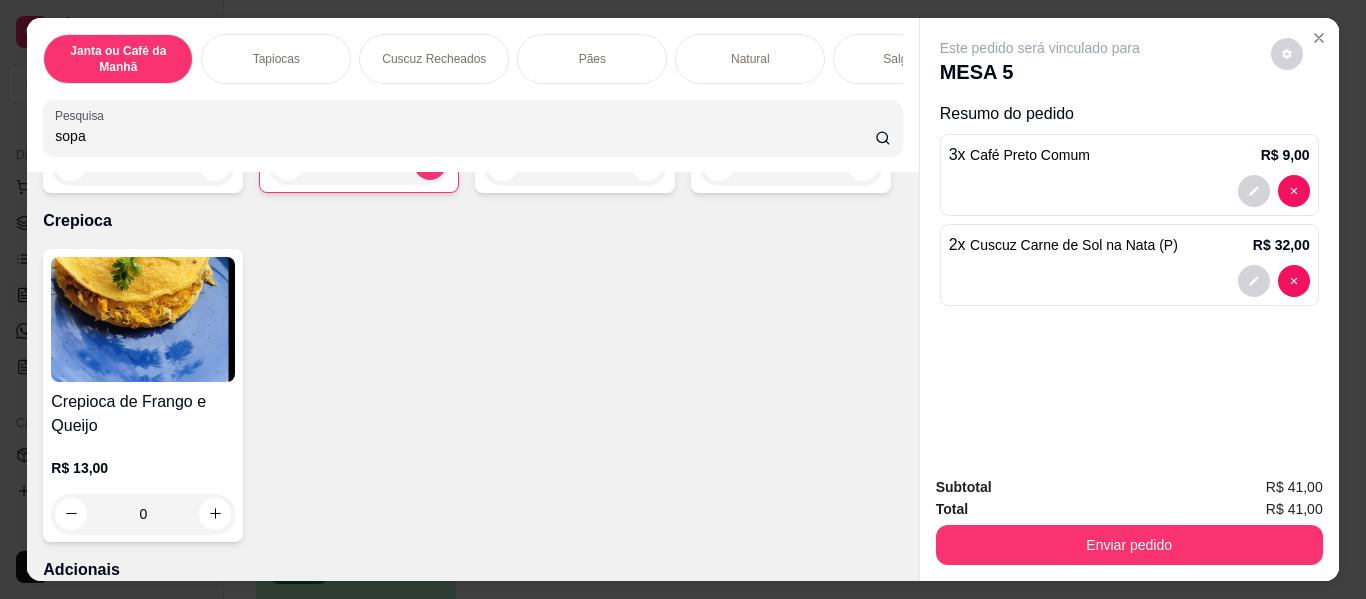 scroll, scrollTop: 4115, scrollLeft: 0, axis: vertical 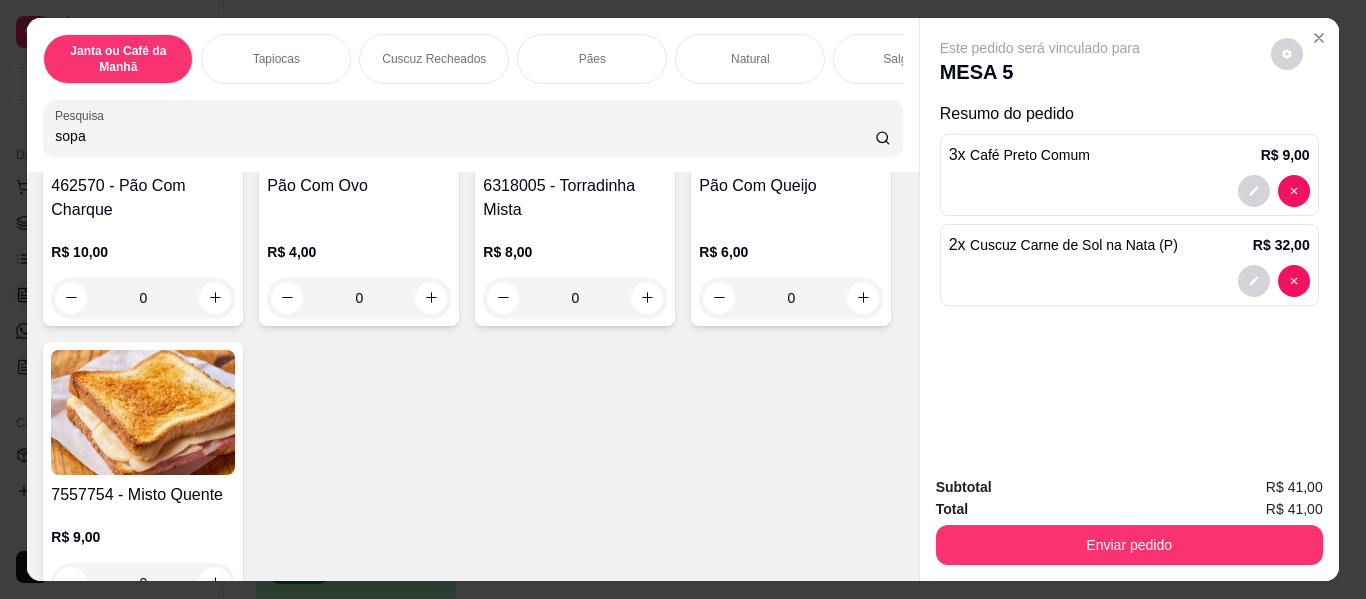 type on "sopa" 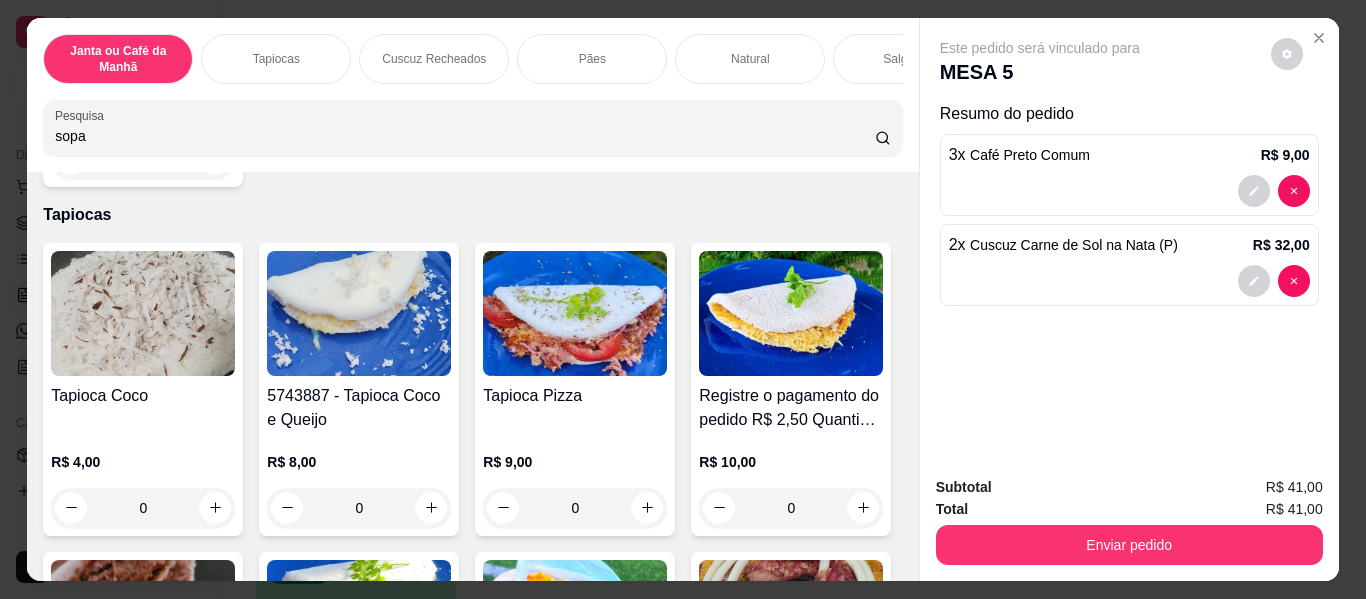 scroll, scrollTop: 313, scrollLeft: 0, axis: vertical 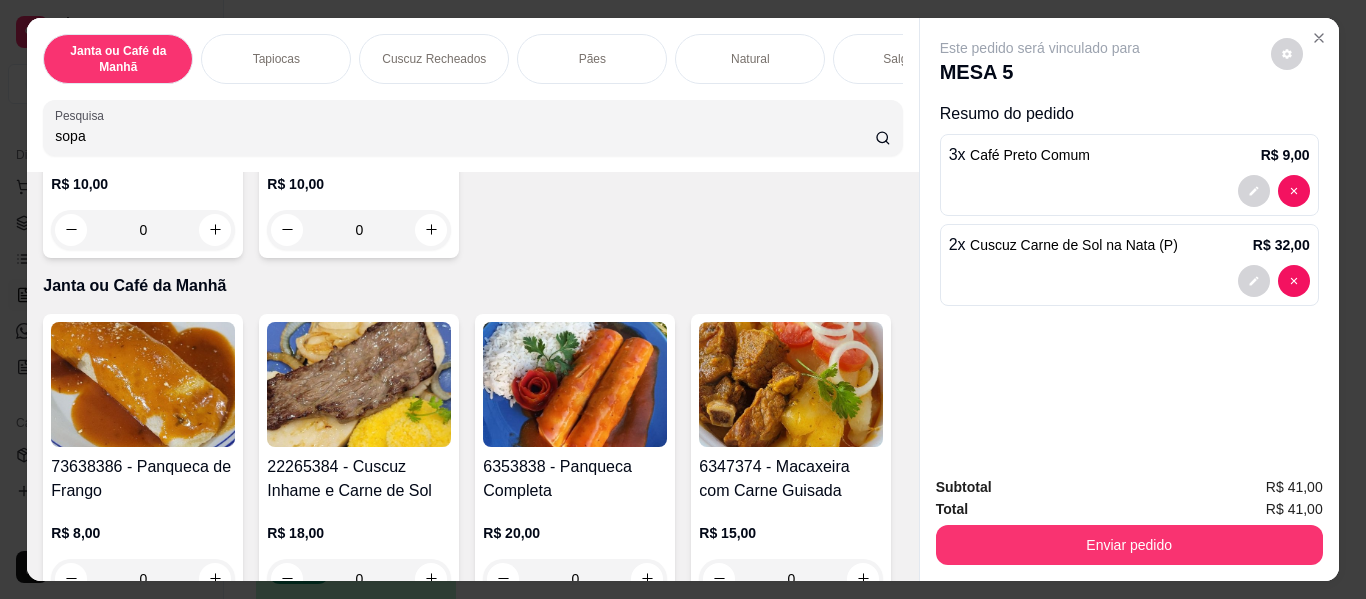 click on "Item avulso Resultado da pesquisa Sopa de Carne   R$ 10,00 0 Sopa de Feijão    R$ 10,00 0 Janta ou Café da Manhã  73638386 - Panqueca de Frango   R$ 8,00 0 22265384 - Cuscuz Inhame e Carne de Sol   R$ 18,00 0 6353838 - Panqueca Completa   R$ 20,00 0 6347374 - Macaxeira com Carne  Guisada   R$ 15,00 0 Macaxeira e Carne de Sol   R$ 18,00 0 Macaxeira Com Calabresa    R$ 15,00 0 Fatia Lasanha    R$ 15,00 0 Macaxeira com charque    R$ 18,00 0 Cuscuz com Frango (Frito)   R$ 14,00 0 Tapiocas Tapioca Coco   R$ 4,00 0 5743887 - Tapioca Coco e Queijo    R$ 8,00 0 Tapioca Pizza   R$ 9,00 0 Tapioca Frango com Queijo   R$ 10,00 0 Tapioca Charque e Queijo   R$ 12,00 0 75210980 - Tapioca Carne de Sol Com Queijo   R$ 10,00 0 575477 - Tapioca Mista Proteica    R$ 15,00 0 5755787 - Tapioca Moda Do Cheff   R$ 15,00 0 58 - Tapioca Frango Completa    R$ 15,00 0 Tapioca com Queijo Coalho   R$ 8,00 0 Tapioca com Ovo   R$ 3,00 0 Tapioca com Manteiga   R$ 3,00 0 Tapioca Monte do Seu Jeito   R$ 15,00 0   0" at bounding box center (472, 376) 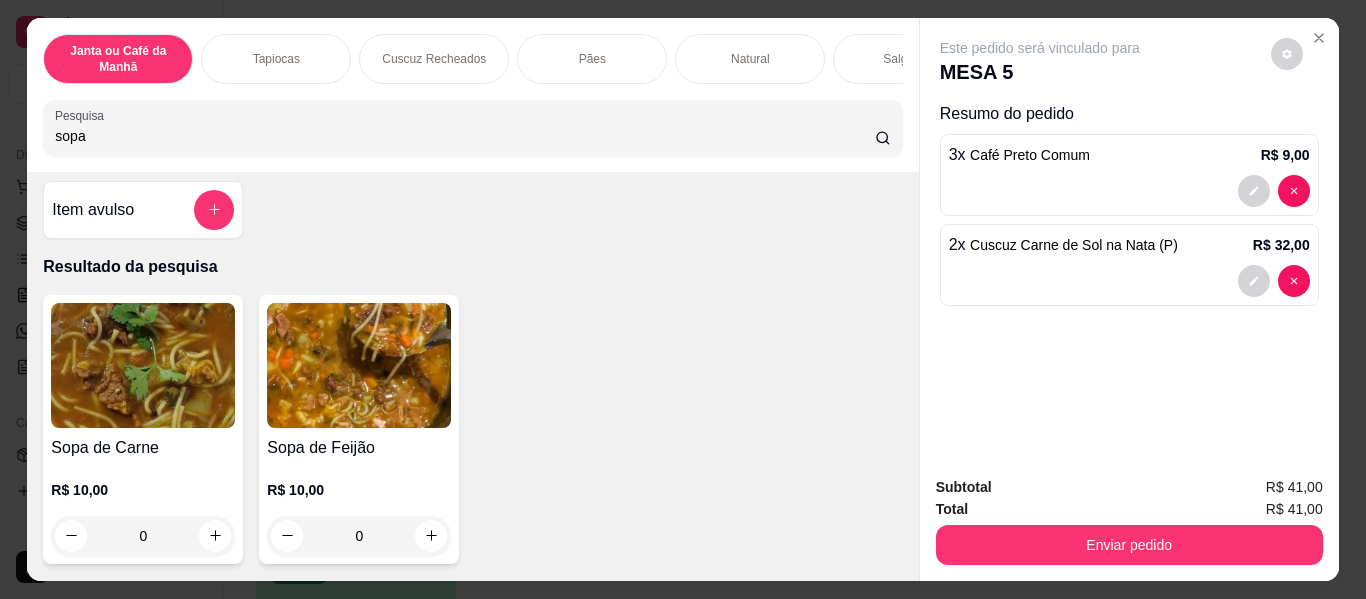 scroll, scrollTop: 0, scrollLeft: 0, axis: both 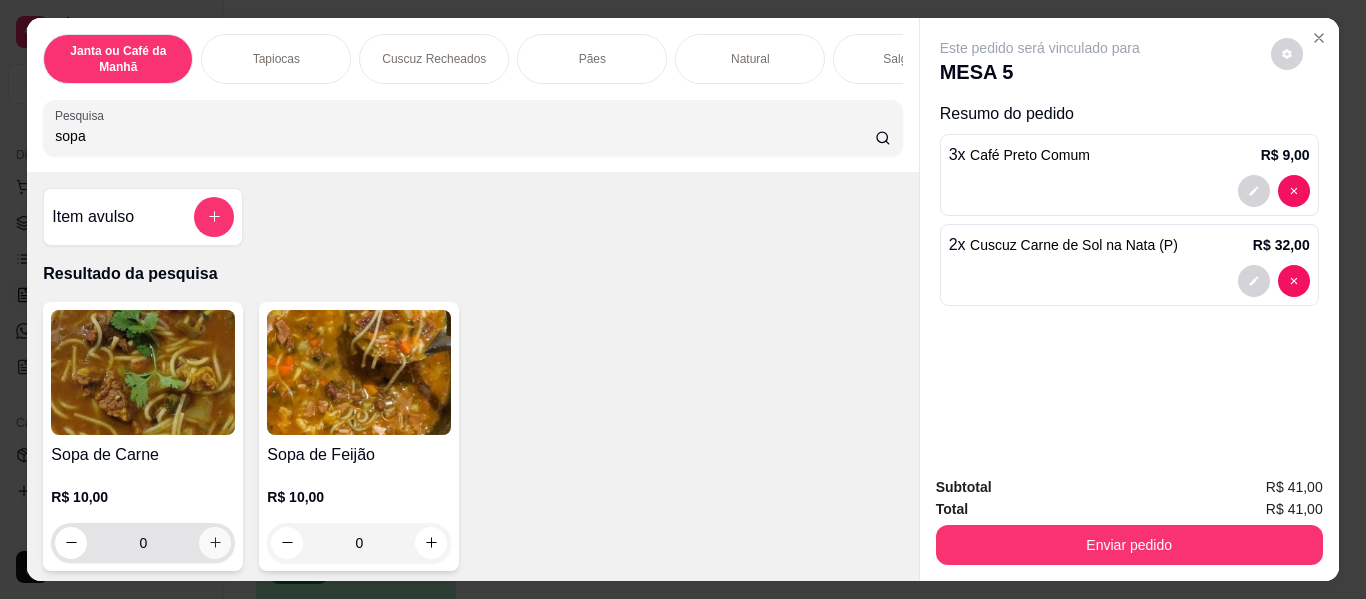 click at bounding box center (215, 543) 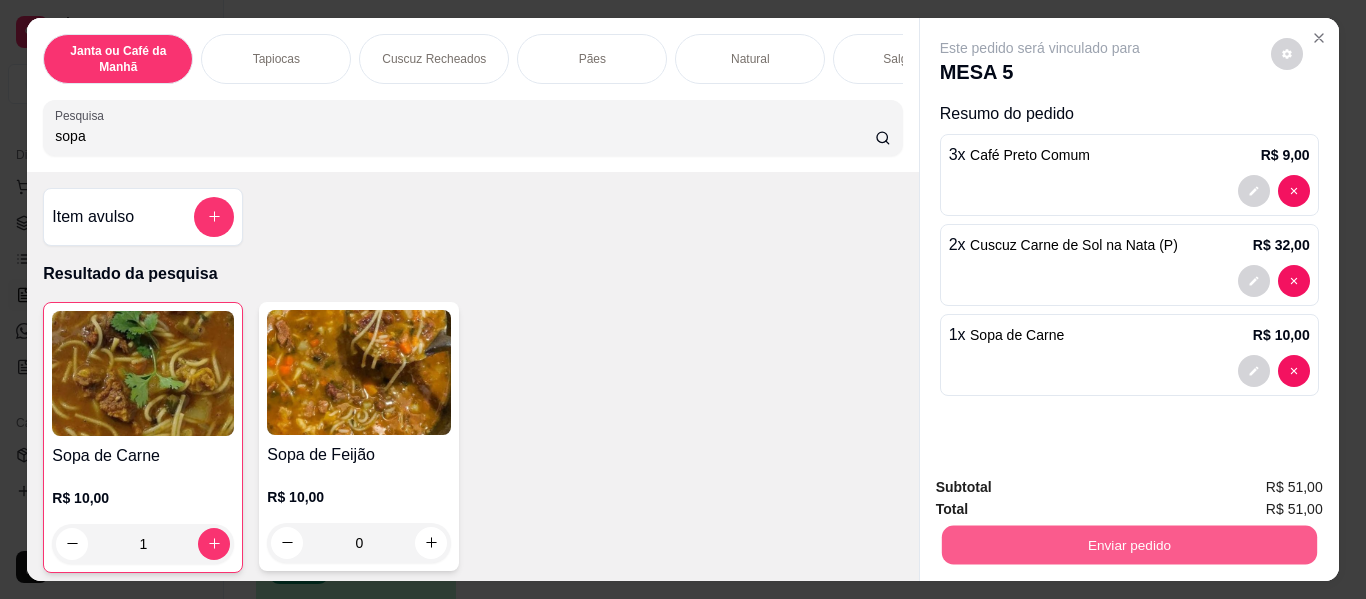 click on "Enviar pedido" at bounding box center (1128, 545) 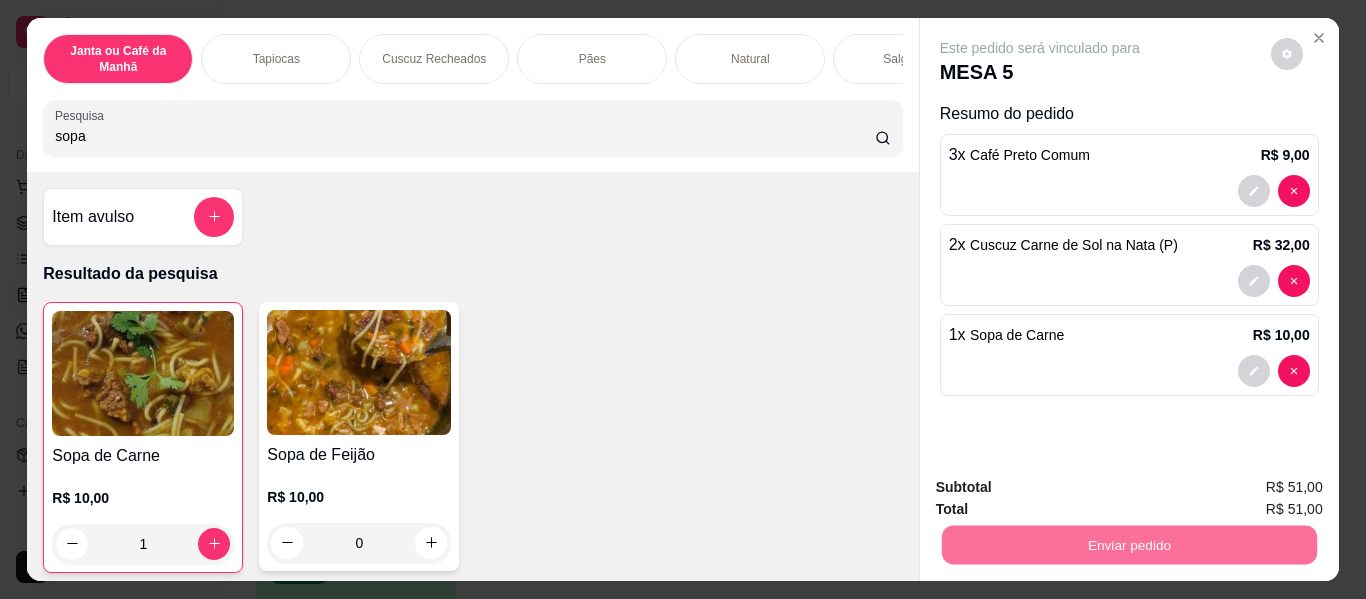 click on "Não registrar e enviar pedido" at bounding box center [1063, 489] 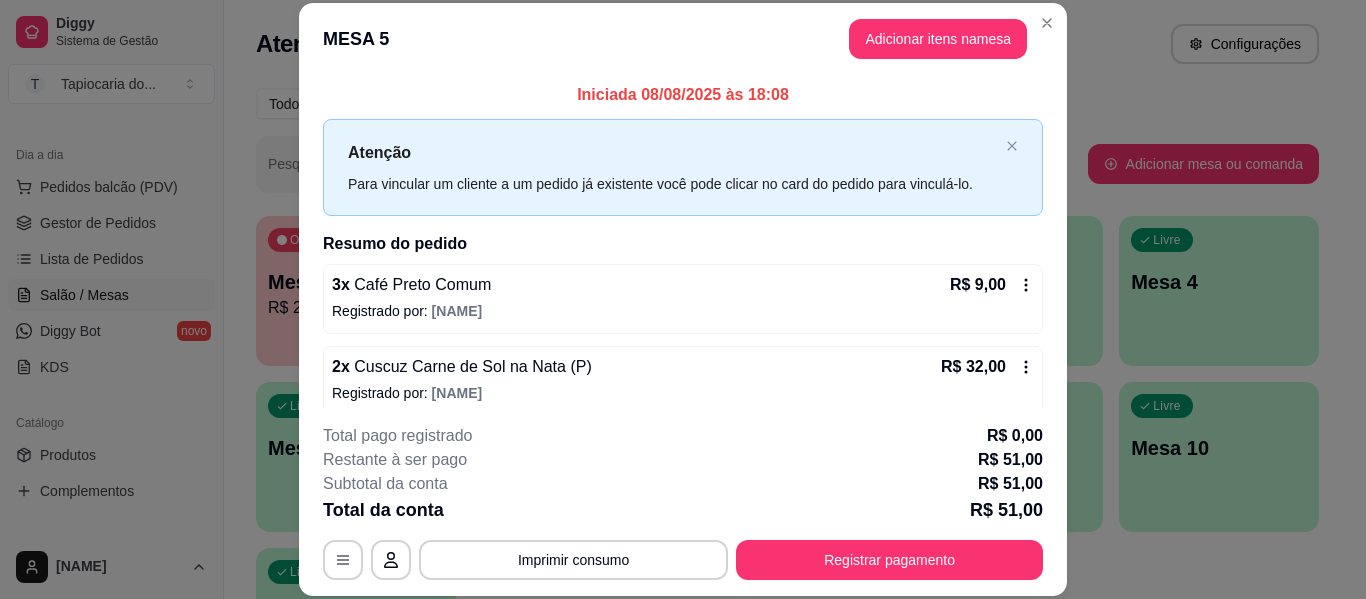 scroll, scrollTop: 98, scrollLeft: 0, axis: vertical 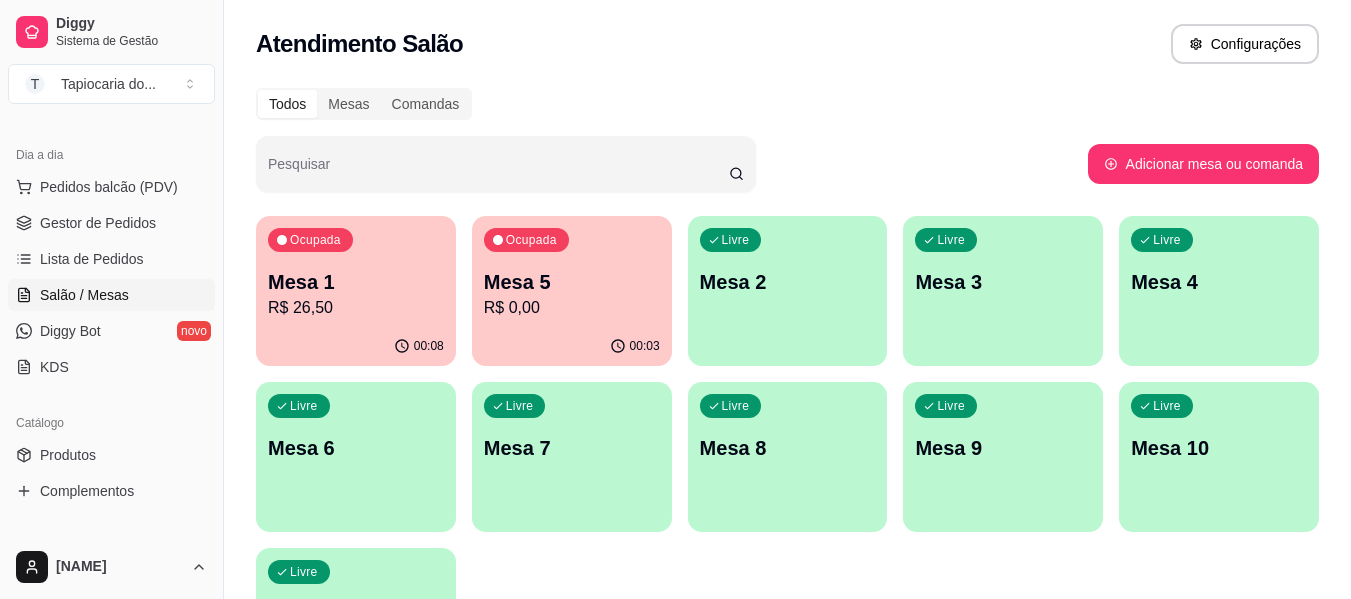 click on "Mesa 2" at bounding box center (788, 282) 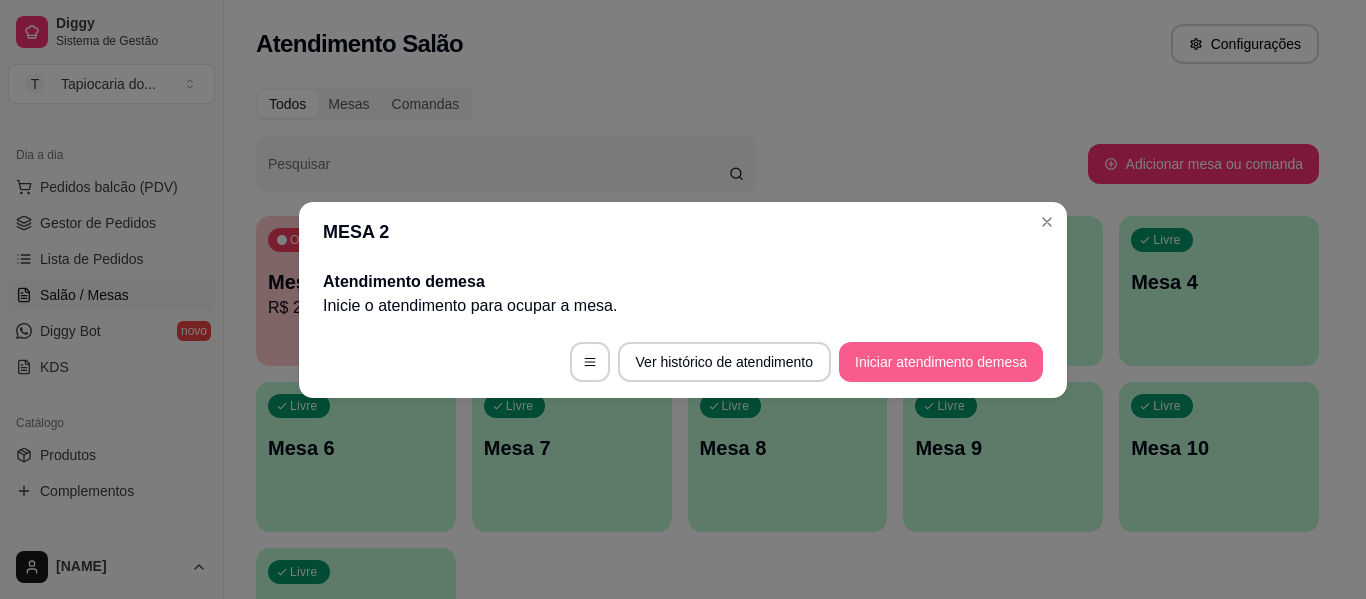 click on "Iniciar atendimento de  mesa" at bounding box center [941, 362] 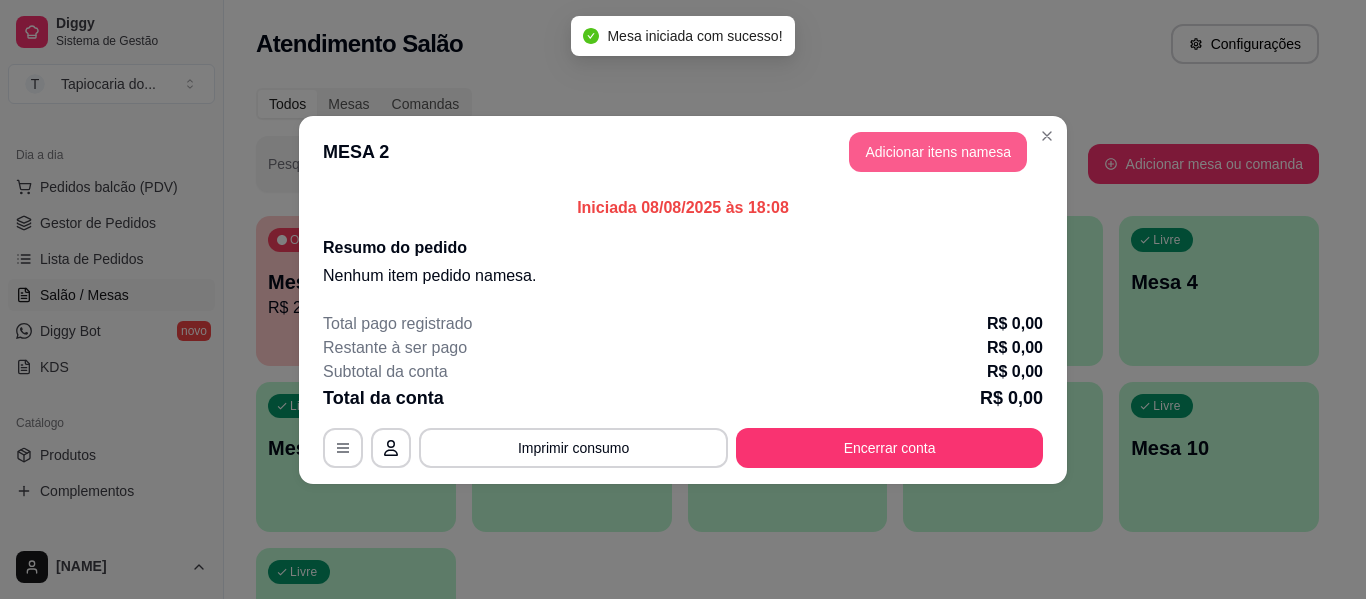 click on "Adicionar itens na  mesa" at bounding box center [938, 152] 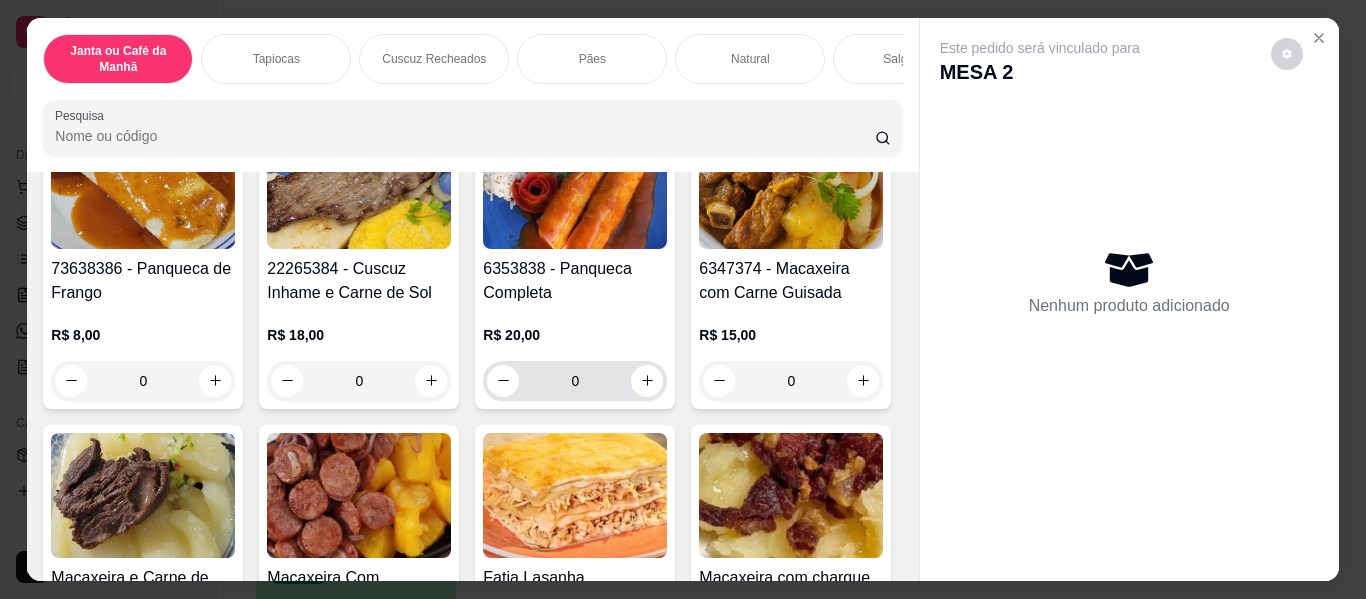 scroll, scrollTop: 0, scrollLeft: 0, axis: both 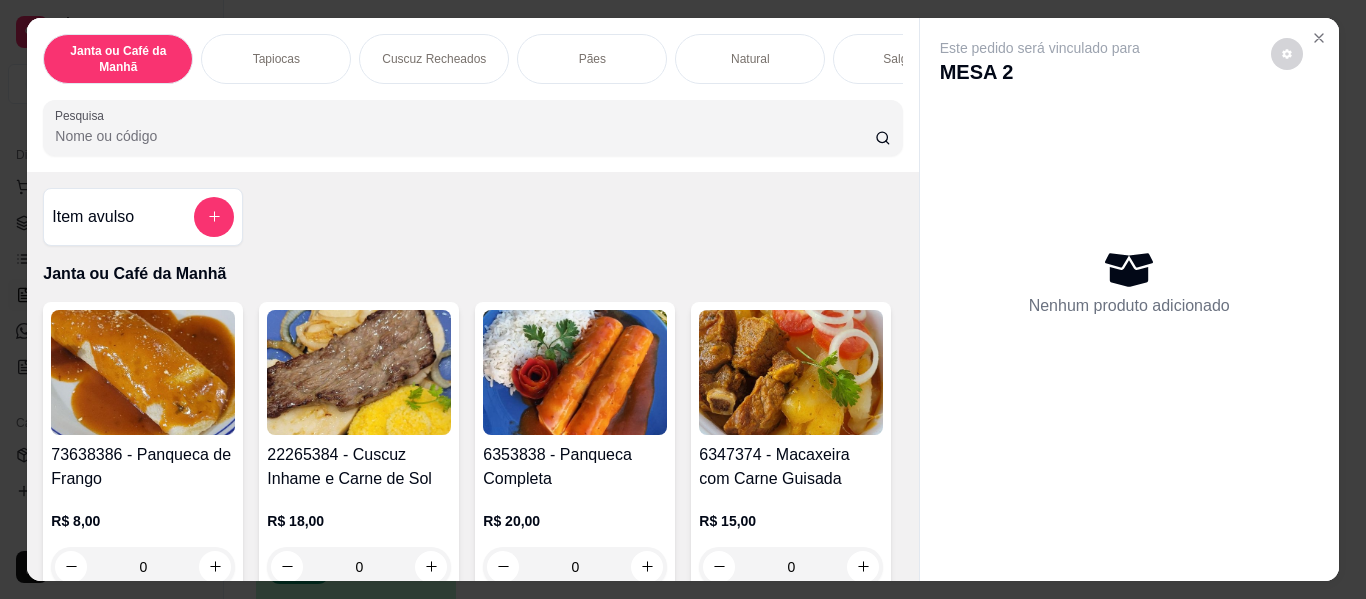 click on "Pesquisa" at bounding box center [465, 136] 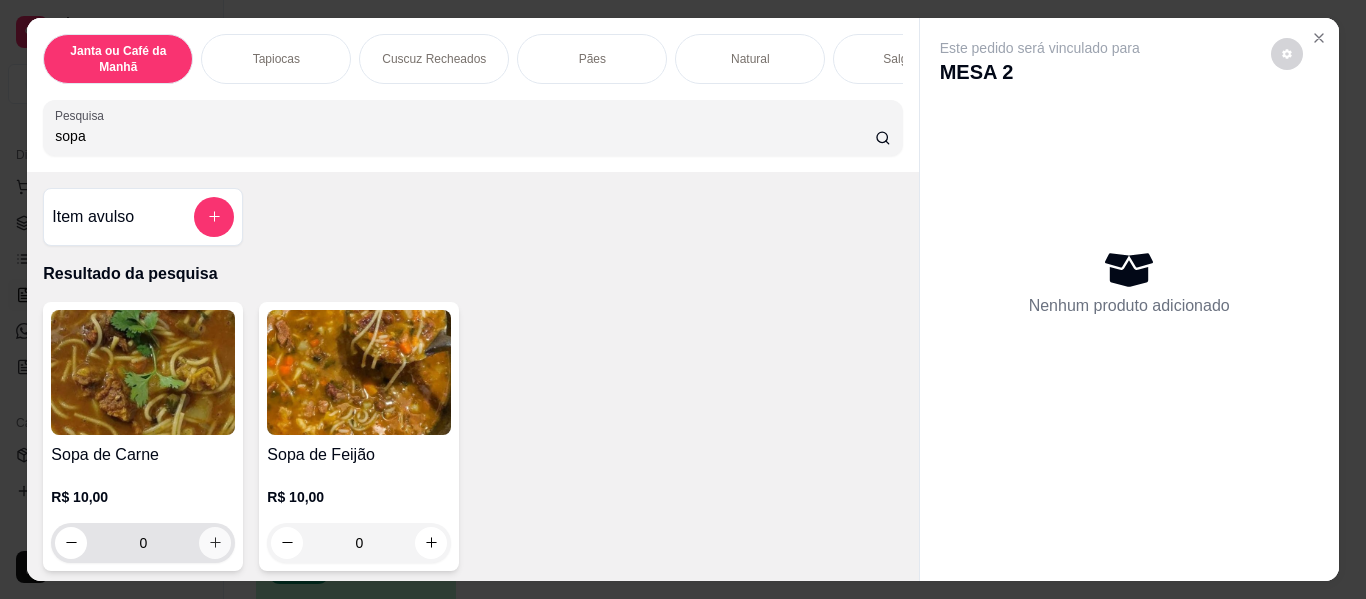 type on "sopa" 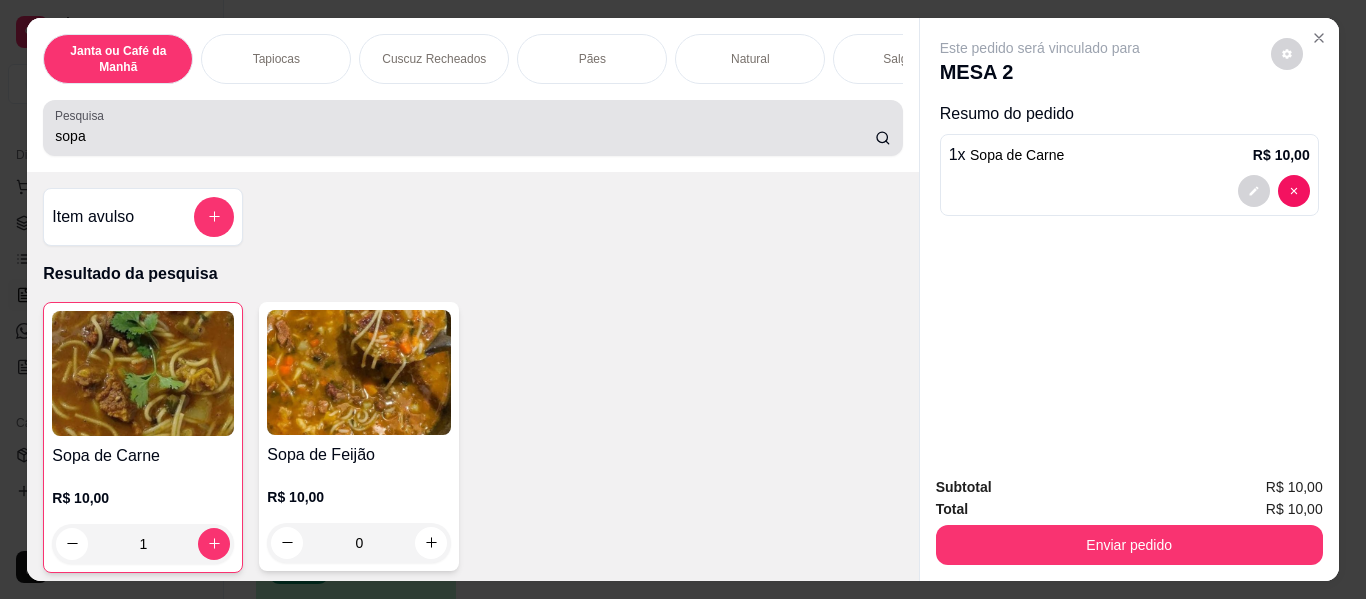 click on "sopa" at bounding box center [465, 136] 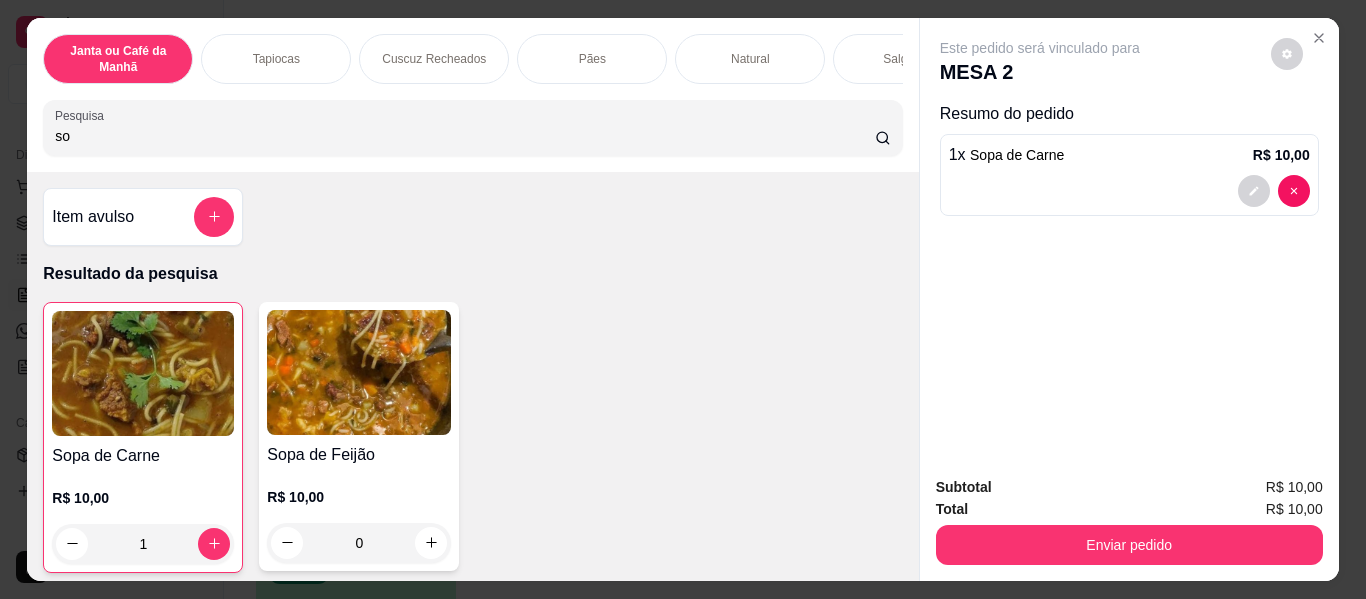 type on "s" 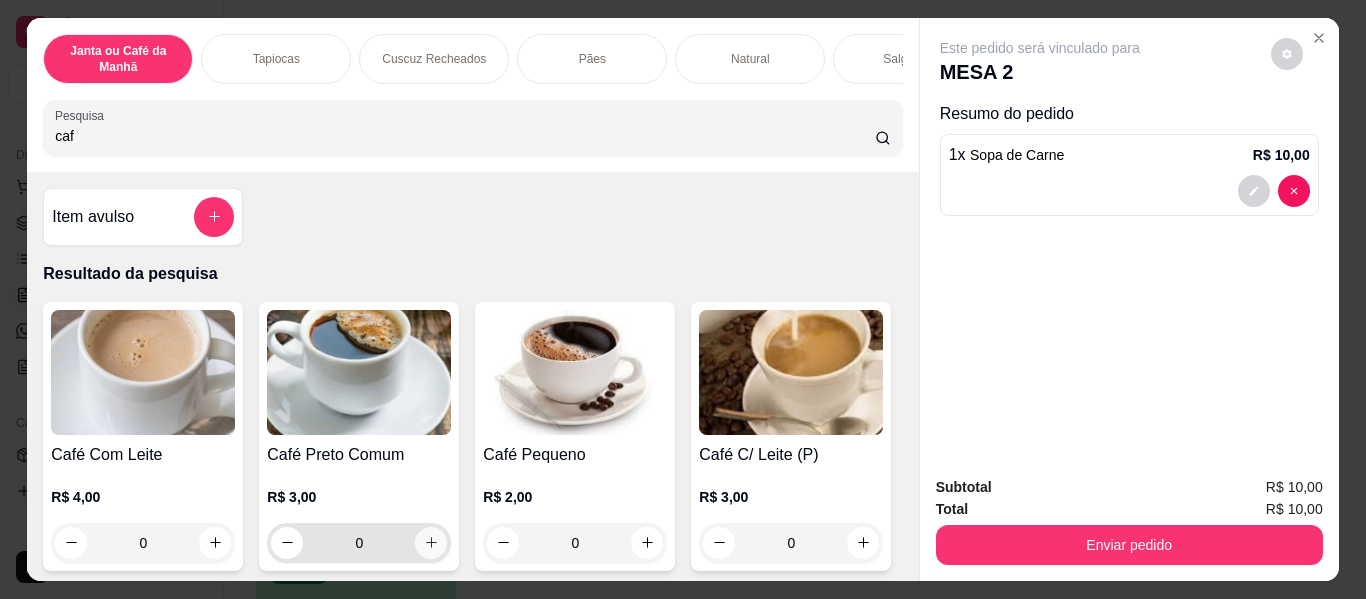 type on "caf" 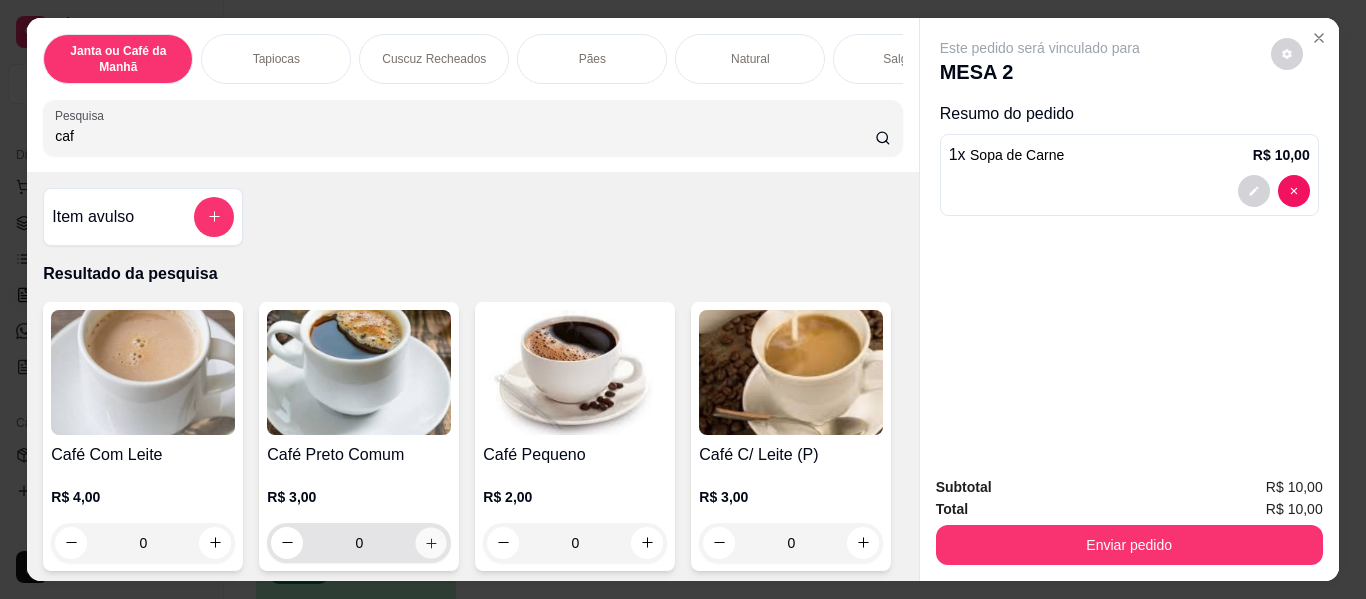 click 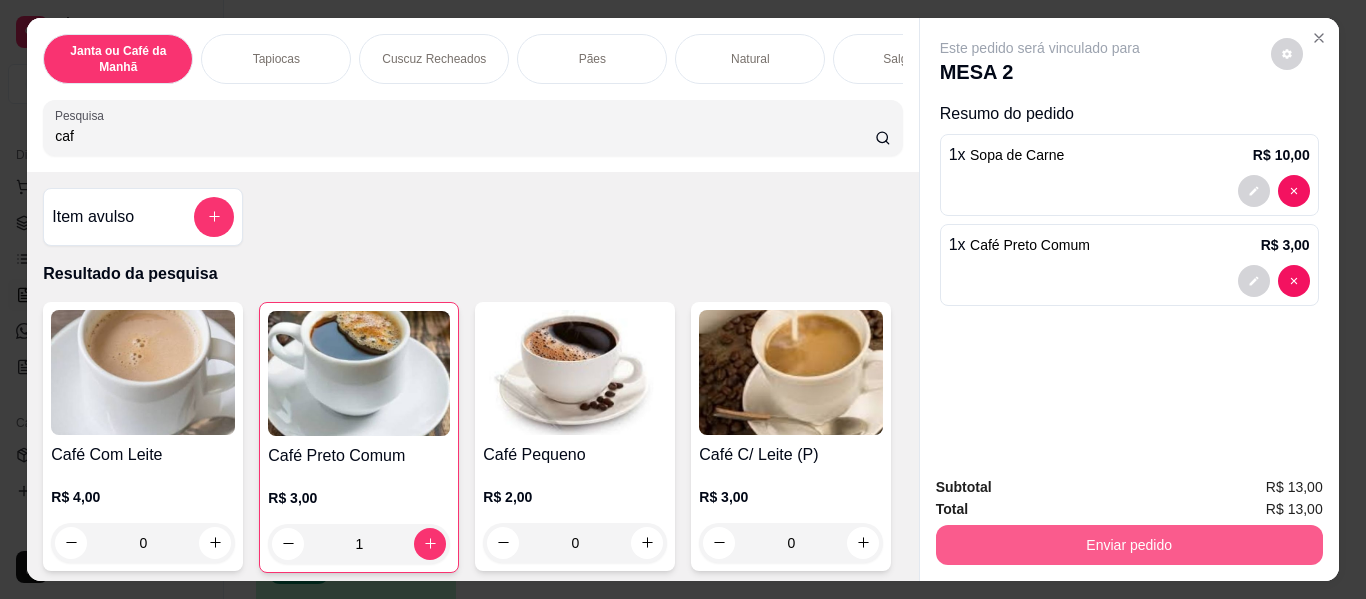 click on "Enviar pedido" at bounding box center [1129, 545] 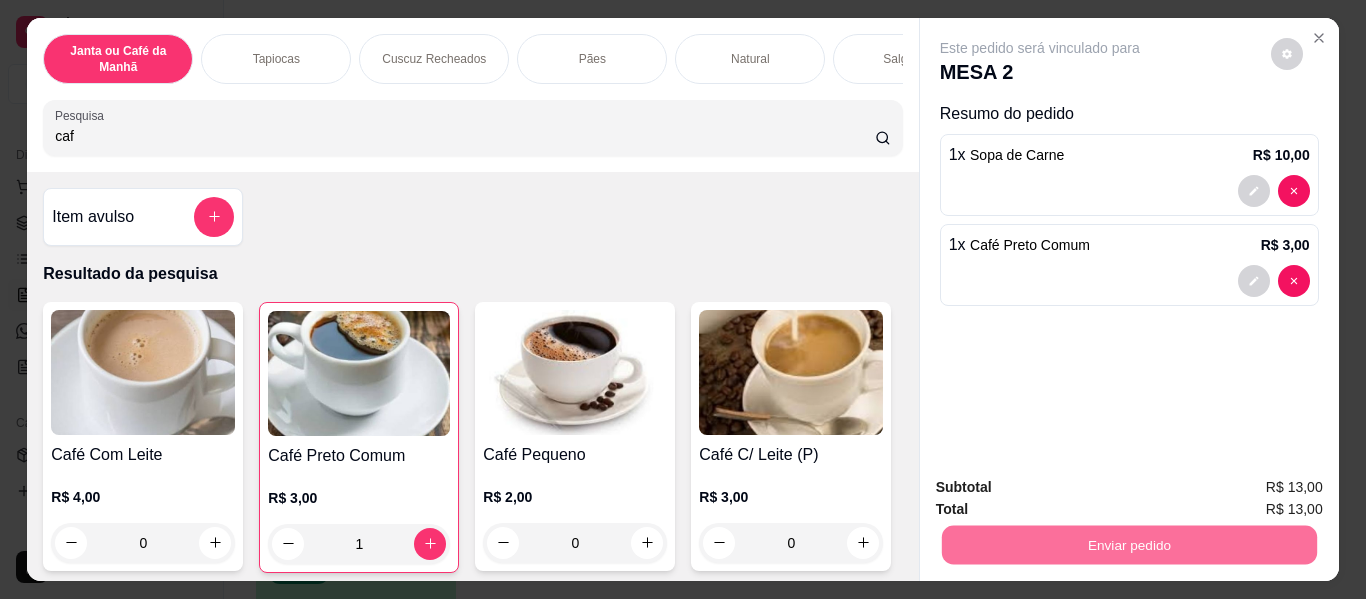 click on "Não registrar e enviar pedido" at bounding box center [1063, 489] 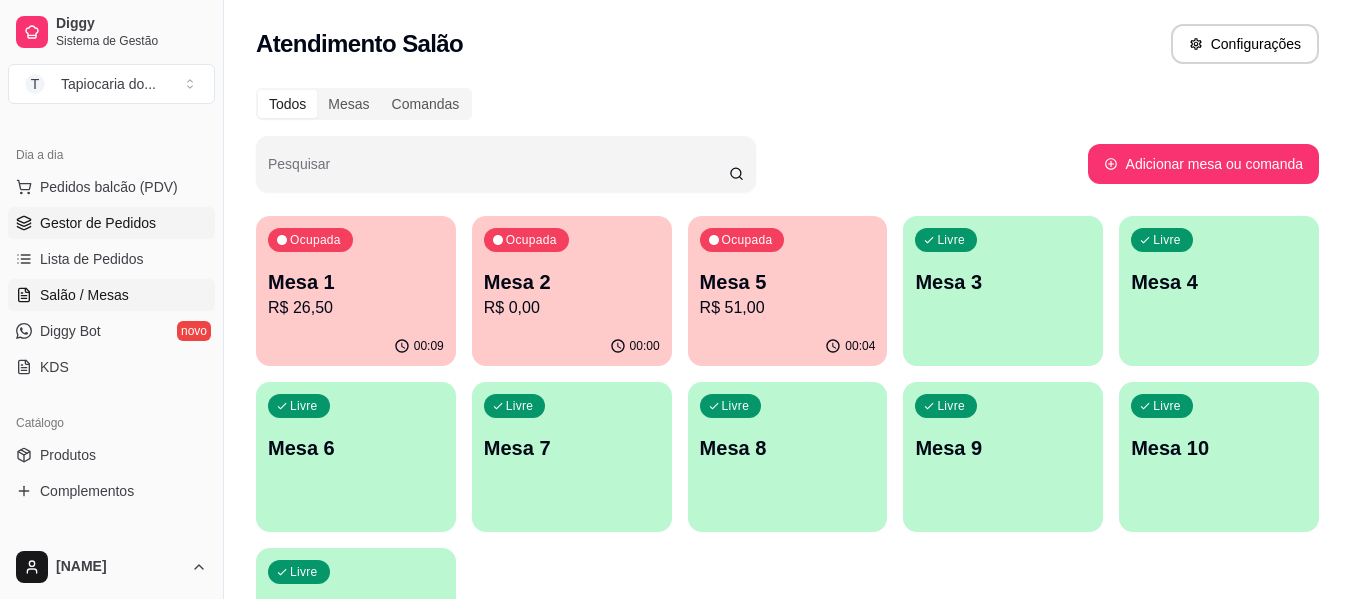 click on "Gestor de Pedidos" at bounding box center [98, 223] 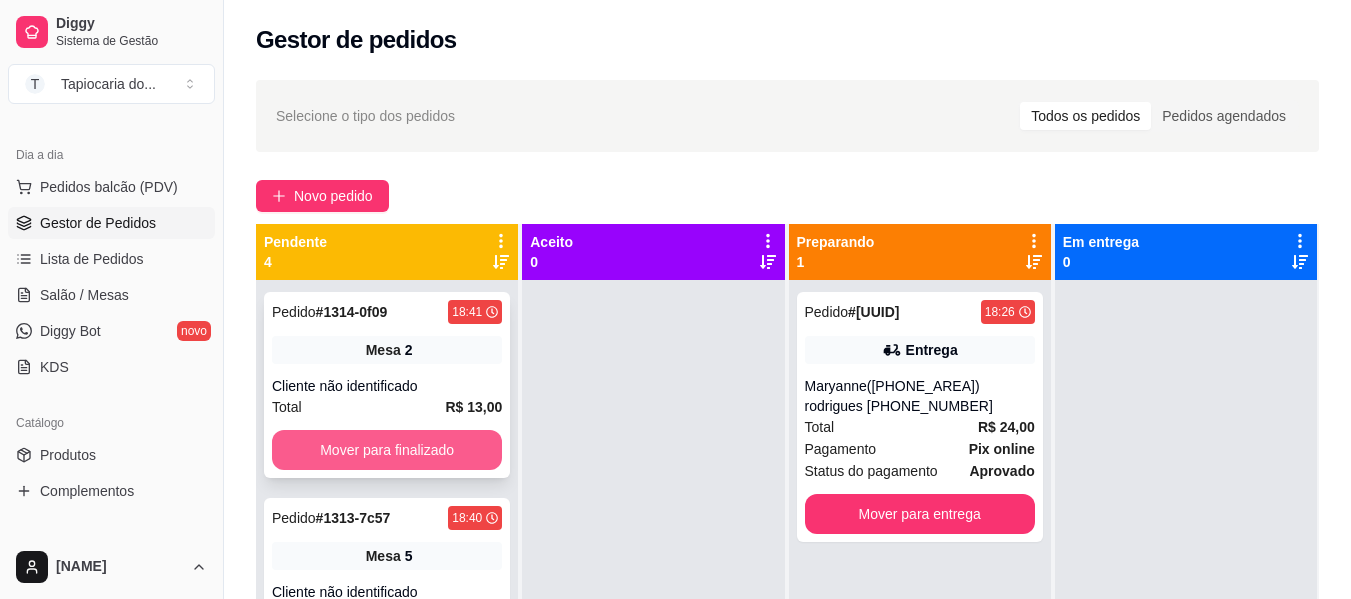 click on "Mover para finalizado" at bounding box center [387, 450] 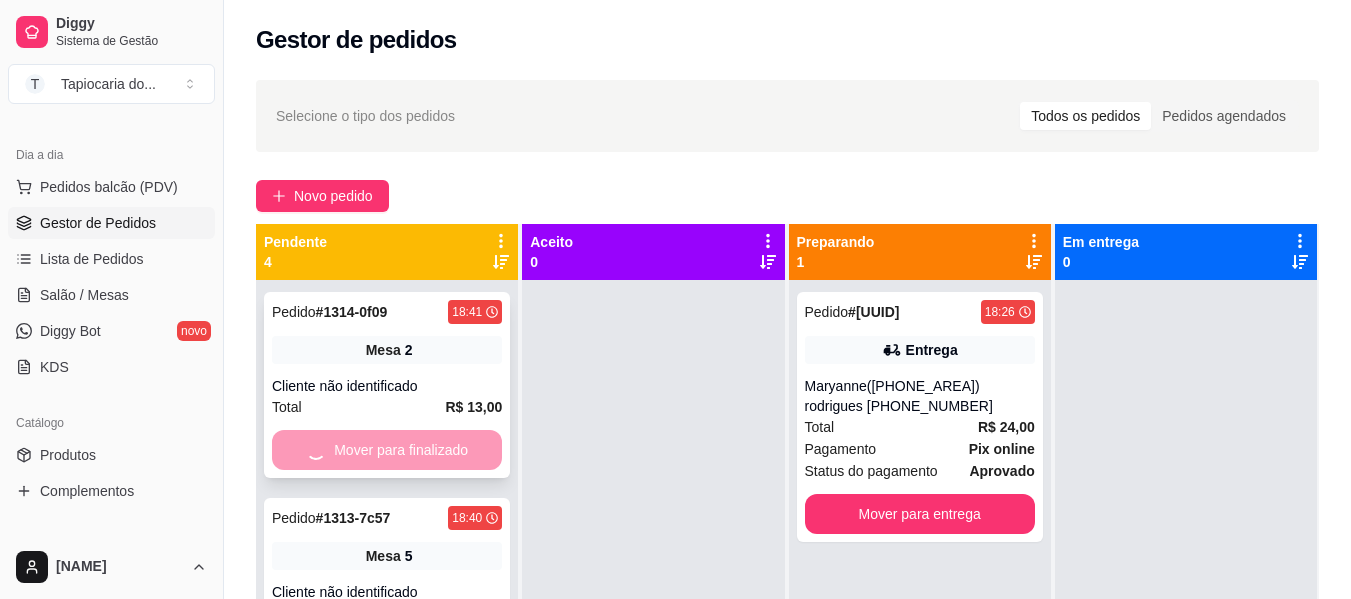 click on "Mover para finalizado" at bounding box center [387, 450] 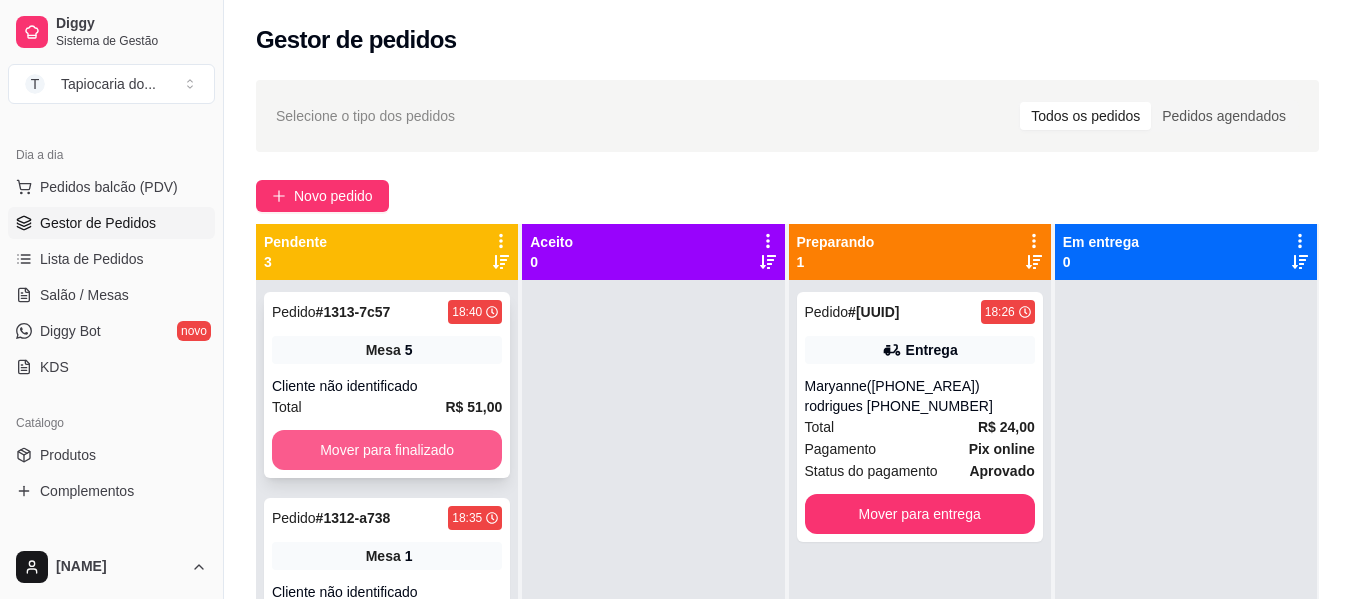 click on "Mover para finalizado" at bounding box center [387, 450] 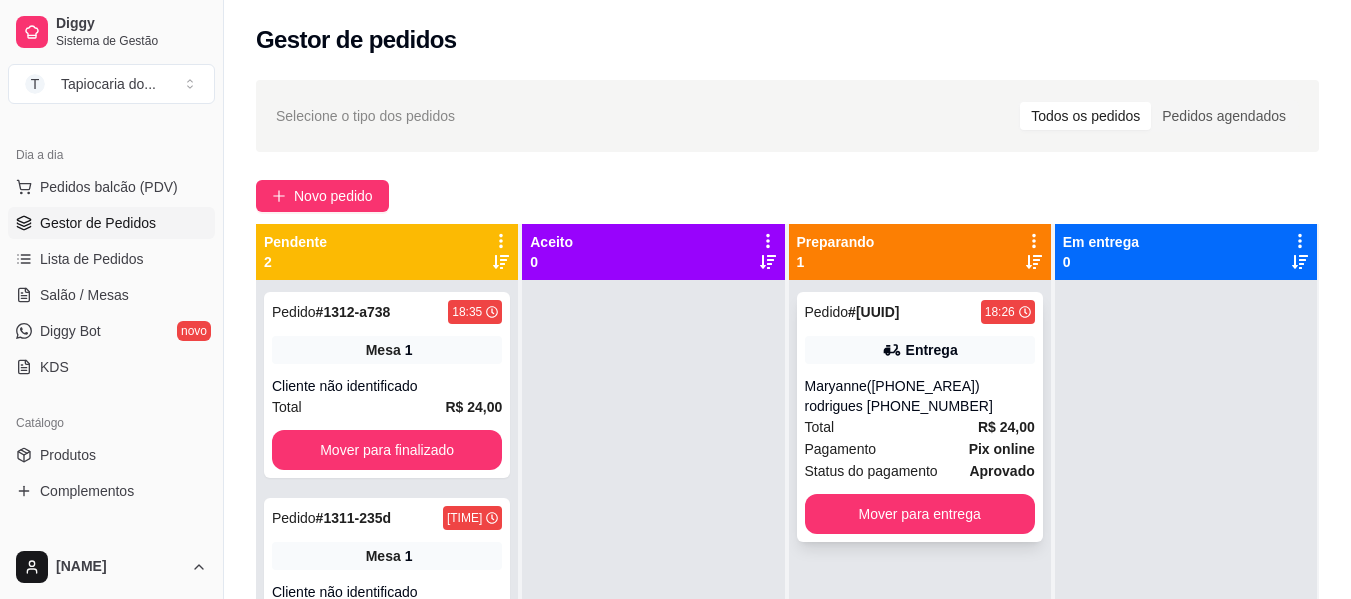 click on "Pagamento Pix online" at bounding box center [920, 449] 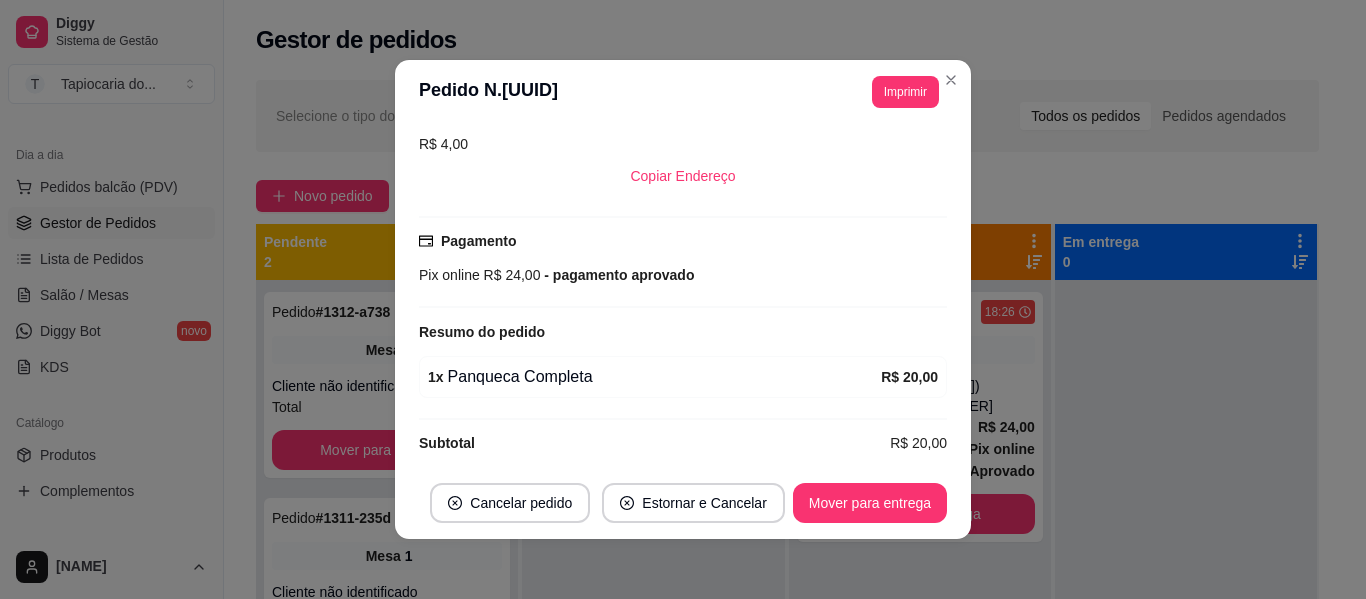scroll, scrollTop: 450, scrollLeft: 0, axis: vertical 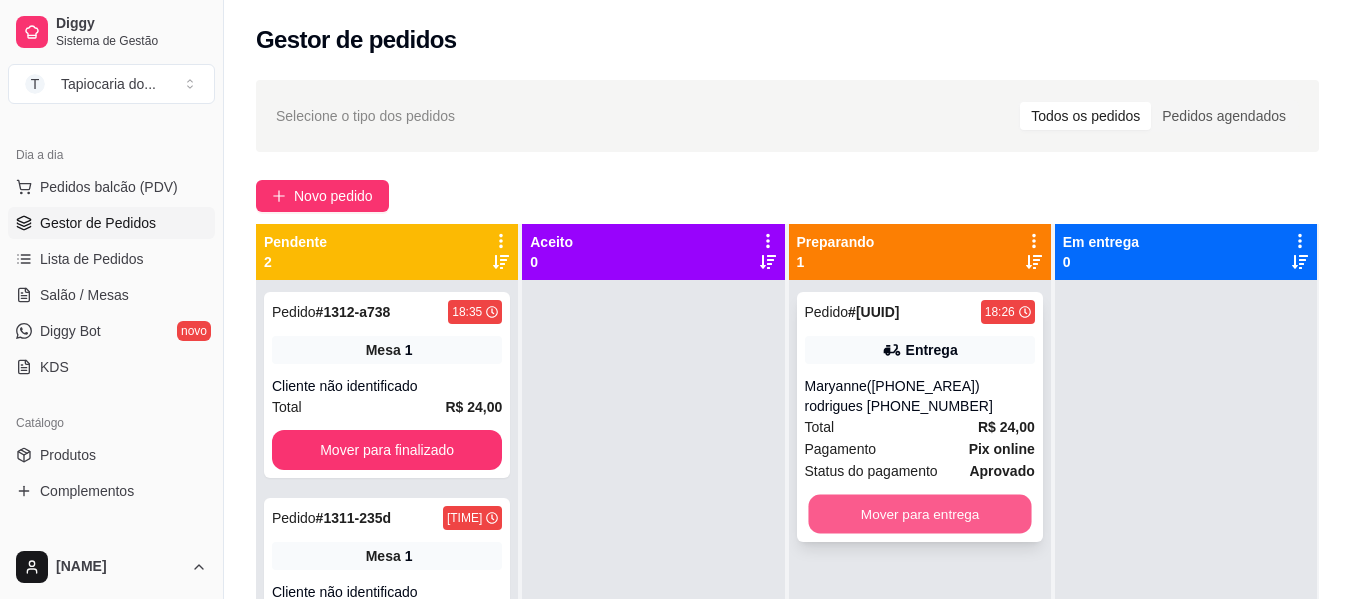 click on "Mover para entrega" at bounding box center (919, 514) 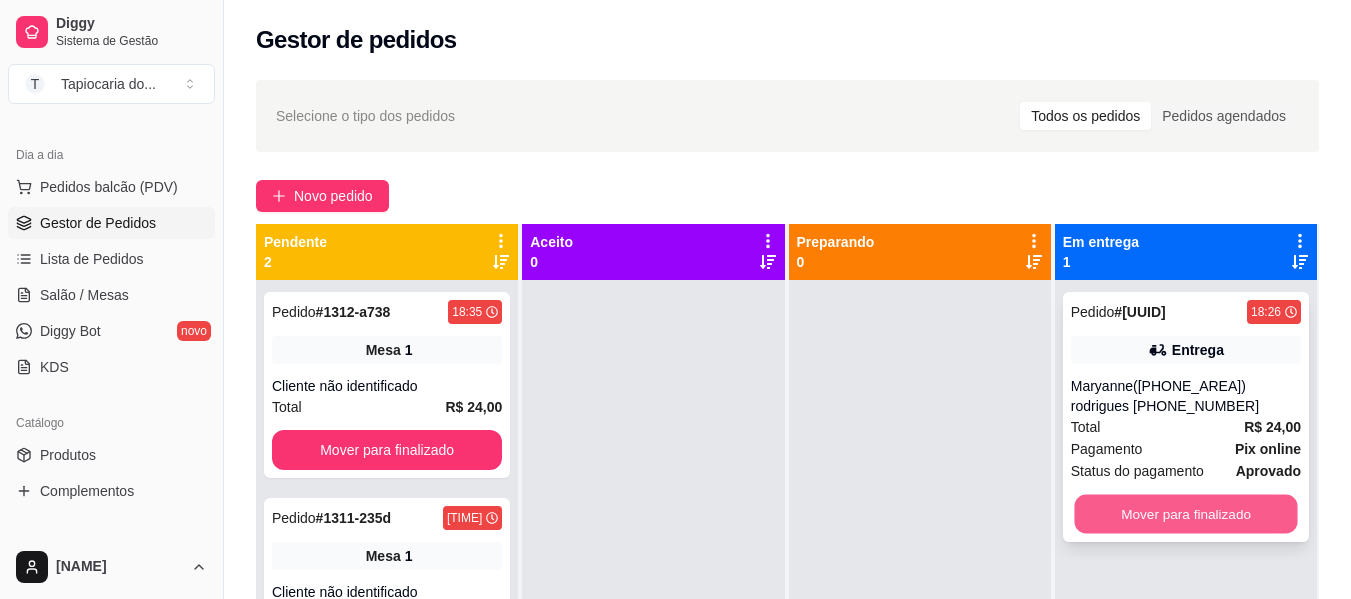 click on "Mover para finalizado" at bounding box center (1185, 514) 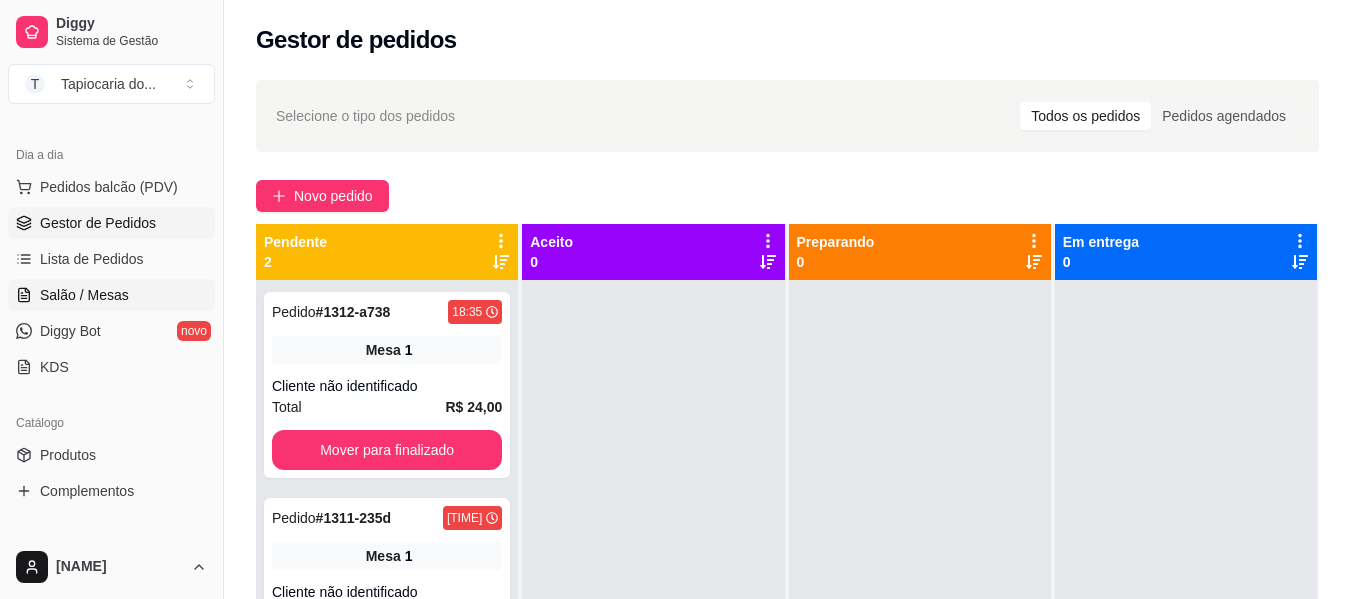 click on "Salão / Mesas" at bounding box center [84, 295] 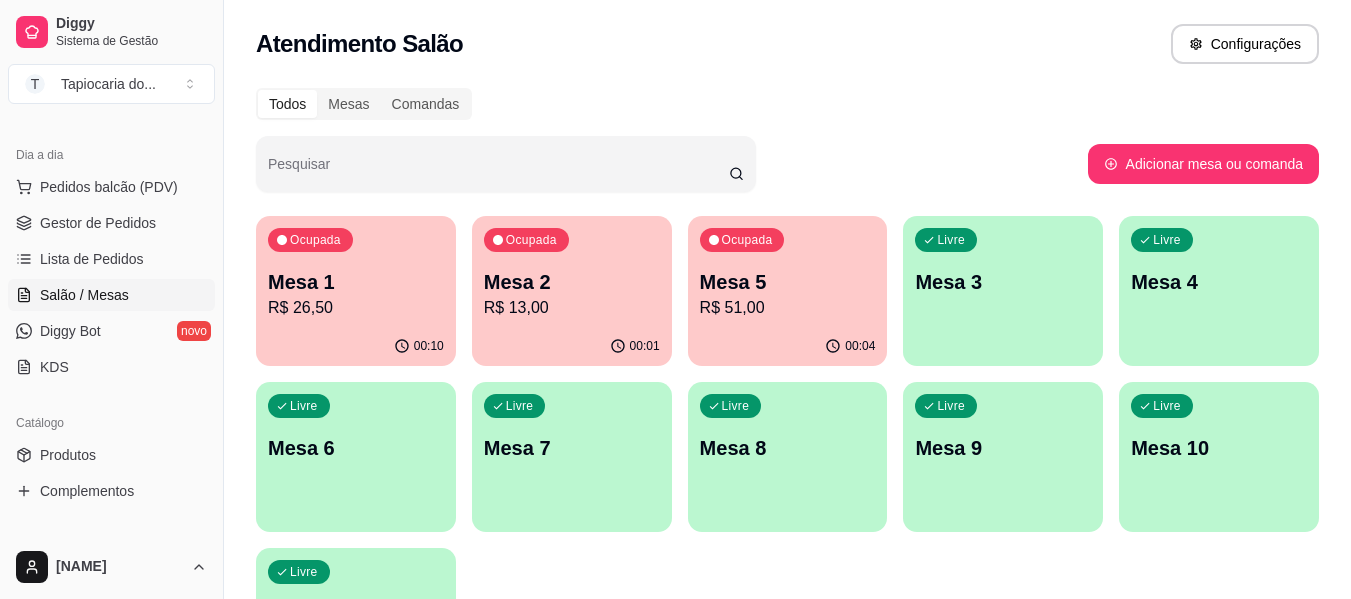 click on "Livre Mesa 3" at bounding box center (1003, 279) 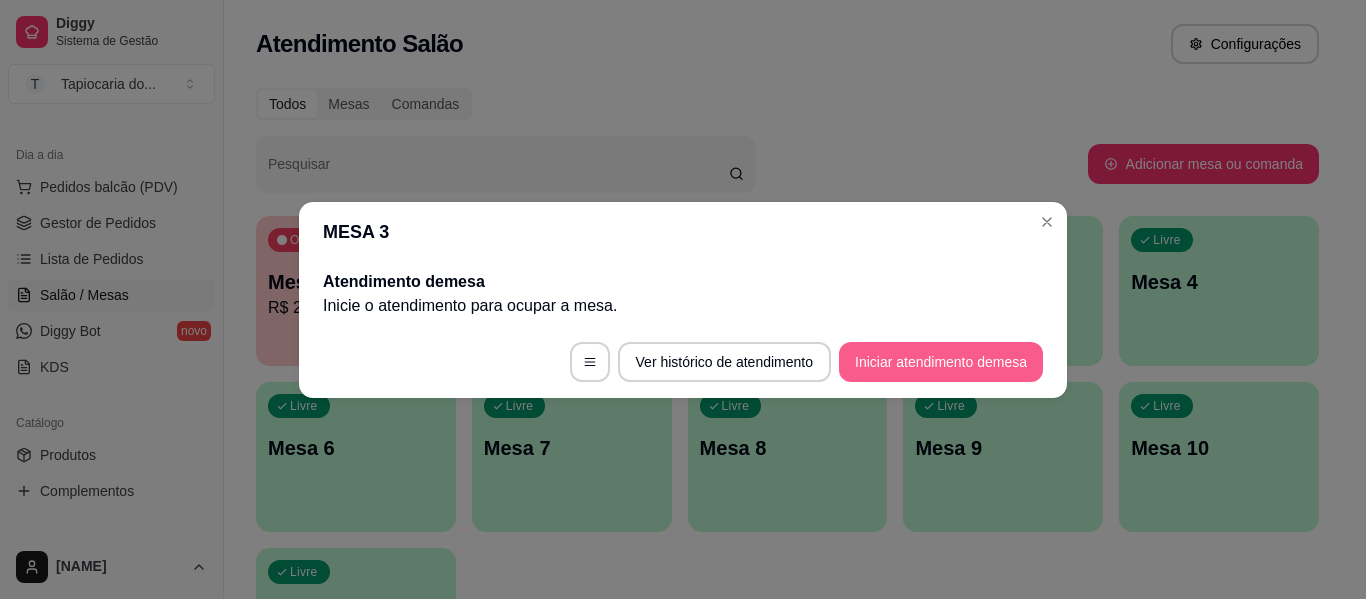 click on "Iniciar atendimento de  mesa" at bounding box center [941, 362] 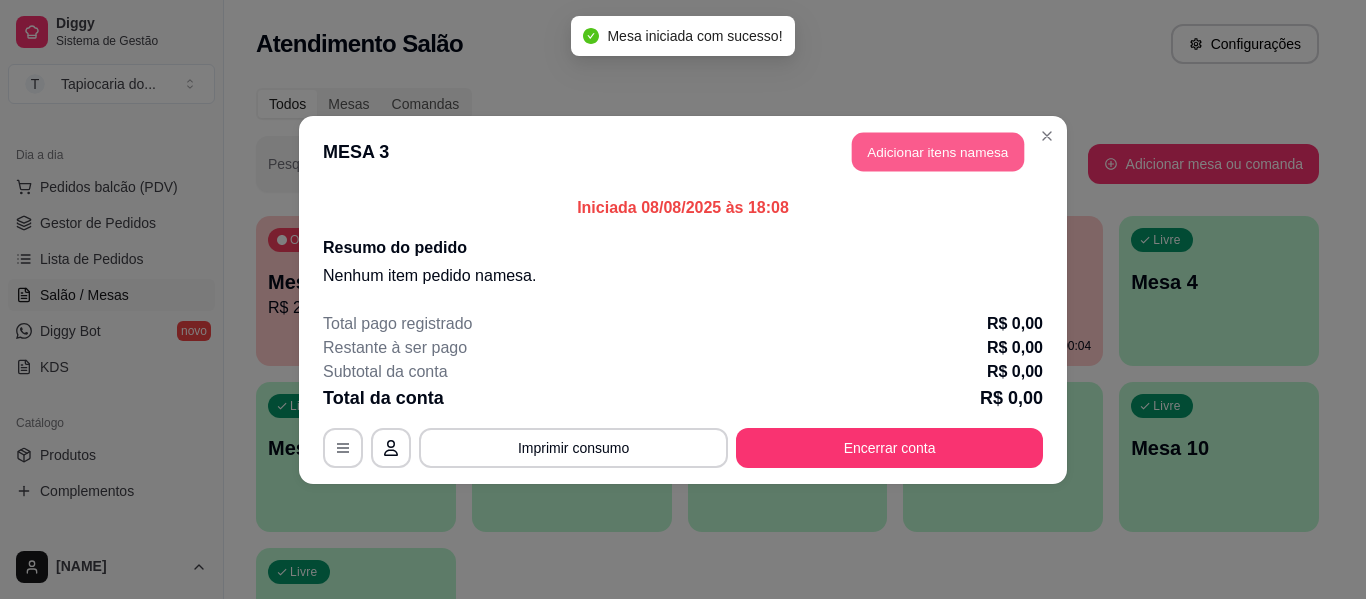 click on "Adicionar itens na  mesa" at bounding box center (938, 151) 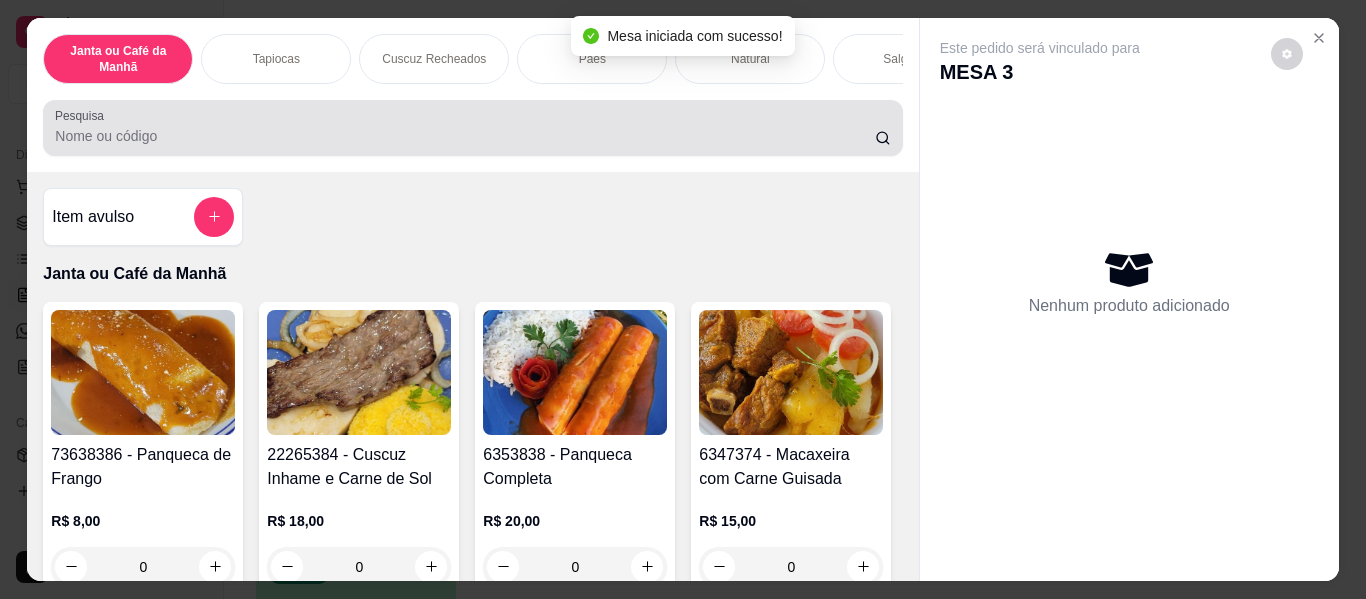 click on "Pesquisa" at bounding box center (465, 136) 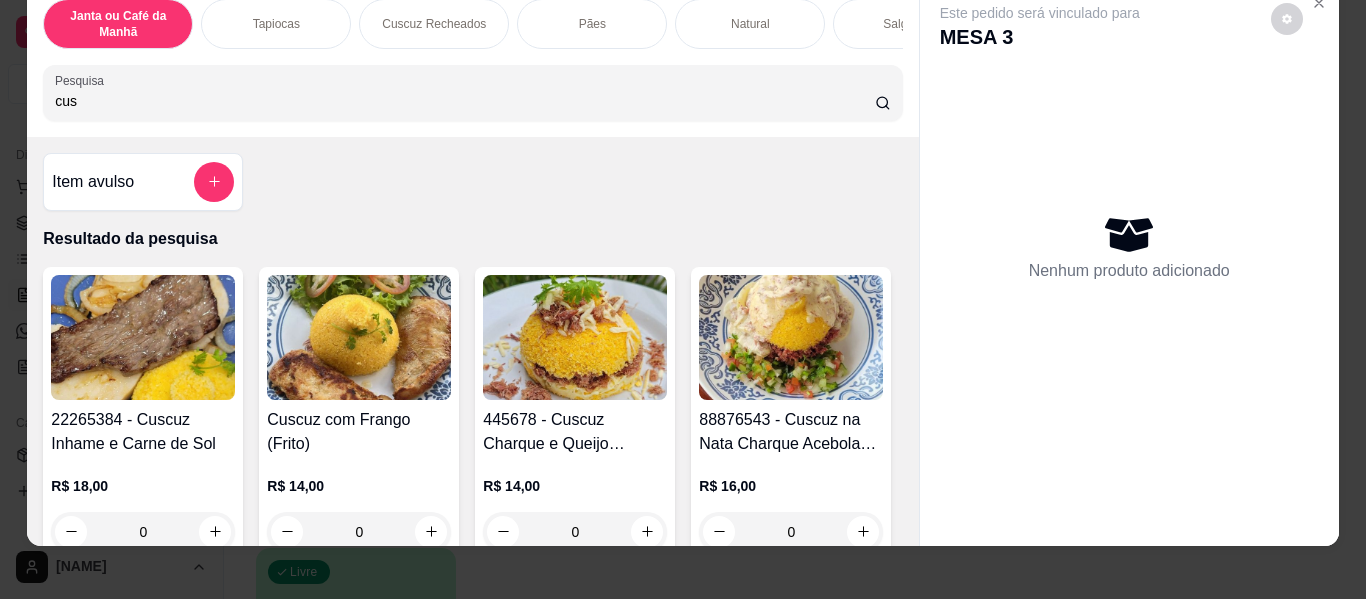 scroll, scrollTop: 54, scrollLeft: 0, axis: vertical 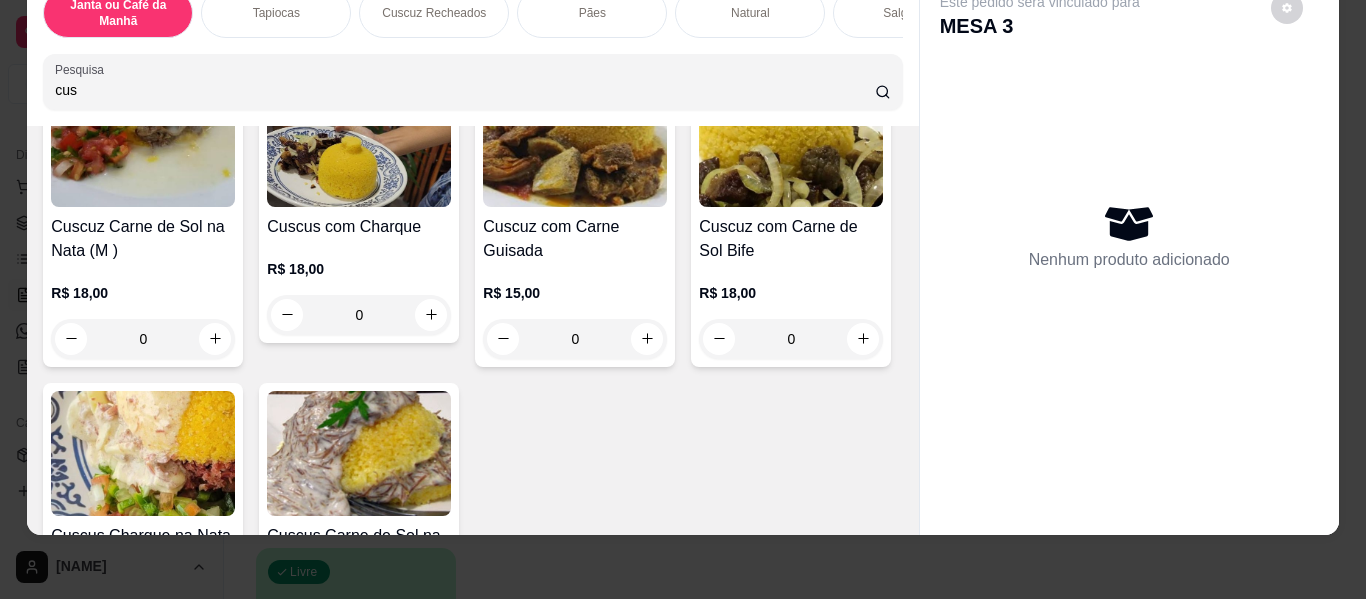 type on "cus" 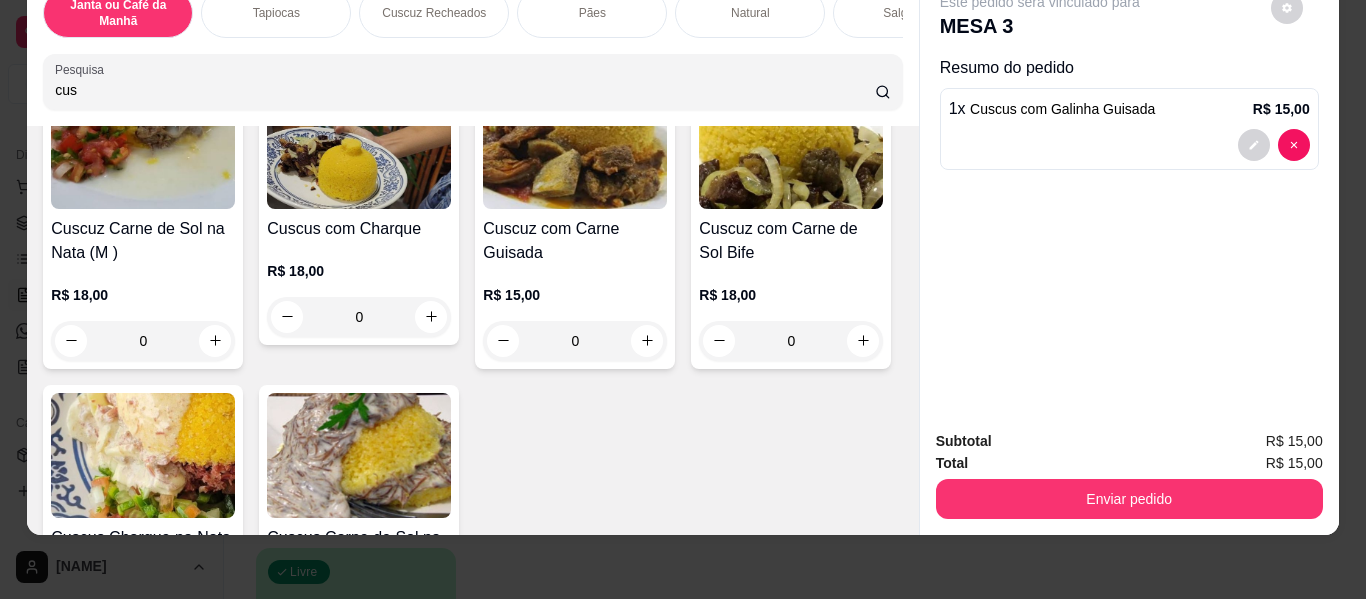 scroll, scrollTop: 801, scrollLeft: 0, axis: vertical 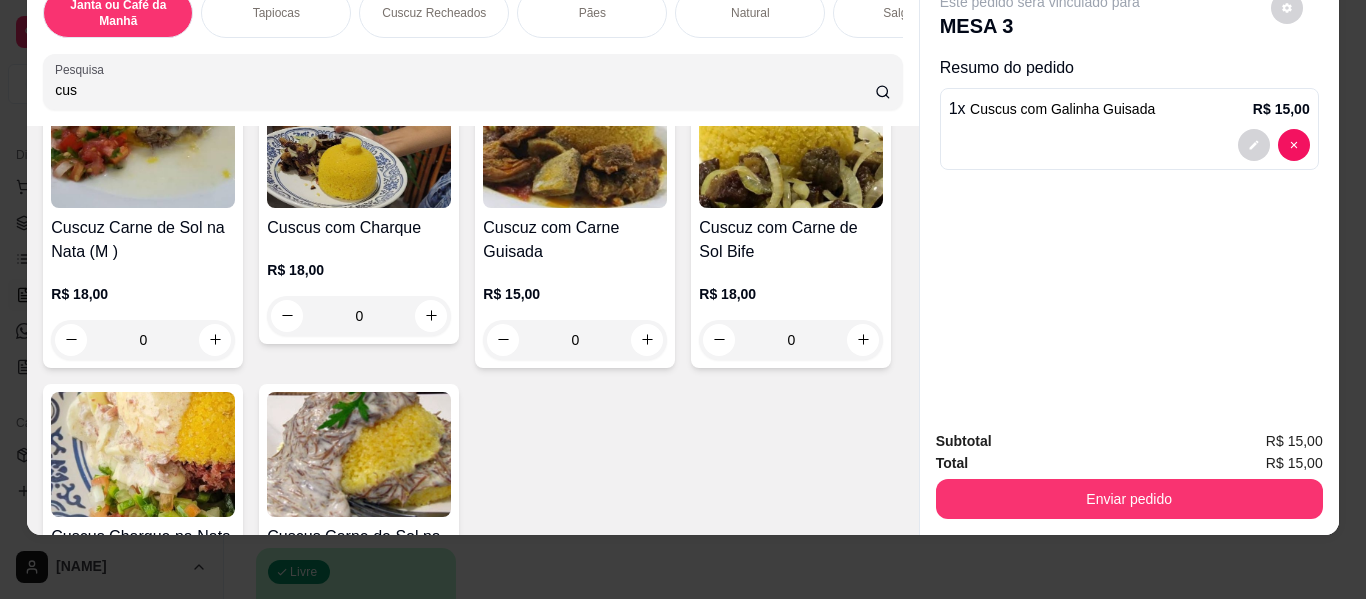 click 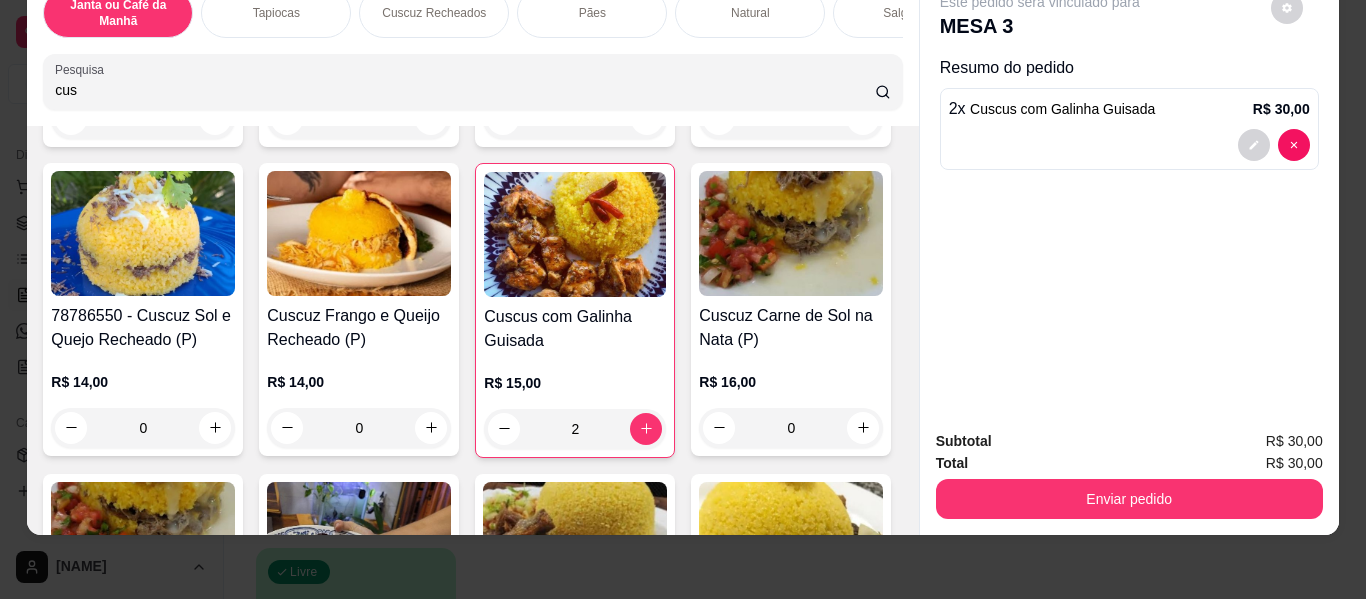 scroll, scrollTop: 401, scrollLeft: 0, axis: vertical 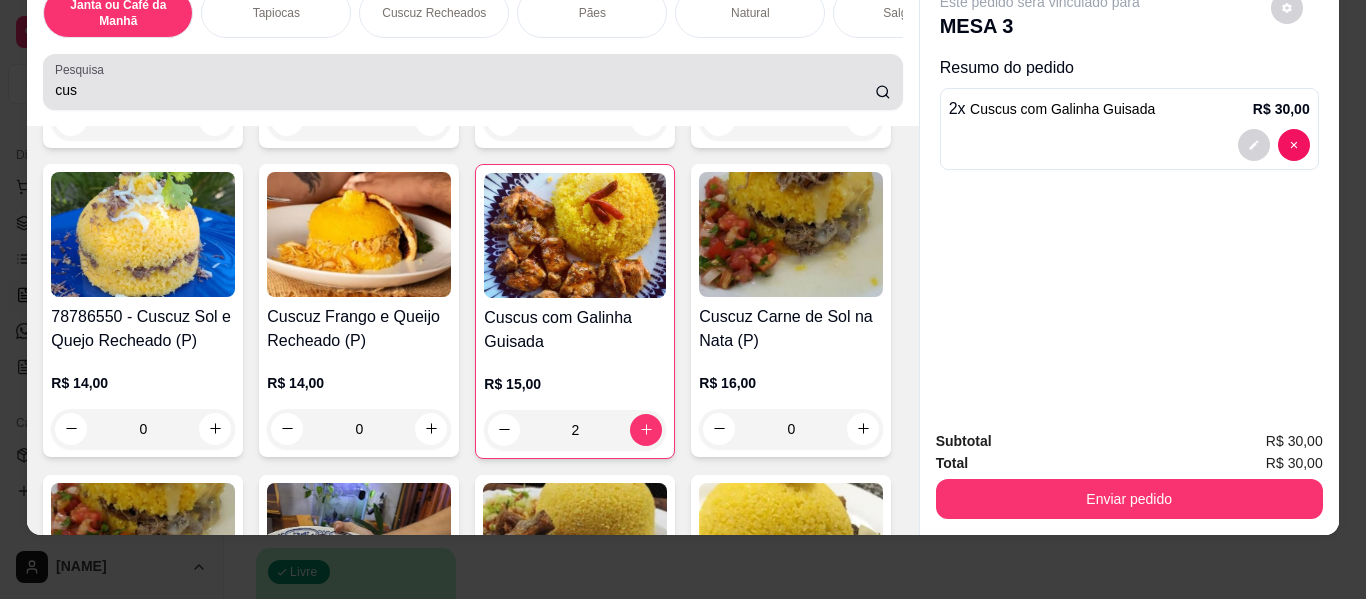 click on "cus" at bounding box center [472, 82] 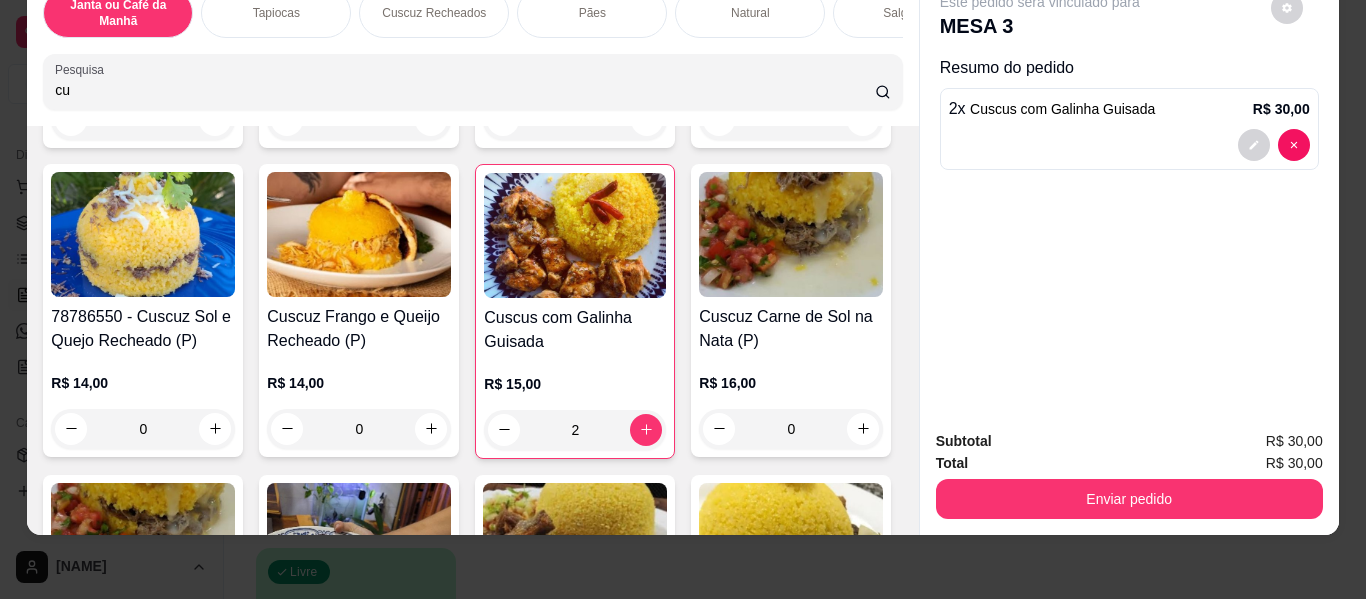 type on "c" 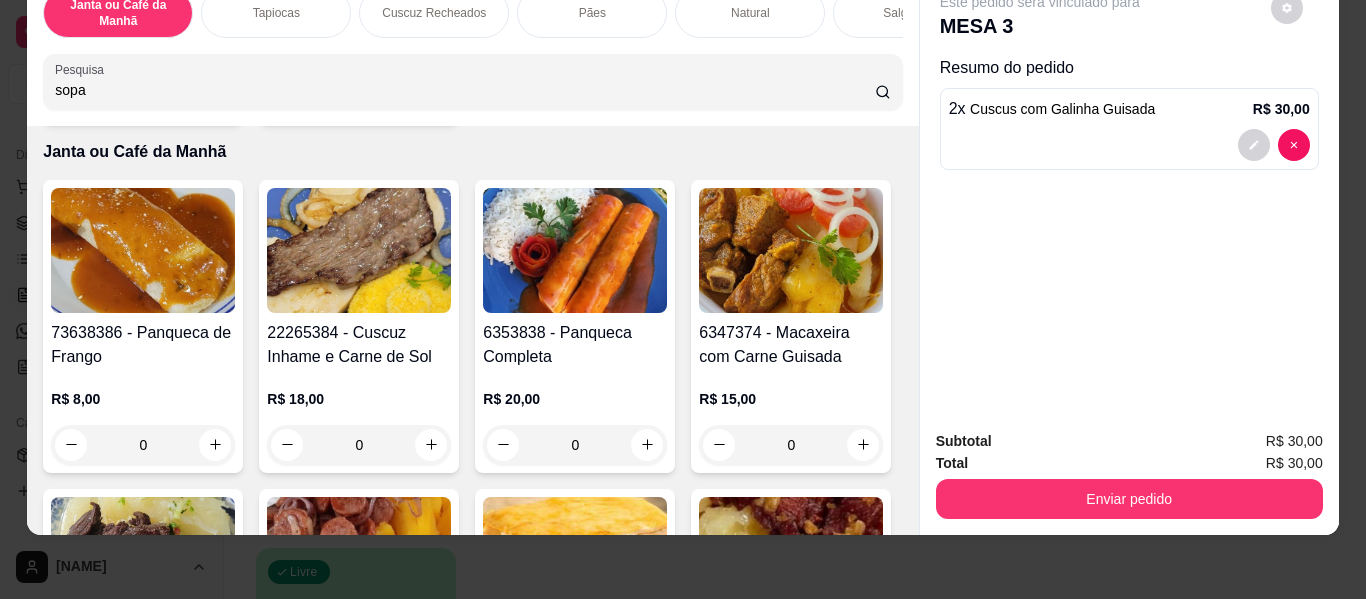 scroll, scrollTop: 726, scrollLeft: 0, axis: vertical 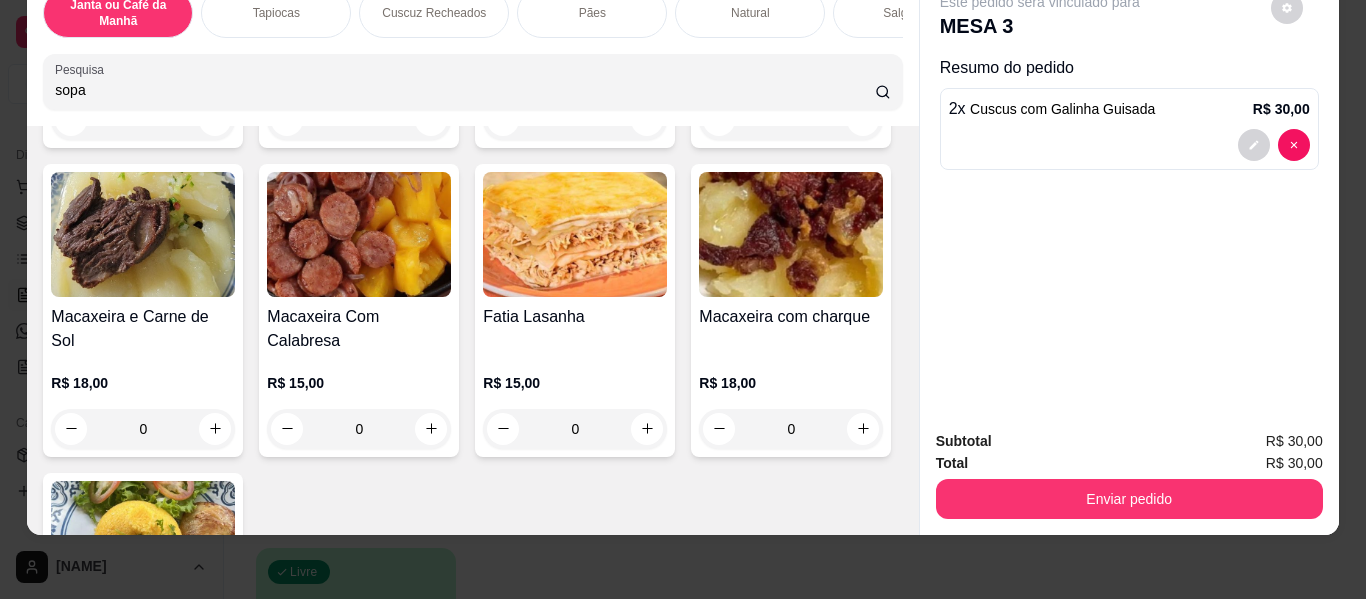 type on "sopa" 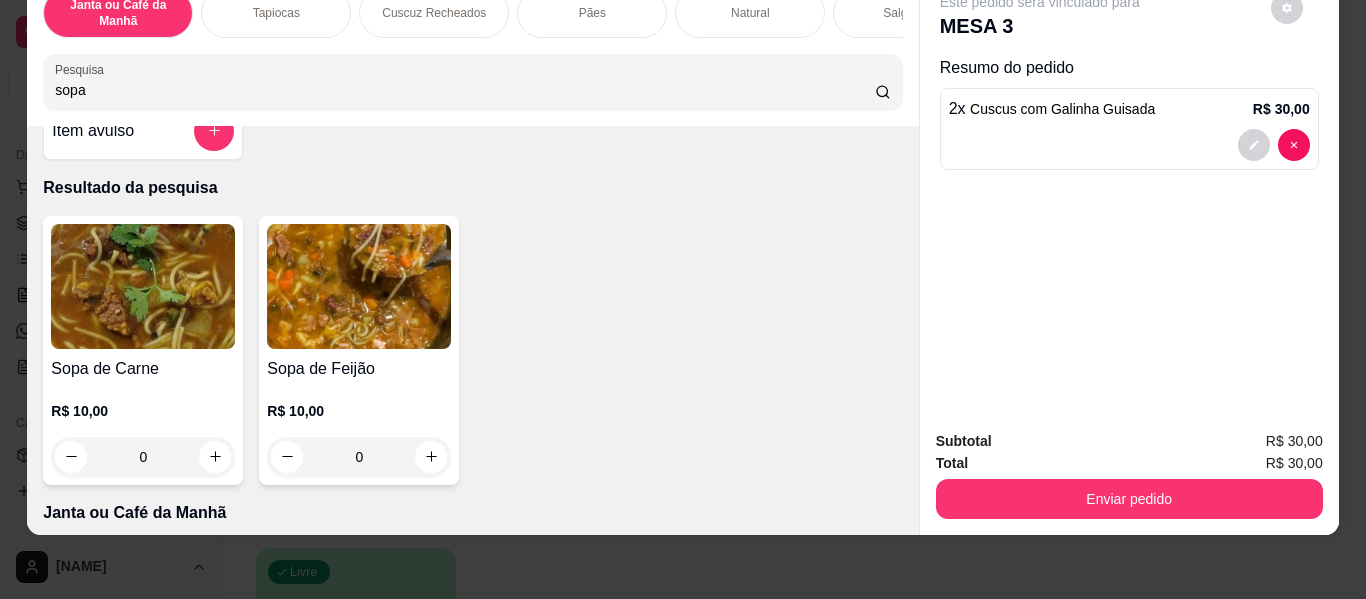 scroll, scrollTop: 0, scrollLeft: 0, axis: both 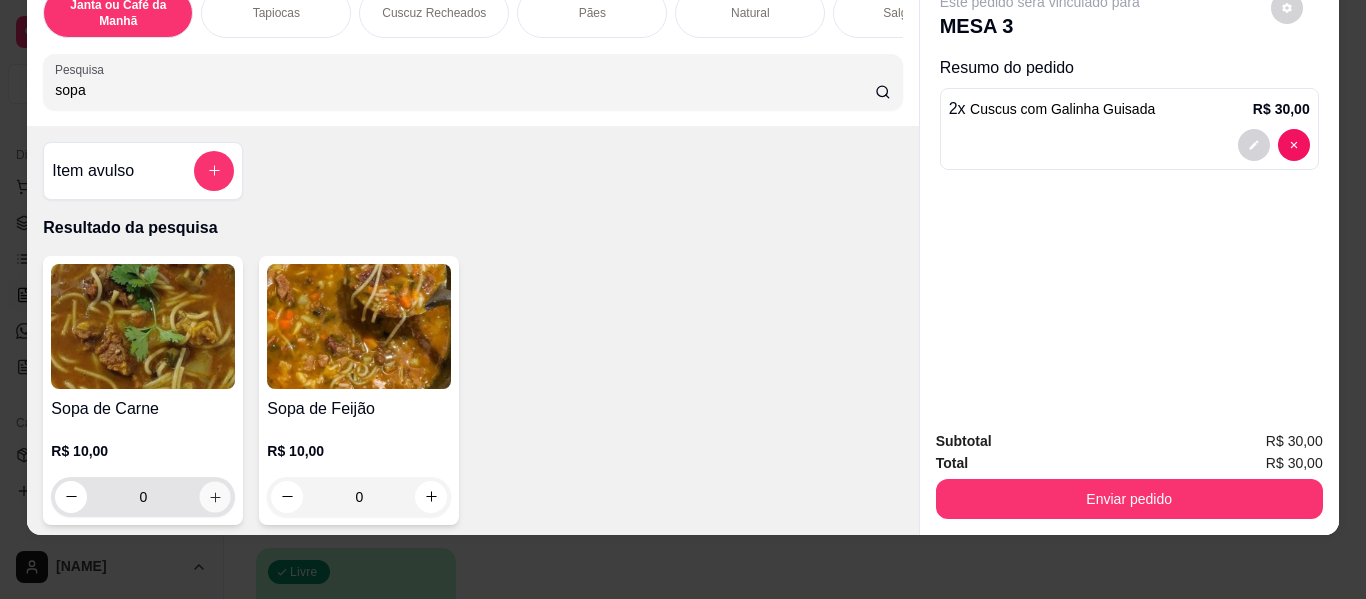 click 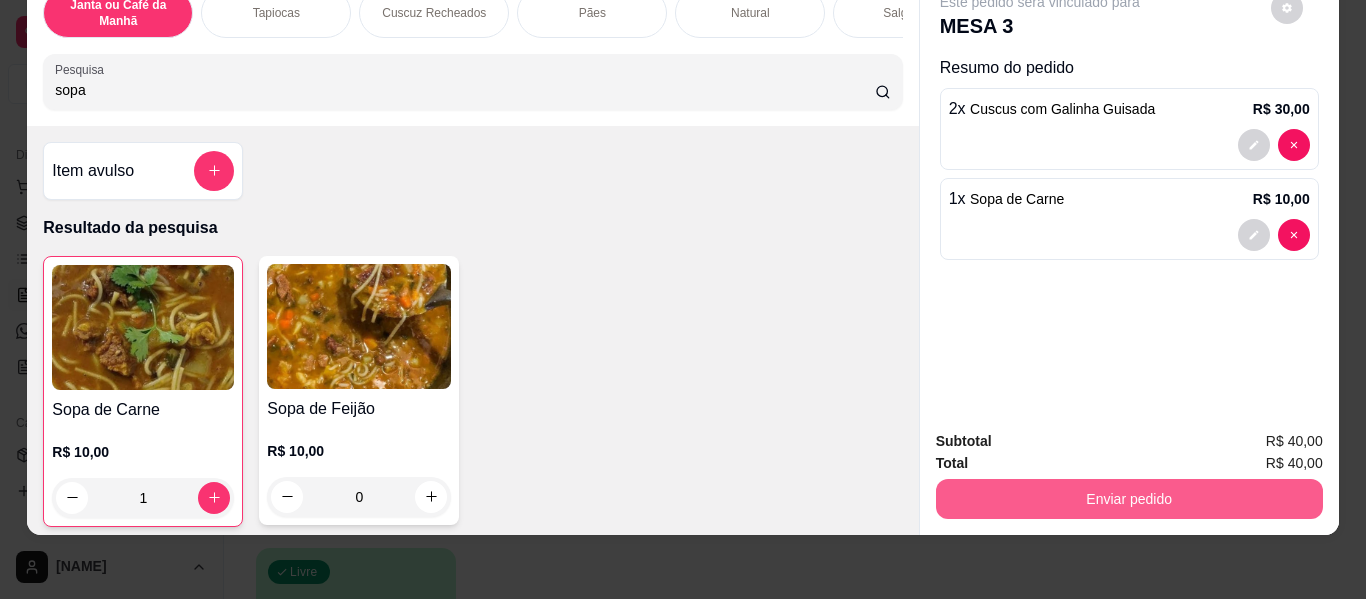 click on "Enviar pedido" at bounding box center [1129, 499] 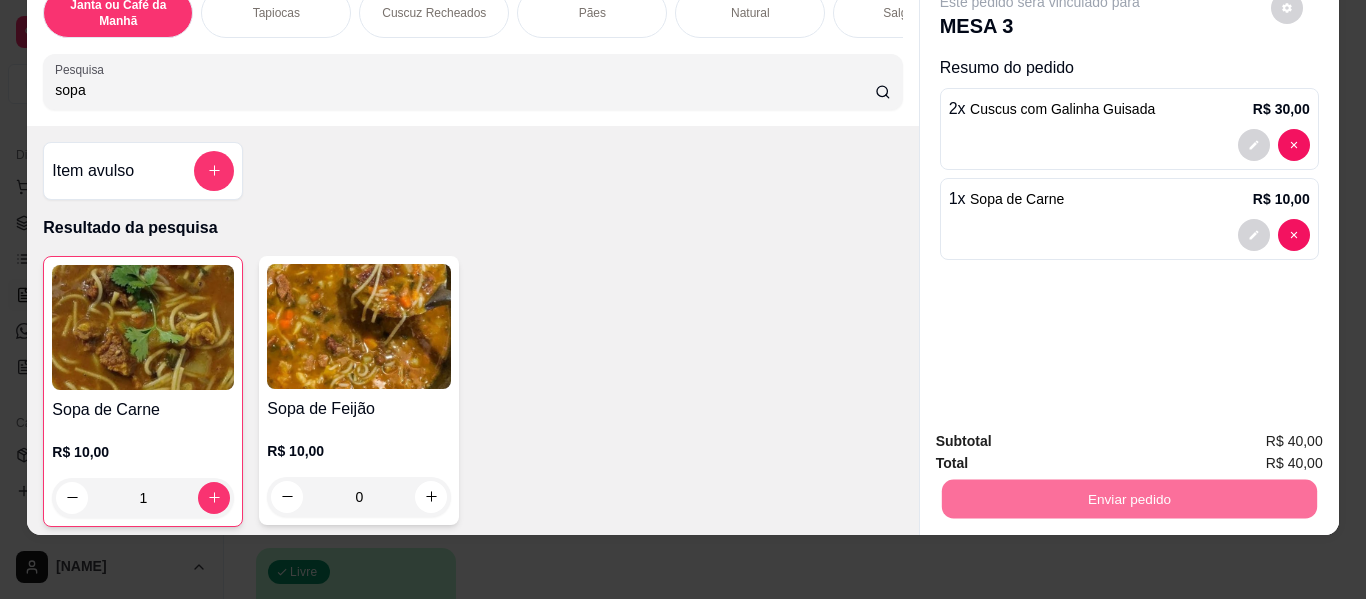 click on "Não registrar e enviar pedido" at bounding box center (1063, 434) 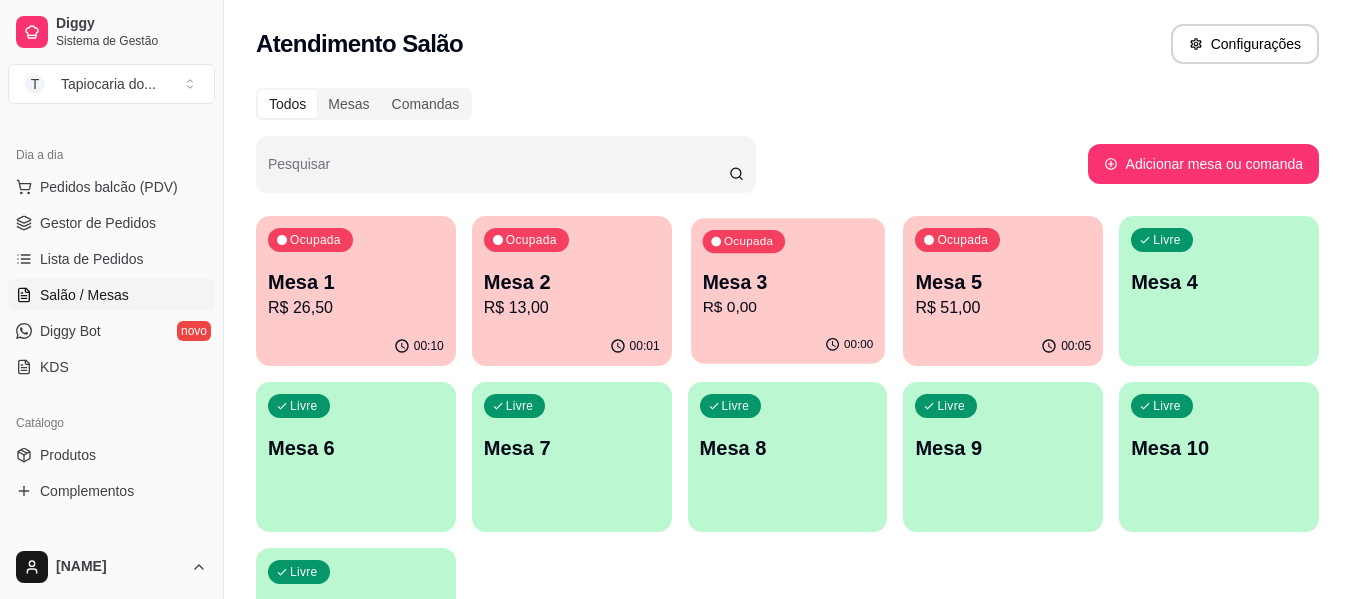 click on "R$ 0,00" at bounding box center [787, 307] 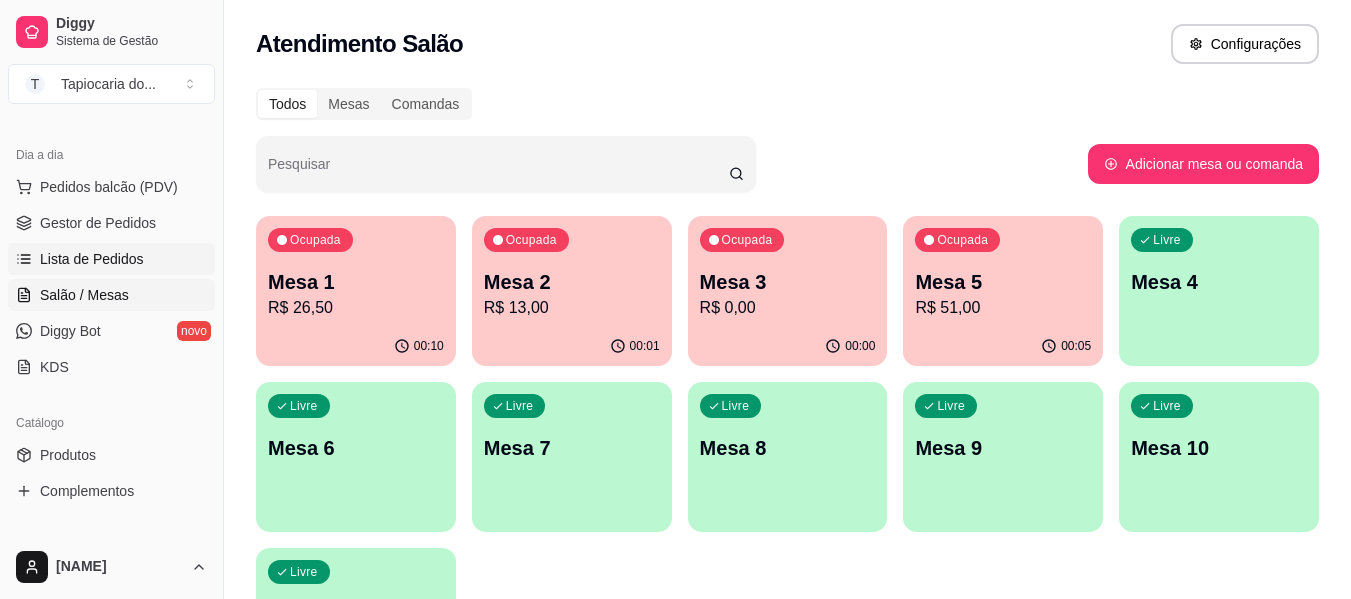 click on "Lista de Pedidos" at bounding box center (92, 259) 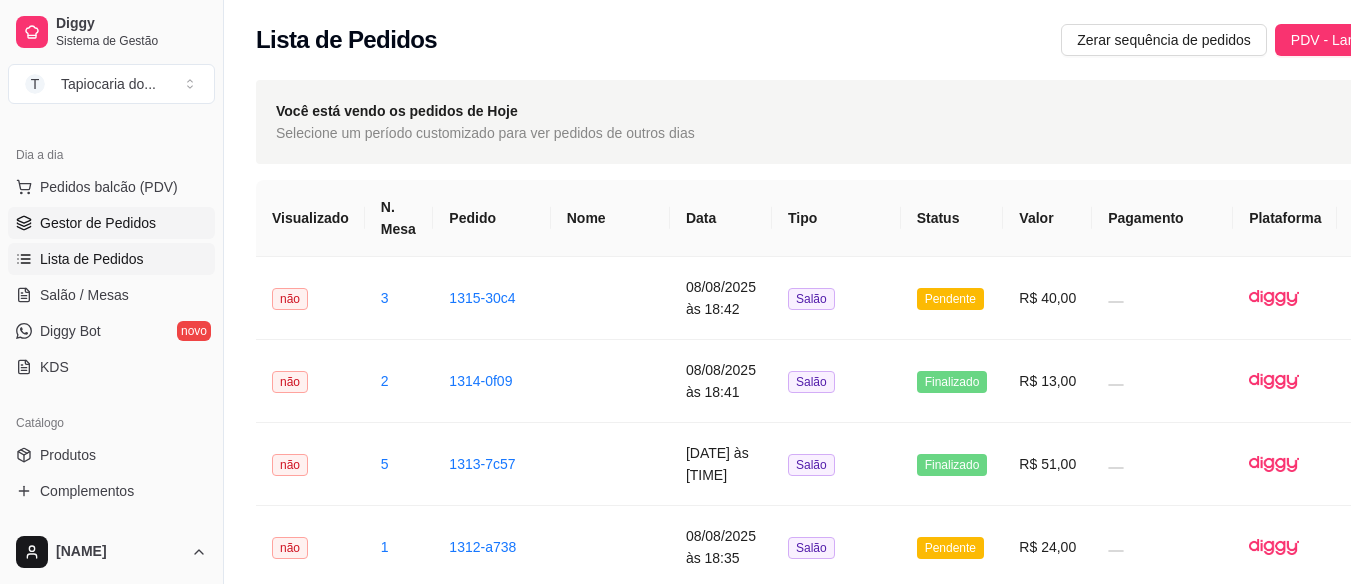 click on "Gestor de Pedidos" at bounding box center (111, 223) 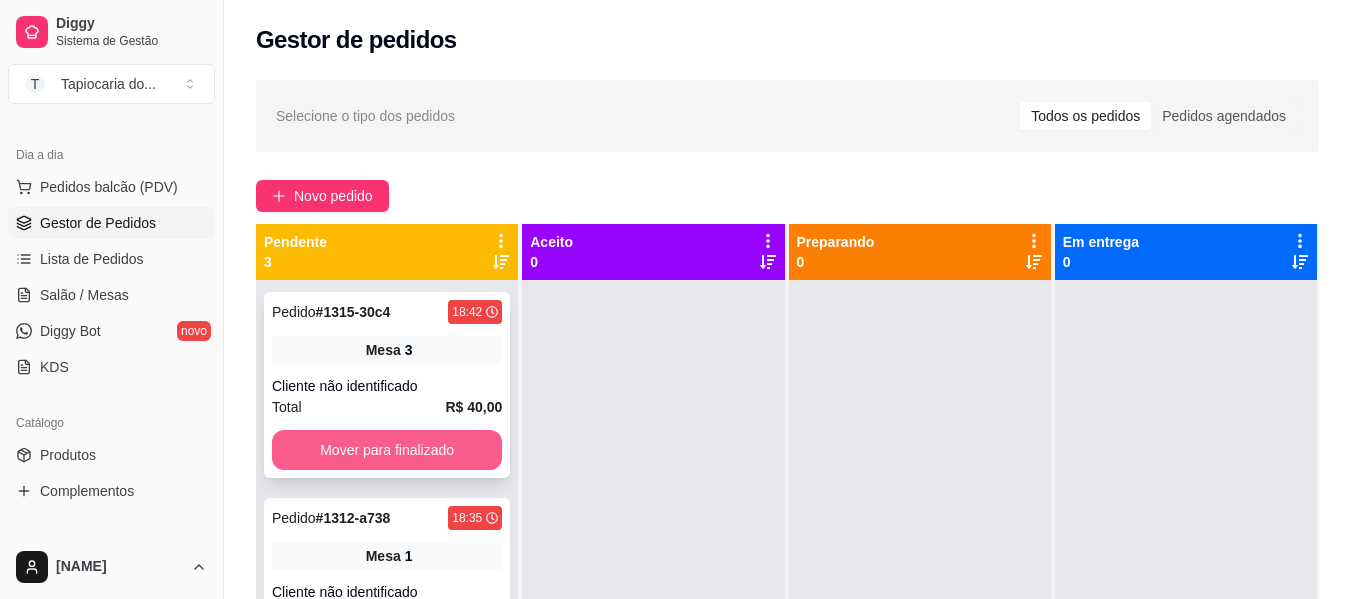click on "Mover para finalizado" at bounding box center [387, 450] 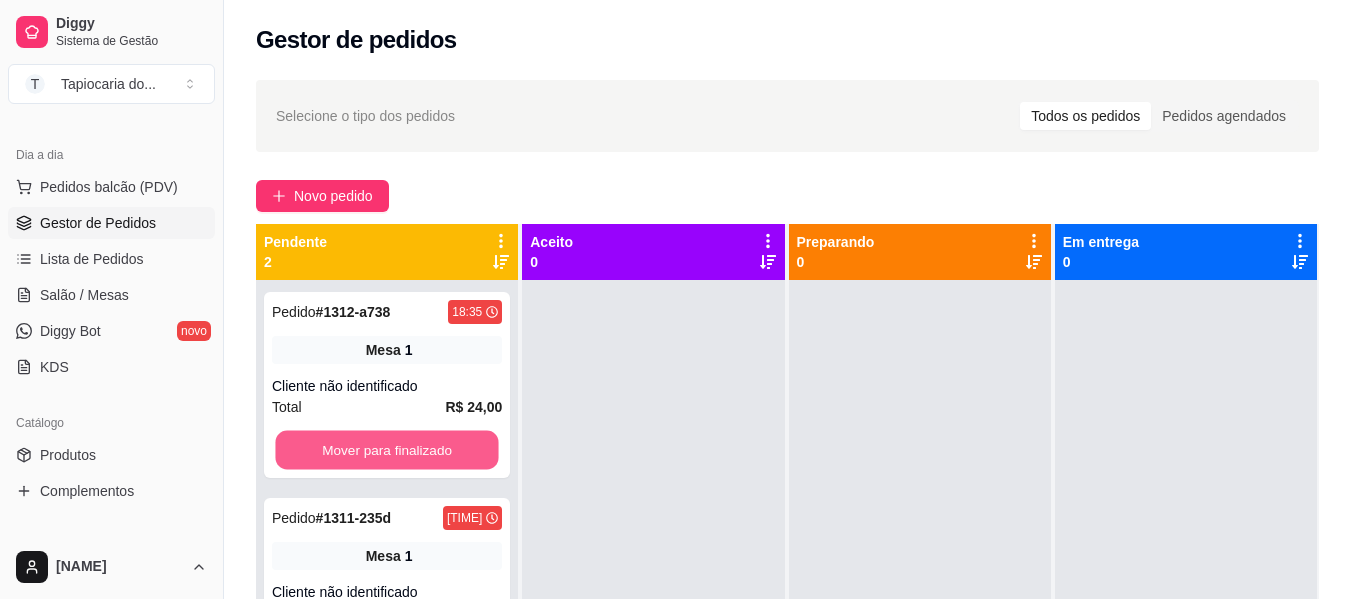 click on "Mover para finalizado" at bounding box center (386, 450) 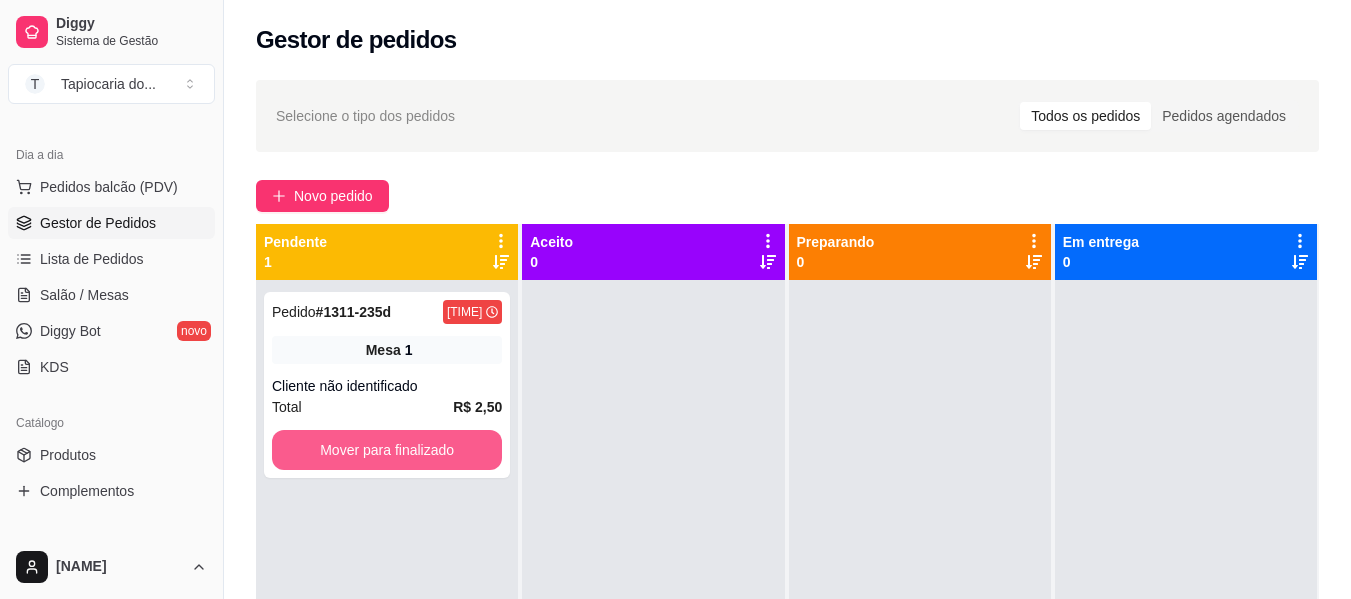 click on "Mover para finalizado" at bounding box center (387, 450) 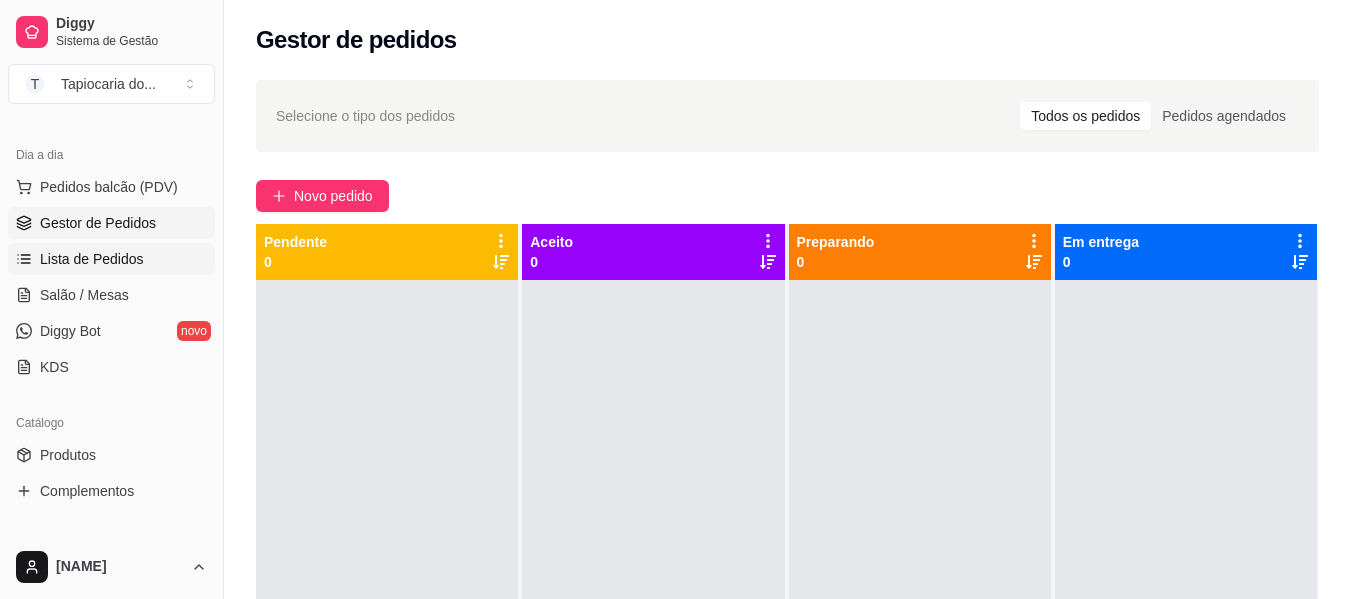 click on "Lista de Pedidos" at bounding box center (92, 259) 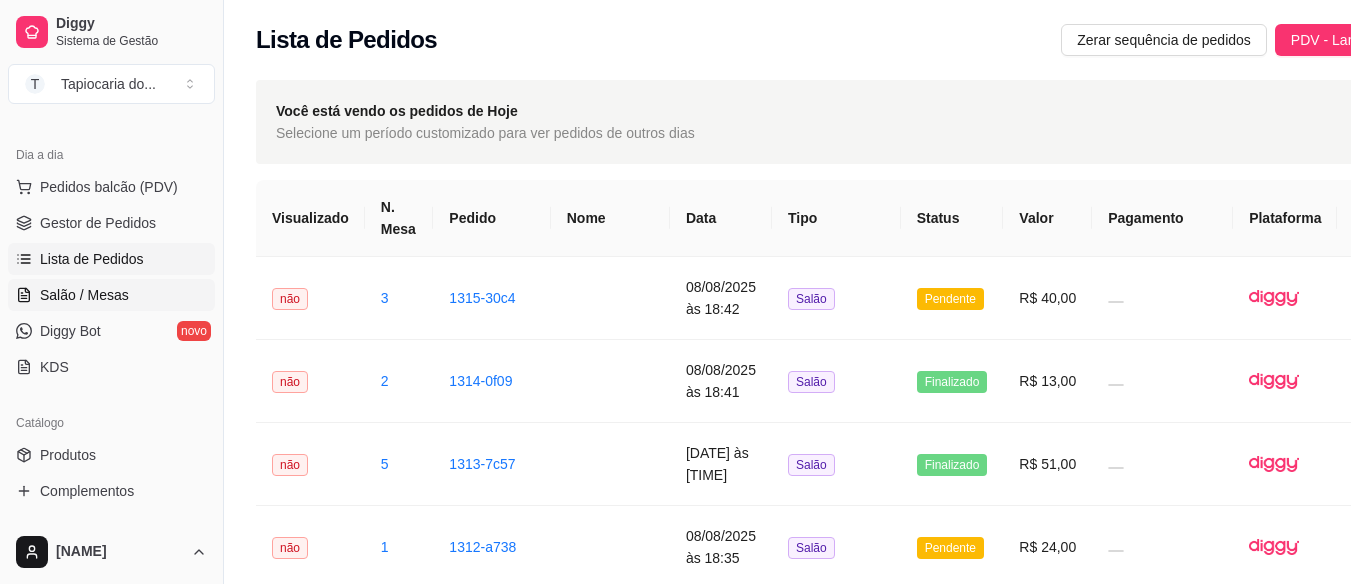 click on "Salão / Mesas" at bounding box center (84, 295) 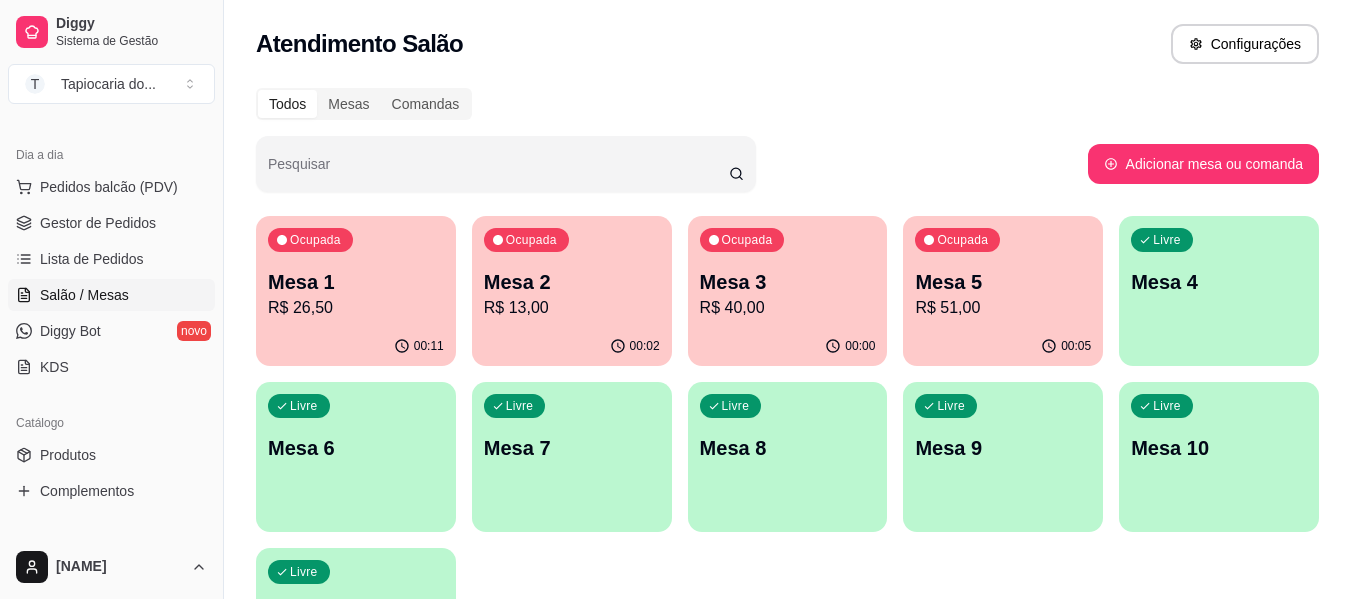click on "R$ 26,50" at bounding box center [356, 308] 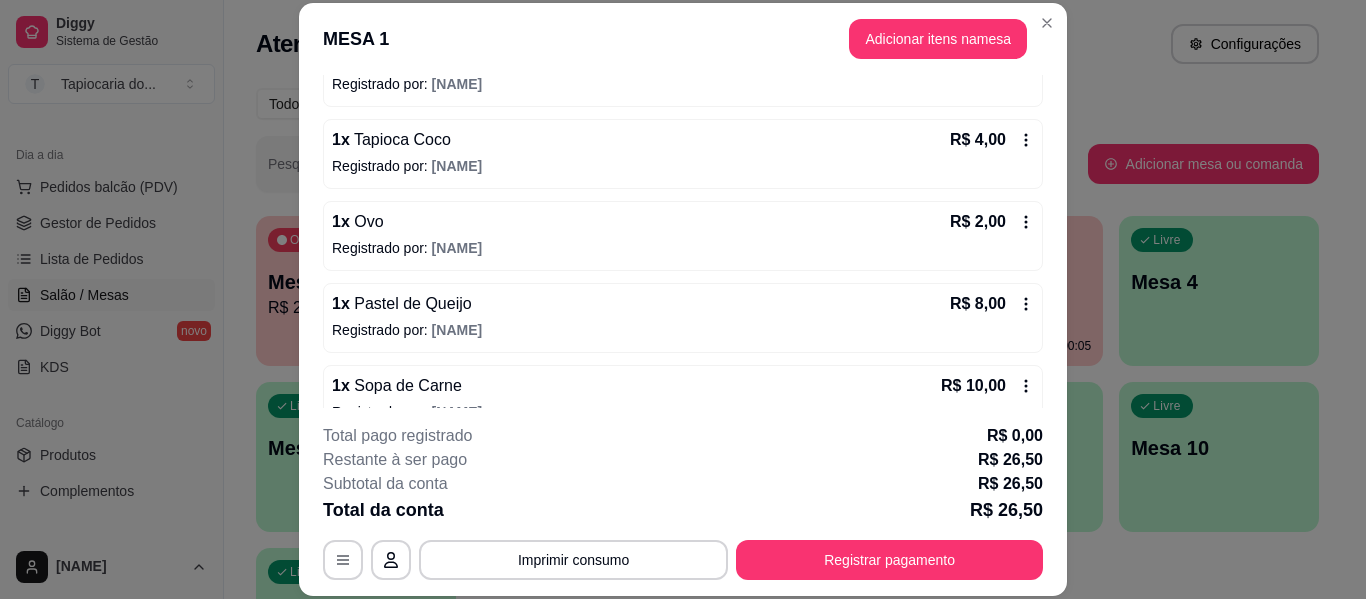 scroll, scrollTop: 262, scrollLeft: 0, axis: vertical 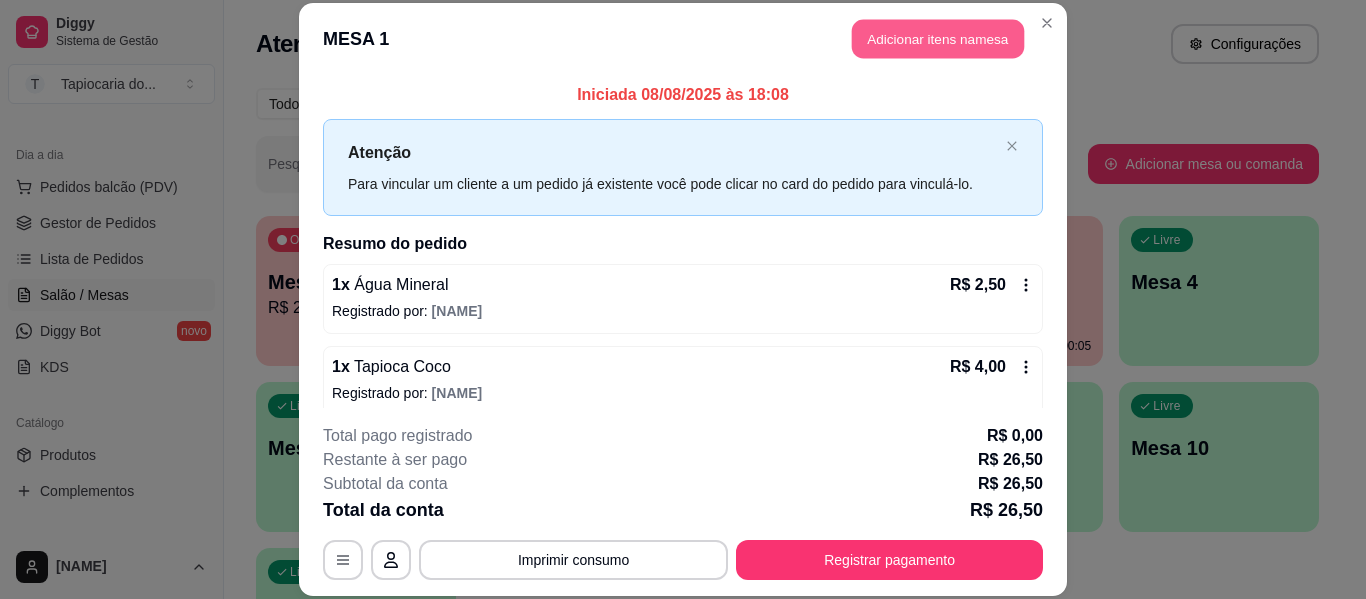 click on "Adicionar itens na  mesa" at bounding box center (938, 39) 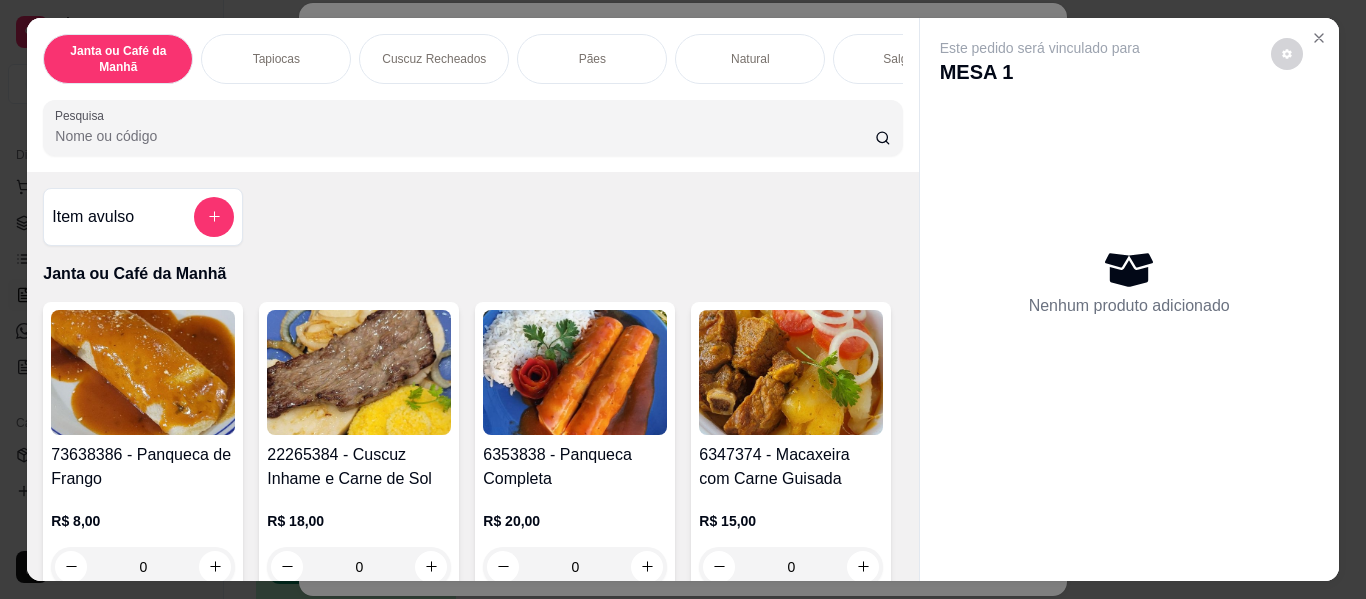 click on "Pesquisa" at bounding box center [465, 136] 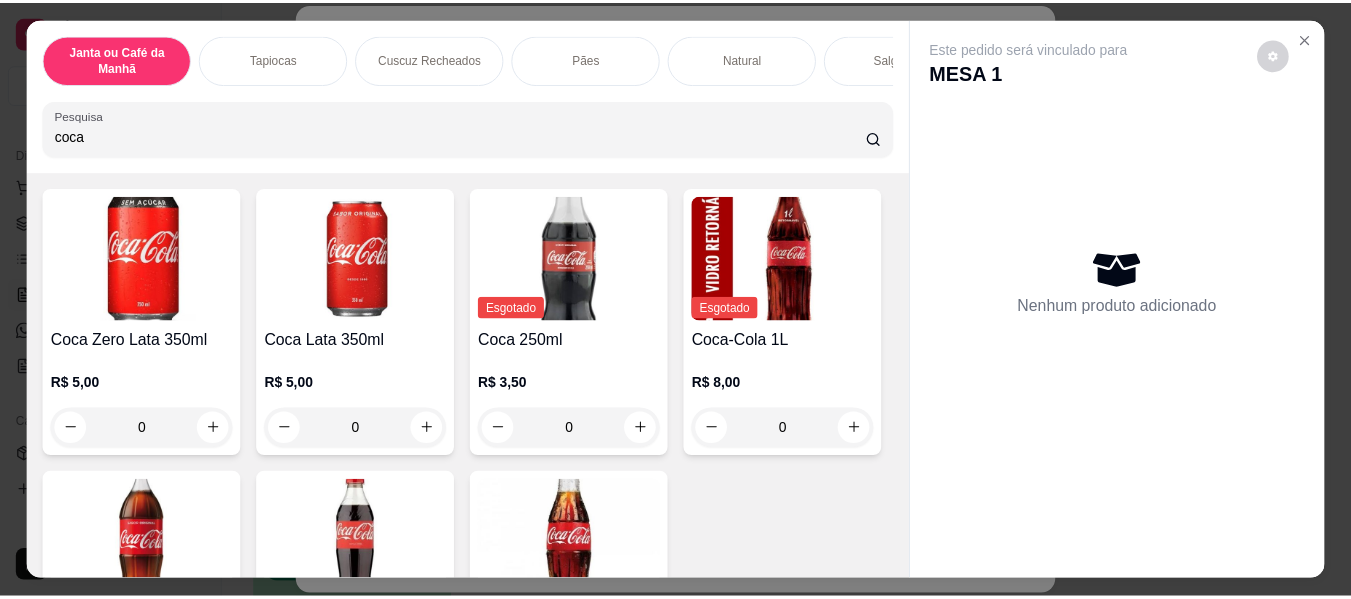 scroll, scrollTop: 0, scrollLeft: 0, axis: both 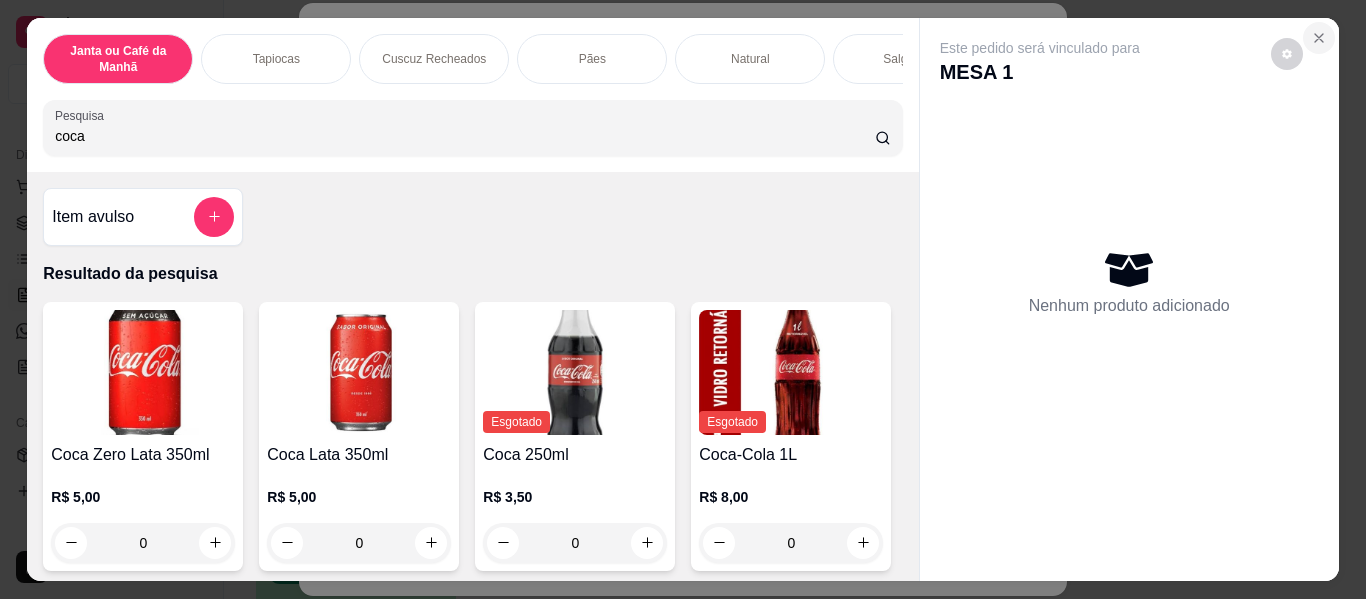 type on "coca" 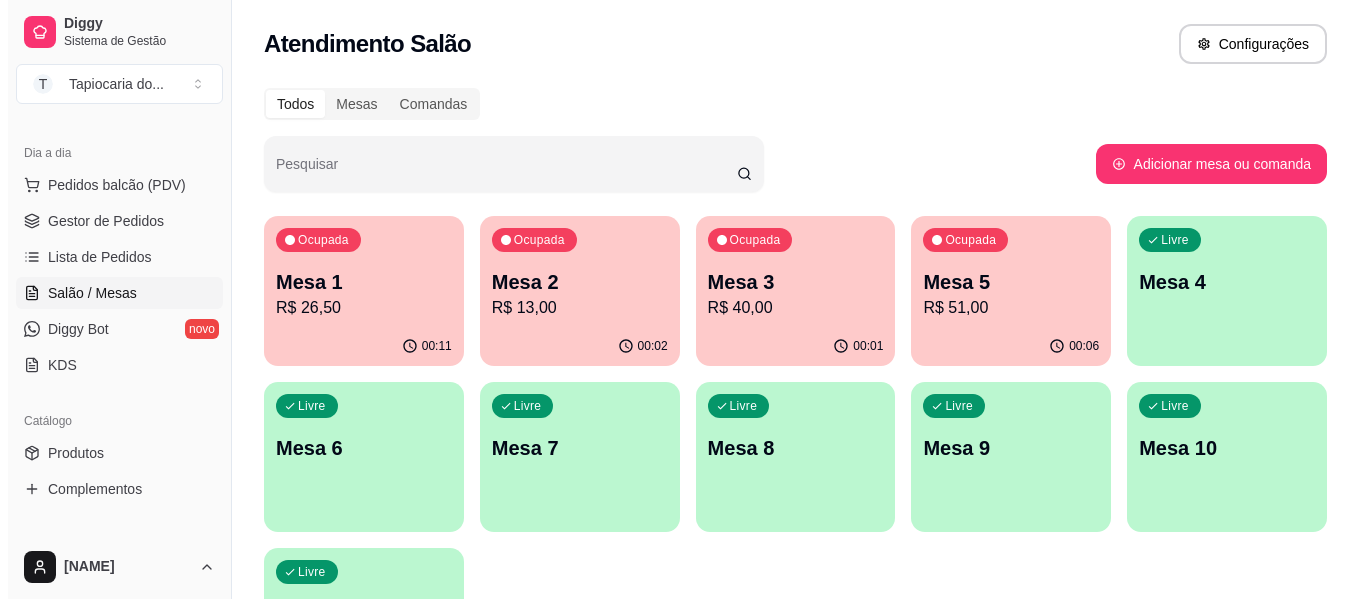 scroll, scrollTop: 200, scrollLeft: 0, axis: vertical 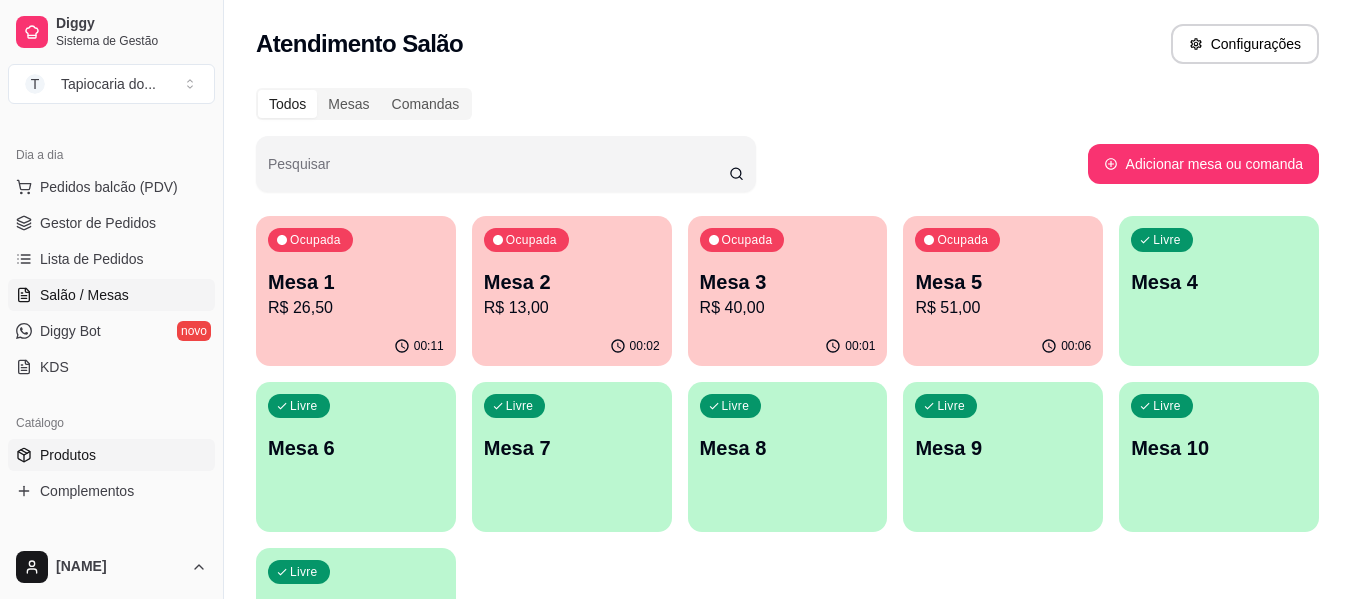 click on "Produtos" at bounding box center [68, 455] 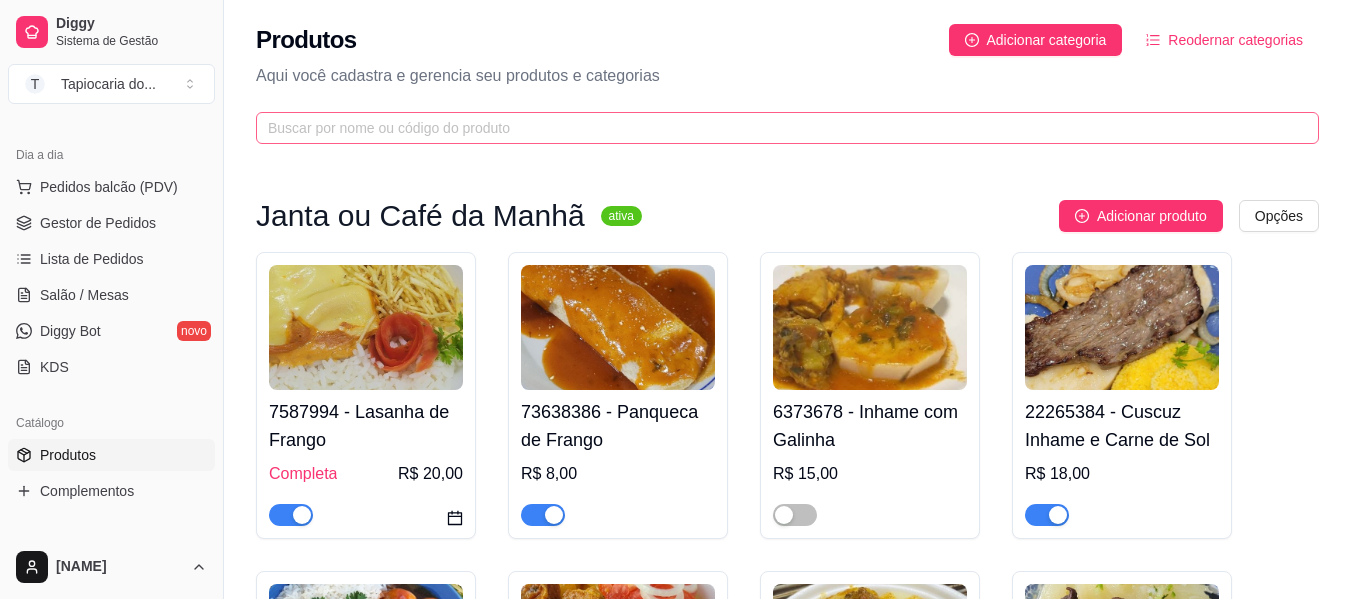 click at bounding box center (787, 128) 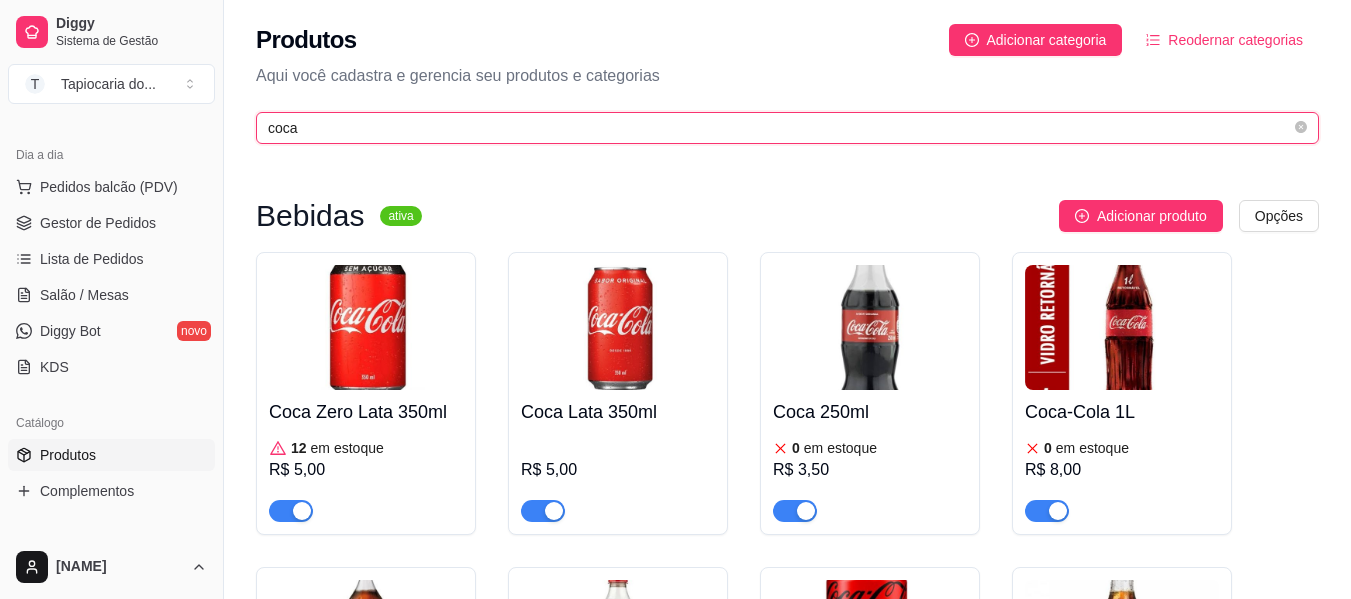 type on "coca" 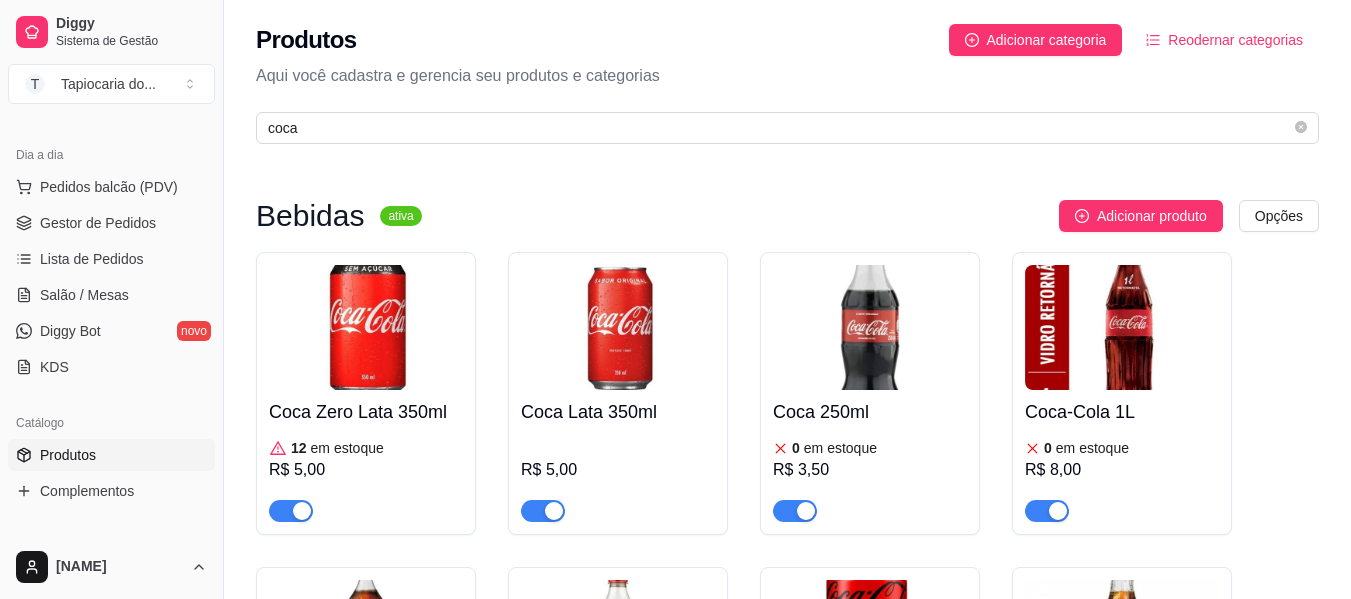 click on "0 em estoque R$ 8,00" at bounding box center (1122, 478) 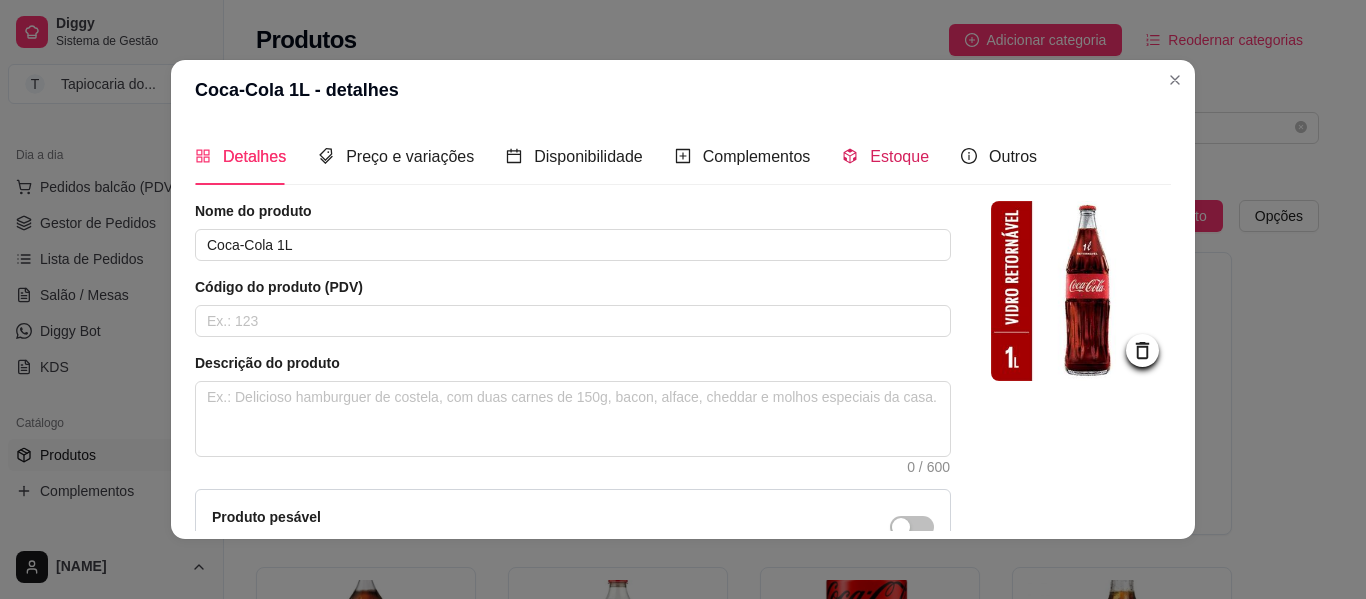 click on "Estoque" at bounding box center (885, 156) 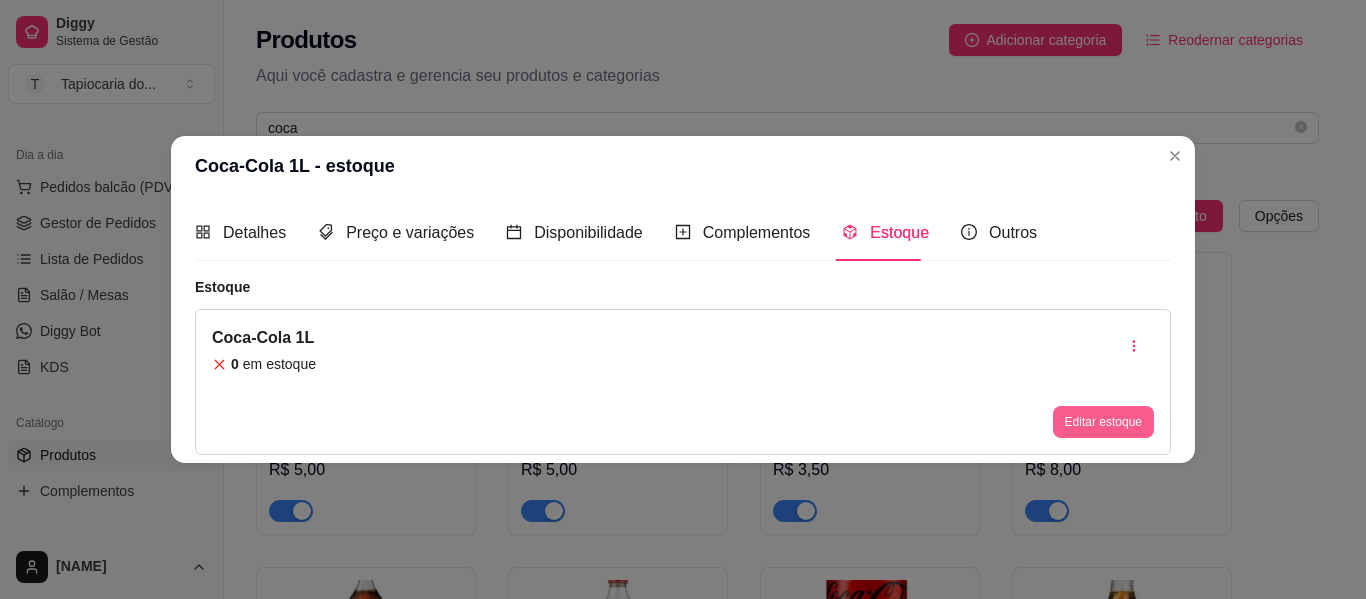 click on "Editar estoque" at bounding box center [1103, 422] 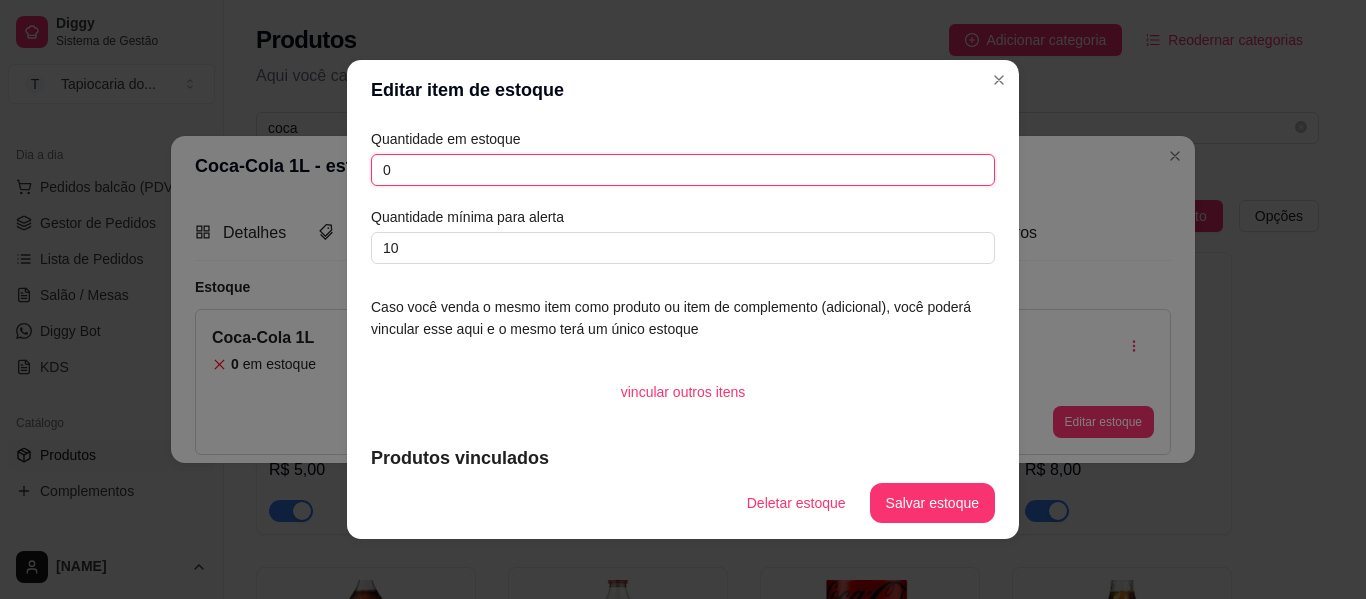 click on "0" at bounding box center (683, 170) 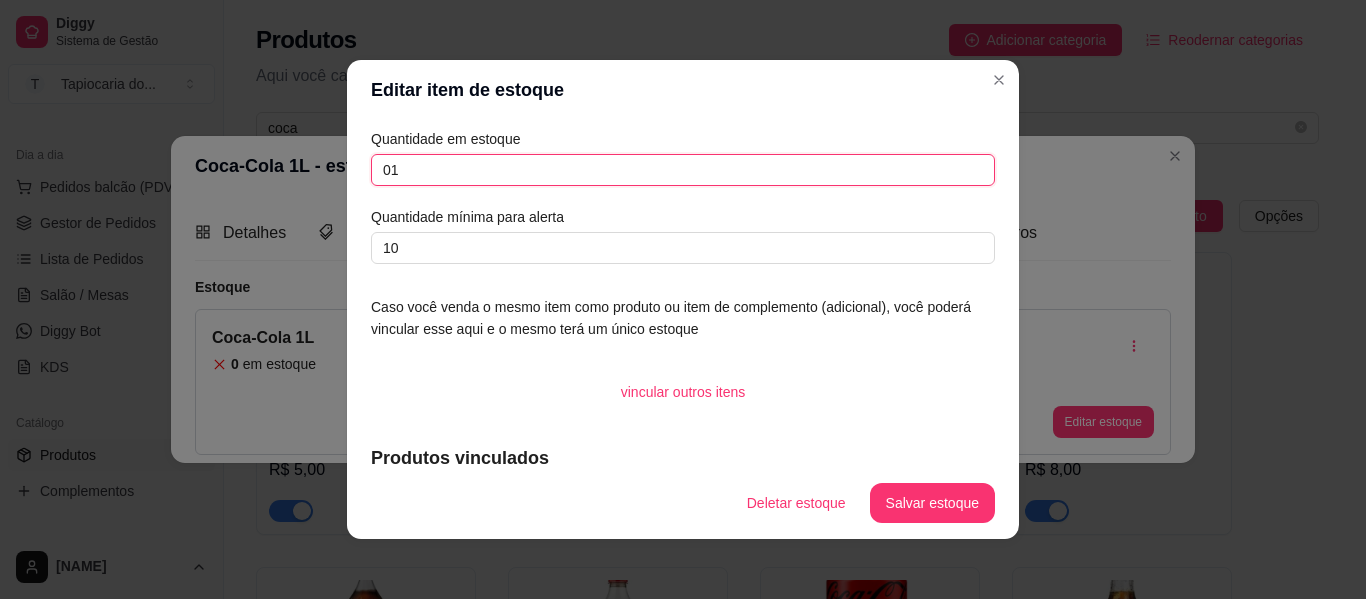 type on "0" 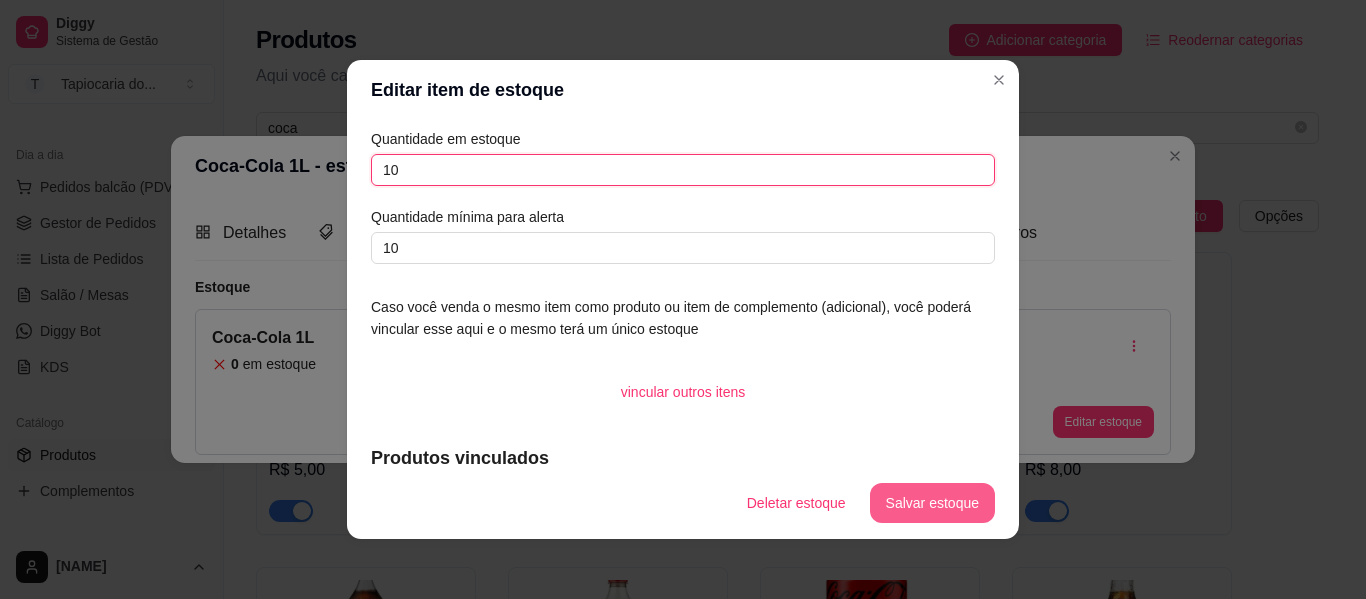 type on "10" 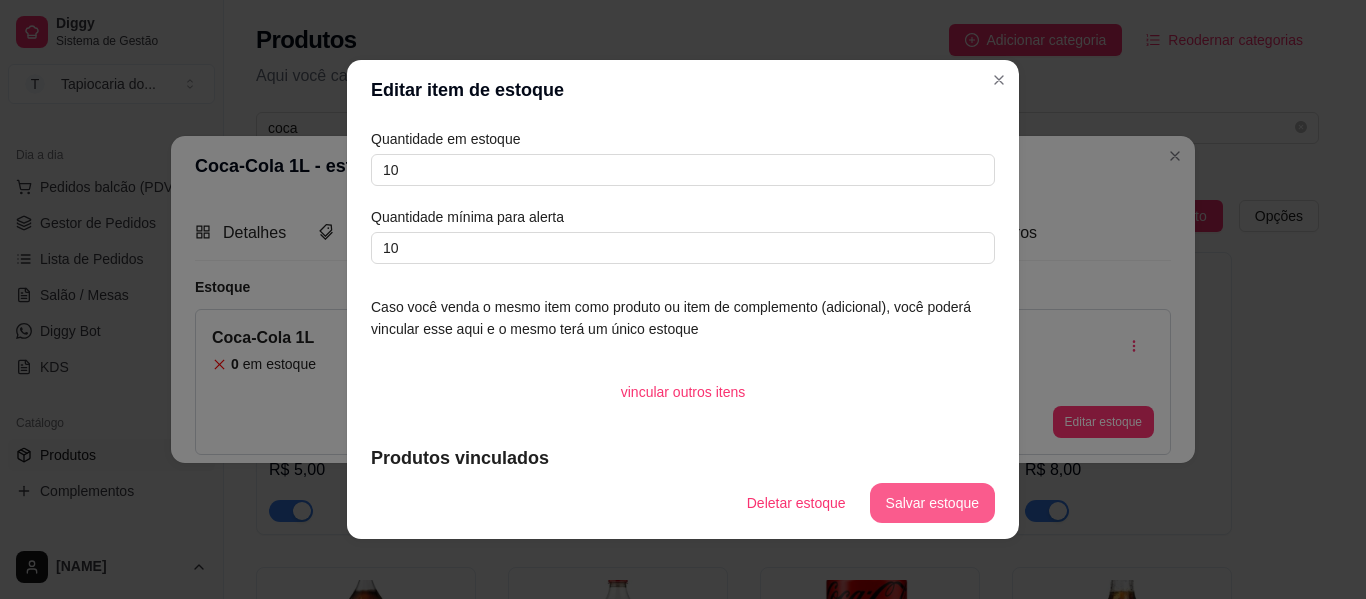 click on "Salvar estoque" at bounding box center (932, 503) 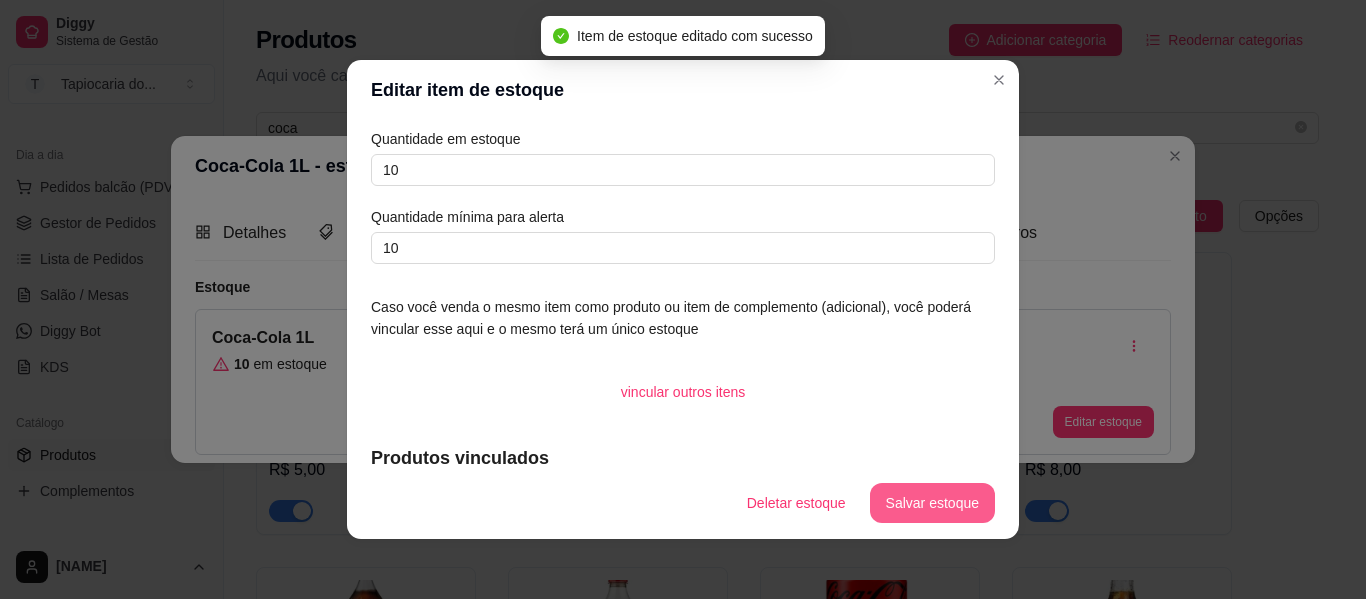 click on "Salvar estoque" at bounding box center (932, 503) 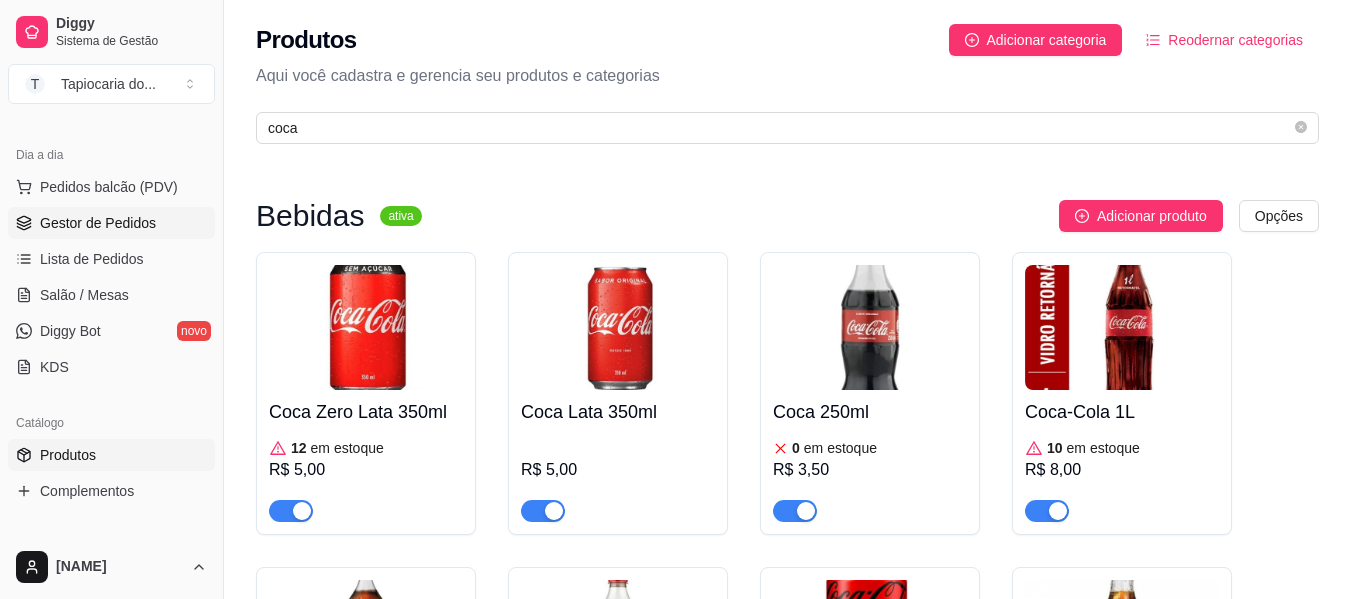 click on "Gestor de Pedidos" at bounding box center [98, 223] 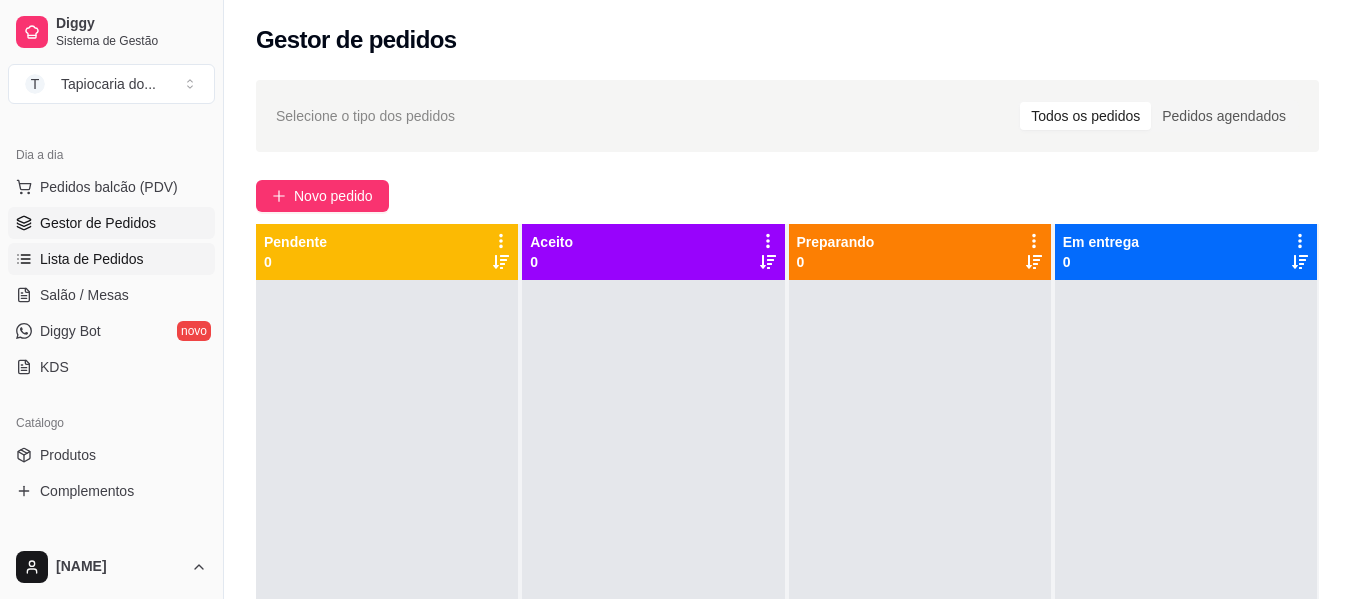click on "Lista de Pedidos" at bounding box center (92, 259) 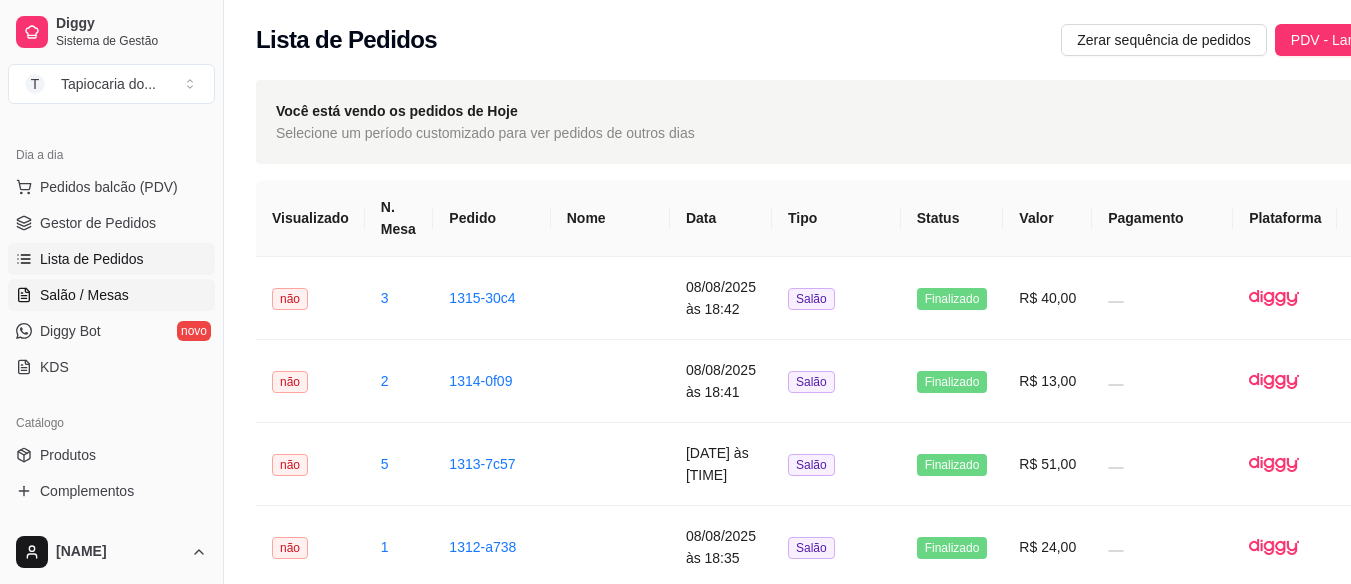 click on "Salão / Mesas" at bounding box center [84, 295] 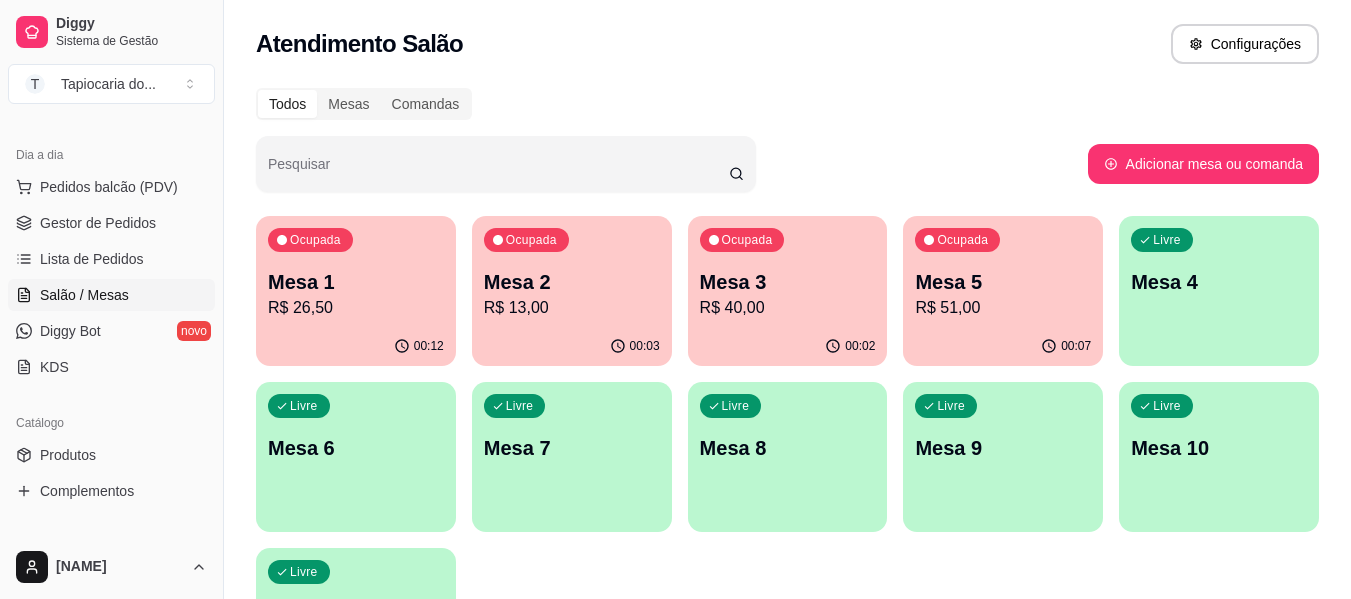 click on "R$ 26,50" at bounding box center (356, 308) 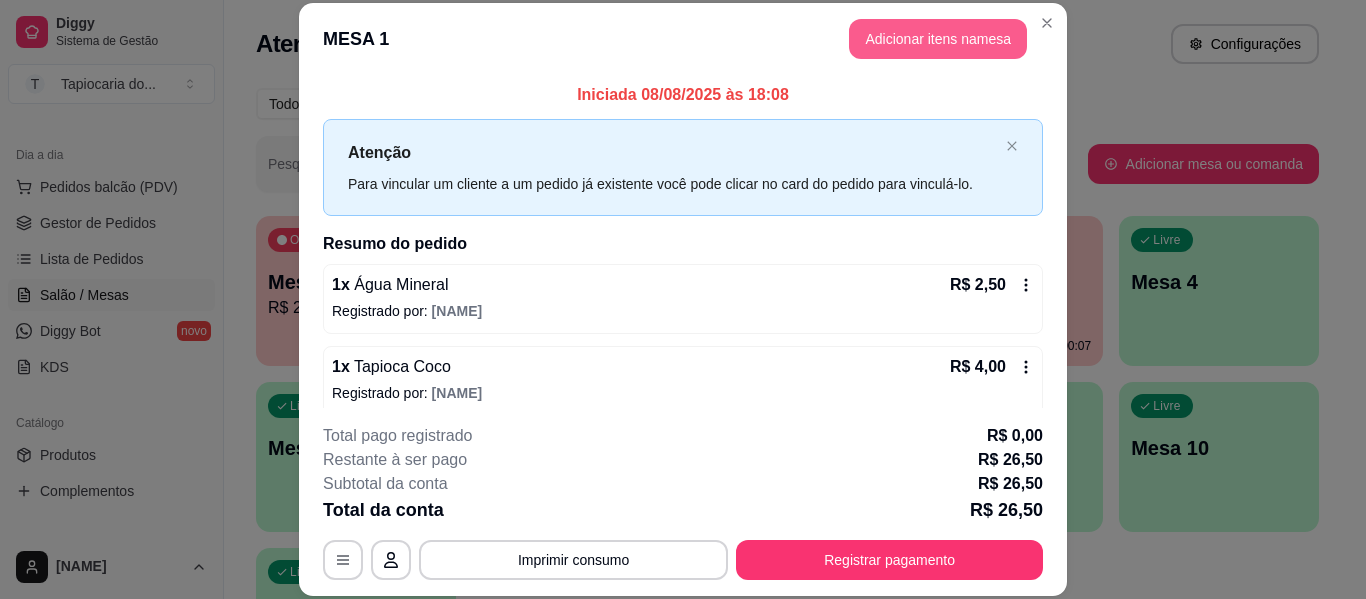 click on "Adicionar itens na  mesa" at bounding box center [938, 39] 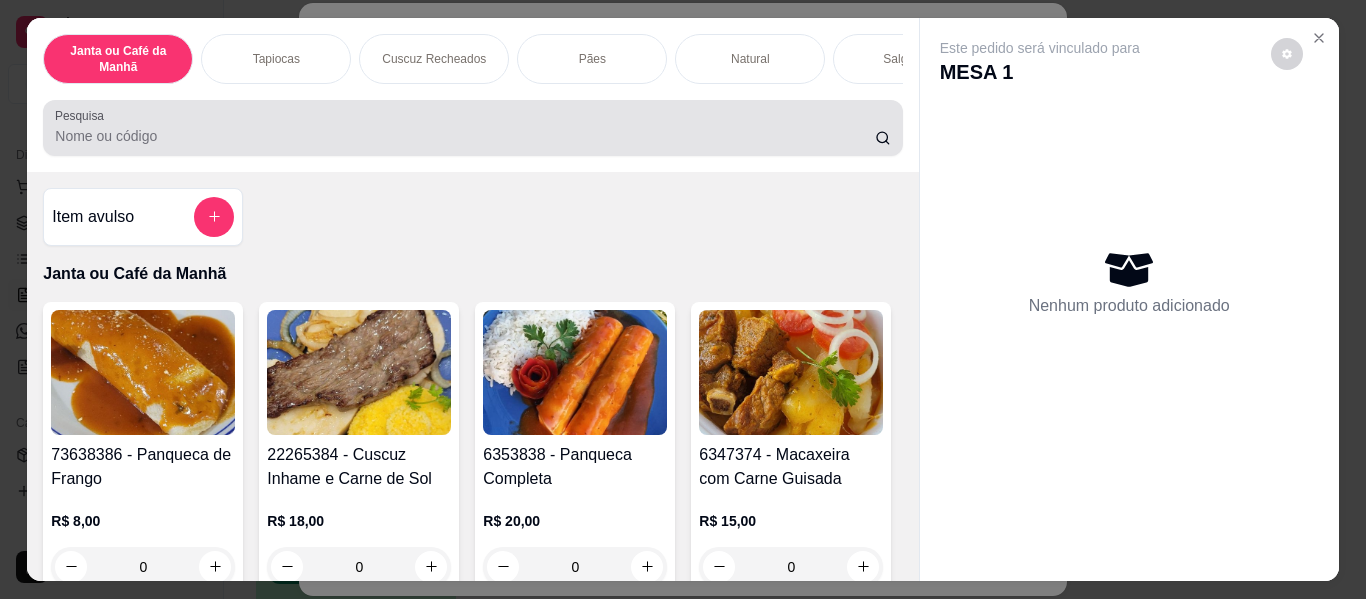click on "Pesquisa" at bounding box center [465, 136] 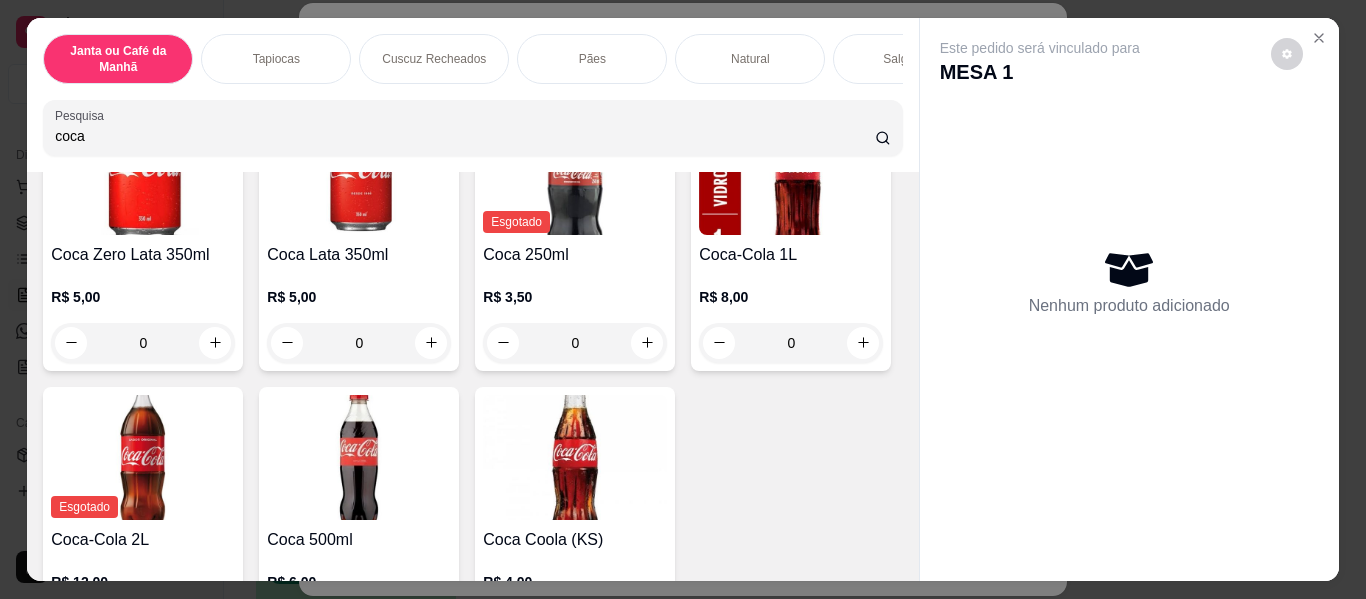 scroll, scrollTop: 400, scrollLeft: 0, axis: vertical 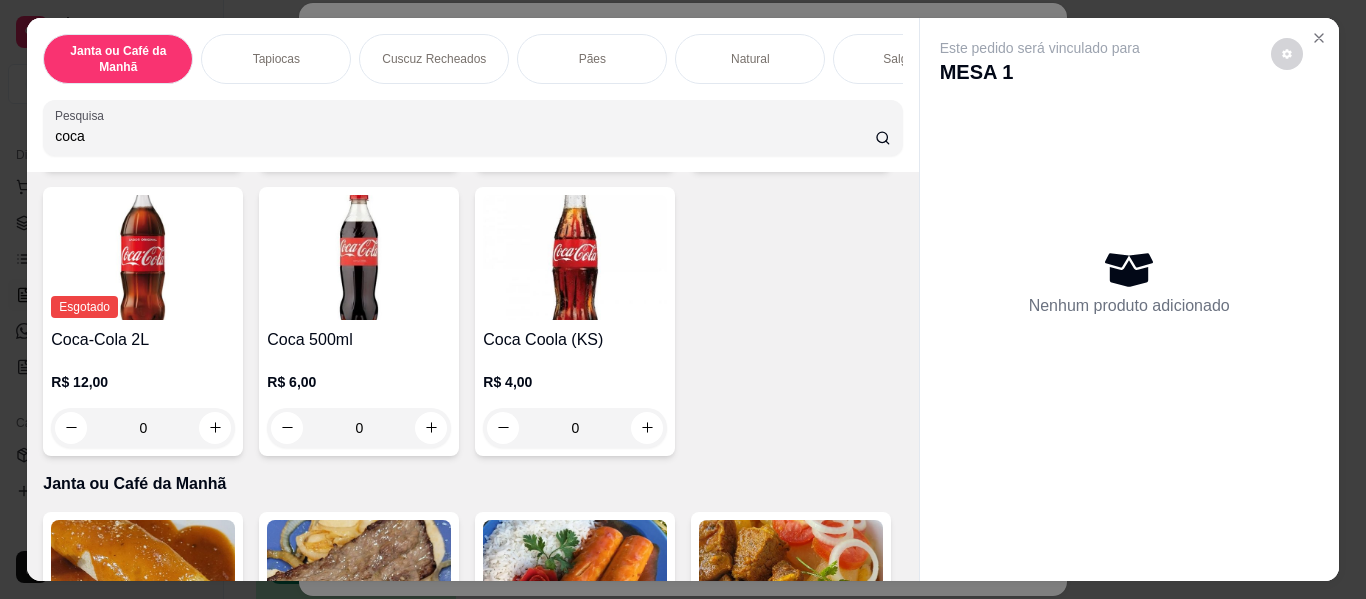 type on "coca" 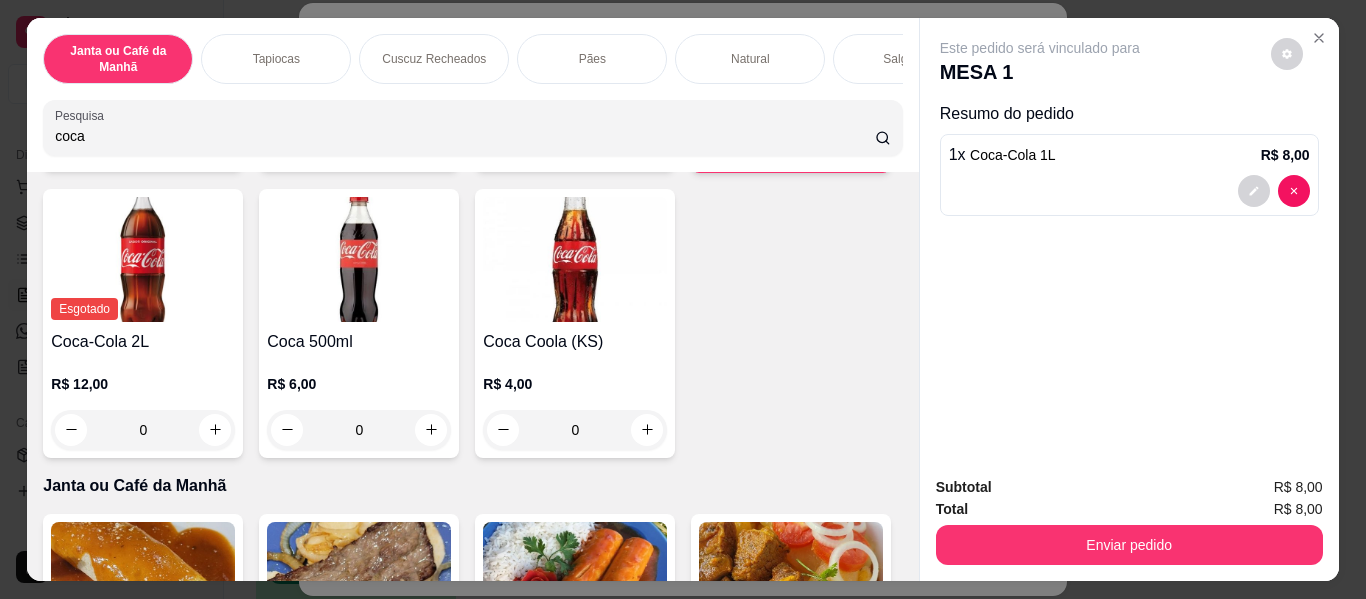 type on "1" 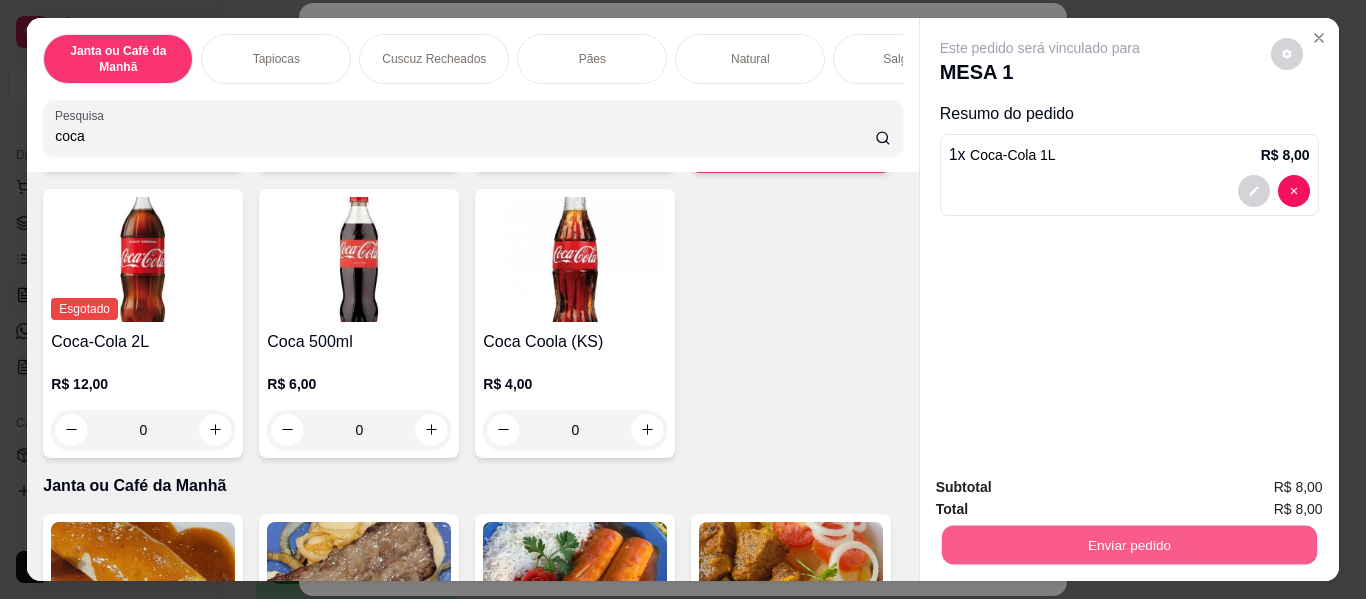 click on "Enviar pedido" at bounding box center (1128, 545) 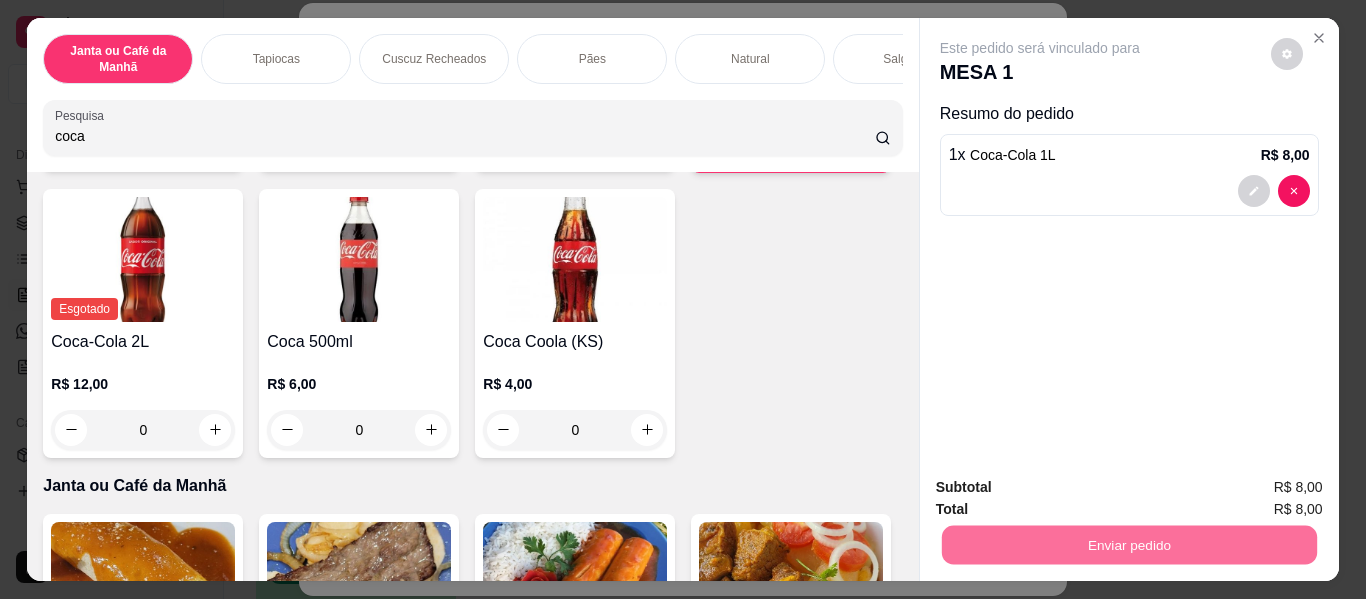 click on "Não registrar e enviar pedido" at bounding box center [1063, 488] 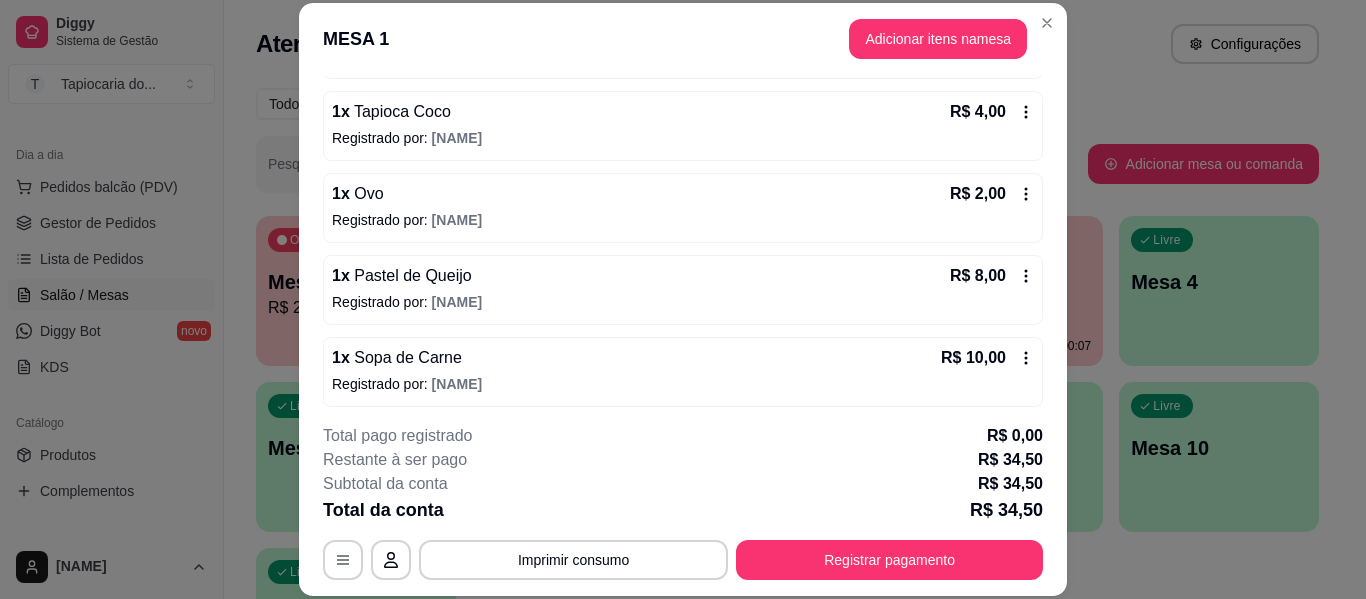 scroll, scrollTop: 344, scrollLeft: 0, axis: vertical 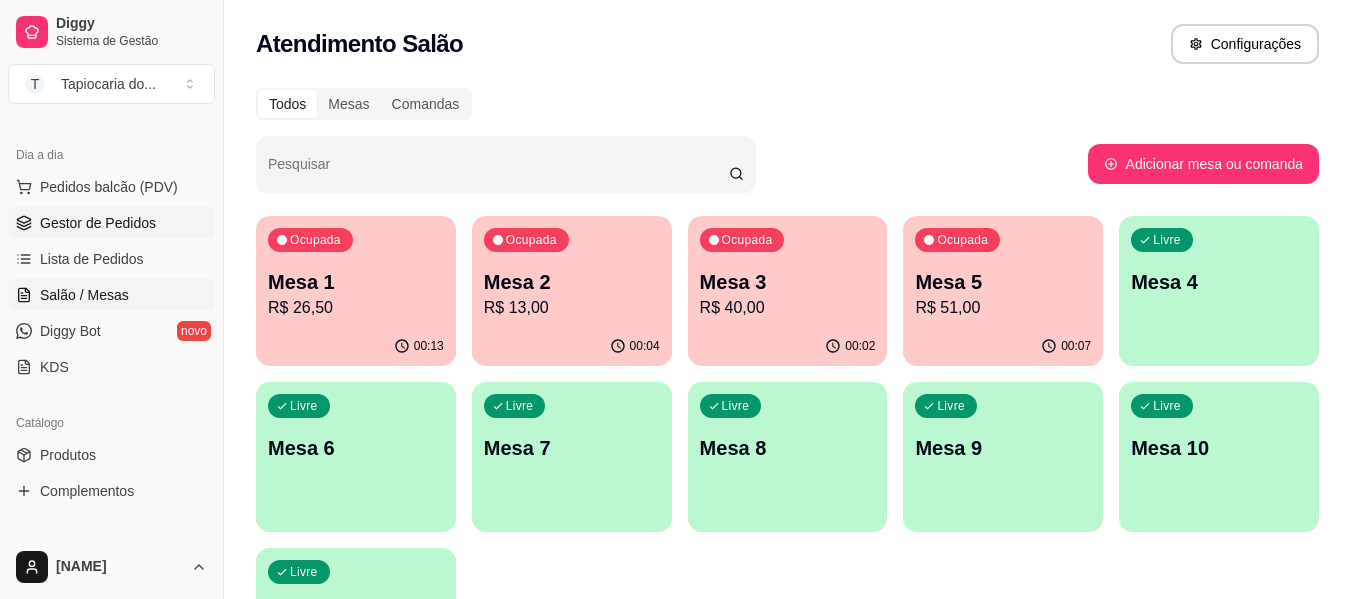 click on "Gestor de Pedidos" at bounding box center [98, 223] 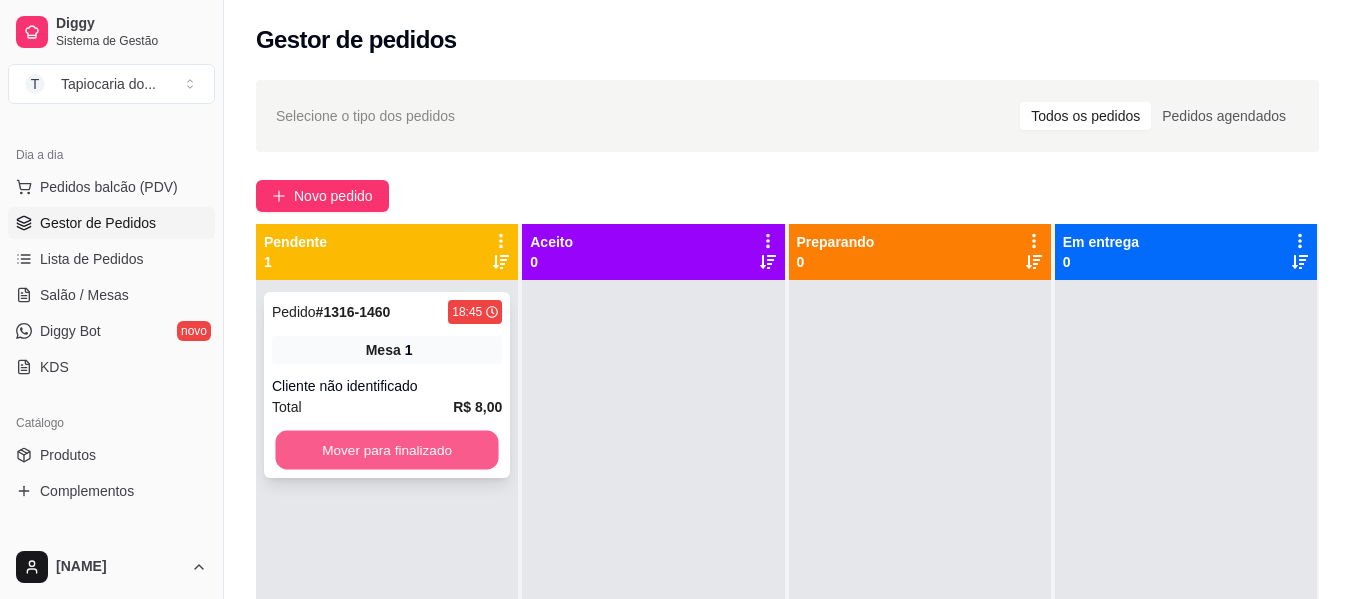 click on "Mover para finalizado" at bounding box center [386, 450] 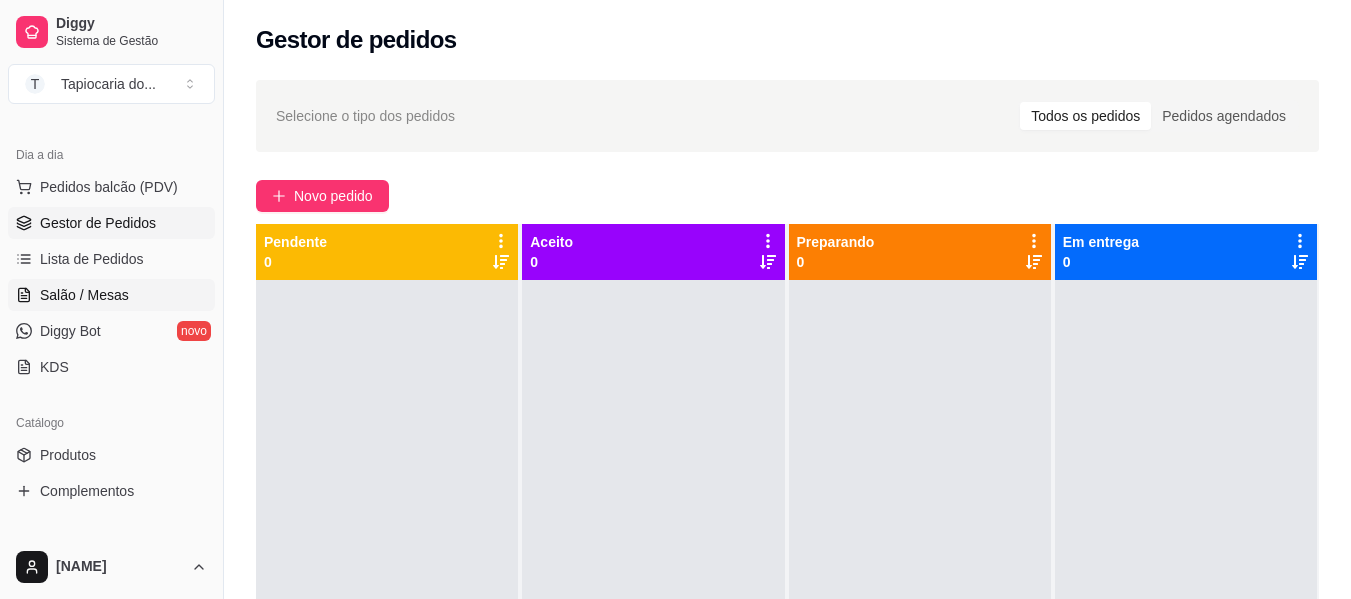 click on "Salão / Mesas" at bounding box center [84, 295] 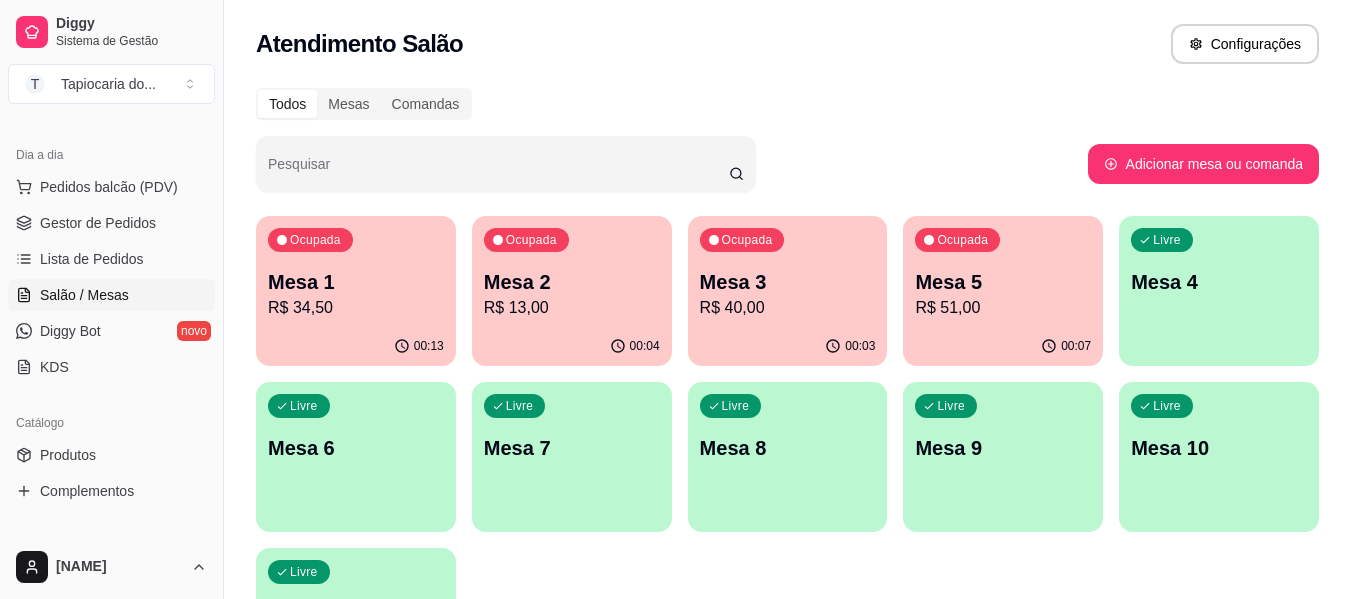 click on "R$ 13,00" at bounding box center [572, 308] 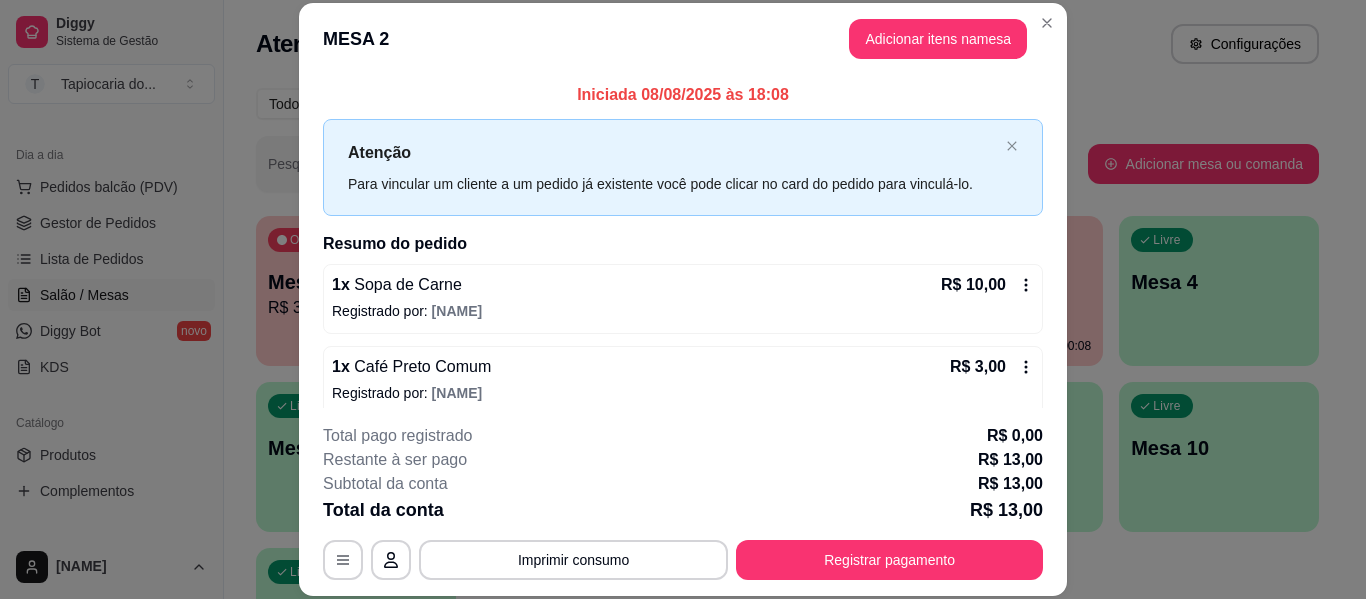 scroll, scrollTop: 16, scrollLeft: 0, axis: vertical 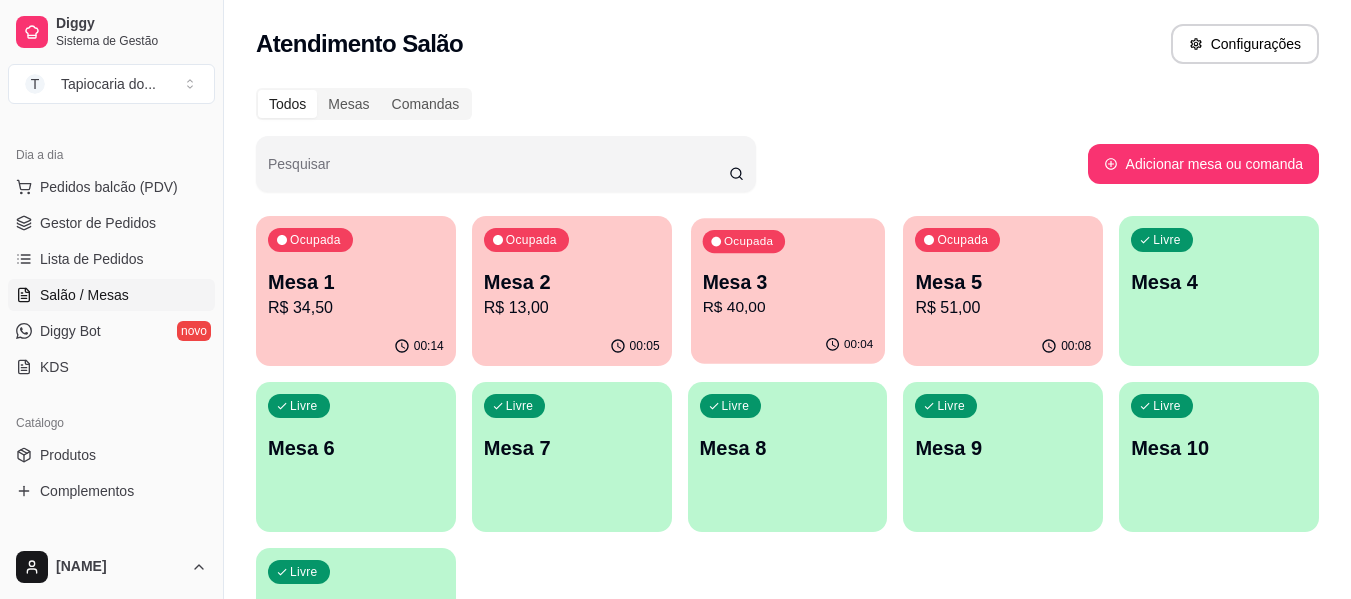 click on "Mesa 3" at bounding box center (787, 282) 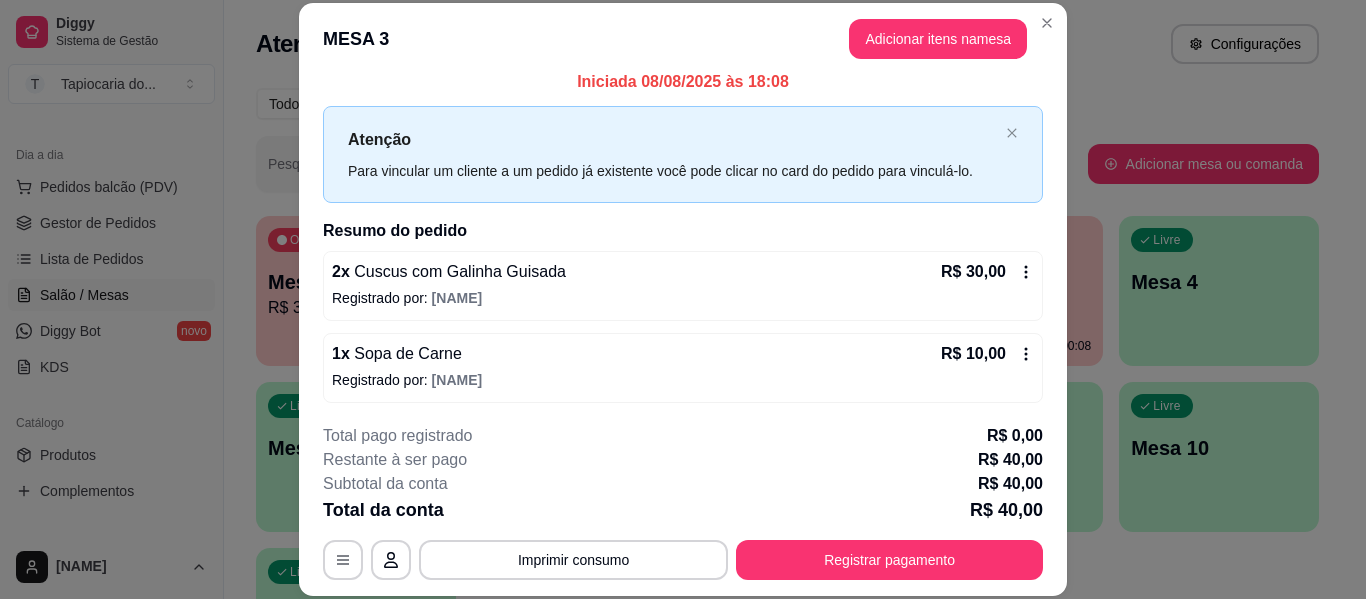 scroll, scrollTop: 16, scrollLeft: 0, axis: vertical 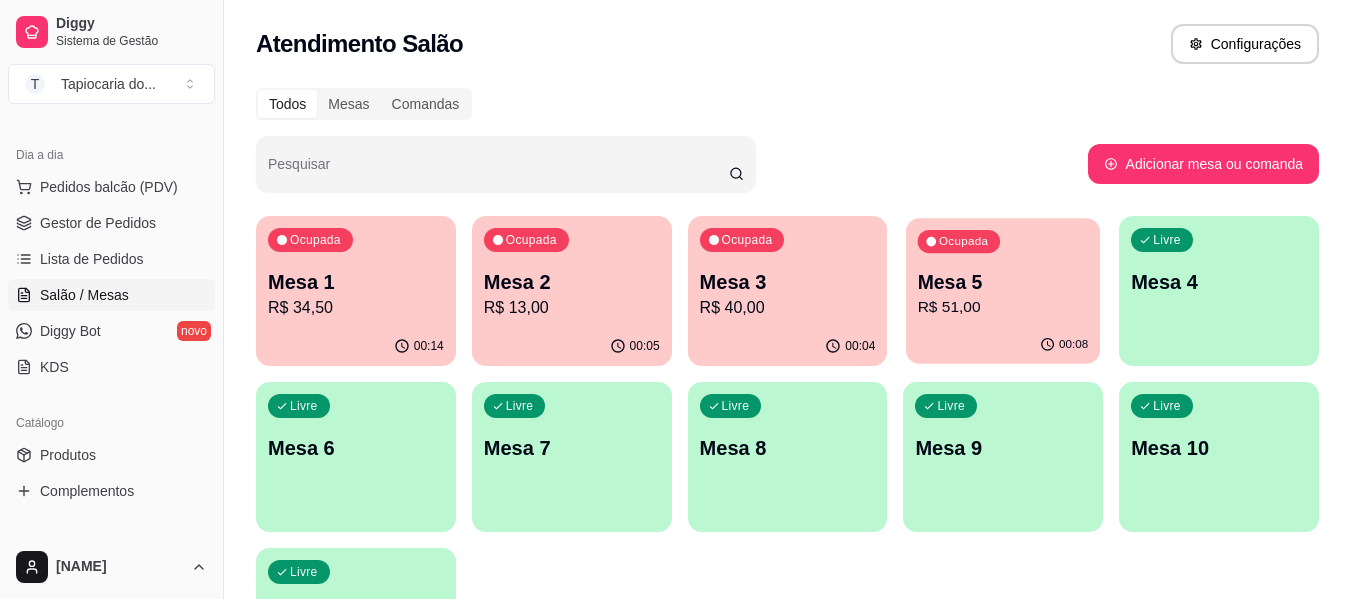 click on "Mesa 5" at bounding box center (1003, 282) 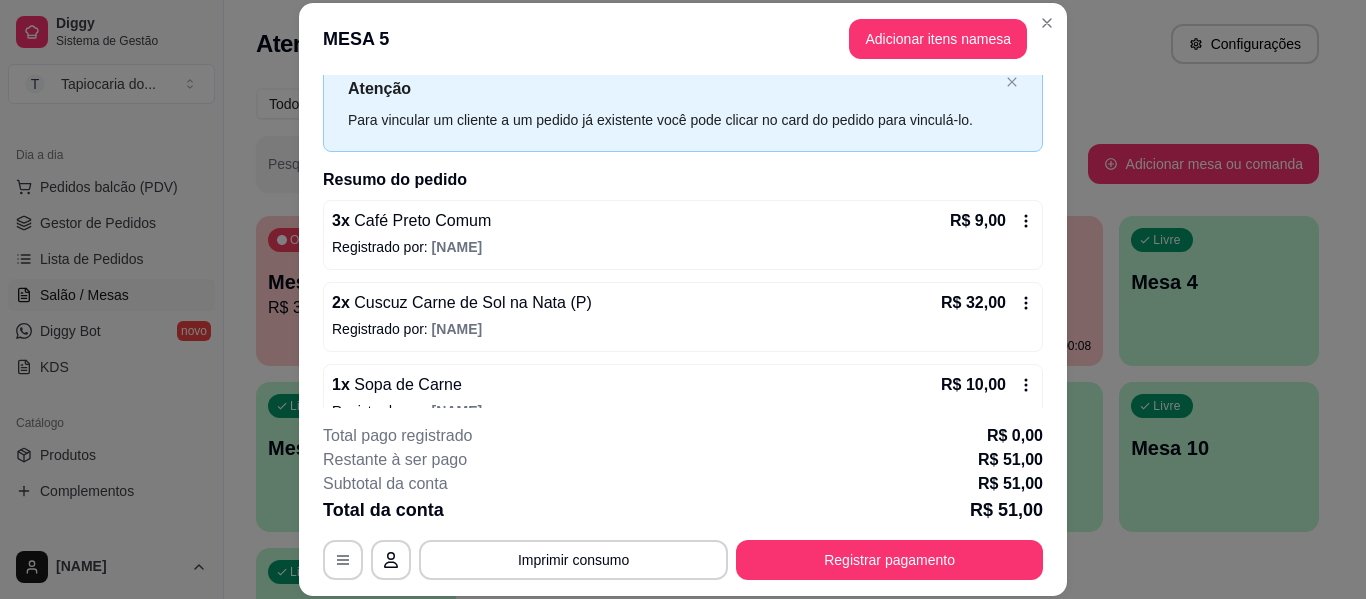 scroll, scrollTop: 98, scrollLeft: 0, axis: vertical 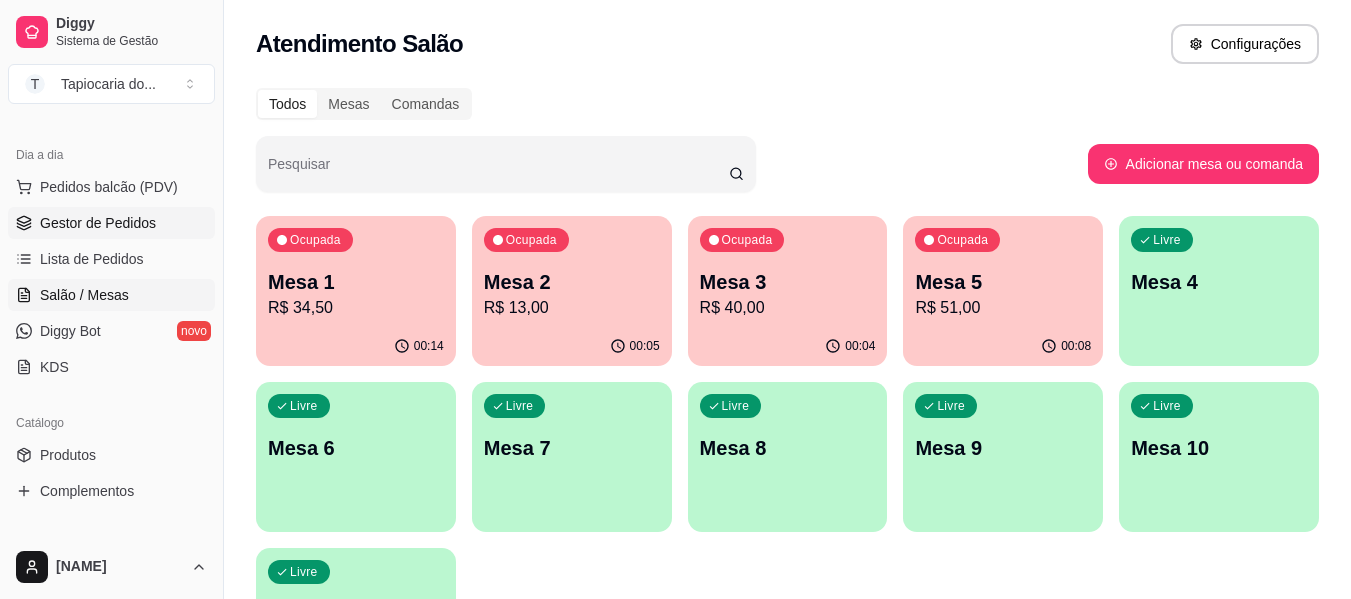 click on "Gestor de Pedidos" at bounding box center (98, 223) 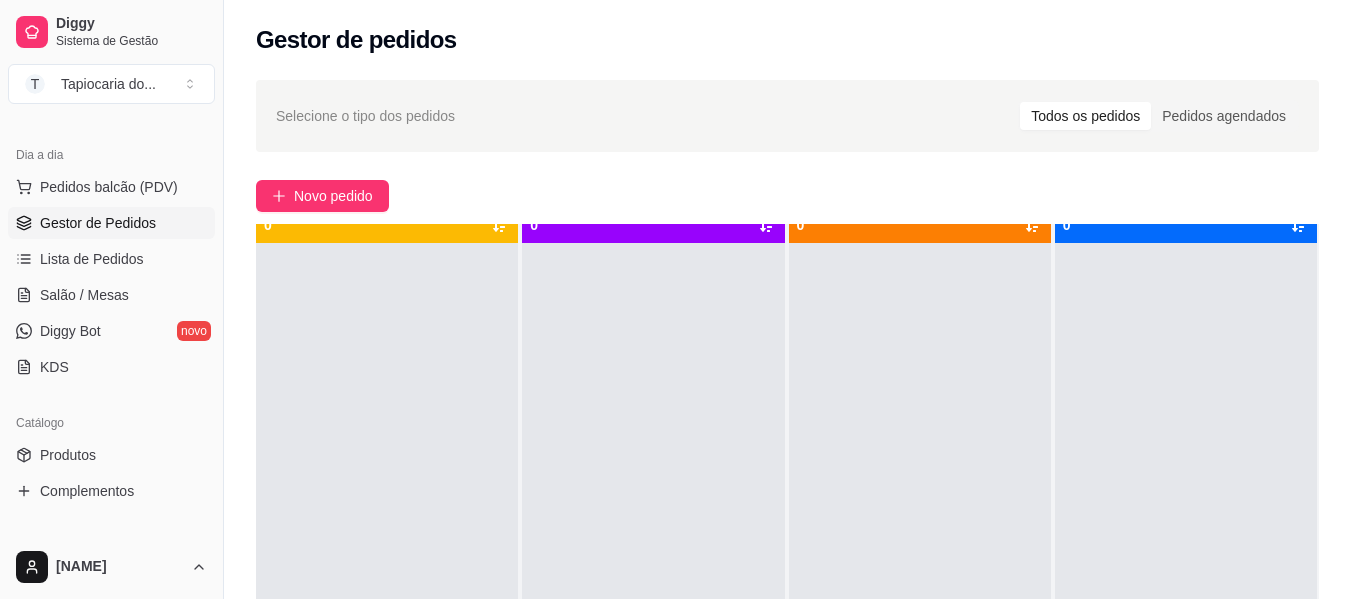 scroll, scrollTop: 56, scrollLeft: 0, axis: vertical 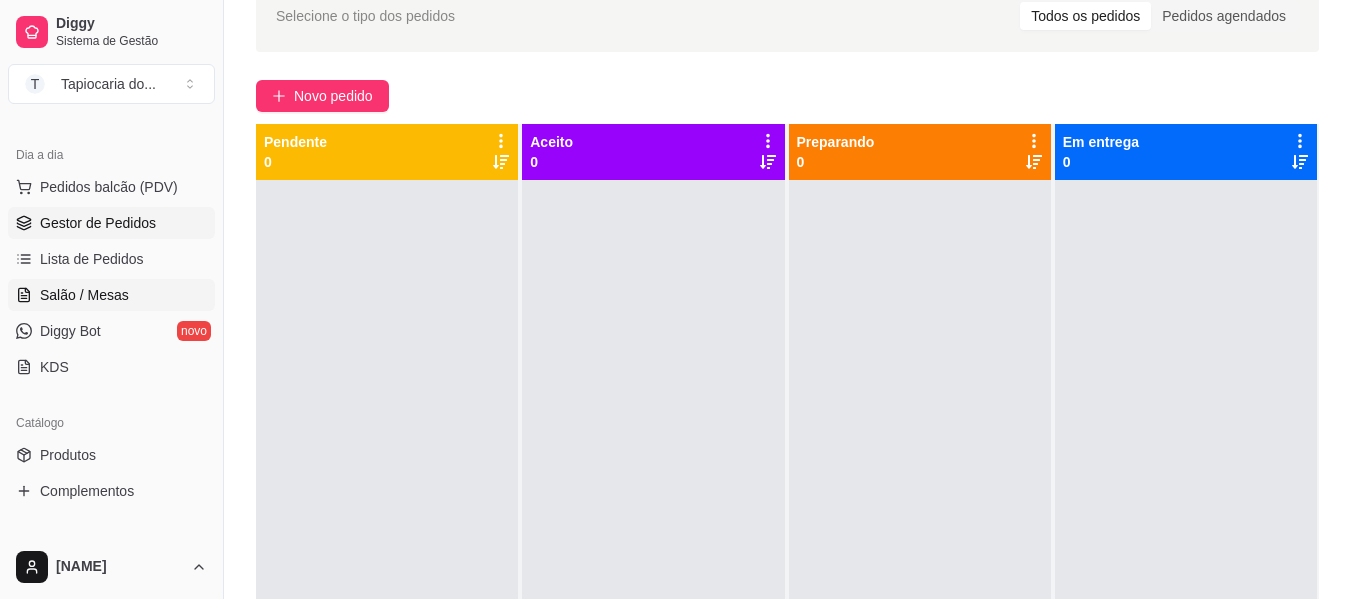 click on "Salão / Mesas" at bounding box center [84, 295] 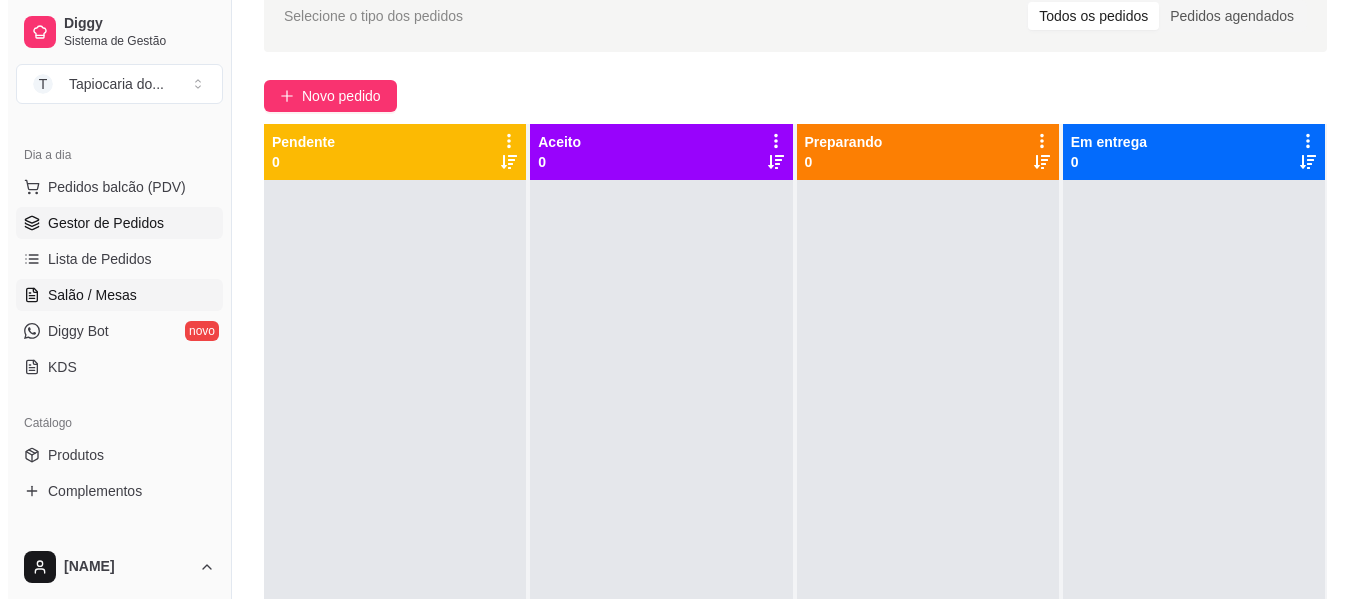 scroll, scrollTop: 0, scrollLeft: 0, axis: both 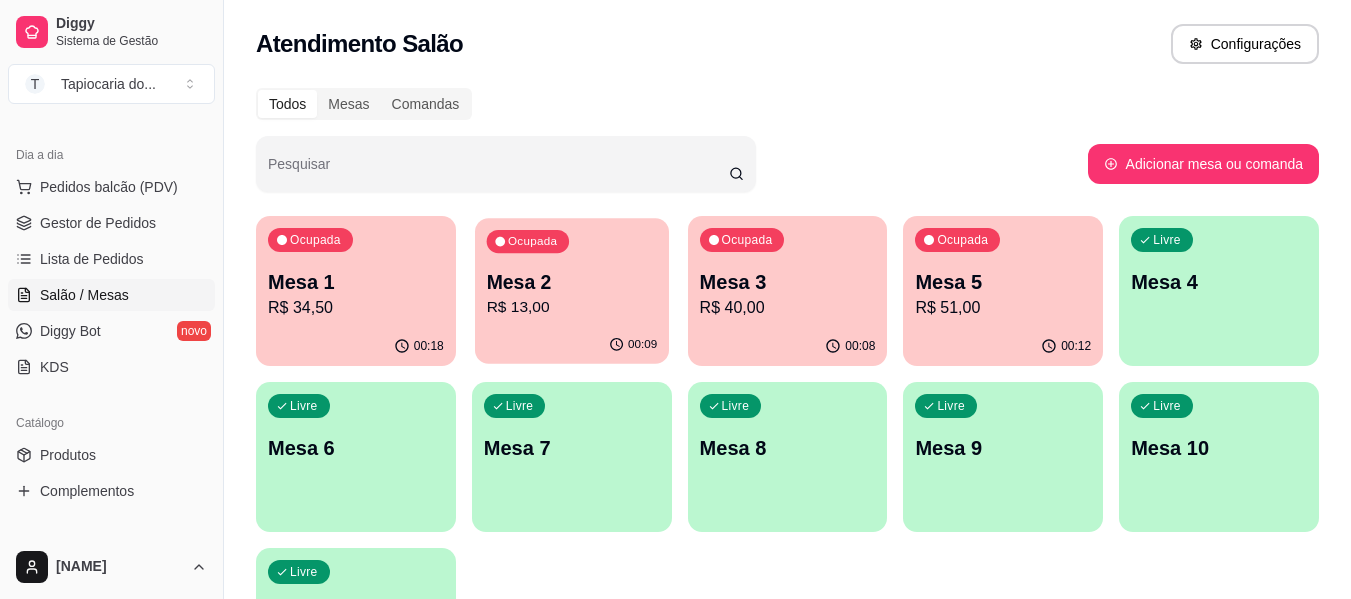 click on "Mesa 2" at bounding box center (571, 282) 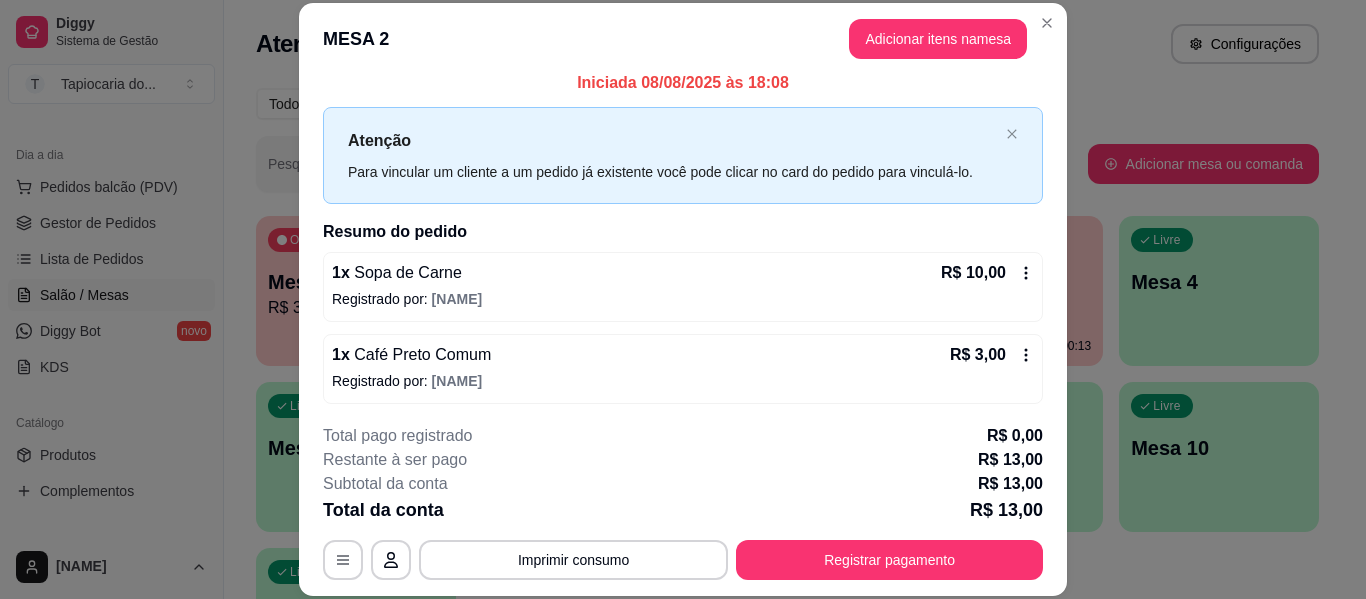 scroll, scrollTop: 16, scrollLeft: 0, axis: vertical 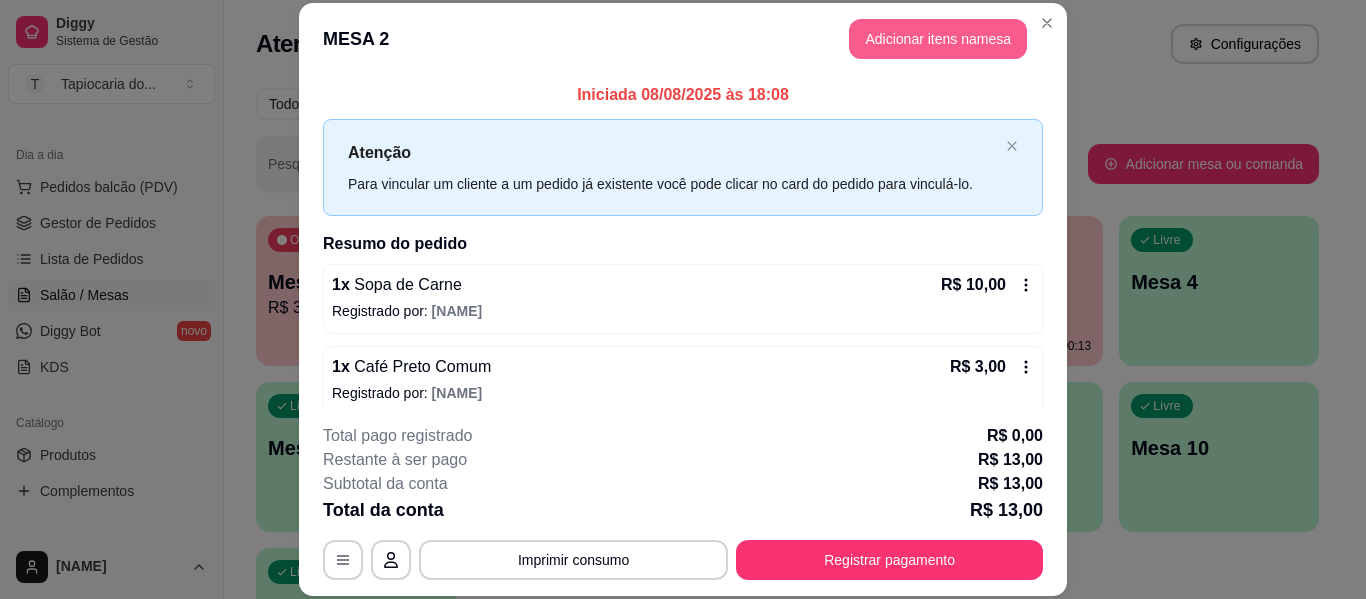 click on "Adicionar itens na  mesa" at bounding box center (938, 39) 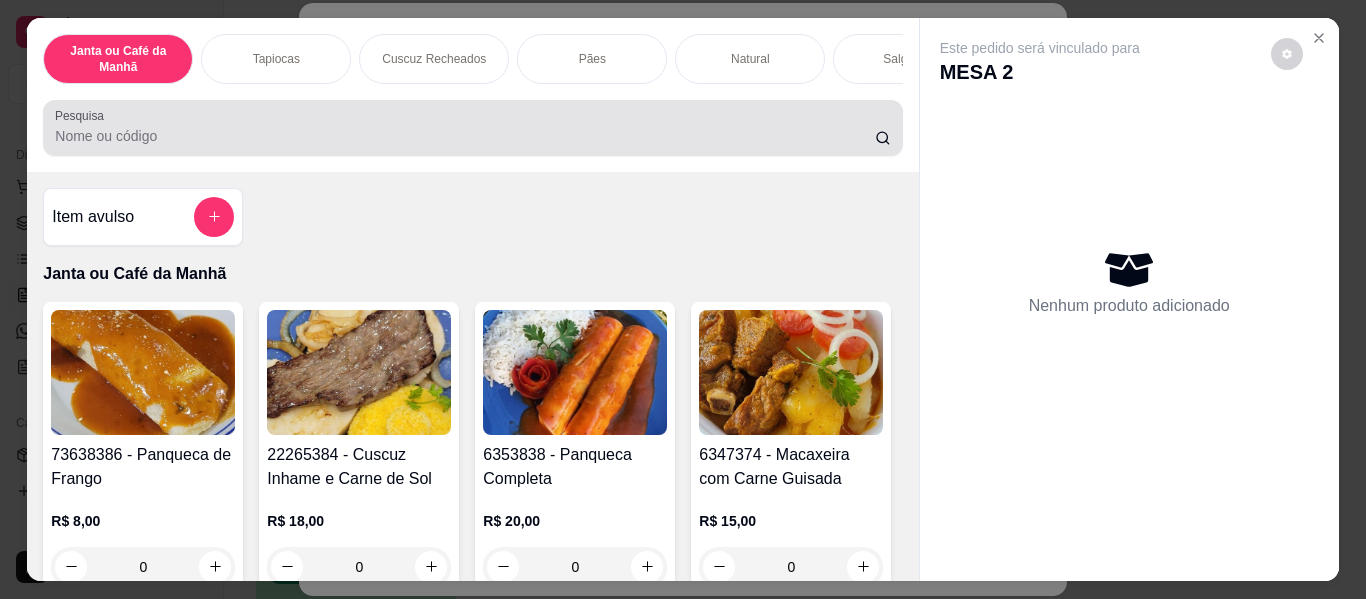 click at bounding box center [472, 128] 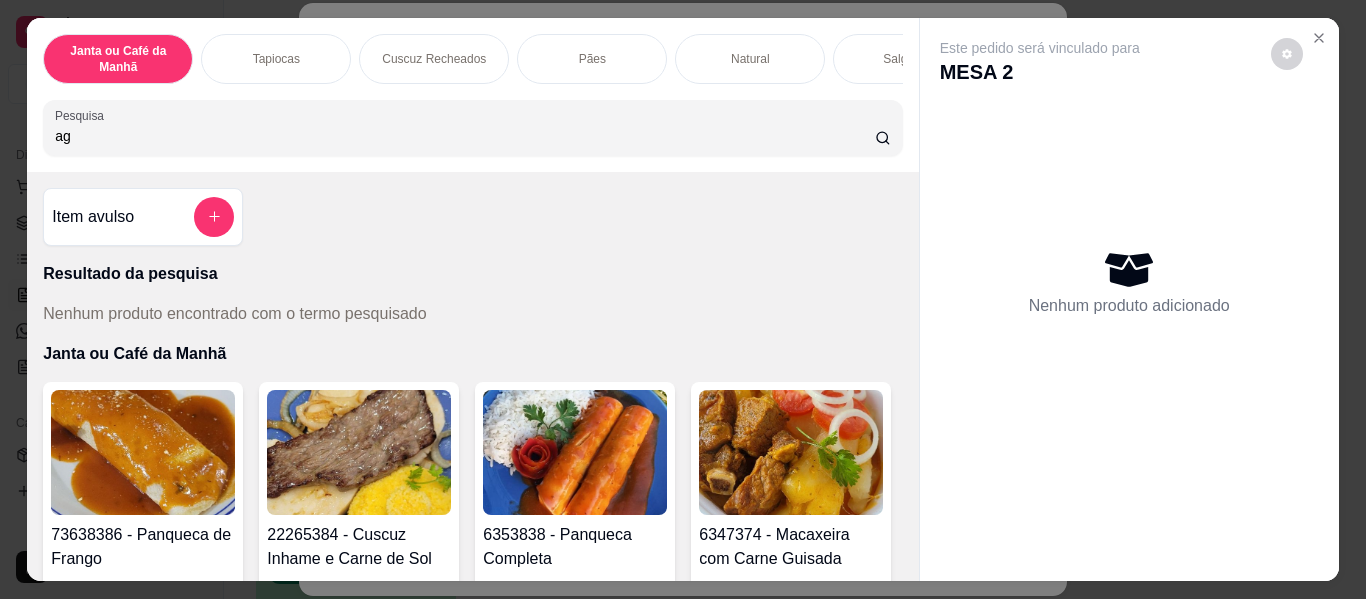 type on "a" 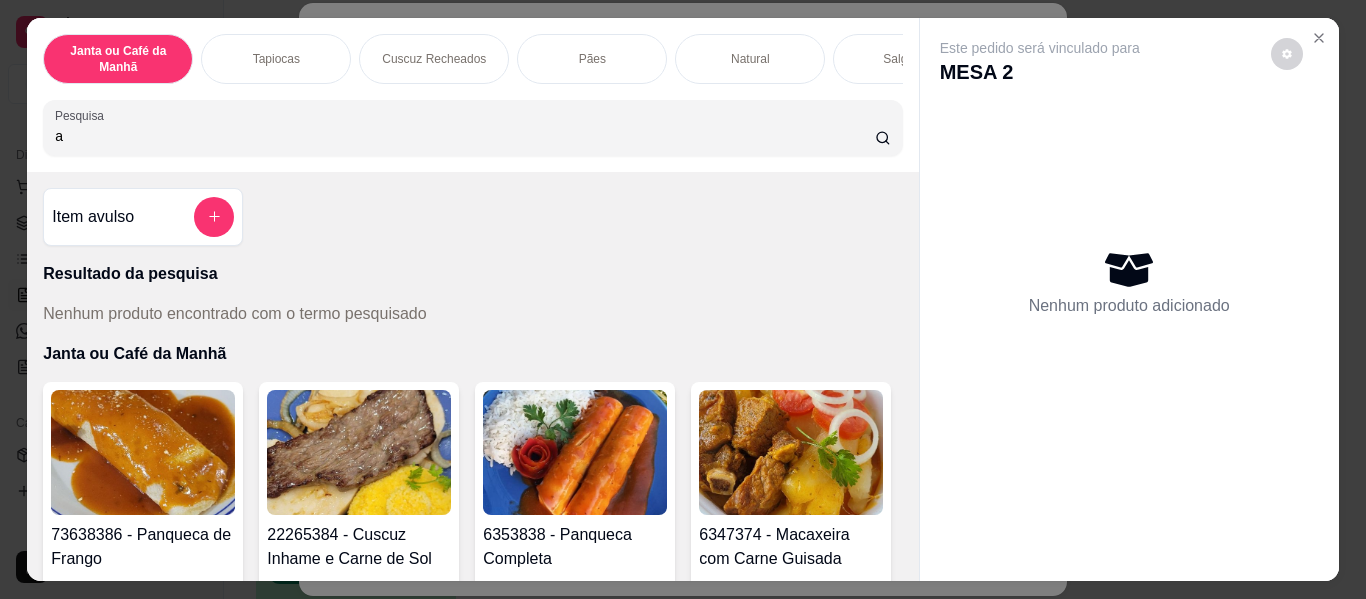 type 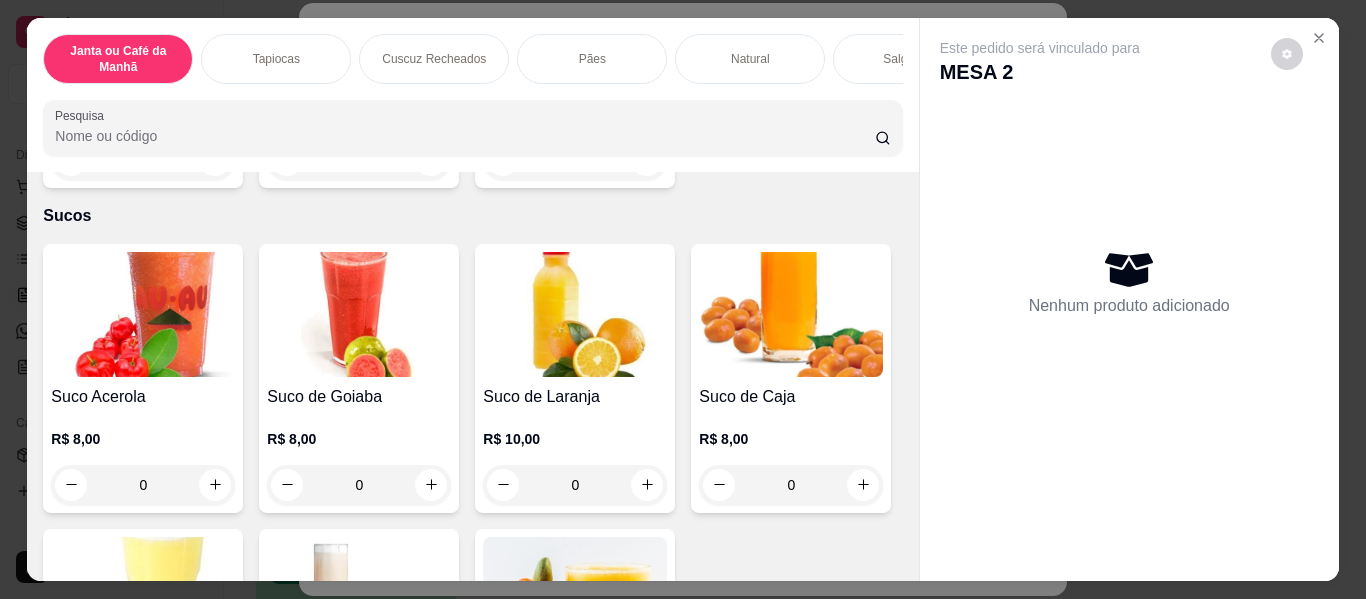 scroll, scrollTop: 7640, scrollLeft: 0, axis: vertical 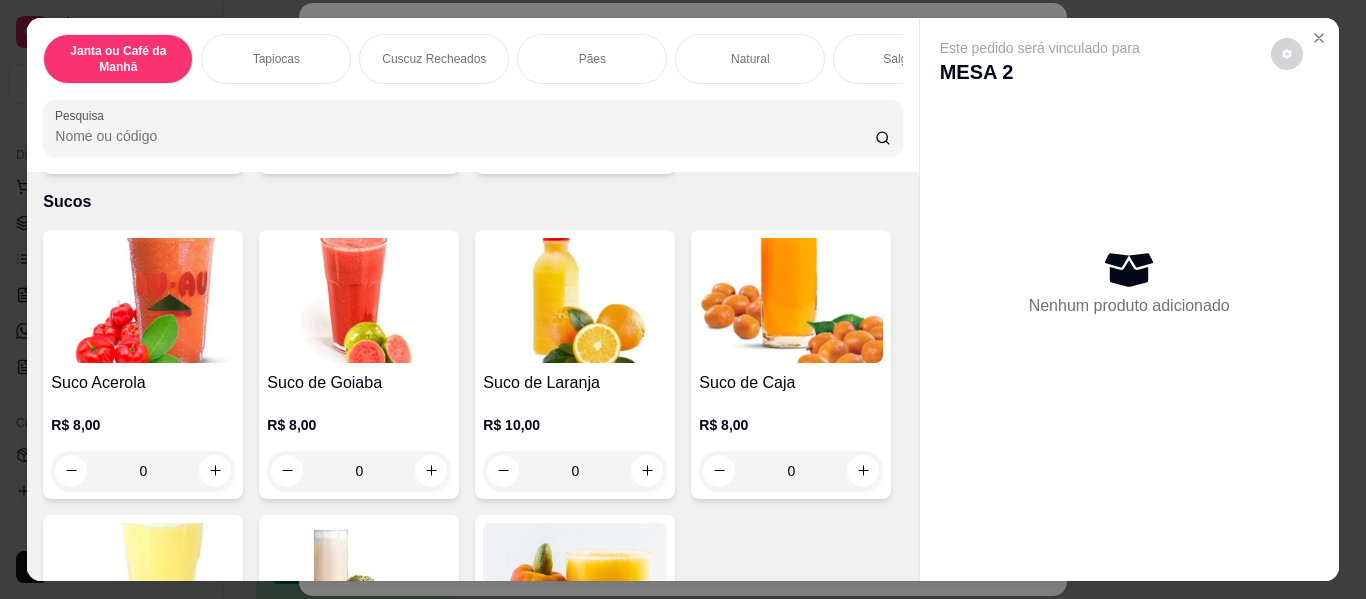 click on "0" at bounding box center [143, -733] 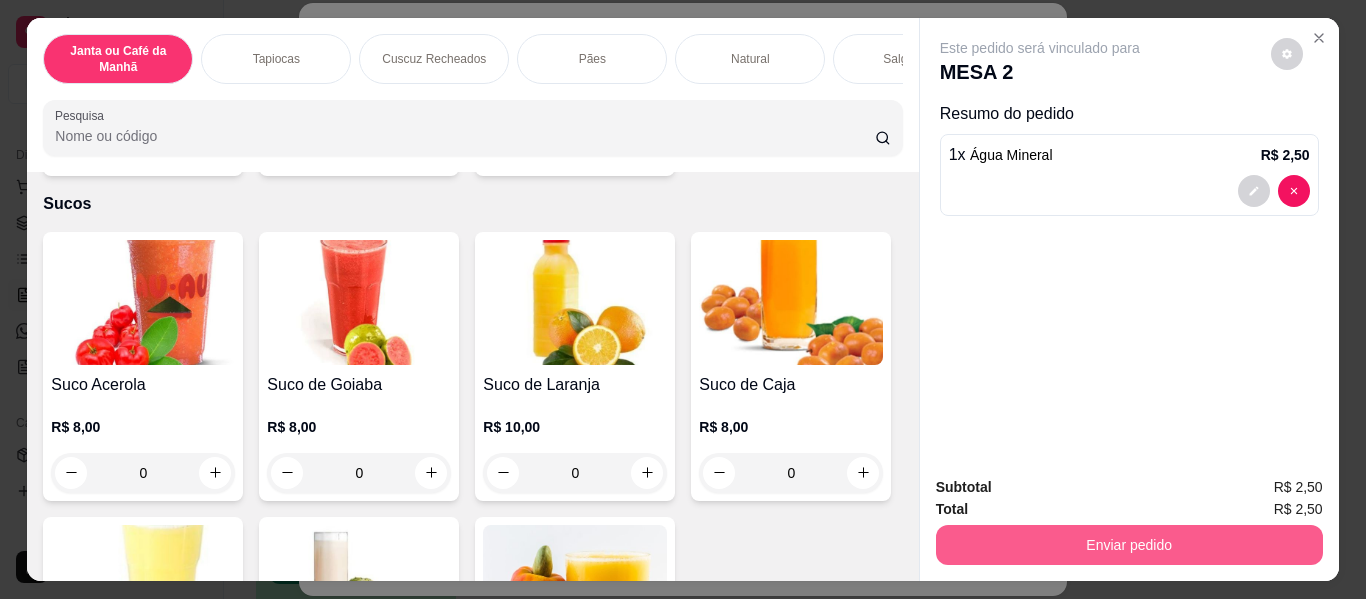 click on "Enviar pedido" at bounding box center (1129, 545) 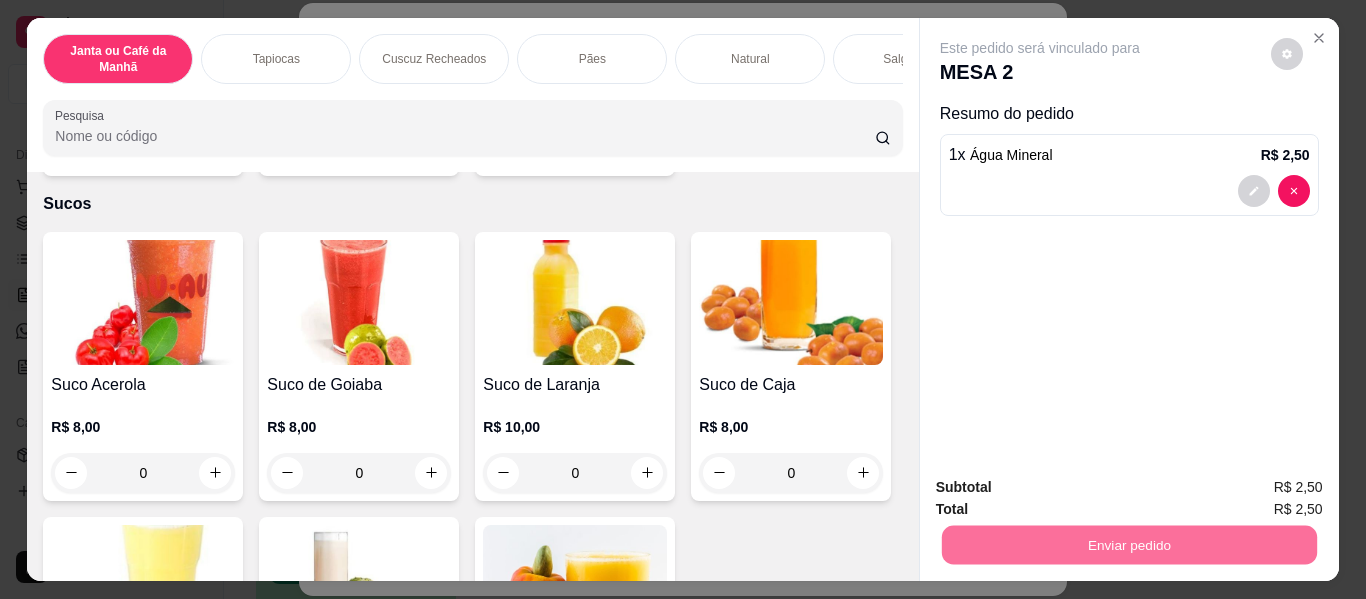 click on "Não registrar e enviar pedido" at bounding box center (1063, 487) 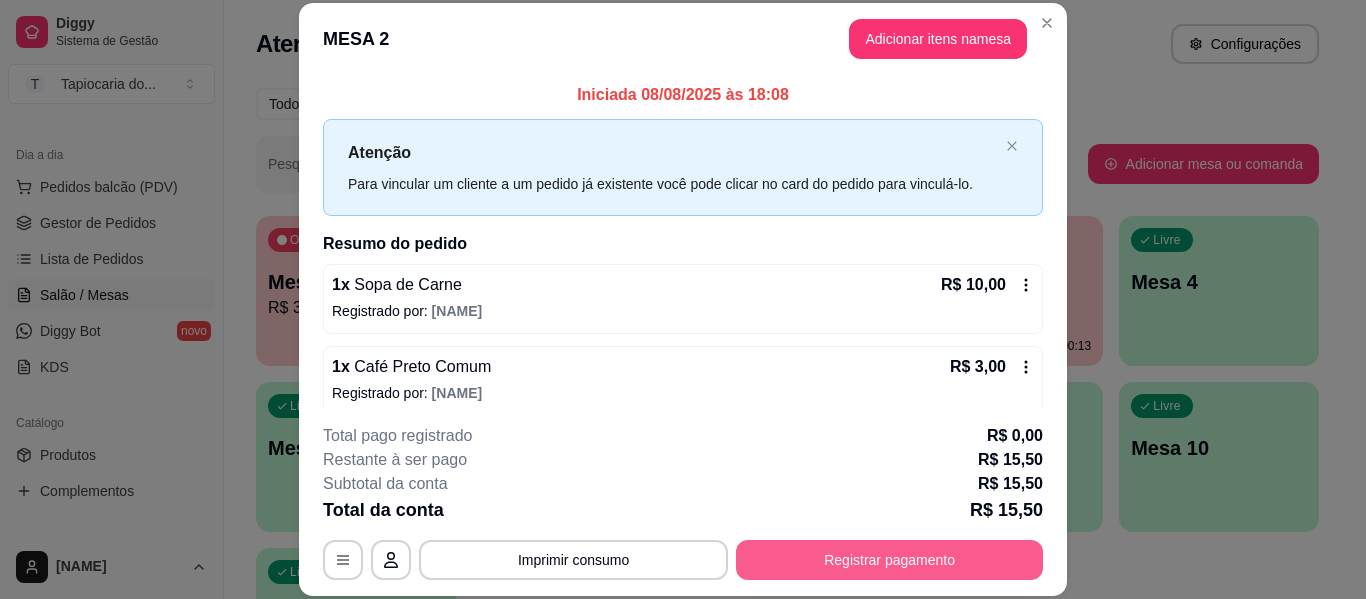 click on "Registrar pagamento" at bounding box center [889, 560] 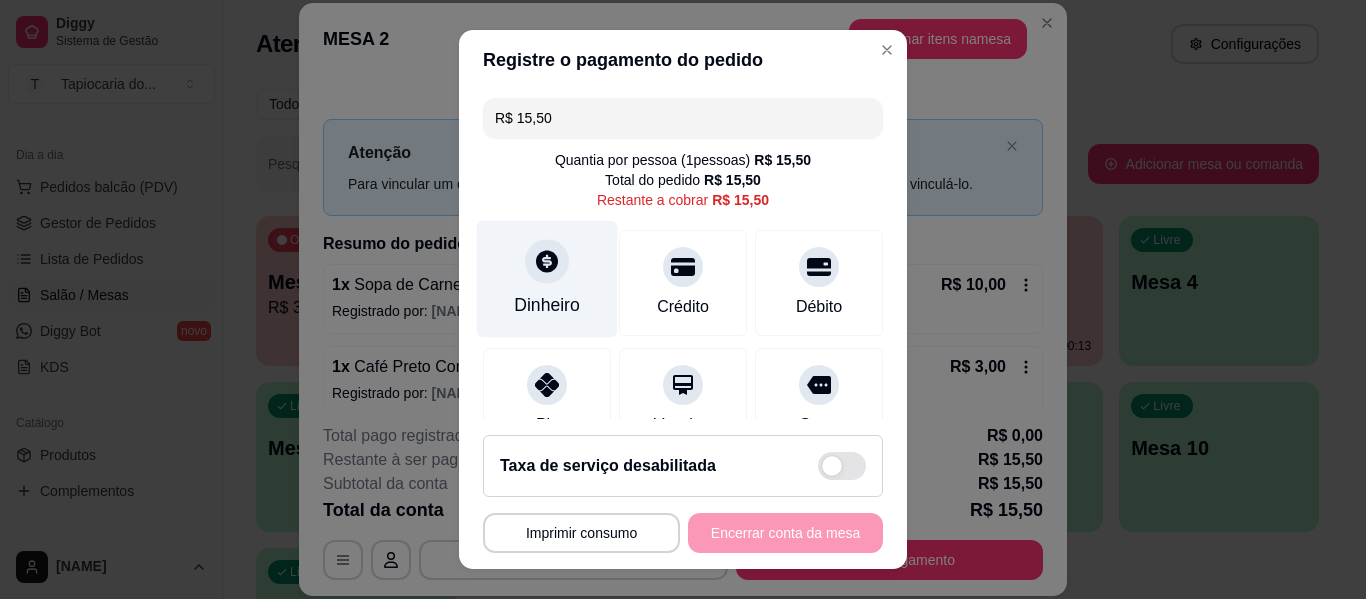 click on "Dinheiro" at bounding box center (547, 305) 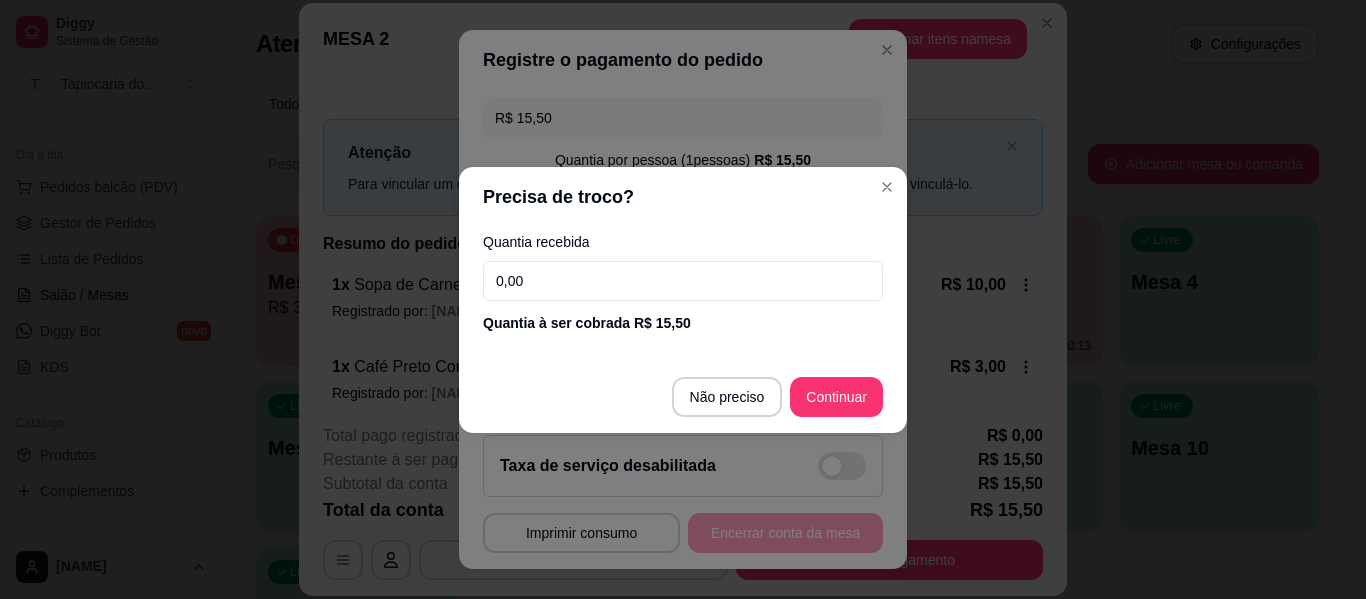 click on "0,00" at bounding box center [683, 281] 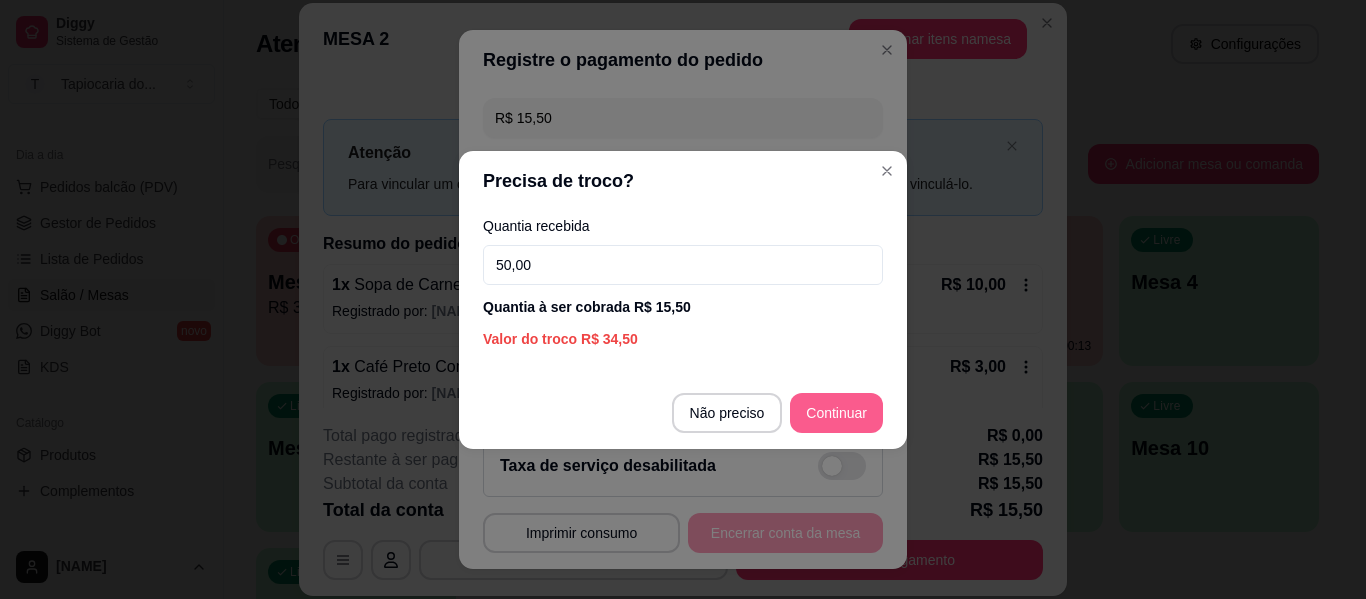 type on "50,00" 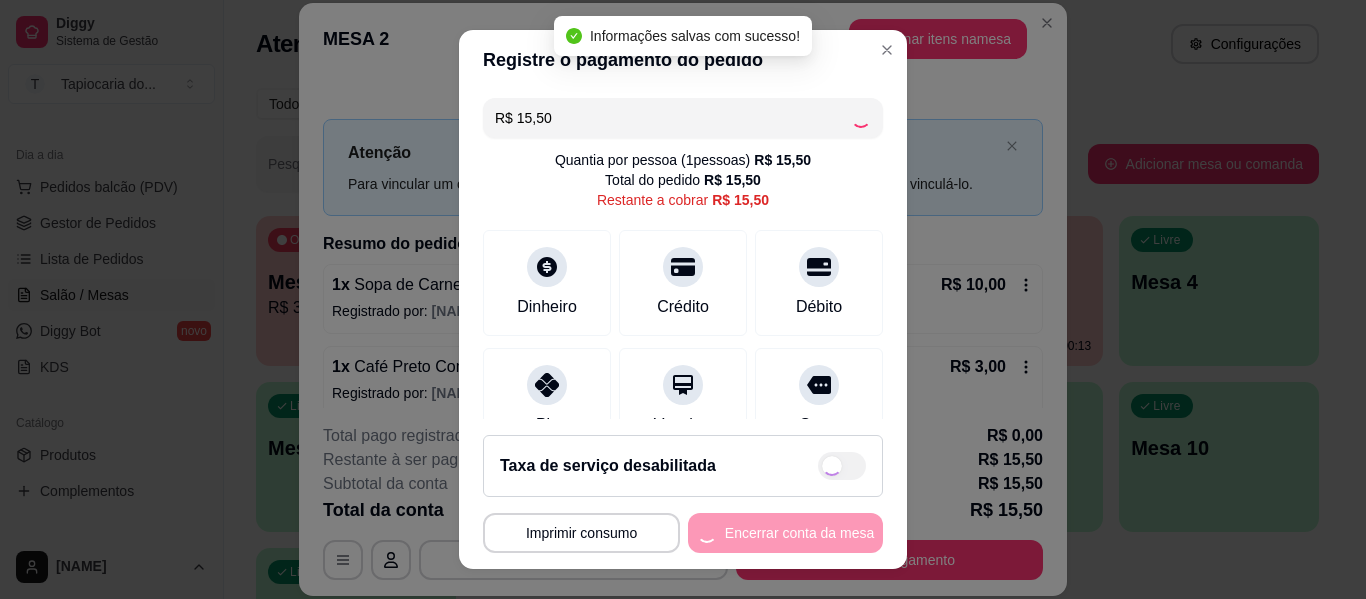 type on "R$ 0,00" 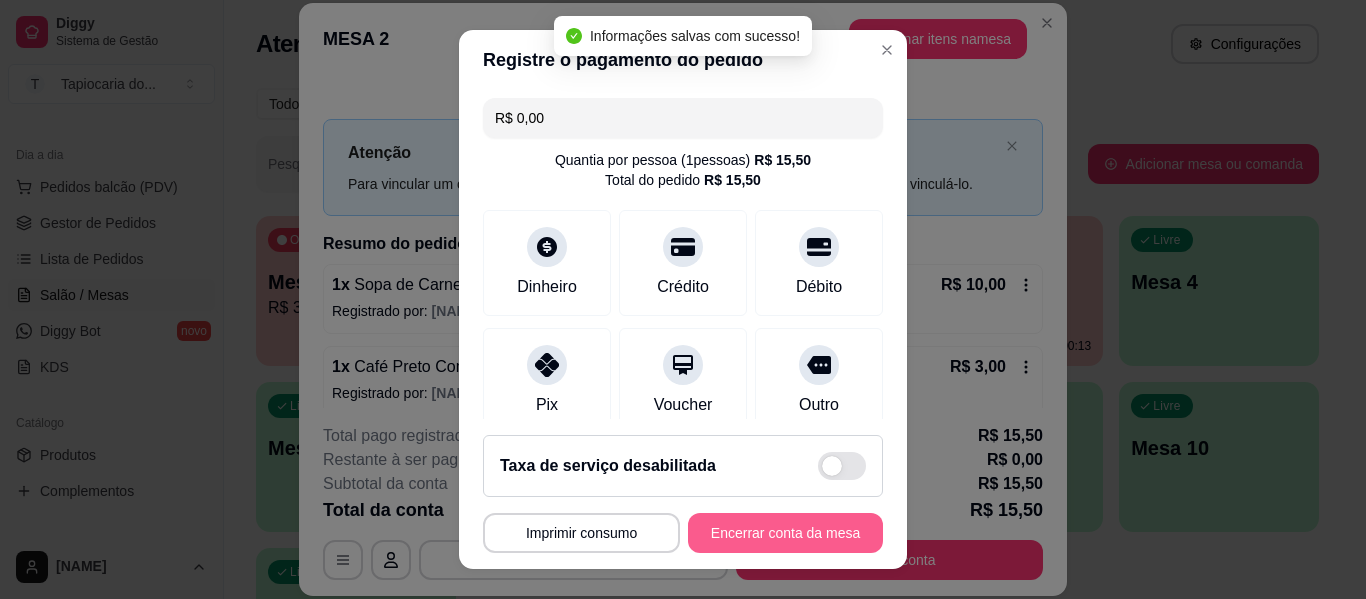 click on "Encerrar conta da mesa" at bounding box center (785, 533) 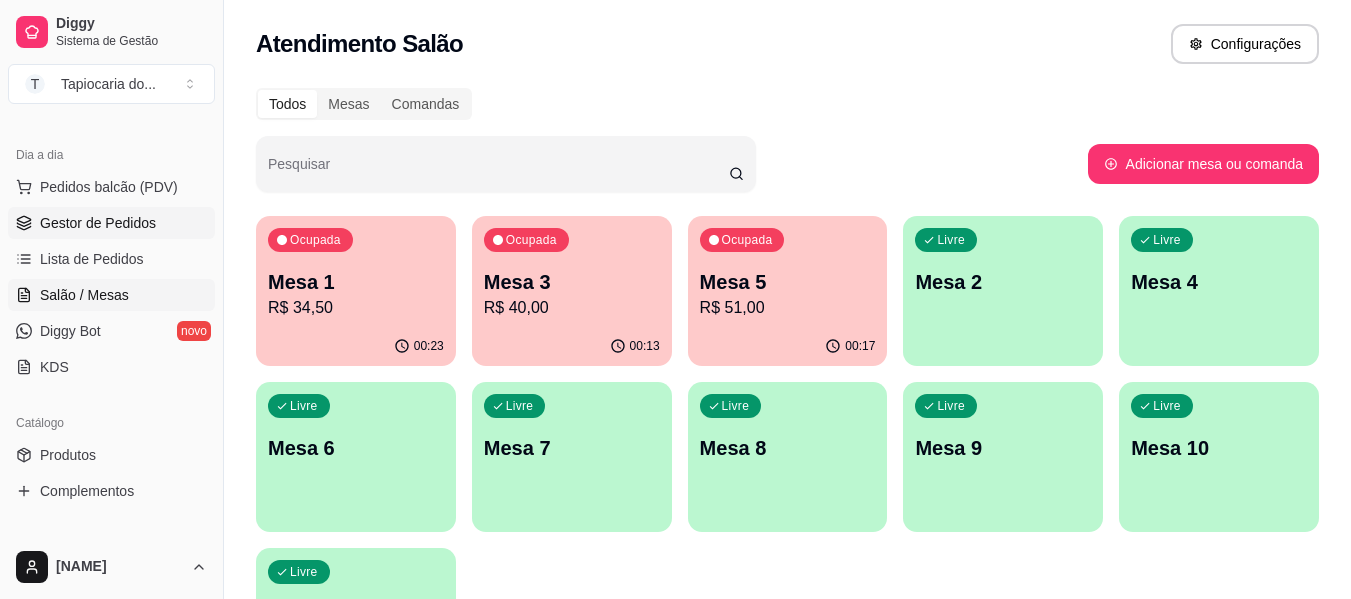 click on "Gestor de Pedidos" at bounding box center (98, 223) 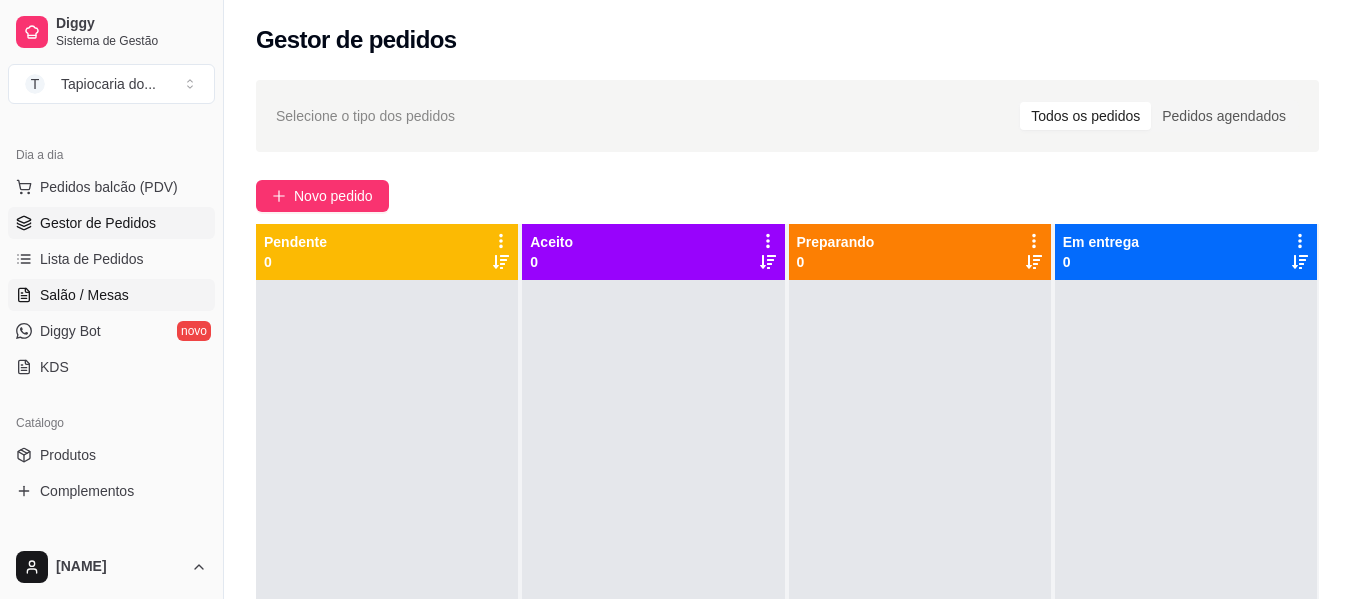 click on "Salão / Mesas" at bounding box center [111, 295] 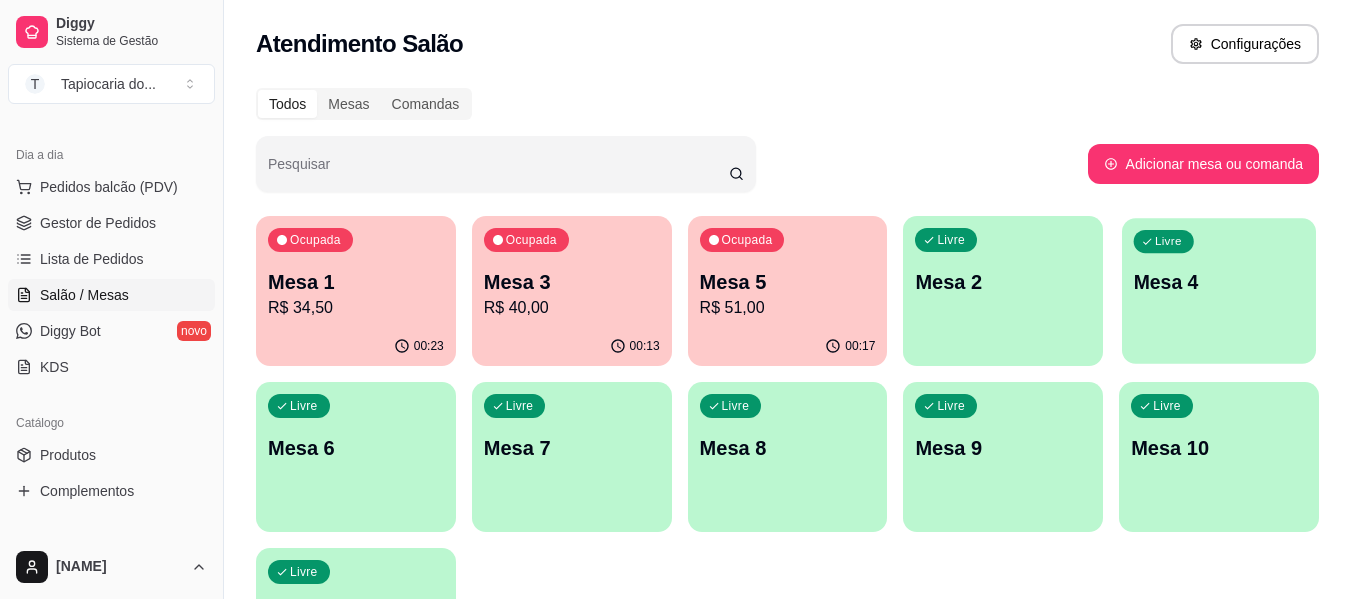 click on "Livre Mesa 4" at bounding box center (1219, 279) 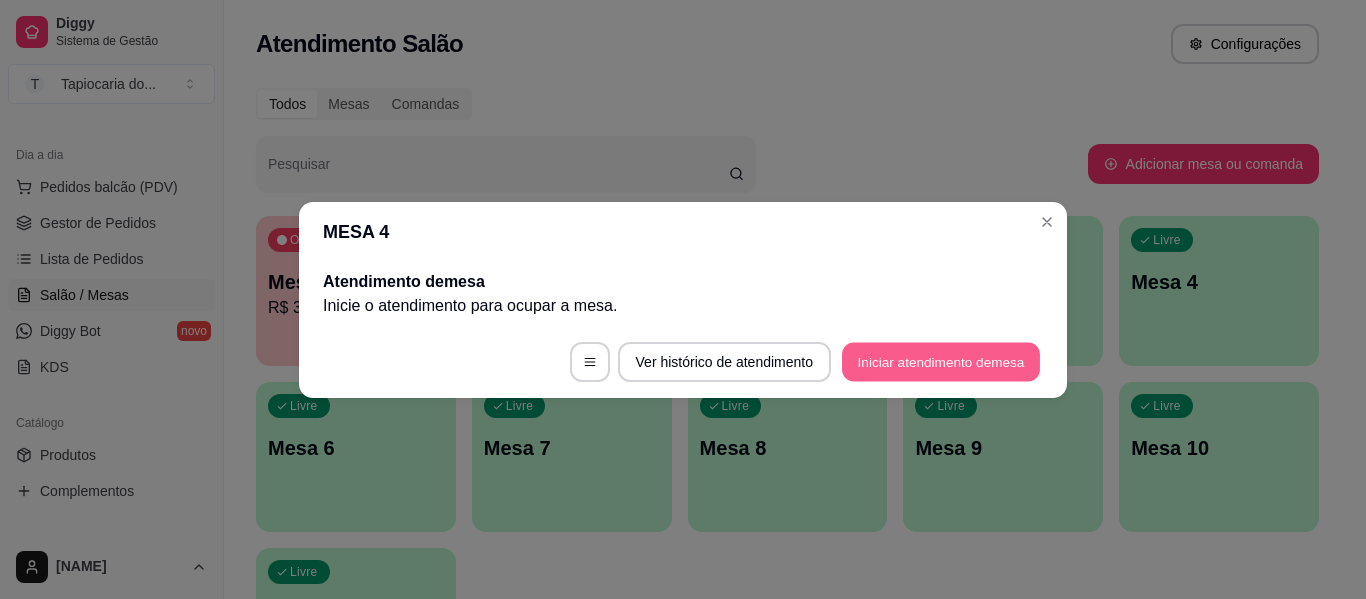 click on "Iniciar atendimento de  mesa" at bounding box center (941, 361) 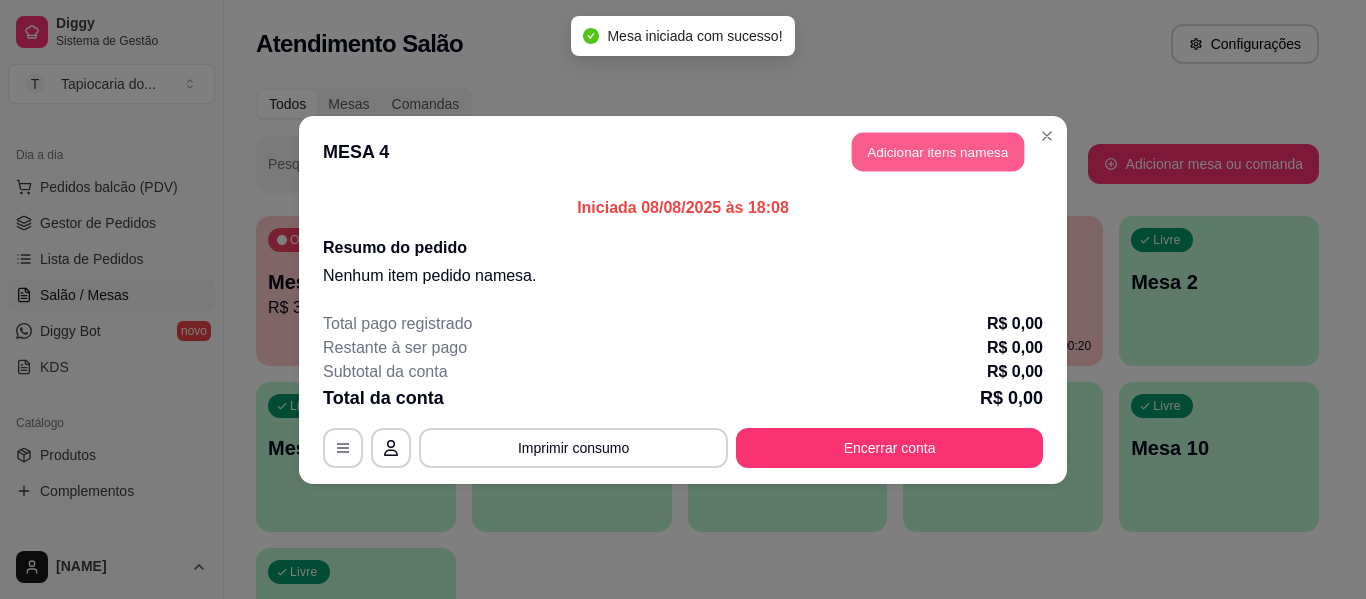 click on "Adicionar itens na  mesa" at bounding box center [938, 151] 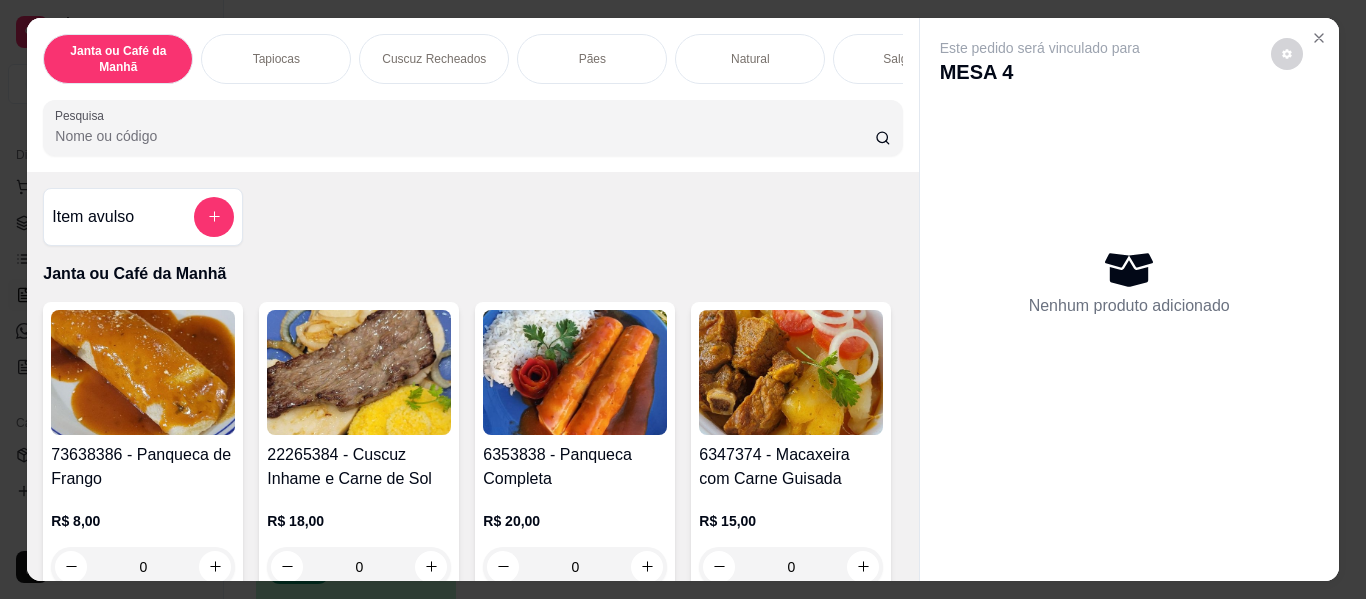 click on "Janta ou Café da Manhã  Tapiocas Cuscuz Recheados Pães  Natural Salgados Tapiocas Doces Bebidas Sucos Sopas  Hambúrguer  Café  Crepioca Adcionais Bolos Pesquisa" at bounding box center [472, 95] 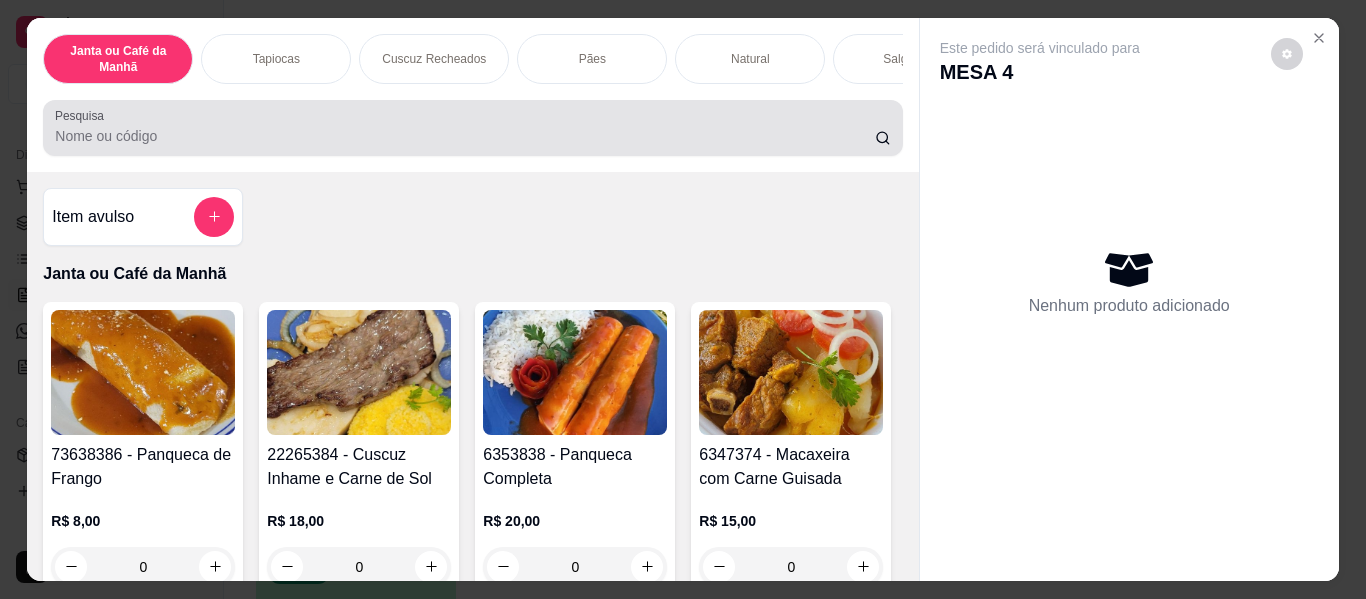 click at bounding box center [472, 128] 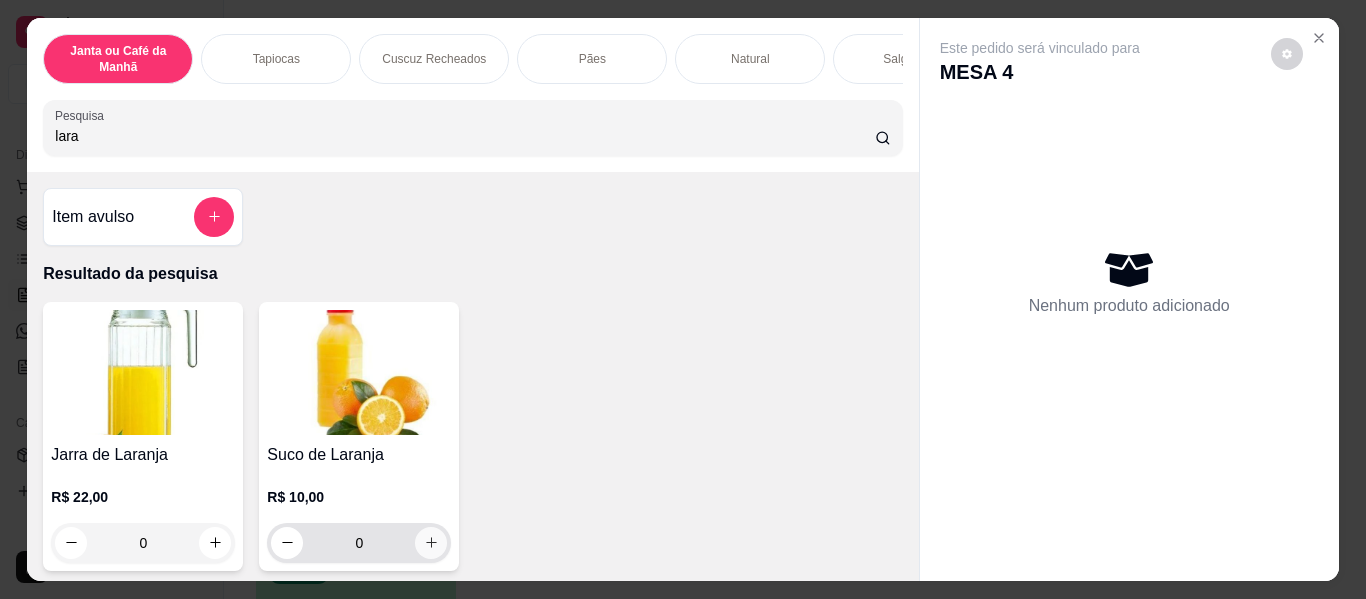 type on "lara" 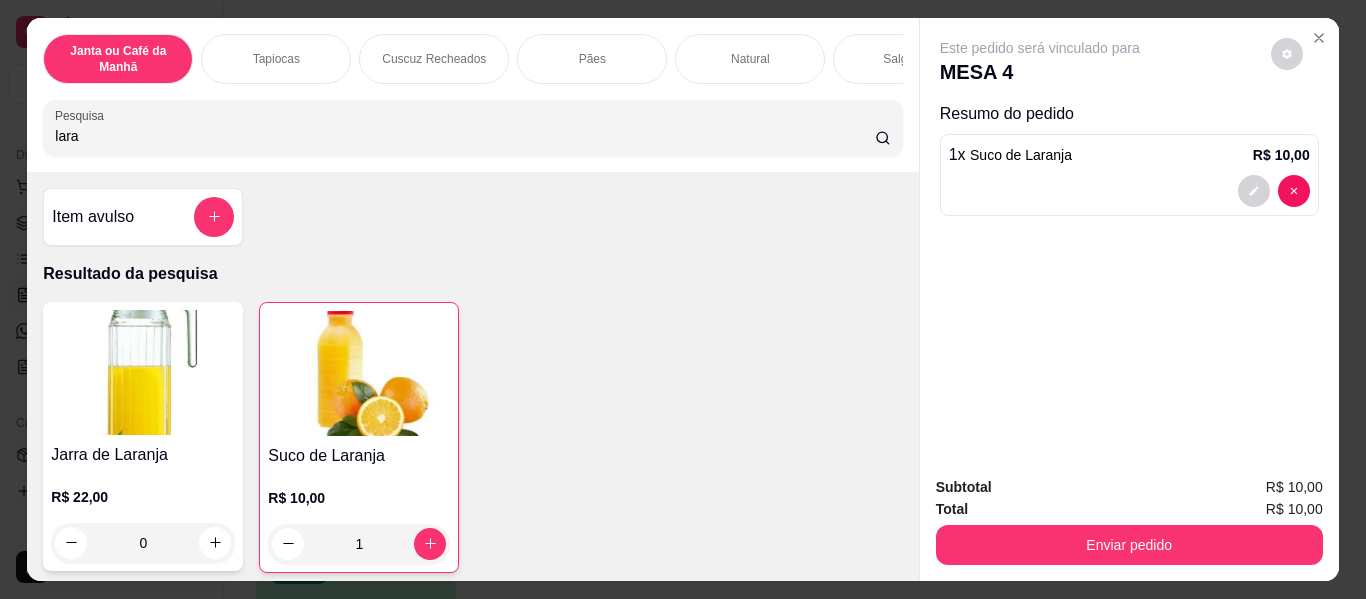 click on "lara" at bounding box center [465, 136] 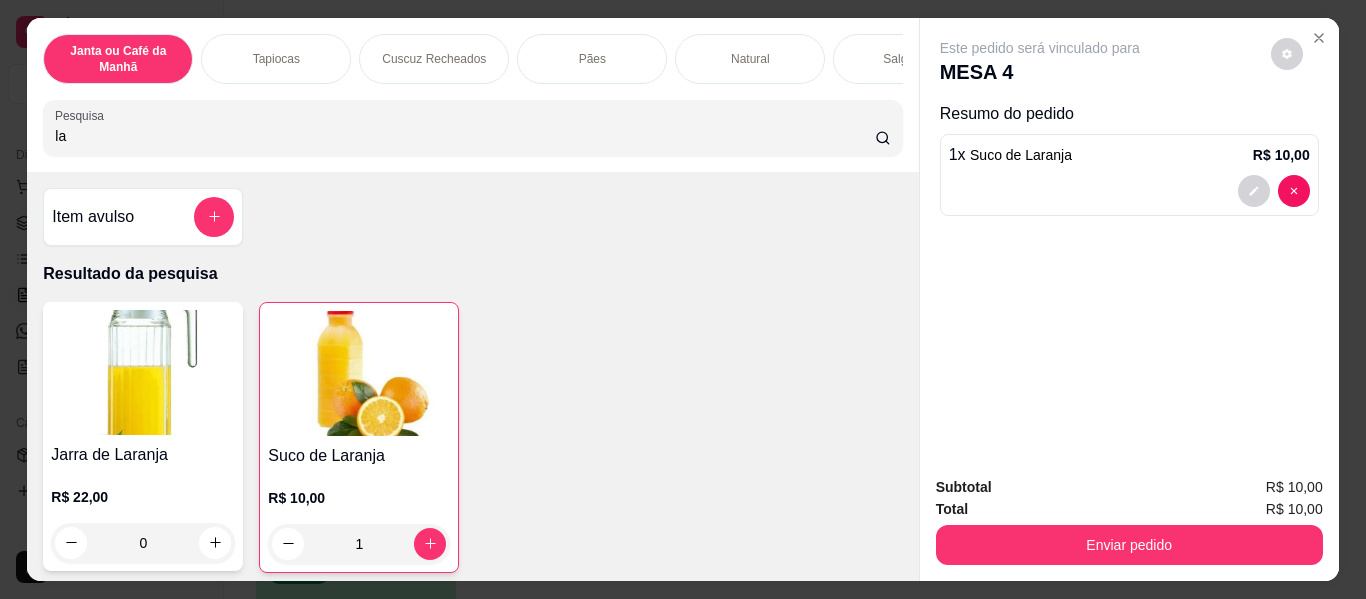 type on "l" 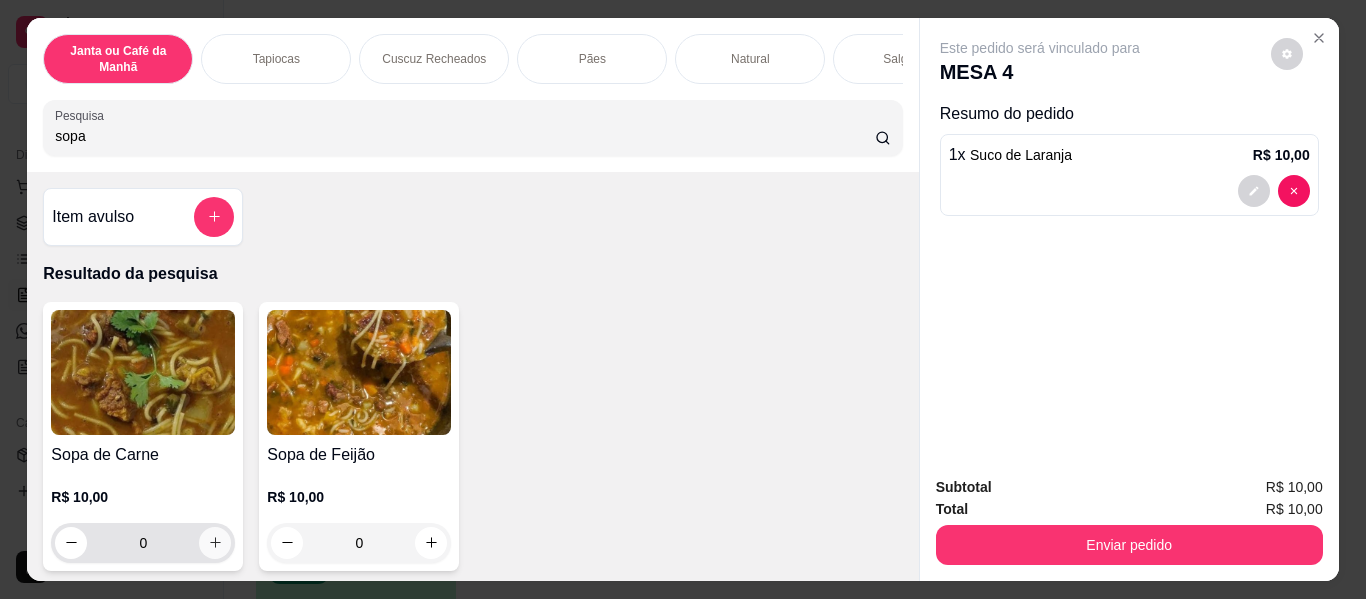 type on "sopa" 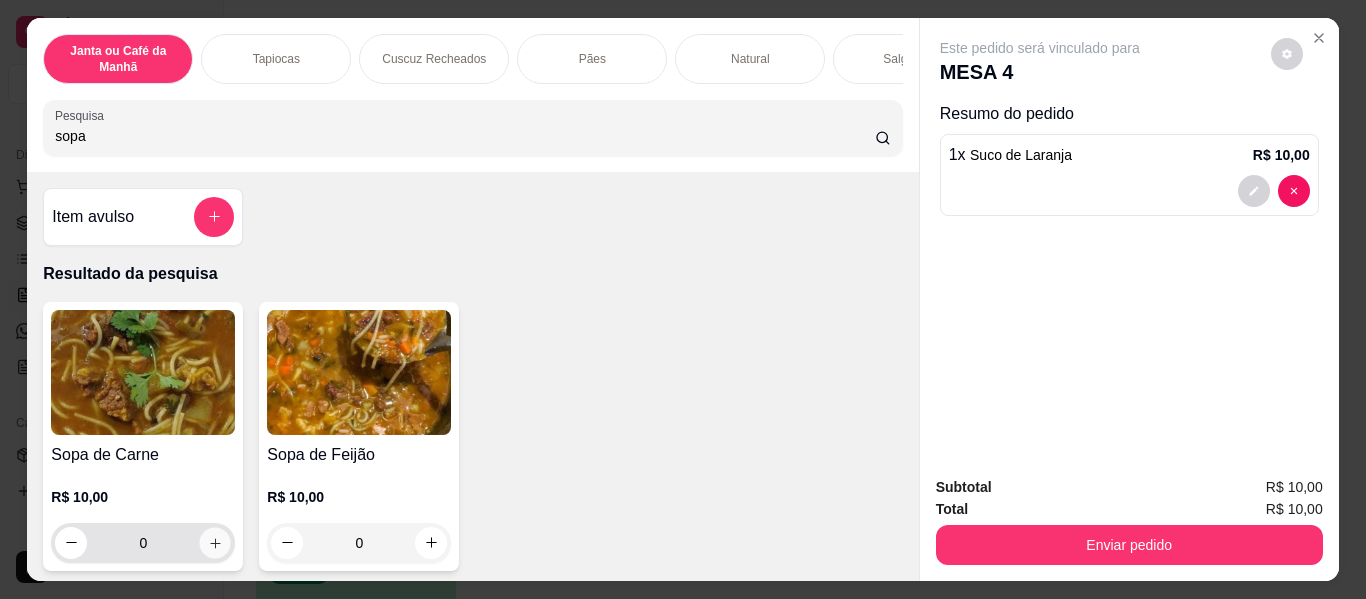 click at bounding box center (215, 542) 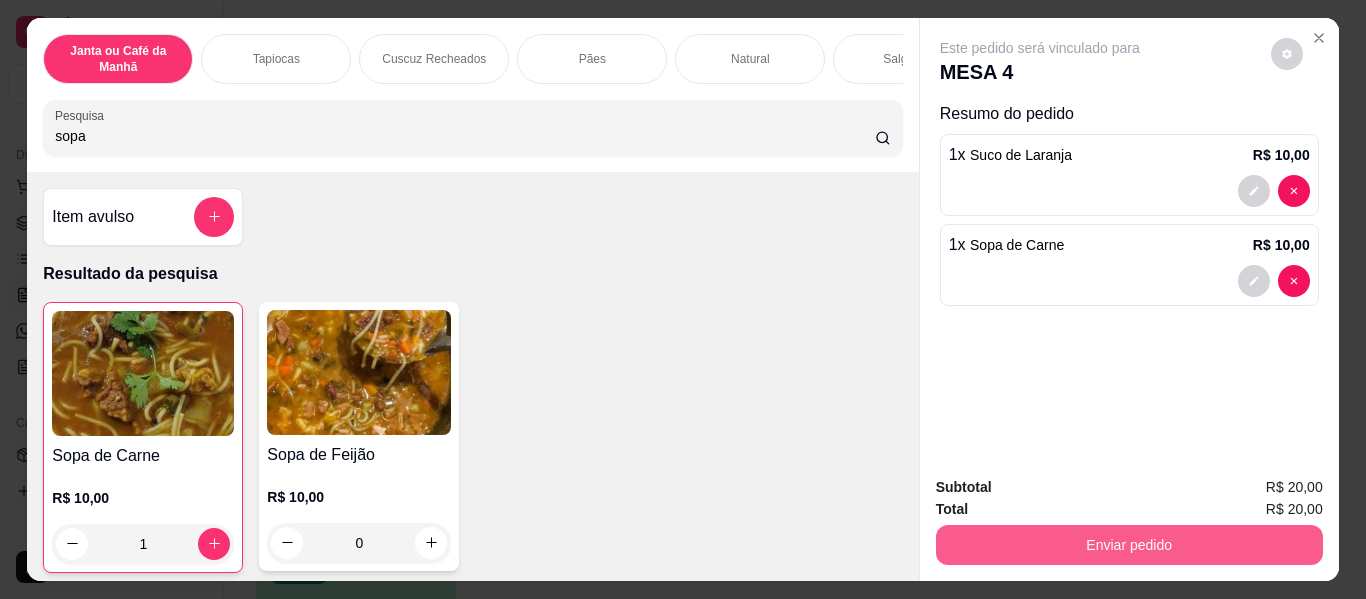 click on "Enviar pedido" at bounding box center (1129, 545) 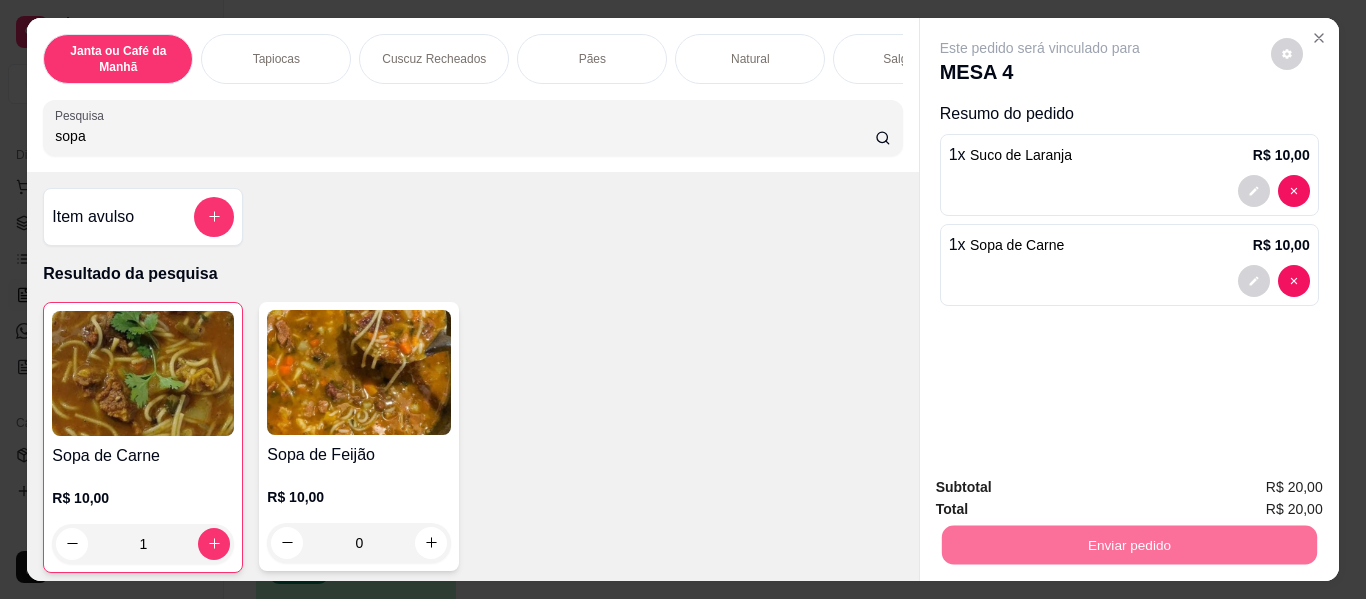 click on "Não registrar e enviar pedido" at bounding box center (1063, 489) 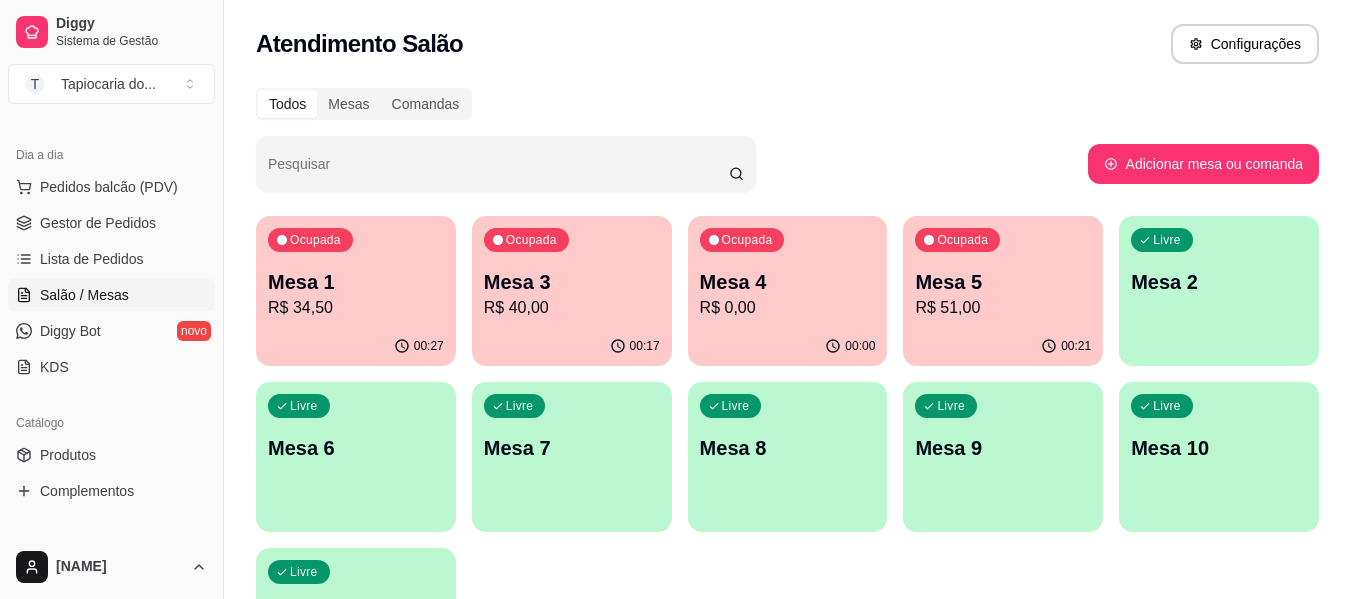 click on "00:27" at bounding box center [356, 346] 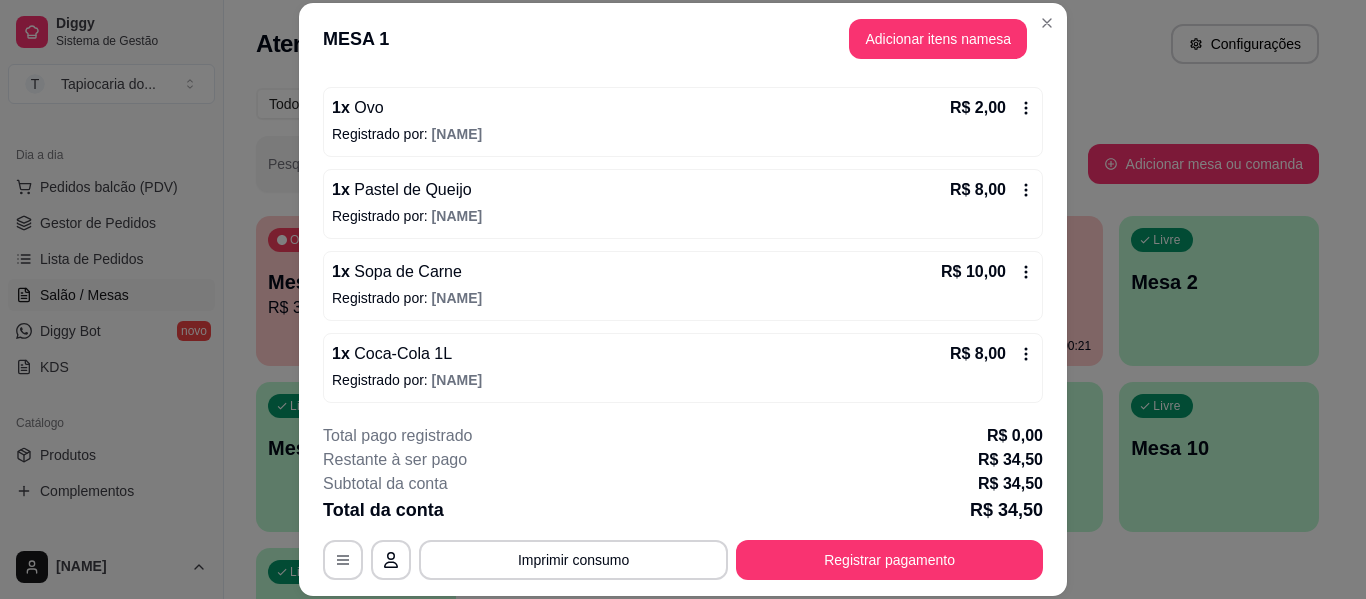 scroll, scrollTop: 344, scrollLeft: 0, axis: vertical 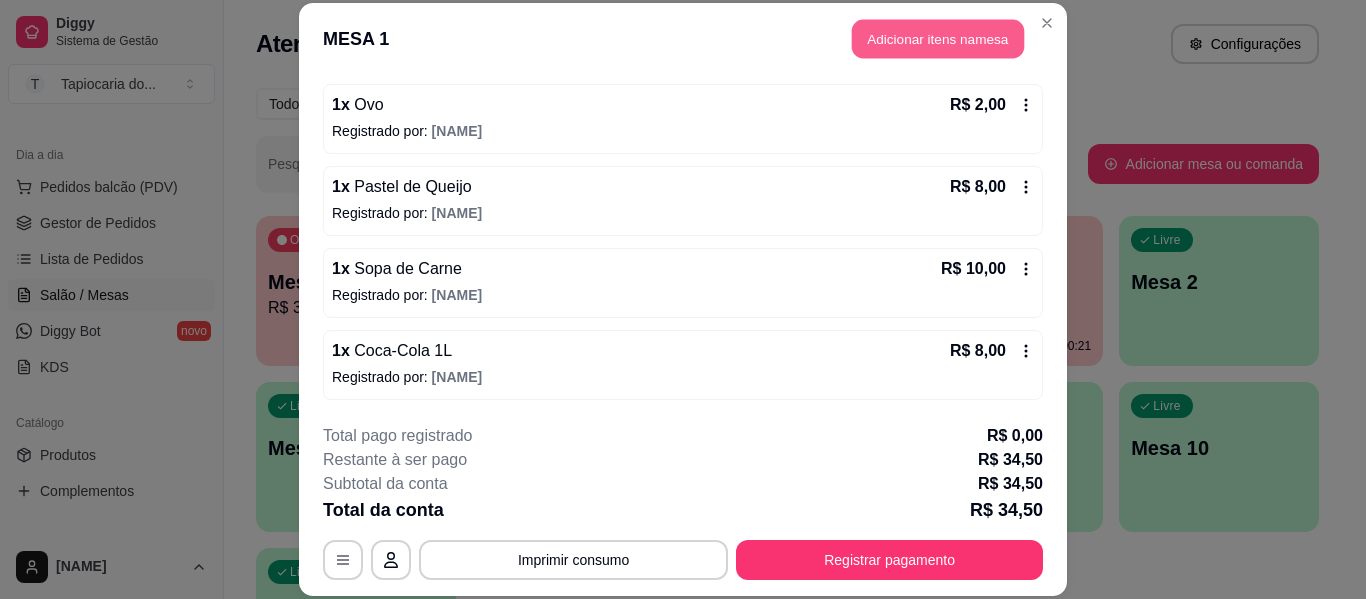 click on "Adicionar itens na  mesa" at bounding box center [938, 39] 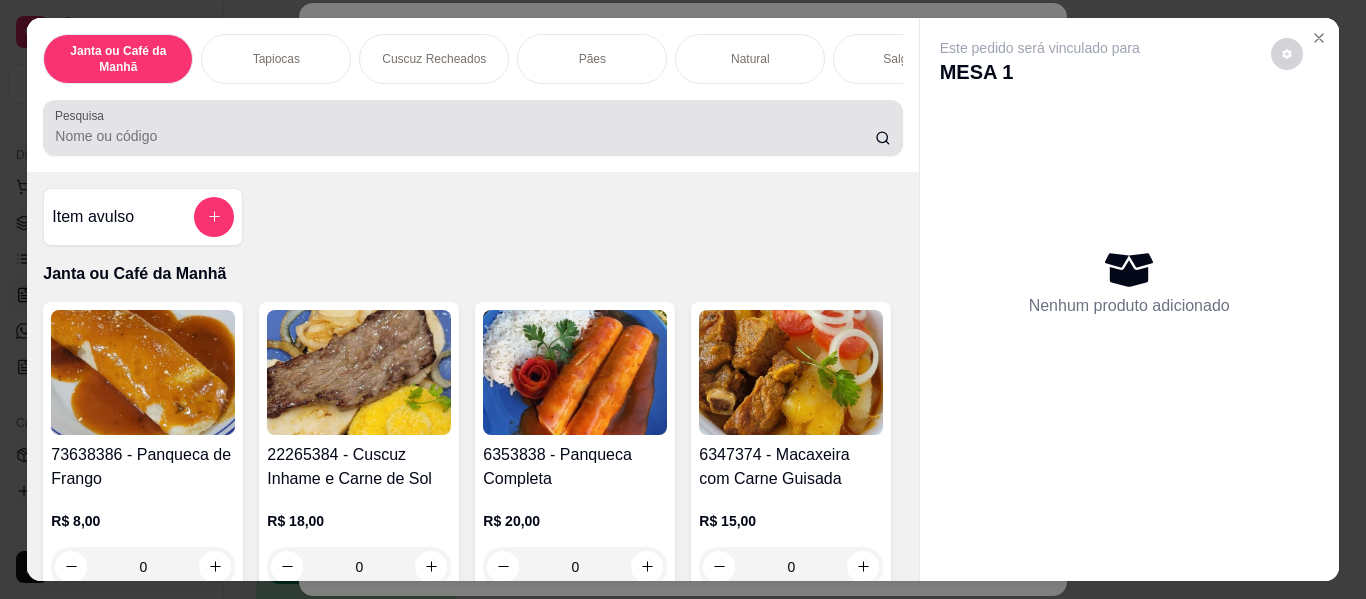 click at bounding box center [472, 128] 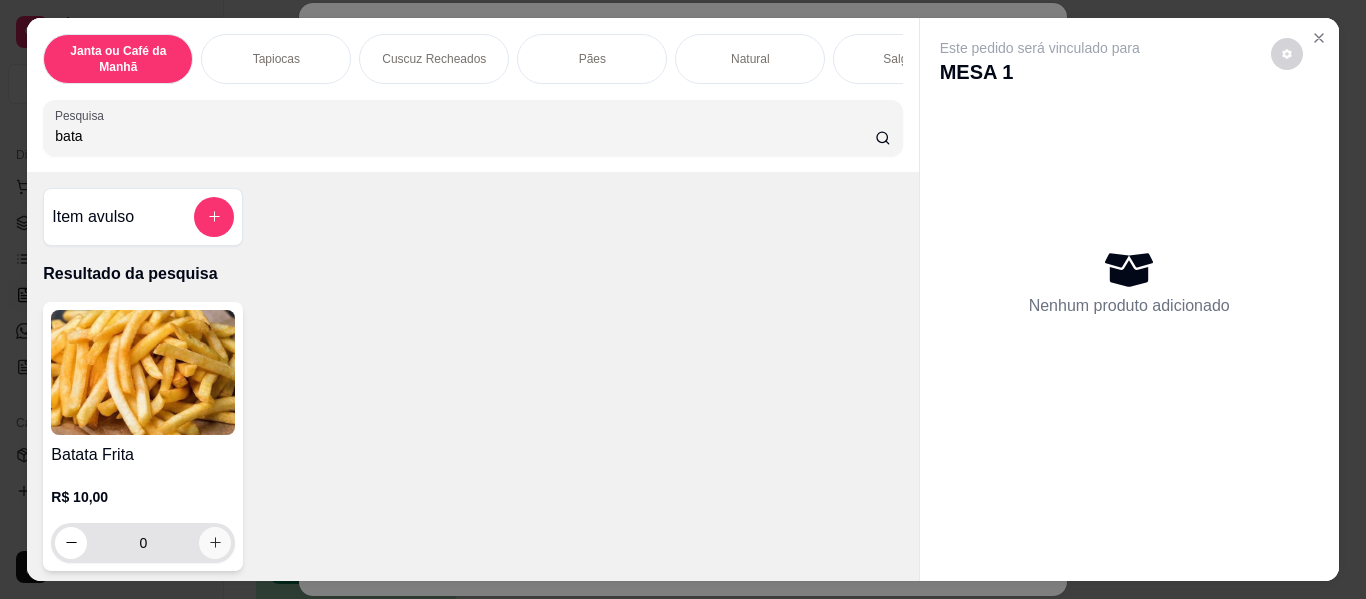 type on "bata" 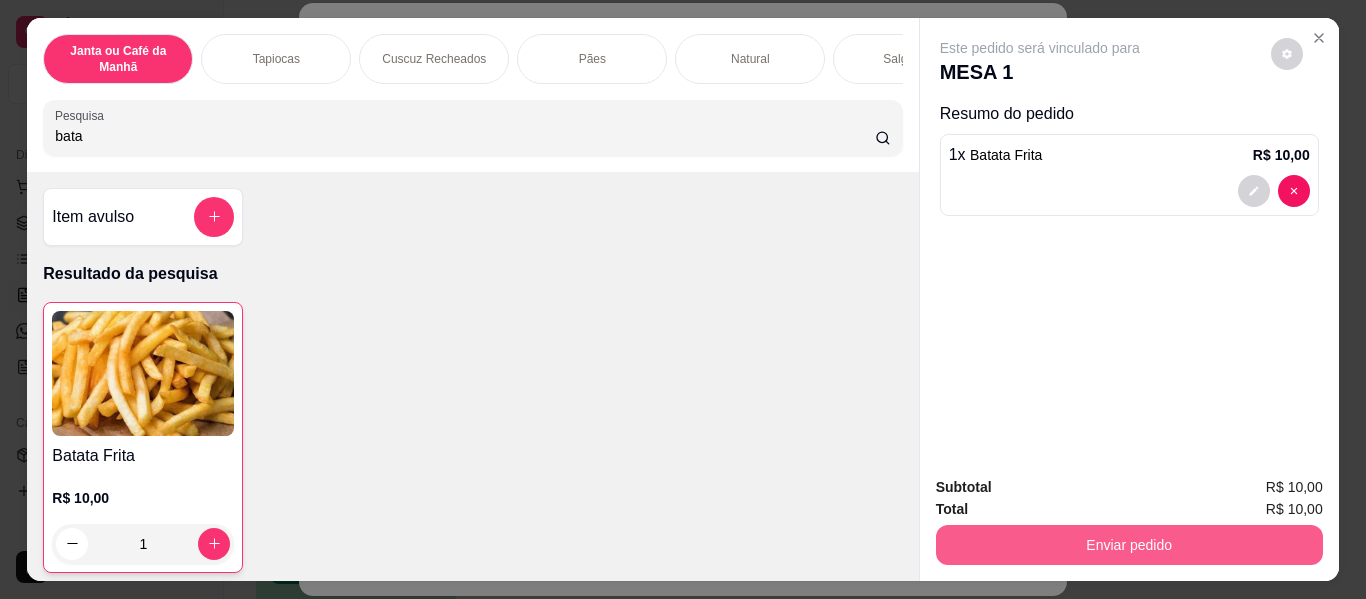 click on "Enviar pedido" at bounding box center [1129, 545] 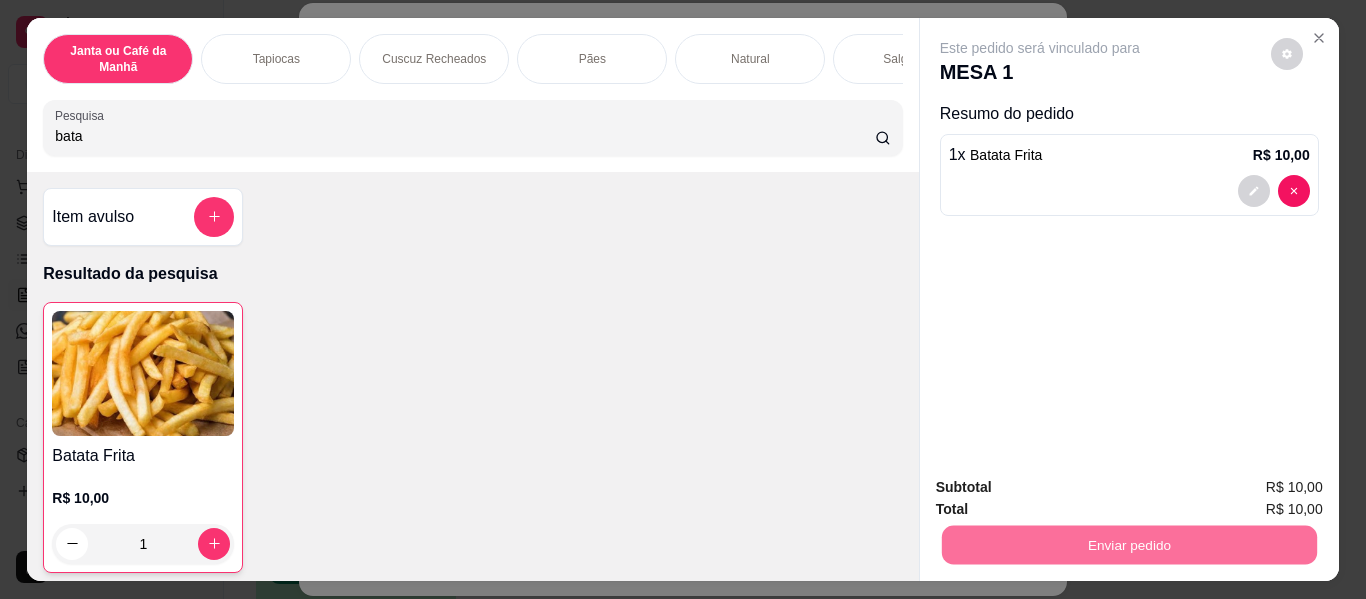 click on "Não registrar e enviar pedido" at bounding box center [1063, 489] 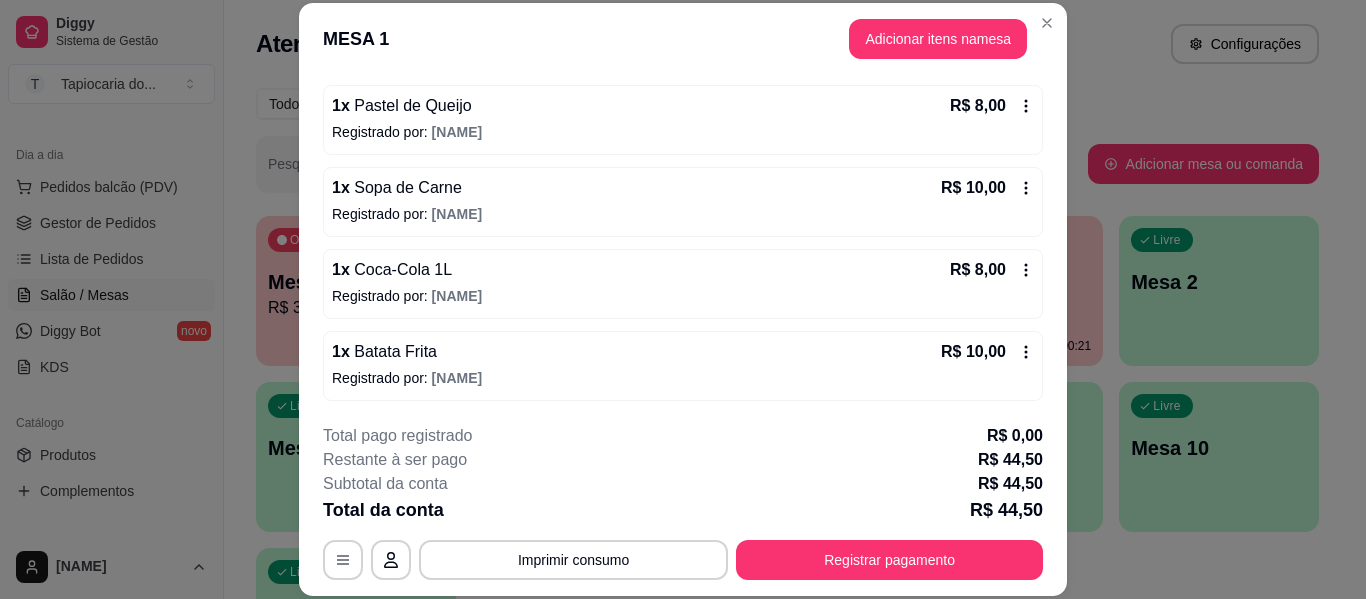 scroll, scrollTop: 426, scrollLeft: 0, axis: vertical 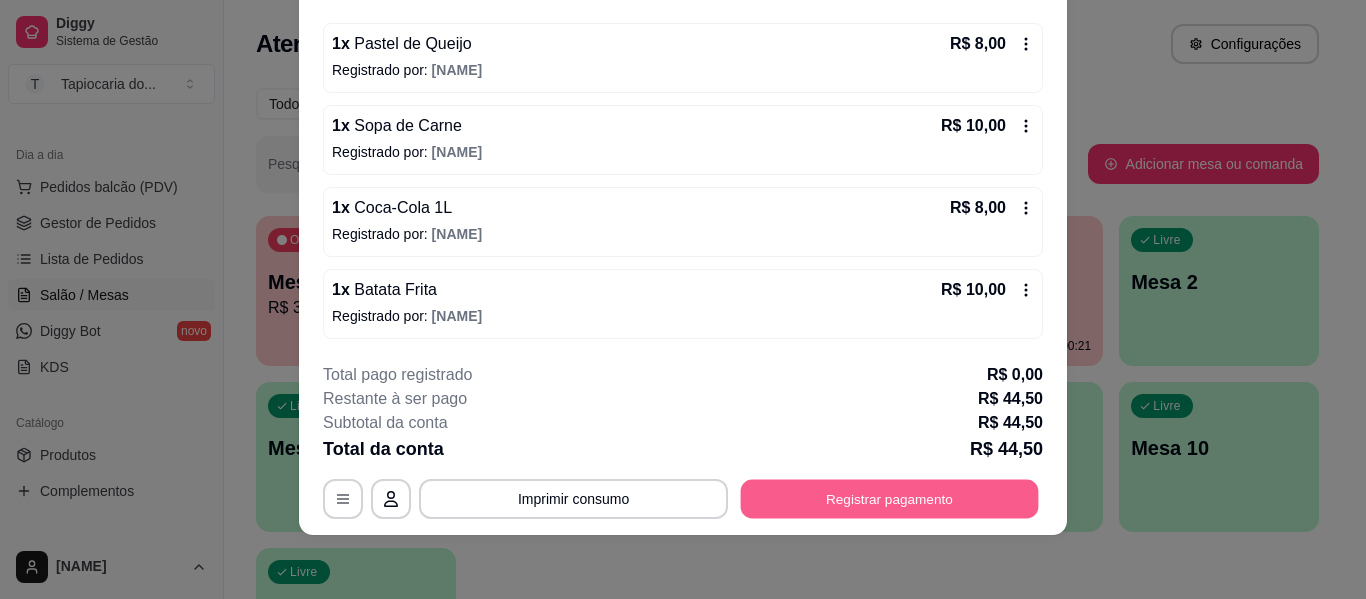 click on "Registrar pagamento" at bounding box center (890, 499) 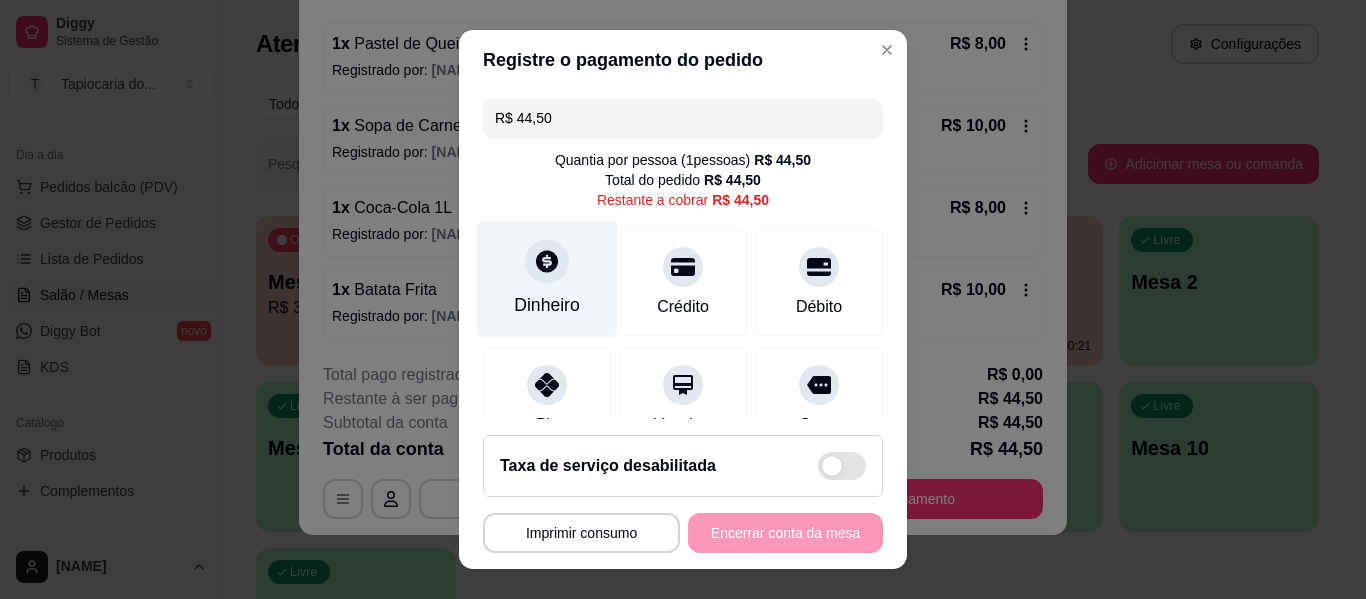 click on "Dinheiro" at bounding box center [547, 279] 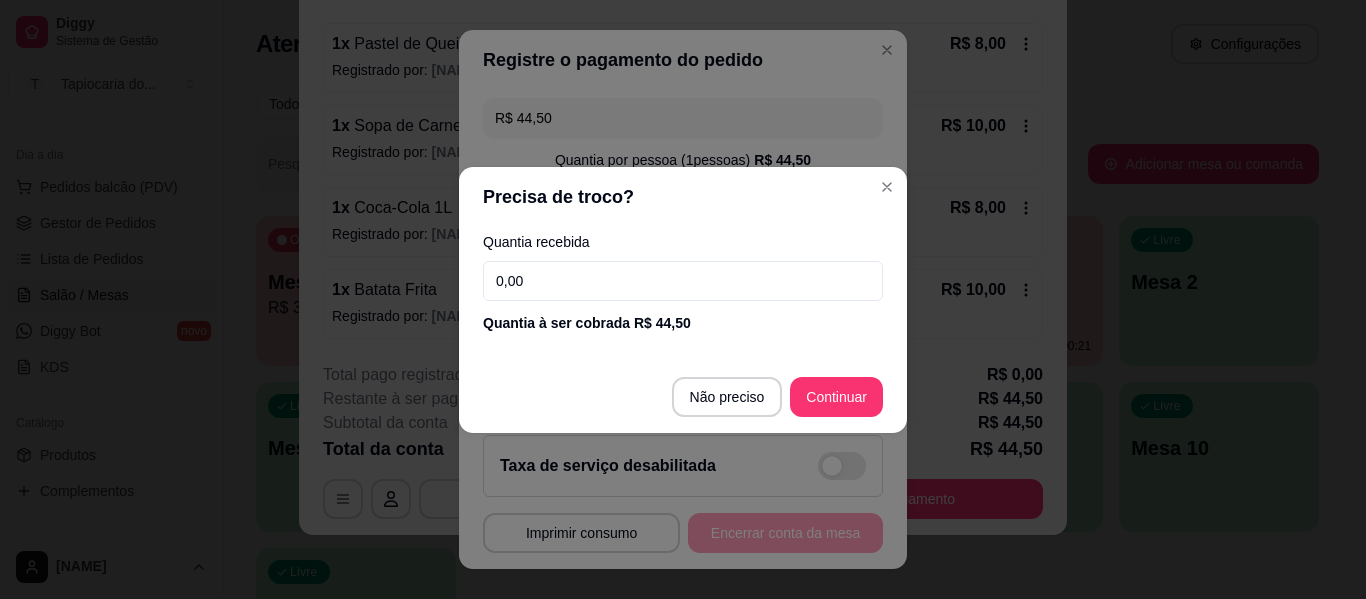 click on "0,00" at bounding box center [683, 281] 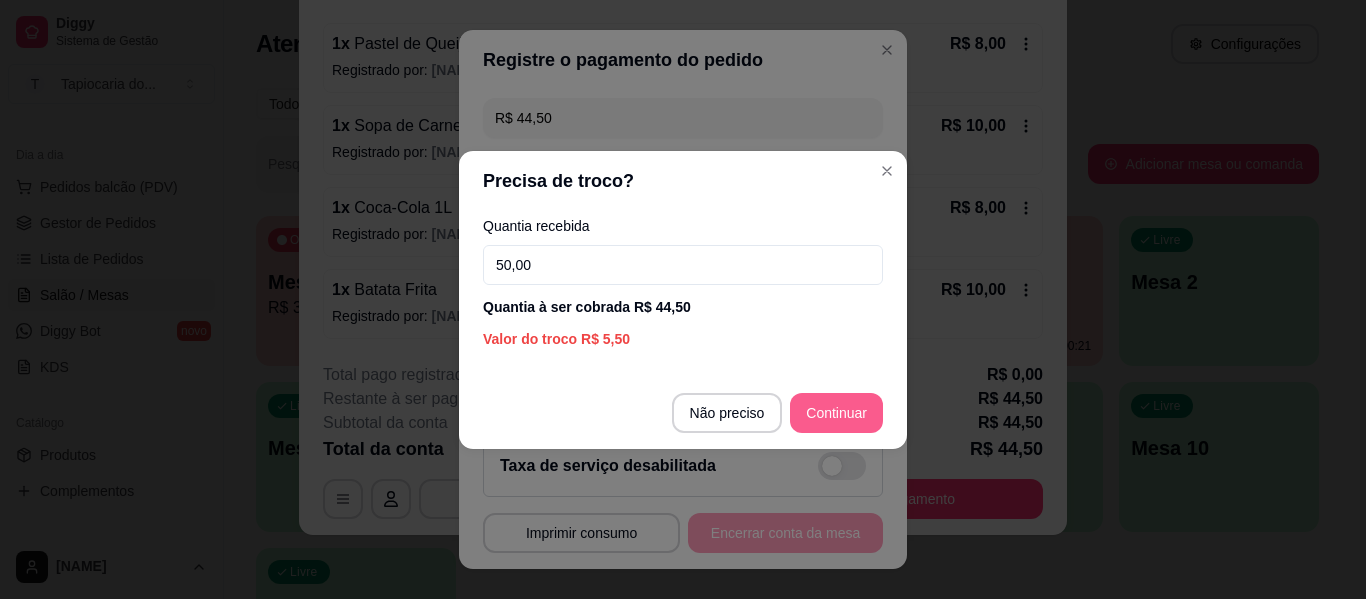 type on "50,00" 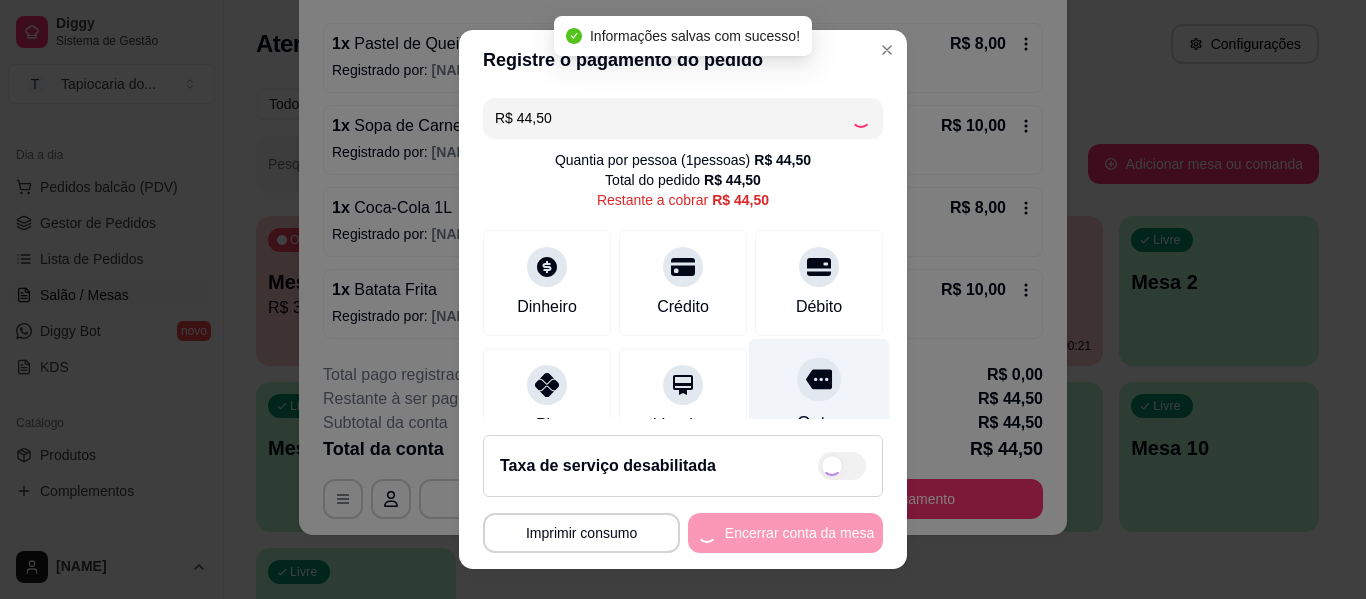 type on "R$ 0,00" 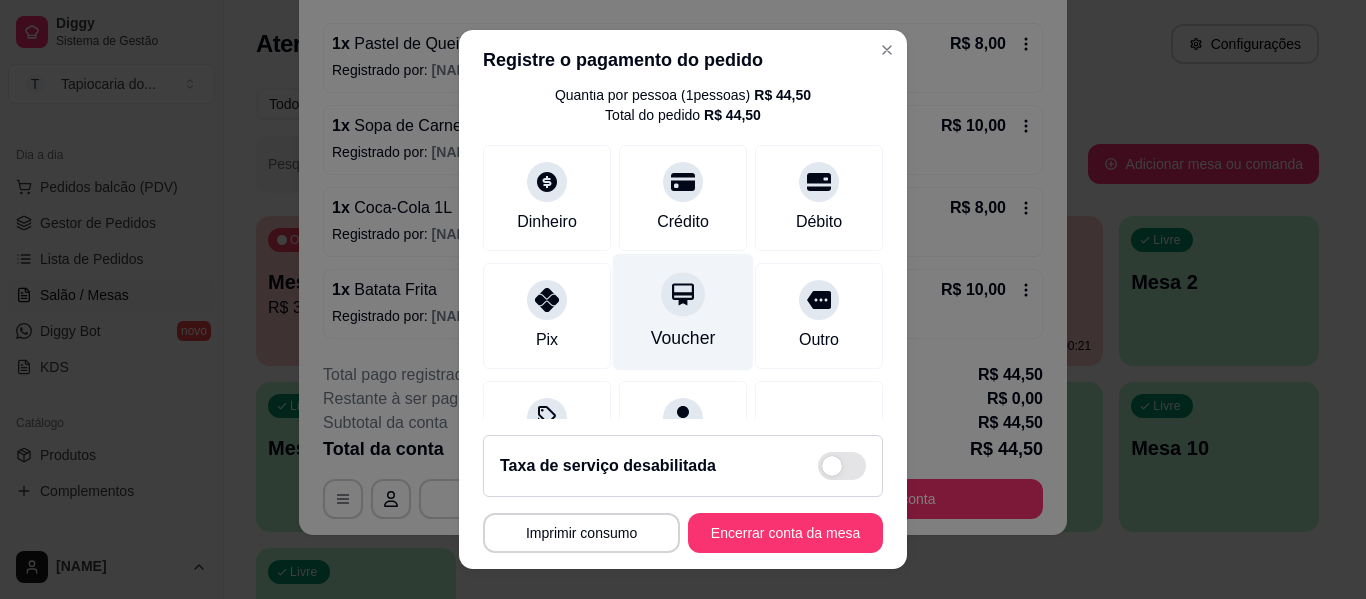 scroll, scrollTop: 100, scrollLeft: 0, axis: vertical 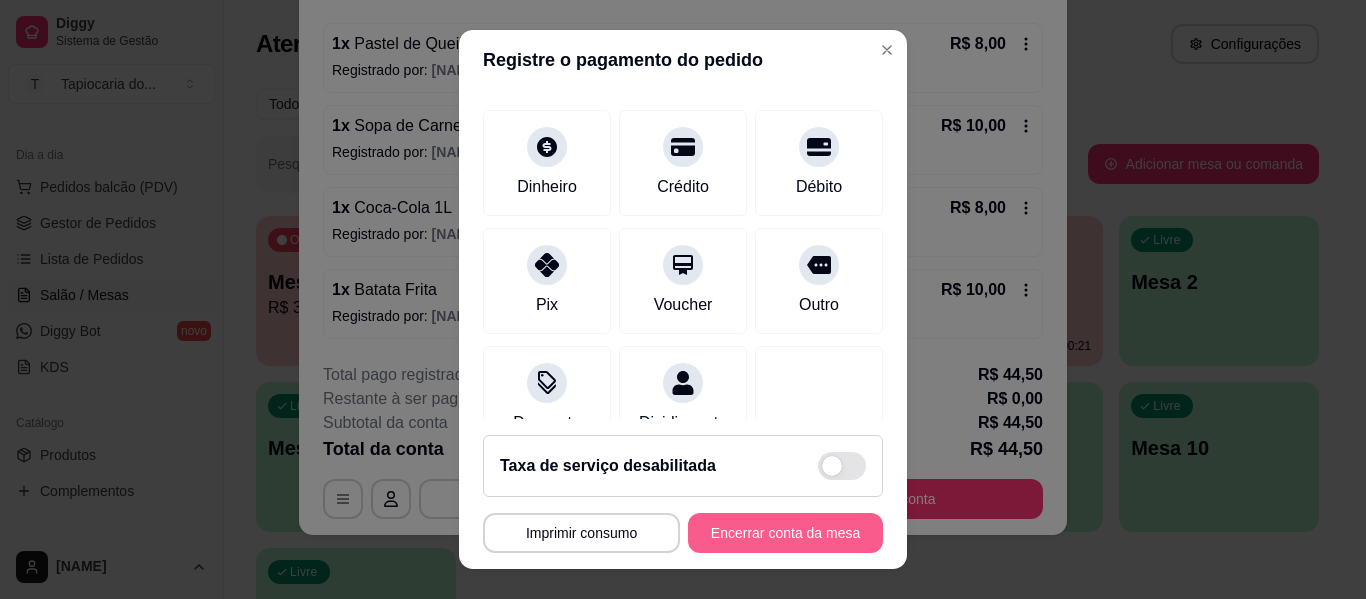 click on "Encerrar conta da mesa" at bounding box center (785, 533) 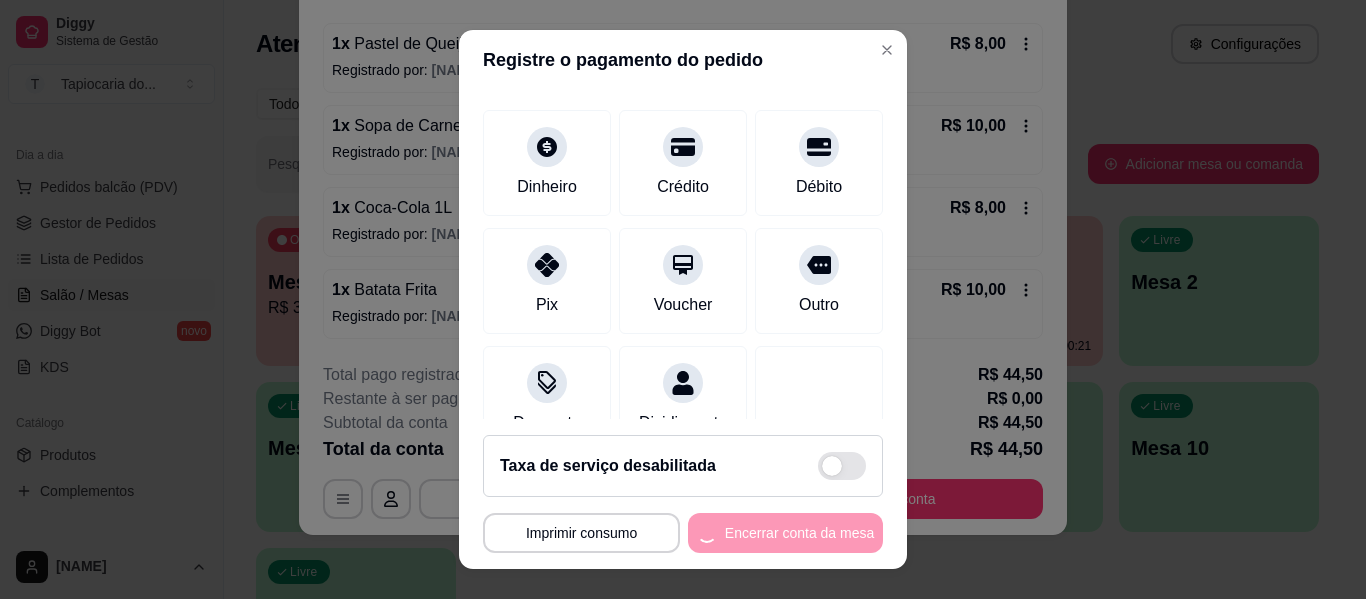 scroll, scrollTop: 0, scrollLeft: 0, axis: both 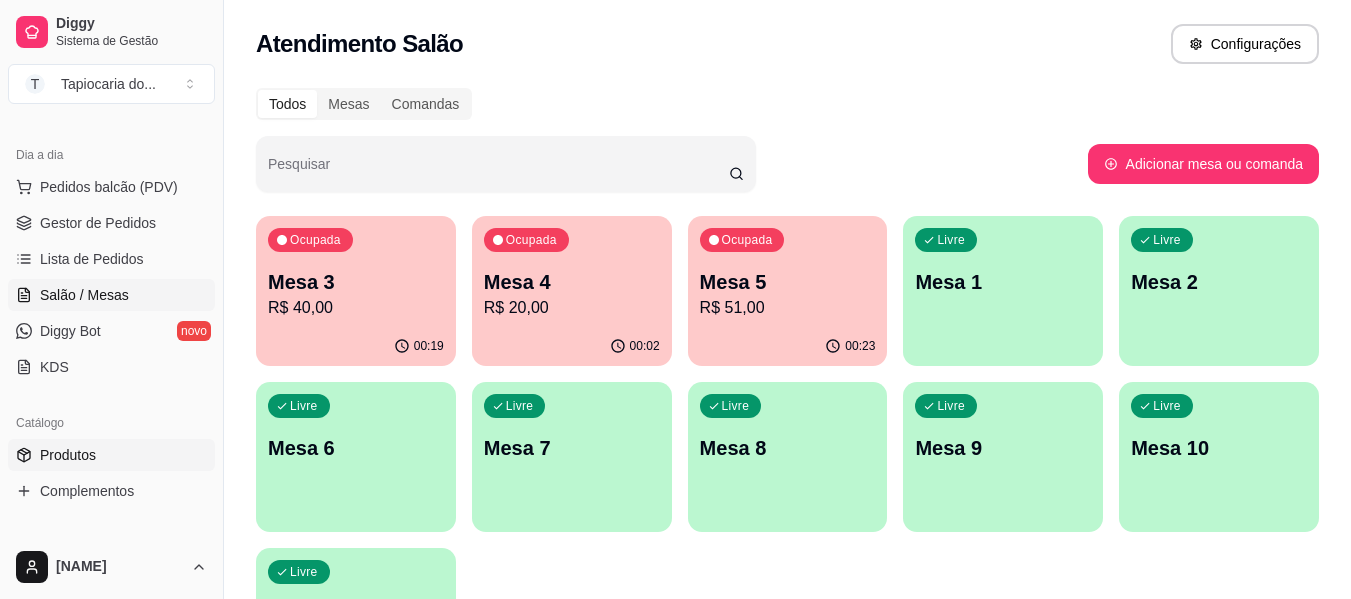click on "Produtos" at bounding box center [68, 455] 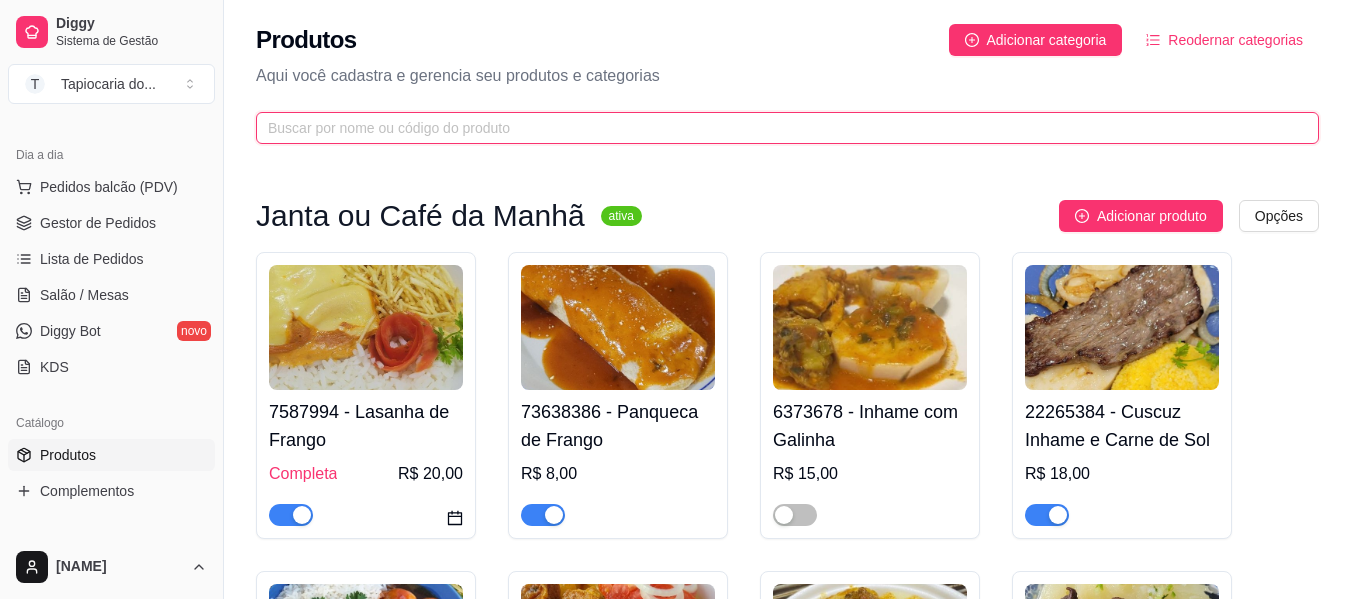 click at bounding box center (779, 128) 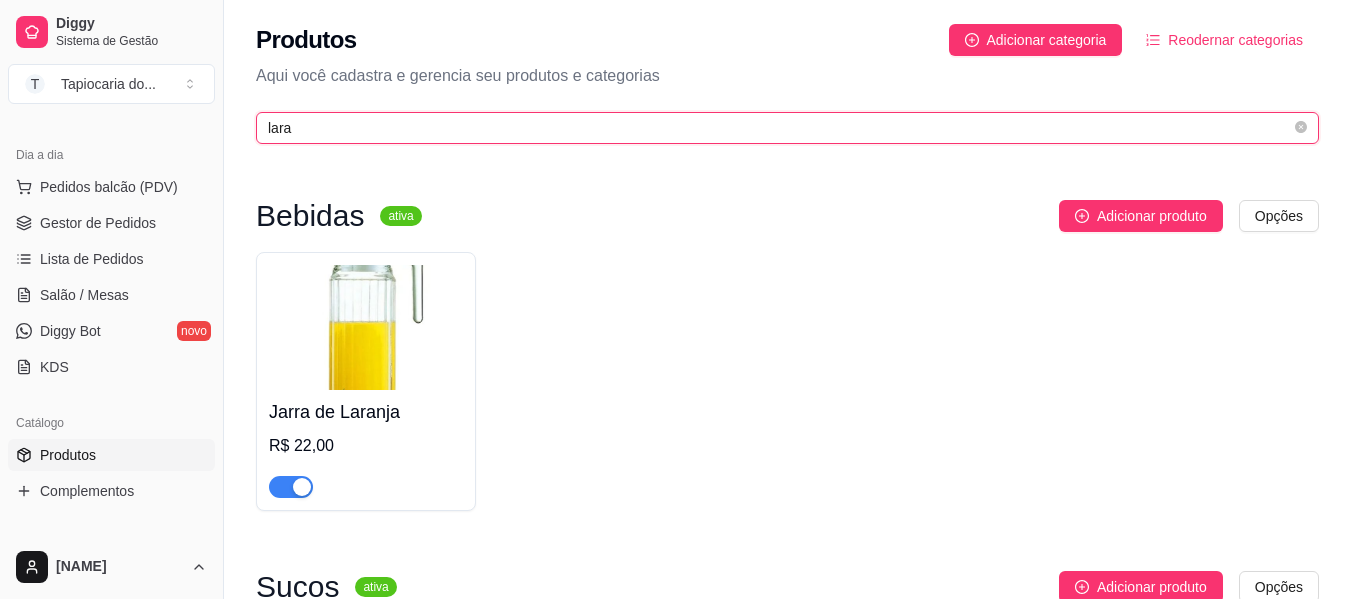 type on "lara" 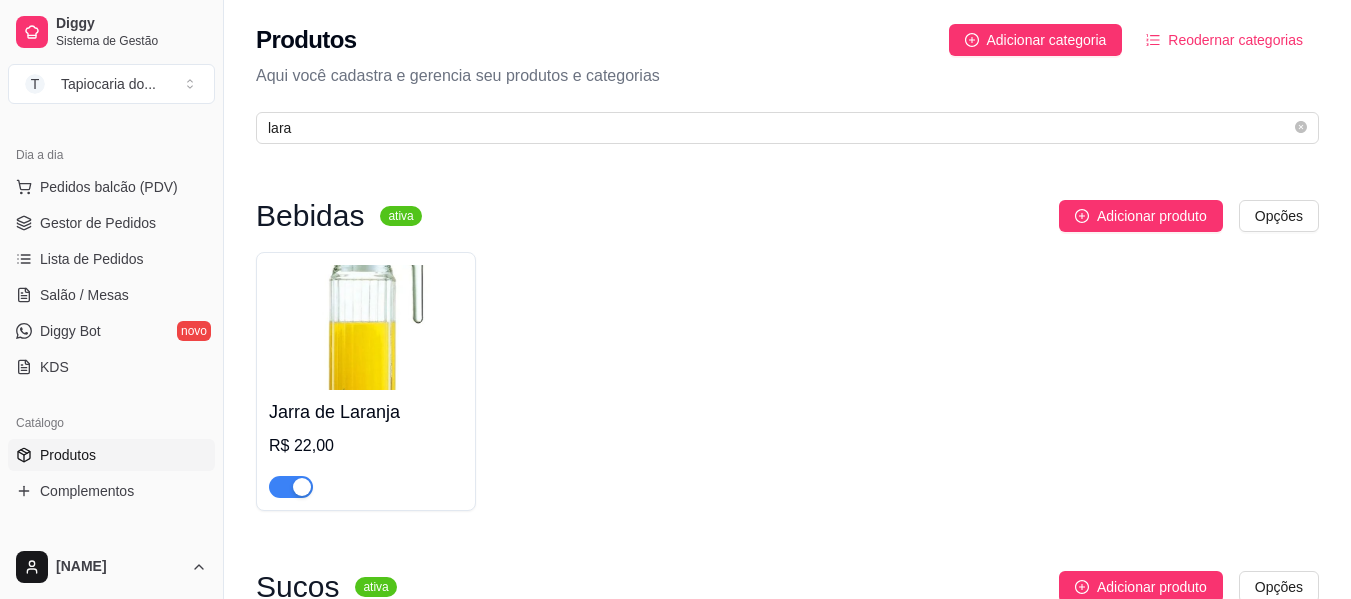 click at bounding box center (302, 487) 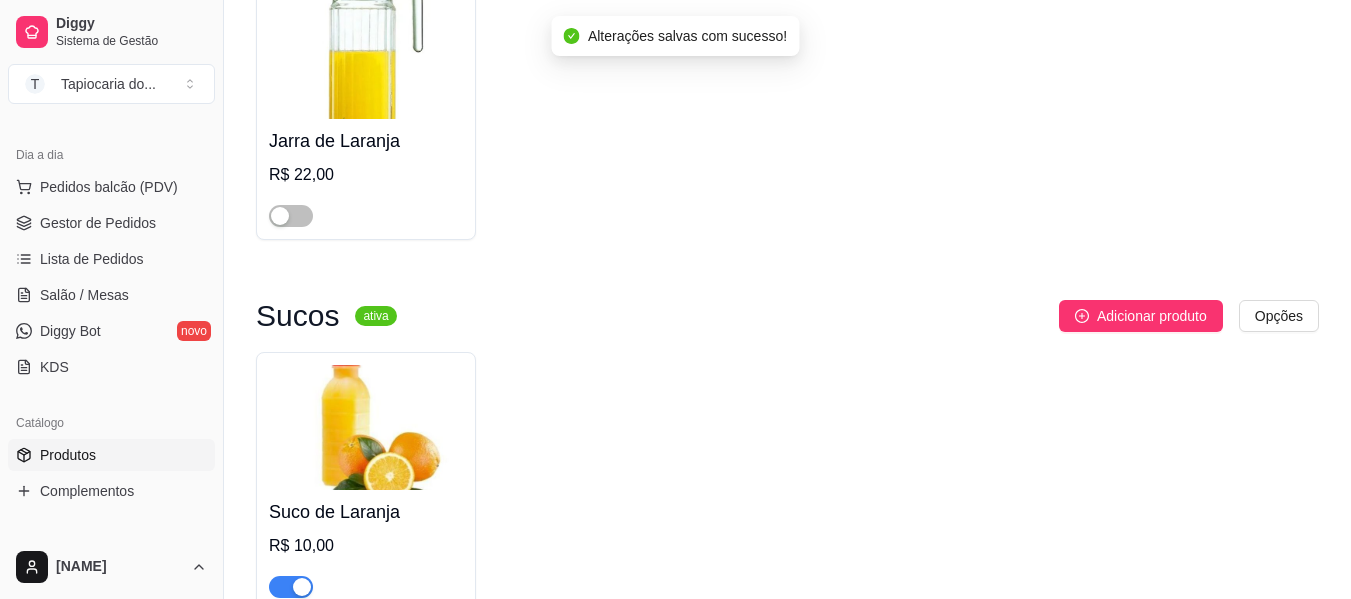 scroll, scrollTop: 386, scrollLeft: 0, axis: vertical 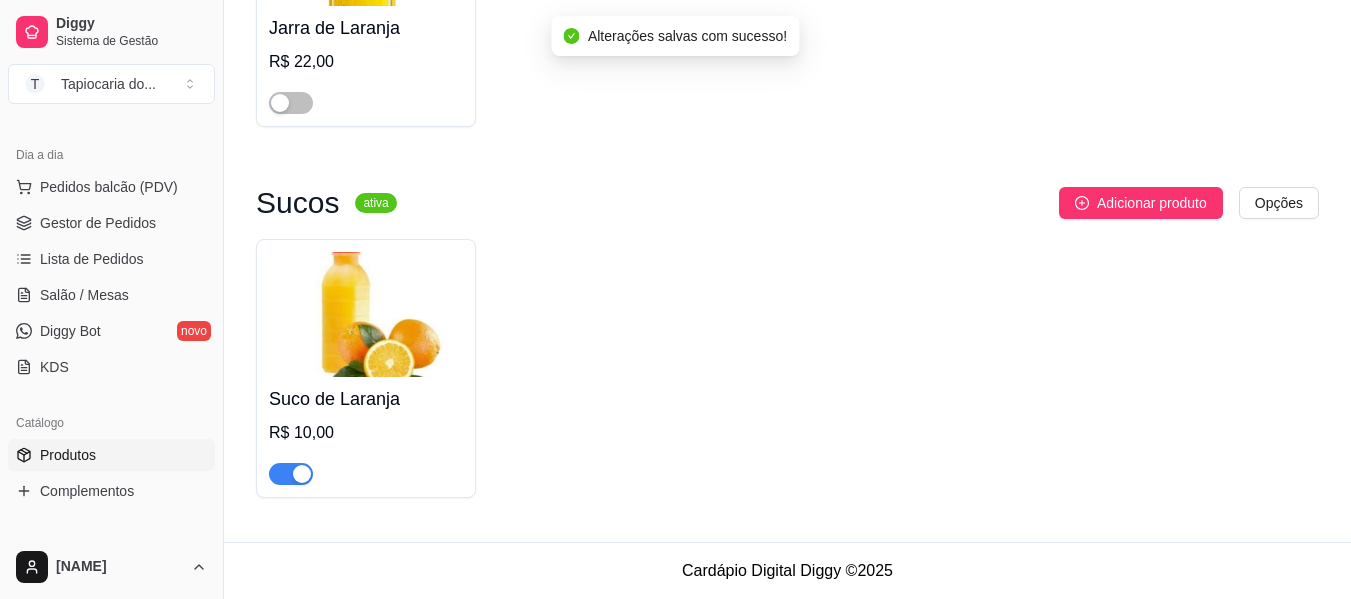 click at bounding box center (291, 474) 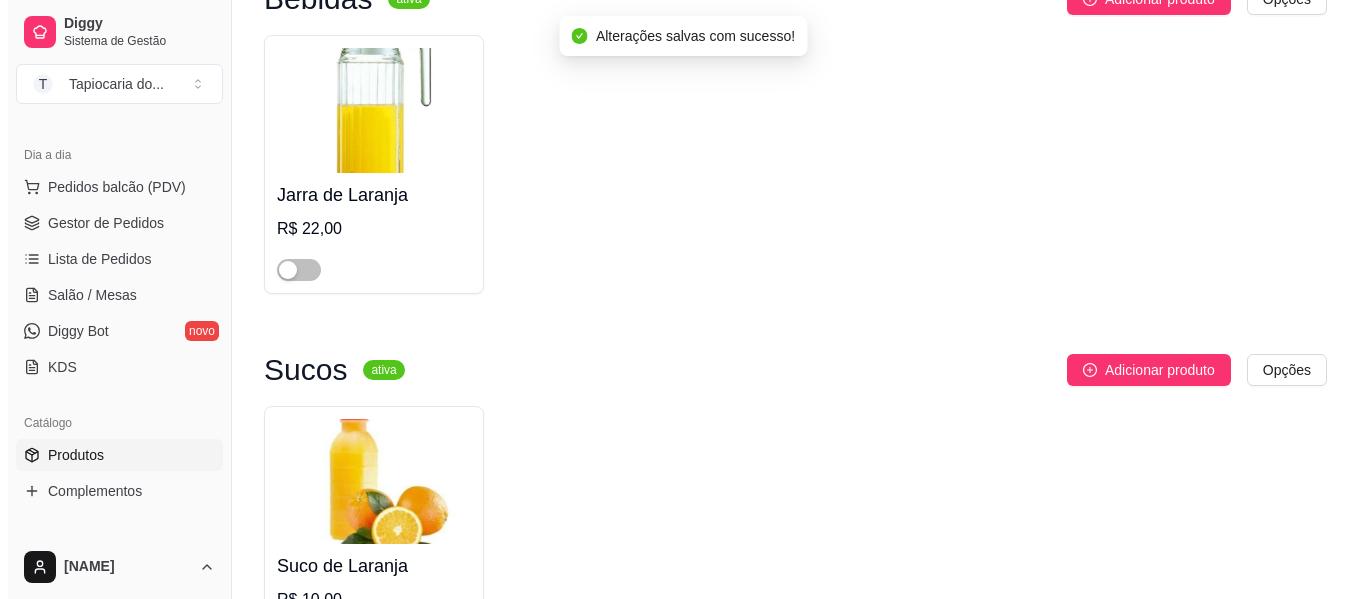 scroll, scrollTop: 0, scrollLeft: 0, axis: both 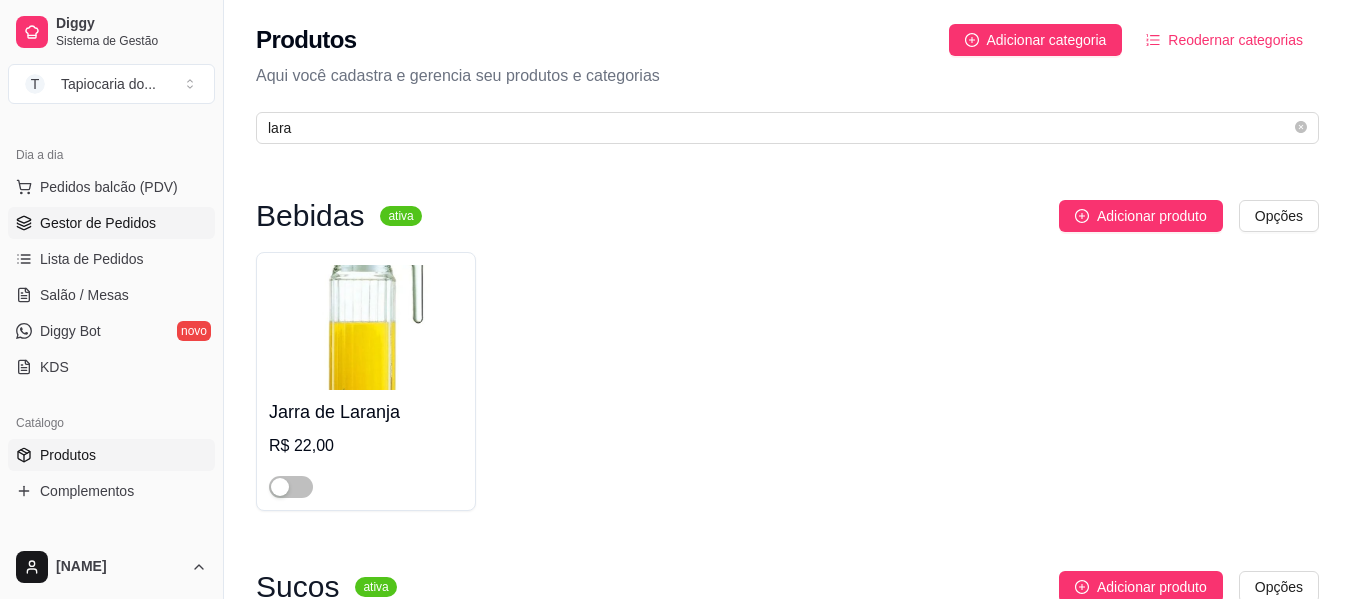 click on "Gestor de Pedidos" at bounding box center [98, 223] 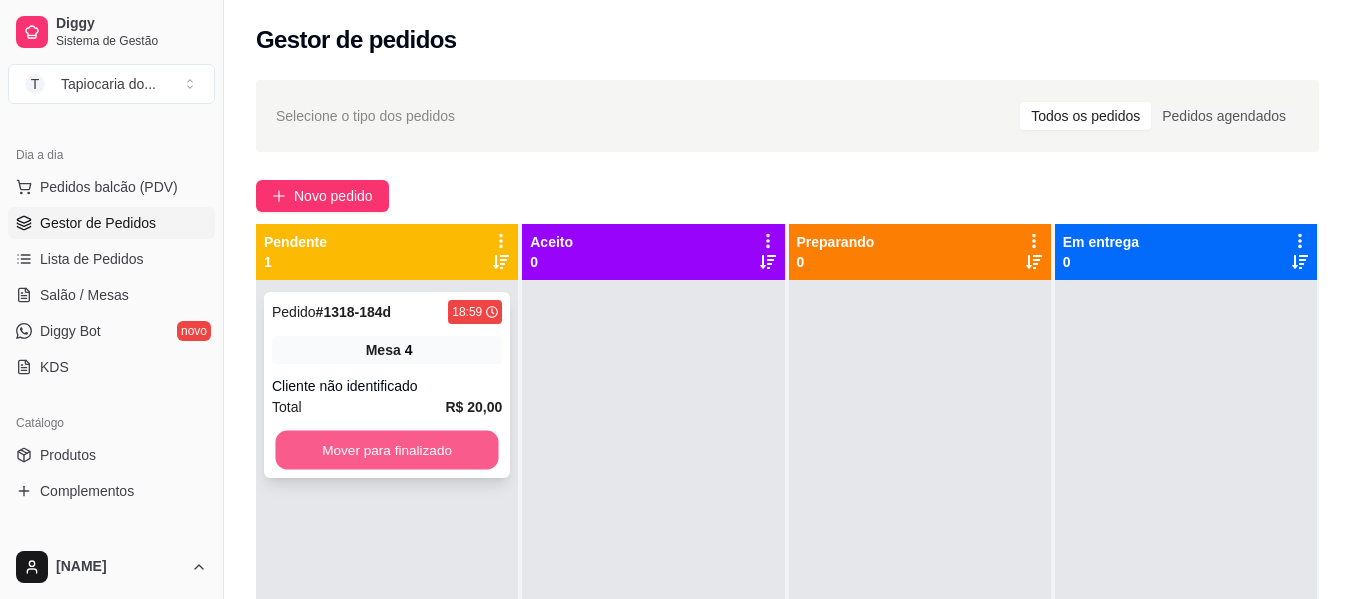 click on "Mover para finalizado" at bounding box center [386, 450] 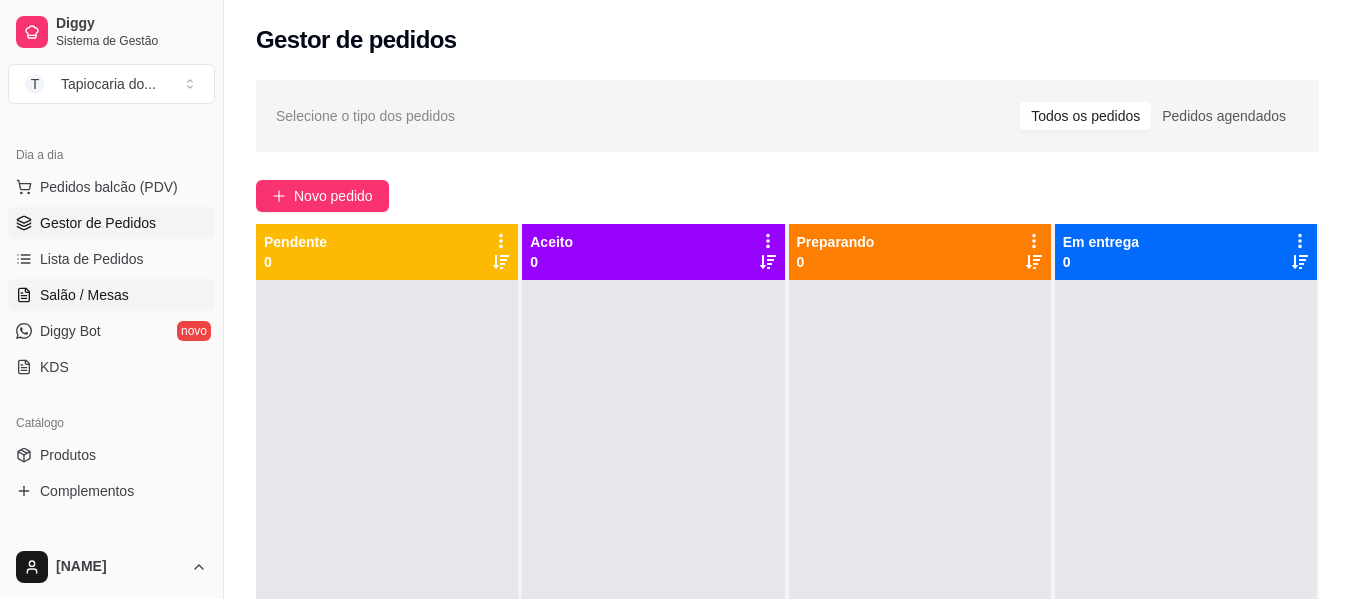 click on "Salão / Mesas" at bounding box center [111, 295] 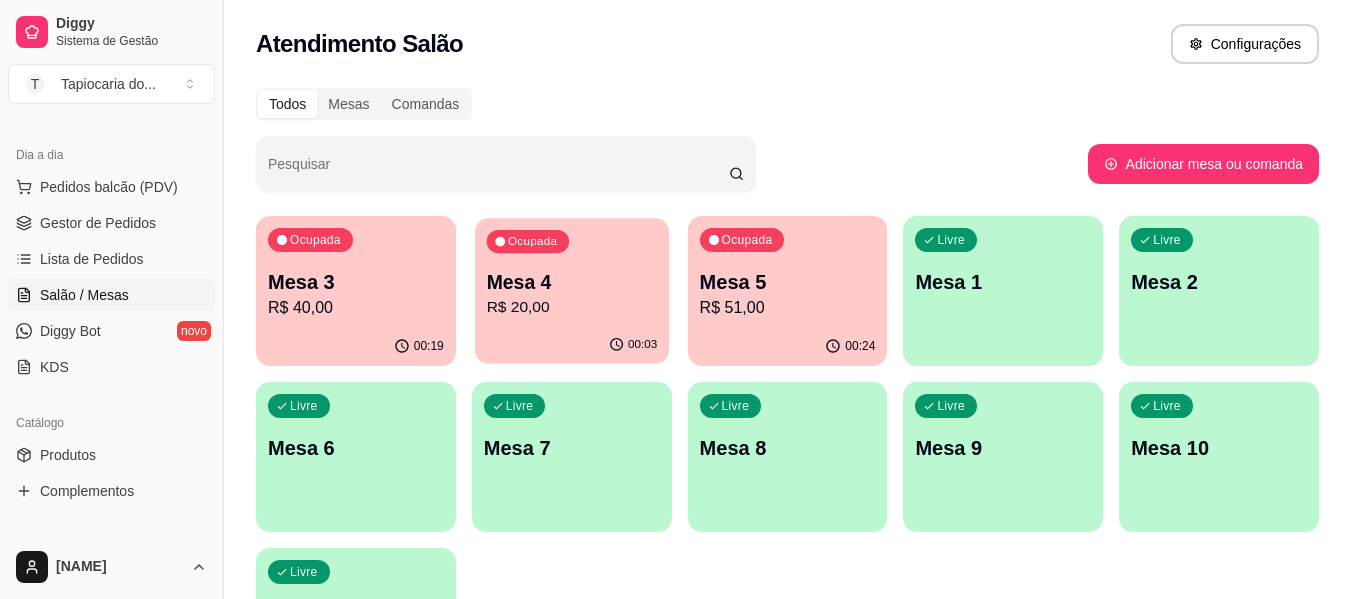 click on "00:03" at bounding box center (572, 345) 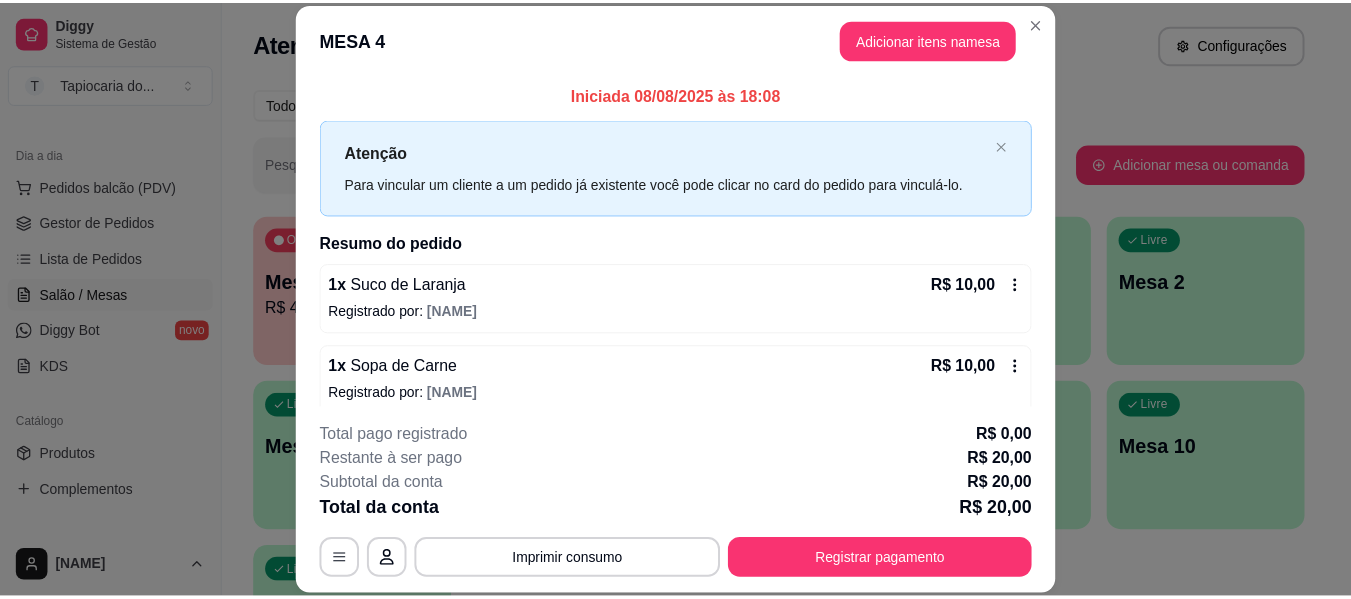 scroll, scrollTop: 16, scrollLeft: 0, axis: vertical 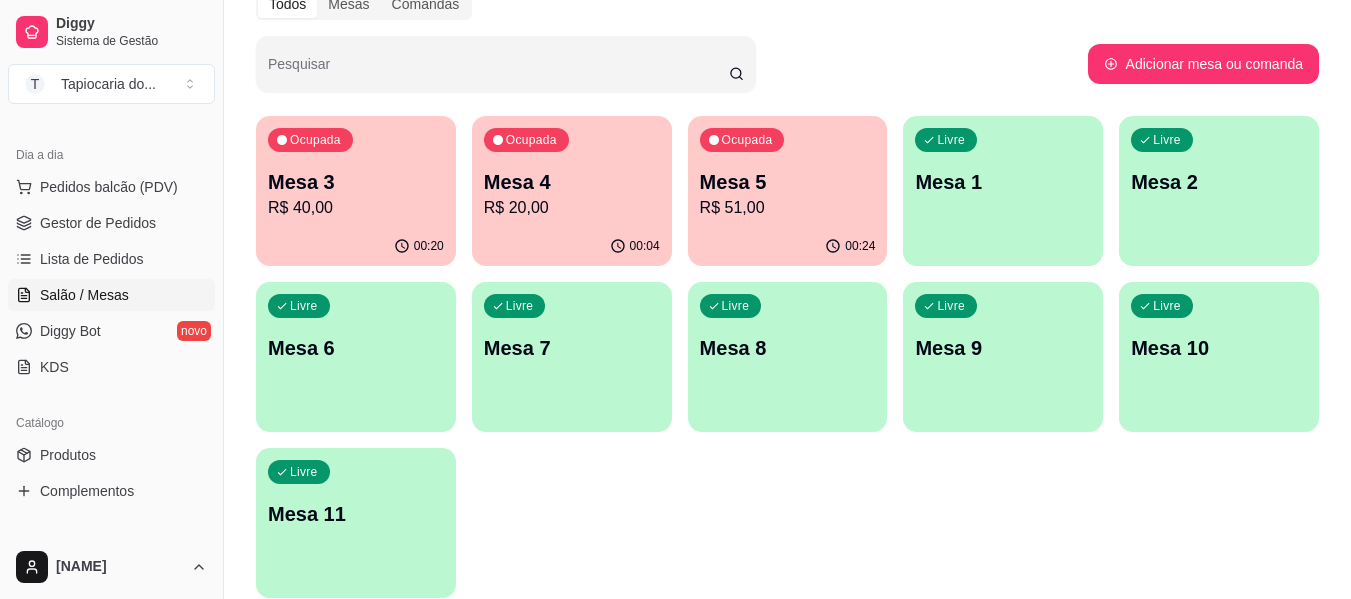 click on "00:20" at bounding box center (356, 246) 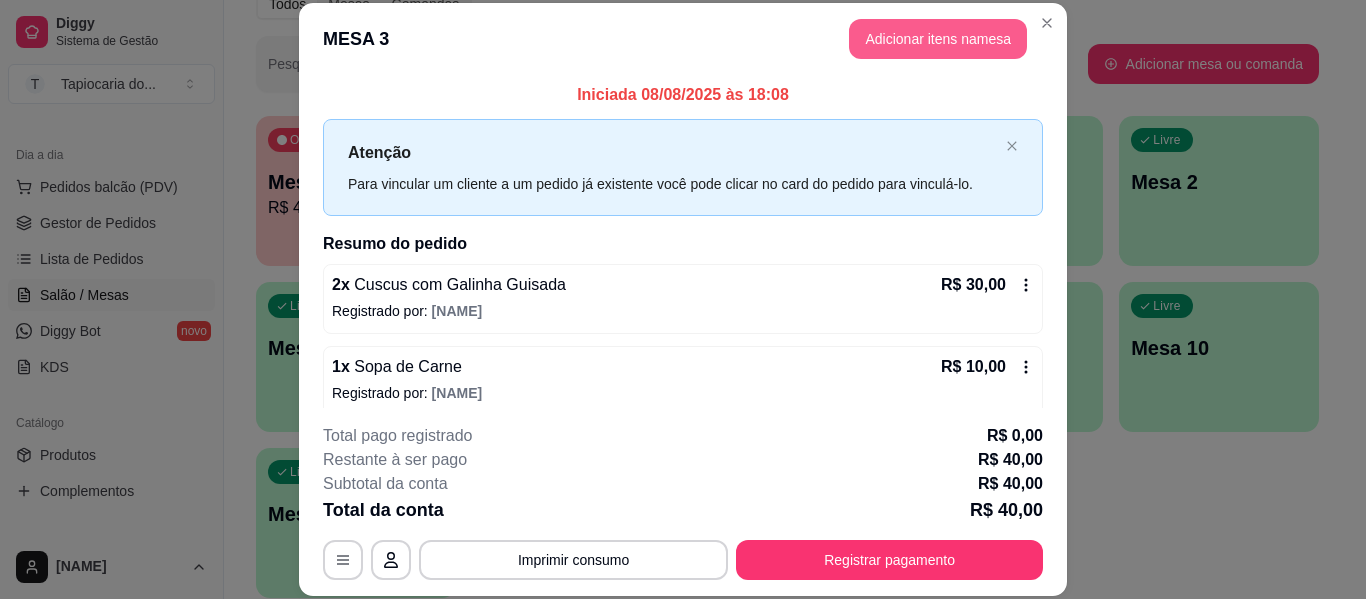 click on "Adicionar itens na  mesa" at bounding box center [938, 39] 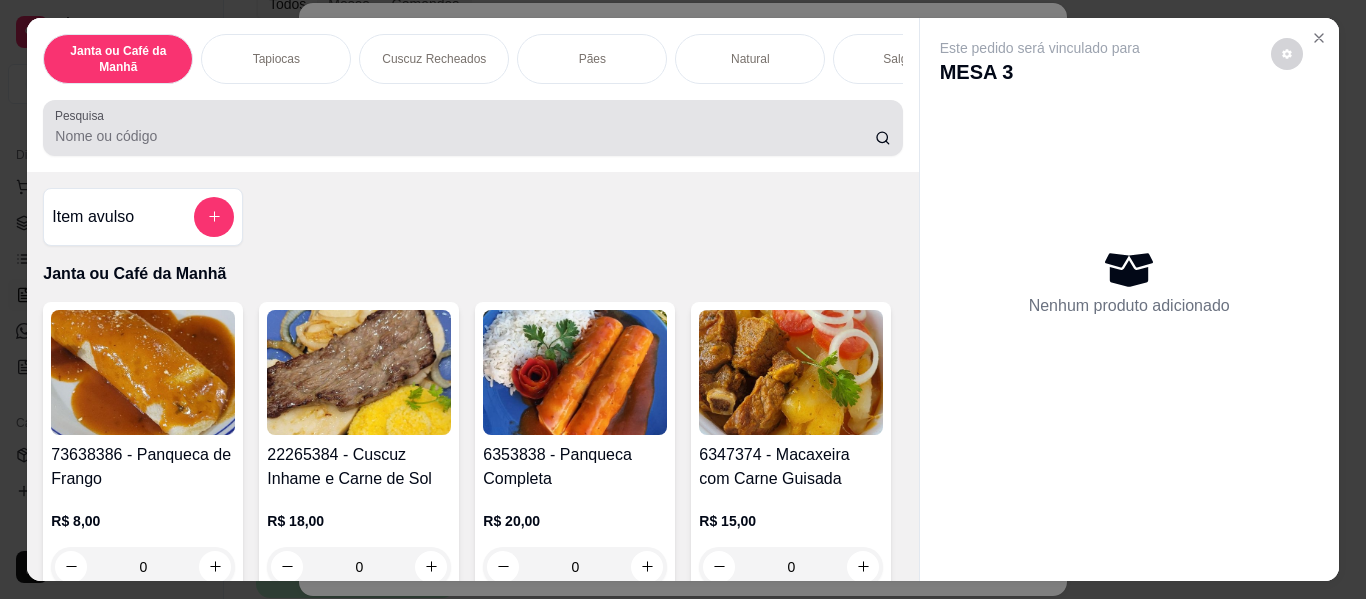 click at bounding box center (472, 128) 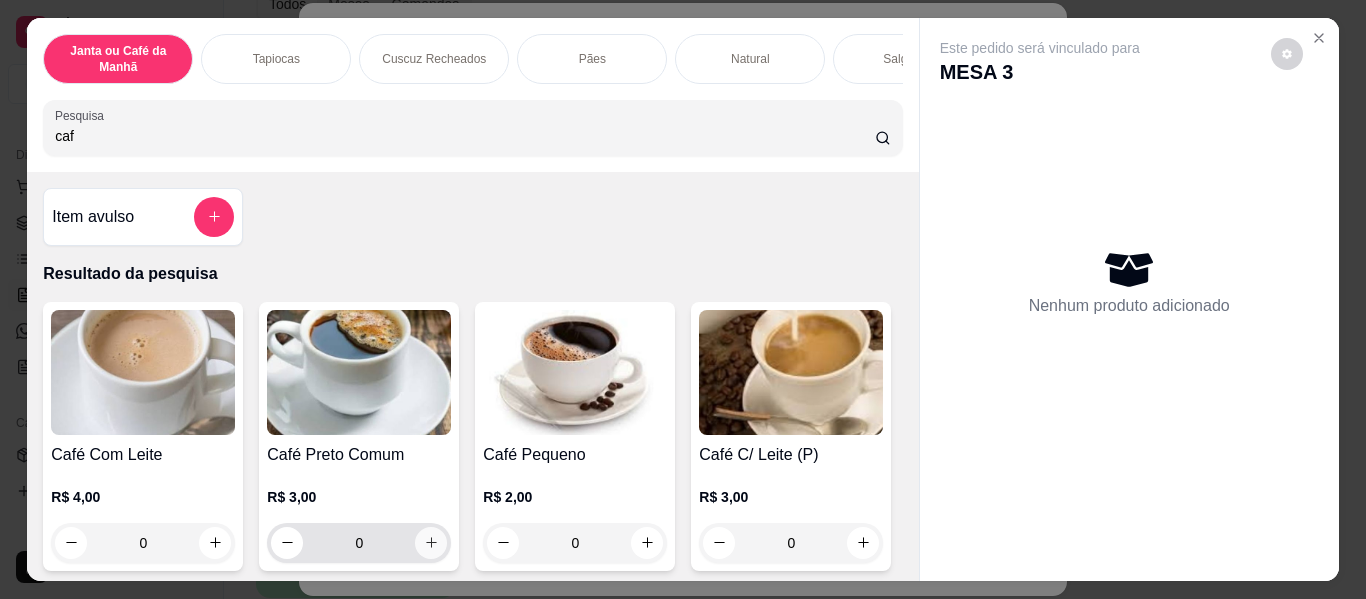 type on "caf" 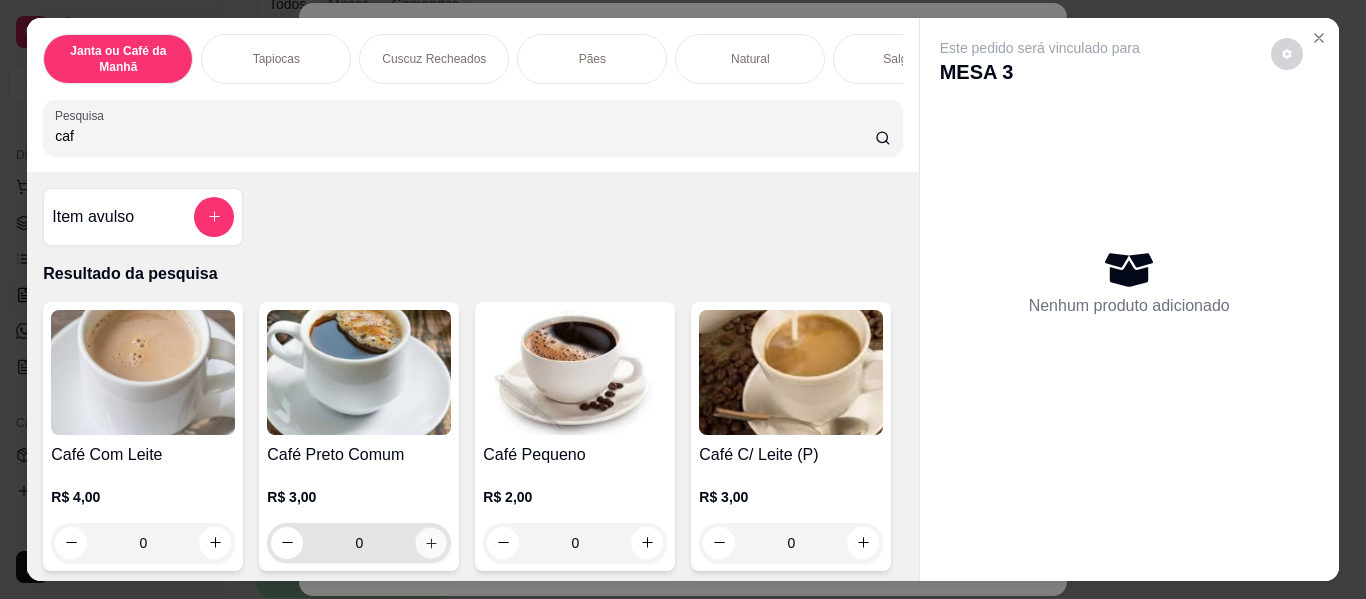 click 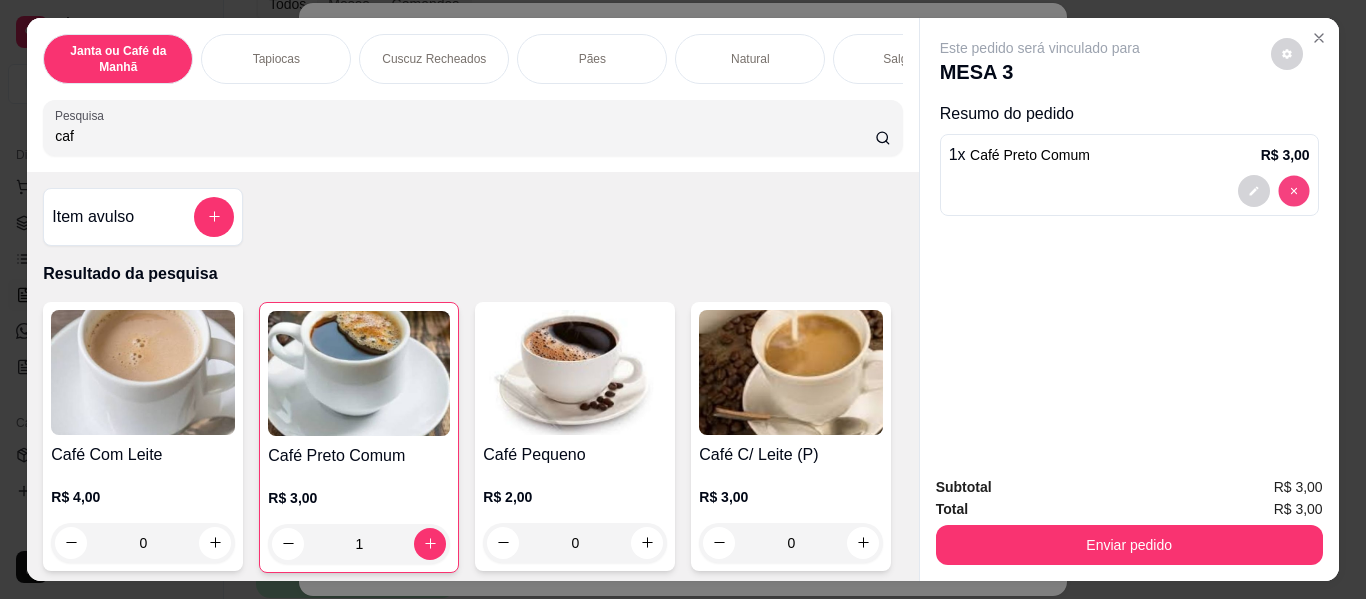 type on "0" 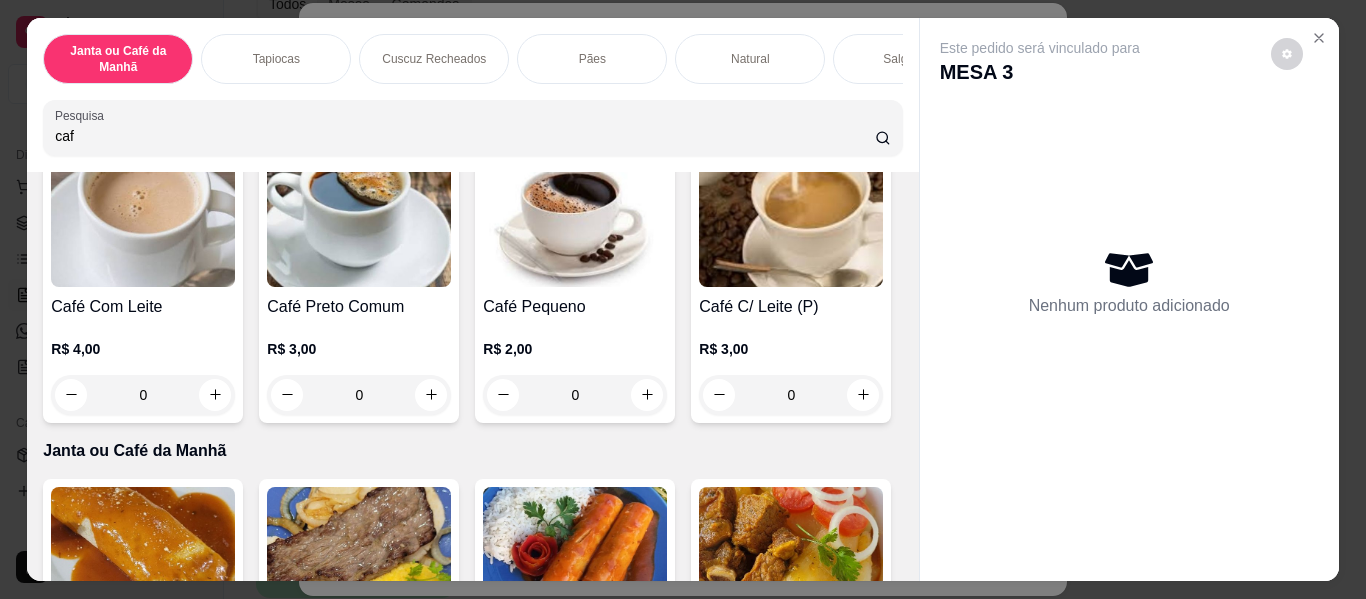 scroll, scrollTop: 200, scrollLeft: 0, axis: vertical 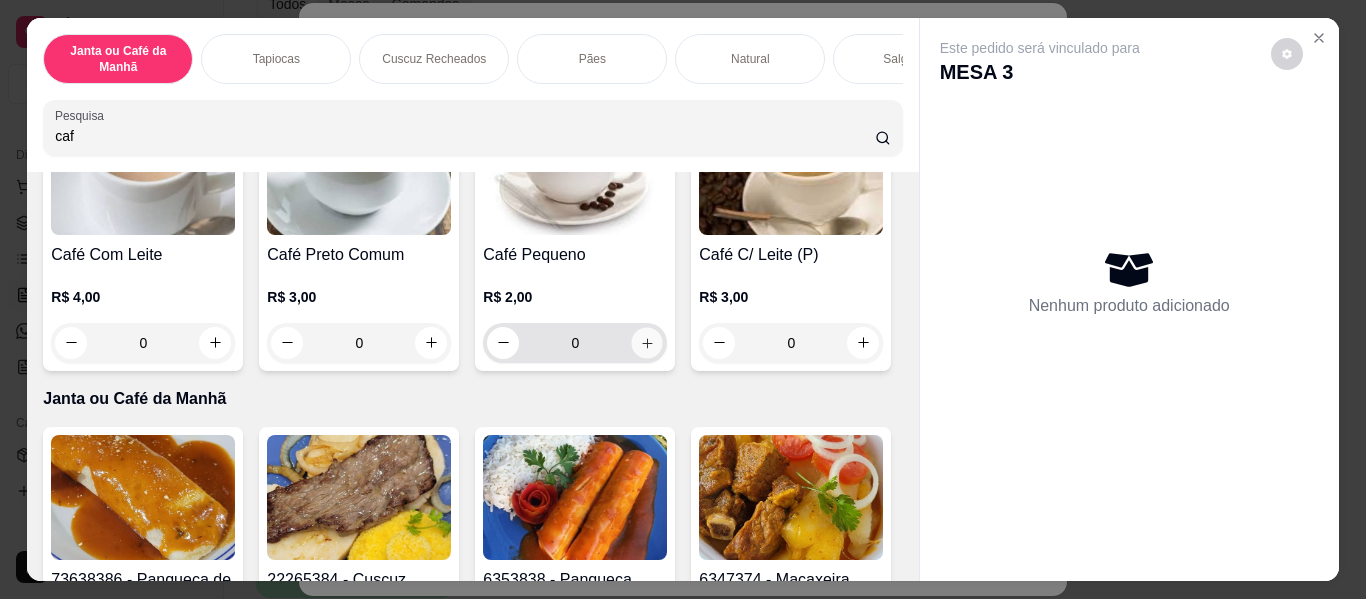 click 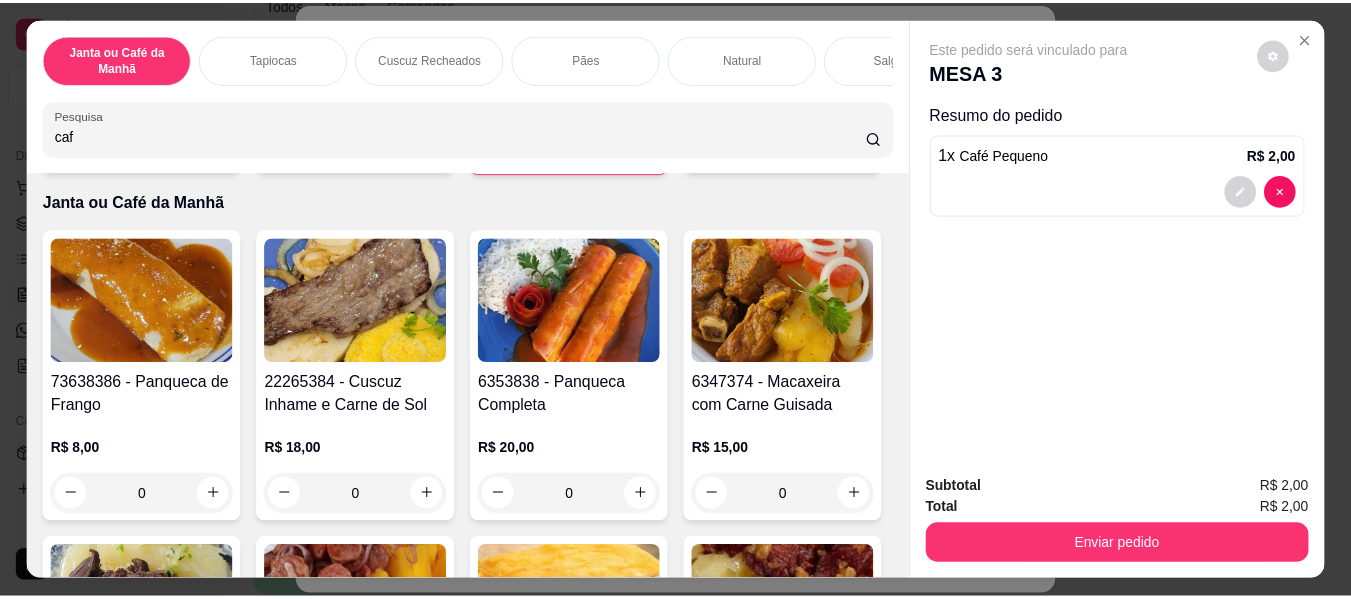 scroll, scrollTop: 400, scrollLeft: 0, axis: vertical 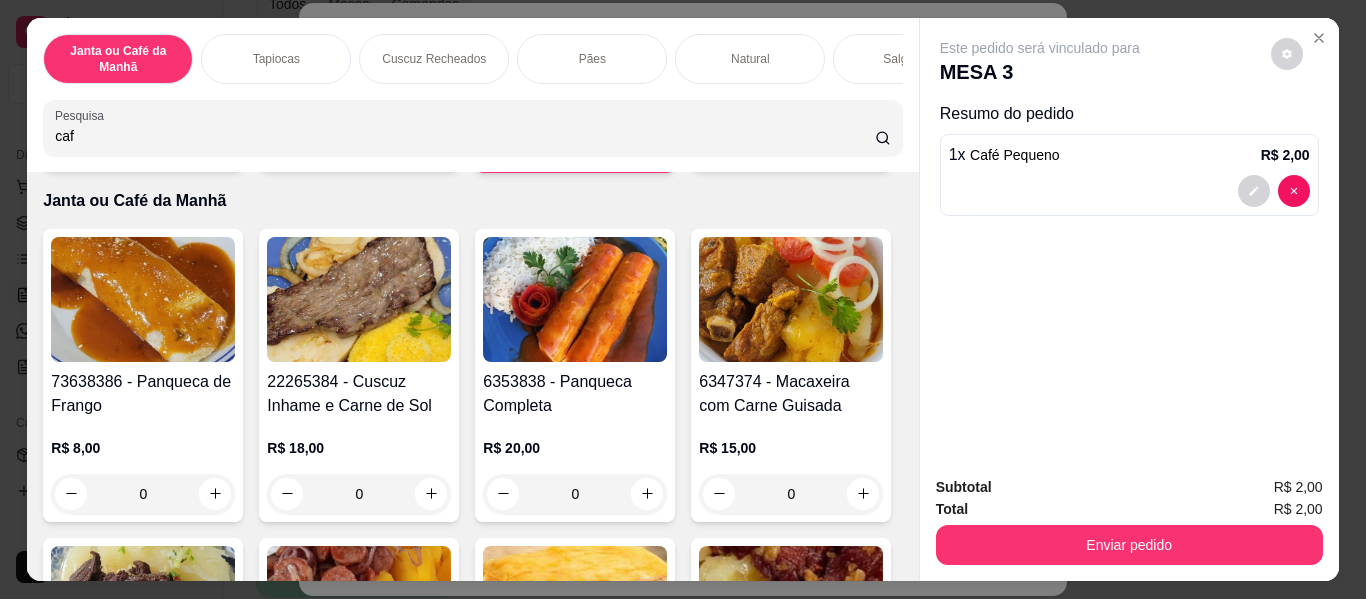 click 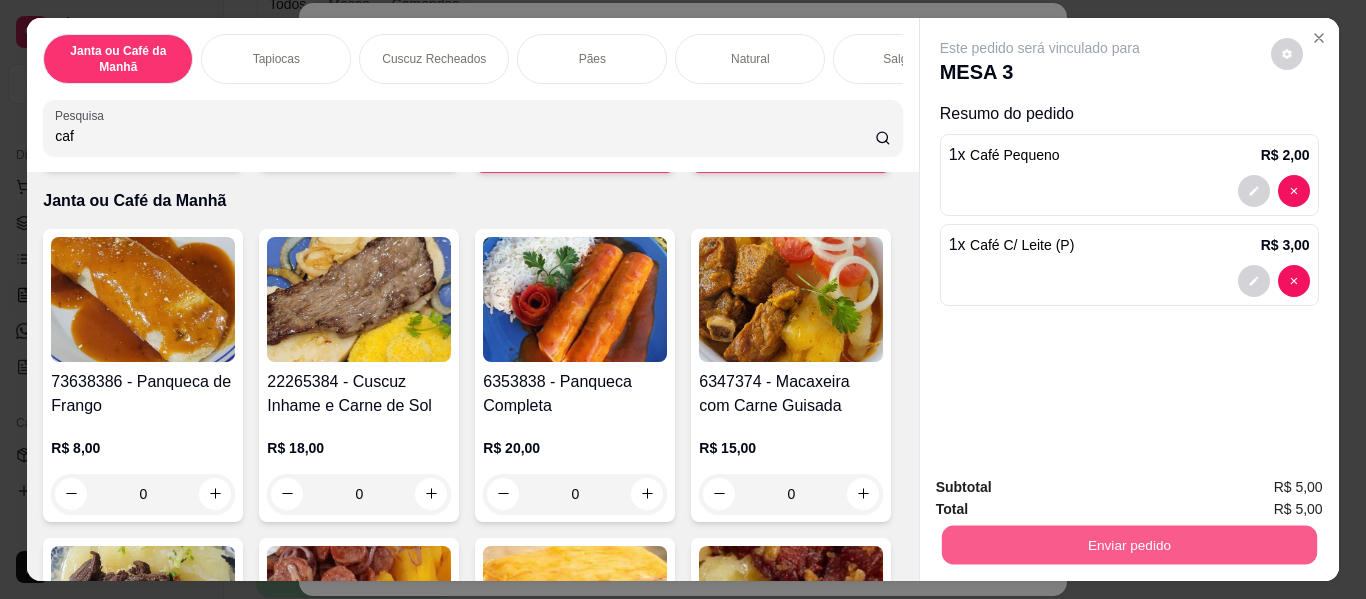 click on "Enviar pedido" at bounding box center (1128, 545) 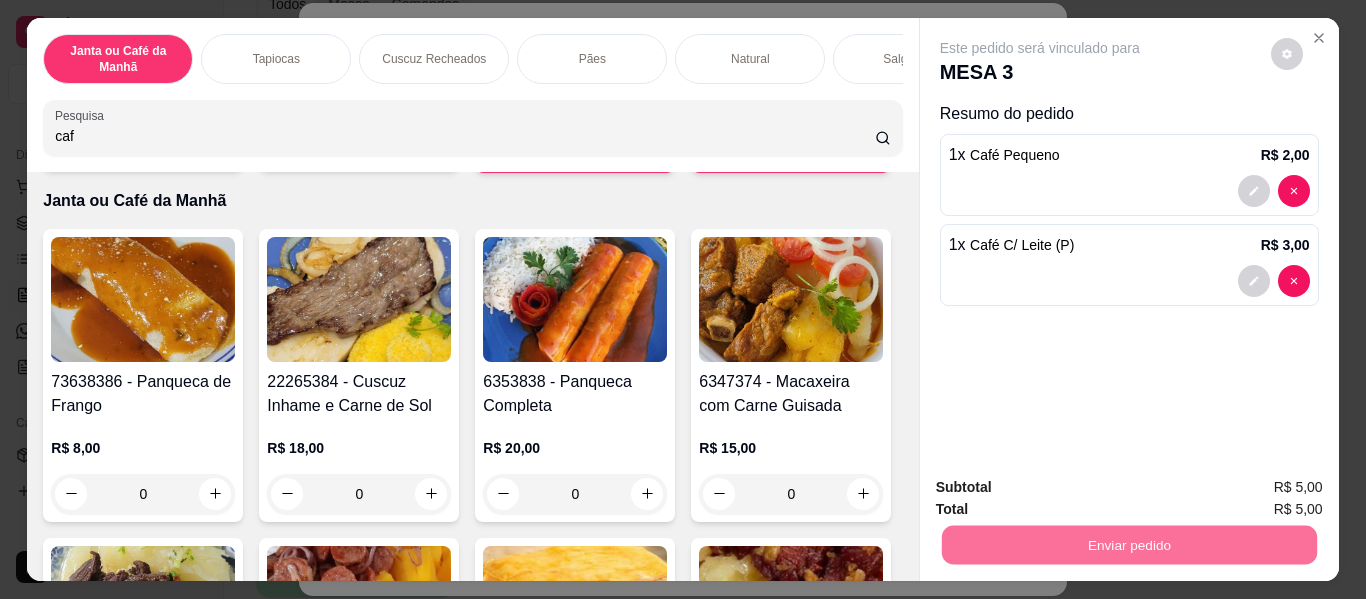 click on "Não registrar e enviar pedido" at bounding box center [1063, 488] 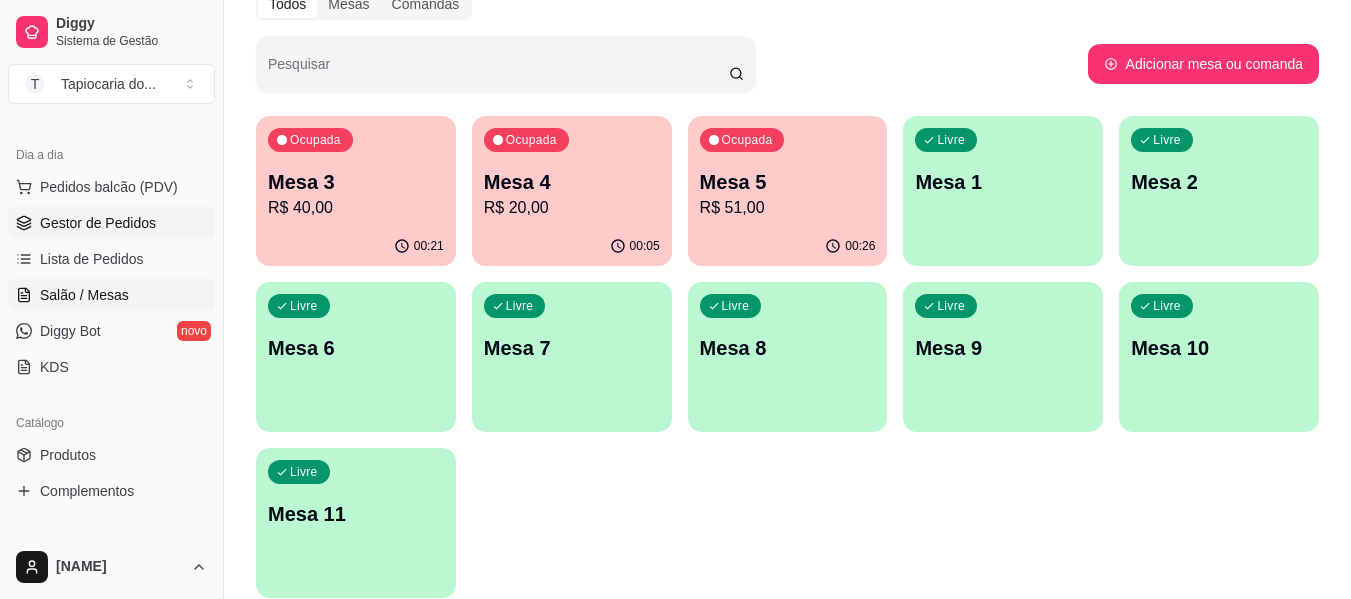 click on "Gestor de Pedidos" at bounding box center (98, 223) 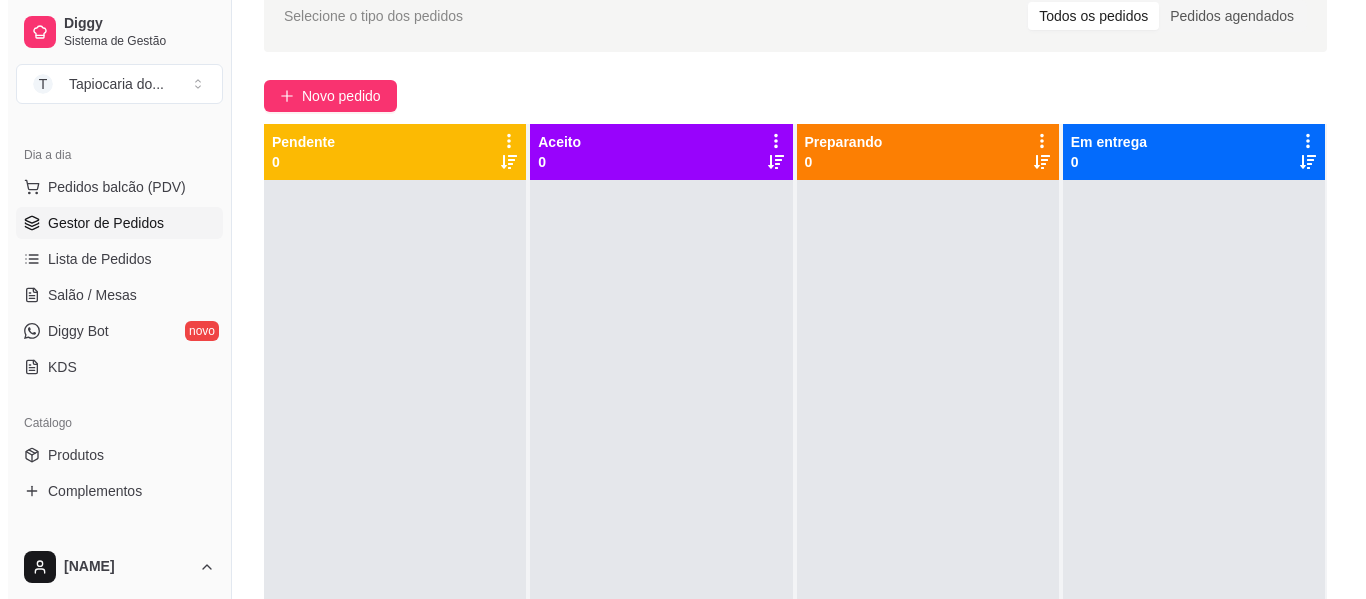 scroll, scrollTop: 0, scrollLeft: 0, axis: both 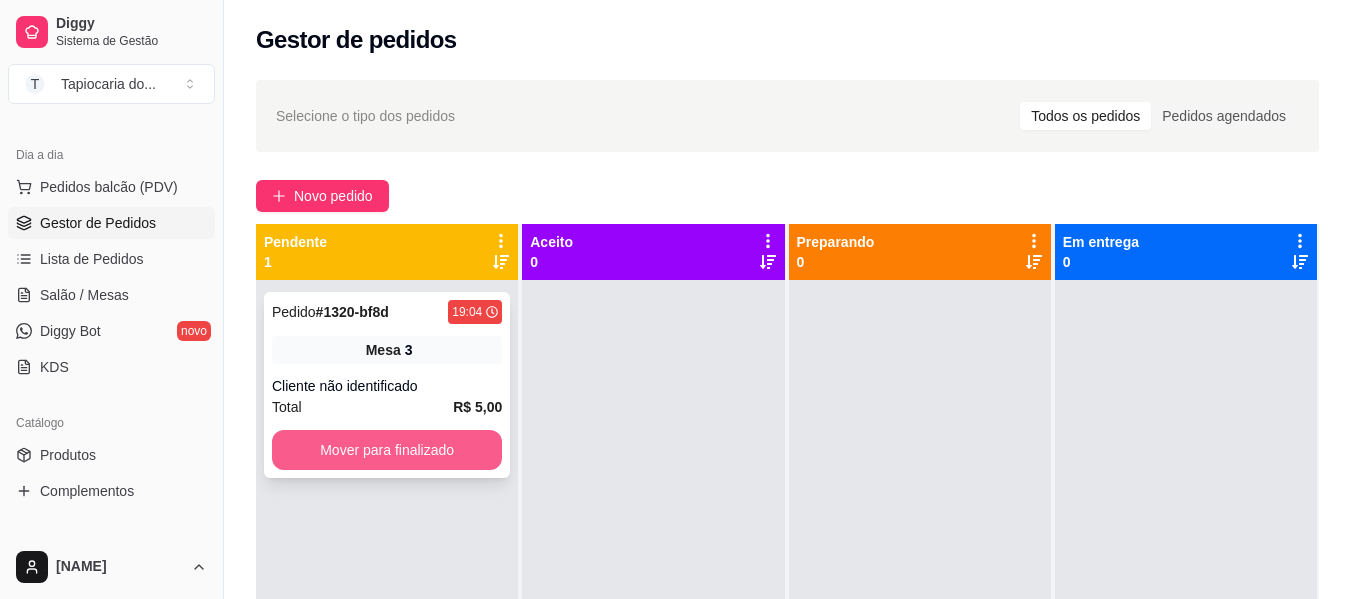 click on "Mover para finalizado" at bounding box center (387, 450) 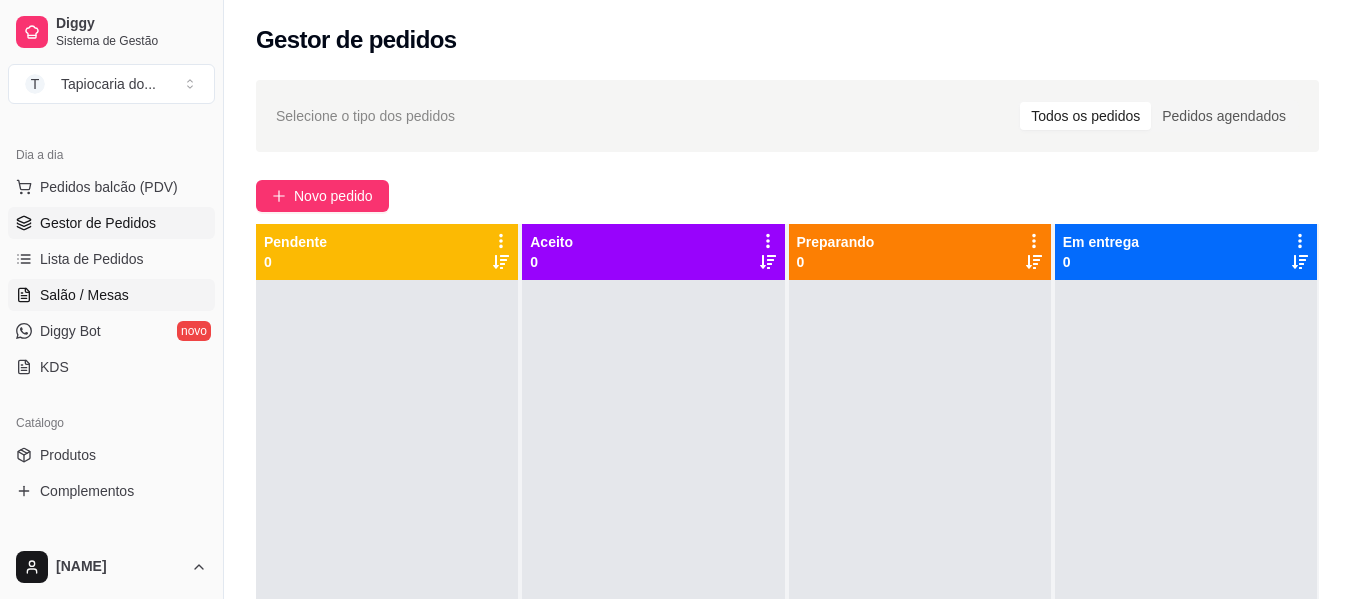 click on "Salão / Mesas" at bounding box center [84, 295] 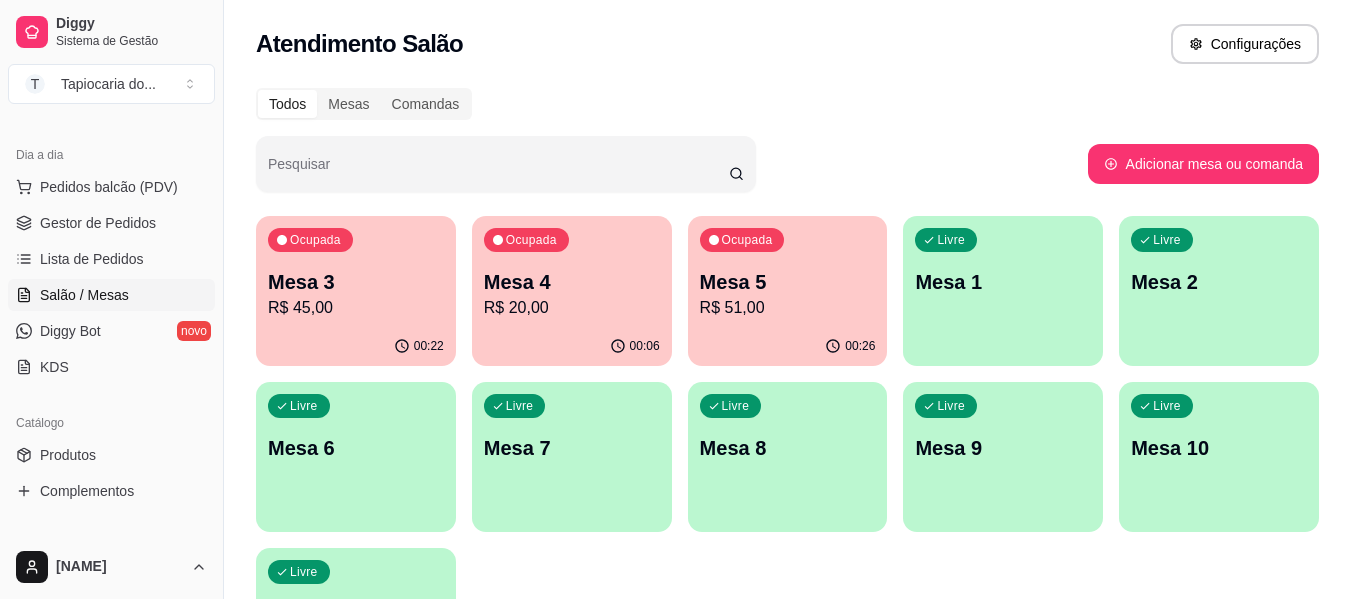 click on "Ocupada Mesa 3 R$ 45,00" at bounding box center (356, 271) 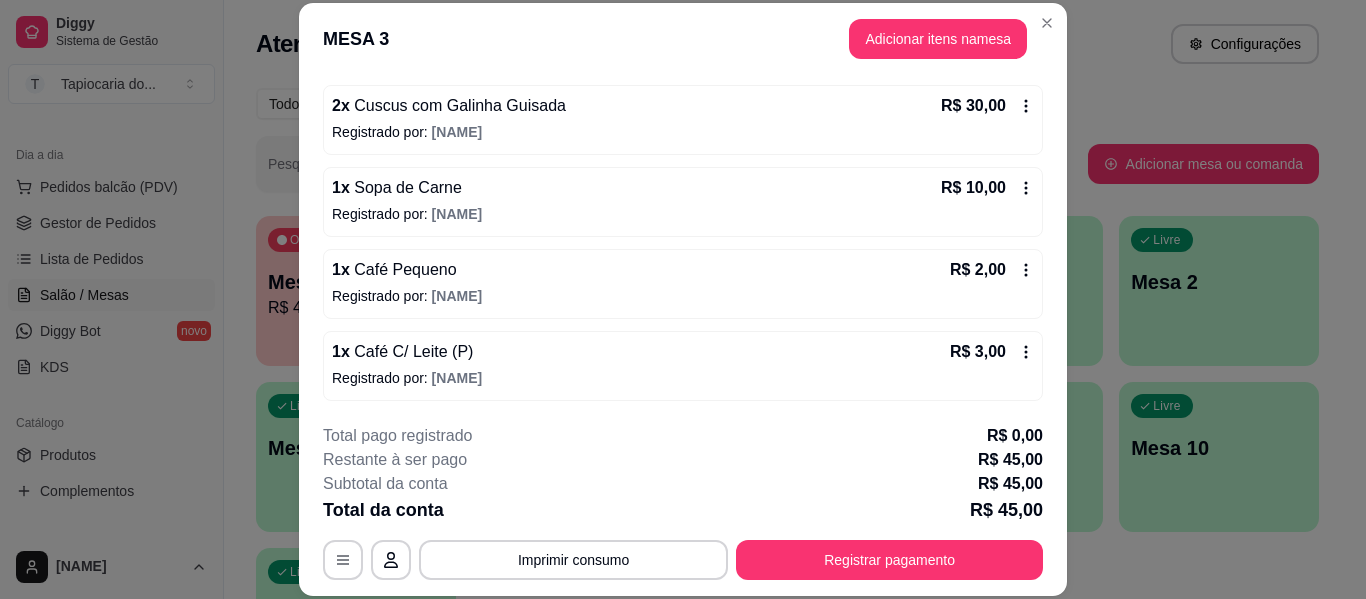 scroll, scrollTop: 180, scrollLeft: 0, axis: vertical 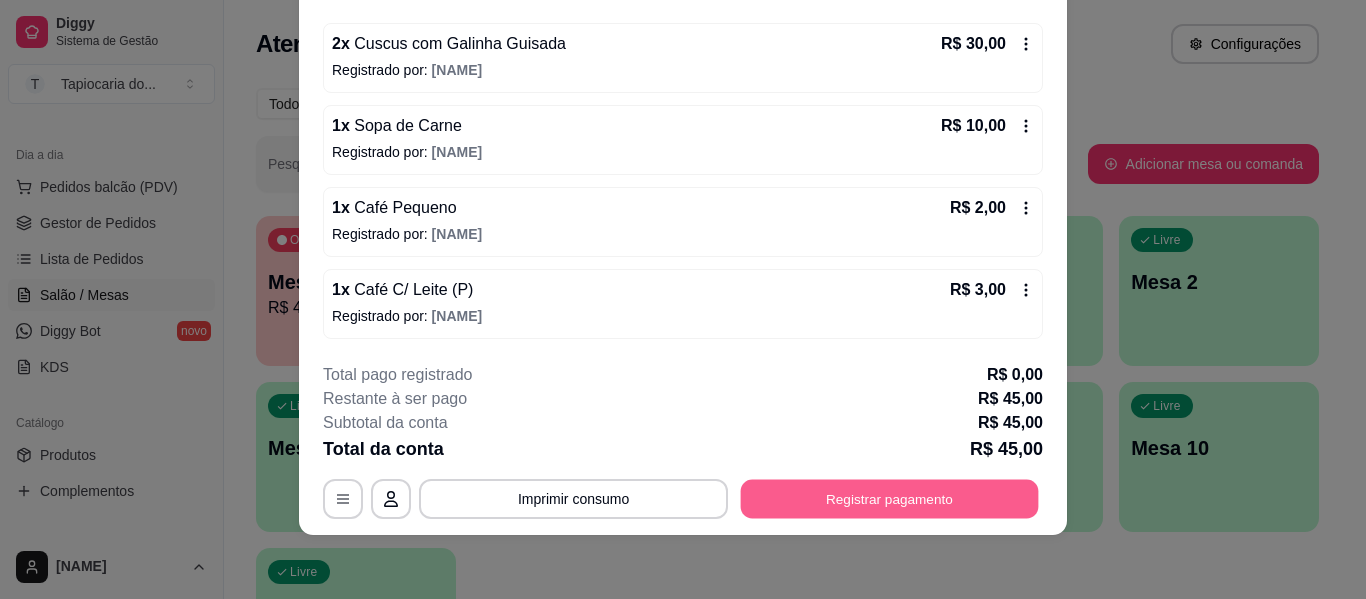 click on "Registrar pagamento" at bounding box center (890, 499) 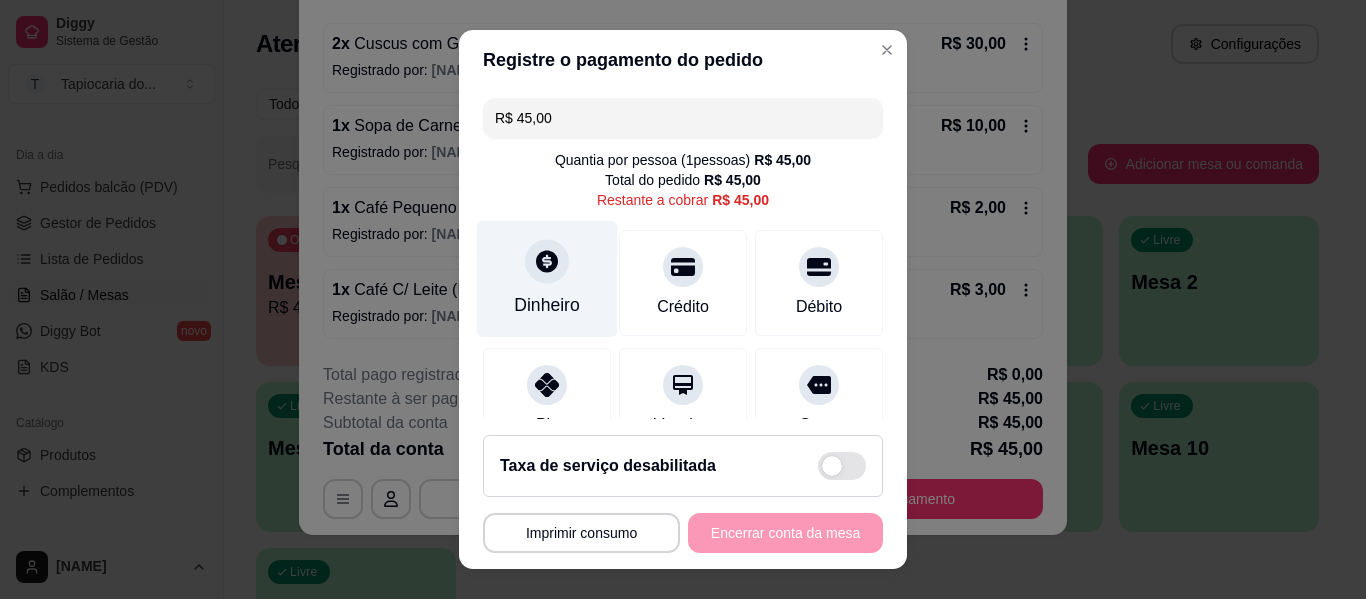 click on "Dinheiro" at bounding box center [547, 279] 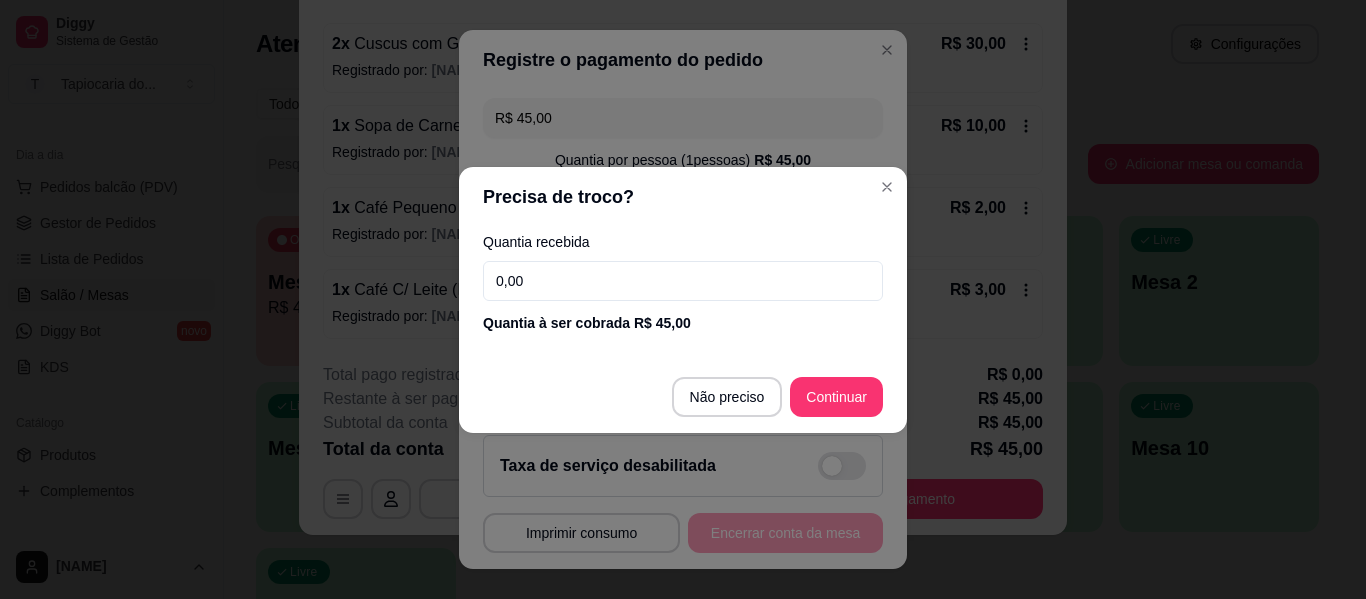 click on "Quantia recebida 0,00 Quantia à ser cobrada R$ 45,00" at bounding box center (683, 284) 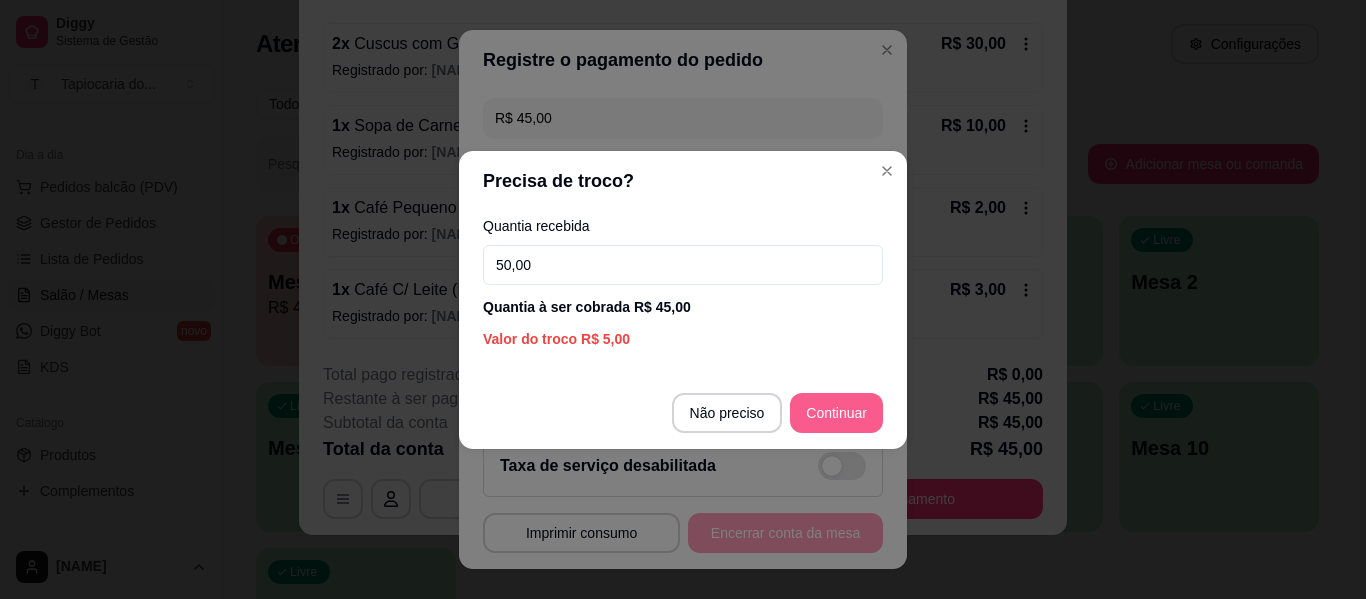 type on "50,00" 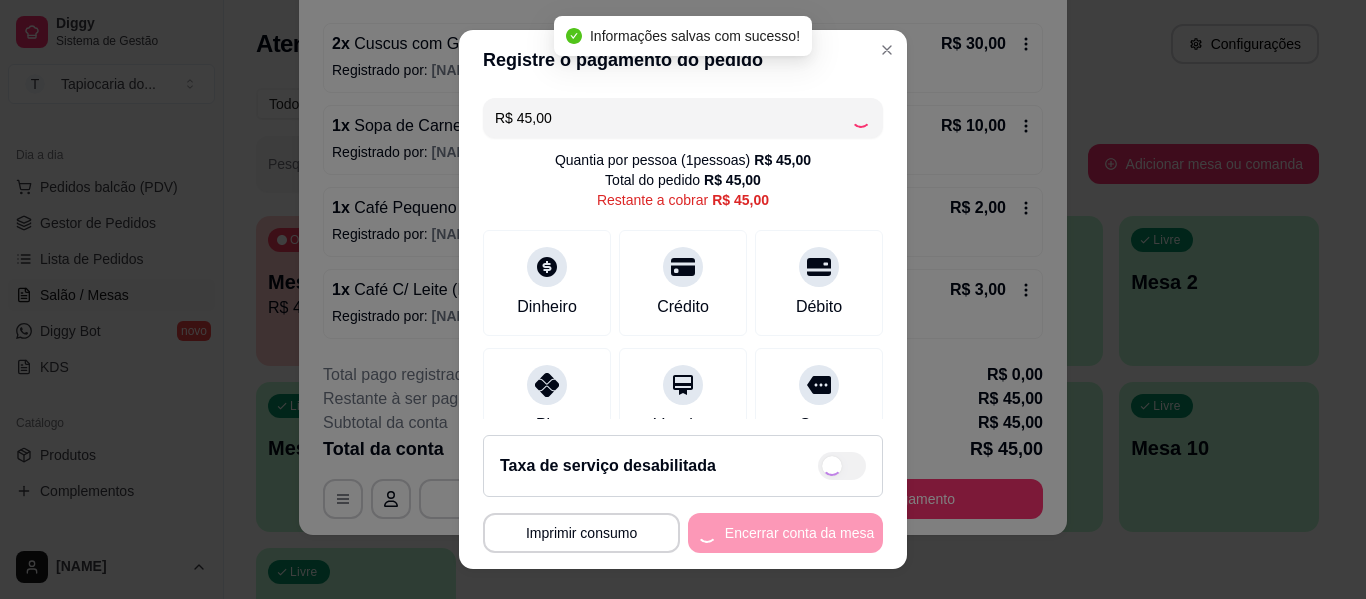 type on "R$ 0,00" 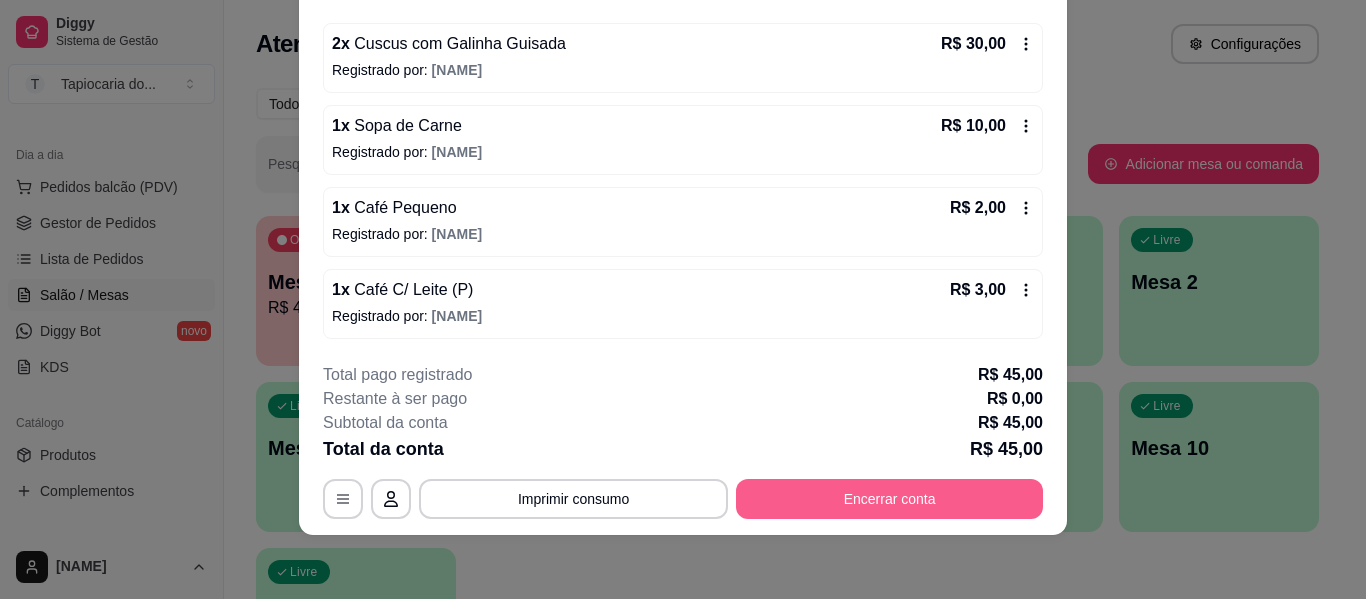 click on "Encerrar conta" at bounding box center (889, 499) 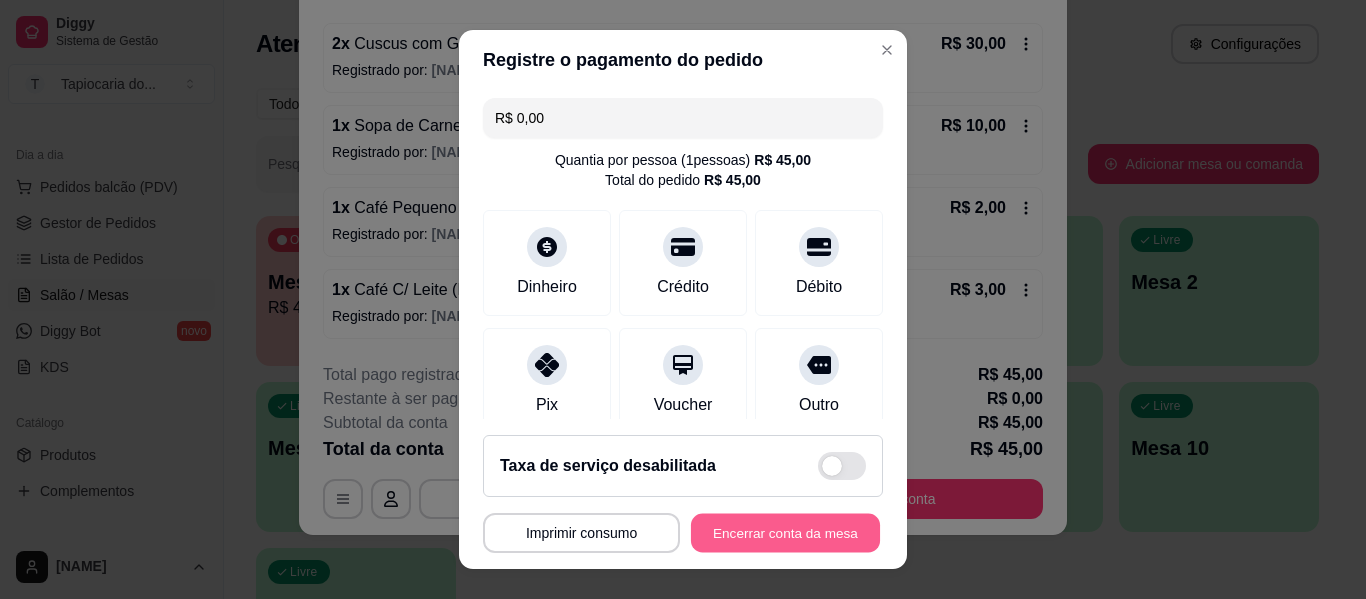 click on "Encerrar conta da mesa" at bounding box center [785, 533] 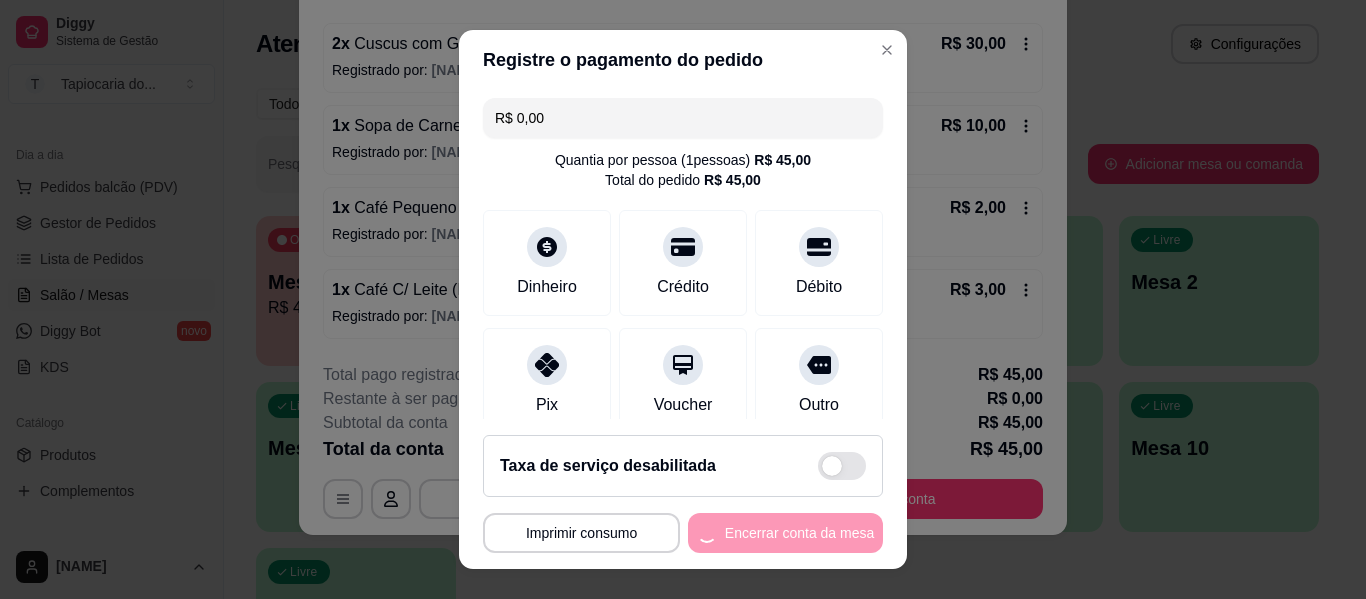 scroll, scrollTop: 0, scrollLeft: 0, axis: both 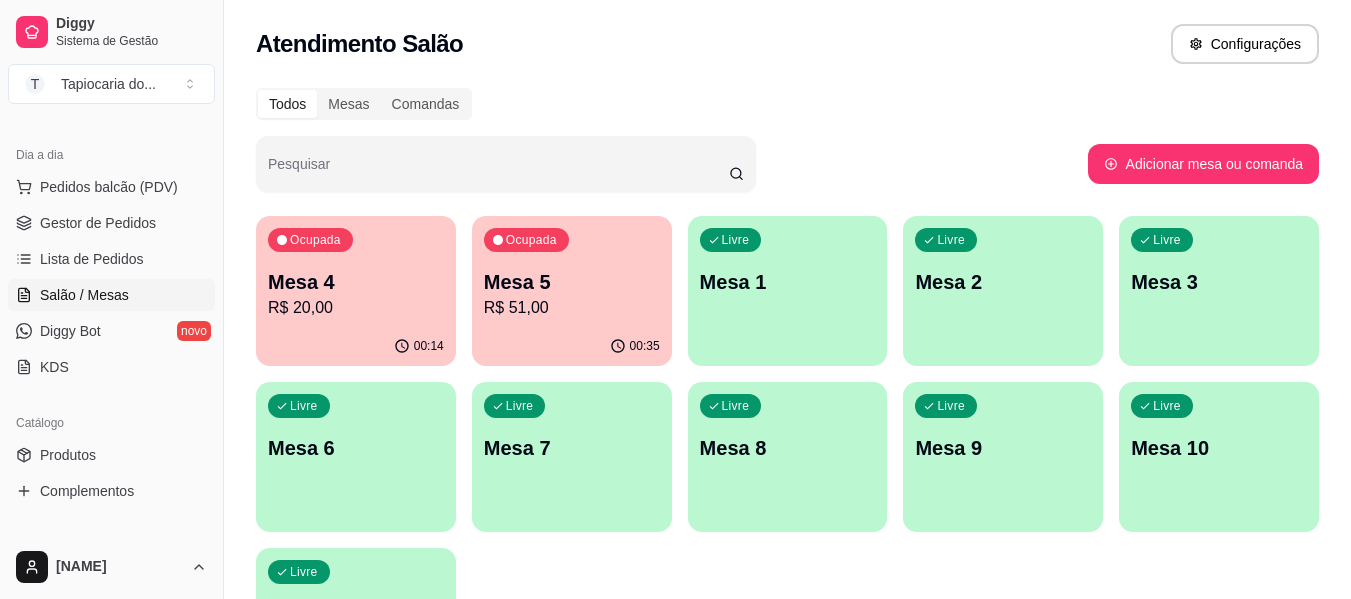 click on "R$ 20,00" at bounding box center (356, 308) 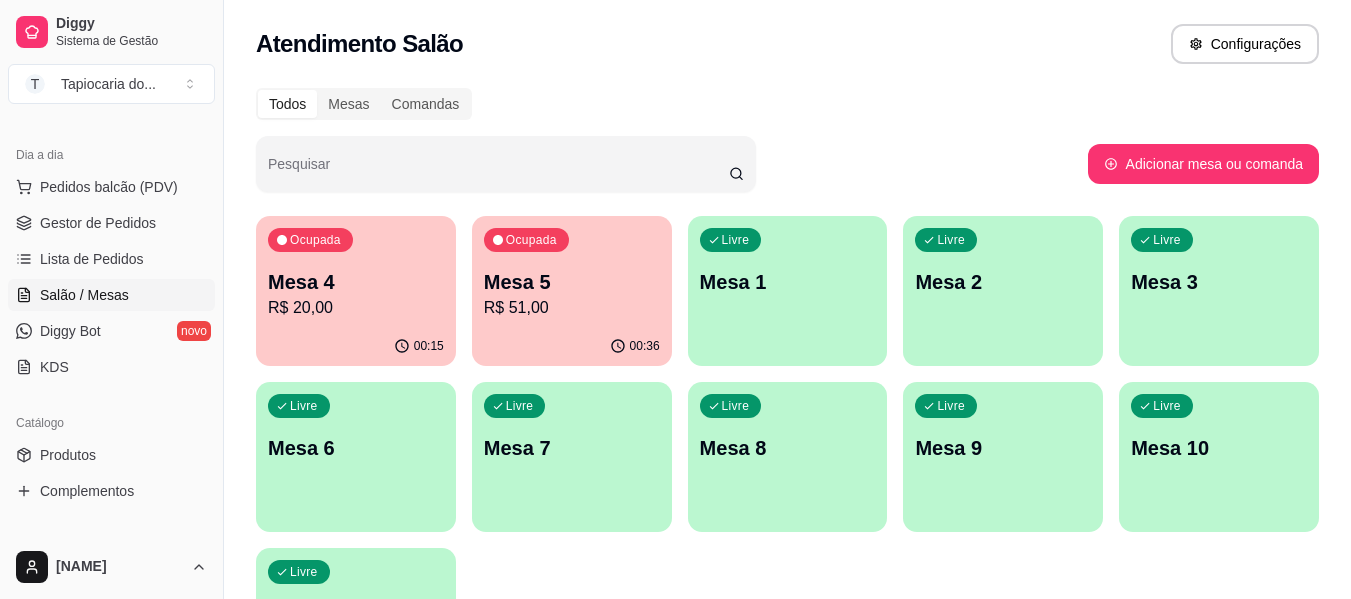 click on "Mesa 5" at bounding box center [572, 282] 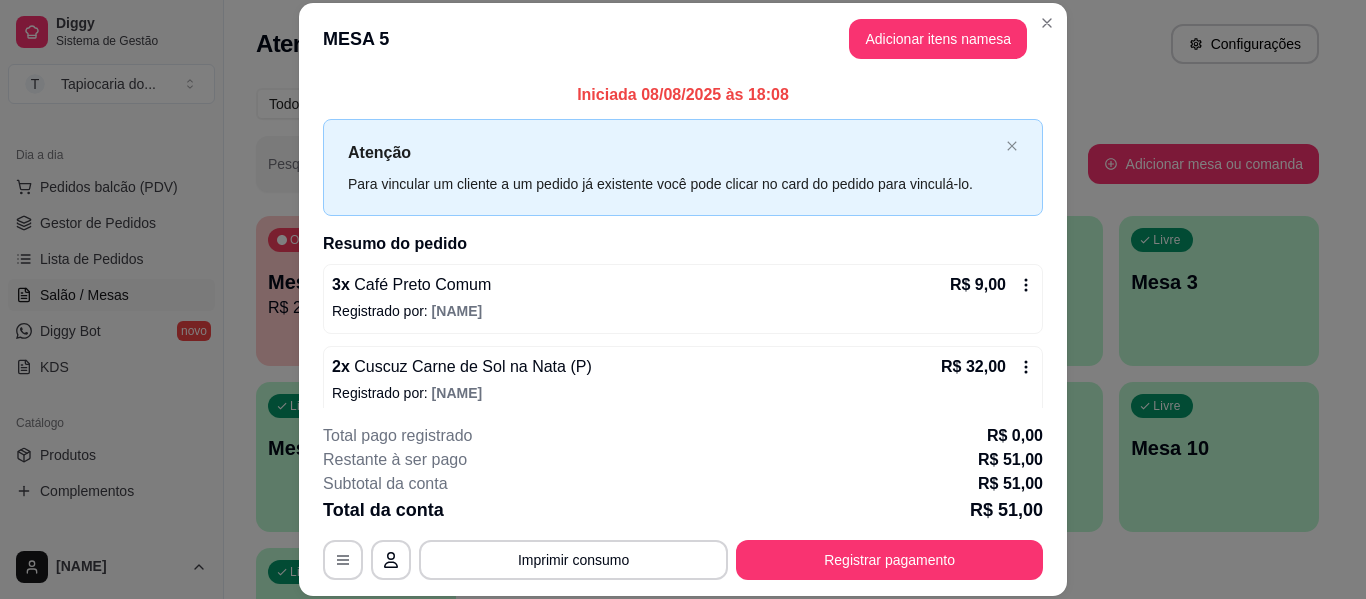 scroll, scrollTop: 98, scrollLeft: 0, axis: vertical 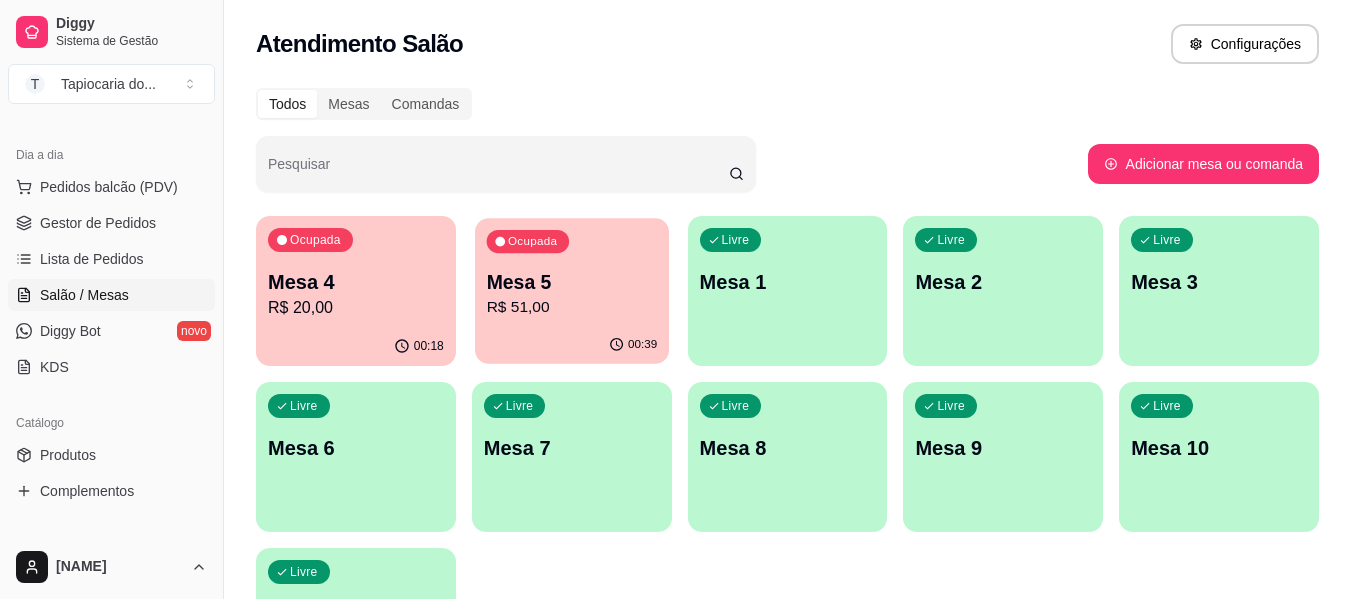 click on "Mesa 5 R$ 51,00" at bounding box center [571, 294] 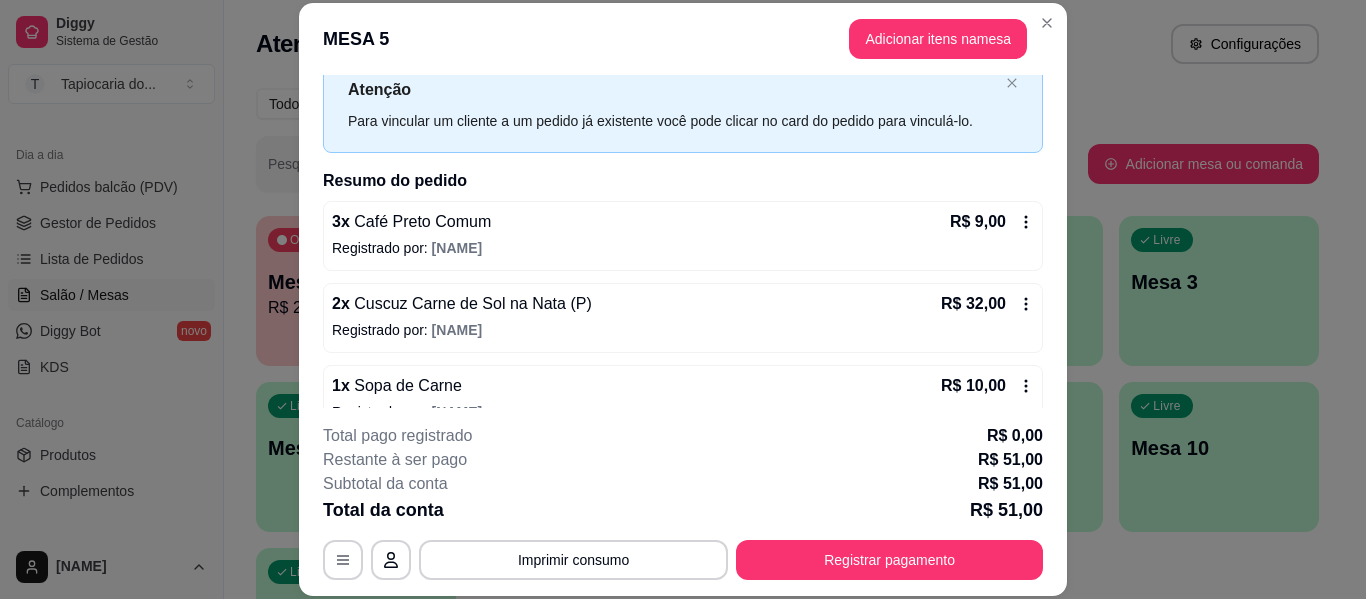 scroll, scrollTop: 98, scrollLeft: 0, axis: vertical 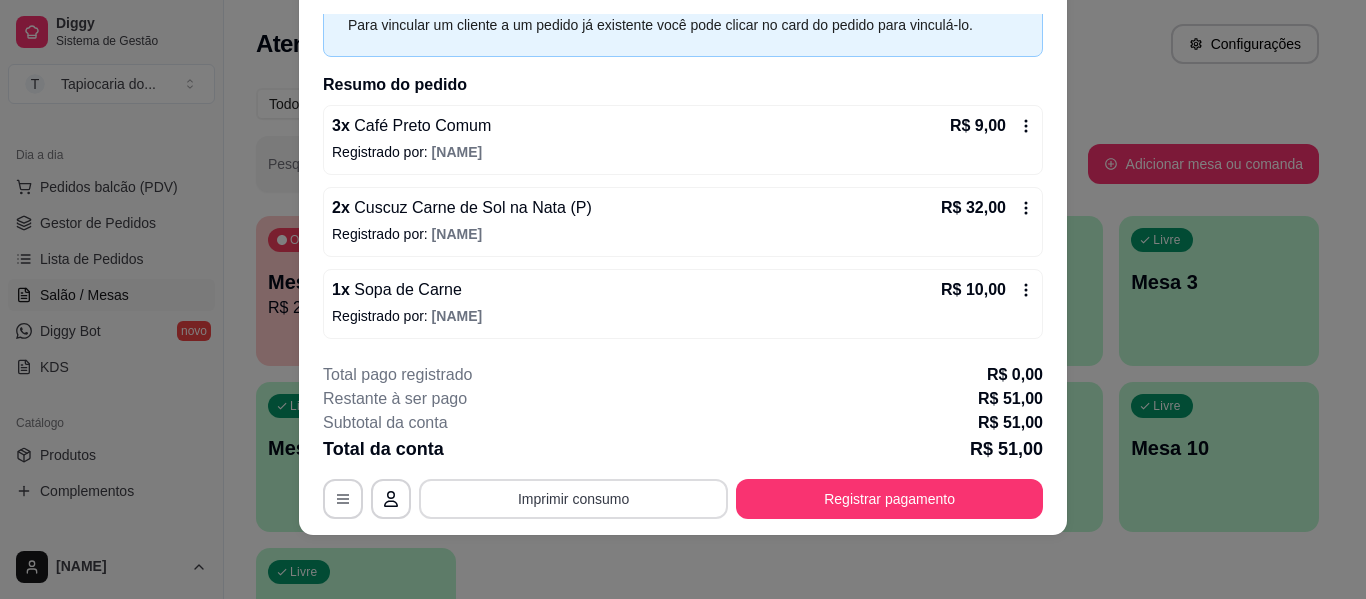 click on "Imprimir consumo" at bounding box center [573, 499] 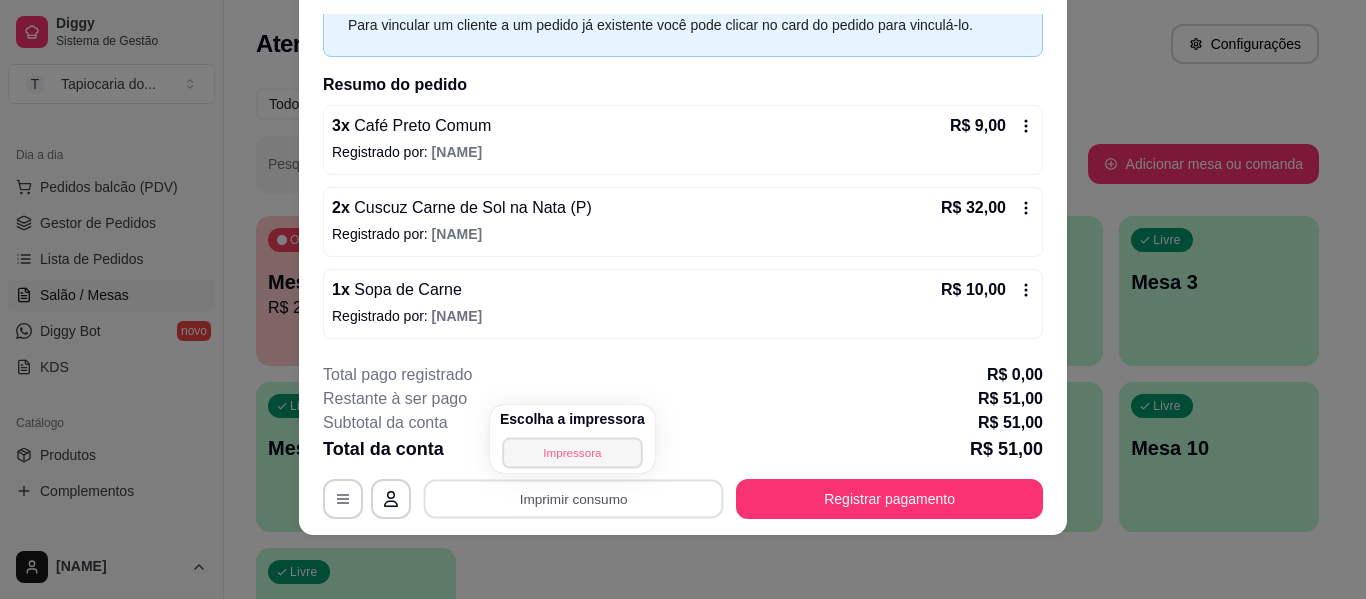 click on "Impressora" at bounding box center [572, 452] 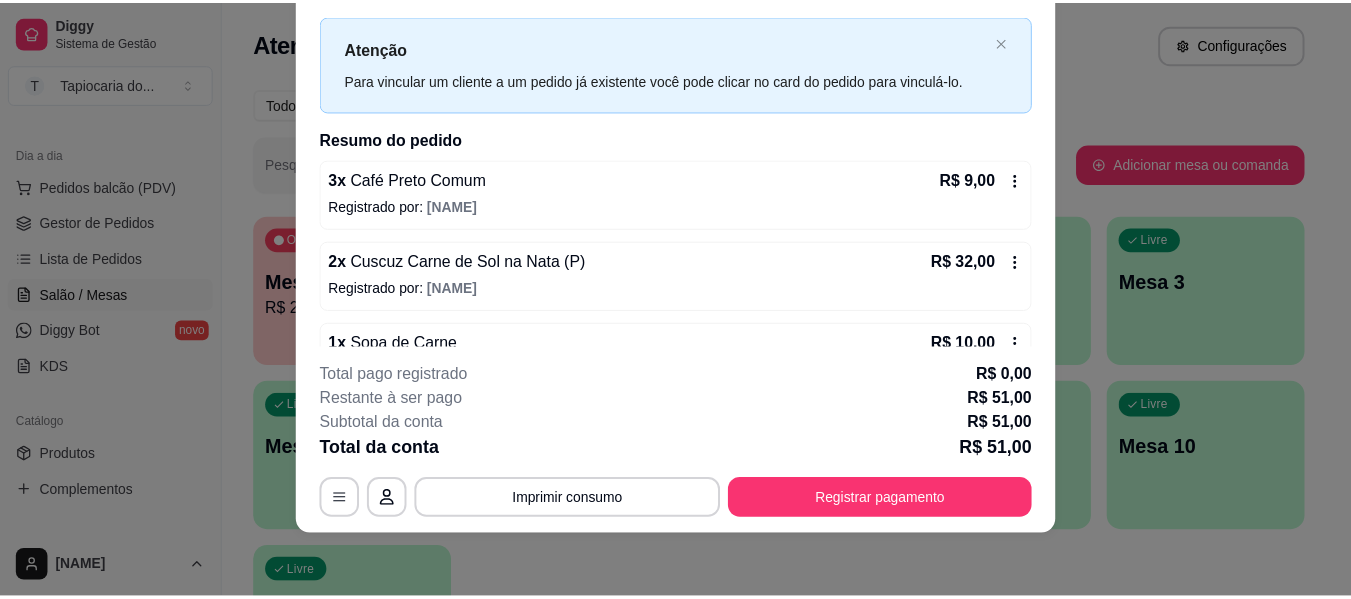 scroll, scrollTop: 0, scrollLeft: 0, axis: both 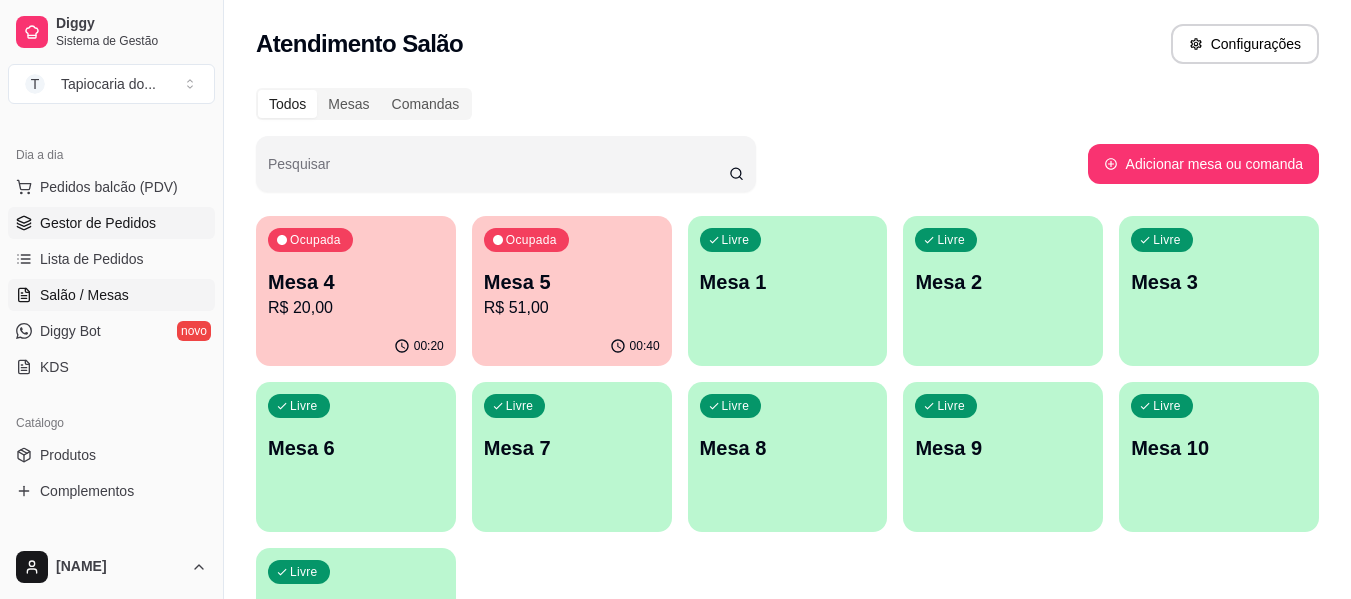 click on "Gestor de Pedidos" at bounding box center [98, 223] 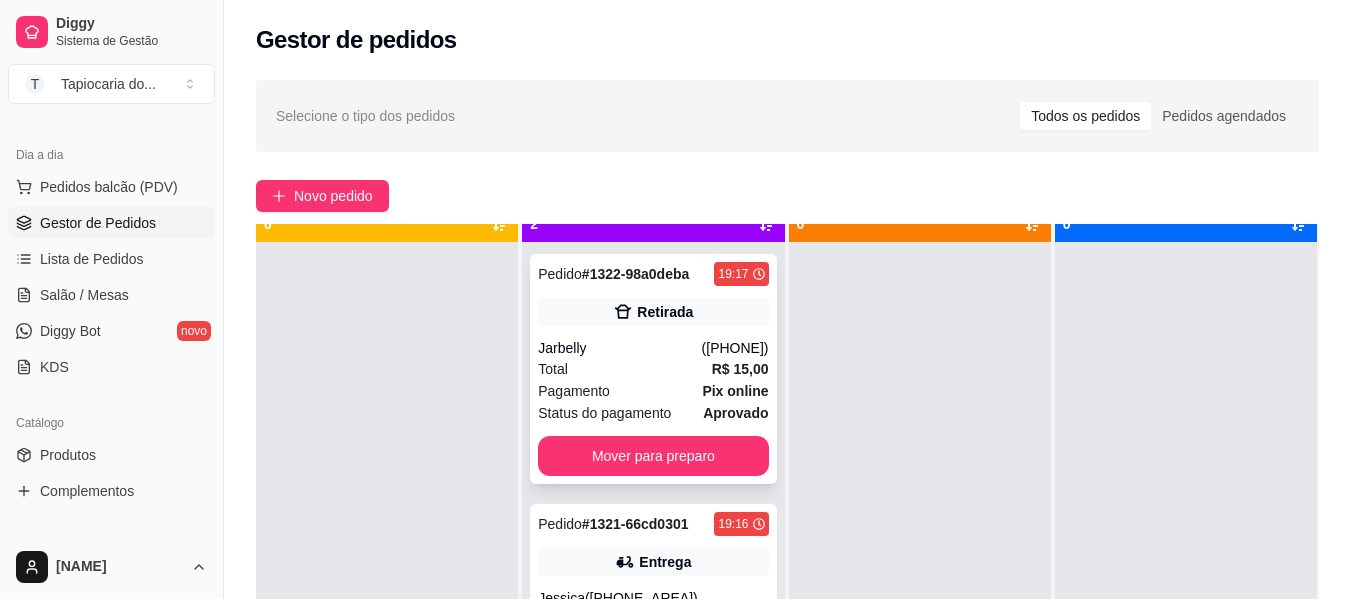 scroll, scrollTop: 56, scrollLeft: 0, axis: vertical 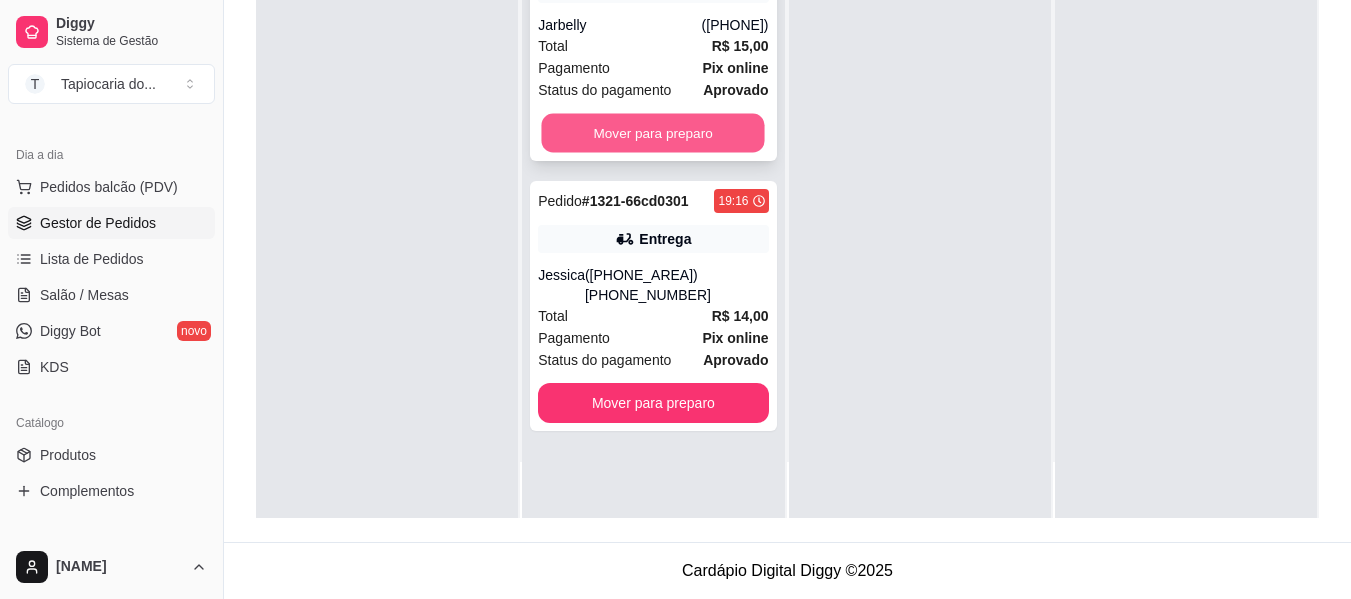 click on "Mover para preparo" at bounding box center [653, 133] 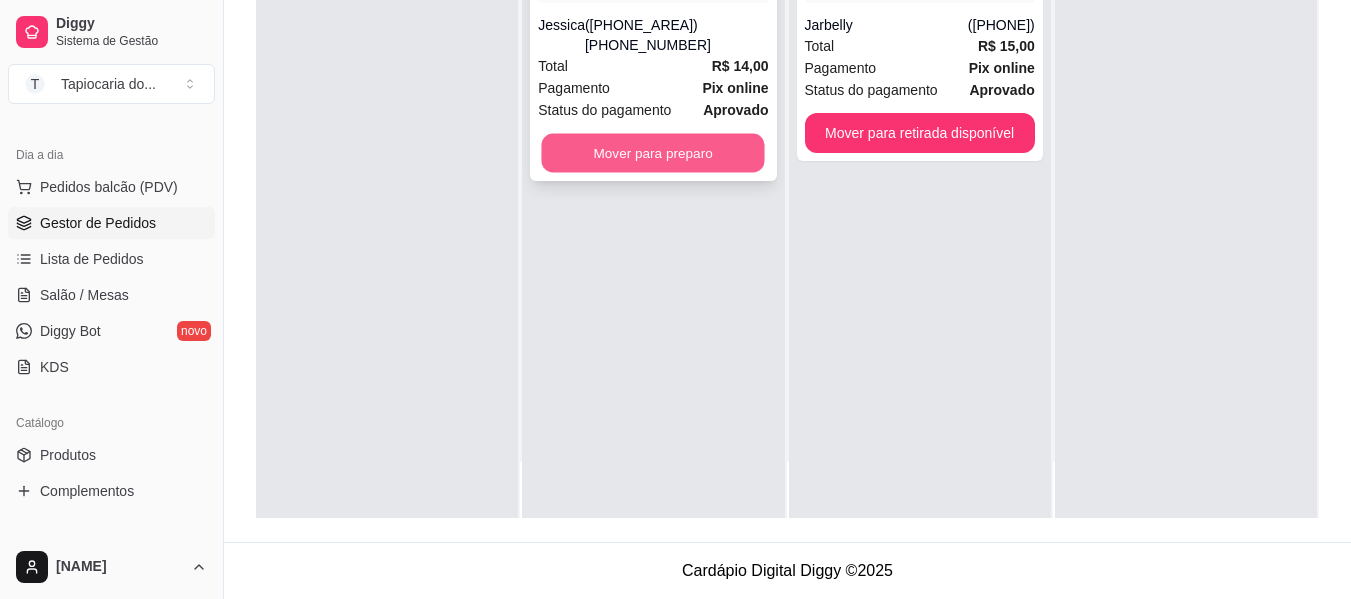 click on "Mover para preparo" at bounding box center (653, 153) 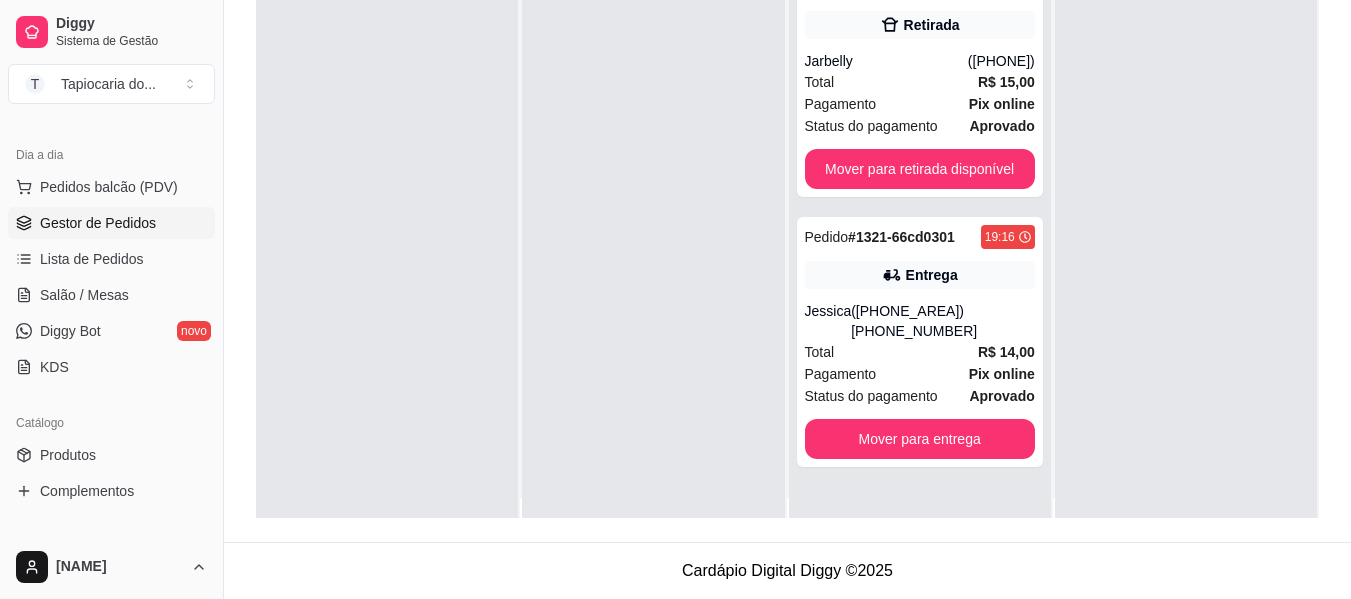 scroll, scrollTop: 0, scrollLeft: 0, axis: both 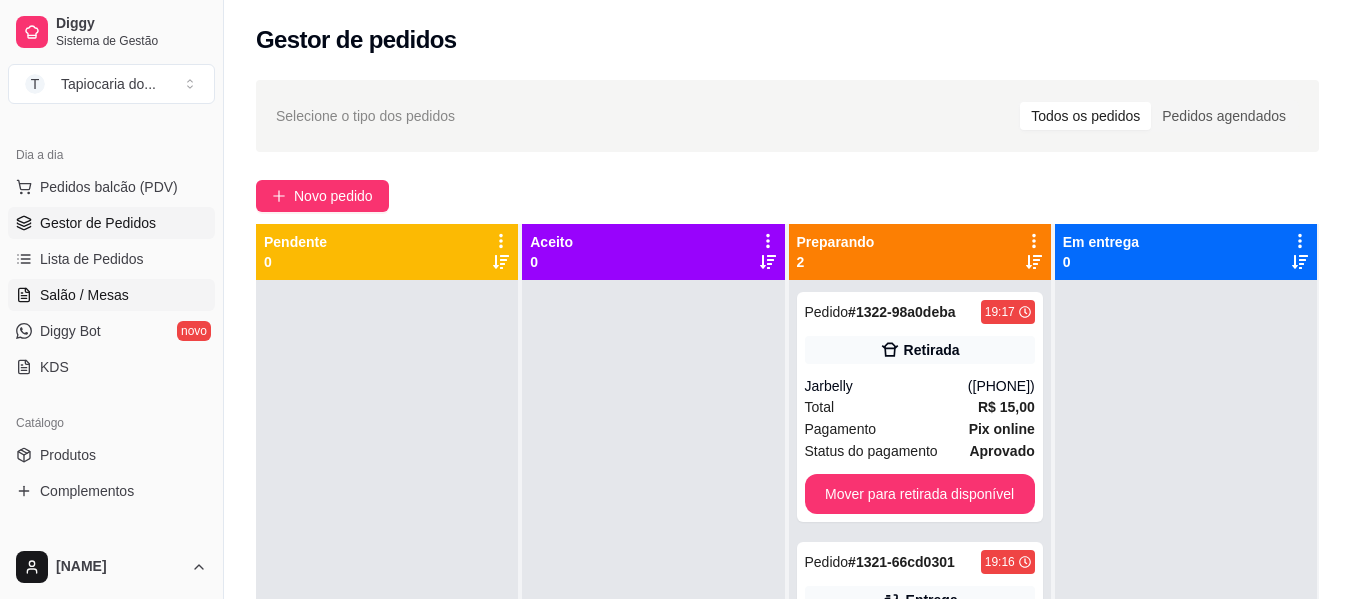 click on "Salão / Mesas" at bounding box center [84, 295] 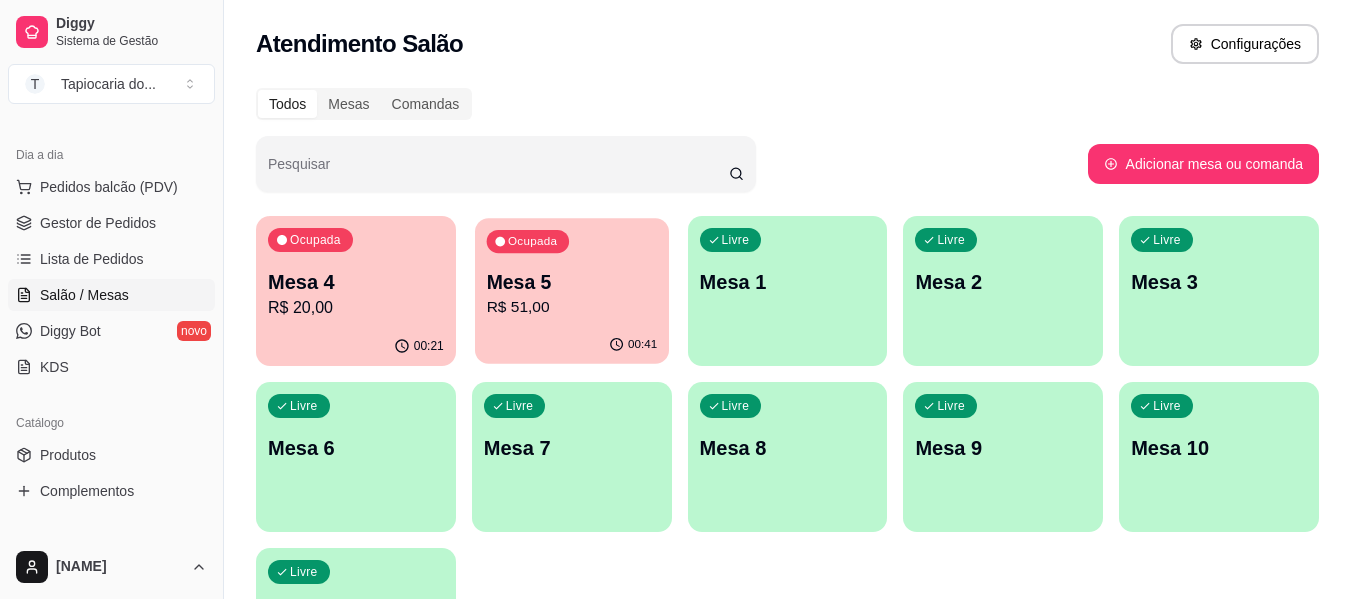 click on "00:41" at bounding box center (572, 345) 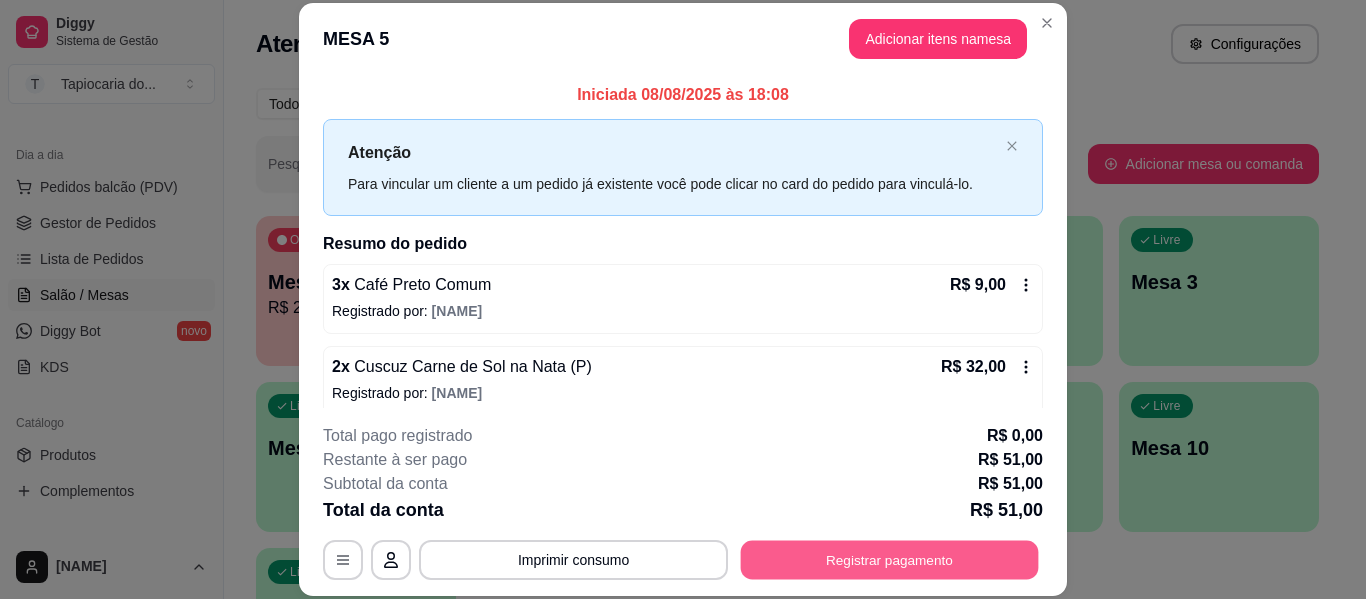 click on "Registrar pagamento" at bounding box center (890, 560) 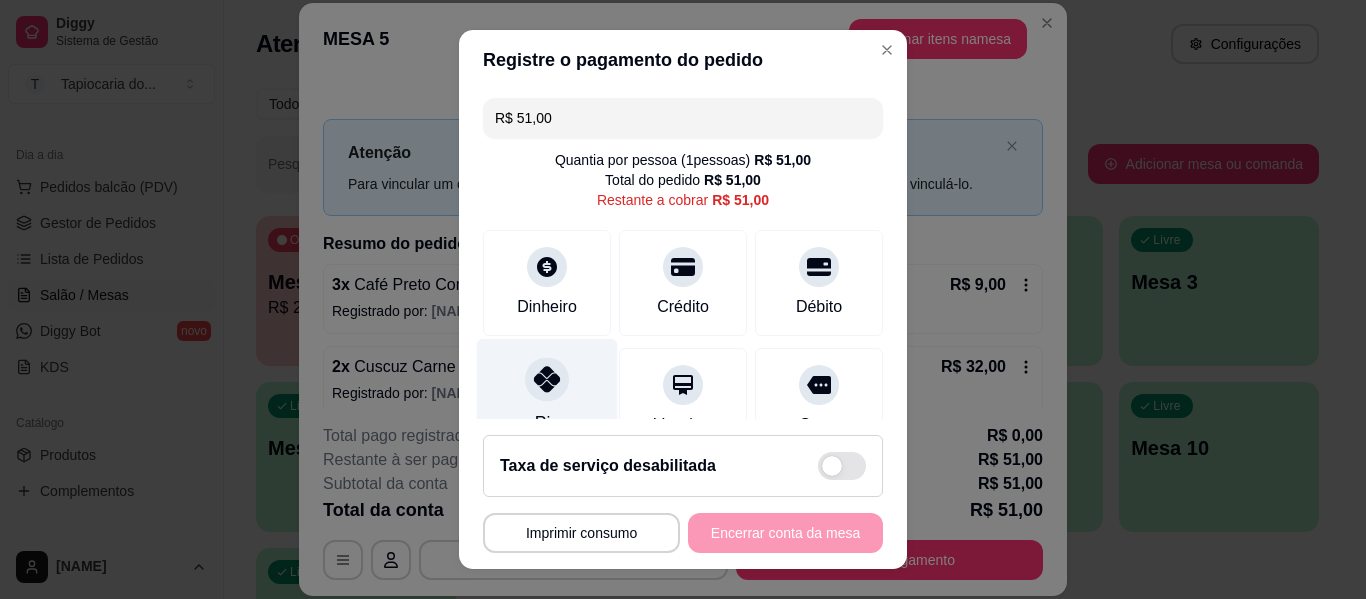 click on "Pix" at bounding box center [547, 397] 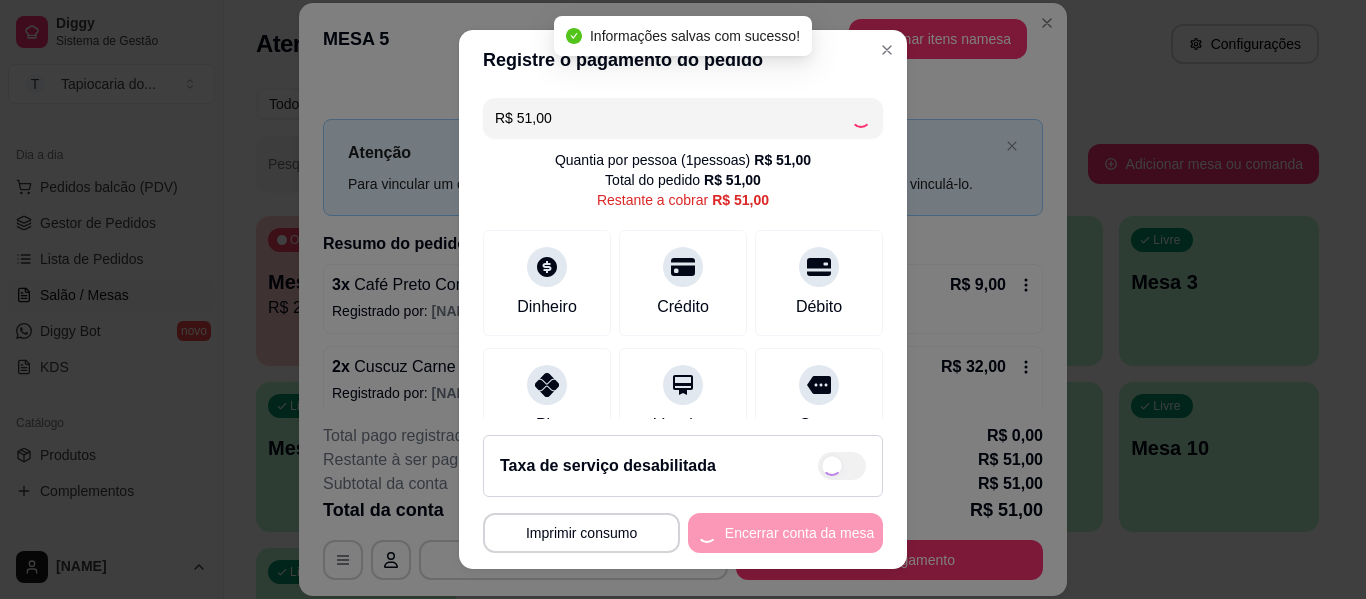 type on "R$ 0,00" 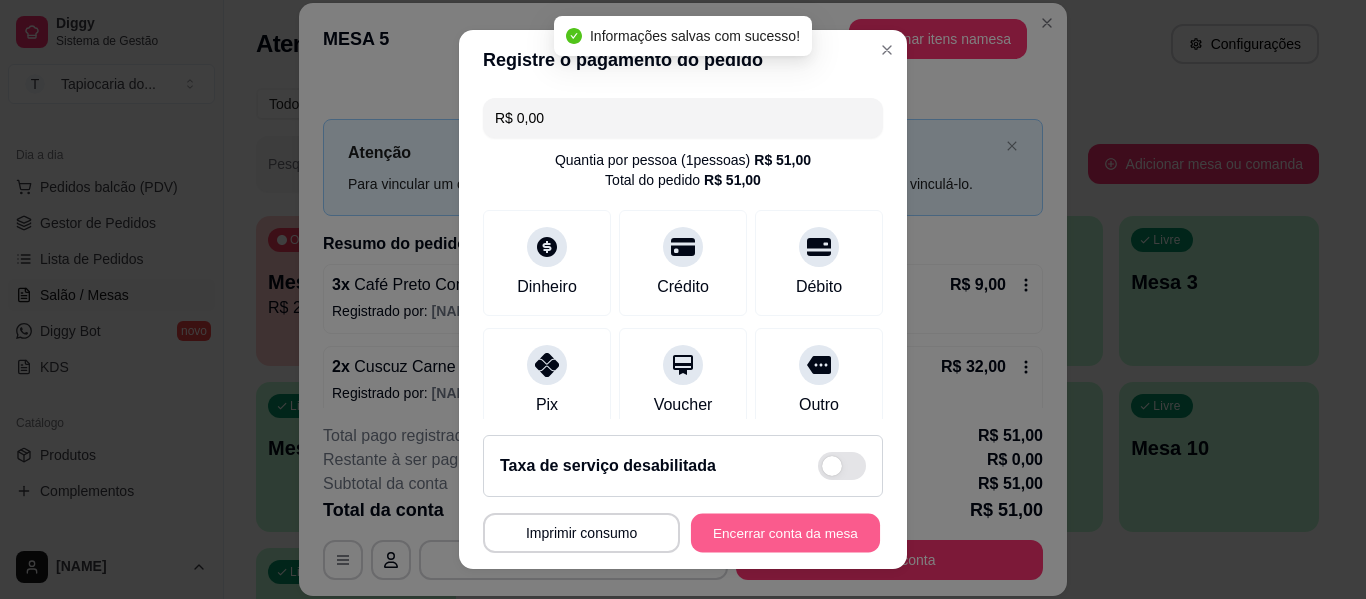 click on "Encerrar conta da mesa" at bounding box center (785, 533) 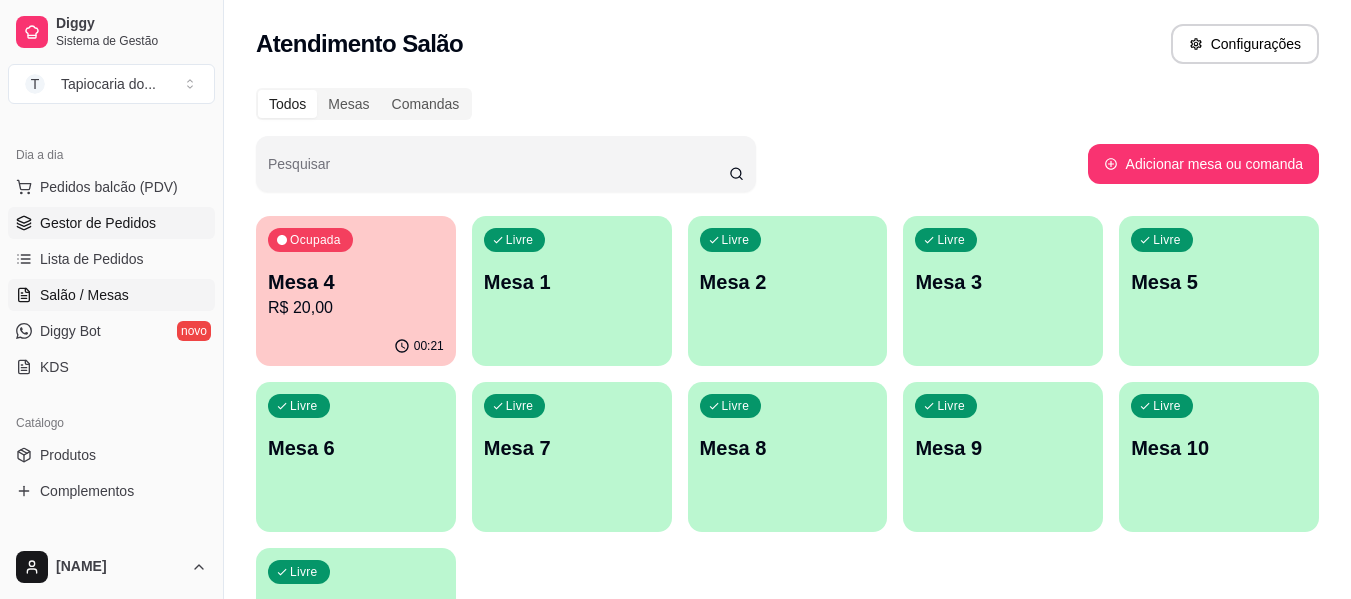 click on "Gestor de Pedidos" at bounding box center (111, 223) 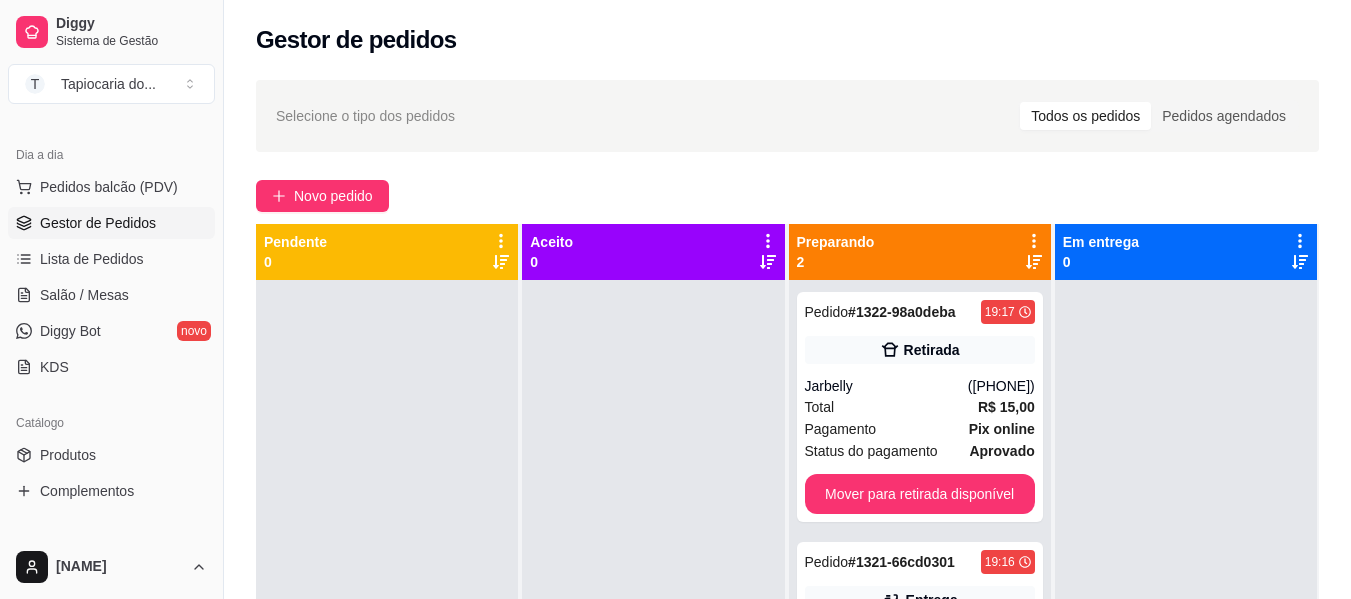scroll, scrollTop: 56, scrollLeft: 0, axis: vertical 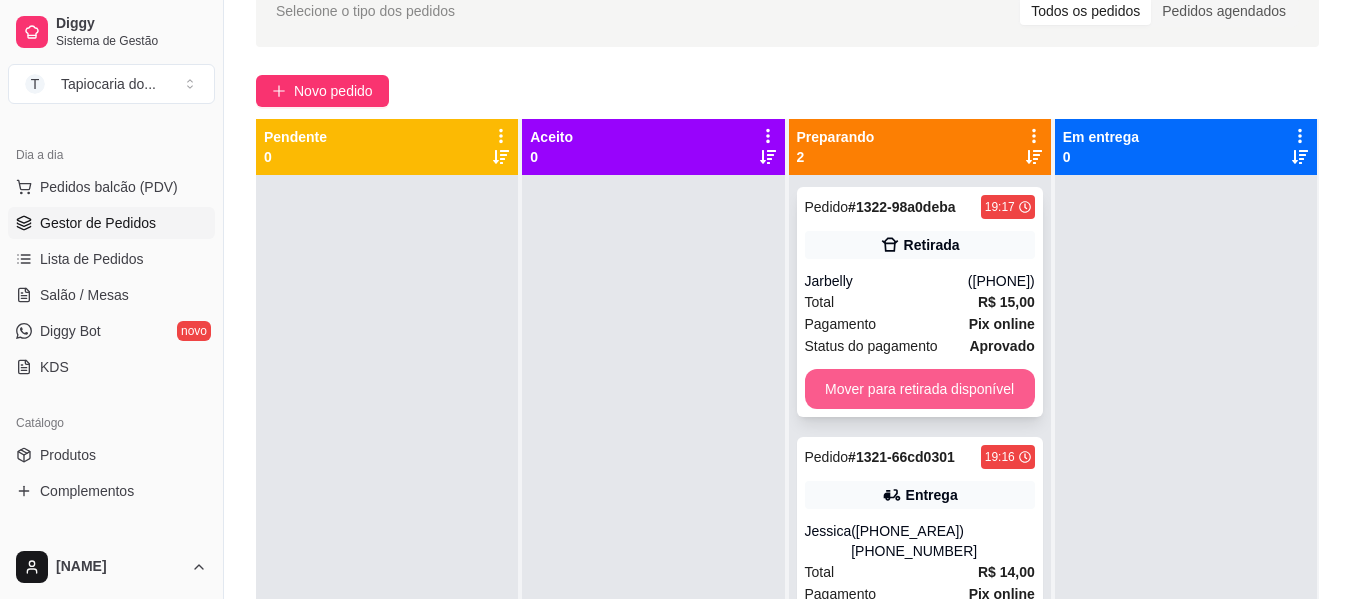 click on "Mover para retirada disponível" at bounding box center [920, 389] 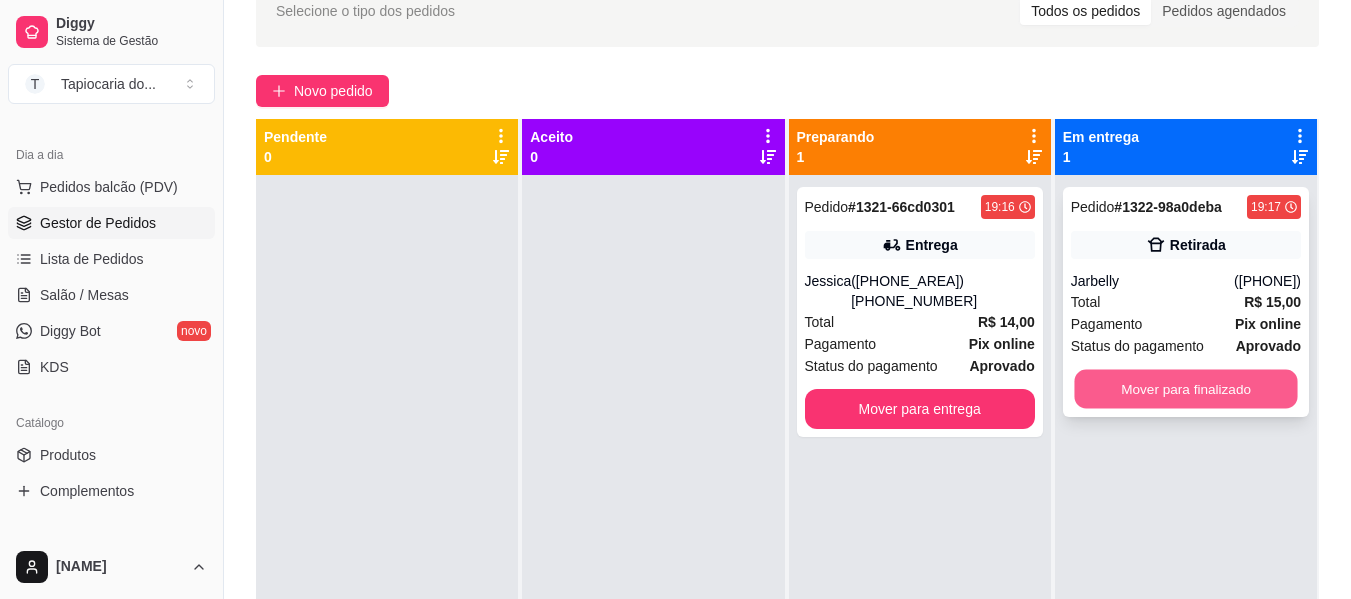 click on "Mover para finalizado" at bounding box center (1185, 389) 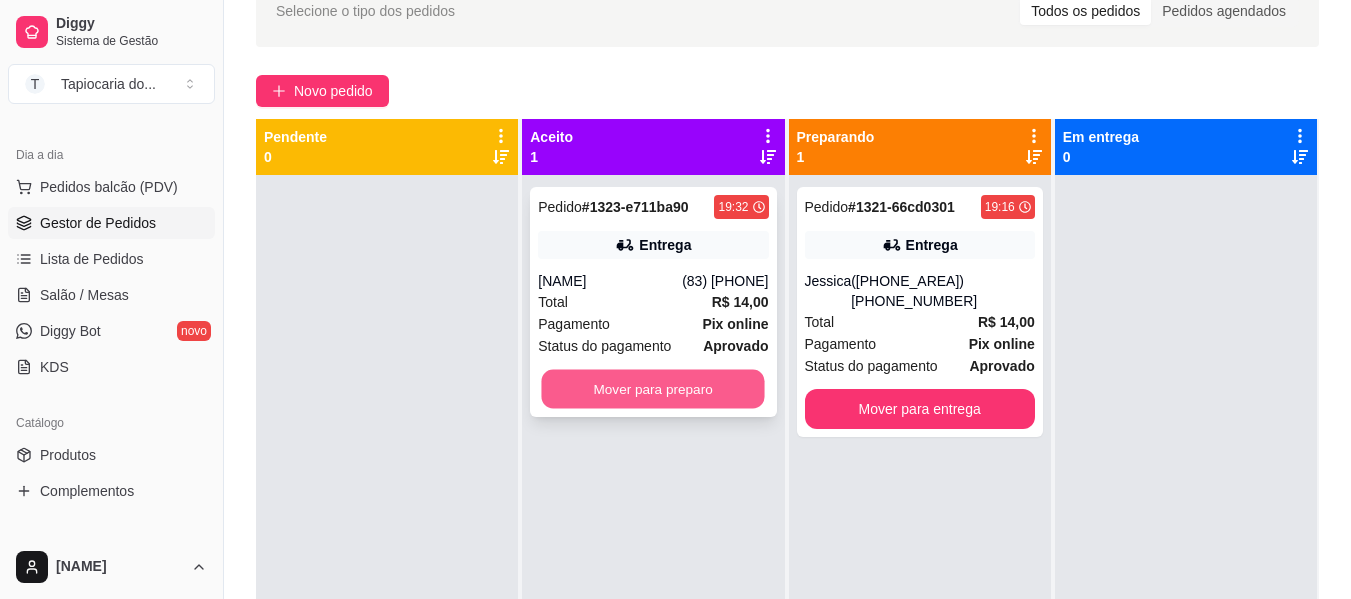 click on "Mover para preparo" at bounding box center [653, 389] 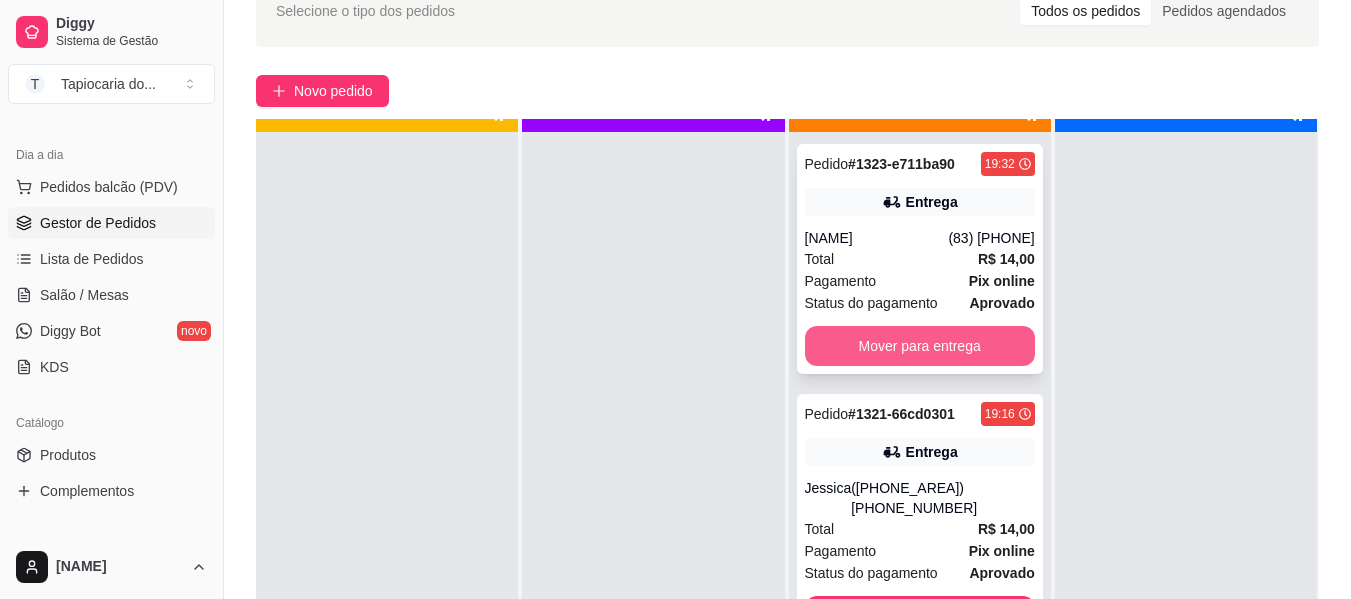 scroll, scrollTop: 56, scrollLeft: 0, axis: vertical 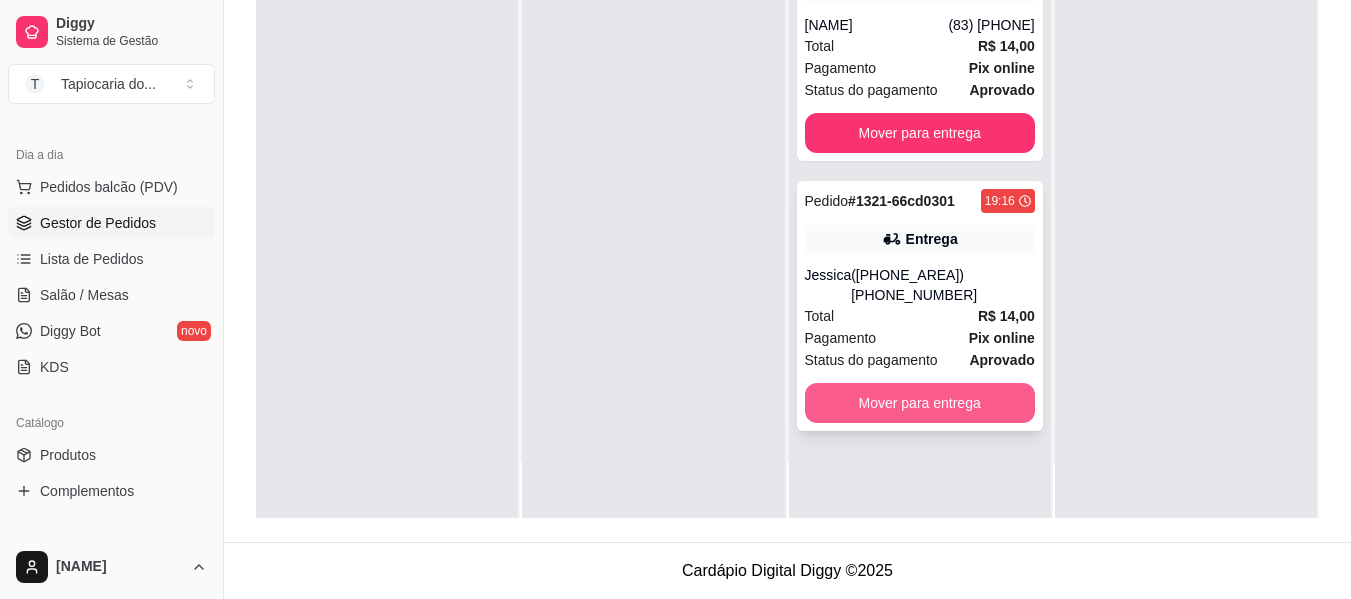 click on "Mover para entrega" at bounding box center (920, 403) 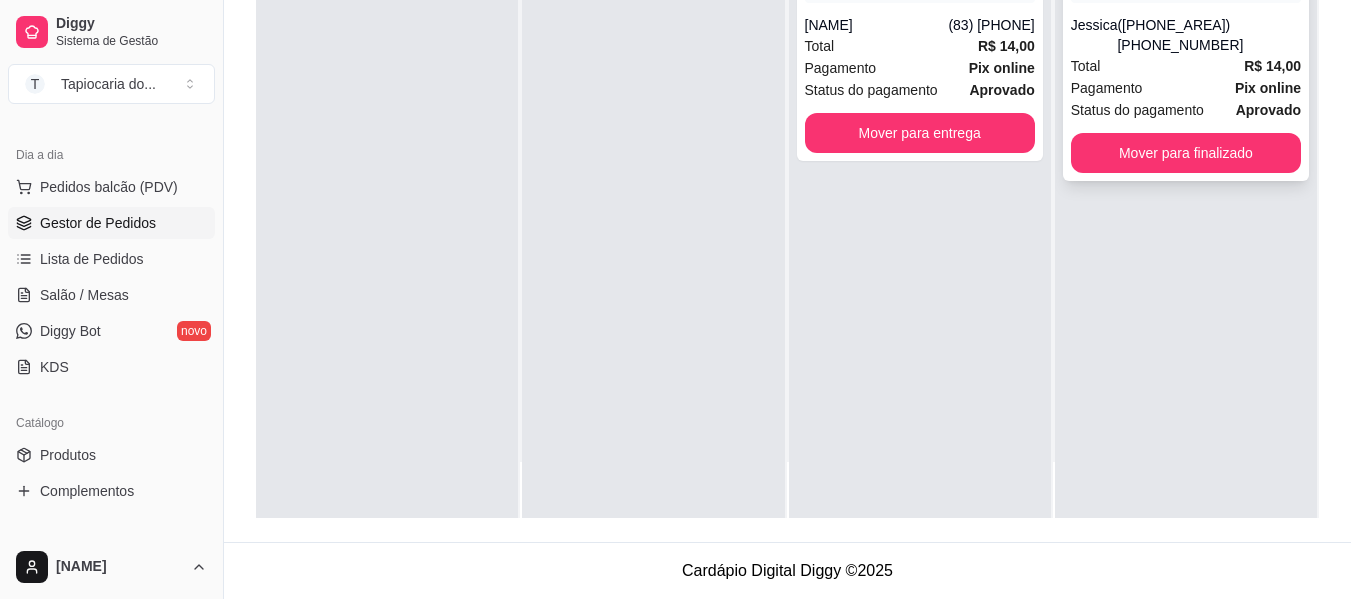click on "R$ 14,00" at bounding box center (1272, 66) 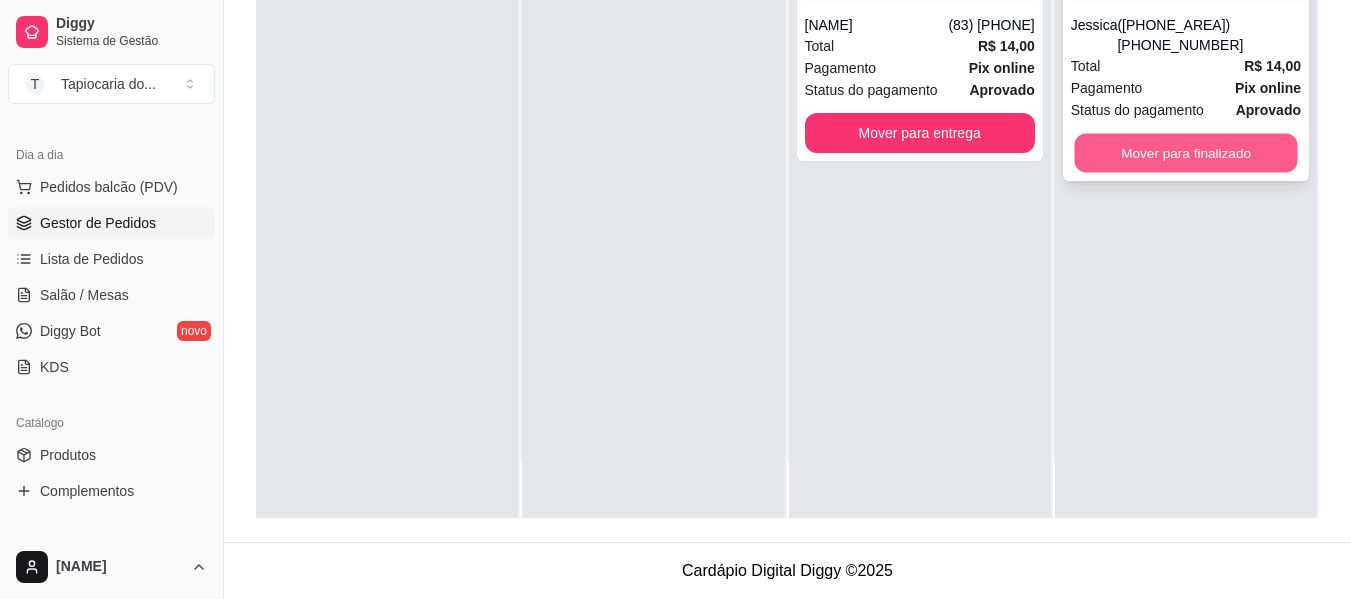 click on "Mover para finalizado" at bounding box center [1185, 153] 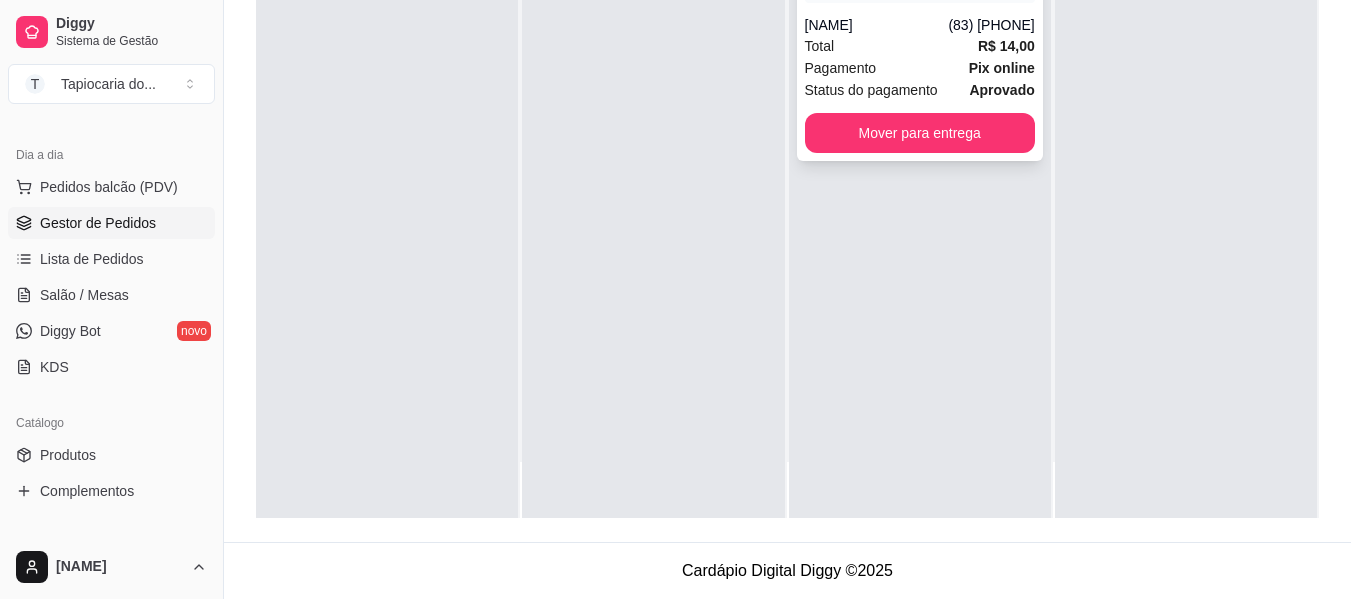 click on "Total R$ 14,00" at bounding box center (920, 46) 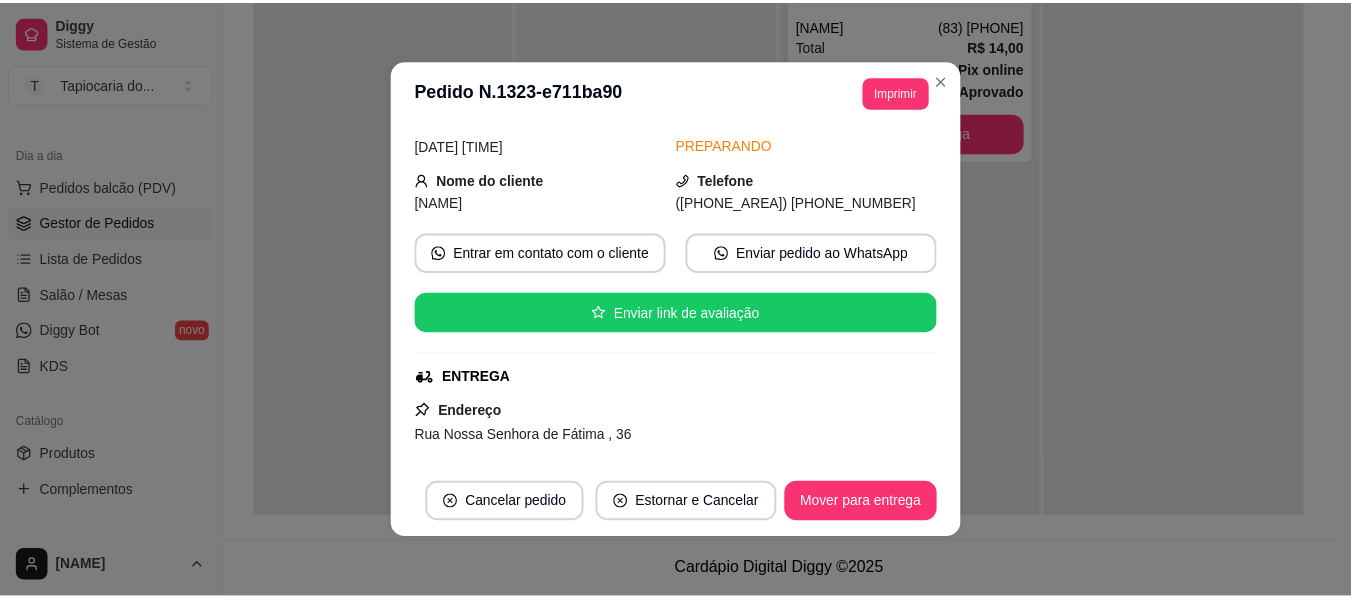 scroll, scrollTop: 200, scrollLeft: 0, axis: vertical 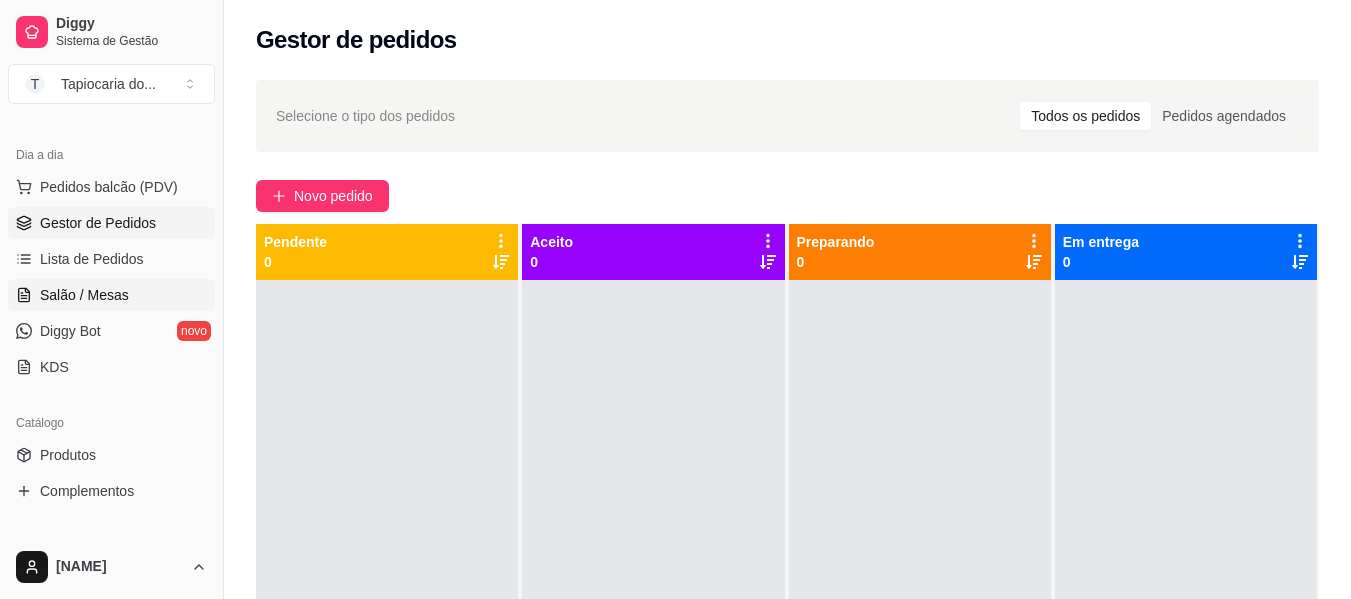 click on "Salão / Mesas" at bounding box center (111, 295) 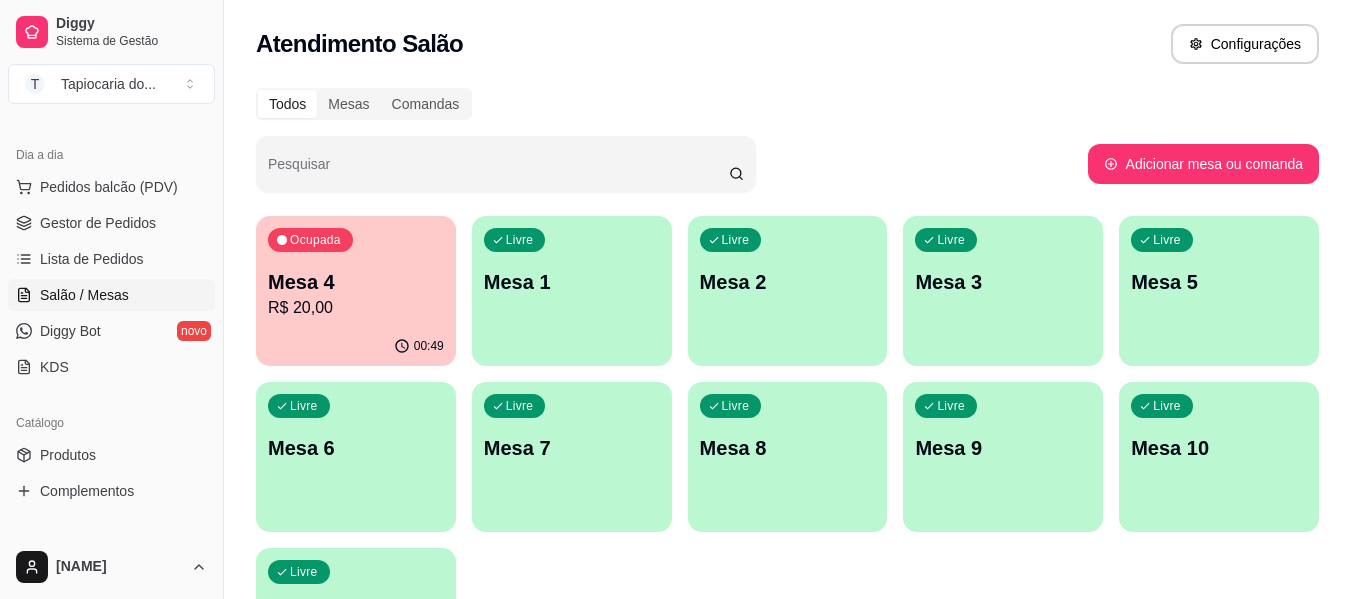 click on "Mesa 1" at bounding box center (572, 282) 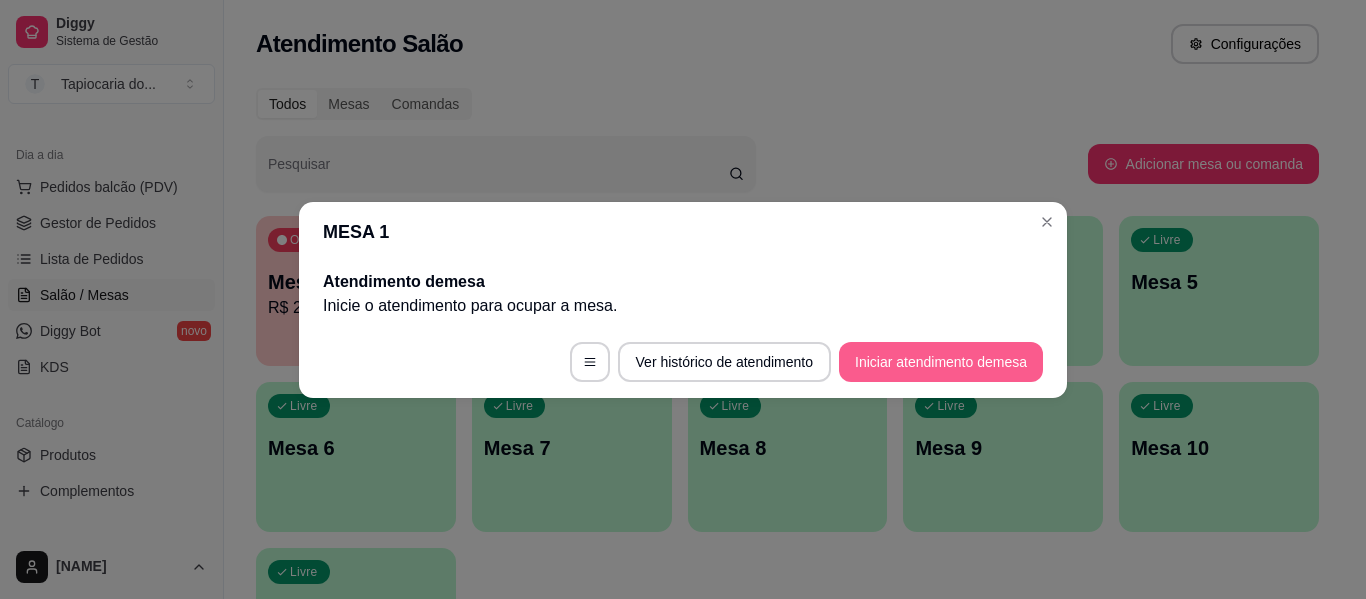 click on "Iniciar atendimento de  mesa" at bounding box center [941, 362] 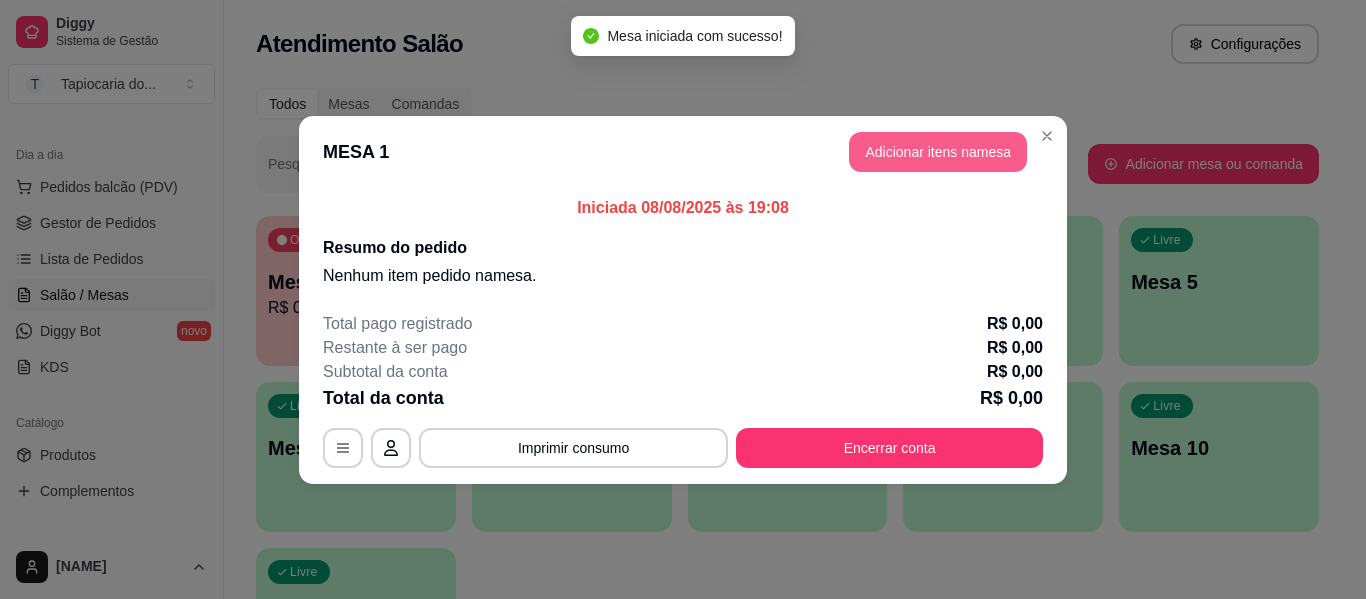 click on "Adicionar itens na  mesa" at bounding box center (938, 152) 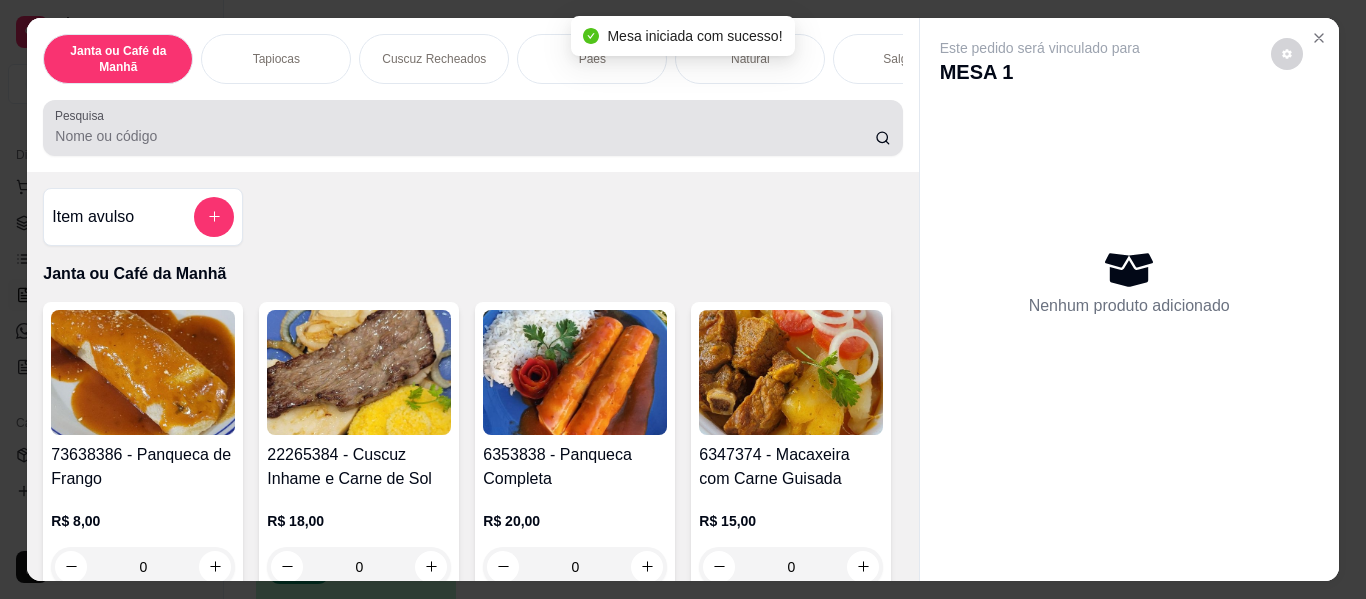 click at bounding box center [472, 128] 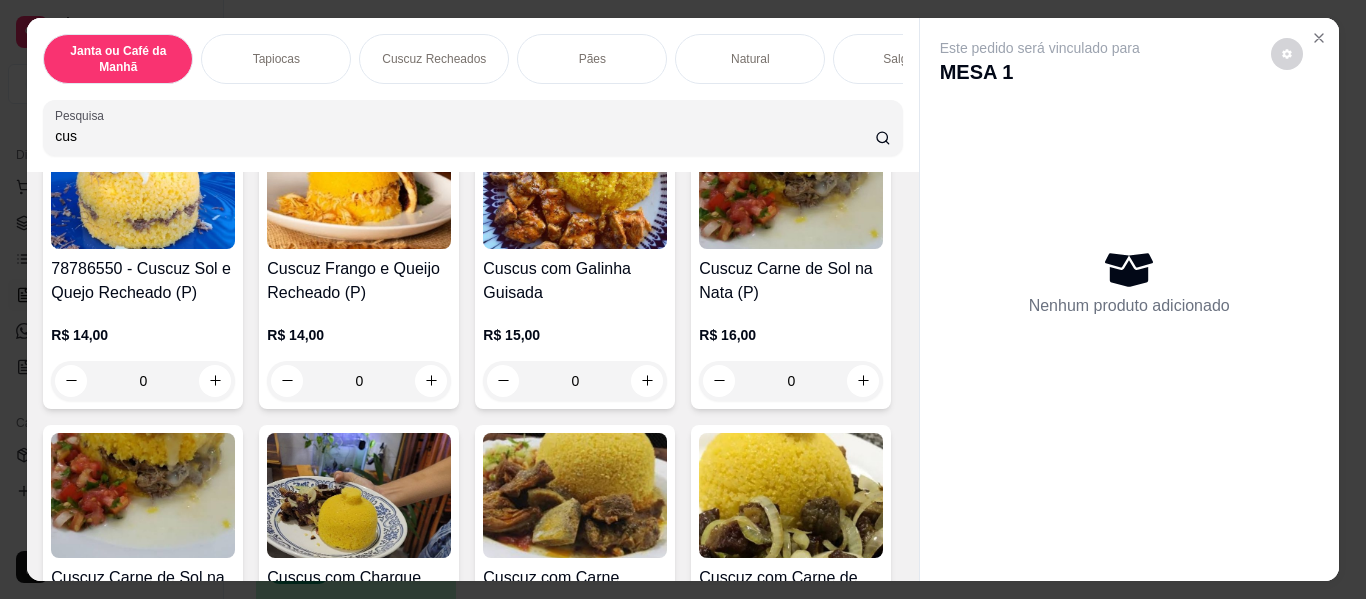 scroll, scrollTop: 500, scrollLeft: 0, axis: vertical 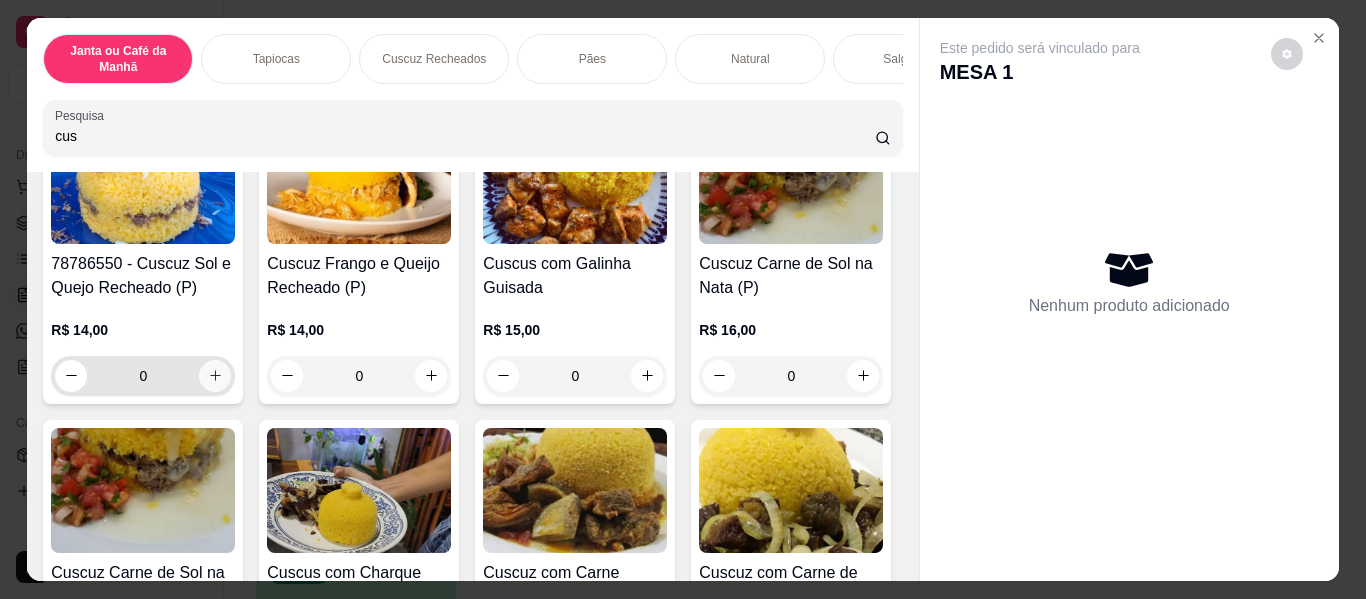 type on "cus" 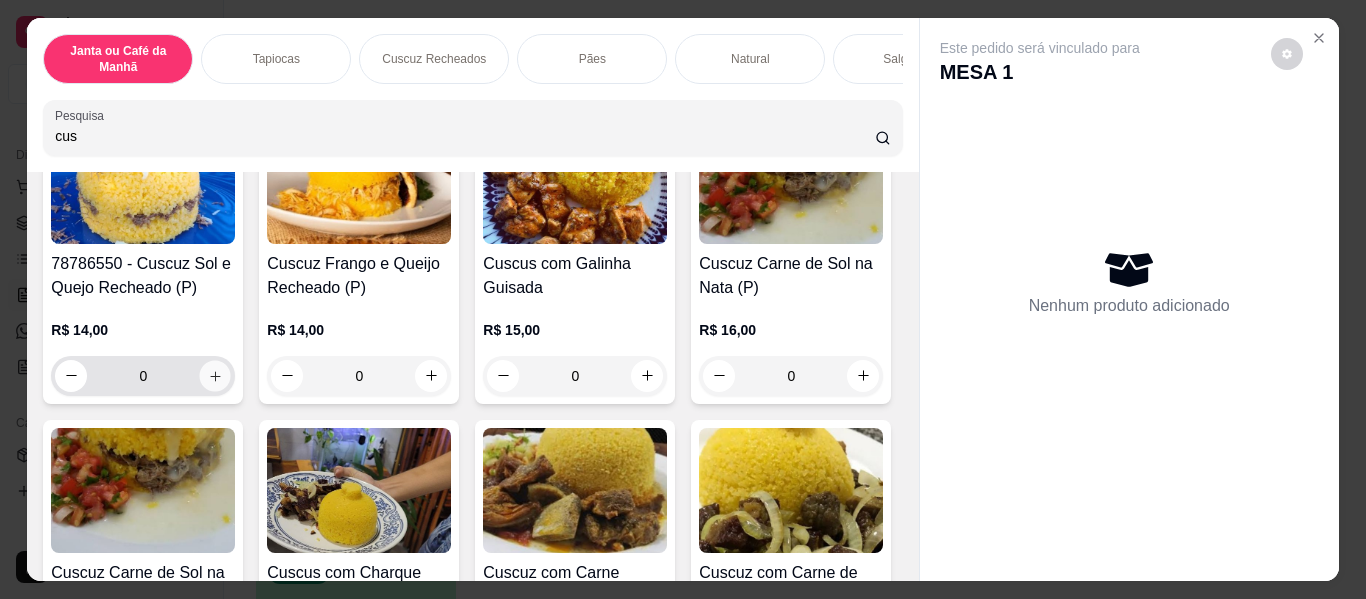 click at bounding box center (215, 375) 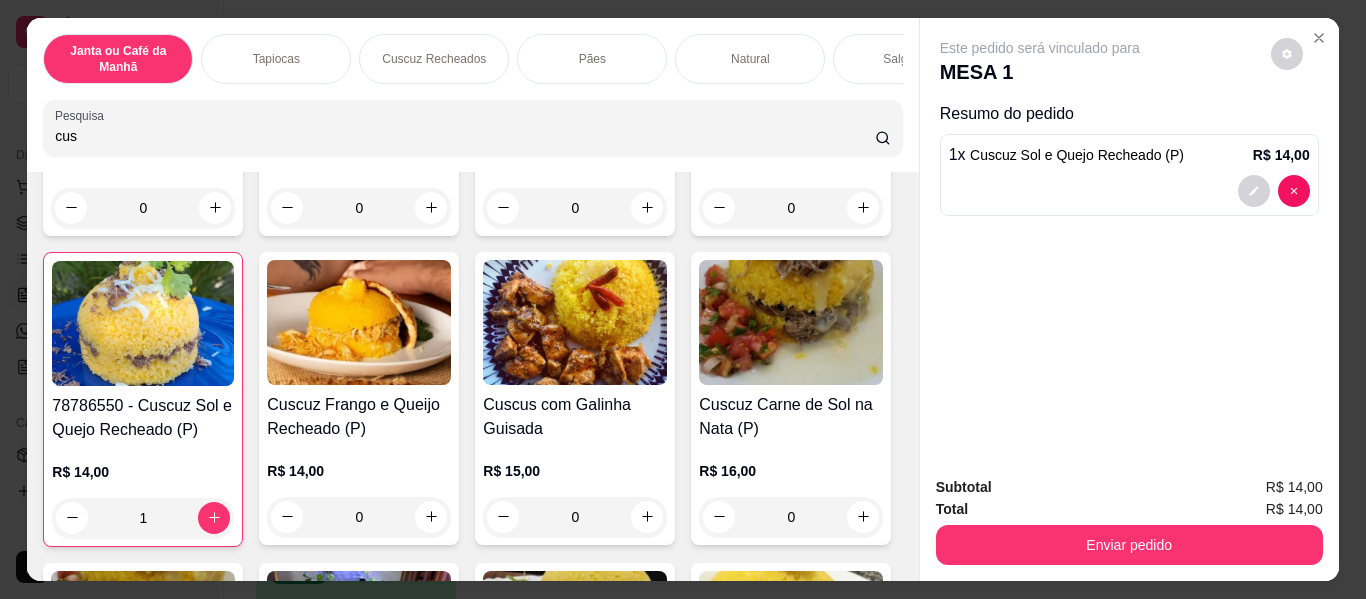 scroll, scrollTop: 300, scrollLeft: 0, axis: vertical 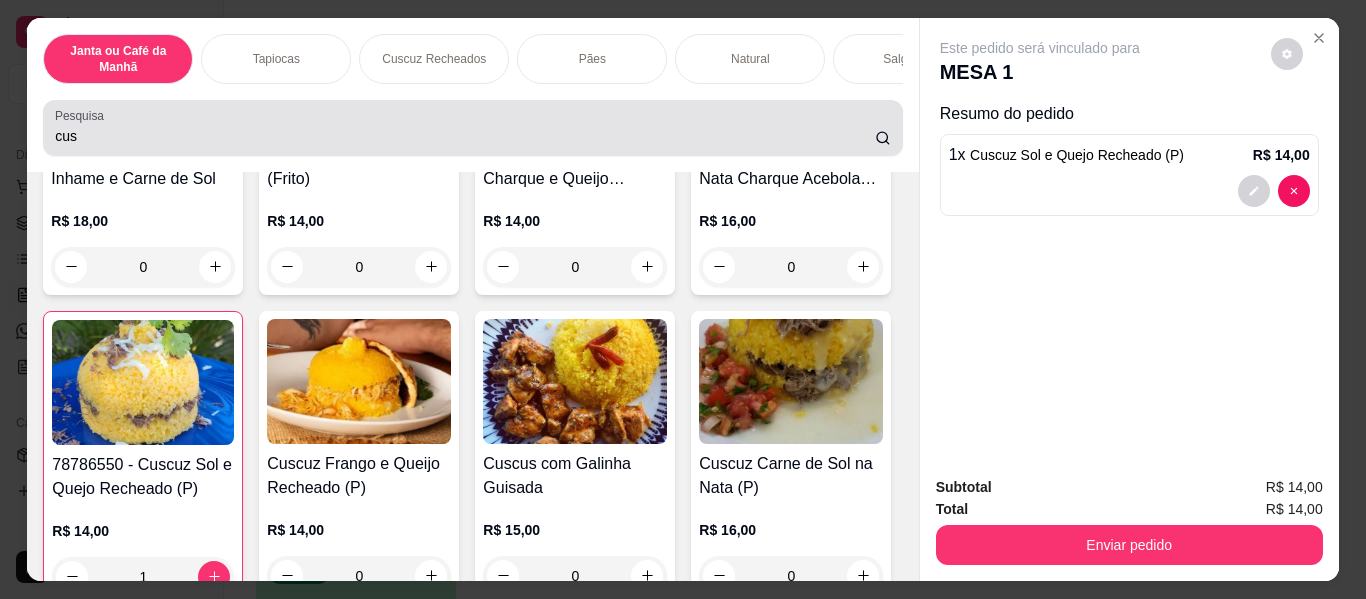 click on "cus" at bounding box center [472, 128] 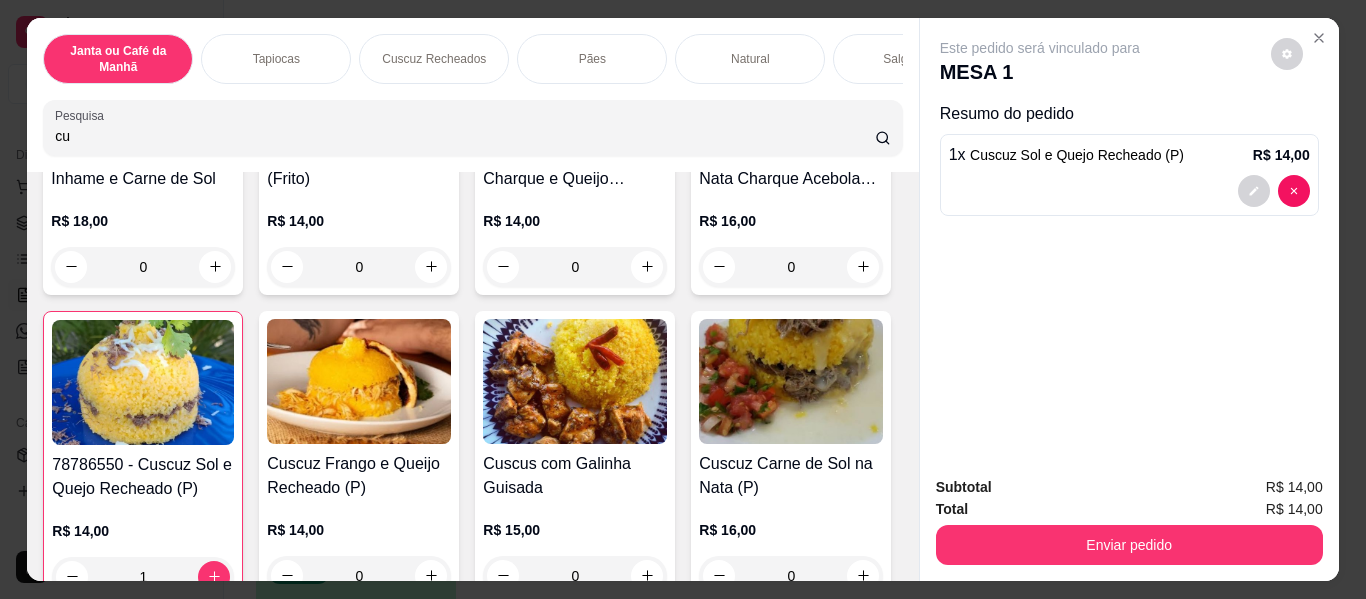 type on "c" 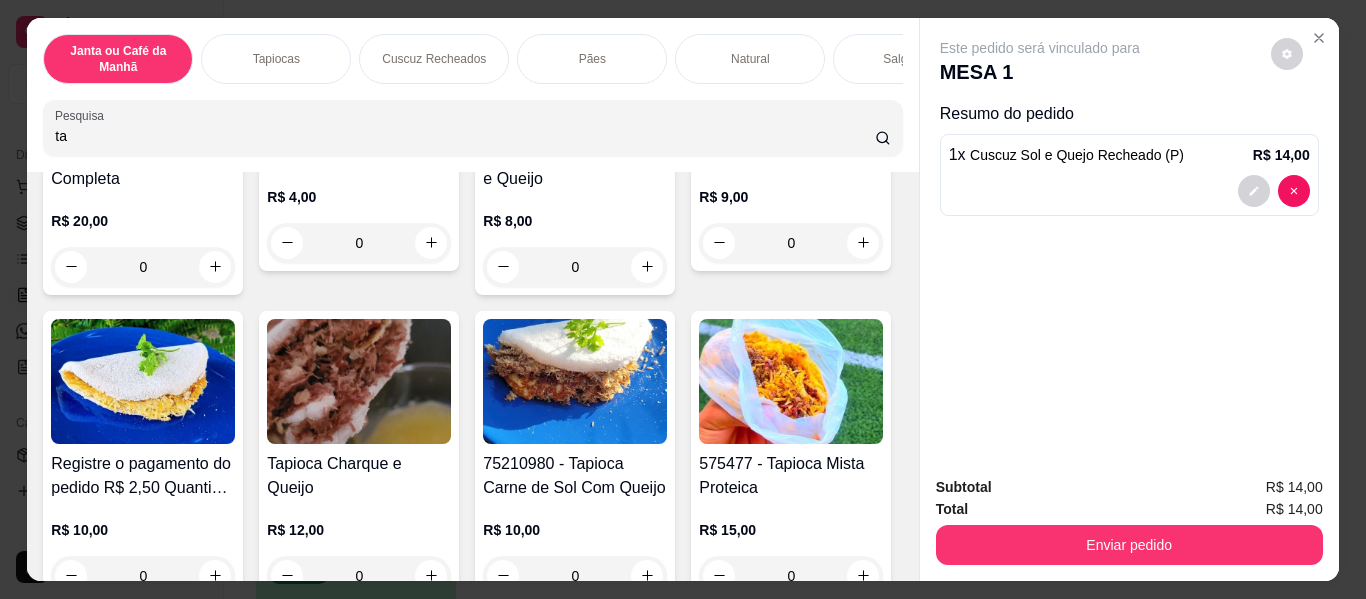 scroll, scrollTop: 4309, scrollLeft: 0, axis: vertical 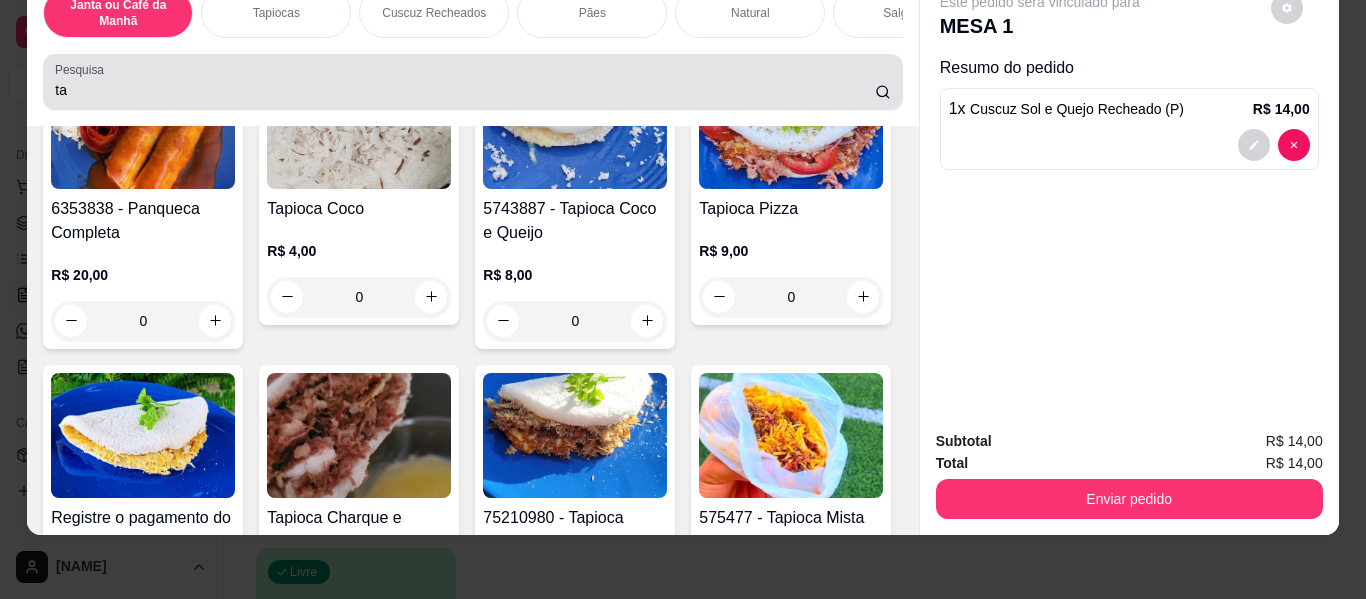 click on "Janta ou Café da Manhã  Tapiocas Cuscuz Recheados Pães  Natural Salgados Tapiocas Doces Bebidas Sucos Sopas  Hambúrguer  Café  Crepioca Adcionais Bolos Pesquisa ta" at bounding box center [472, 49] 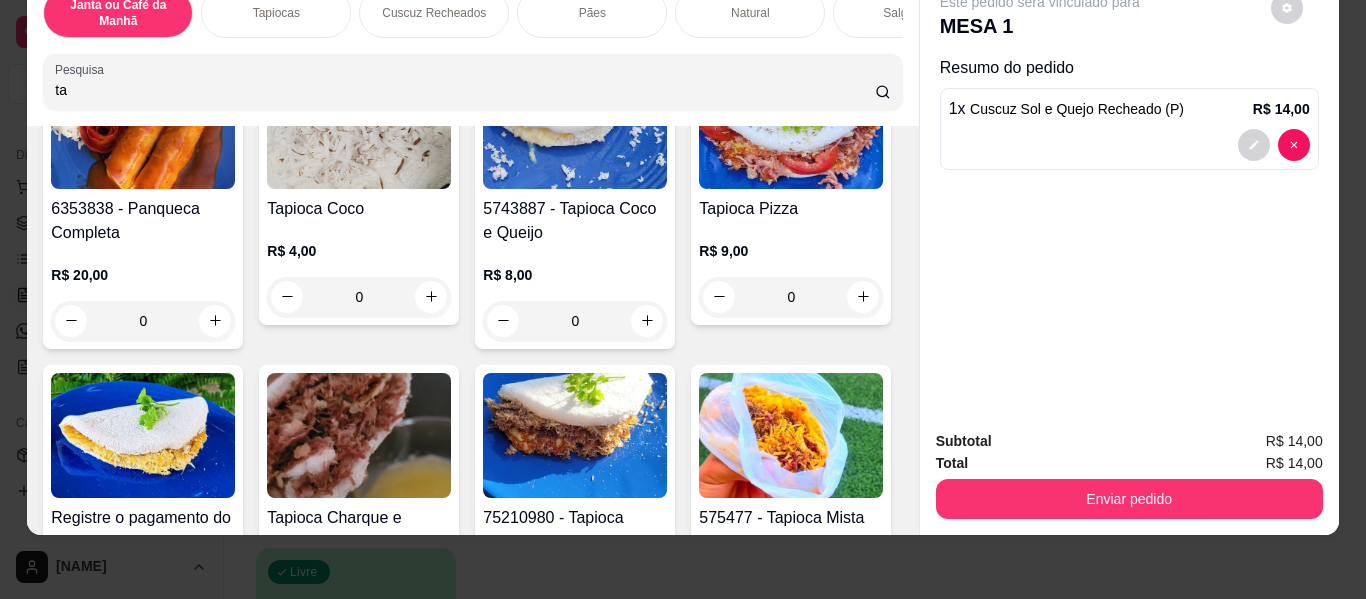 click on "ta" at bounding box center (465, 90) 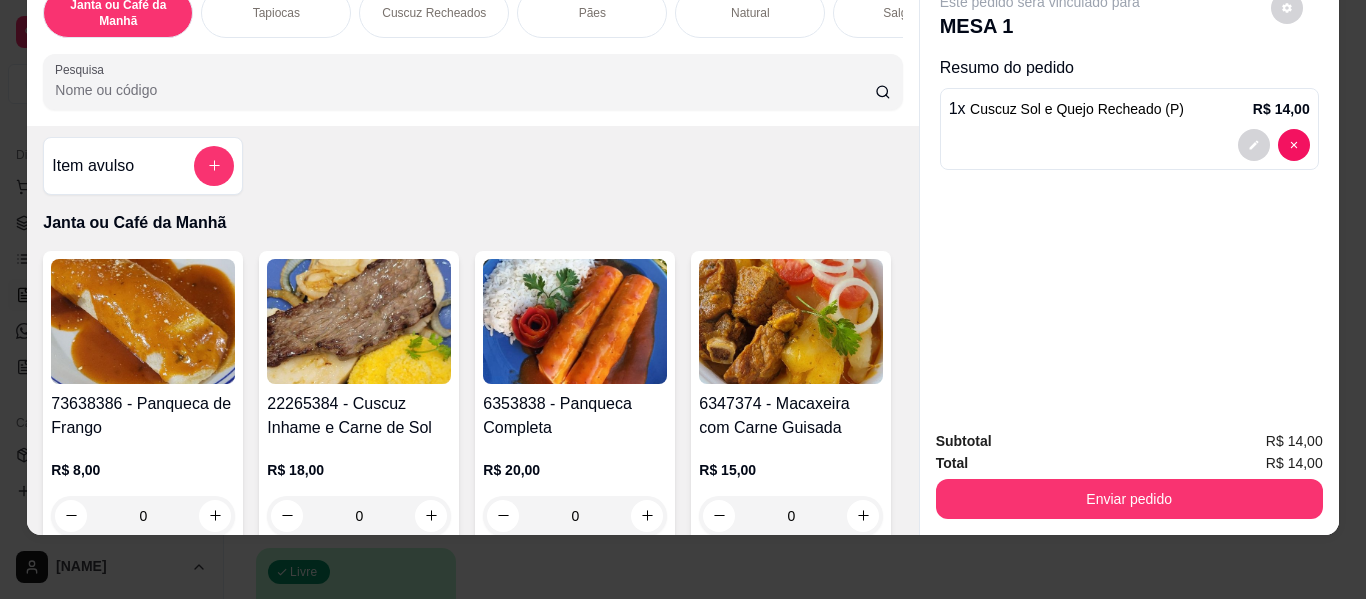 scroll, scrollTop: 0, scrollLeft: 0, axis: both 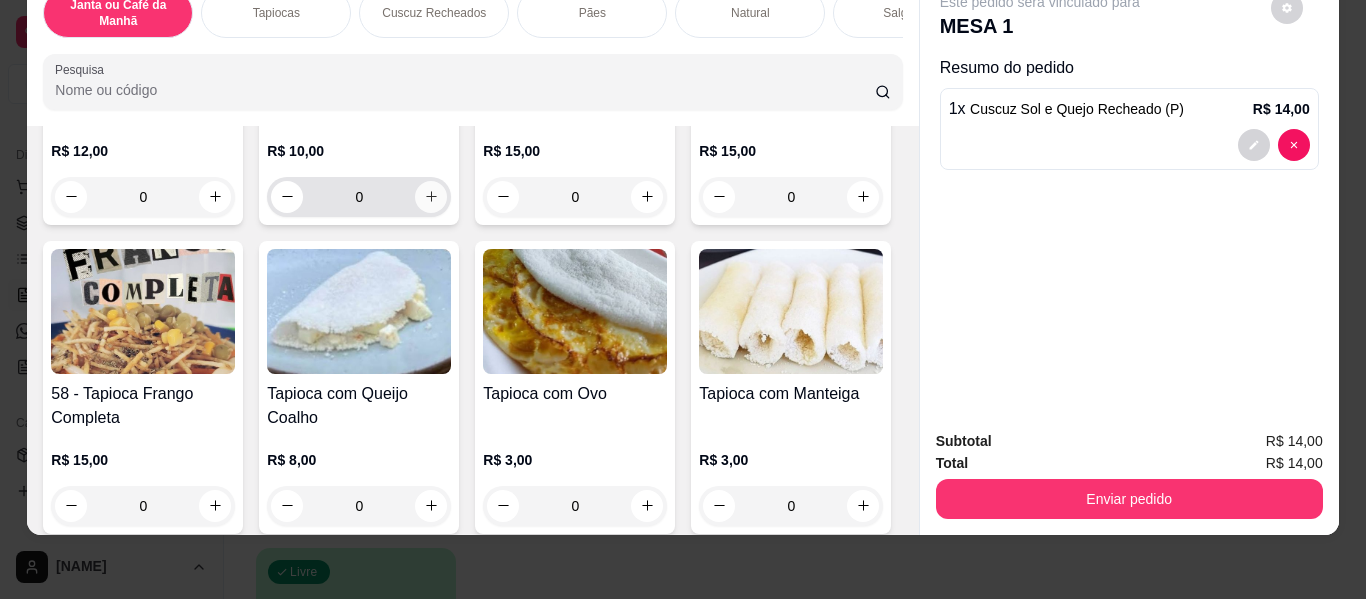 type 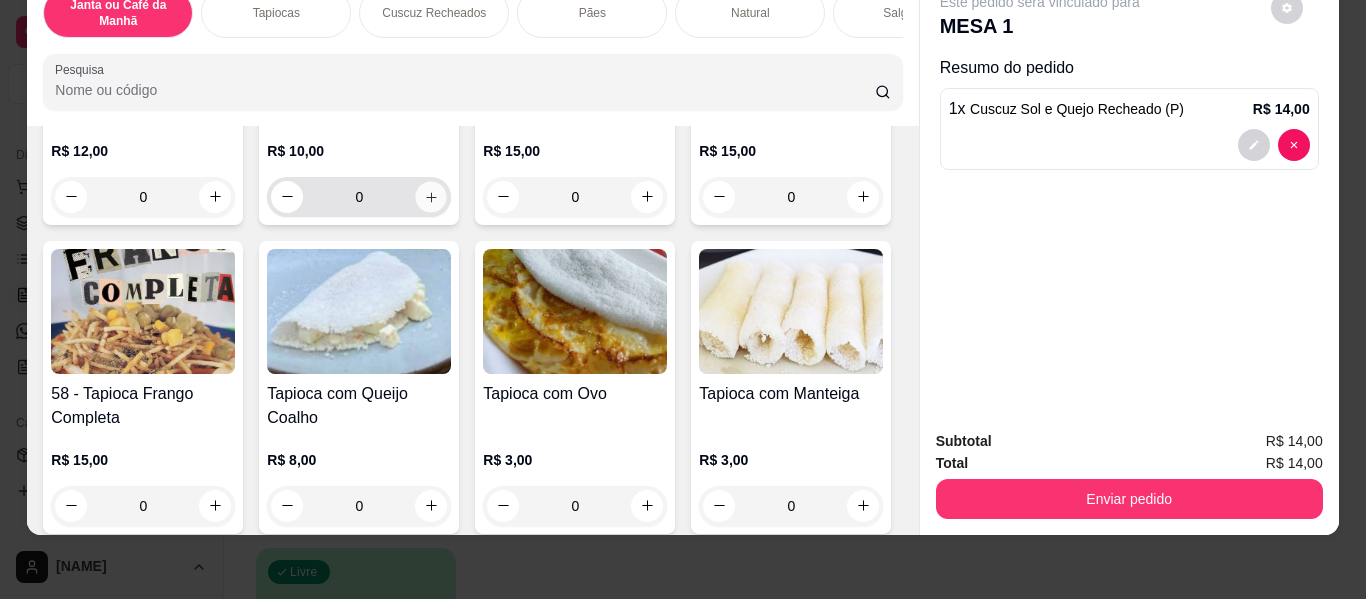 click at bounding box center [431, 196] 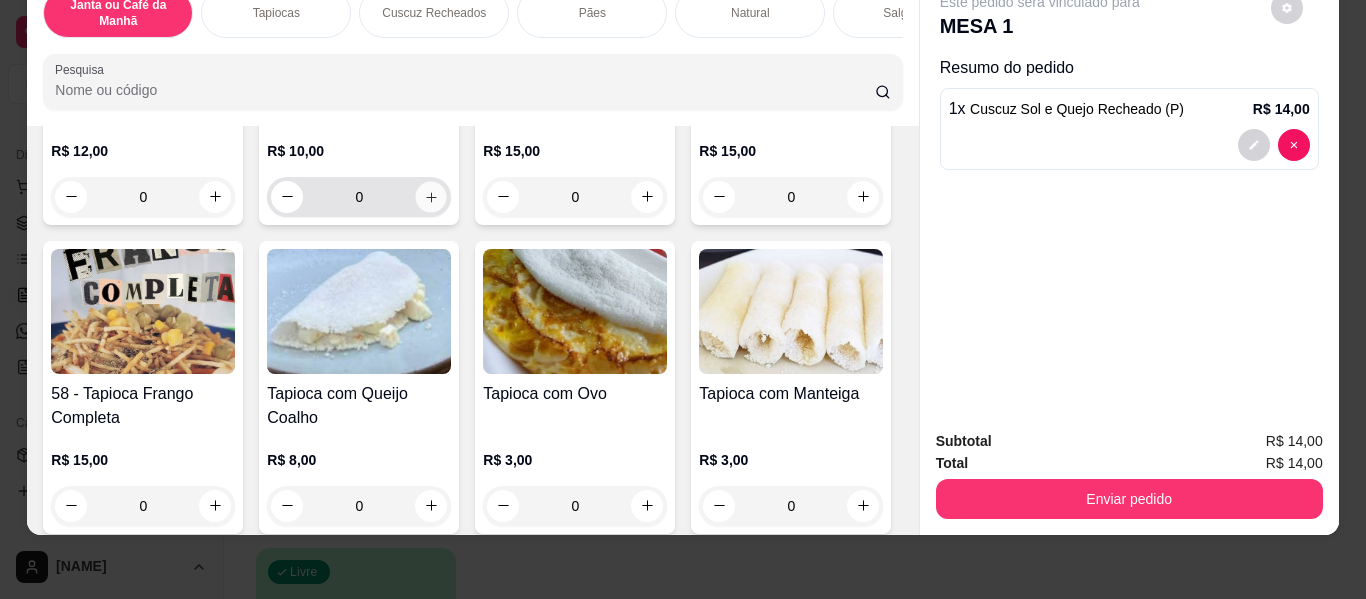 type on "1" 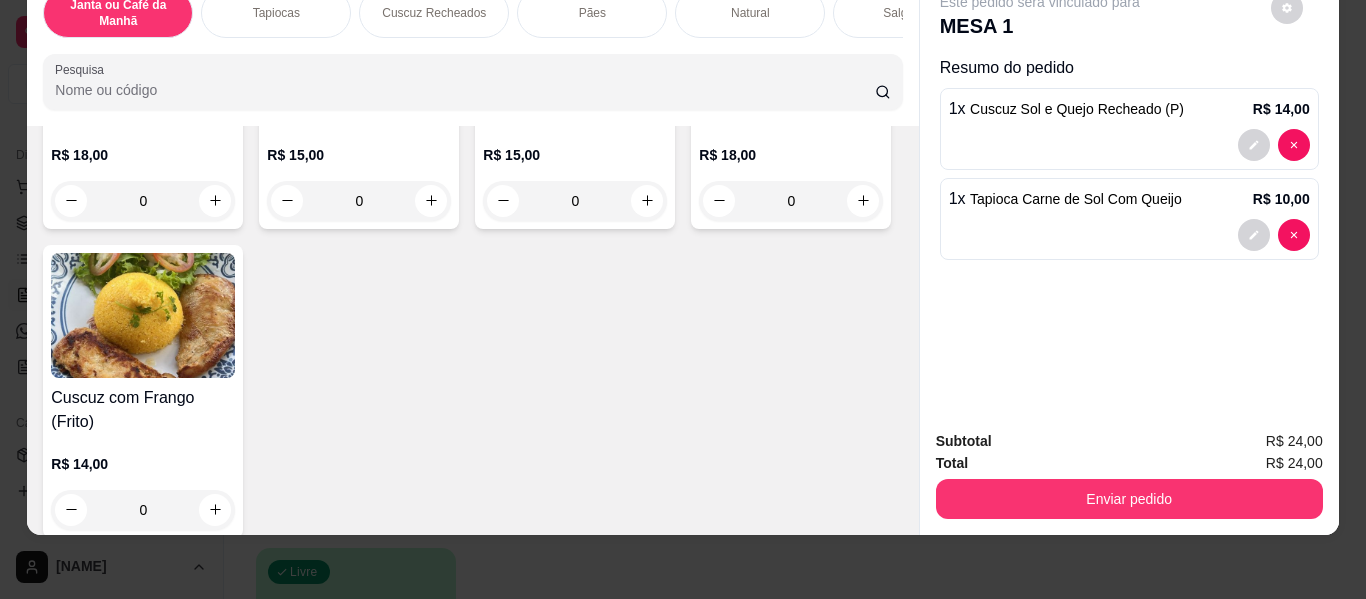 scroll, scrollTop: 602, scrollLeft: 0, axis: vertical 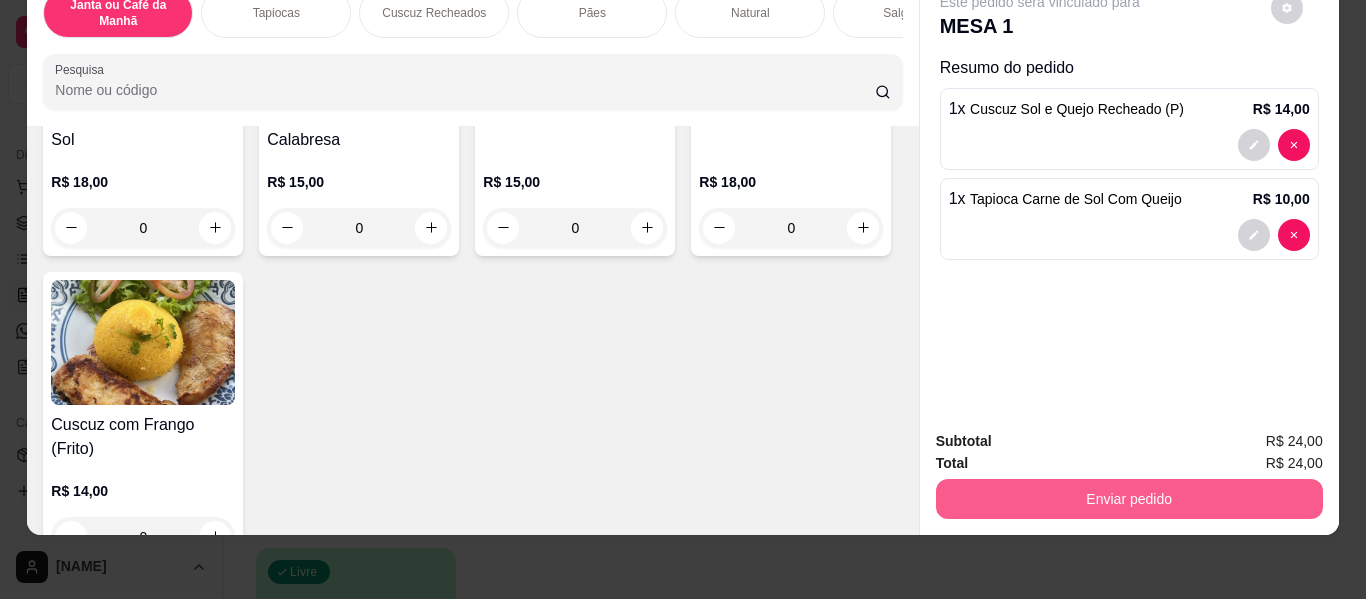 click on "Enviar pedido" at bounding box center (1129, 499) 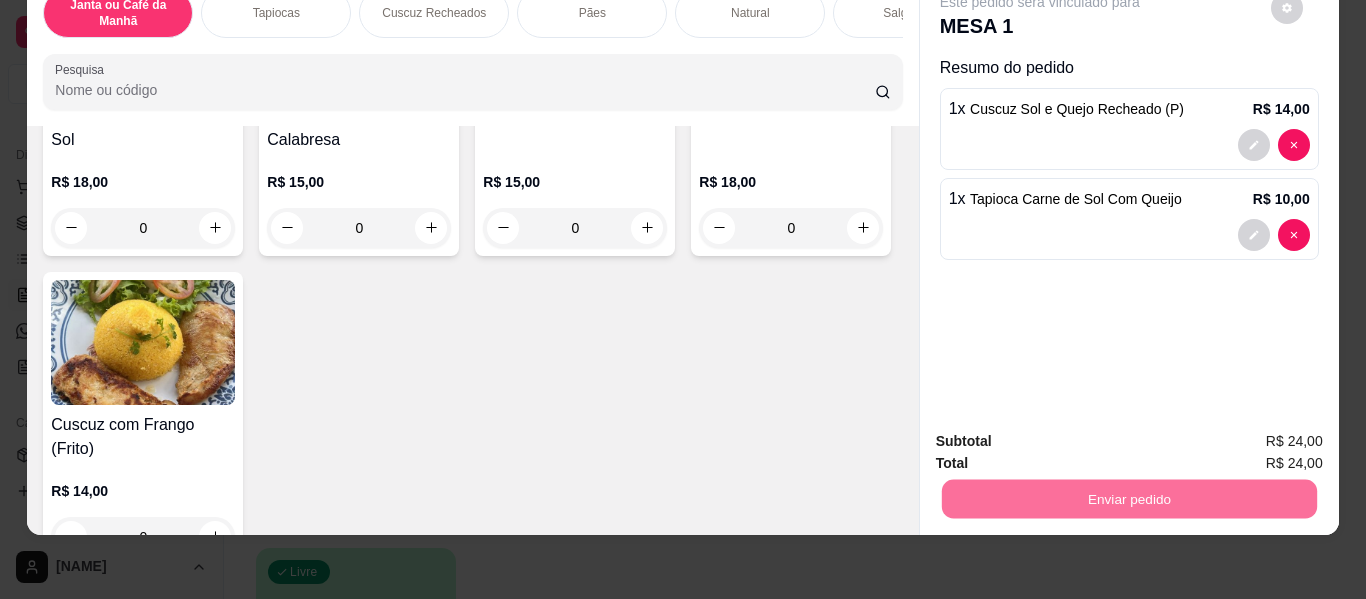 click on "Não registrar e enviar pedido" at bounding box center (1063, 434) 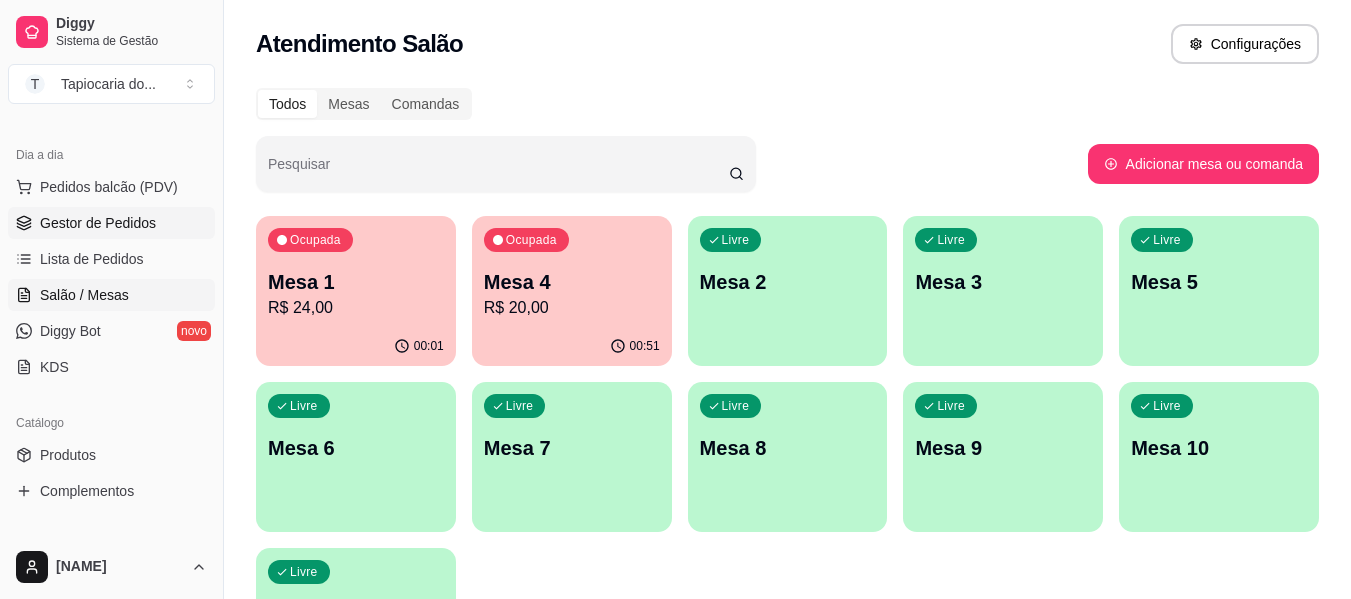click on "Gestor de Pedidos" at bounding box center (98, 223) 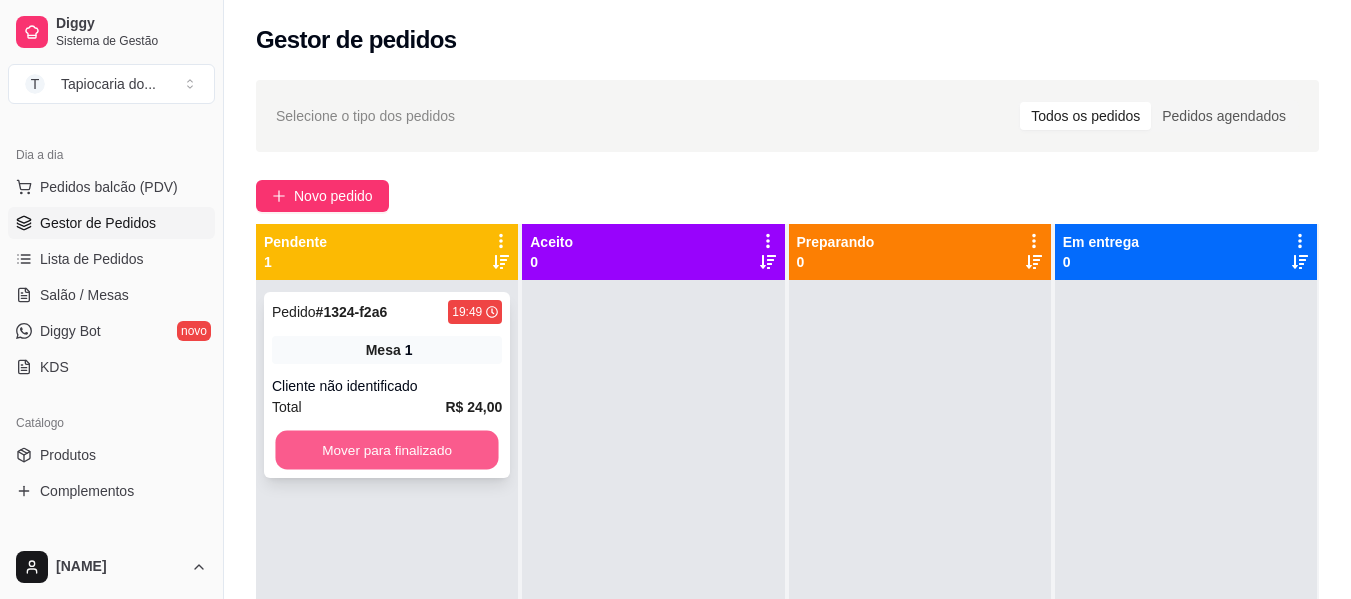 click on "Mover para finalizado" at bounding box center [386, 450] 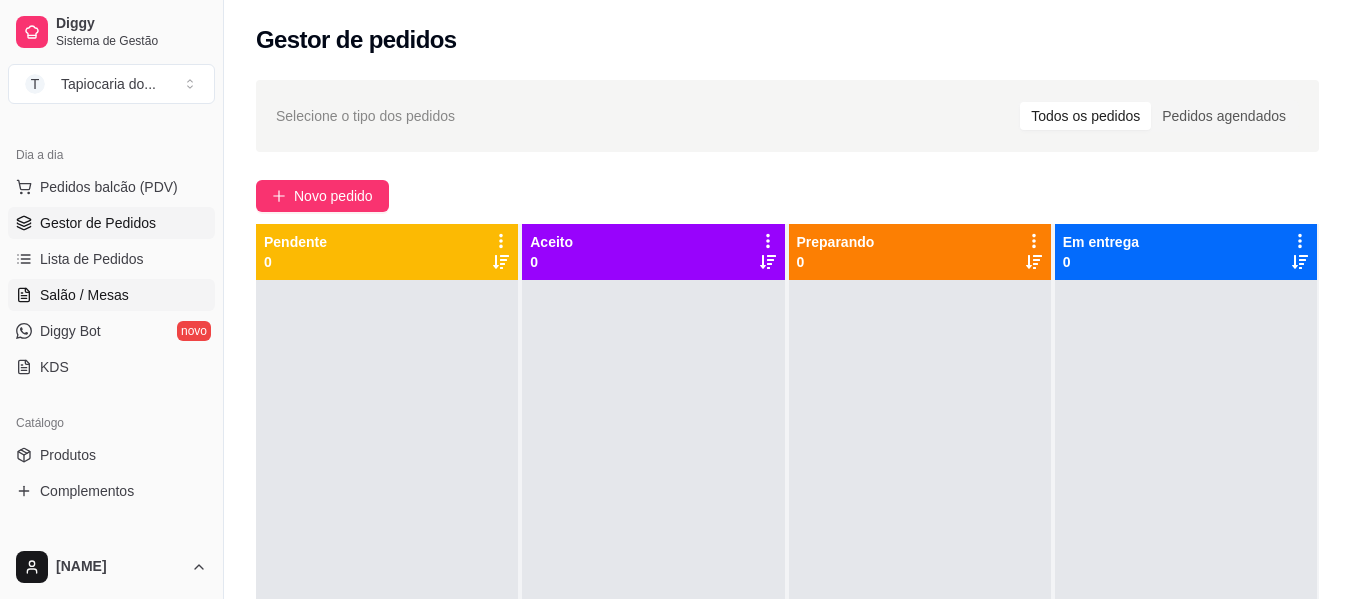 click on "Salão / Mesas" at bounding box center [84, 295] 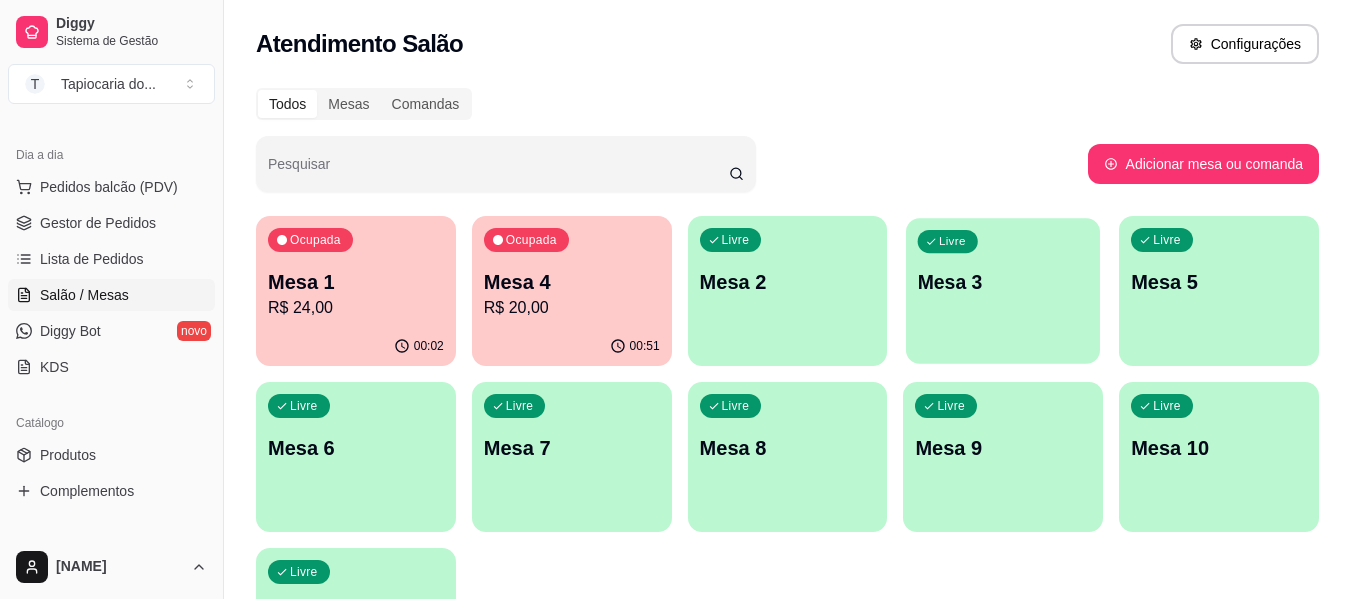 click on "Livre Mesa 3" at bounding box center [1003, 279] 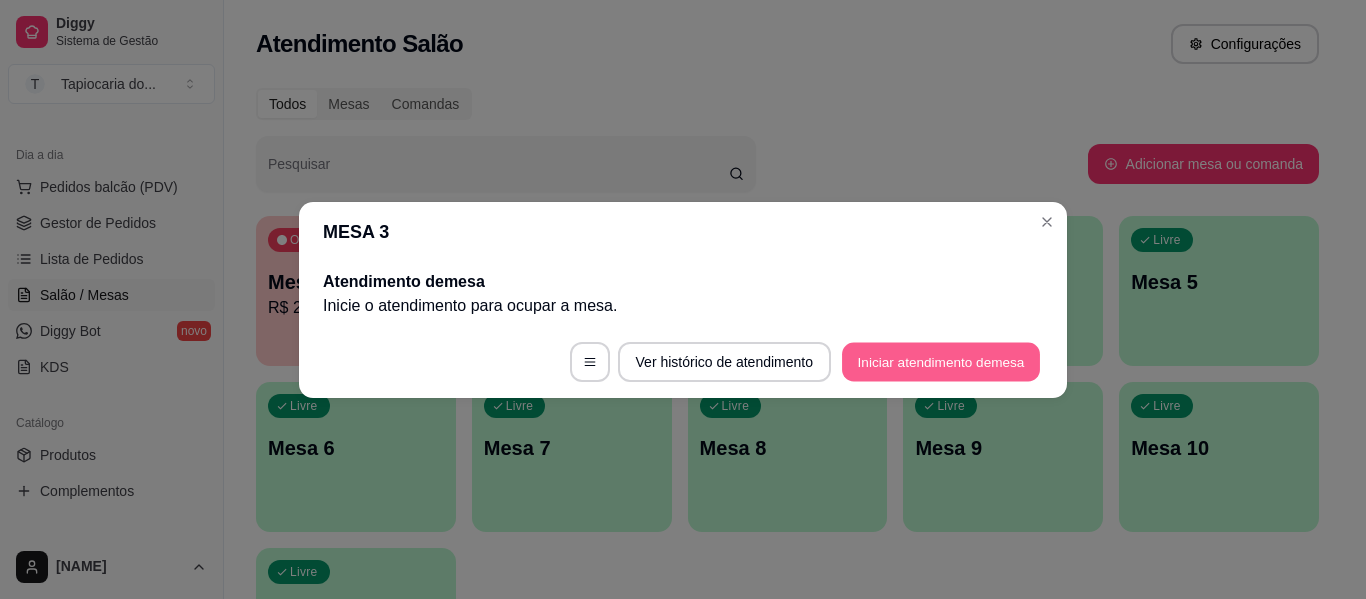 click on "Iniciar atendimento de  mesa" at bounding box center [941, 361] 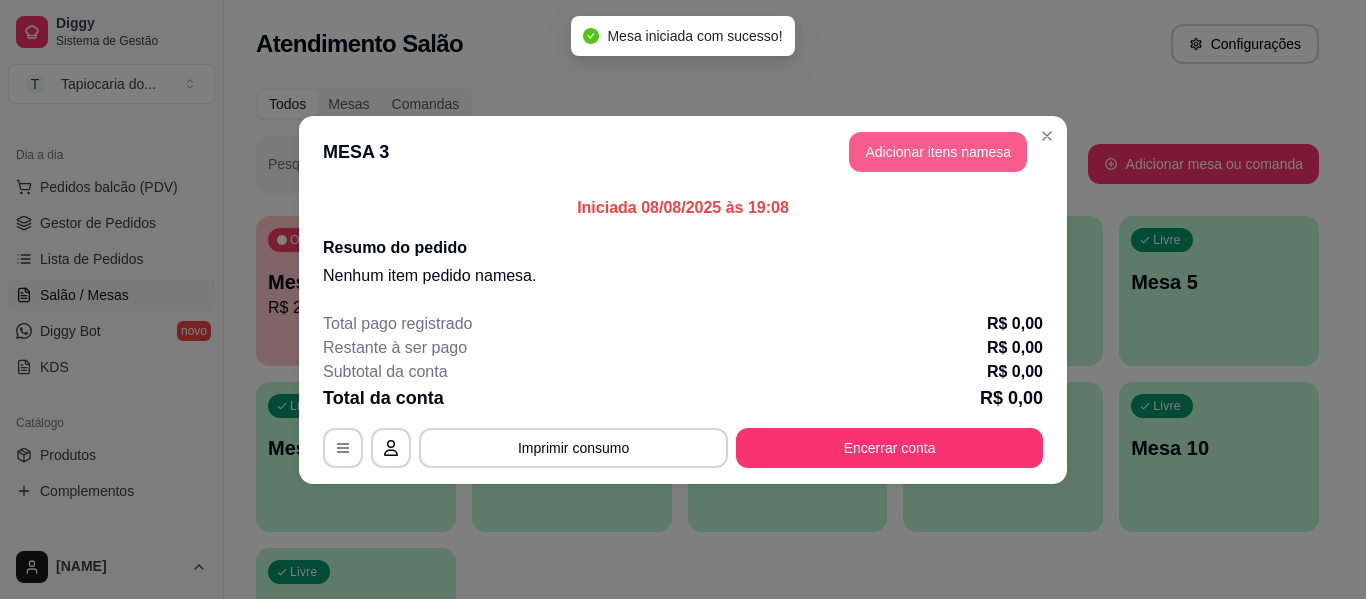 click on "Adicionar itens na  mesa" at bounding box center [938, 152] 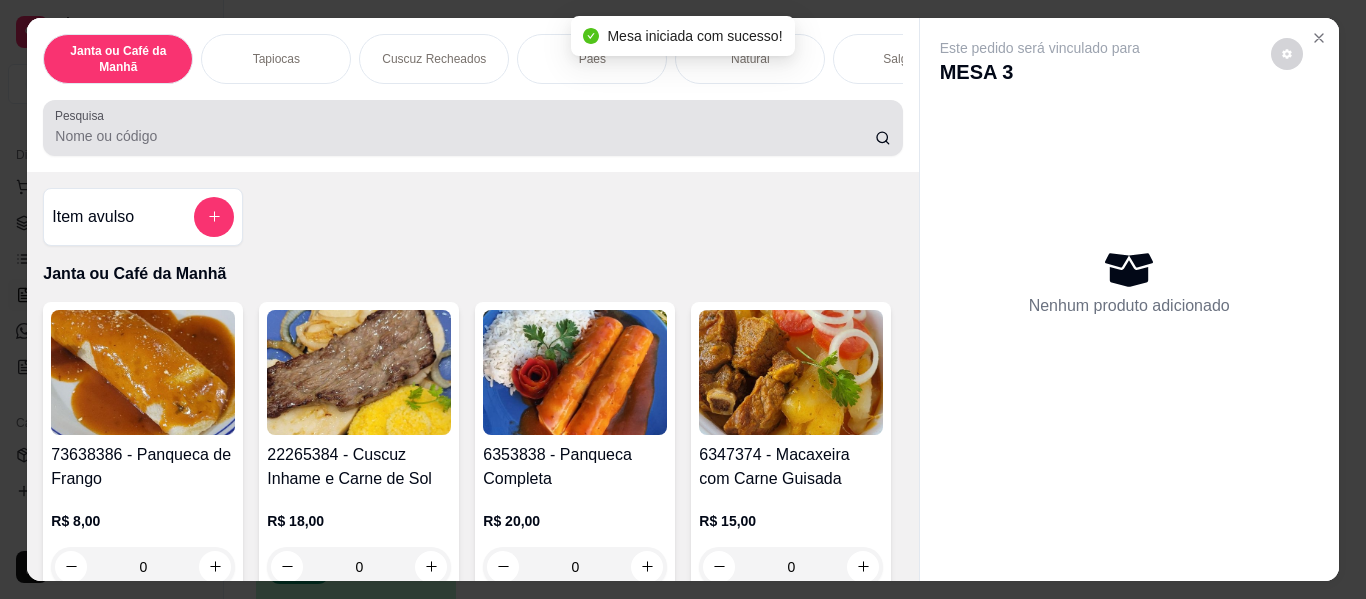 click at bounding box center [472, 128] 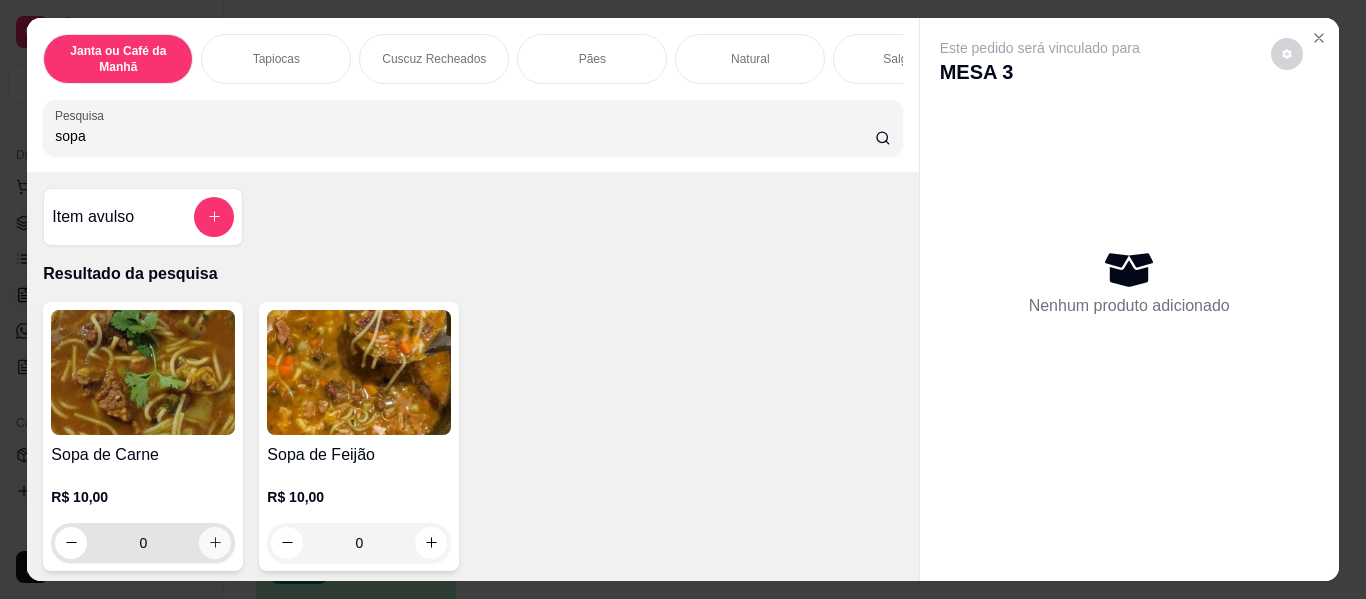 type on "sopa" 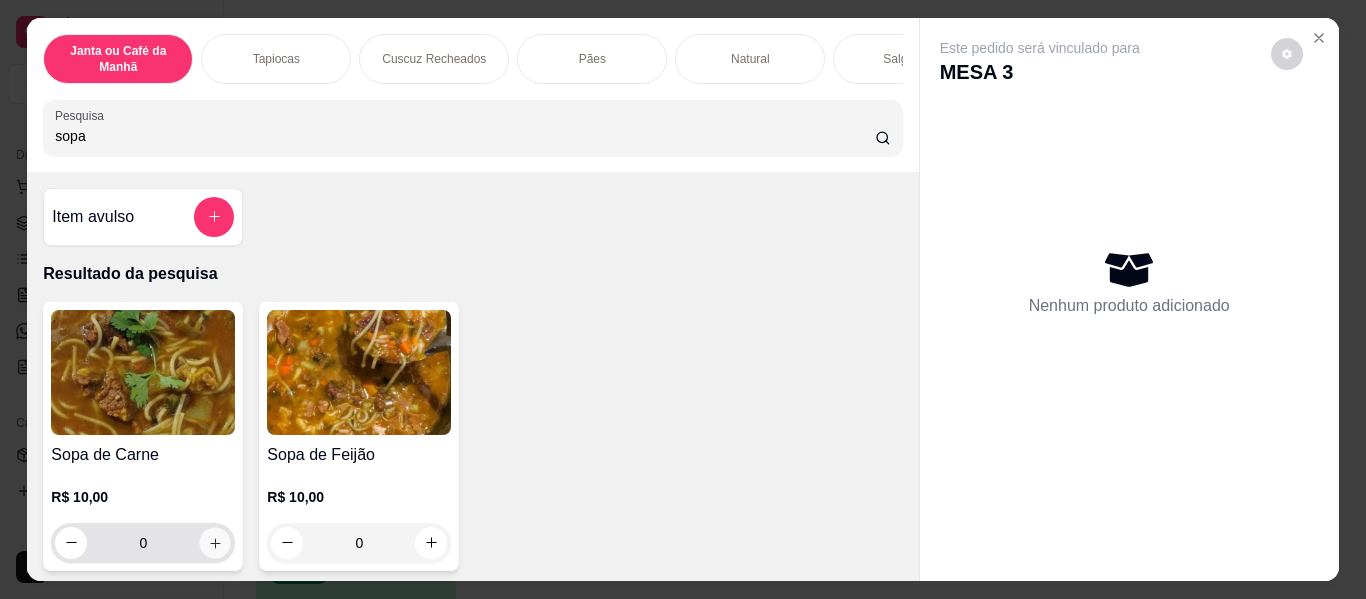 click 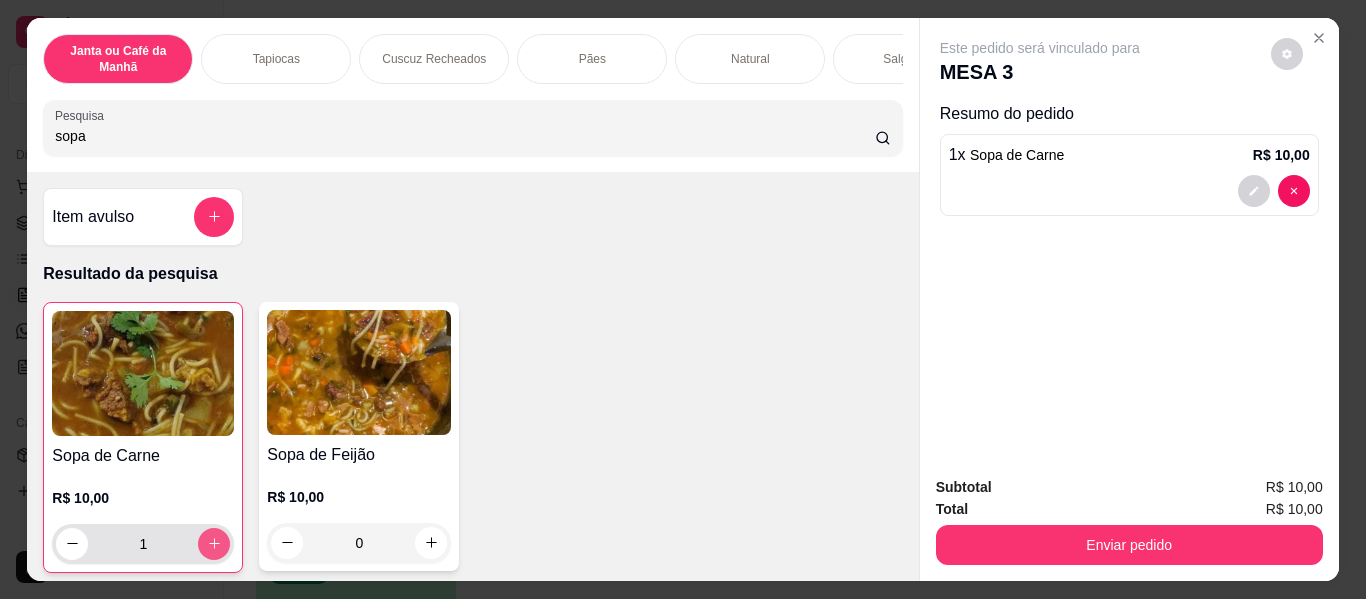 click at bounding box center [214, 544] 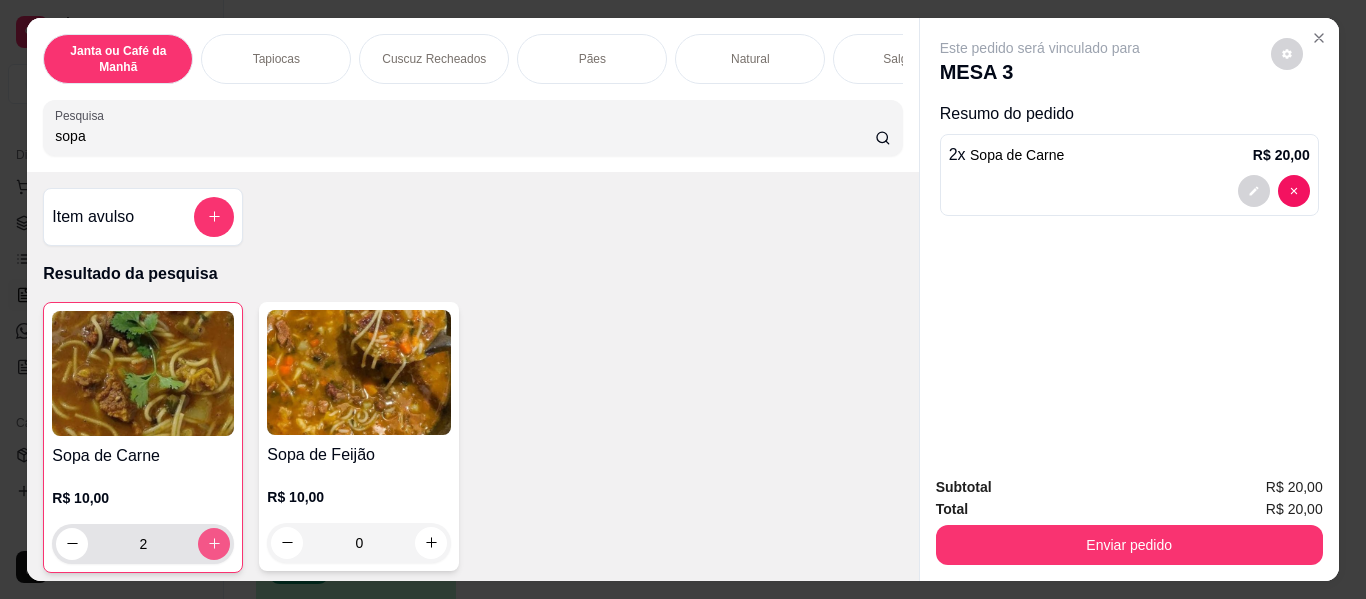 click at bounding box center (214, 544) 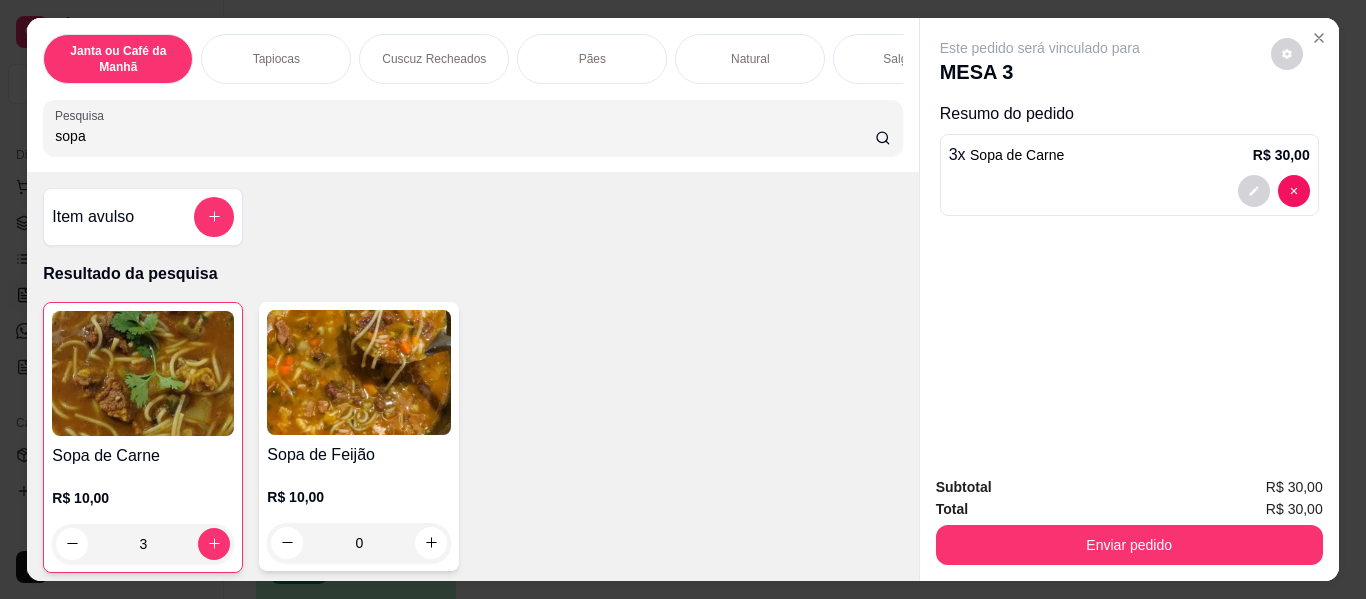 click on "sopa" at bounding box center (465, 136) 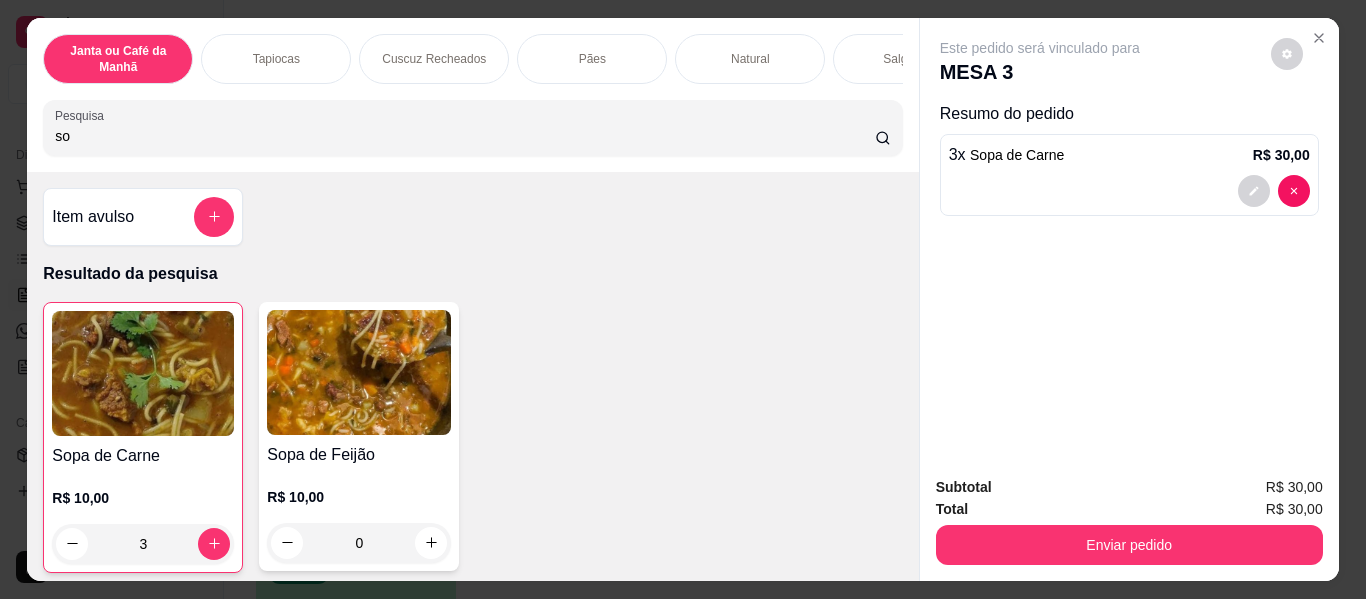 type on "s" 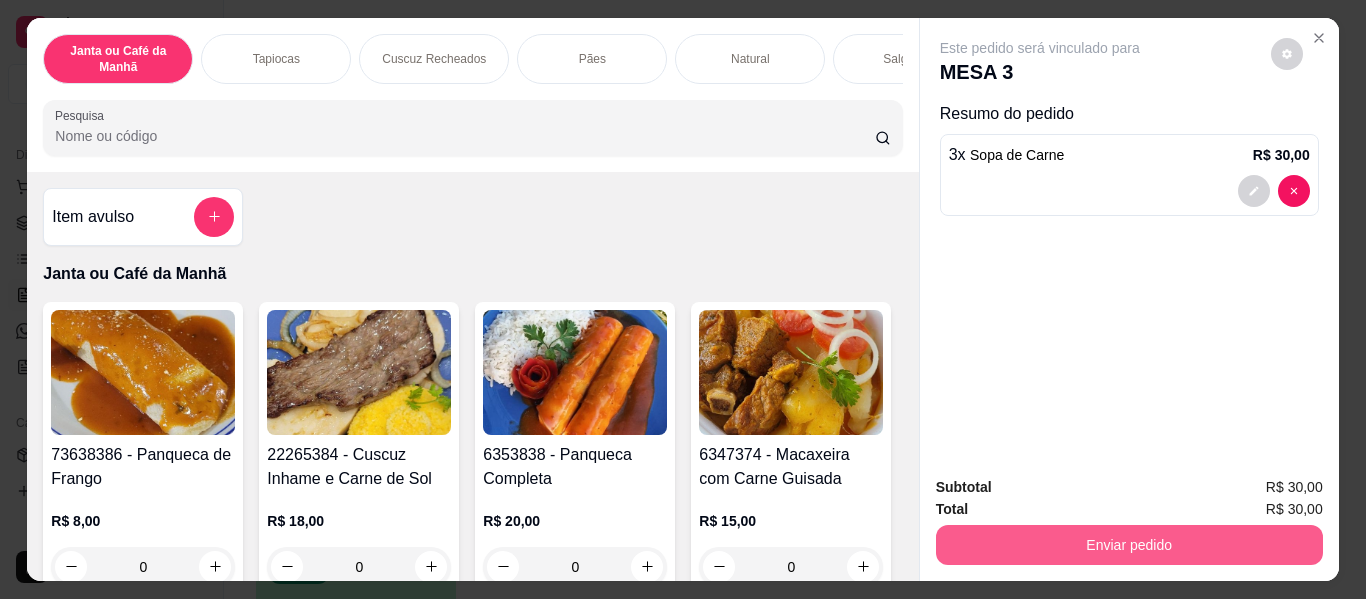 type 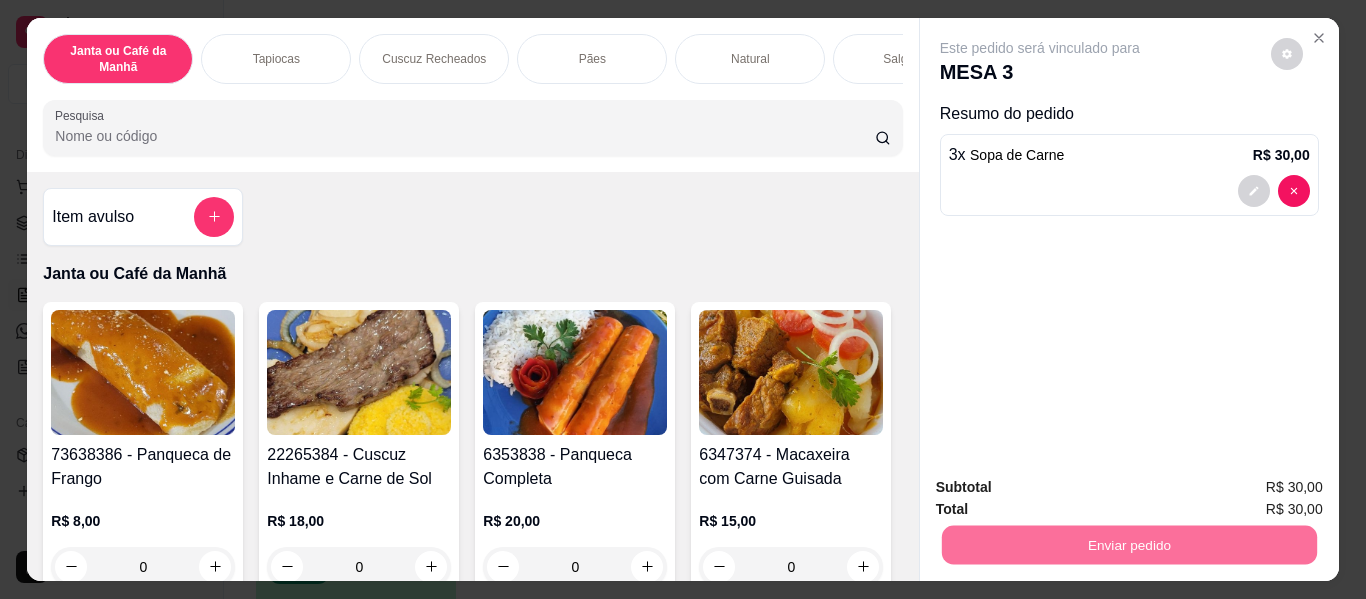 click on "Não registrar e enviar pedido" at bounding box center [1063, 489] 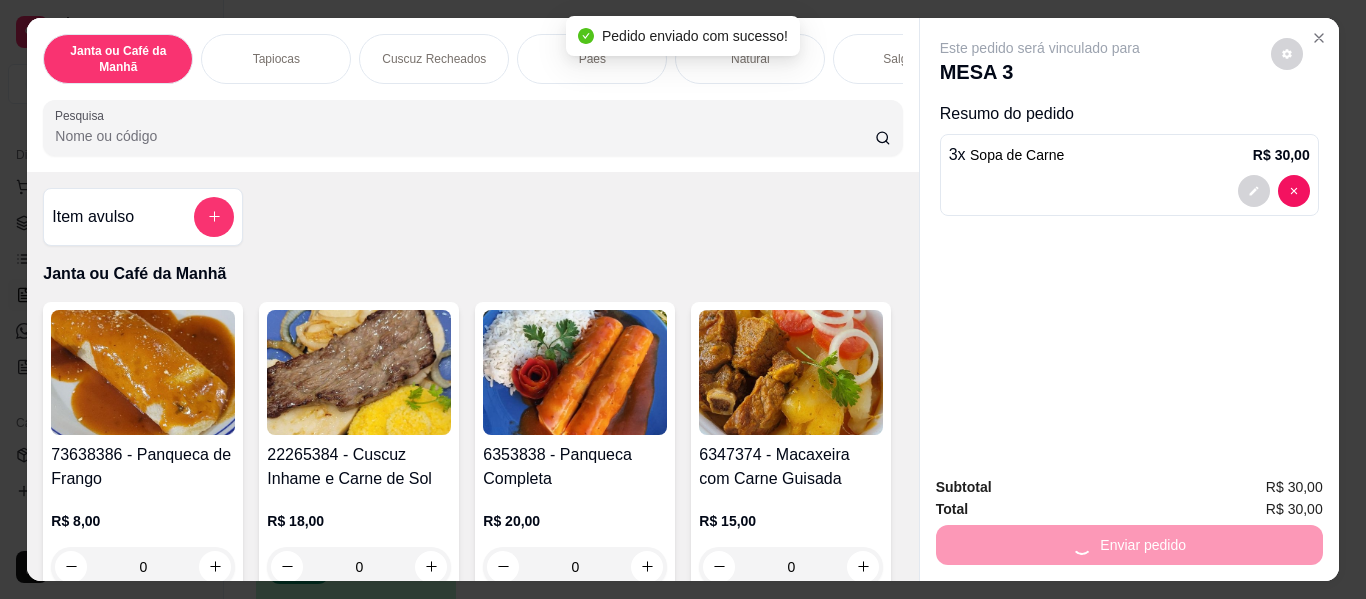 drag, startPoint x: 1336, startPoint y: 38, endPoint x: 1326, endPoint y: 16, distance: 24.166092 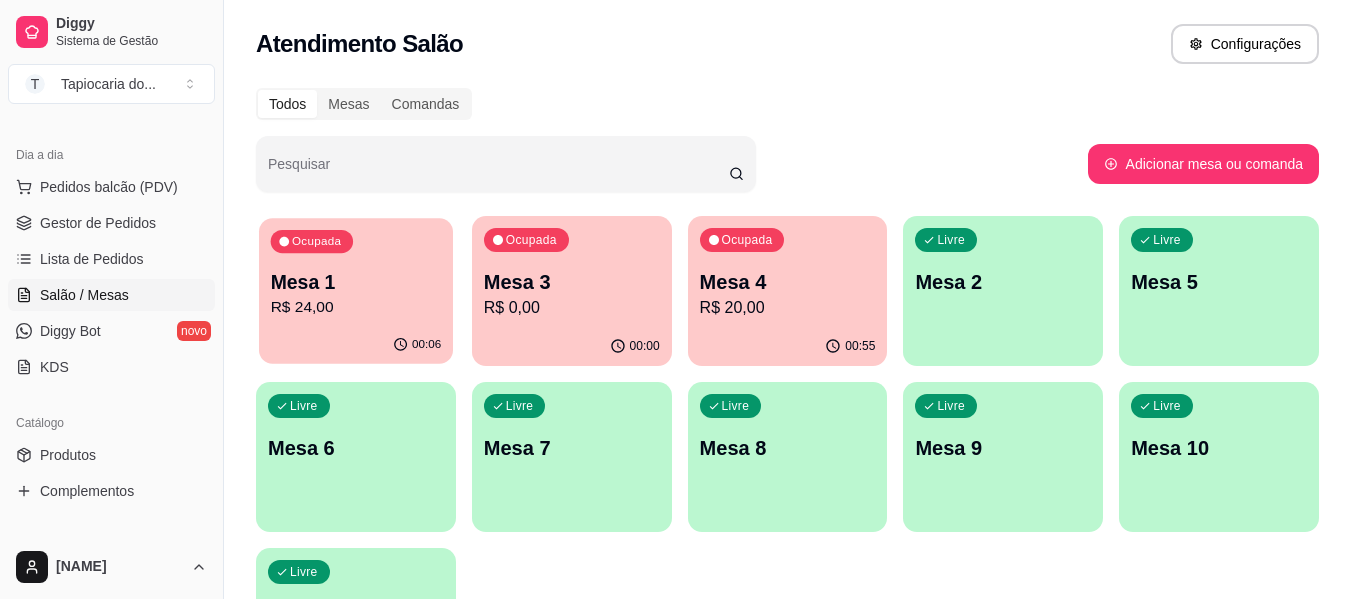 click on "R$ 24,00" at bounding box center (356, 307) 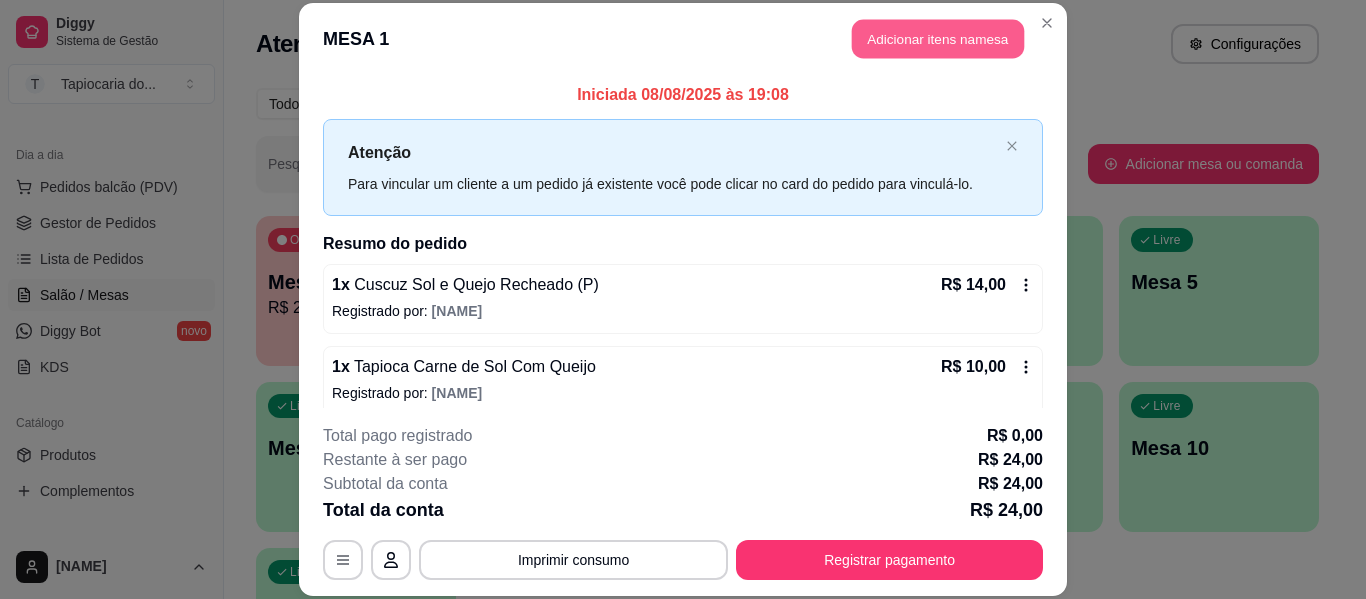 click on "Adicionar itens na  mesa" at bounding box center [938, 39] 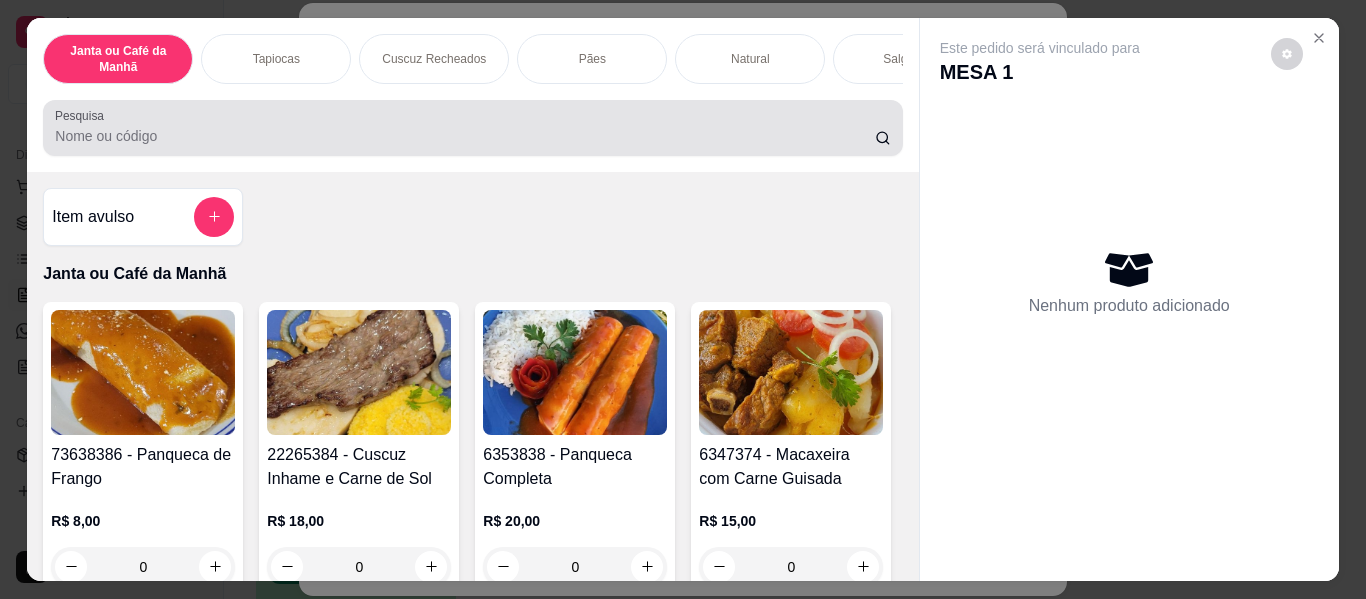 click on "Pesquisa" at bounding box center (465, 136) 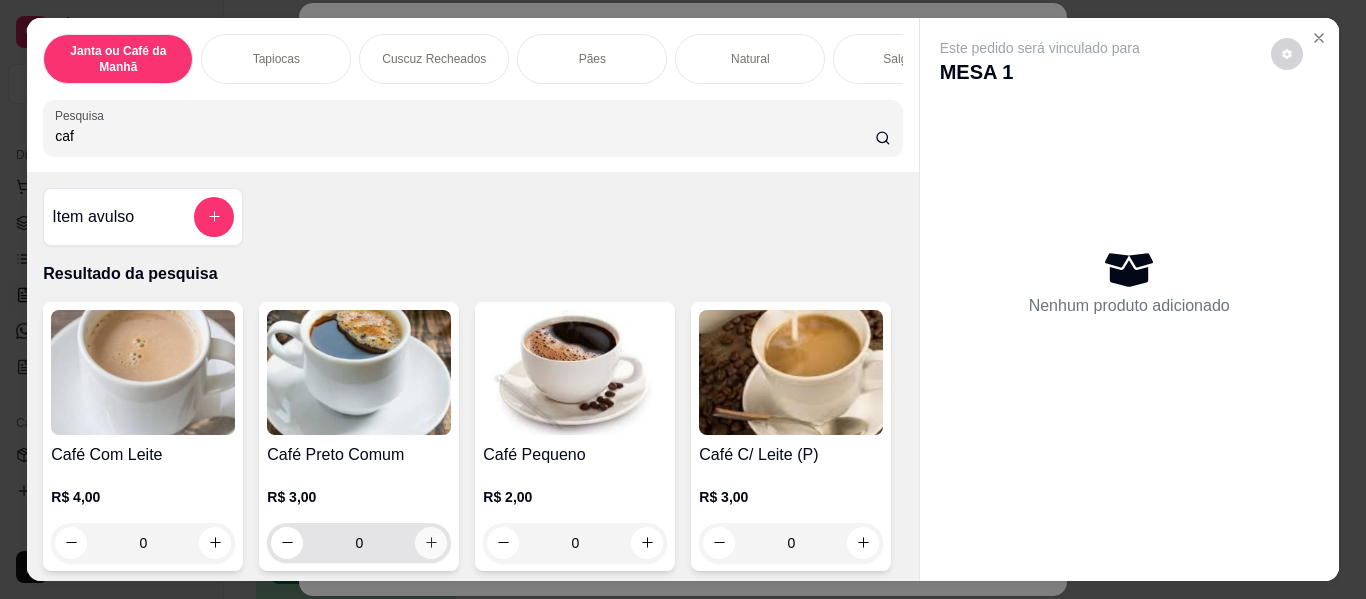 type on "caf" 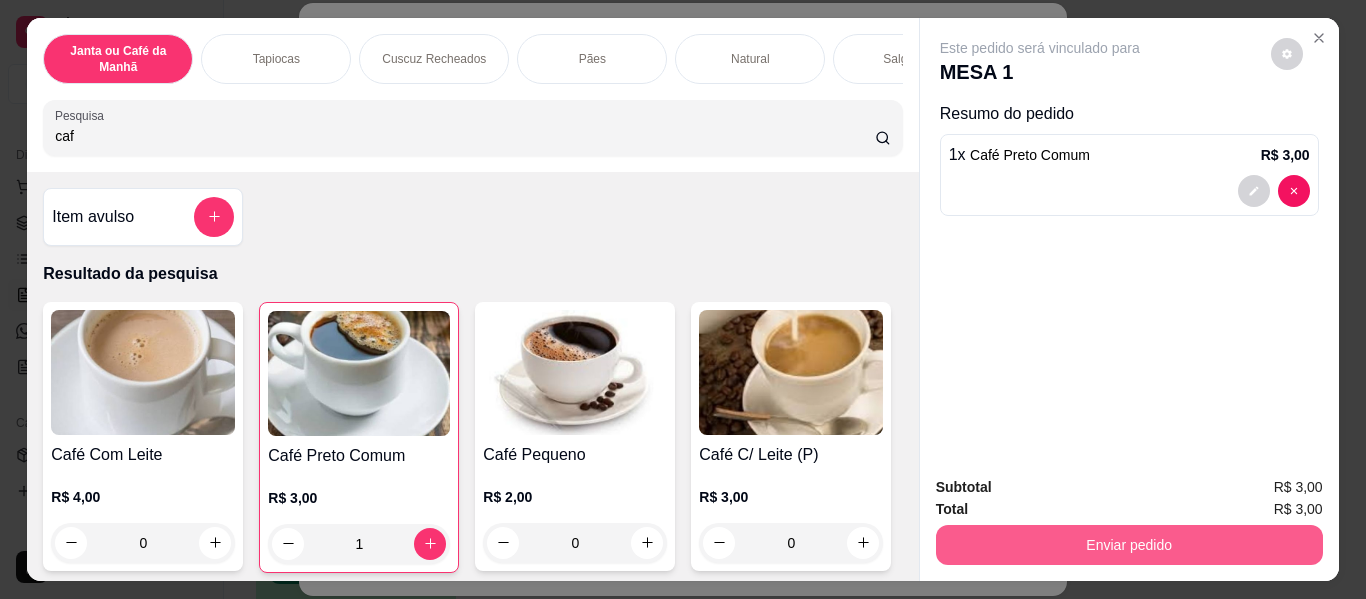 click on "Enviar pedido" at bounding box center (1129, 545) 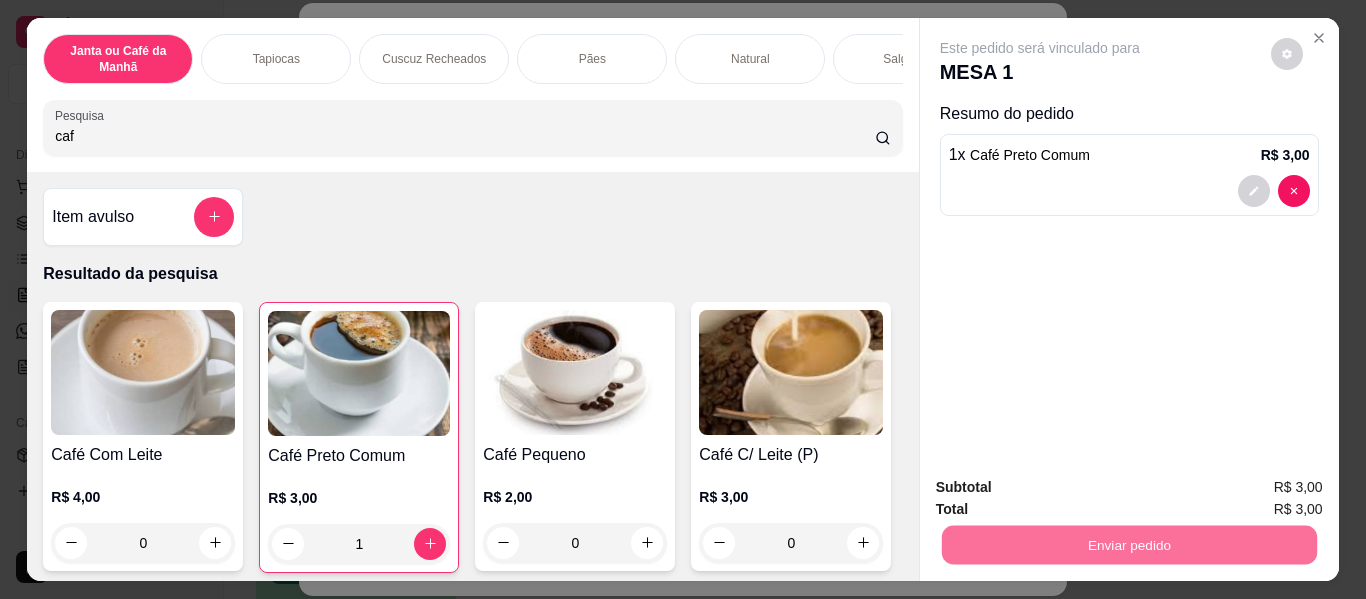 click on "Não registrar e enviar pedido" at bounding box center (1063, 489) 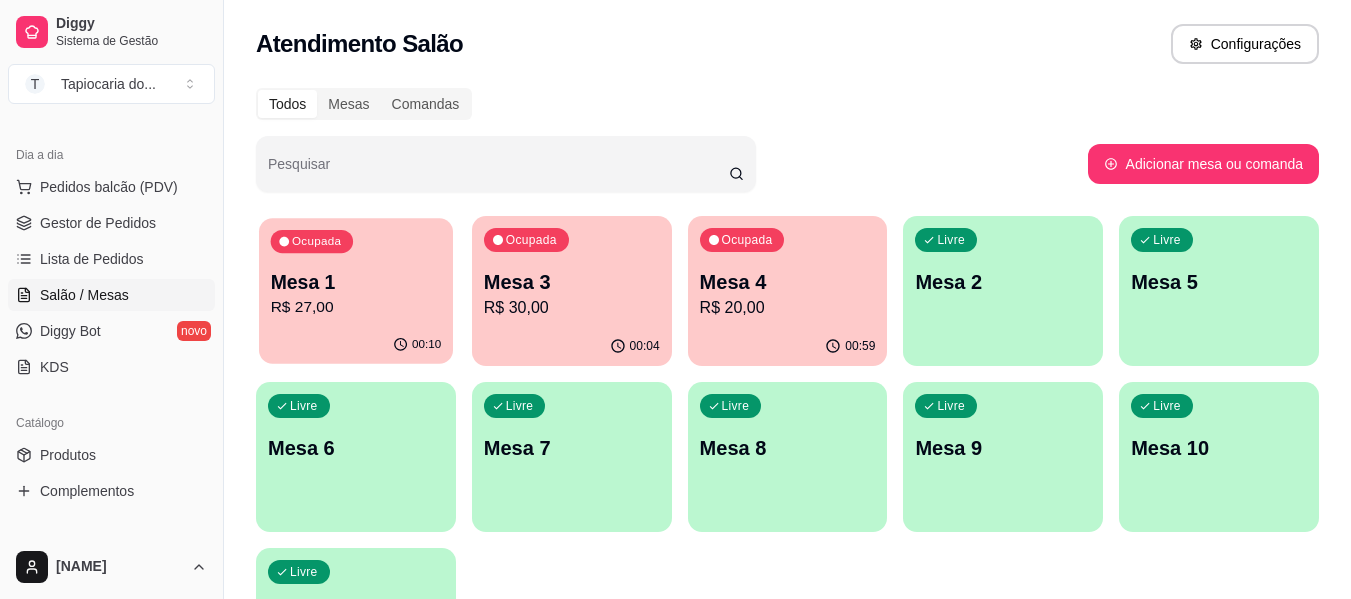 click on "Ocupada Mesa 1 R$ 27,00" at bounding box center (356, 272) 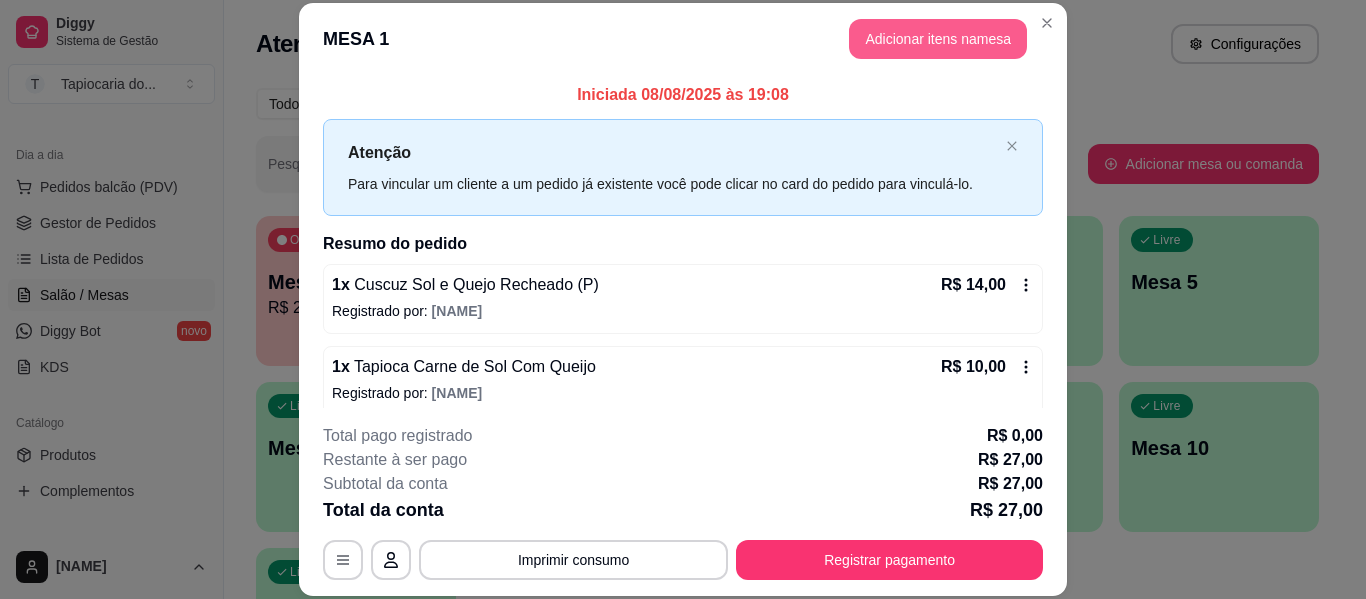 click on "Adicionar itens na  mesa" at bounding box center (938, 39) 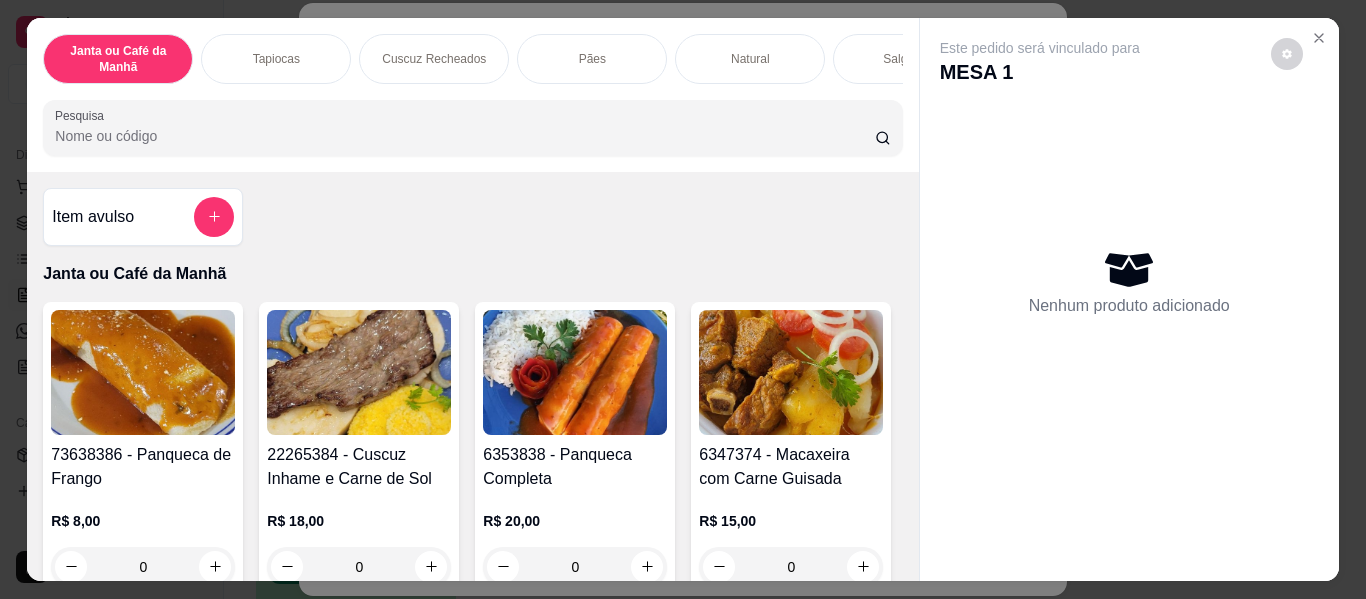 click on "Pesquisa" at bounding box center [465, 136] 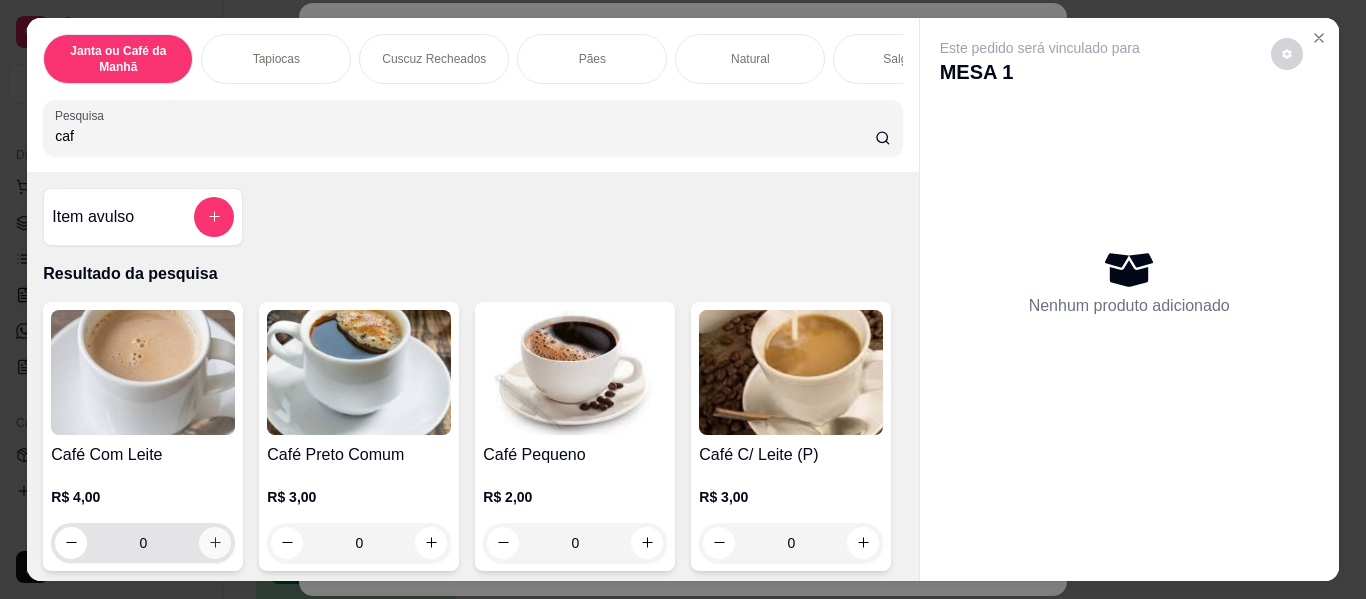 type on "caf" 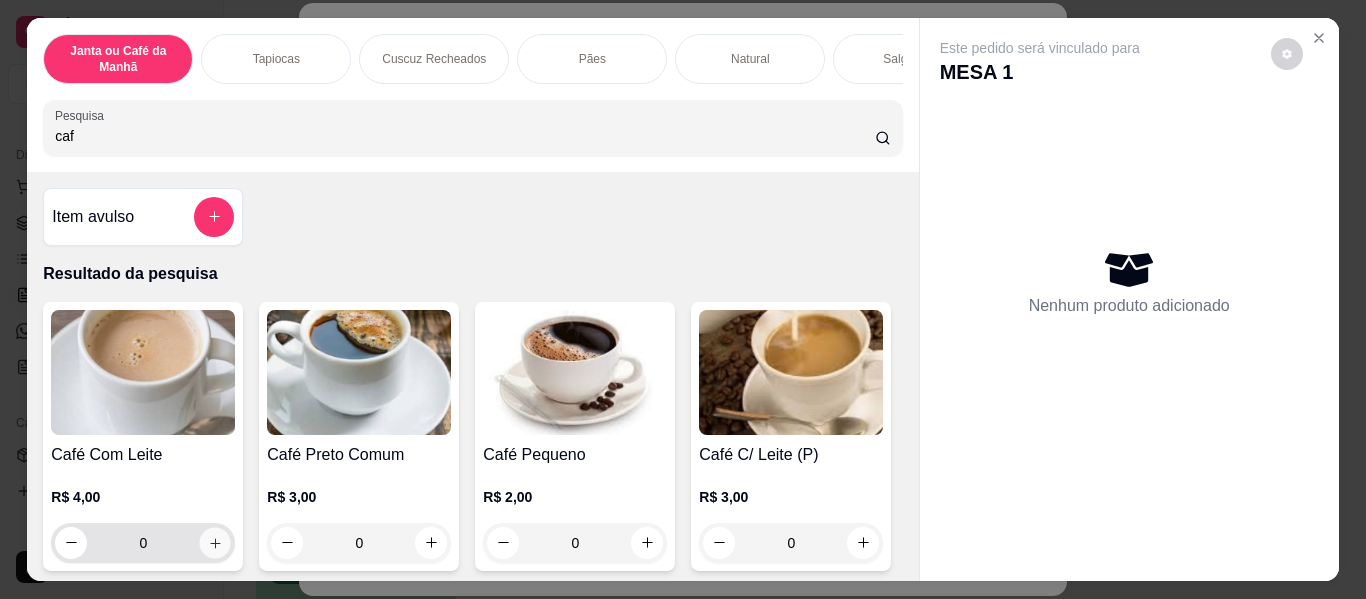 click 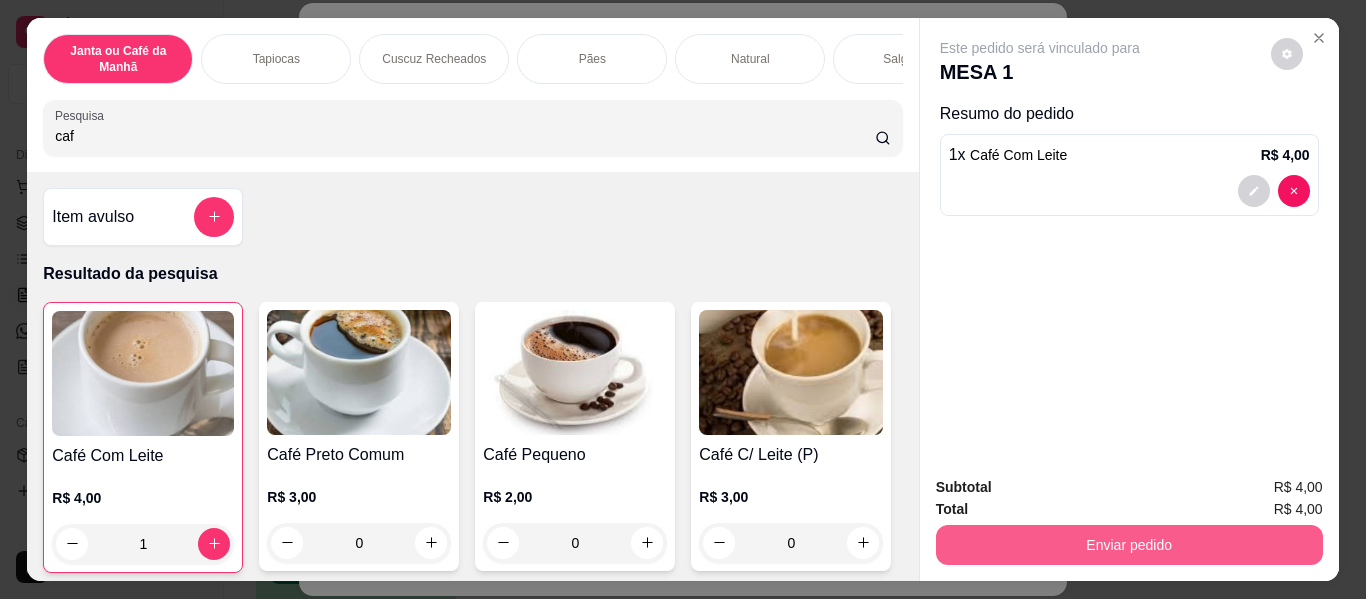 click on "Enviar pedido" at bounding box center (1129, 545) 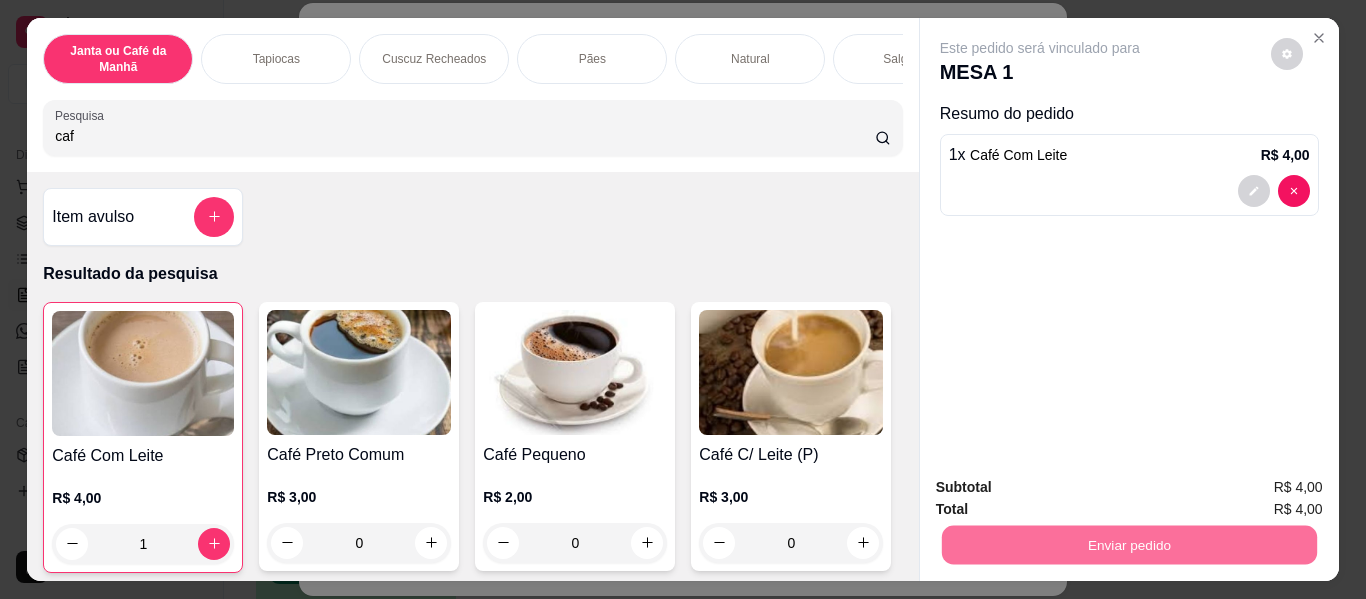 click on "Não registrar e enviar pedido" at bounding box center [1063, 488] 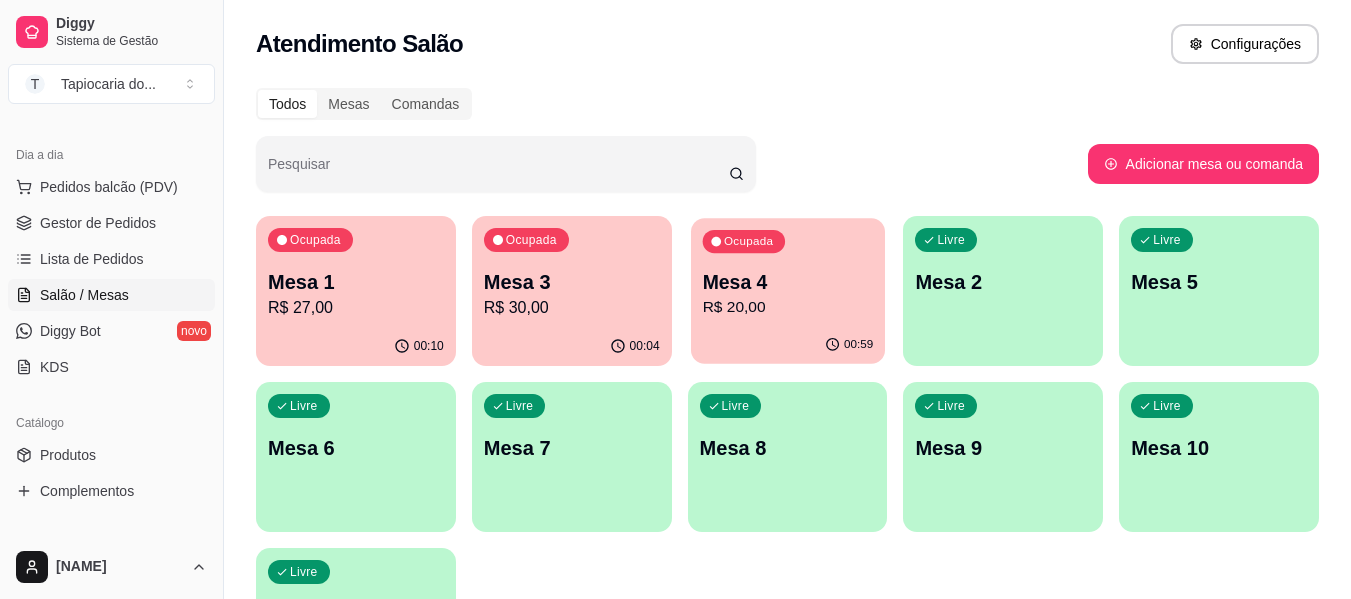 click on "Mesa 4" at bounding box center (787, 282) 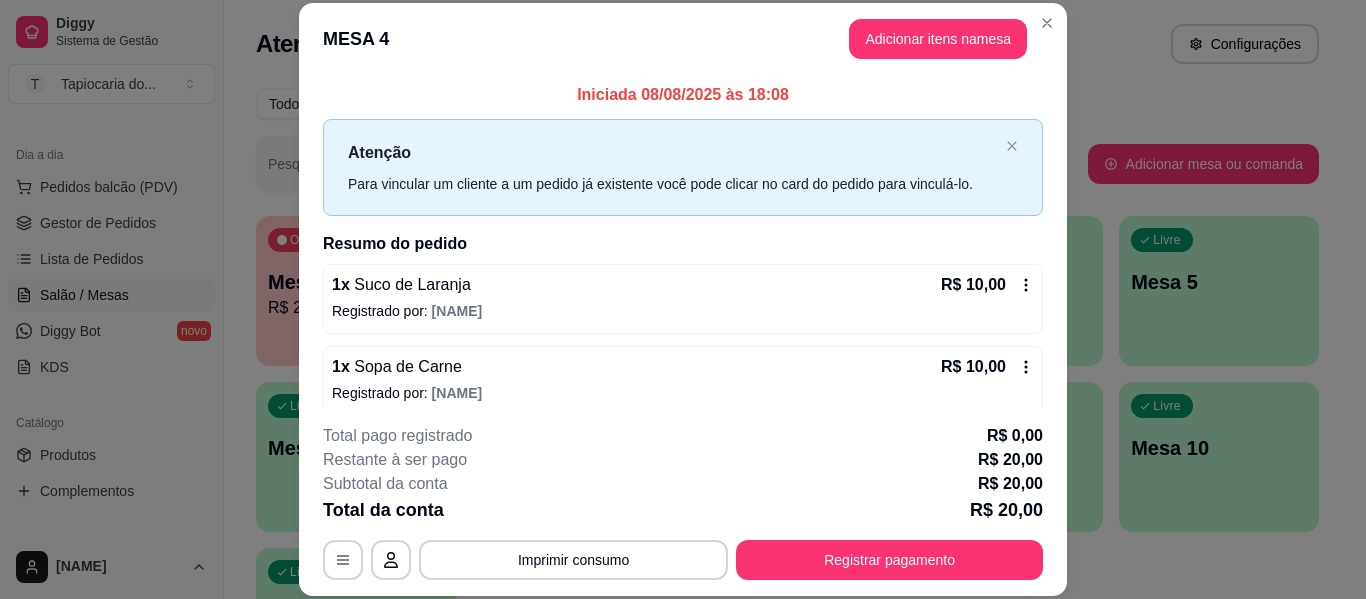 scroll, scrollTop: 16, scrollLeft: 0, axis: vertical 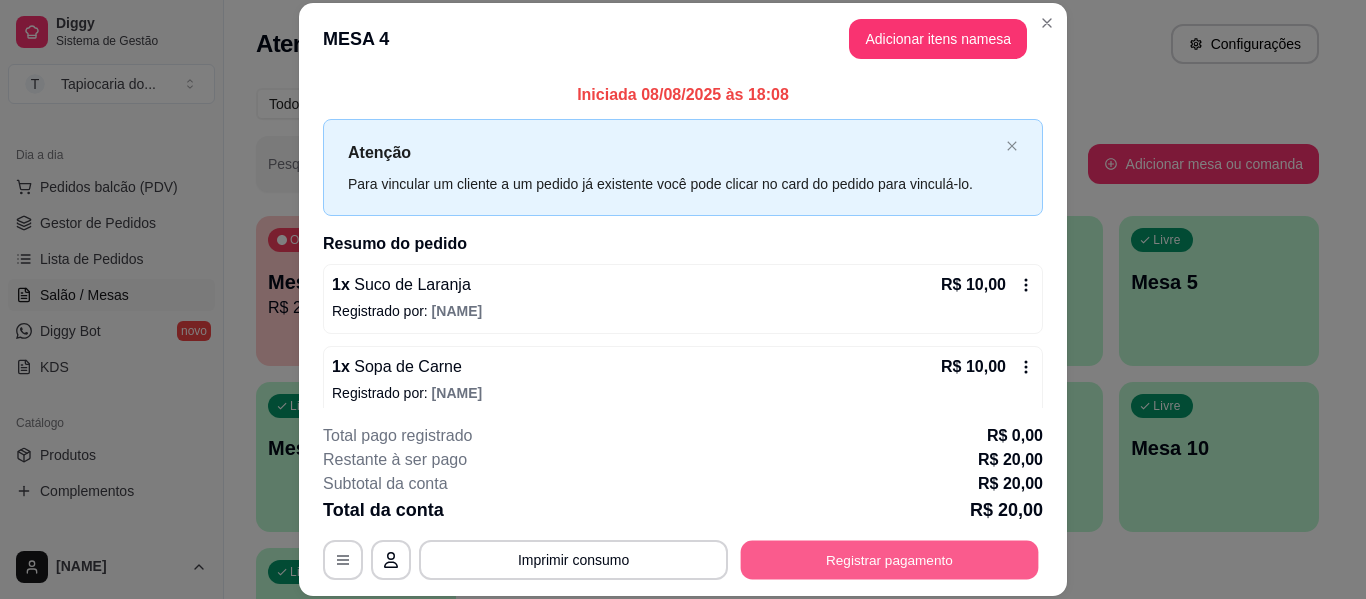 click on "Registrar pagamento" at bounding box center [890, 560] 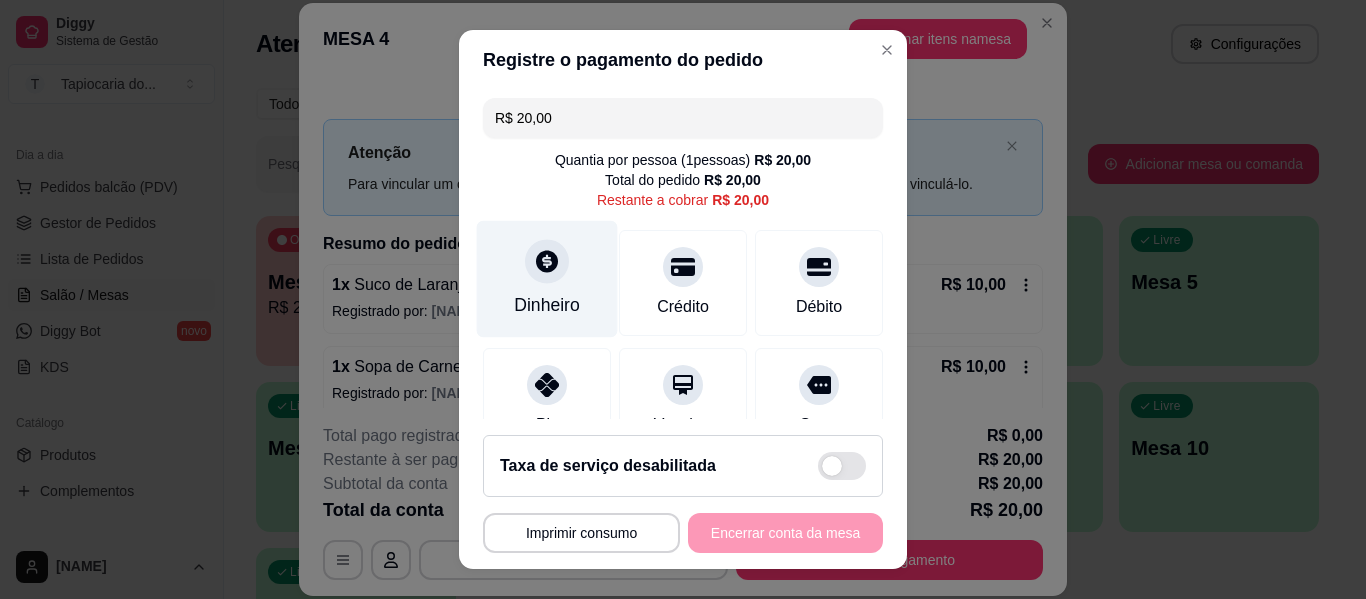click on "Dinheiro" at bounding box center (547, 305) 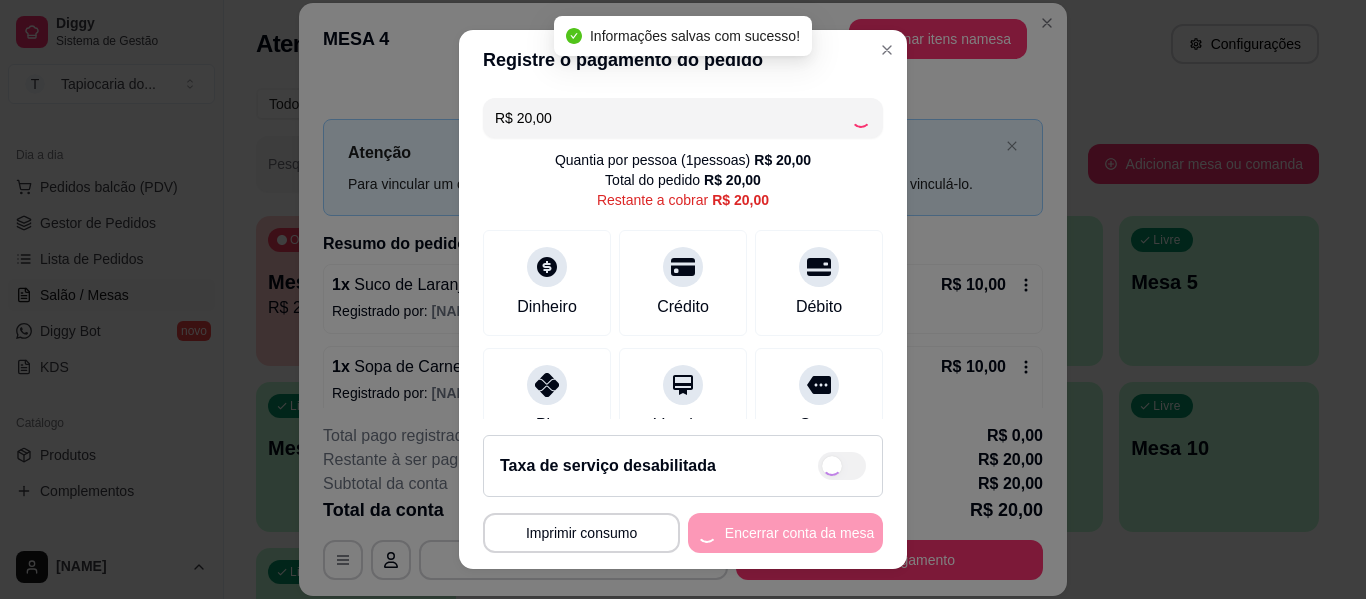 type on "R$ 0,00" 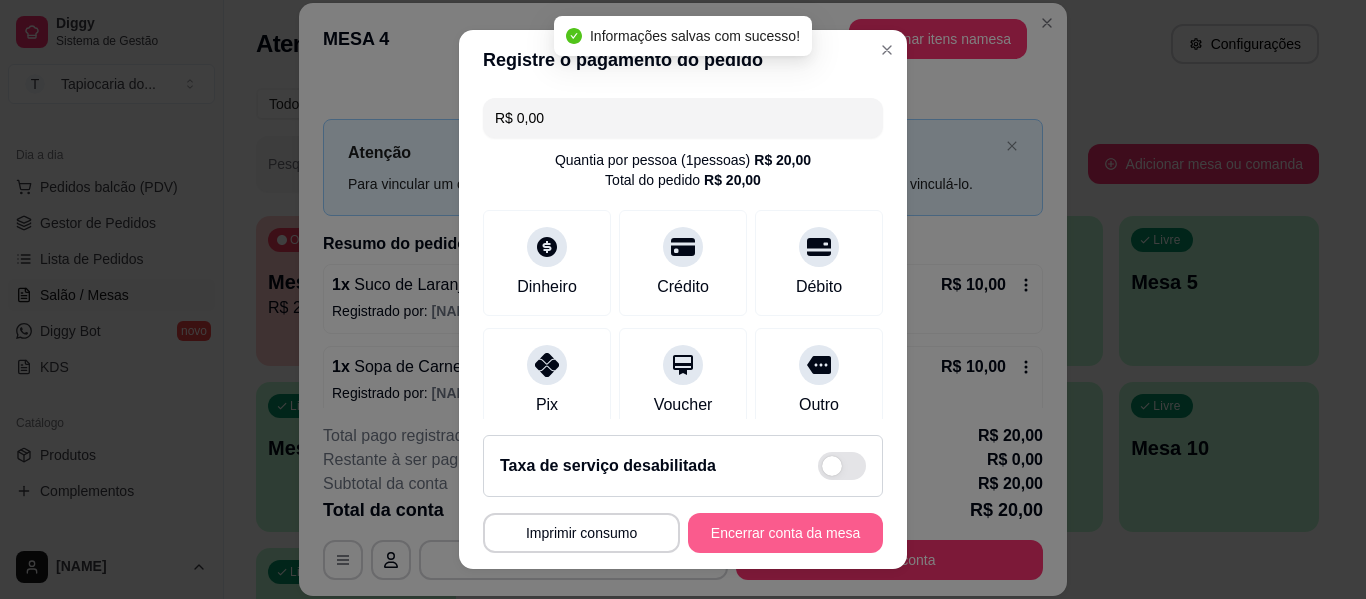 click on "Encerrar conta da mesa" at bounding box center [785, 533] 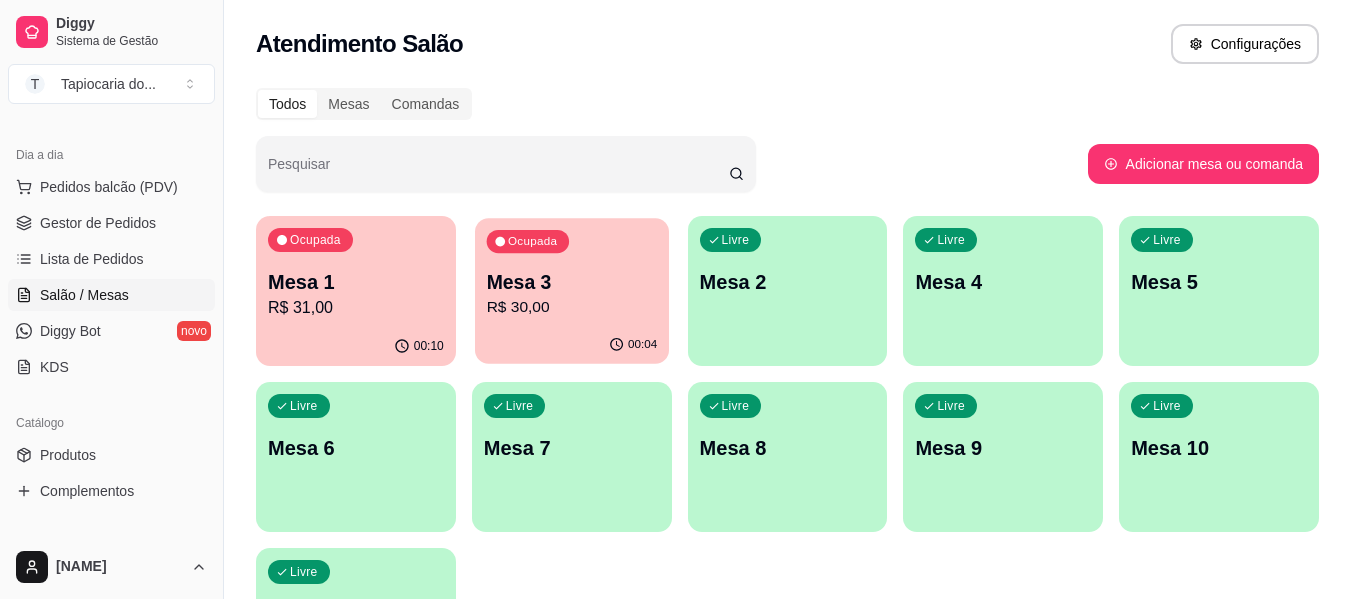 click on "Mesa 3" at bounding box center [571, 282] 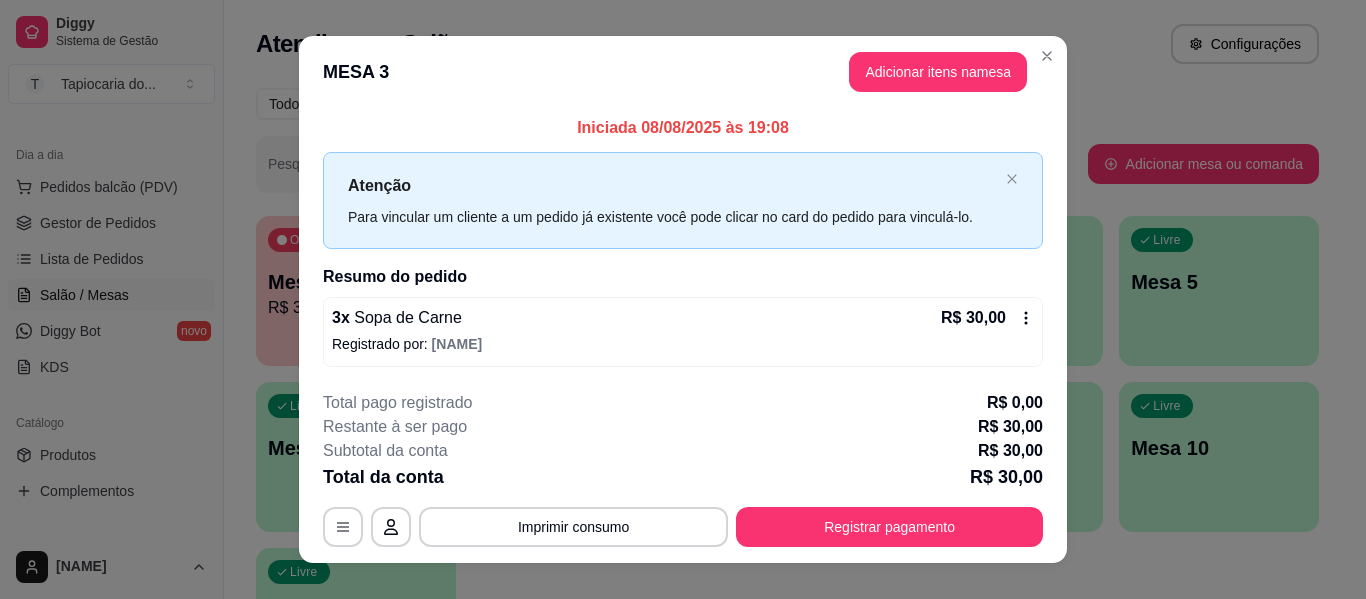 scroll, scrollTop: 28, scrollLeft: 0, axis: vertical 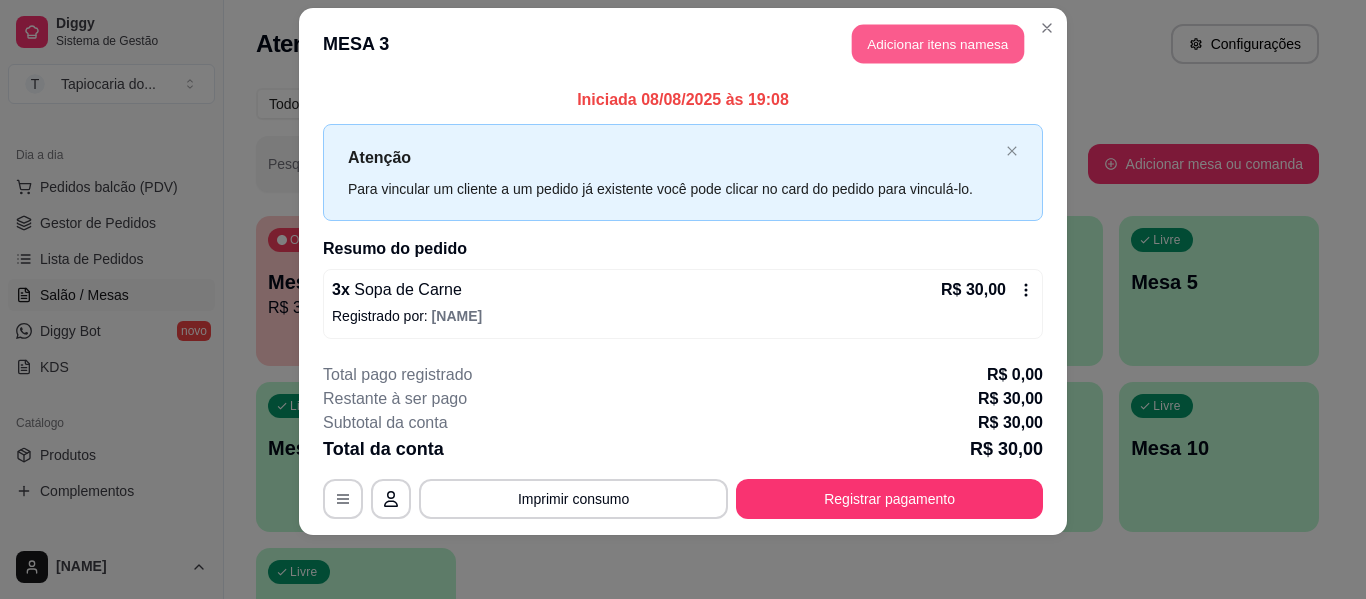 click on "Adicionar itens na  mesa" at bounding box center (938, 44) 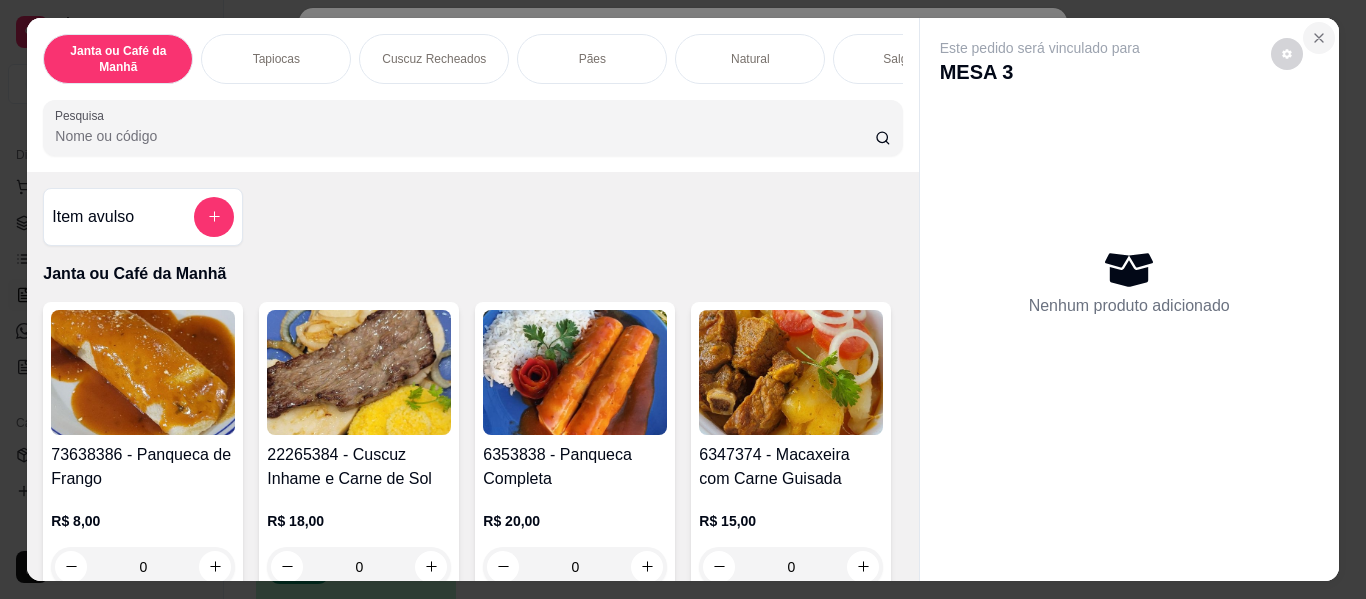 click 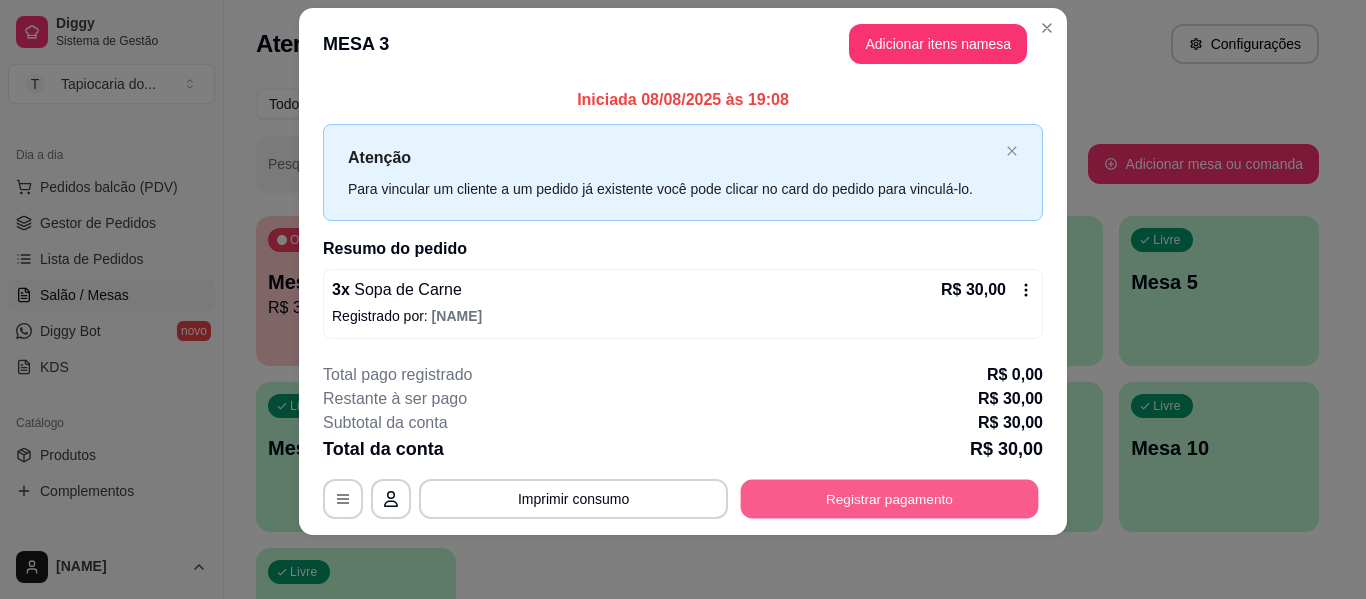click on "Registrar pagamento" at bounding box center (890, 499) 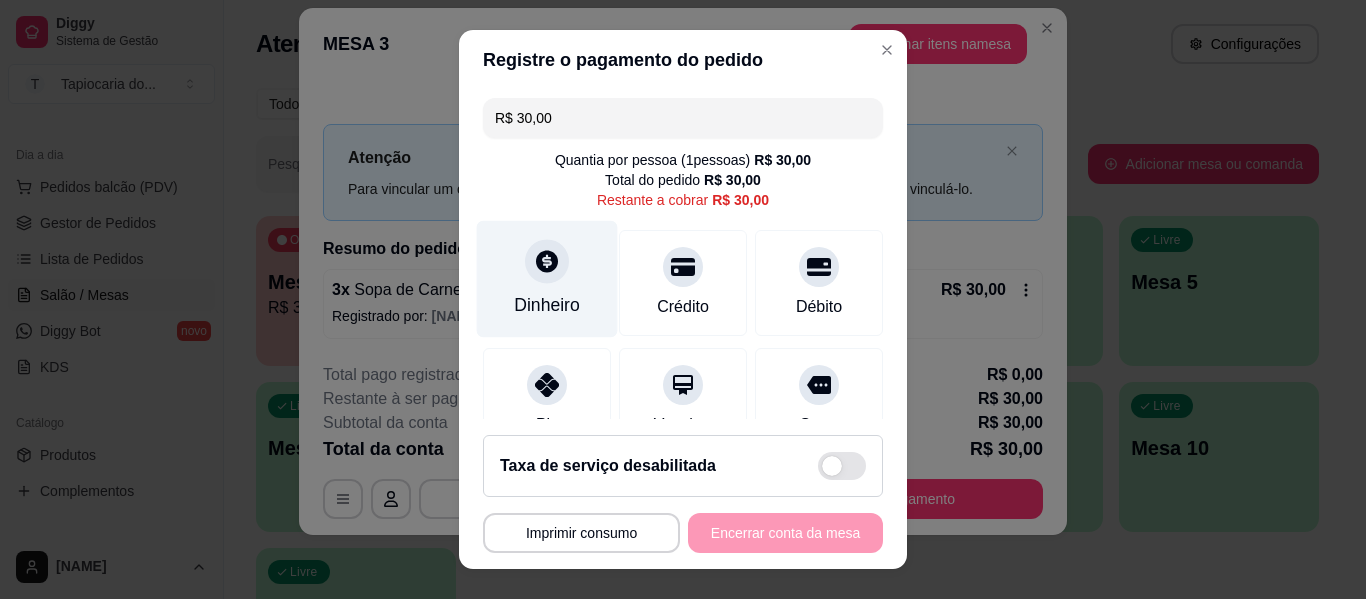 click on "Dinheiro" at bounding box center (547, 279) 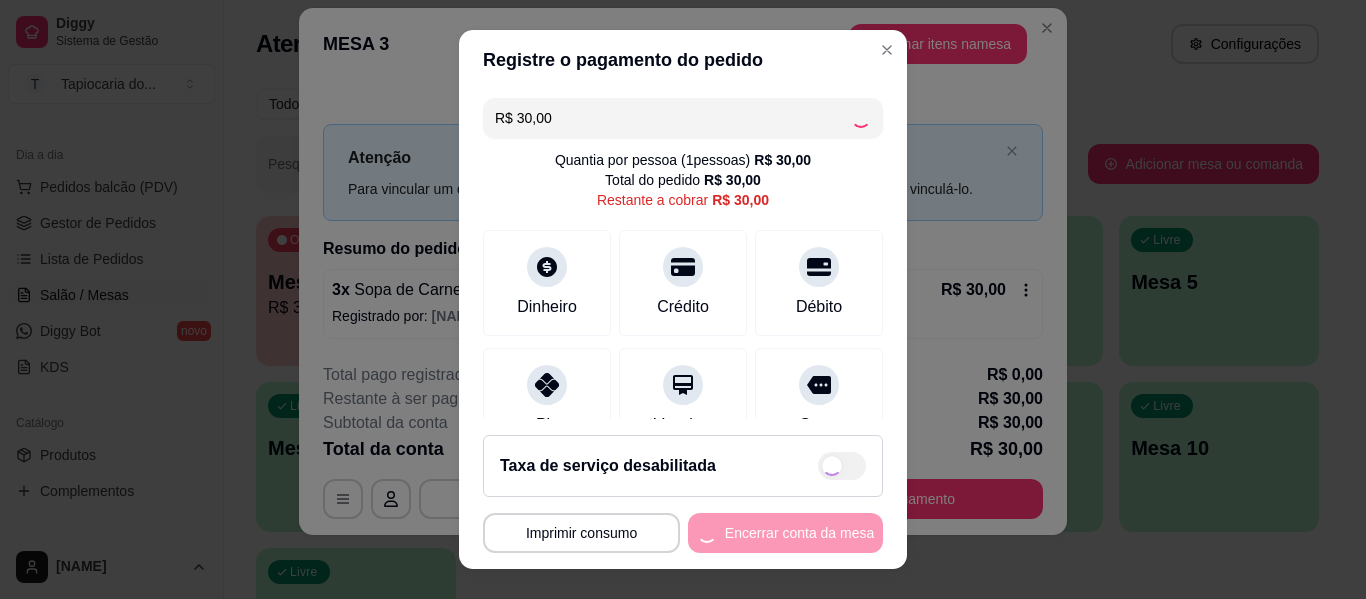 type on "R$ 0,00" 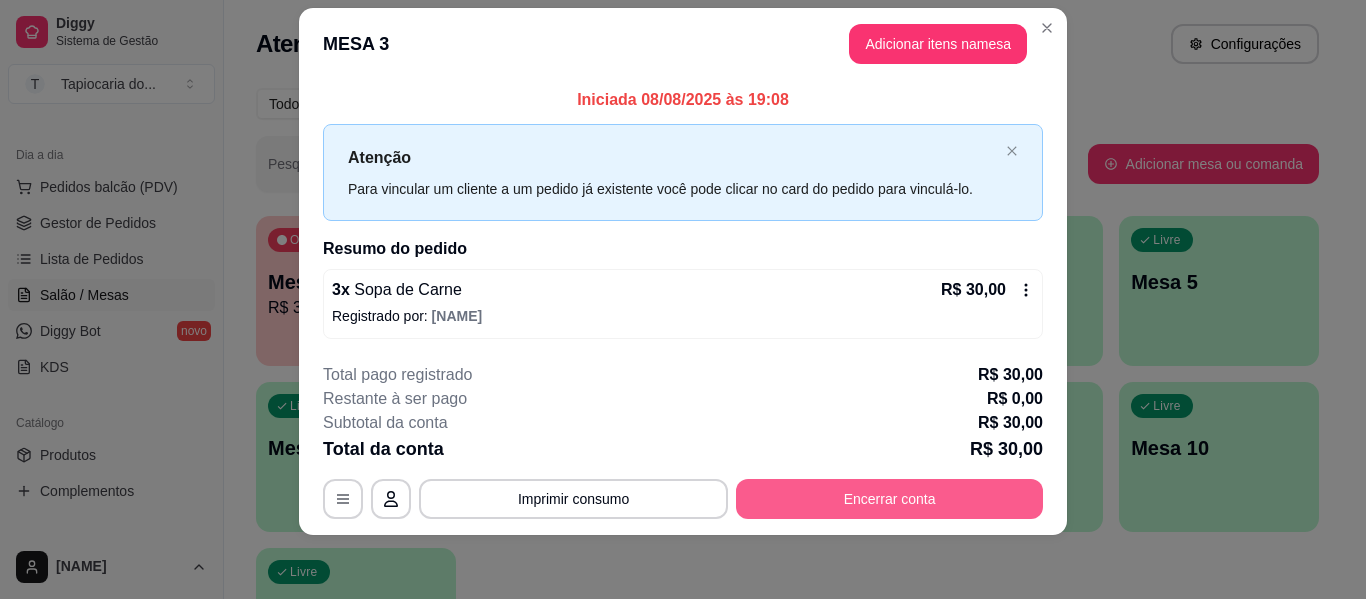 click on "Encerrar conta" at bounding box center (889, 499) 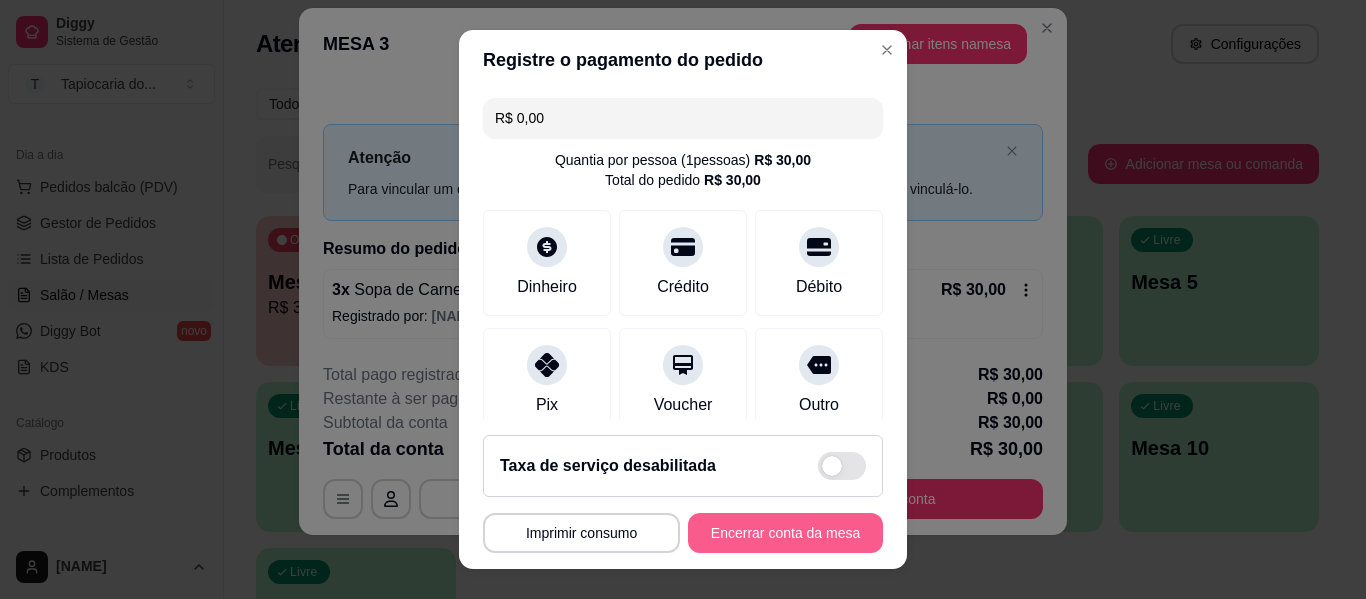 click on "Encerrar conta da mesa" at bounding box center (785, 533) 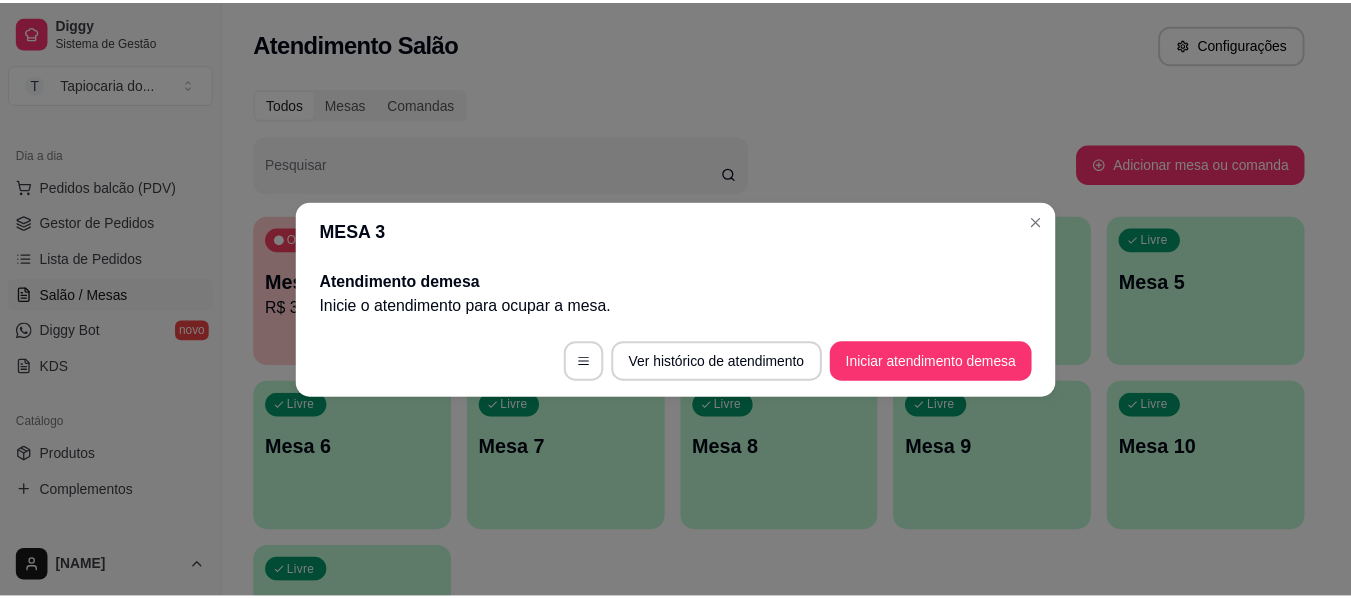 scroll, scrollTop: 0, scrollLeft: 0, axis: both 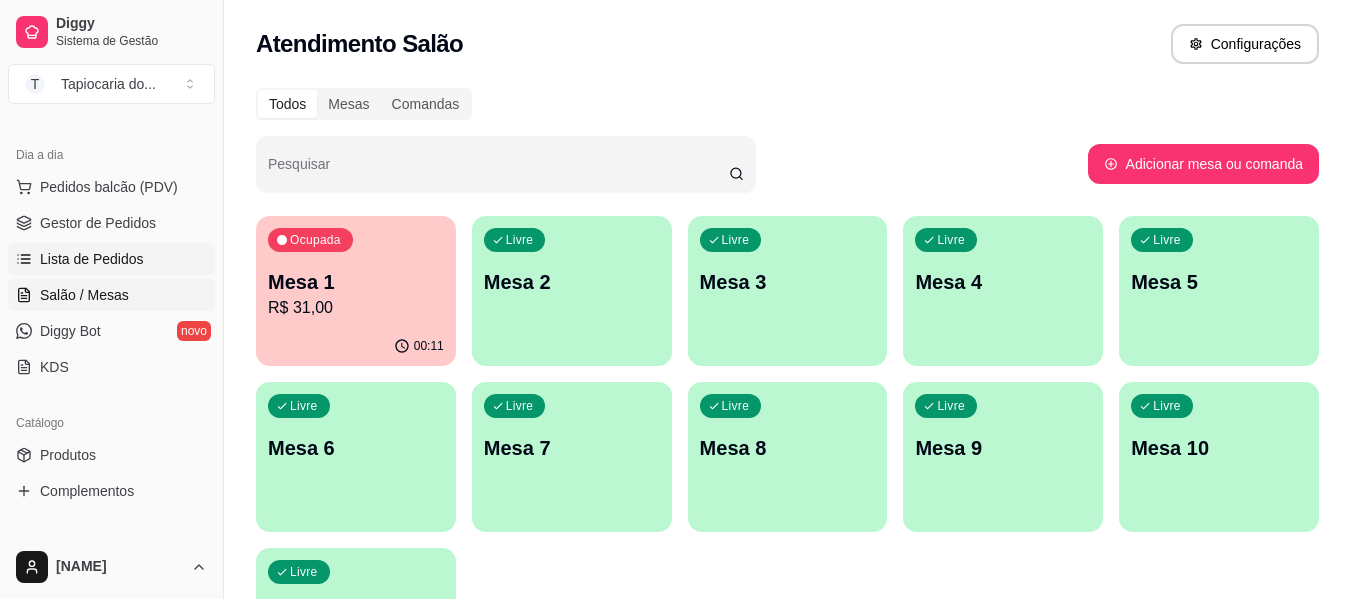 click on "Lista de Pedidos" at bounding box center [92, 259] 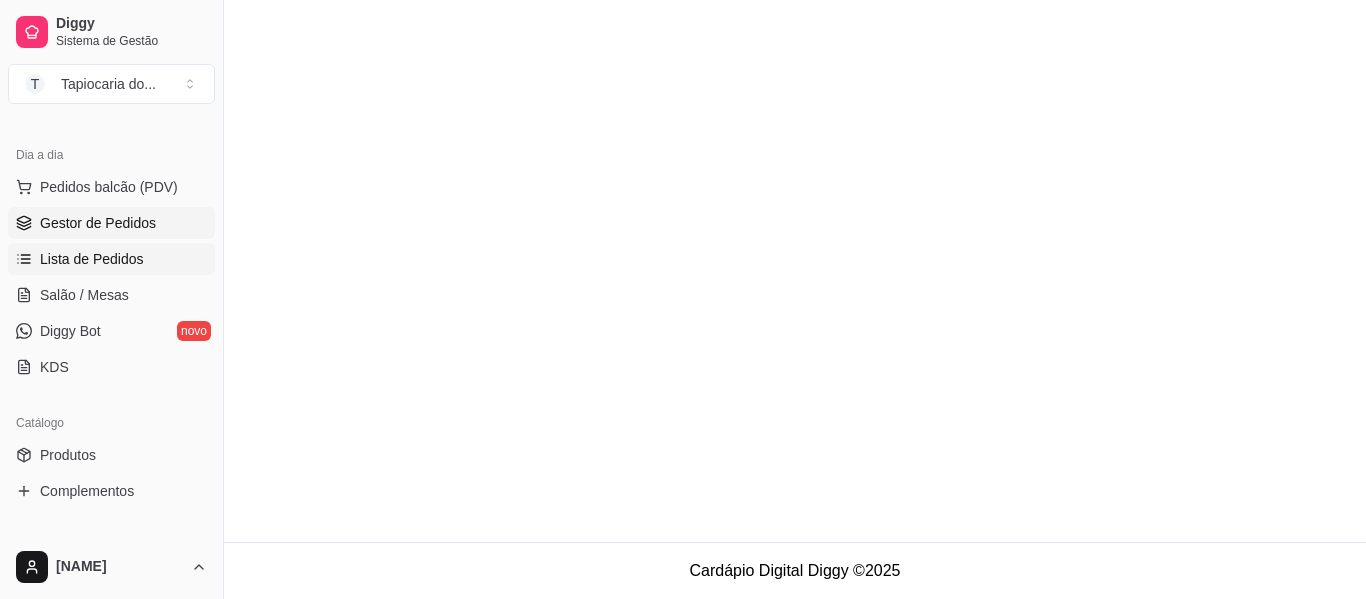 click on "Gestor de Pedidos" at bounding box center [98, 223] 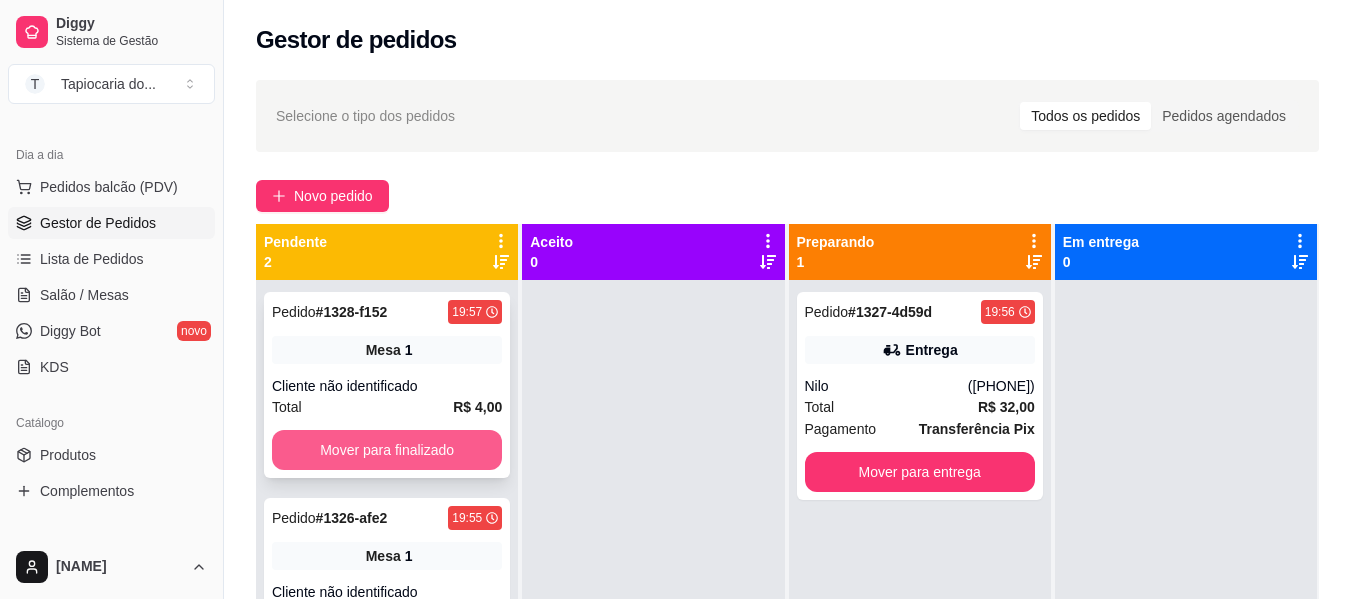 click on "Mover para finalizado" at bounding box center (387, 450) 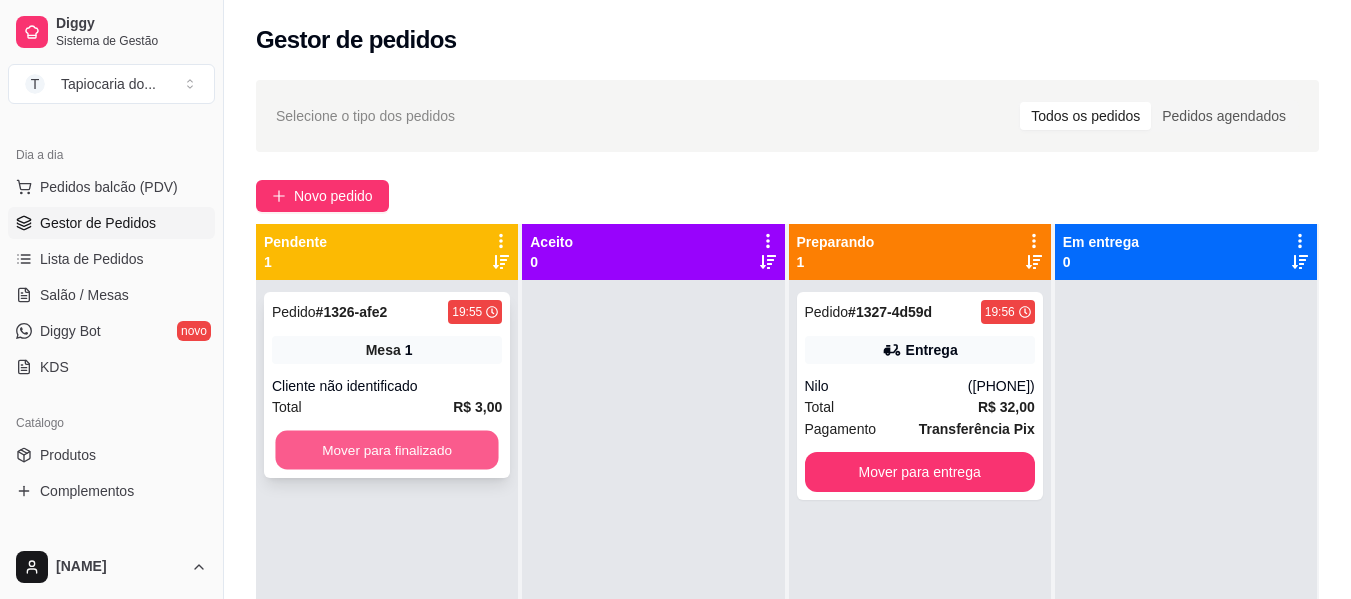 click on "Mover para finalizado" at bounding box center [386, 450] 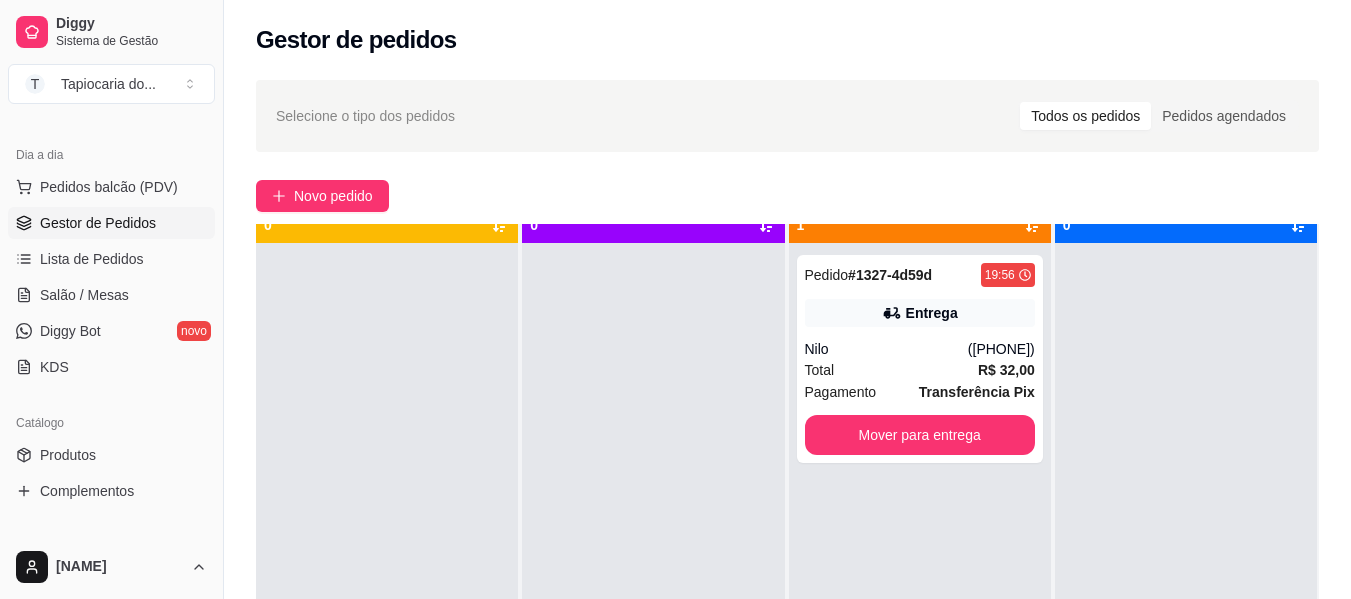 scroll, scrollTop: 56, scrollLeft: 0, axis: vertical 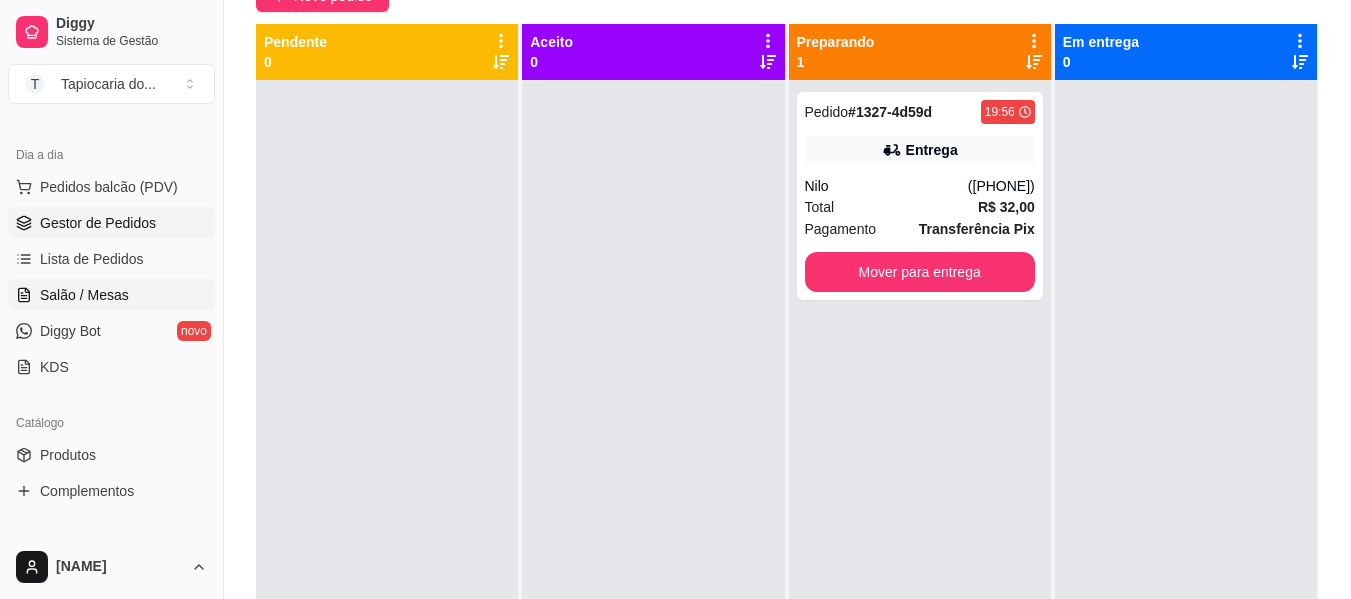 click on "Salão / Mesas" at bounding box center [84, 295] 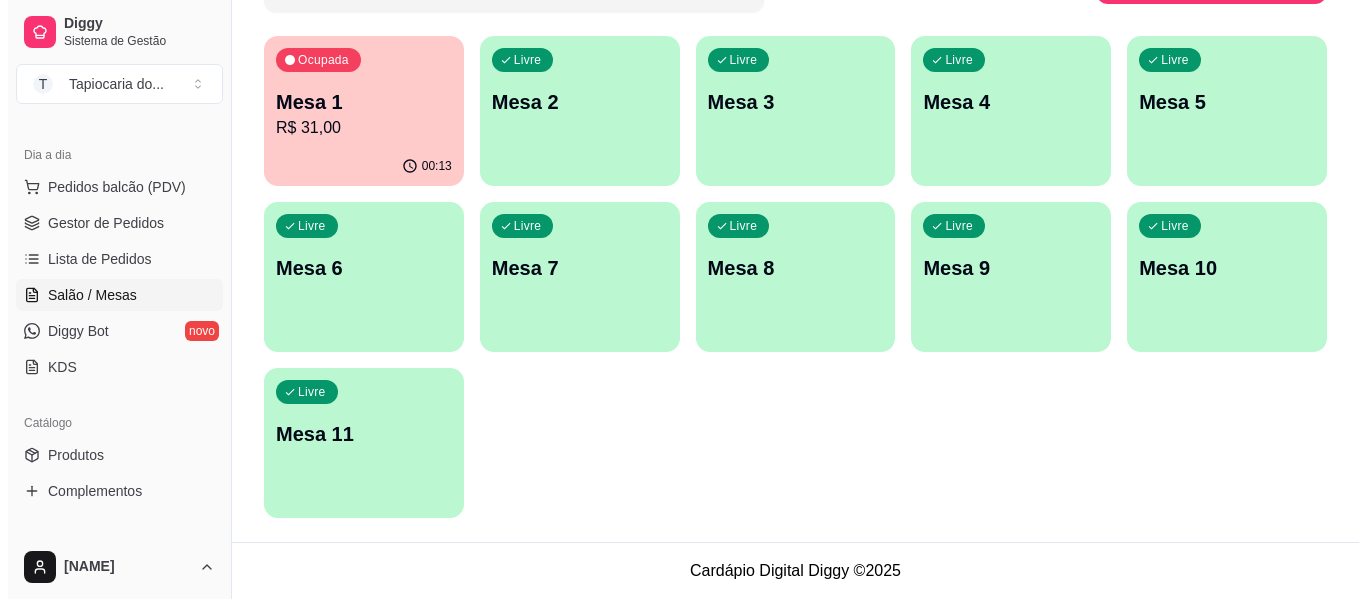 scroll, scrollTop: 0, scrollLeft: 0, axis: both 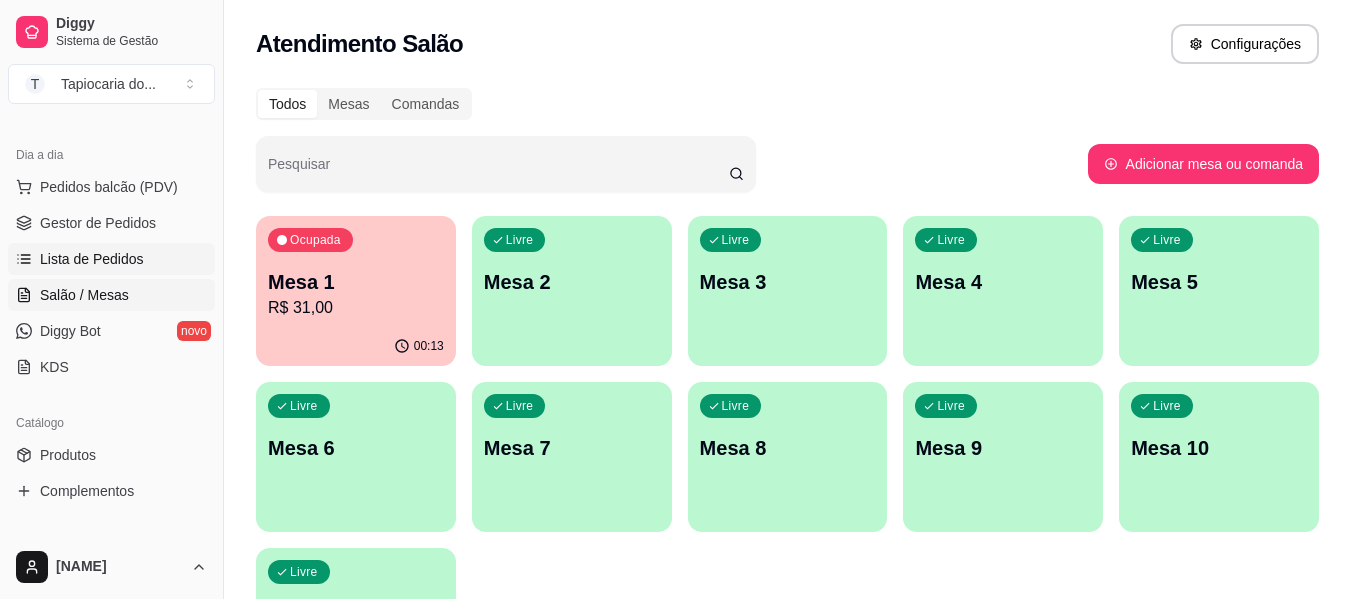 click on "Lista de Pedidos" at bounding box center (92, 259) 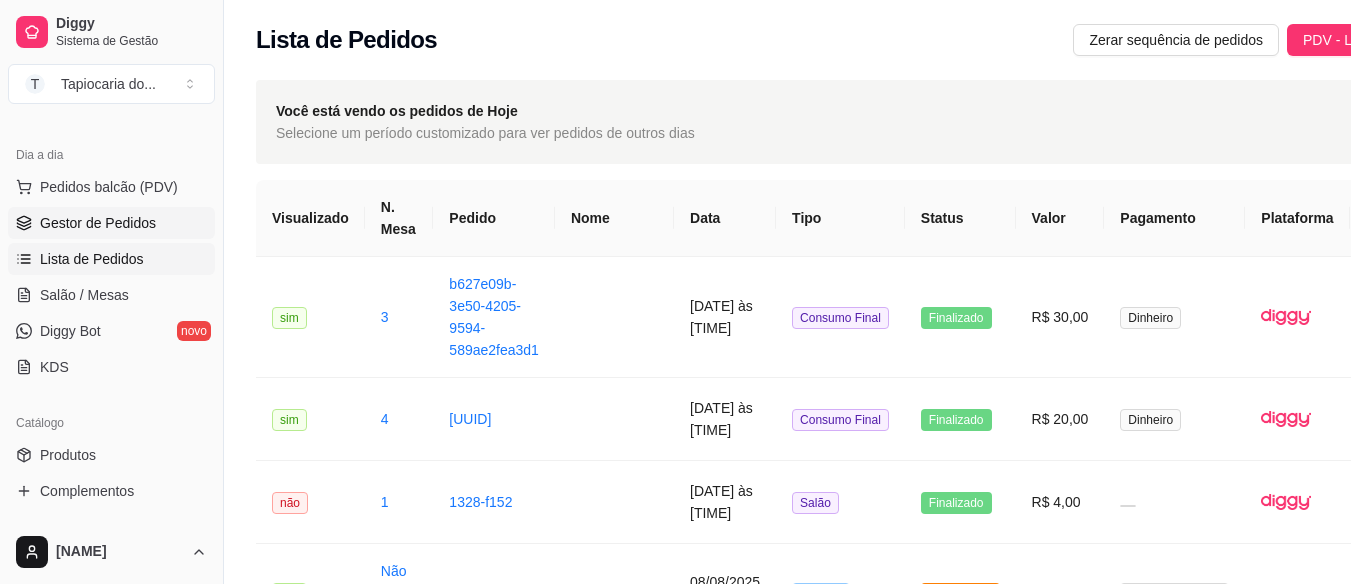 click on "Gestor de Pedidos" at bounding box center (98, 223) 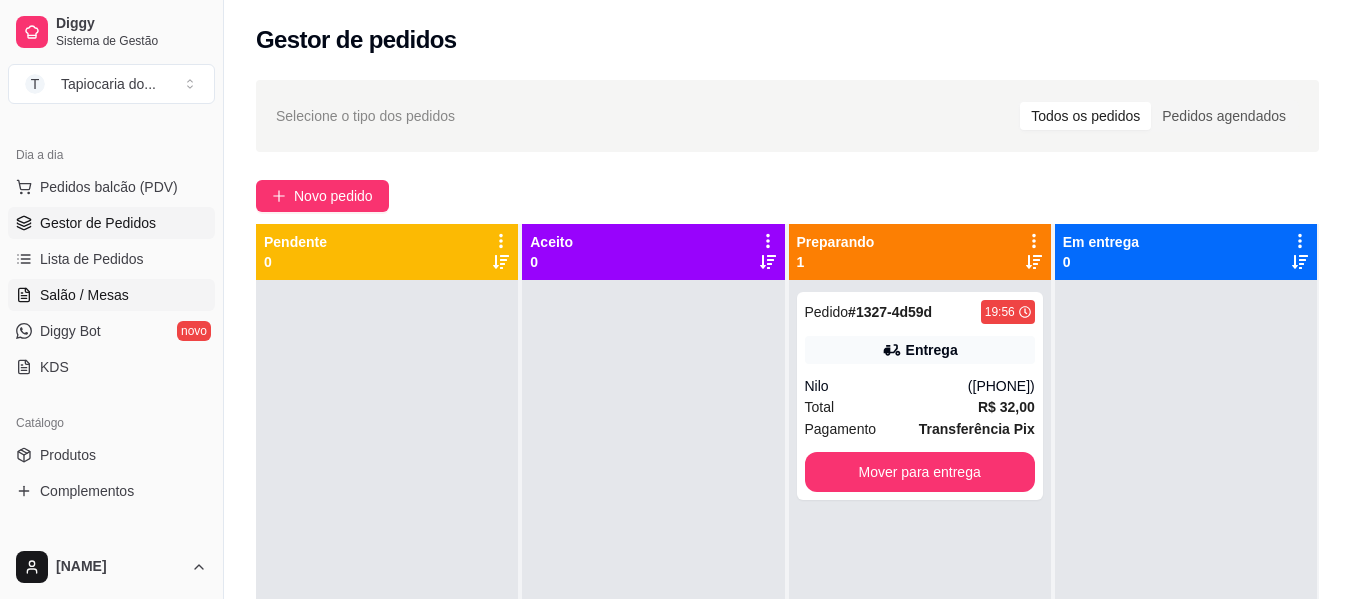 click on "Salão / Mesas" at bounding box center (84, 295) 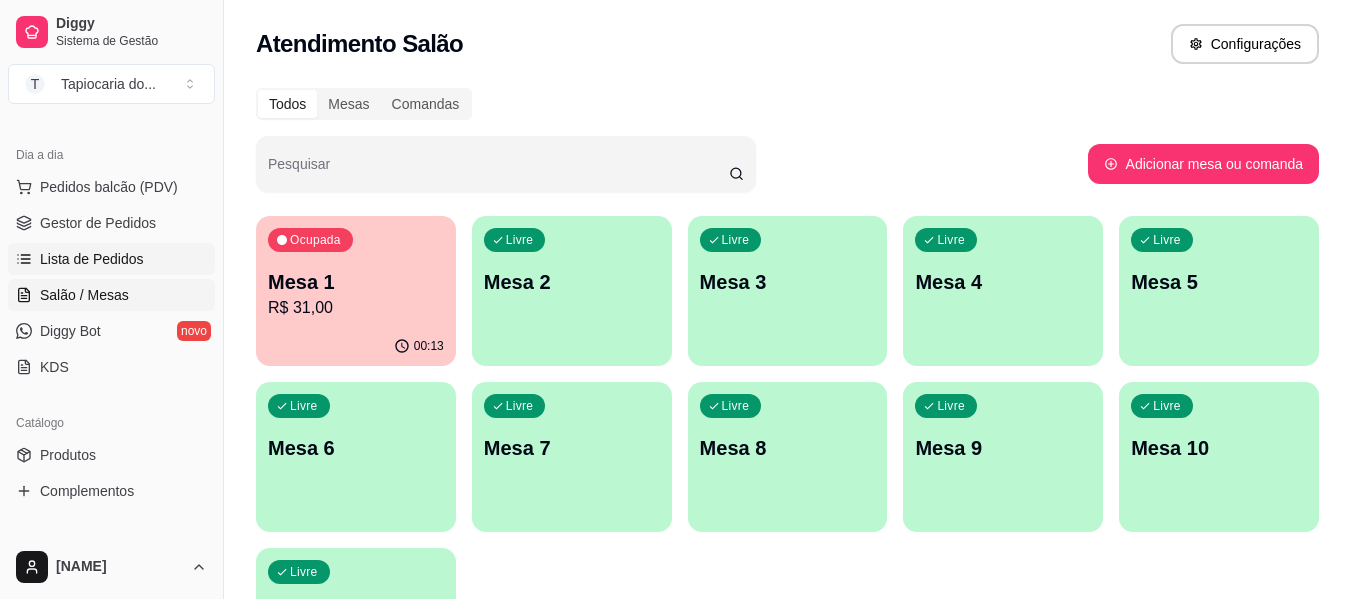 click on "Lista de Pedidos" at bounding box center [92, 259] 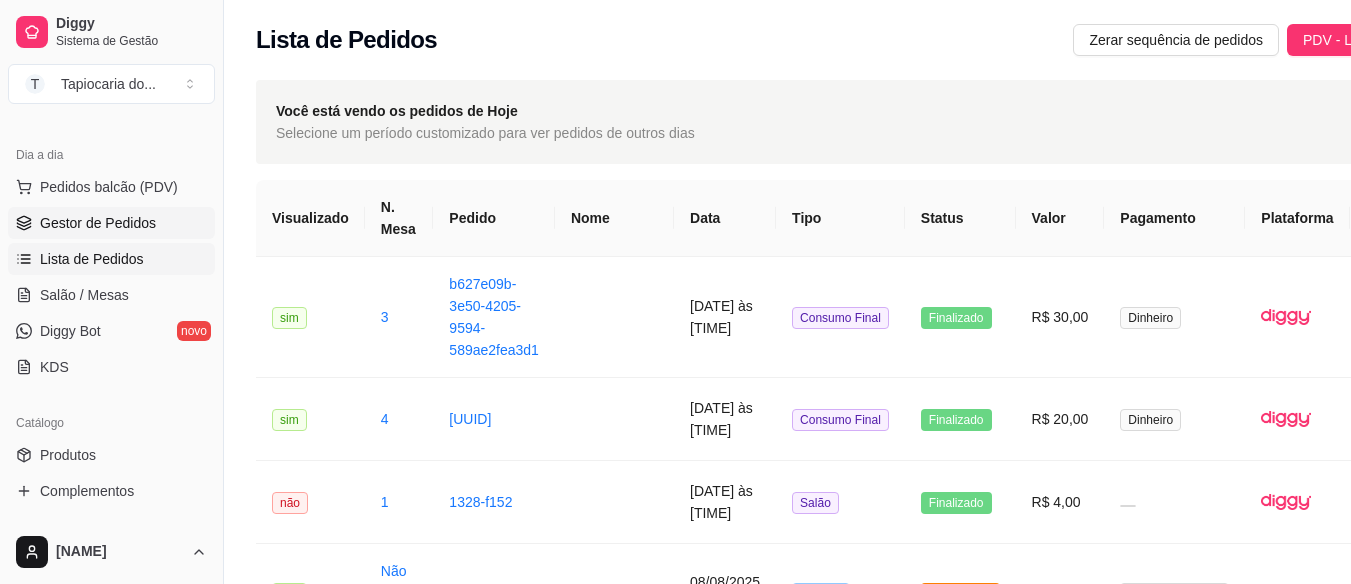 click on "Gestor de Pedidos" at bounding box center [111, 223] 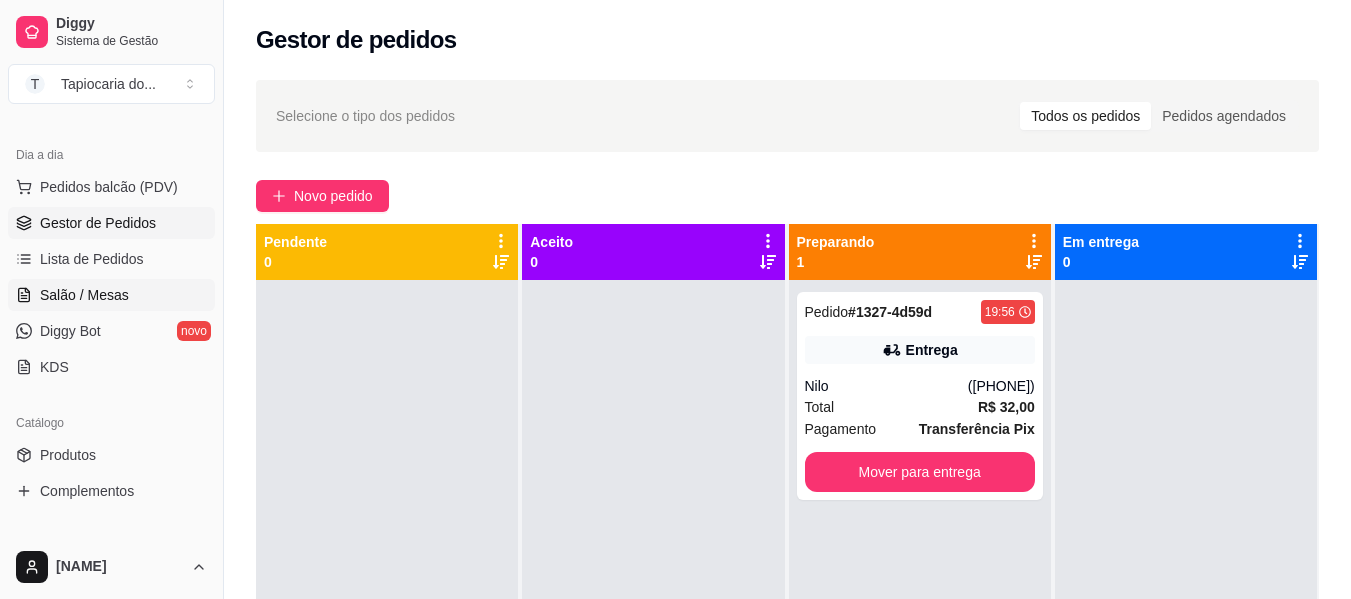 click on "Salão / Mesas" at bounding box center [84, 295] 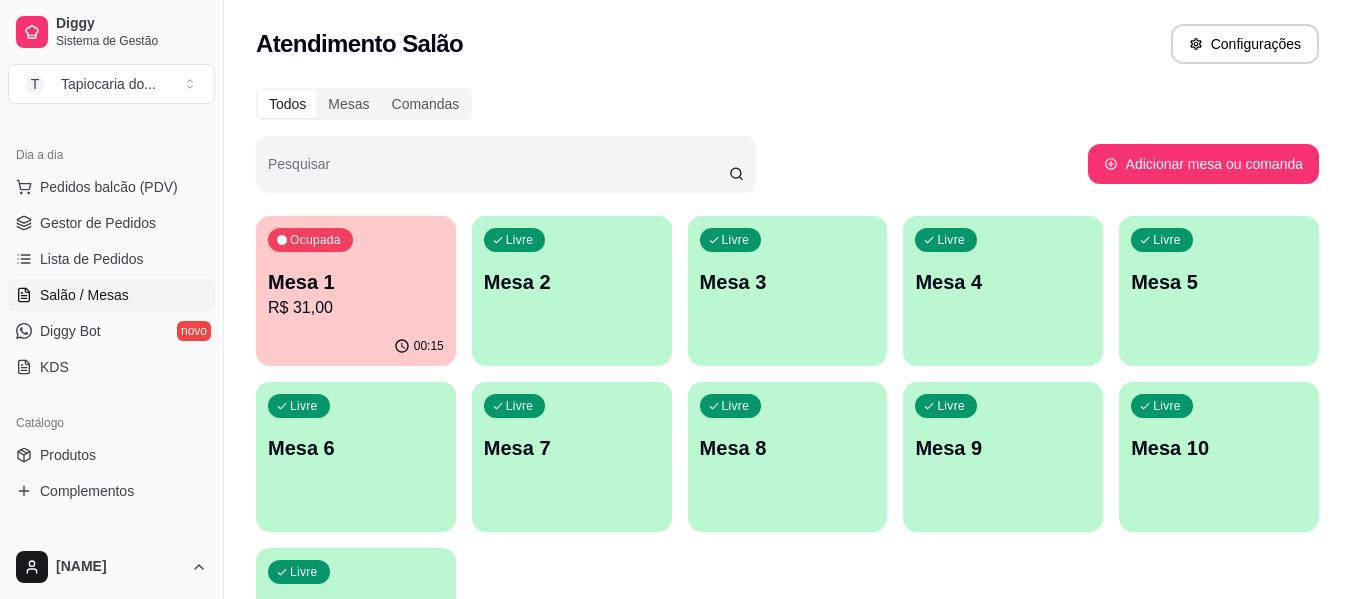 click on "R$ 31,00" at bounding box center [356, 308] 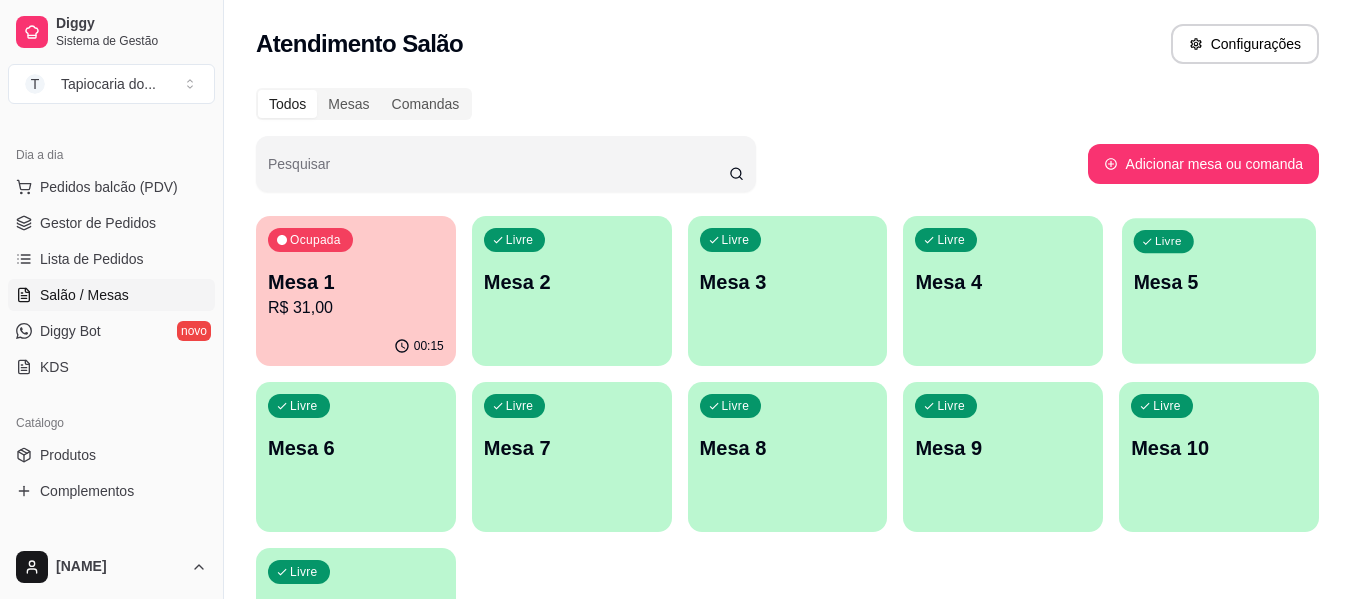 click on "Mesa 5" at bounding box center (1219, 282) 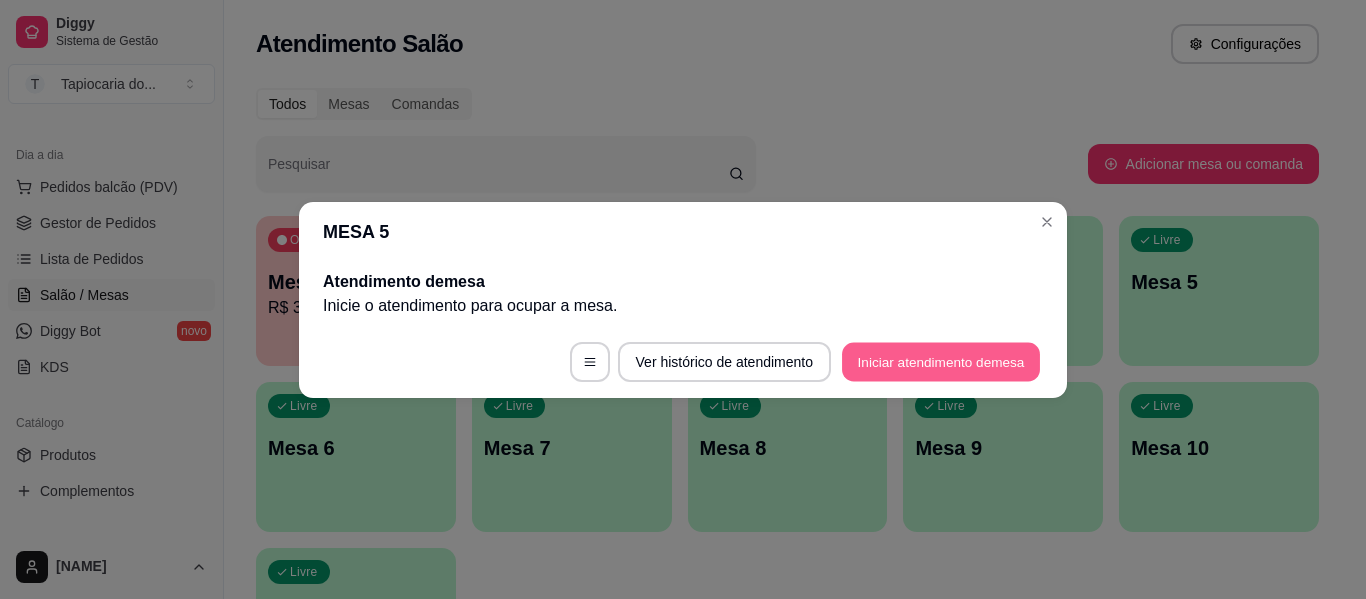 click on "Iniciar atendimento de  mesa" at bounding box center [941, 361] 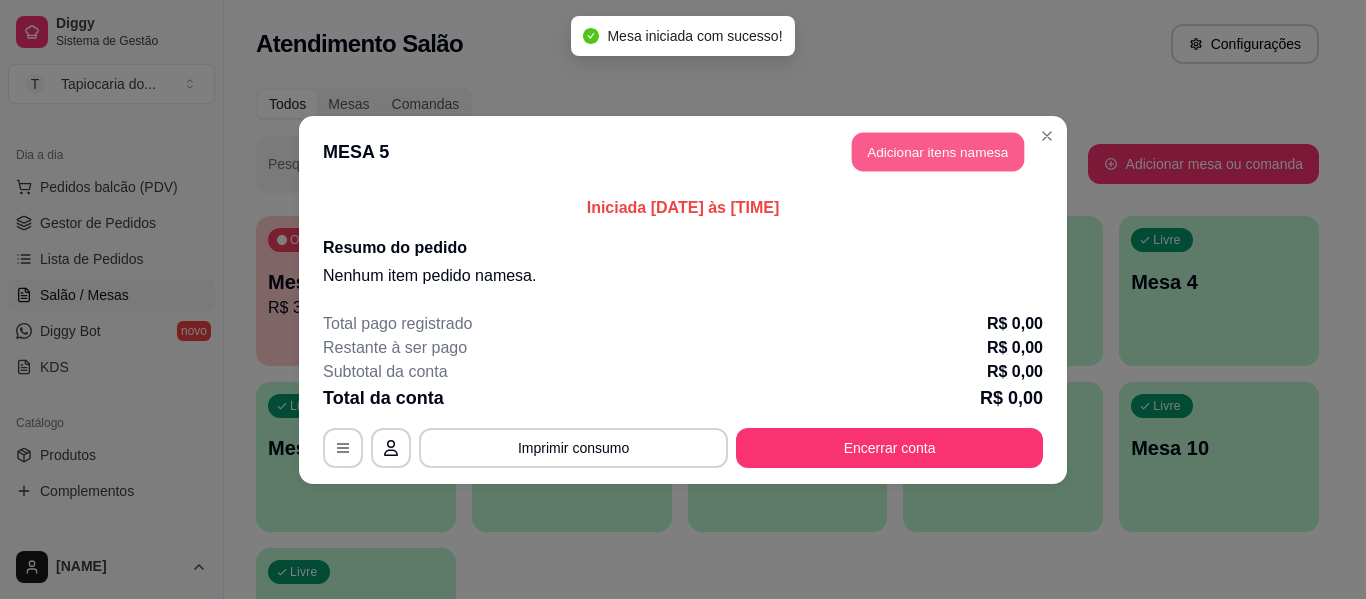 click on "Adicionar itens na  mesa" at bounding box center (938, 151) 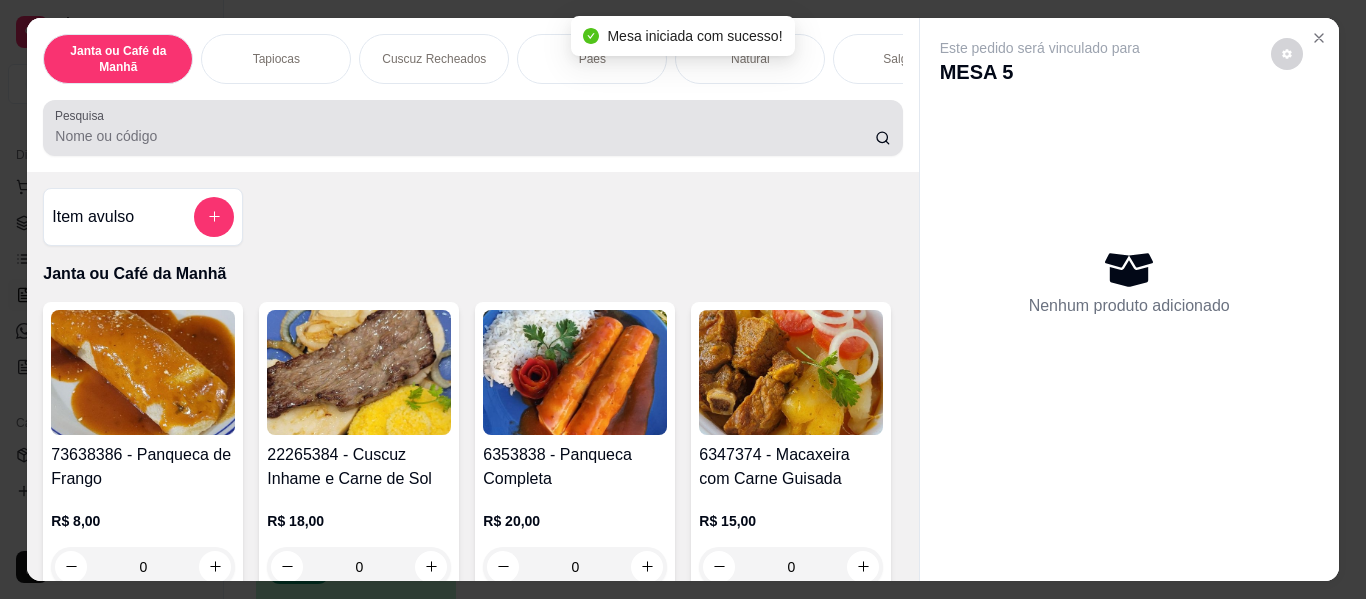 click on "Pesquisa" at bounding box center [465, 136] 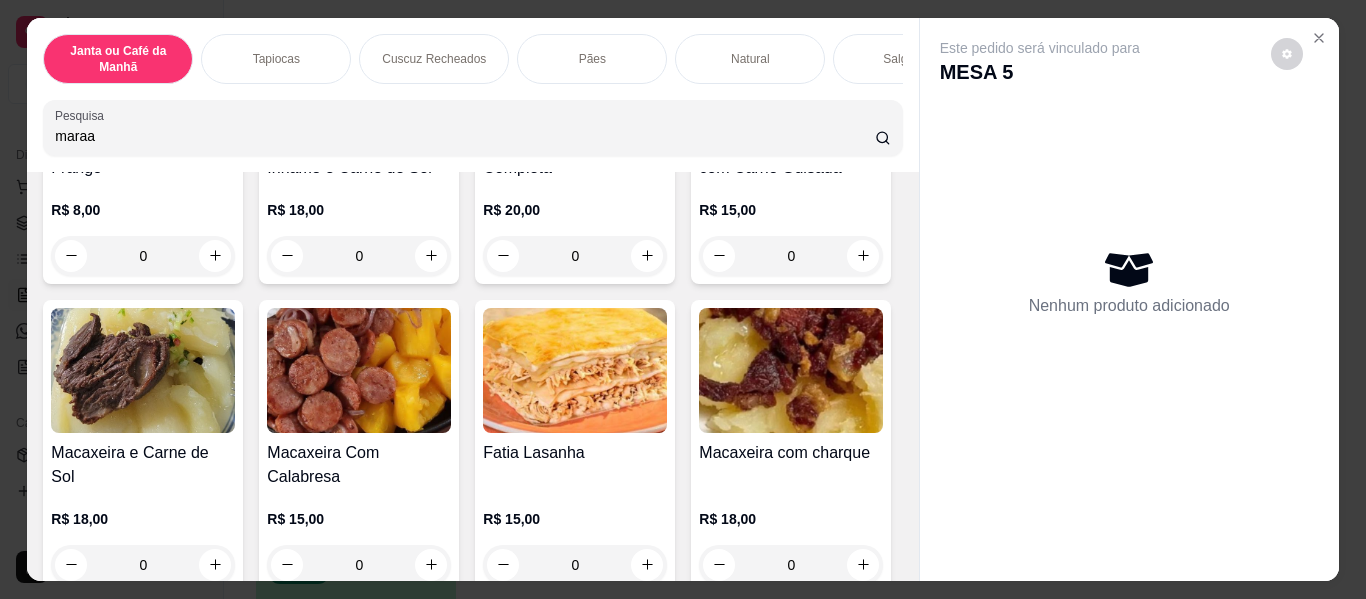 scroll, scrollTop: 100, scrollLeft: 0, axis: vertical 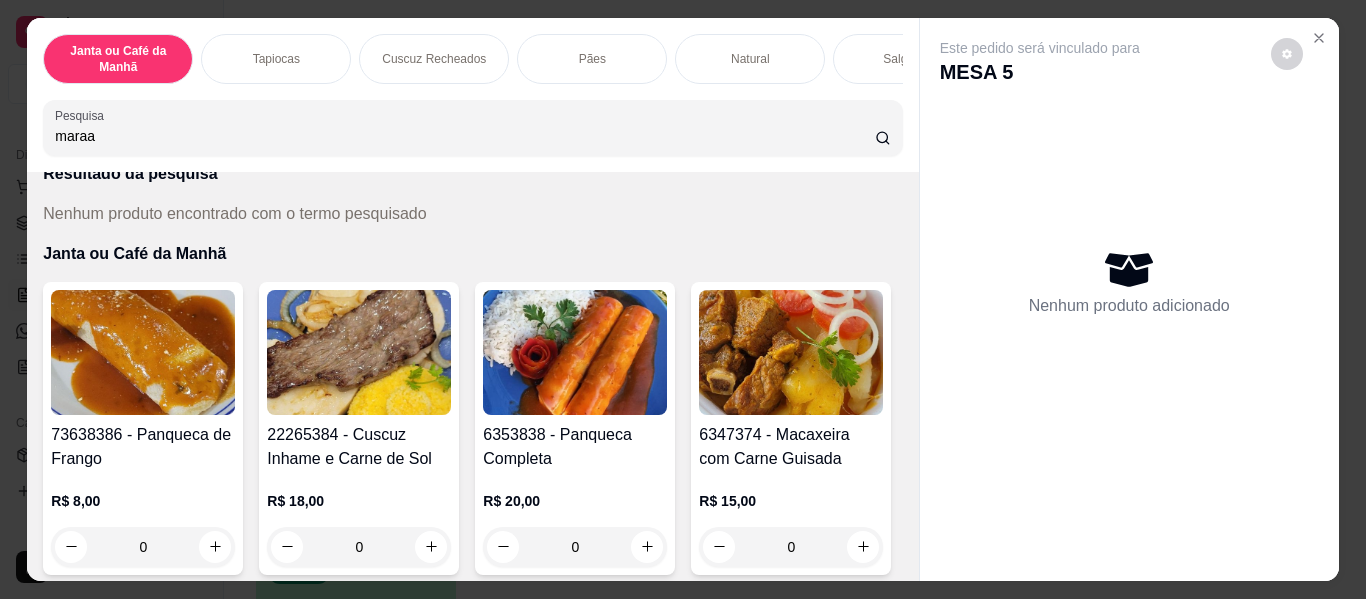 click on "maraa" at bounding box center (465, 136) 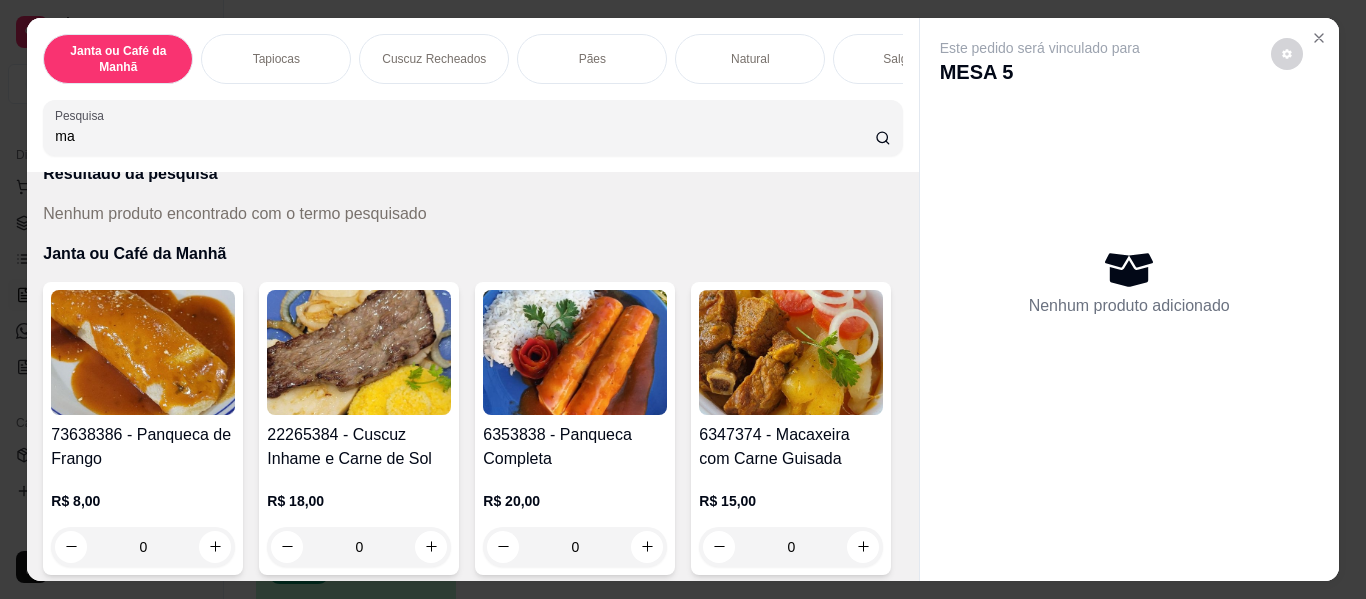 type on "m" 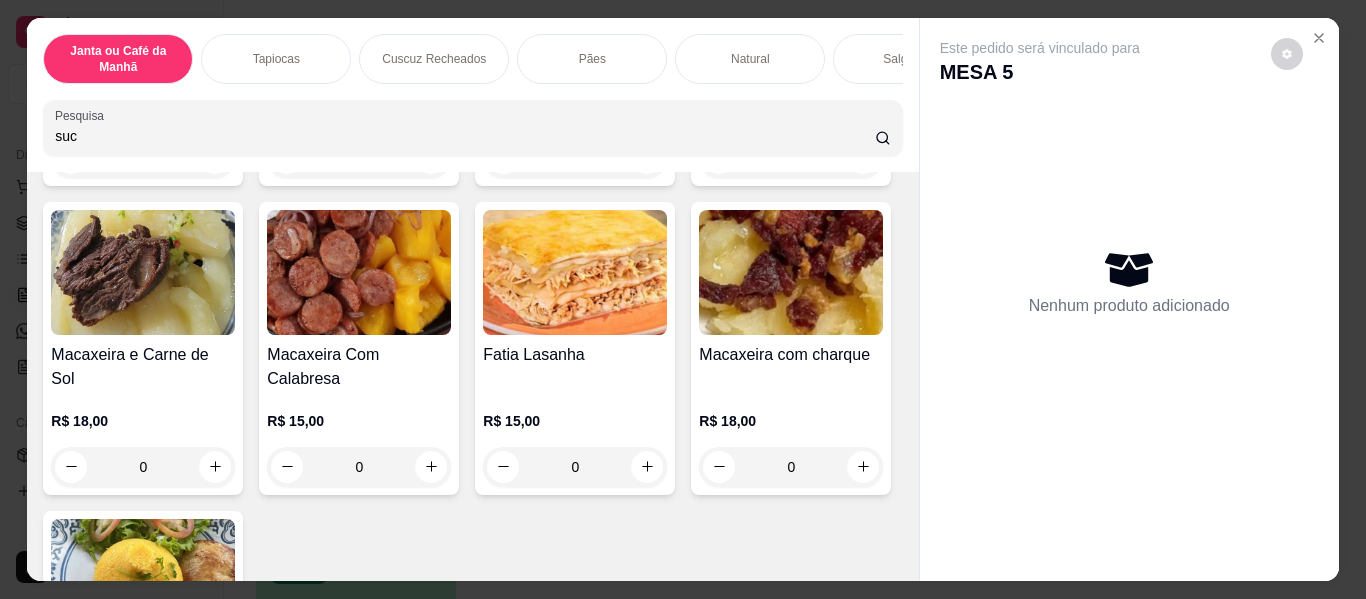 scroll, scrollTop: 710, scrollLeft: 0, axis: vertical 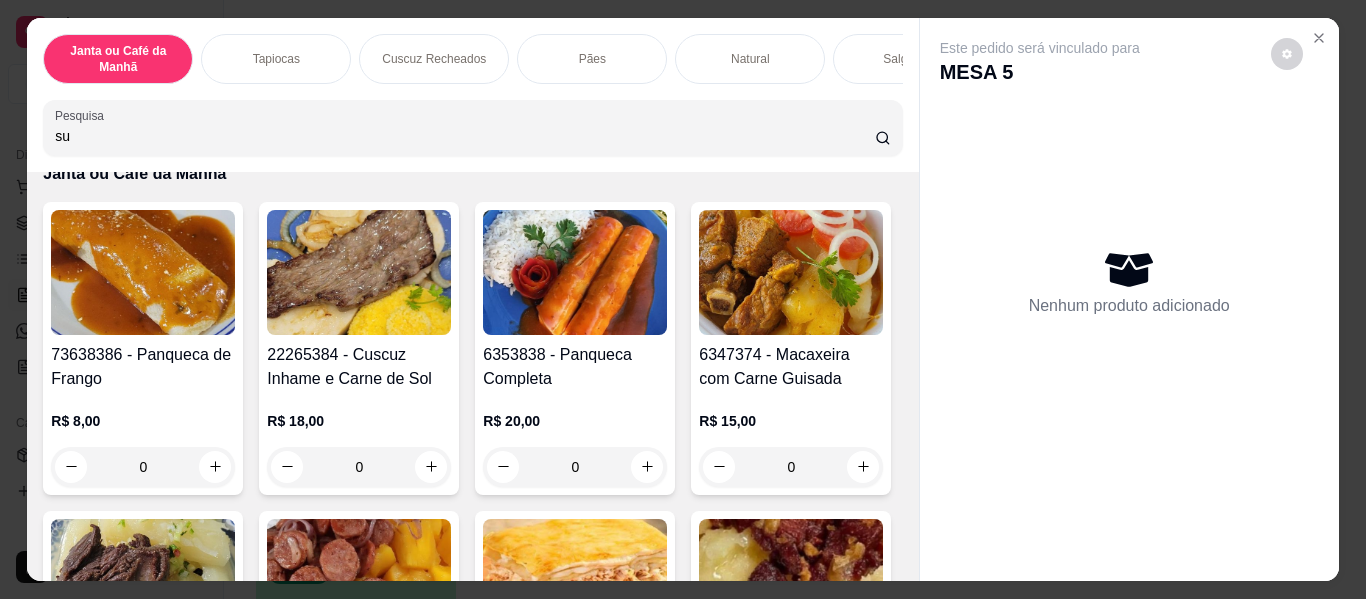 type on "s" 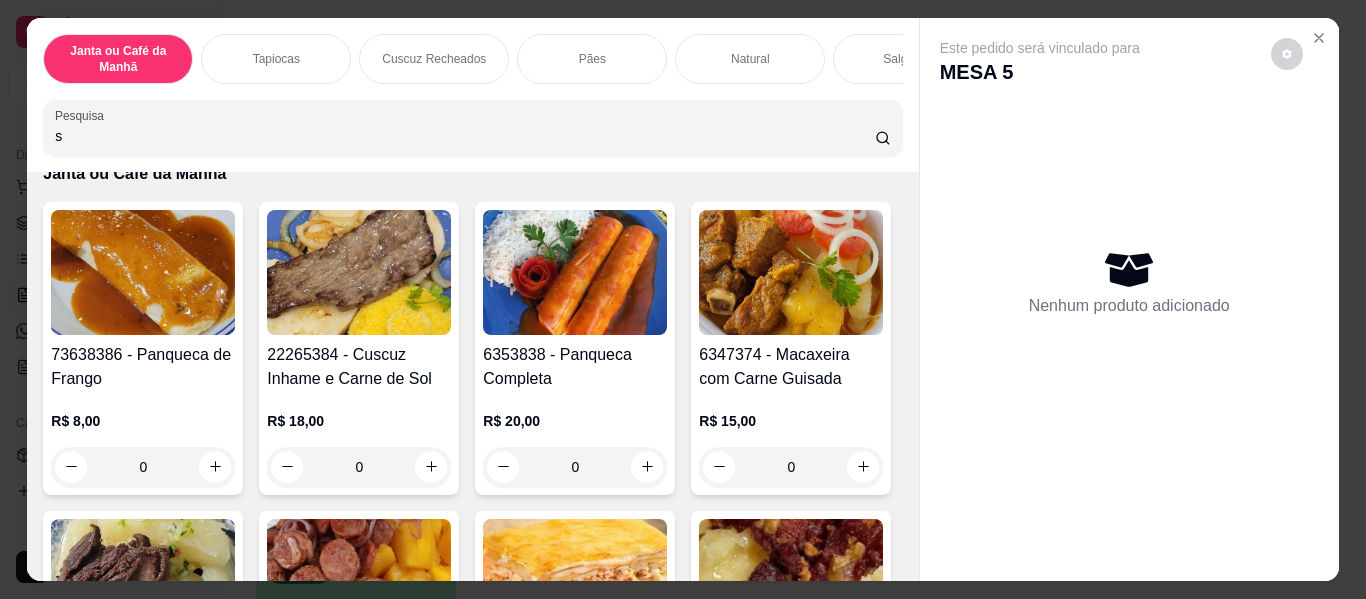 type 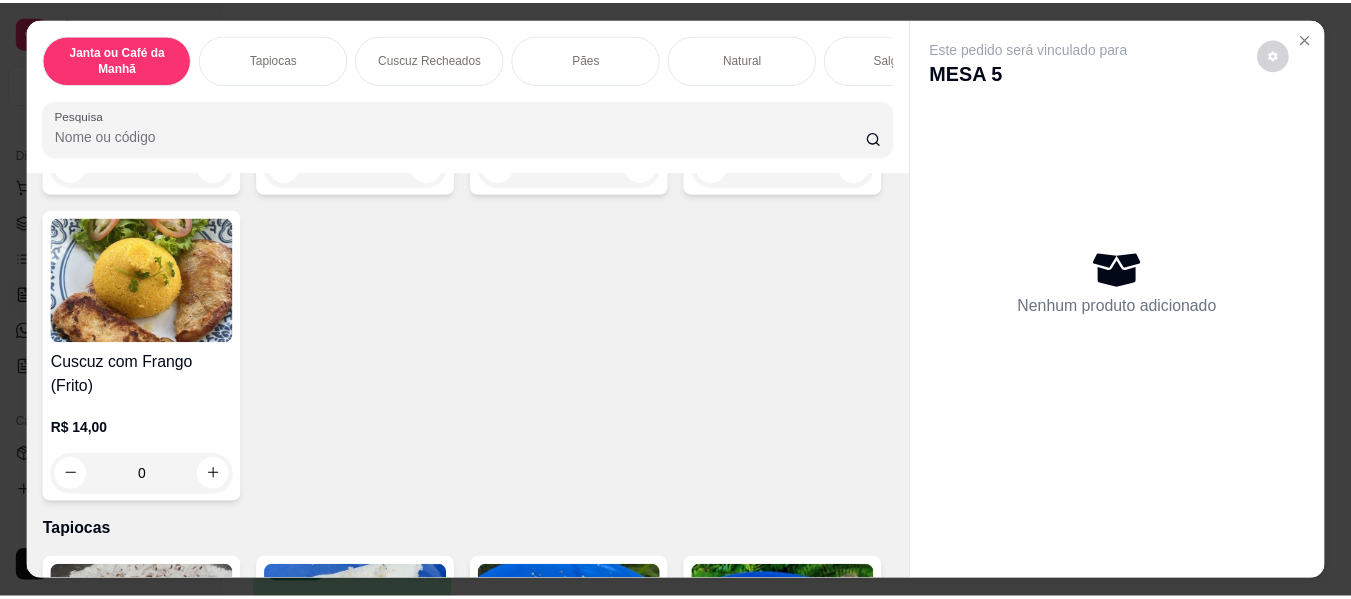 scroll, scrollTop: 100, scrollLeft: 0, axis: vertical 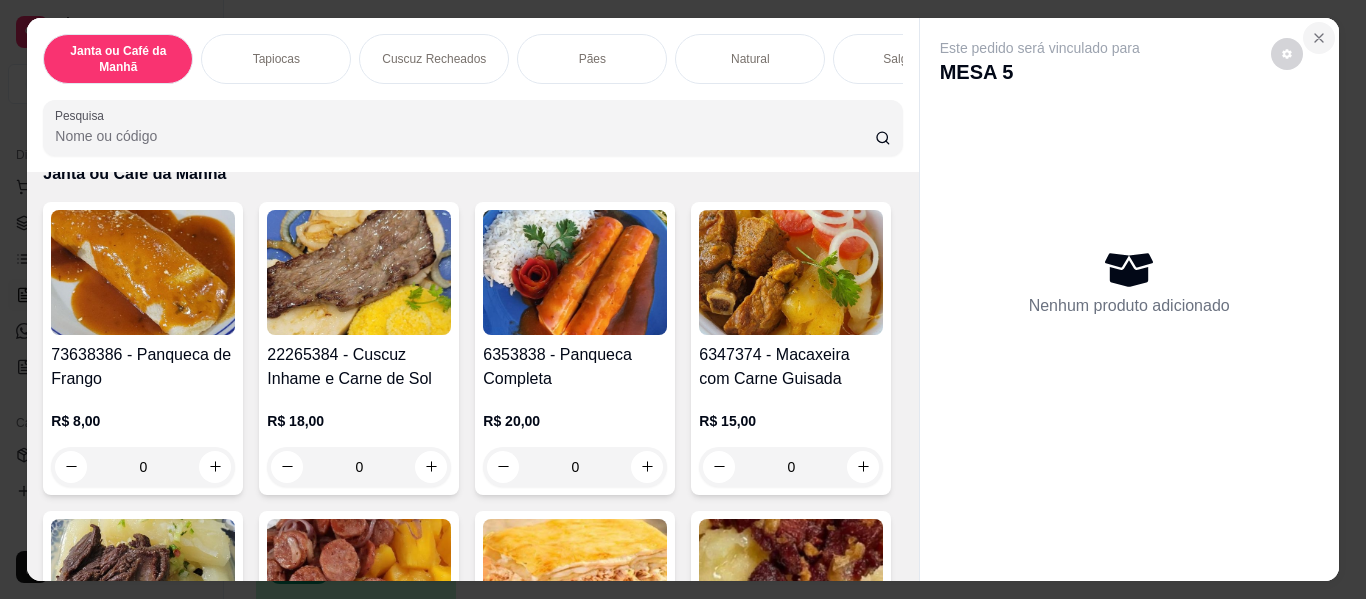click 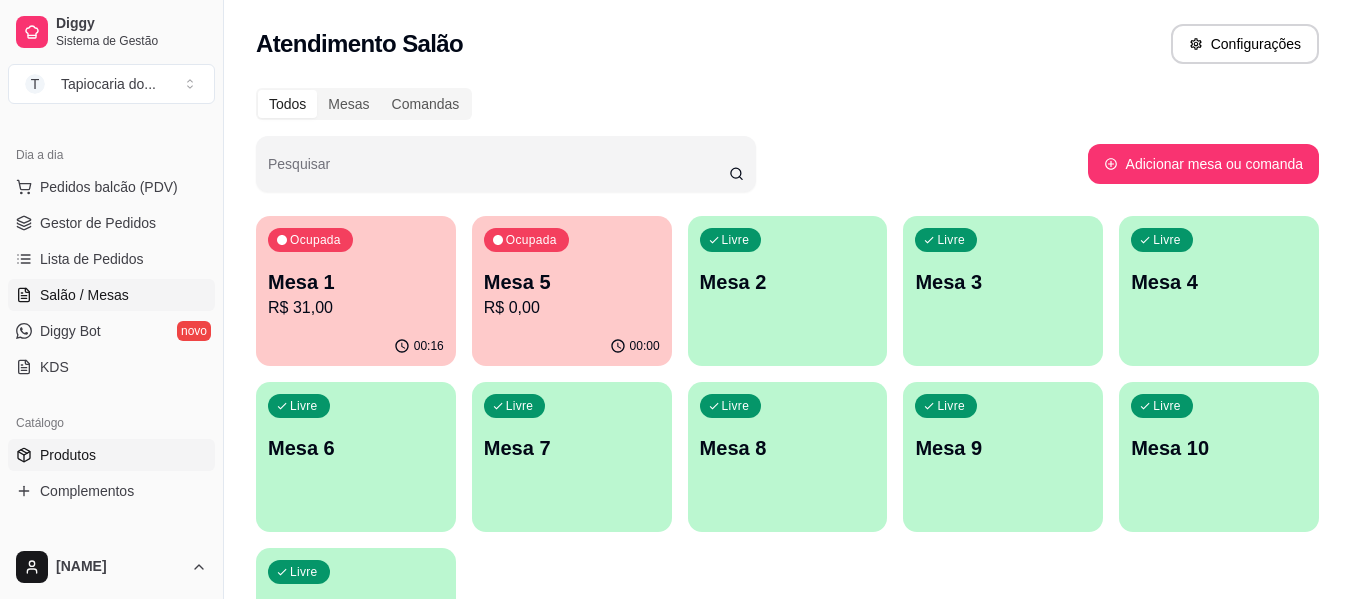 click on "Produtos" at bounding box center [68, 455] 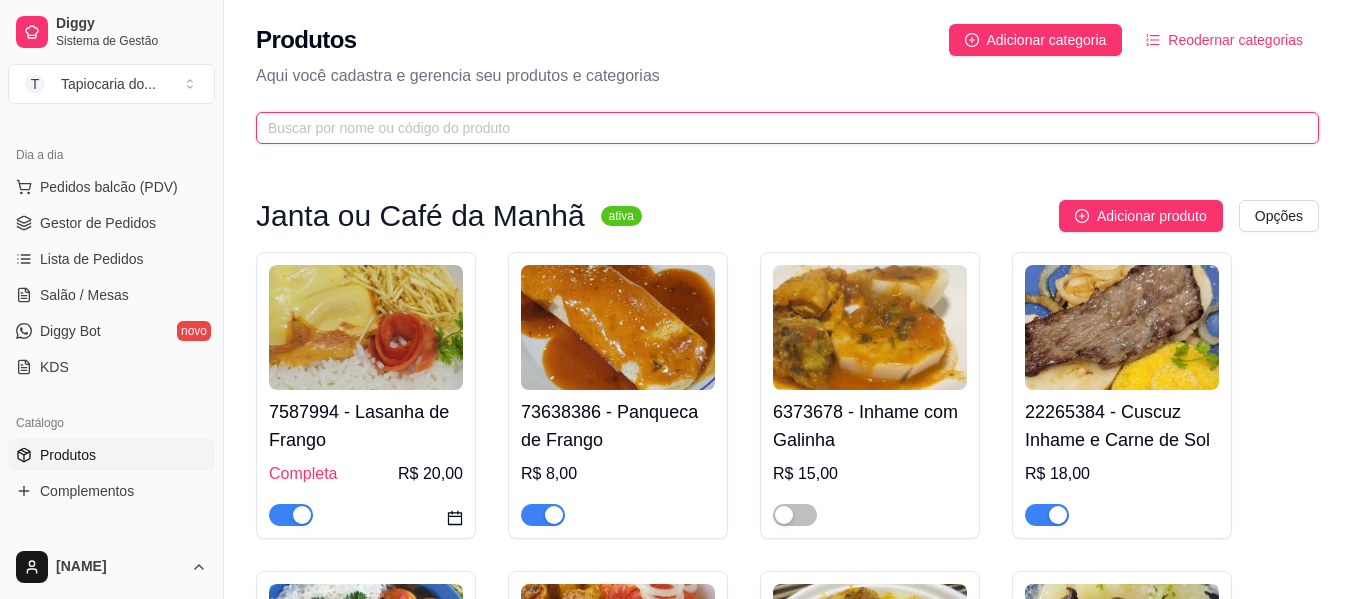 click at bounding box center [779, 128] 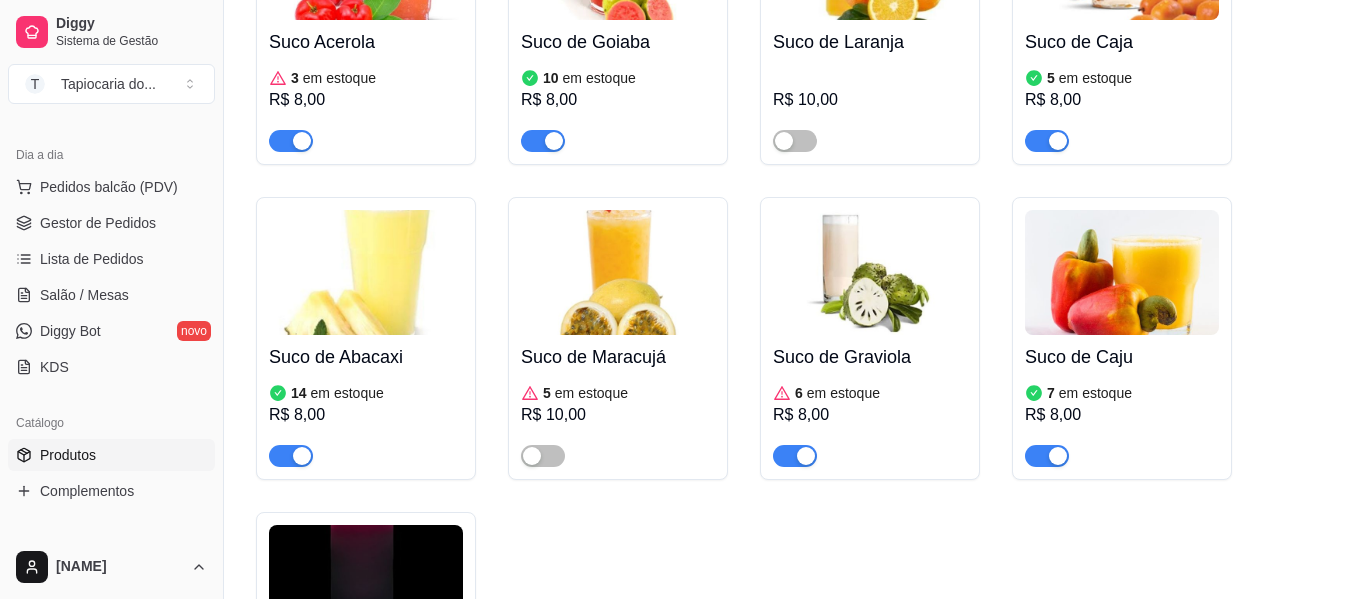 scroll, scrollTop: 400, scrollLeft: 0, axis: vertical 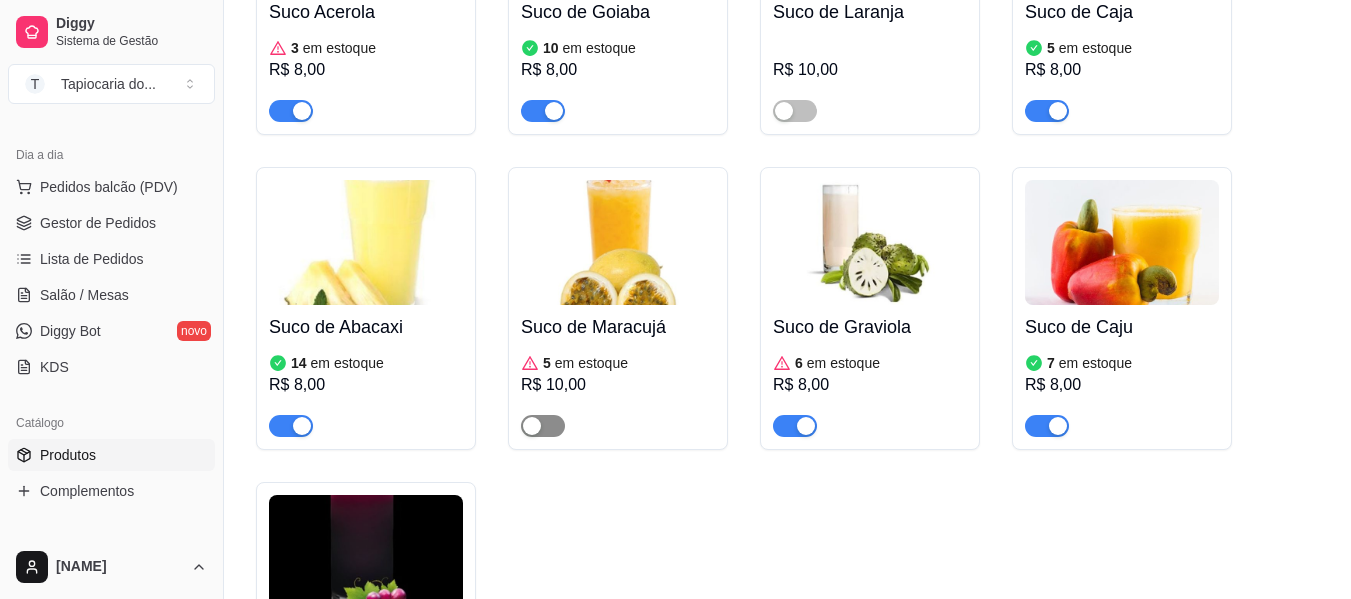 type on "suc" 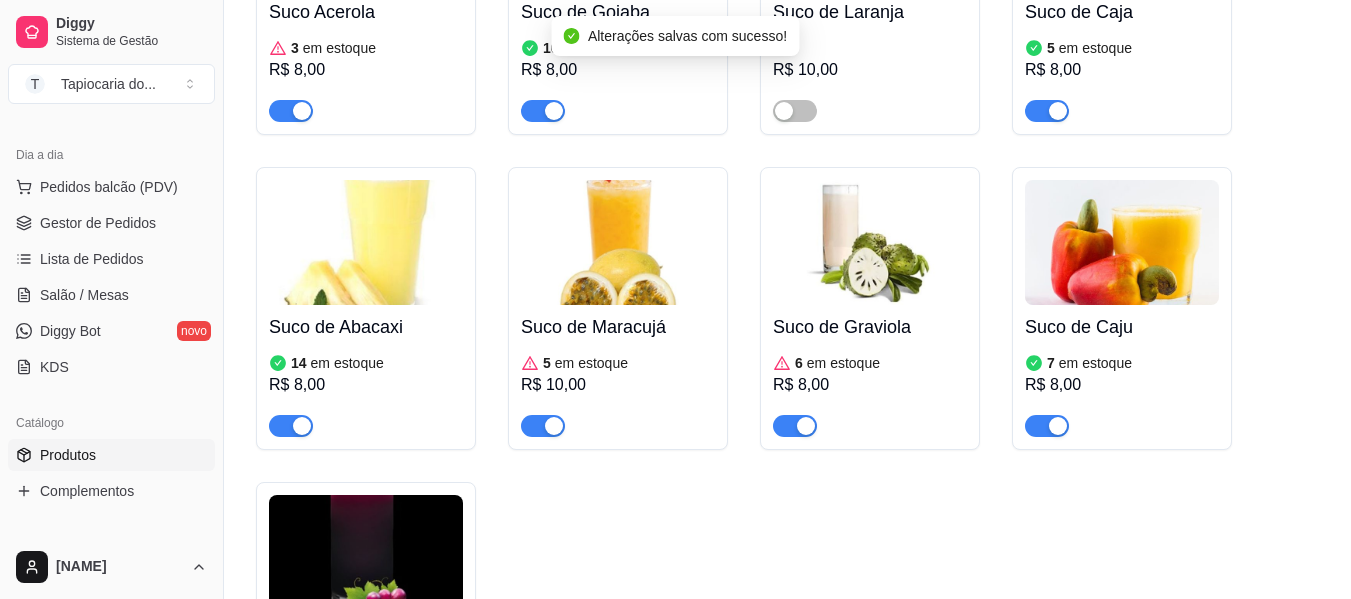 click on "Suco de Maracujá   5 em estoque R$ 10,00" at bounding box center [618, 371] 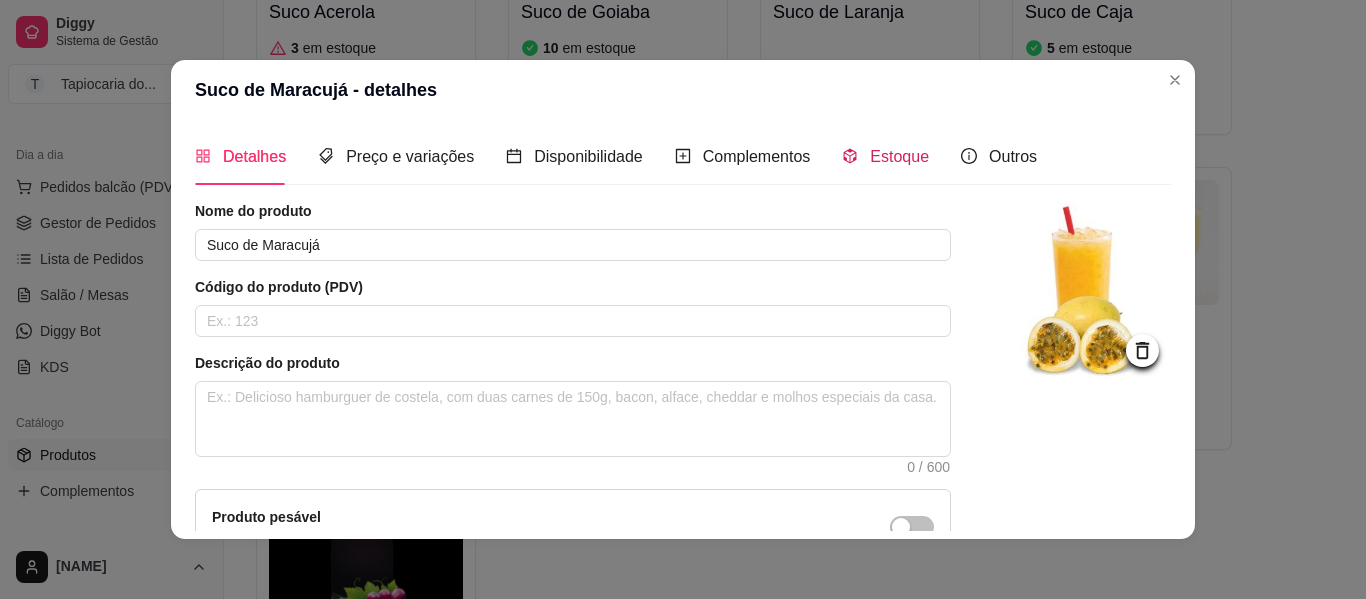 click on "Estoque" at bounding box center (899, 156) 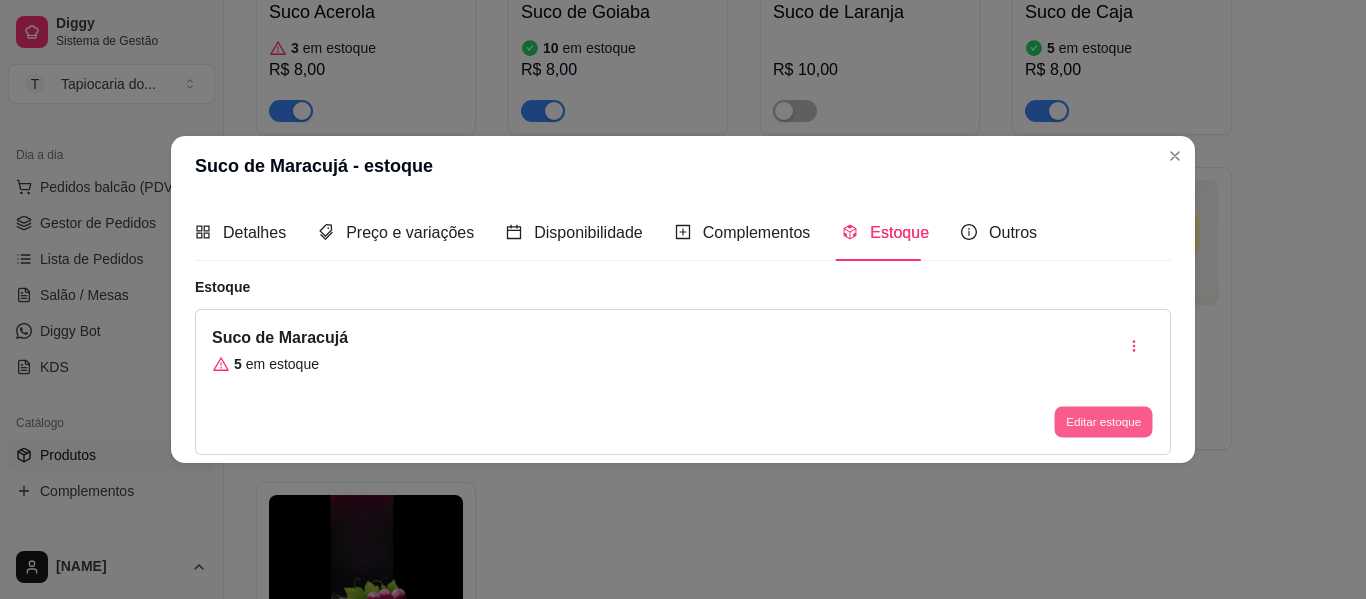 click on "Editar estoque" at bounding box center (1103, 422) 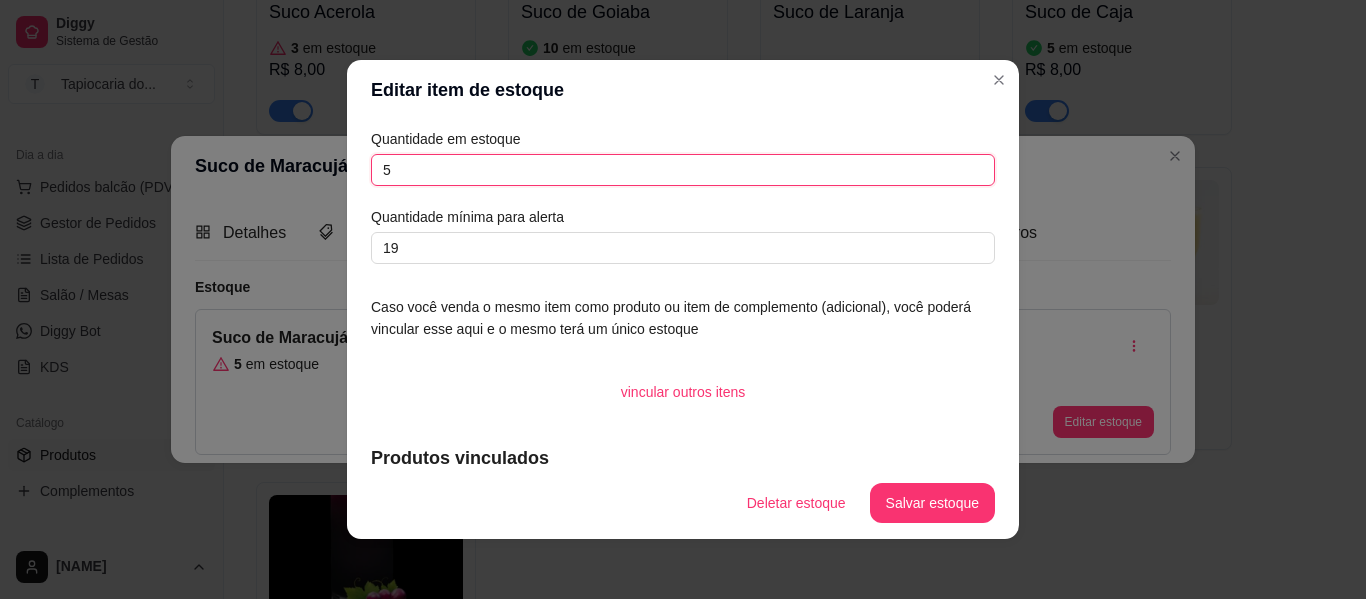click on "5" at bounding box center [683, 170] 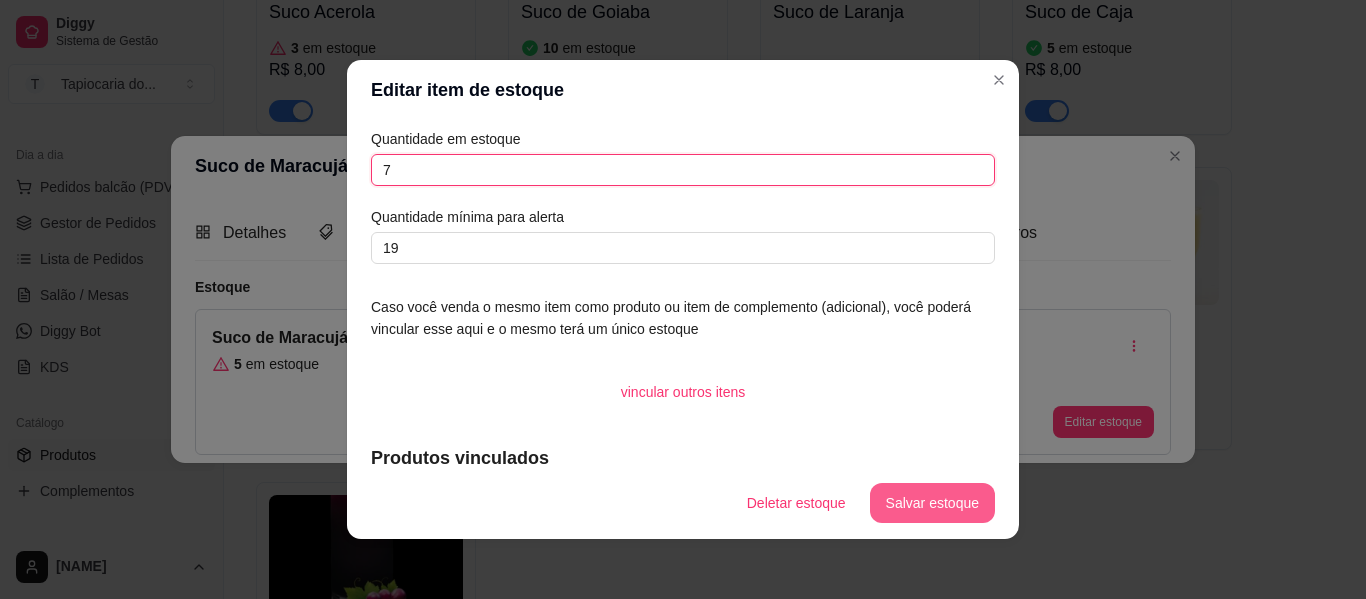 type on "7" 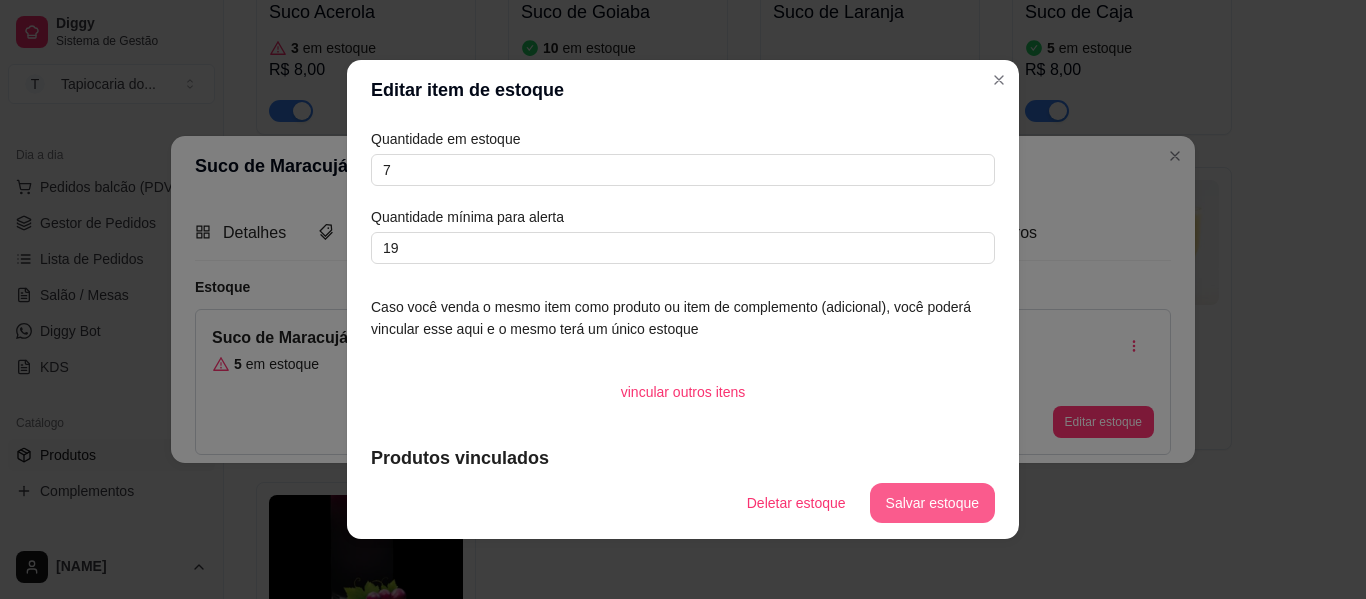 click on "Salvar estoque" at bounding box center (932, 503) 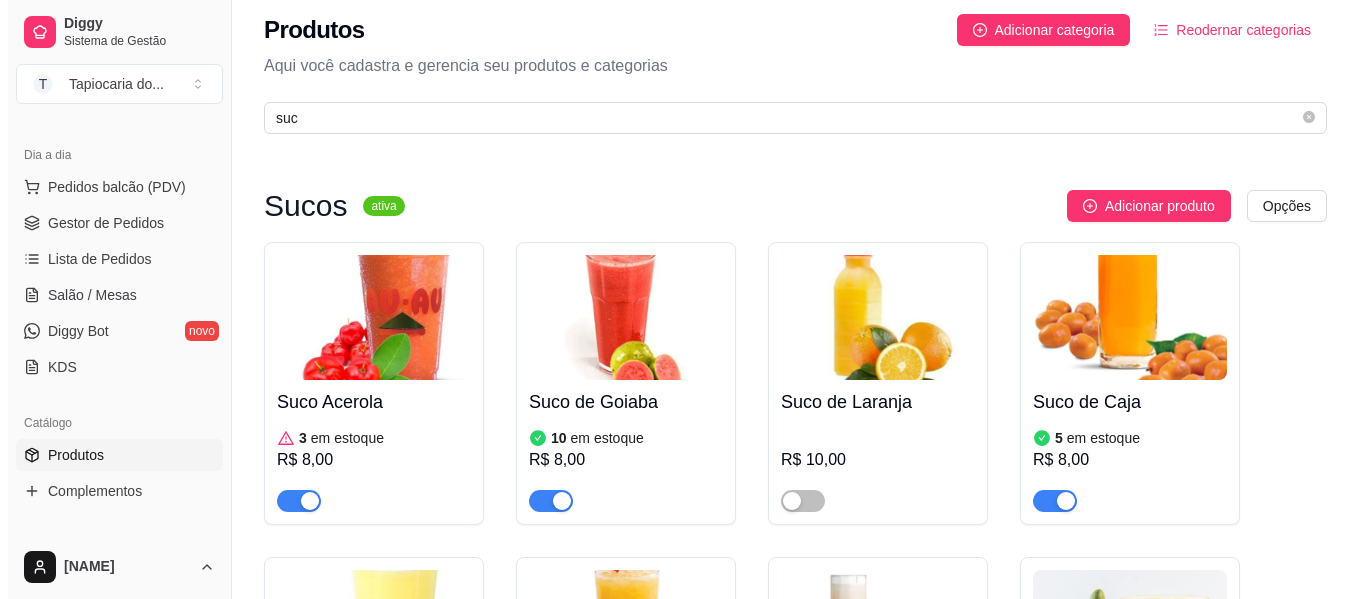 scroll, scrollTop: 0, scrollLeft: 0, axis: both 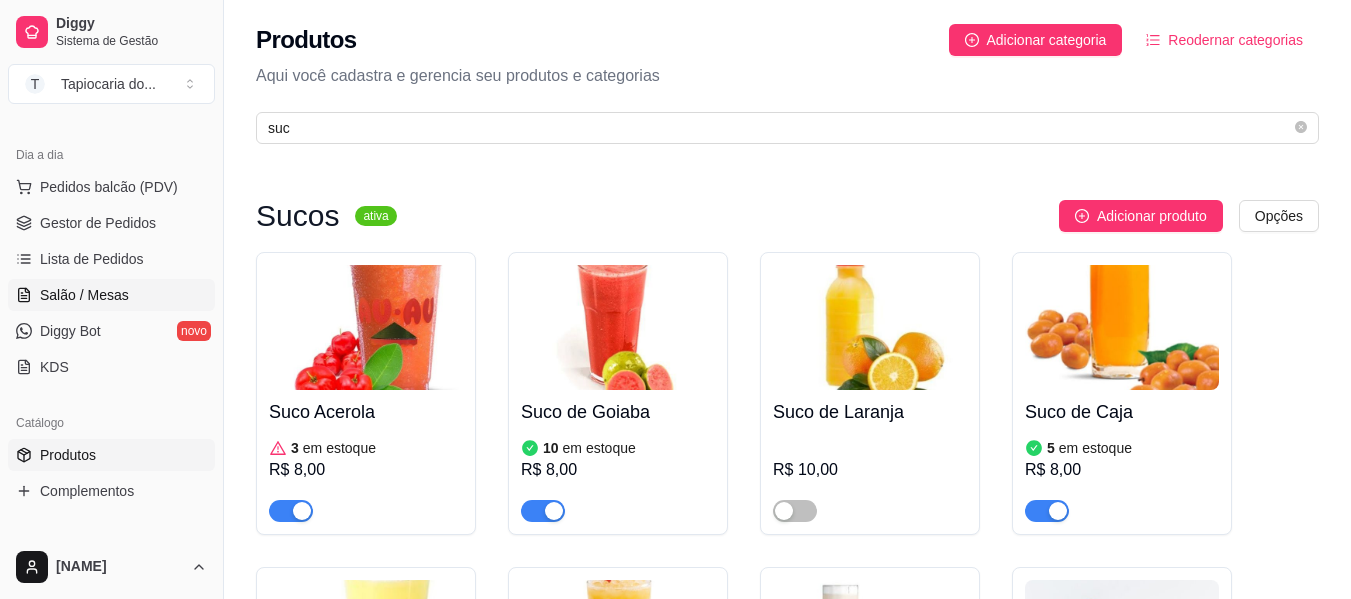 click on "Salão / Mesas" at bounding box center (84, 295) 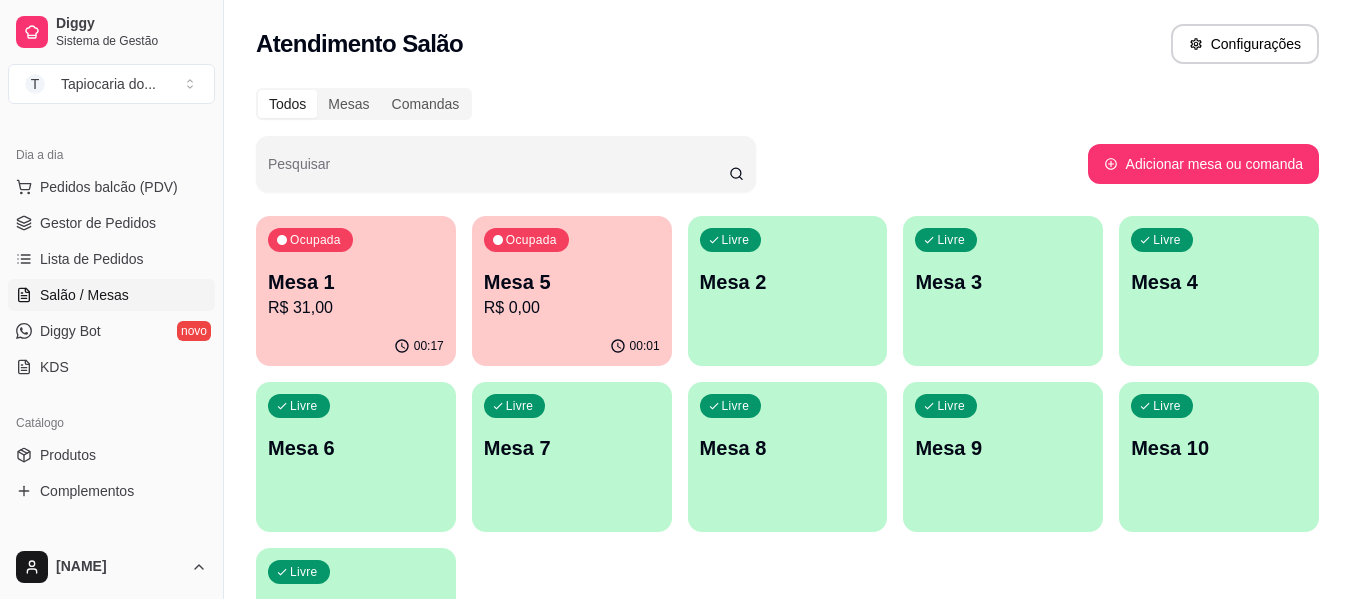 click on "Ocupada Mesa 5 R$ 0,00" at bounding box center (572, 271) 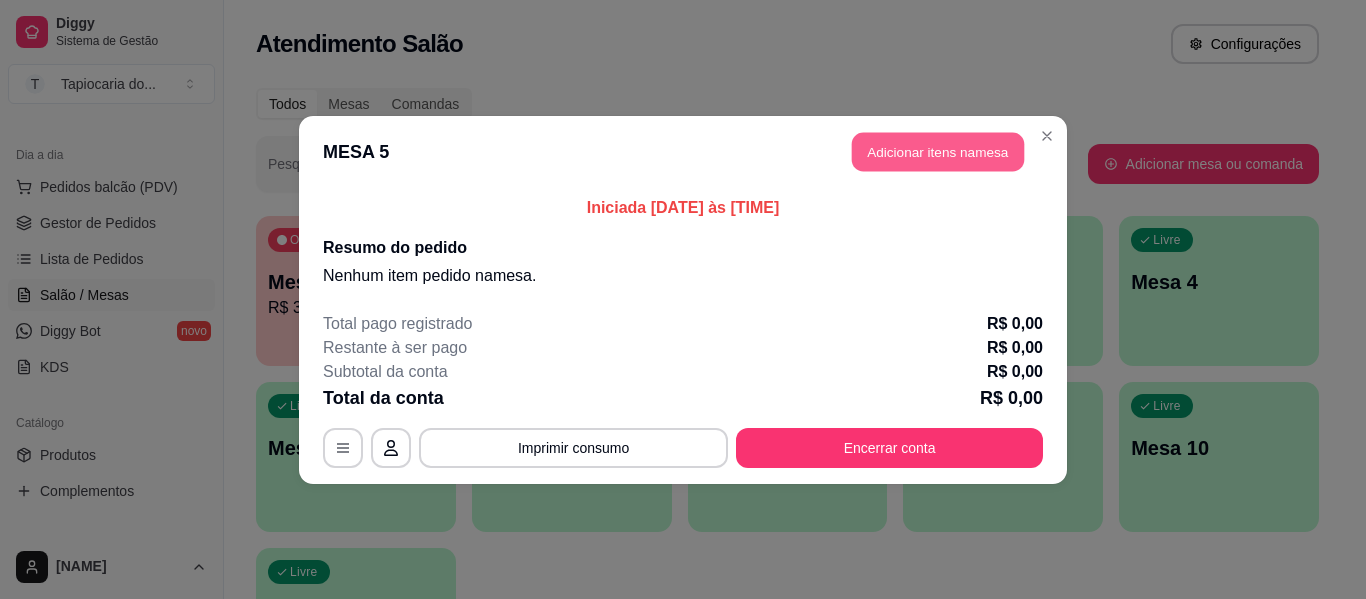 click on "Adicionar itens na  mesa" at bounding box center (938, 151) 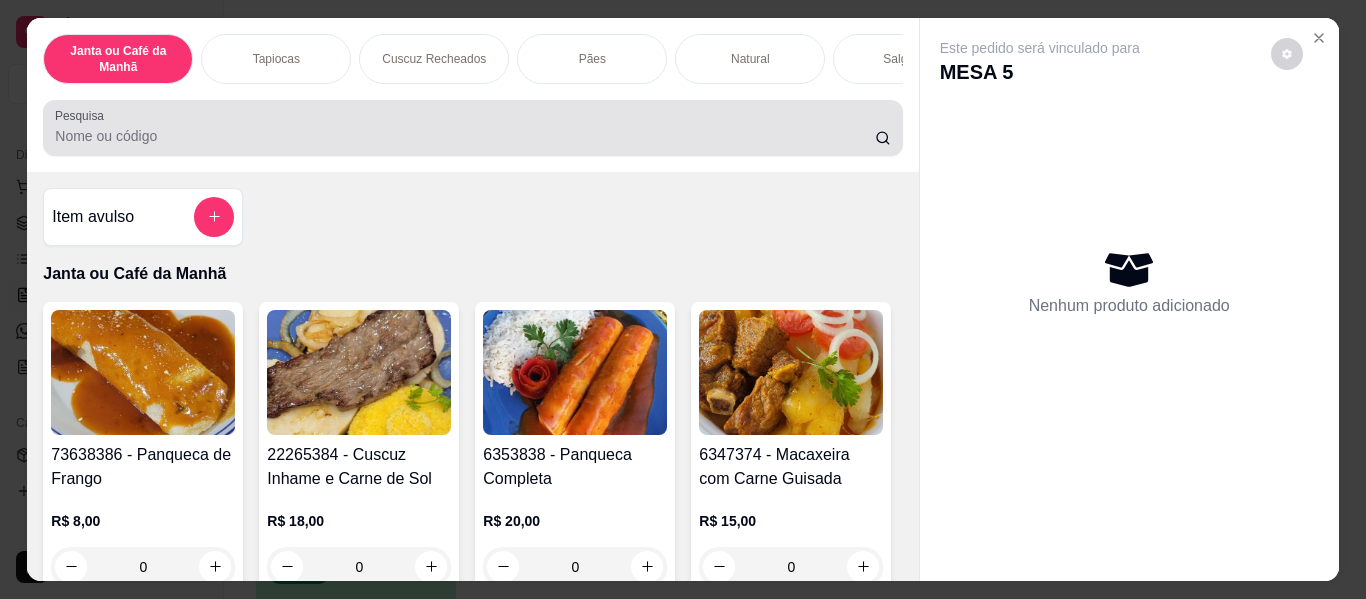click at bounding box center (472, 128) 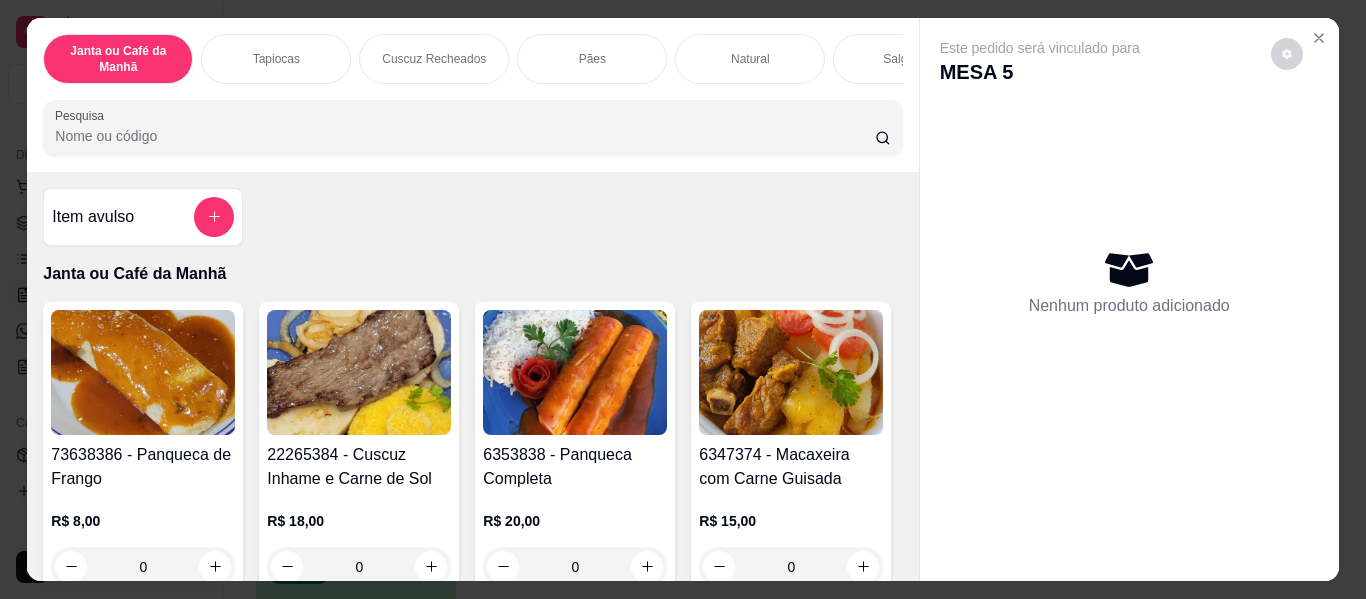 type on "e" 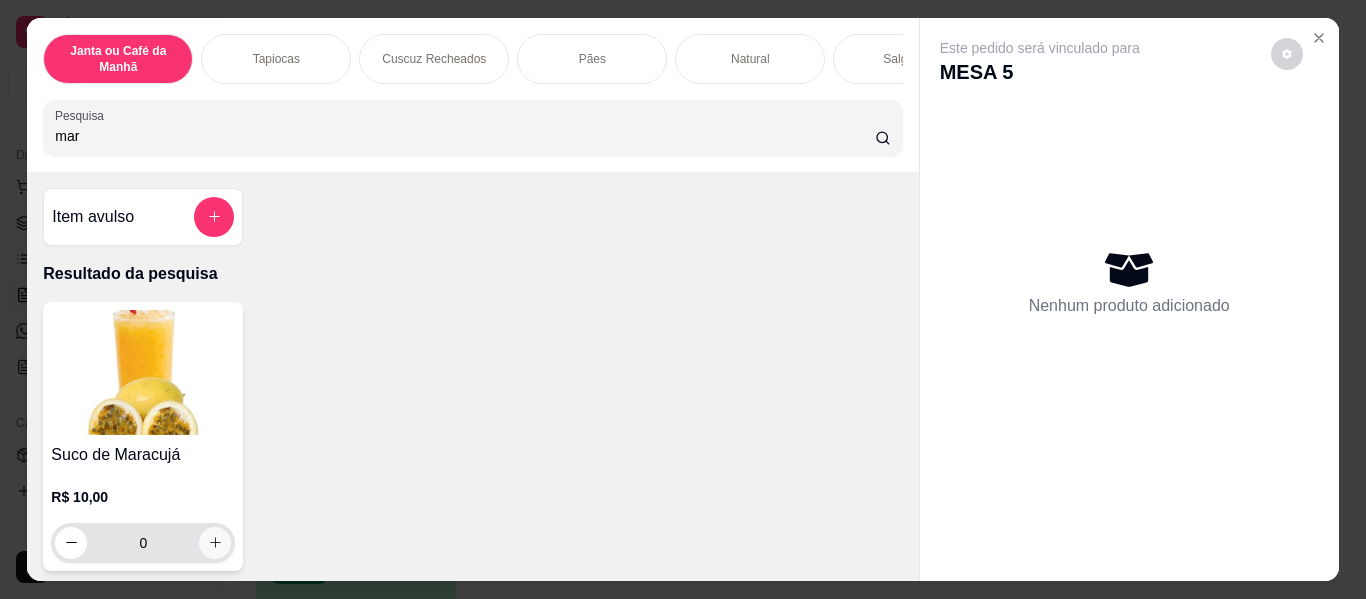 type on "mar" 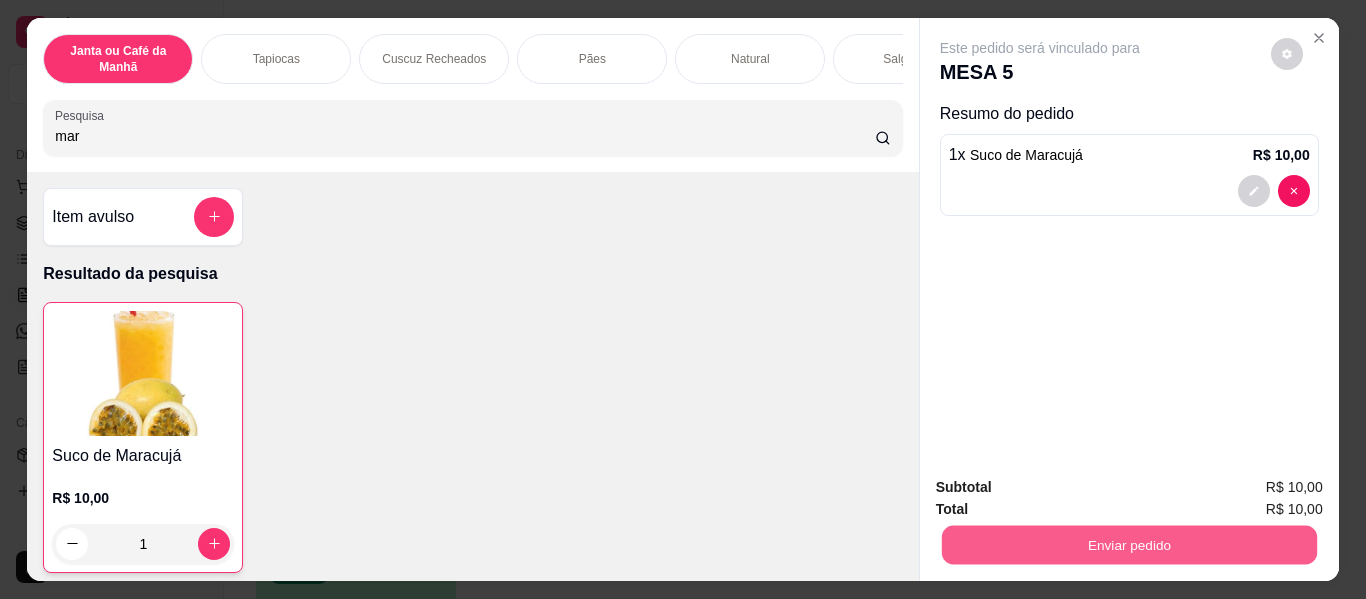 click on "Enviar pedido" at bounding box center (1128, 545) 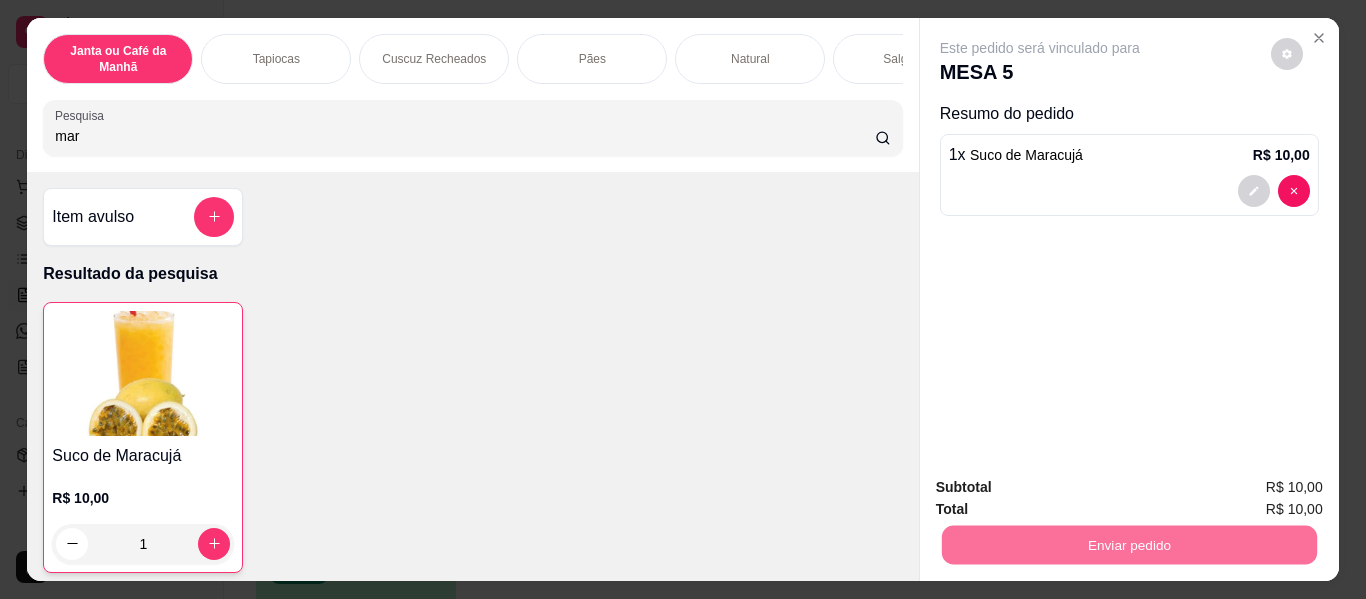 click on "Não registrar e enviar pedido" at bounding box center (1063, 489) 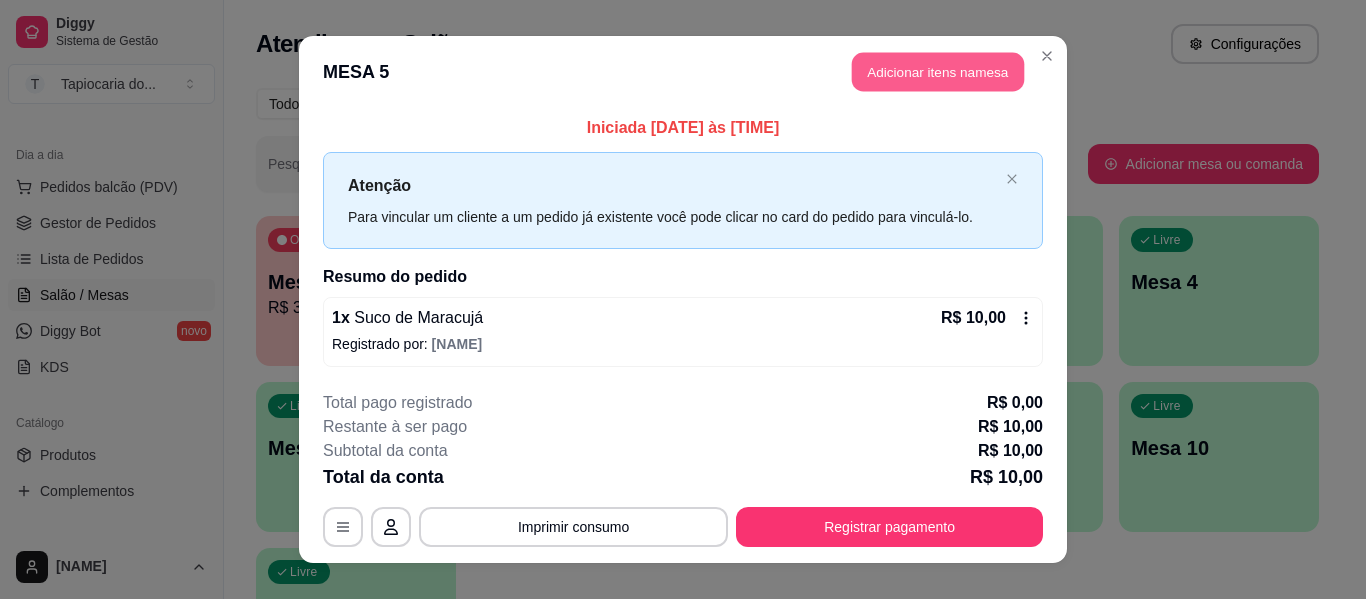 click on "Adicionar itens na  mesa" at bounding box center (938, 72) 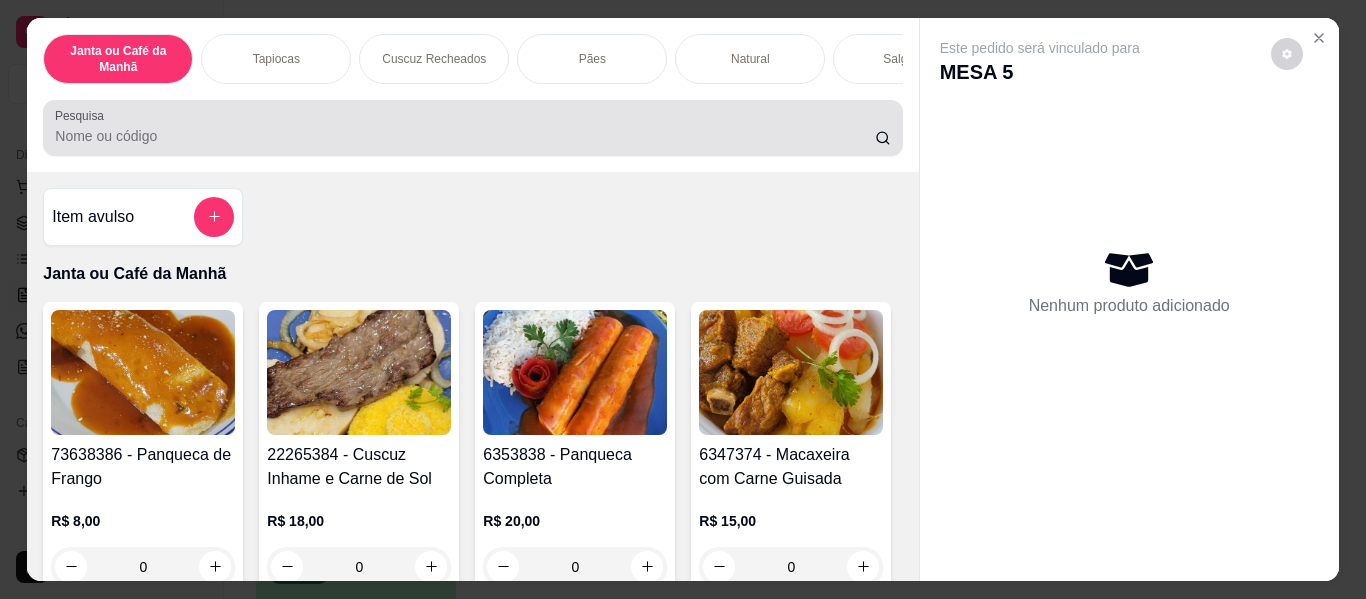 click on "Pesquisa" at bounding box center (465, 136) 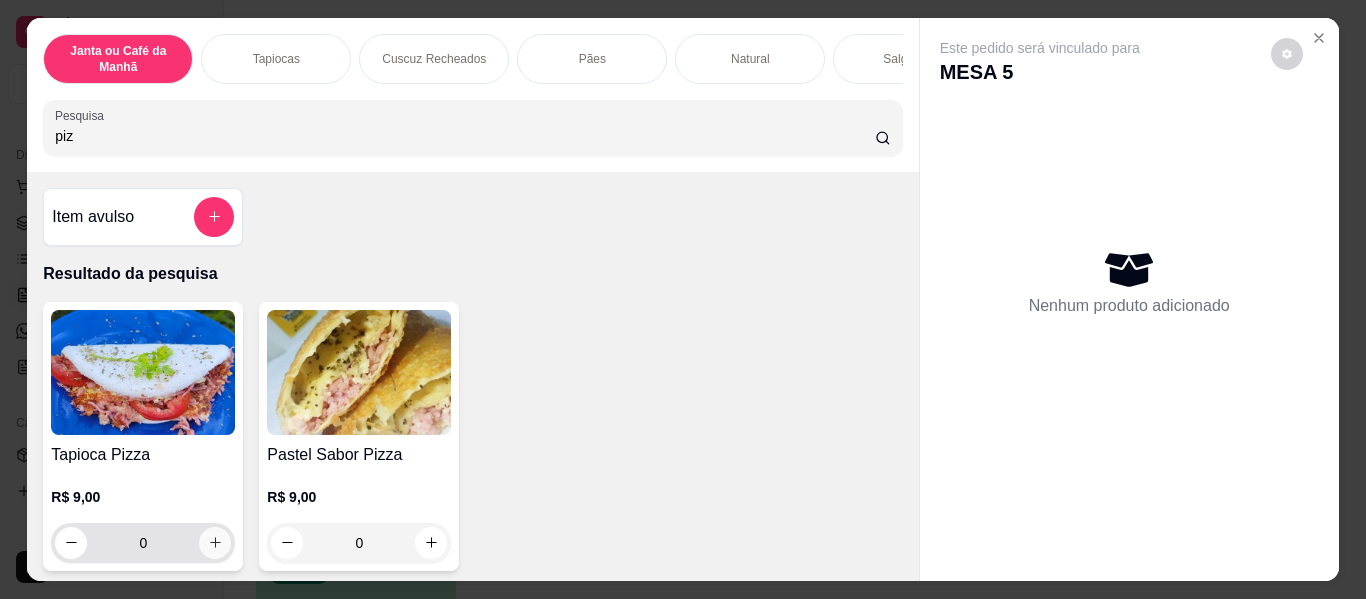 type on "piz" 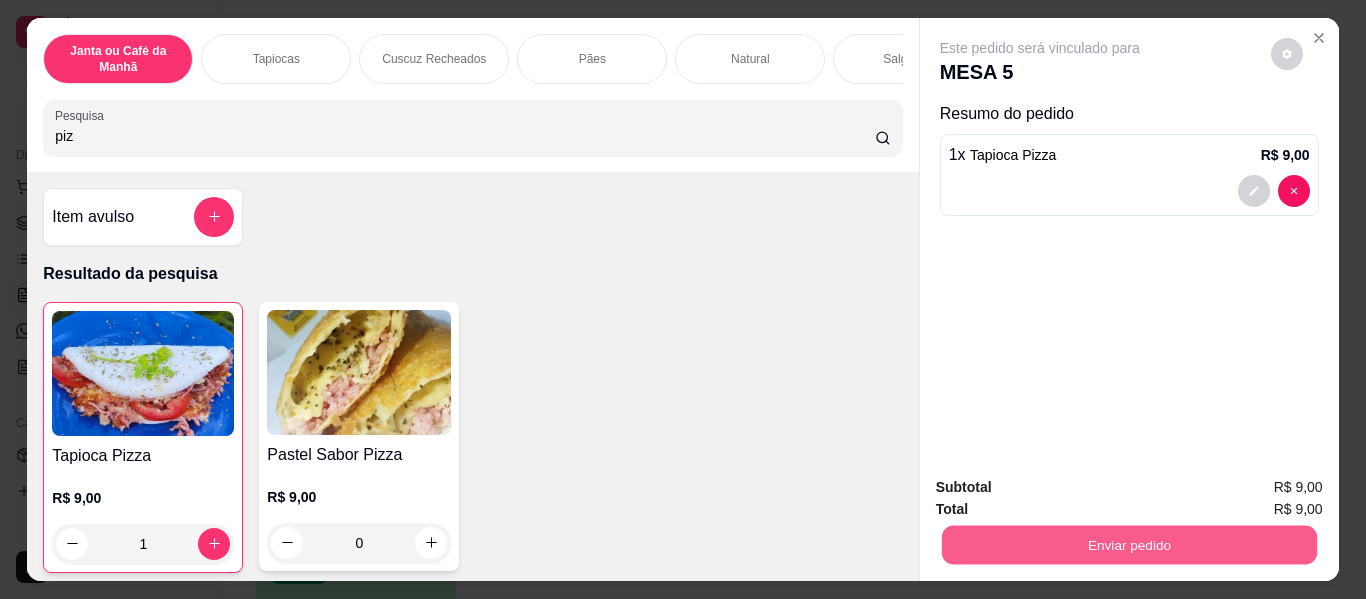click on "Enviar pedido" at bounding box center (1128, 545) 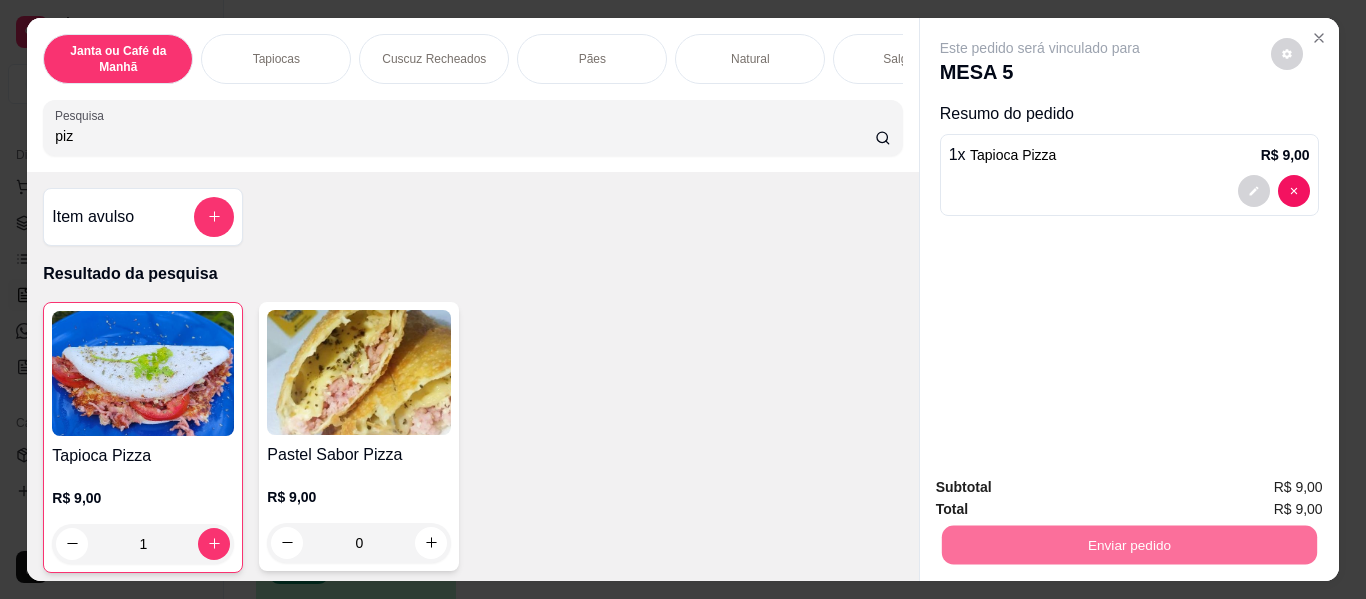 click on "Não registrar e enviar pedido" at bounding box center (1063, 489) 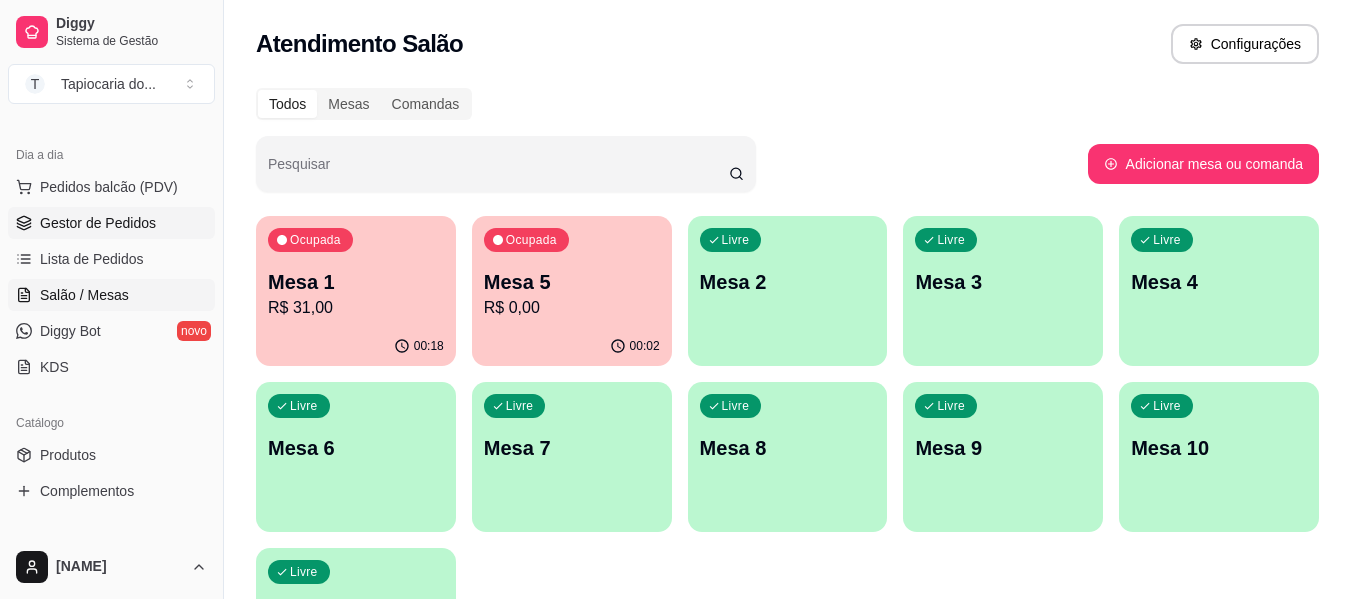 click on "Gestor de Pedidos" at bounding box center [98, 223] 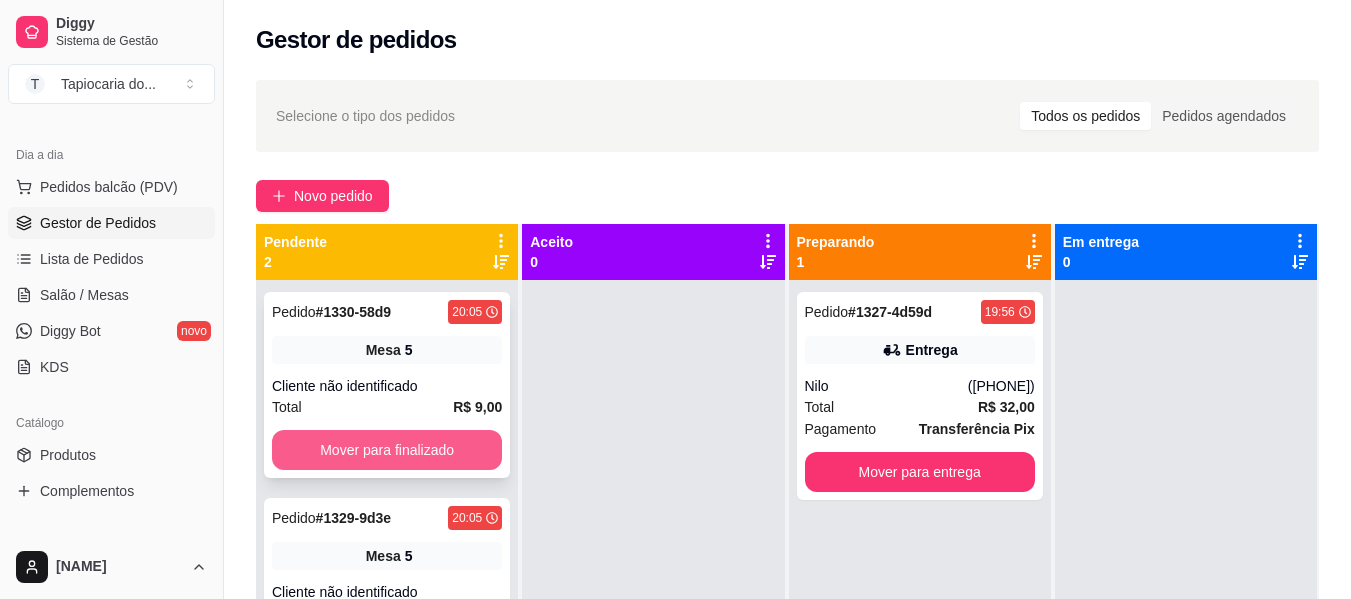 click on "Mover para finalizado" at bounding box center (387, 450) 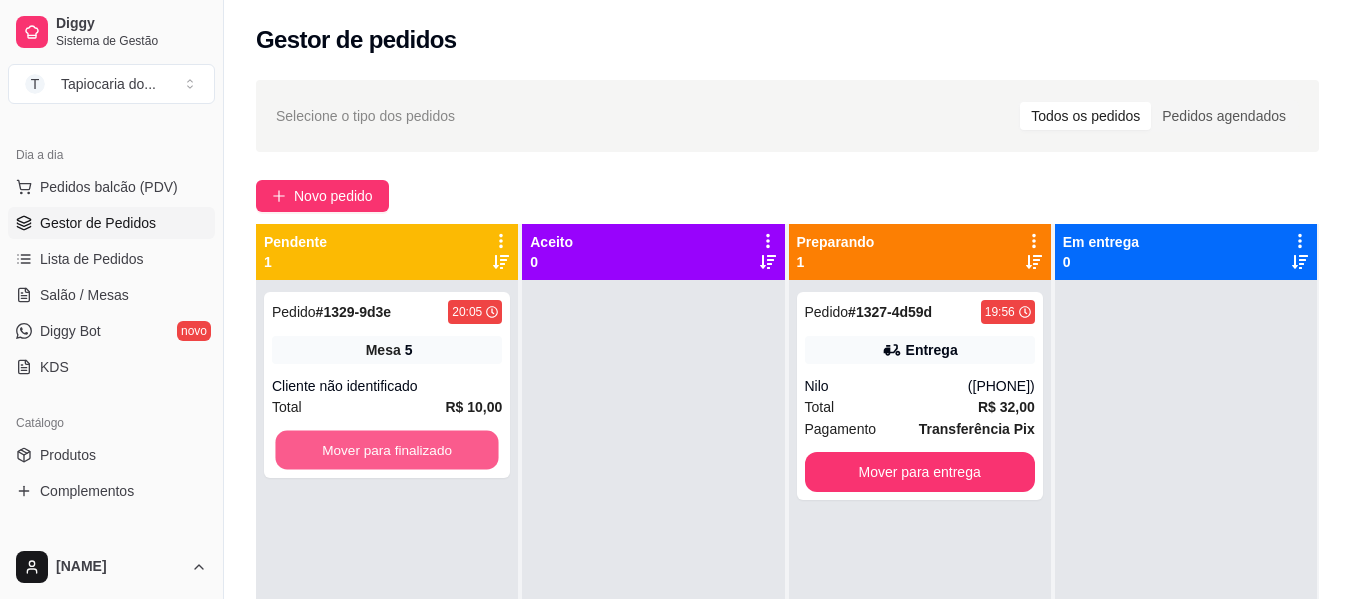 click on "Mover para finalizado" at bounding box center [386, 450] 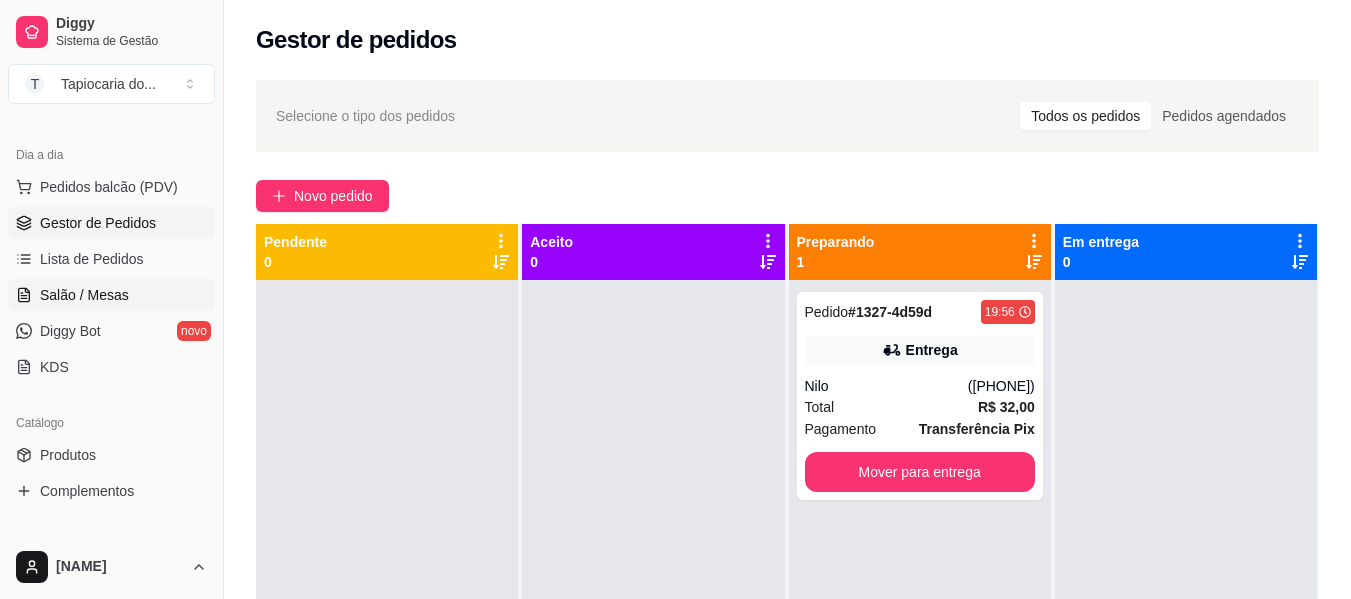 click on "Salão / Mesas" at bounding box center (84, 295) 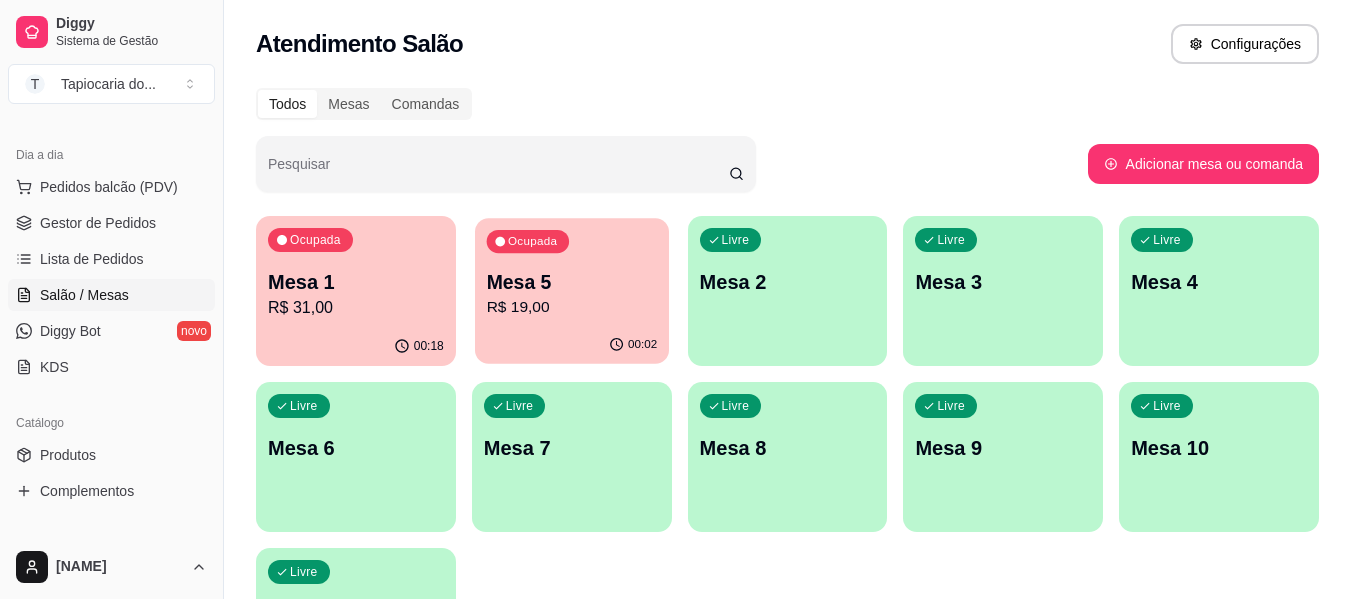 click on "00:02" at bounding box center (572, 345) 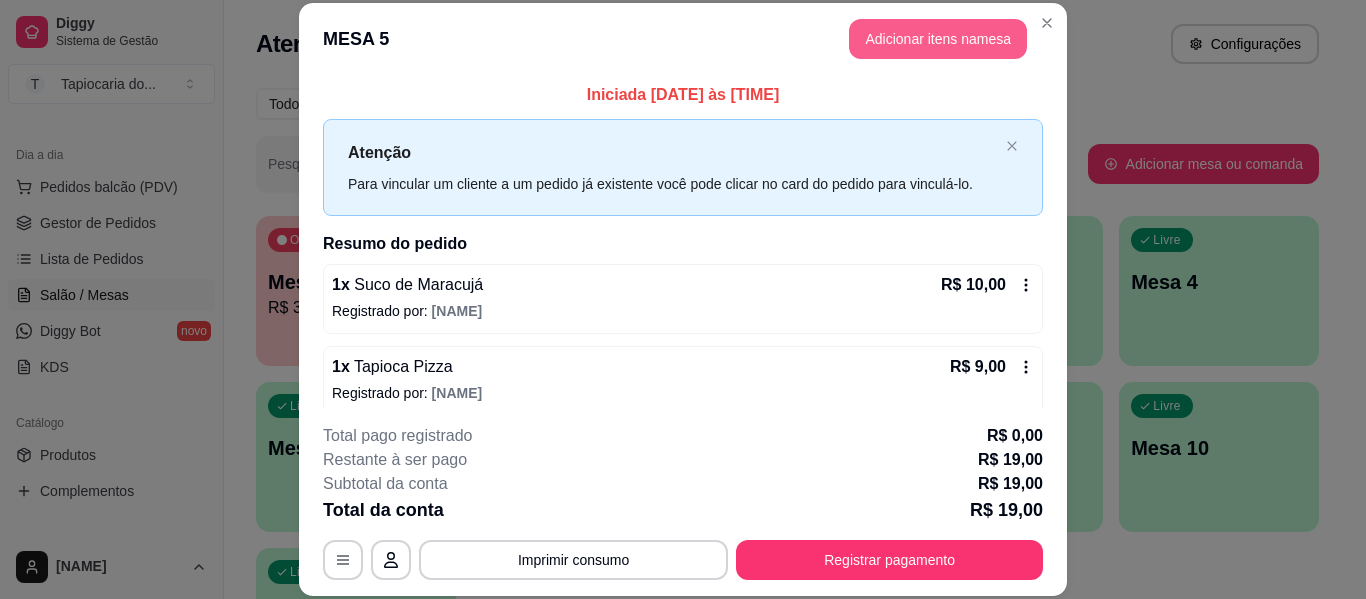 click on "Adicionar itens na  mesa" at bounding box center (938, 39) 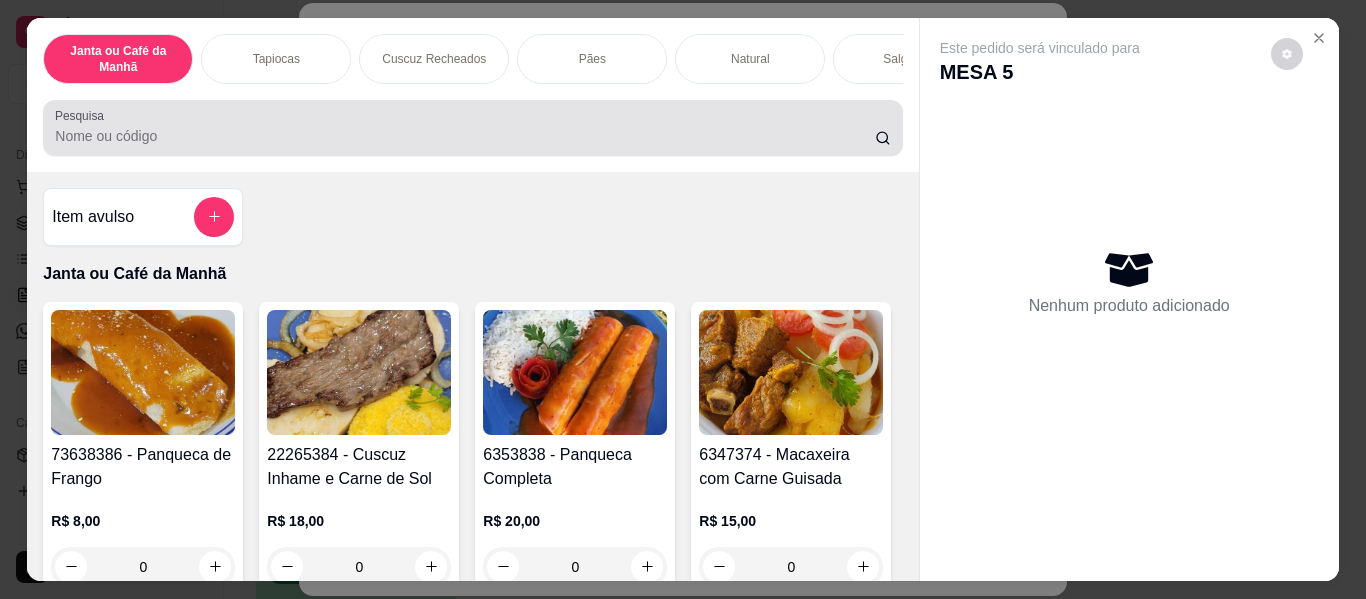 click on "Pesquisa" at bounding box center (472, 128) 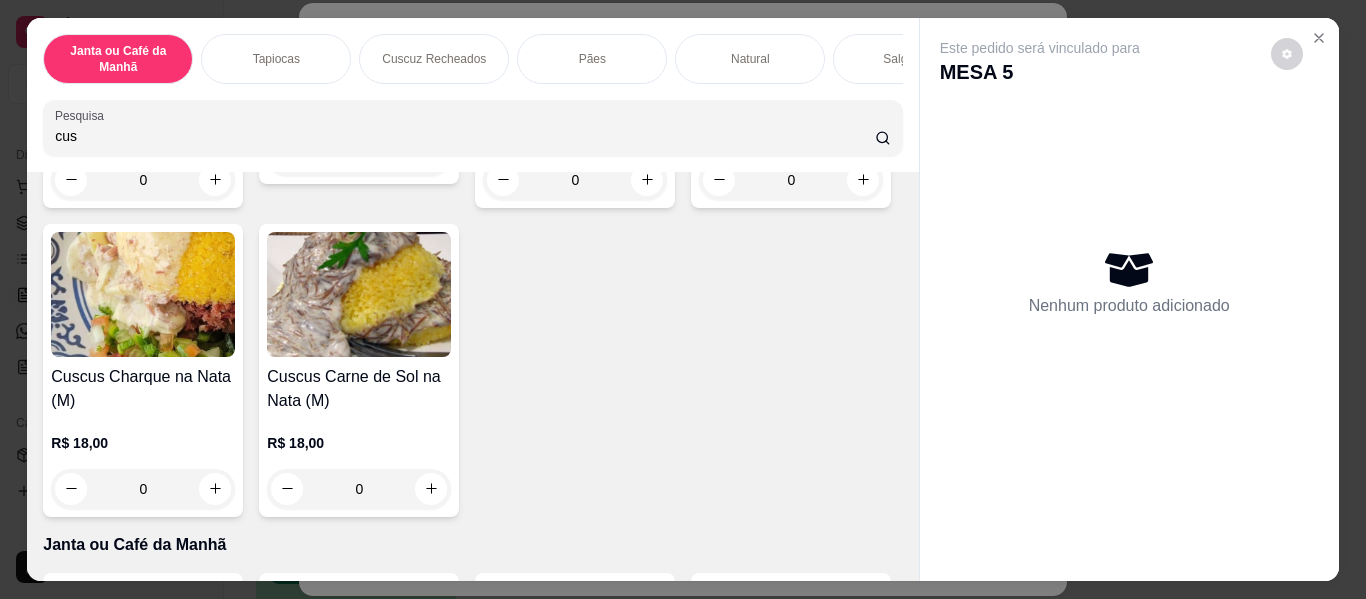 scroll, scrollTop: 1100, scrollLeft: 0, axis: vertical 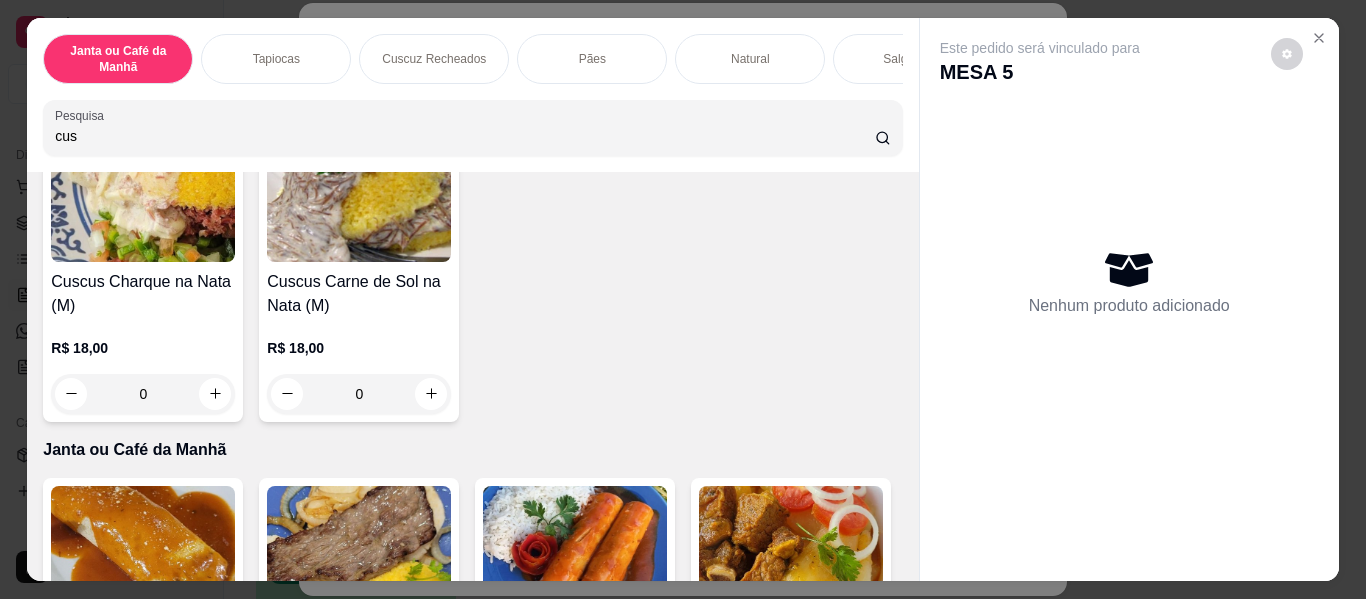 type on "cus" 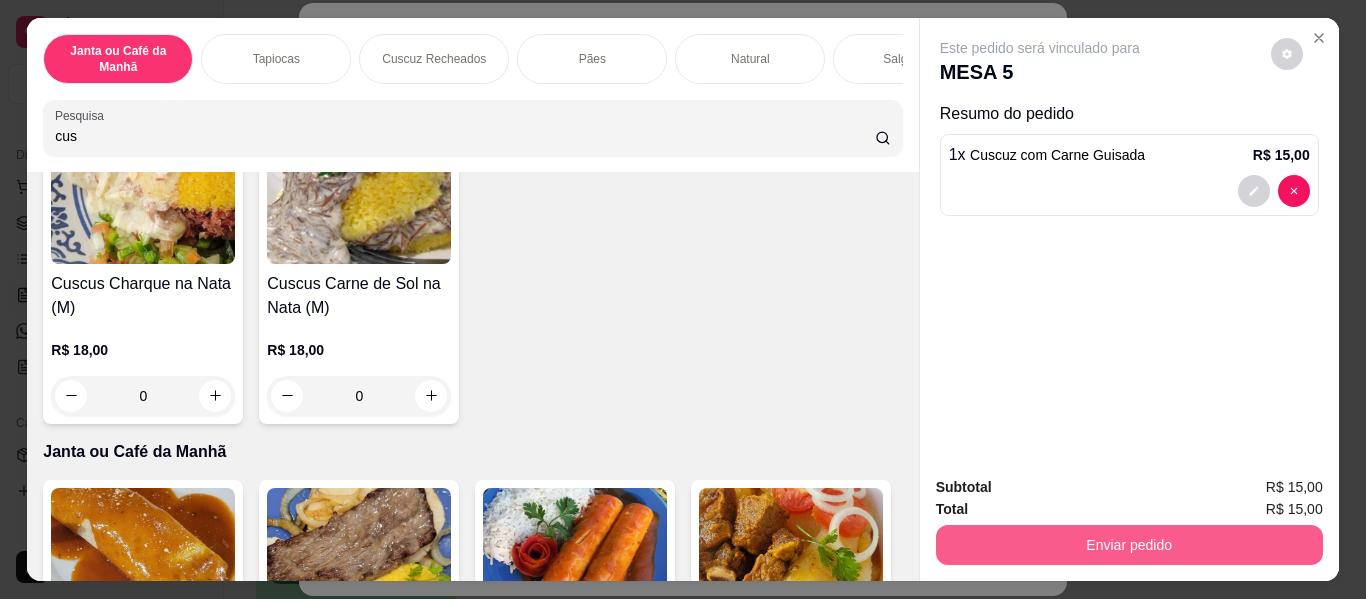 click on "Enviar pedido" at bounding box center (1129, 545) 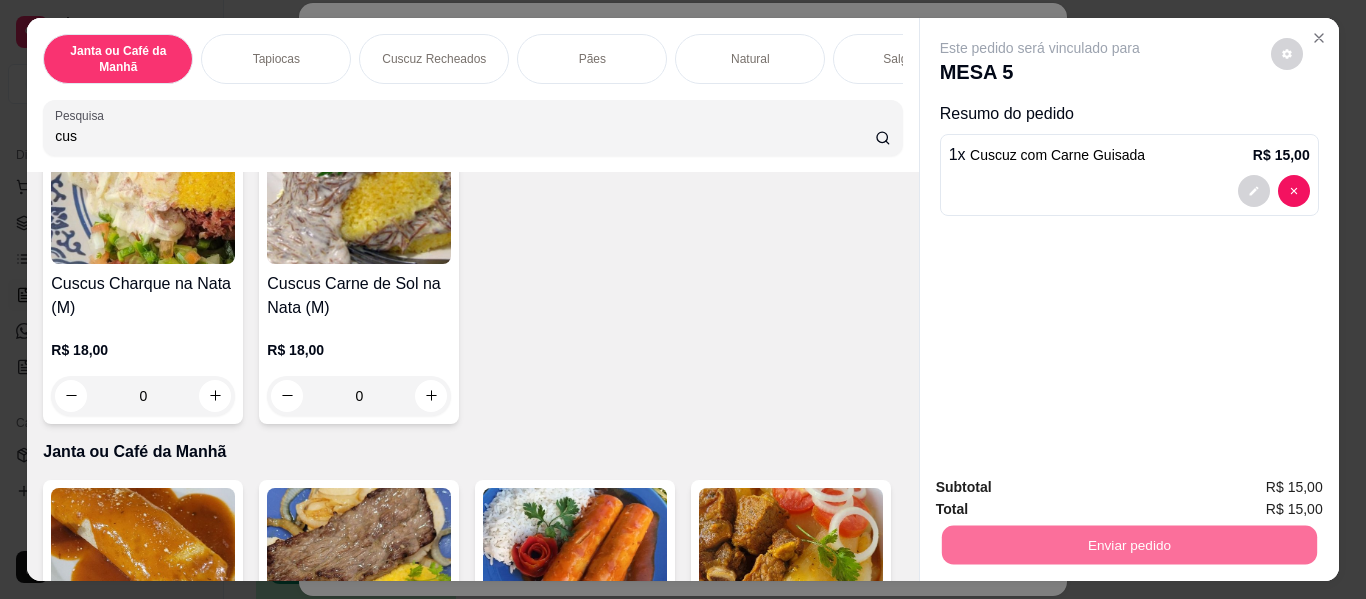 click on "Não registrar e enviar pedido" at bounding box center (1063, 487) 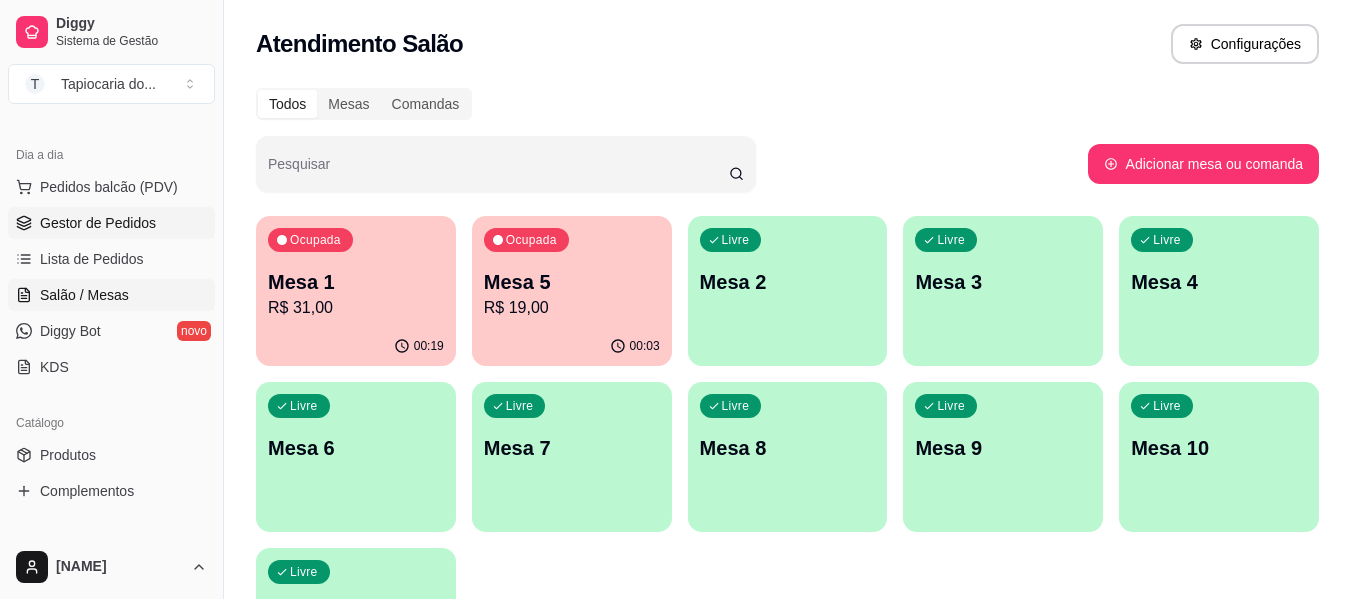 click on "Gestor de Pedidos" at bounding box center [98, 223] 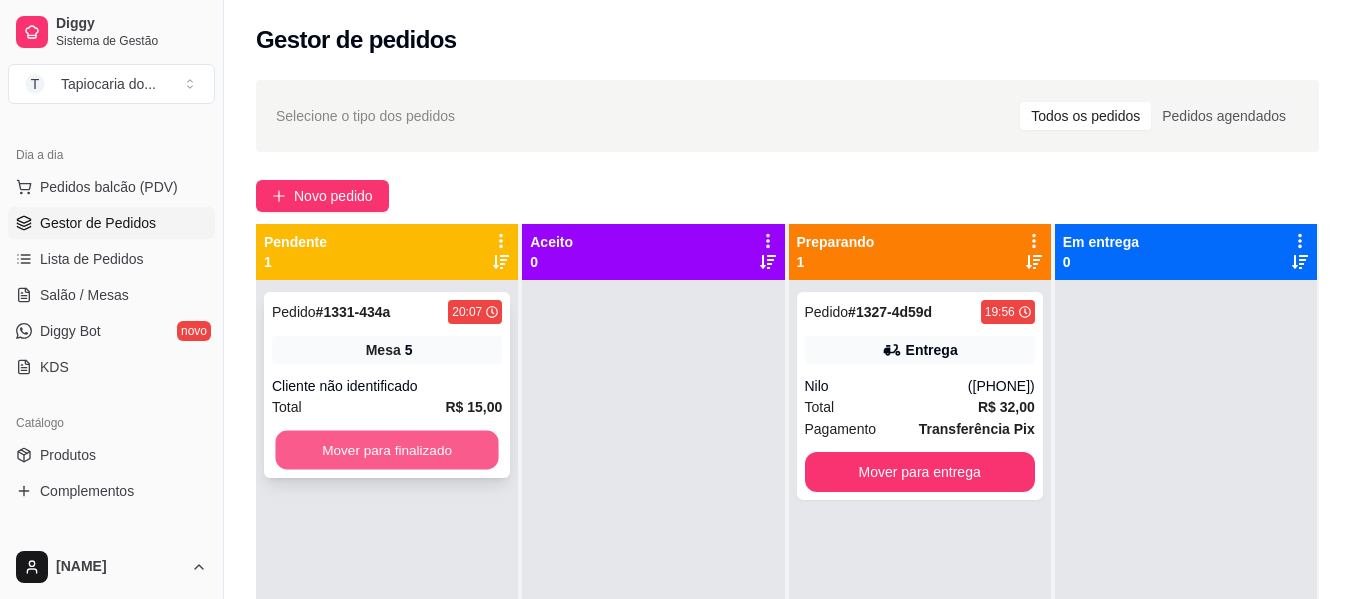 click on "Mover para finalizado" at bounding box center [386, 450] 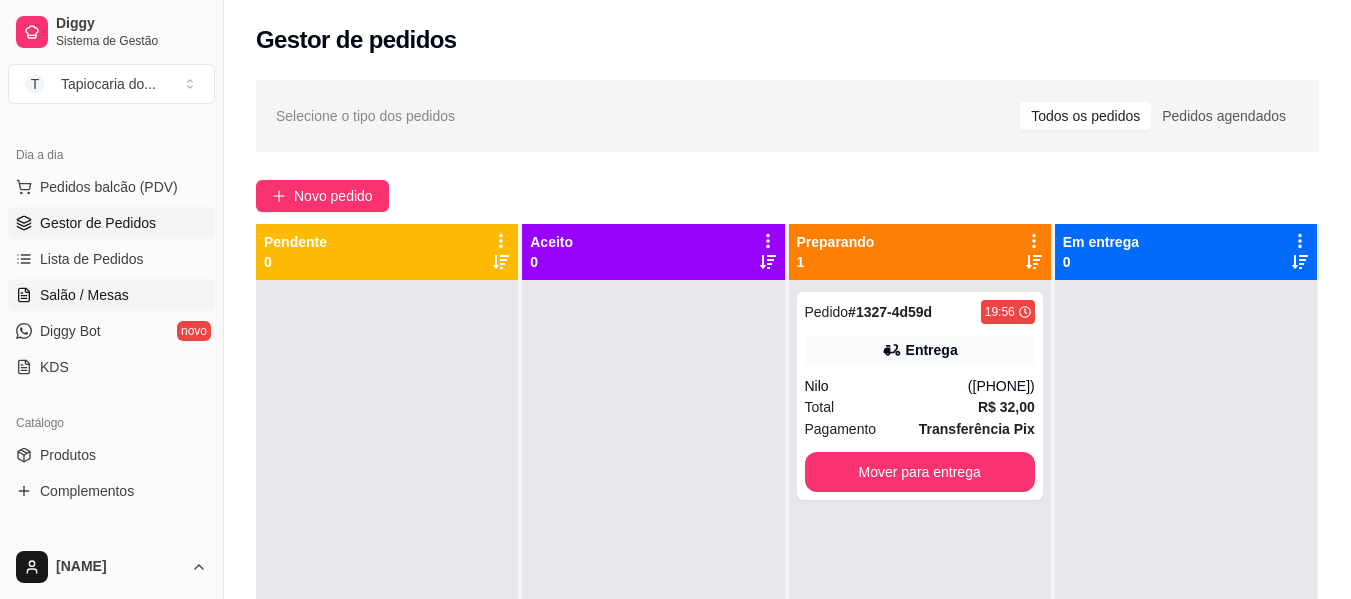 click on "Salão / Mesas" at bounding box center (84, 295) 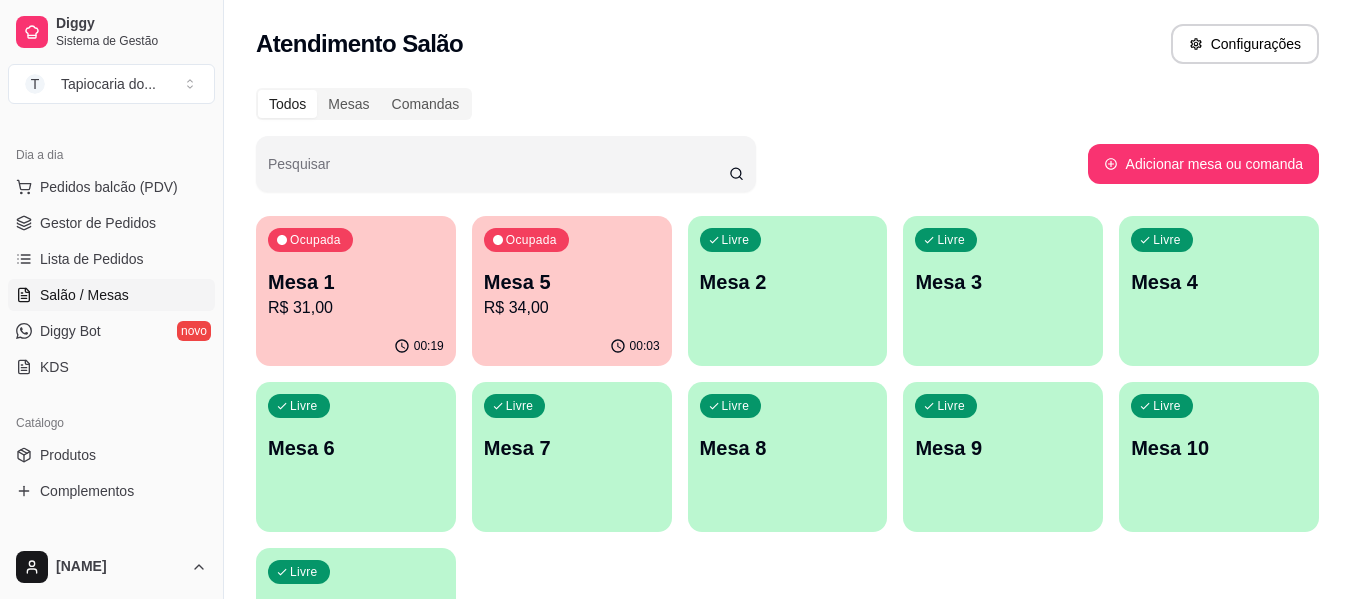 click on "Mesa 1" at bounding box center (356, 282) 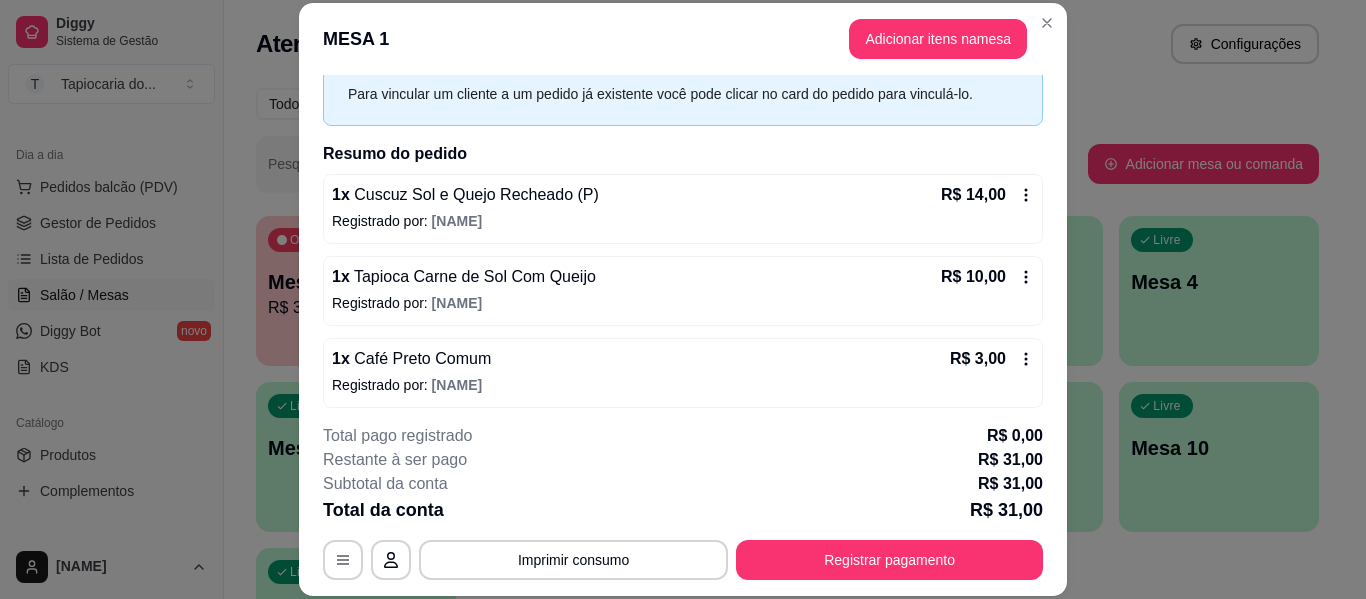 scroll, scrollTop: 180, scrollLeft: 0, axis: vertical 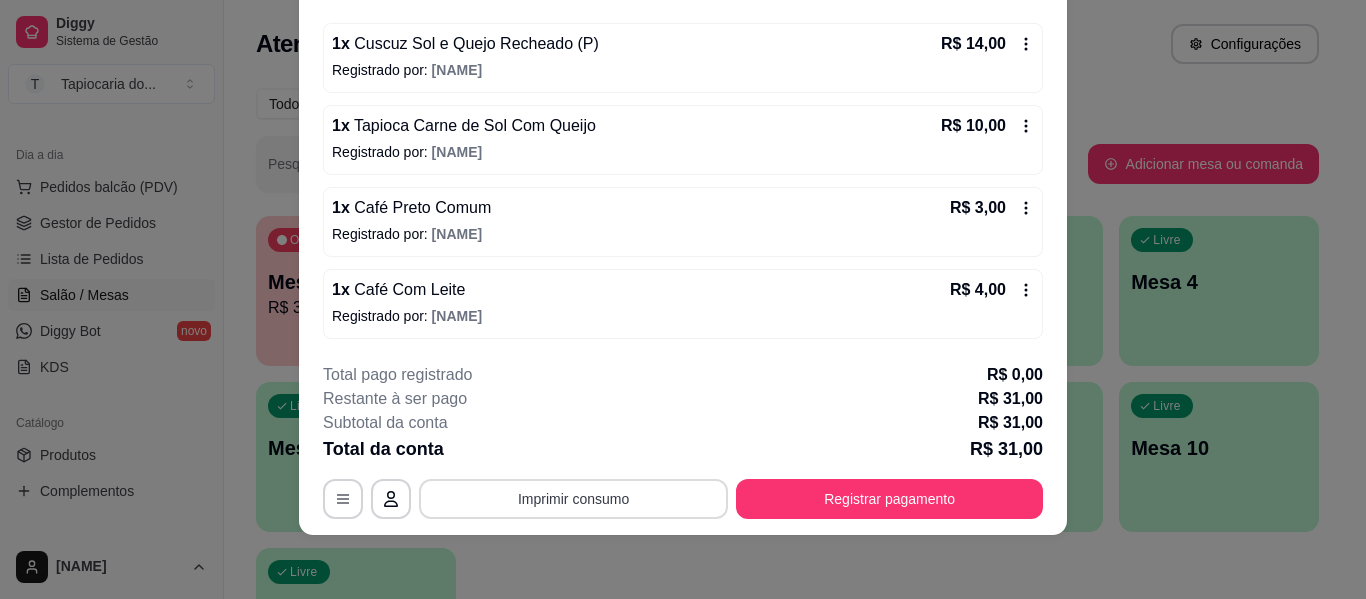 click on "Imprimir consumo" at bounding box center [573, 499] 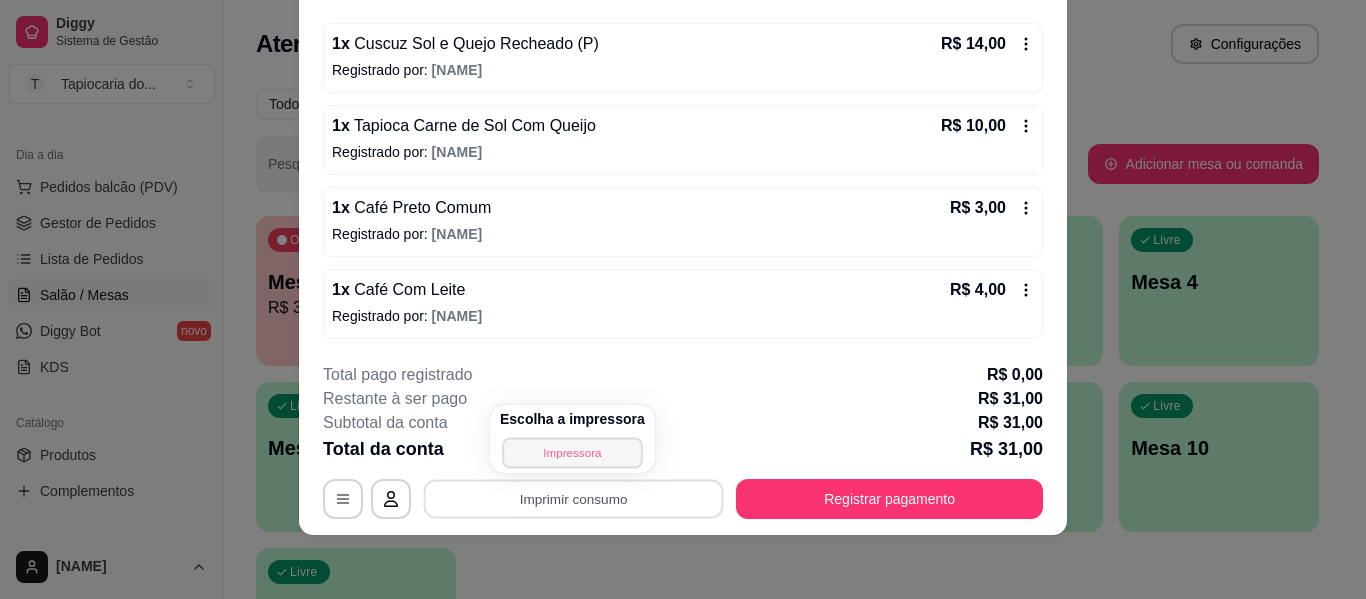 click on "Impressora" at bounding box center [572, 452] 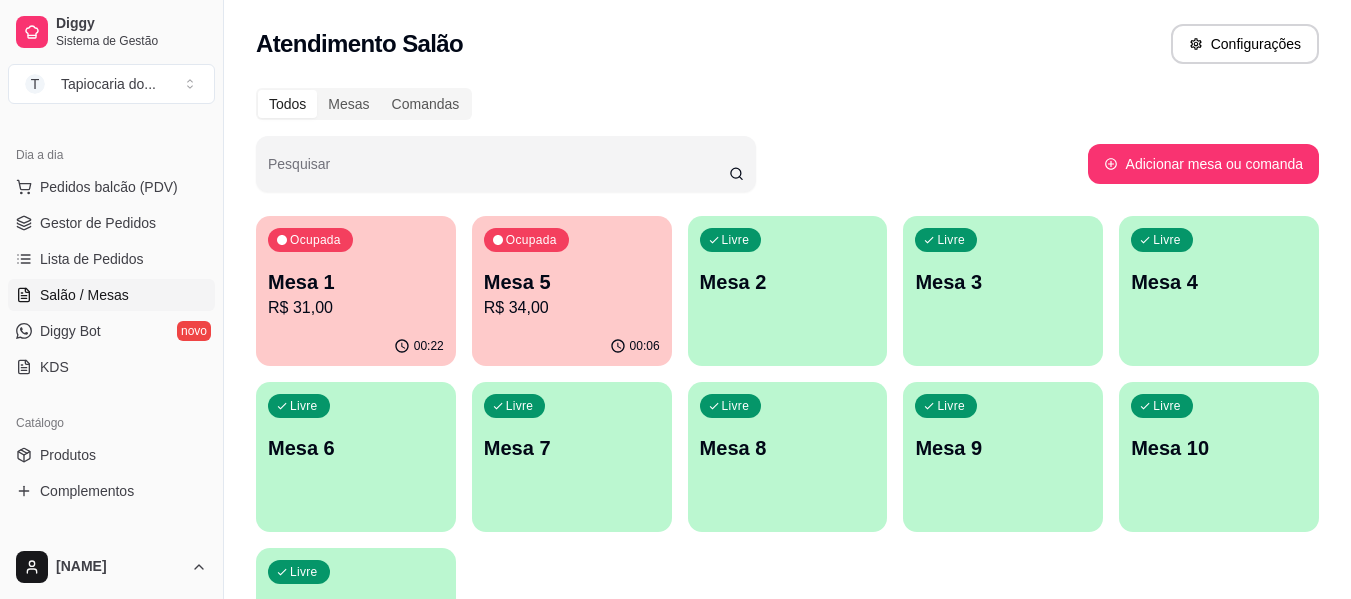 click on "00:22" at bounding box center (356, 346) 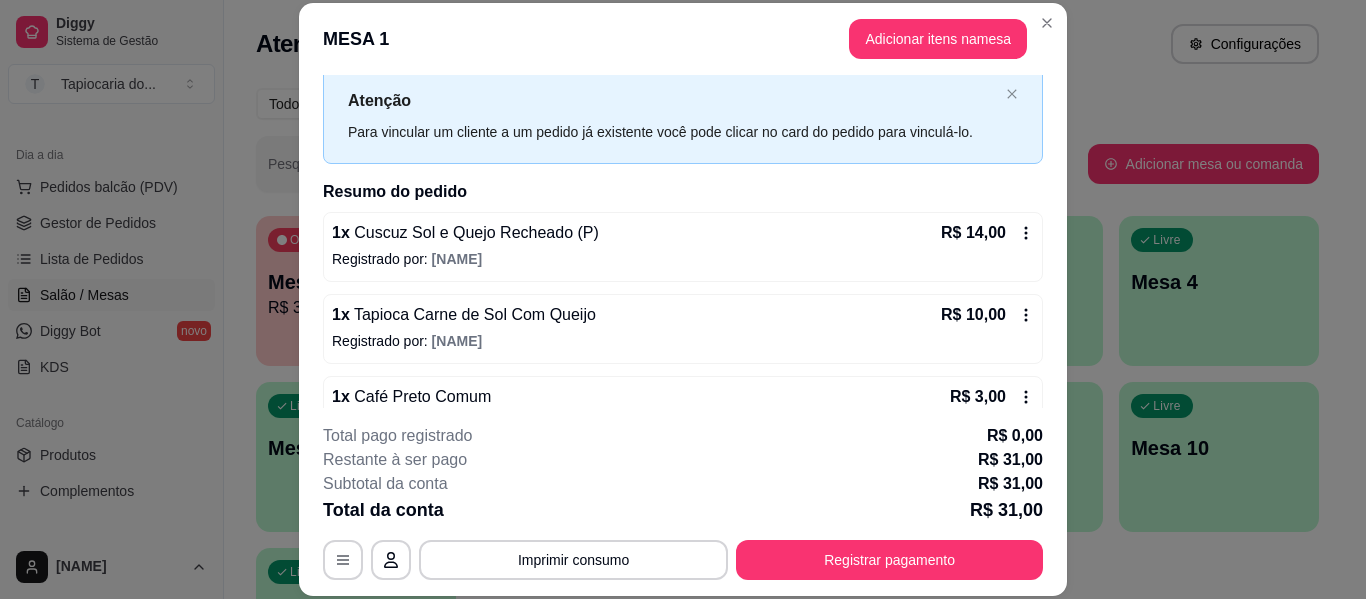 scroll, scrollTop: 100, scrollLeft: 0, axis: vertical 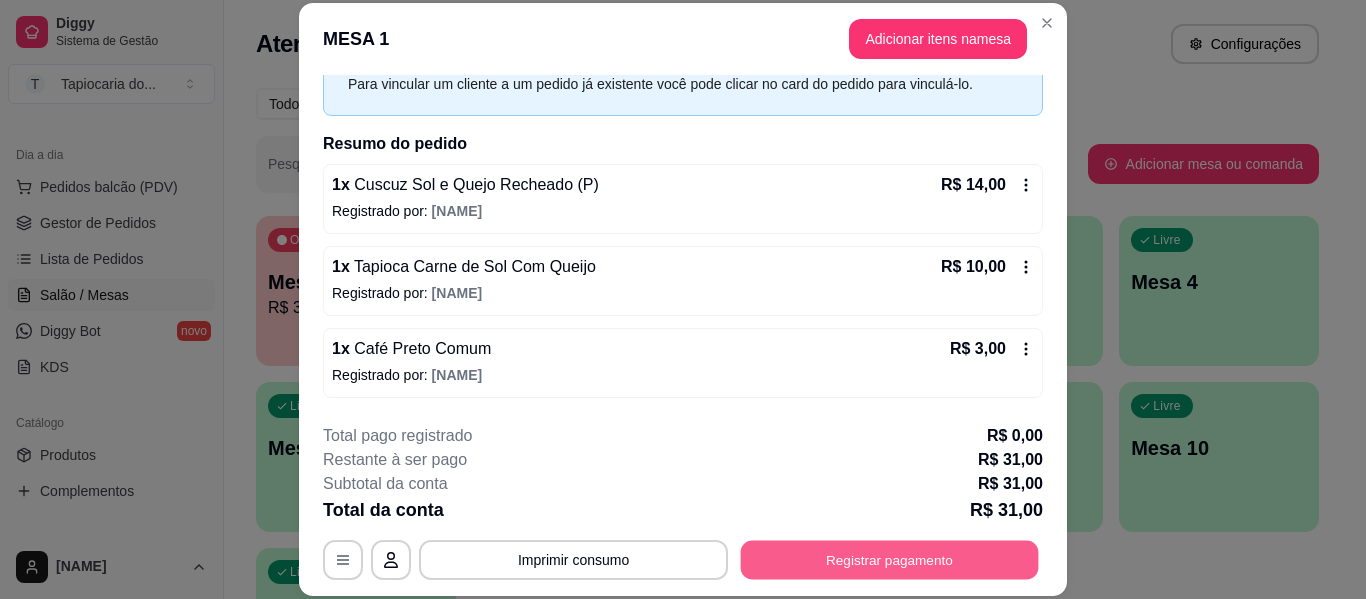 click on "Registrar pagamento" at bounding box center (890, 560) 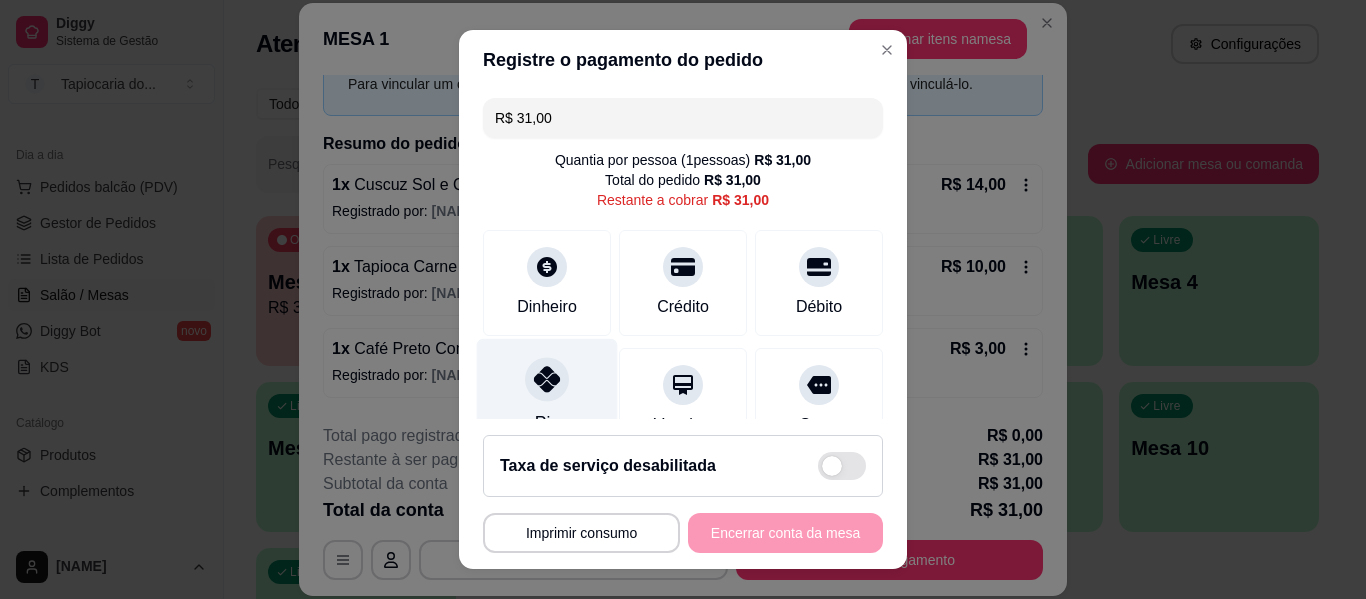 click at bounding box center (547, 379) 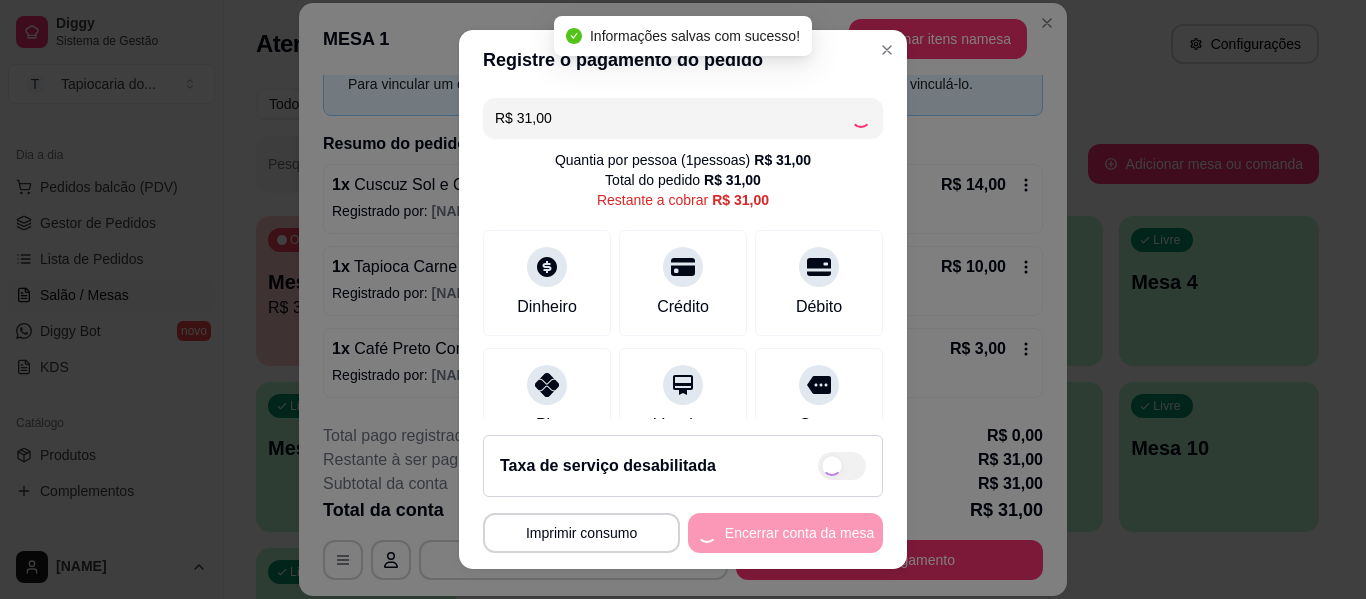 type on "R$ 0,00" 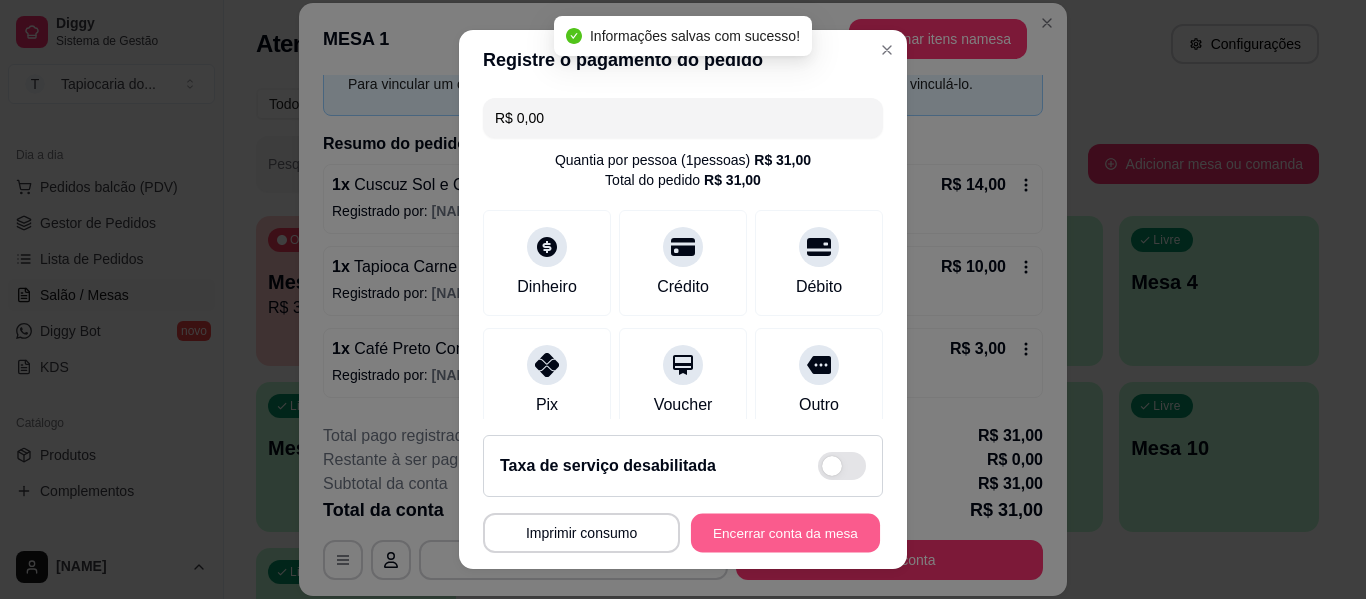 click on "Encerrar conta da mesa" at bounding box center (785, 533) 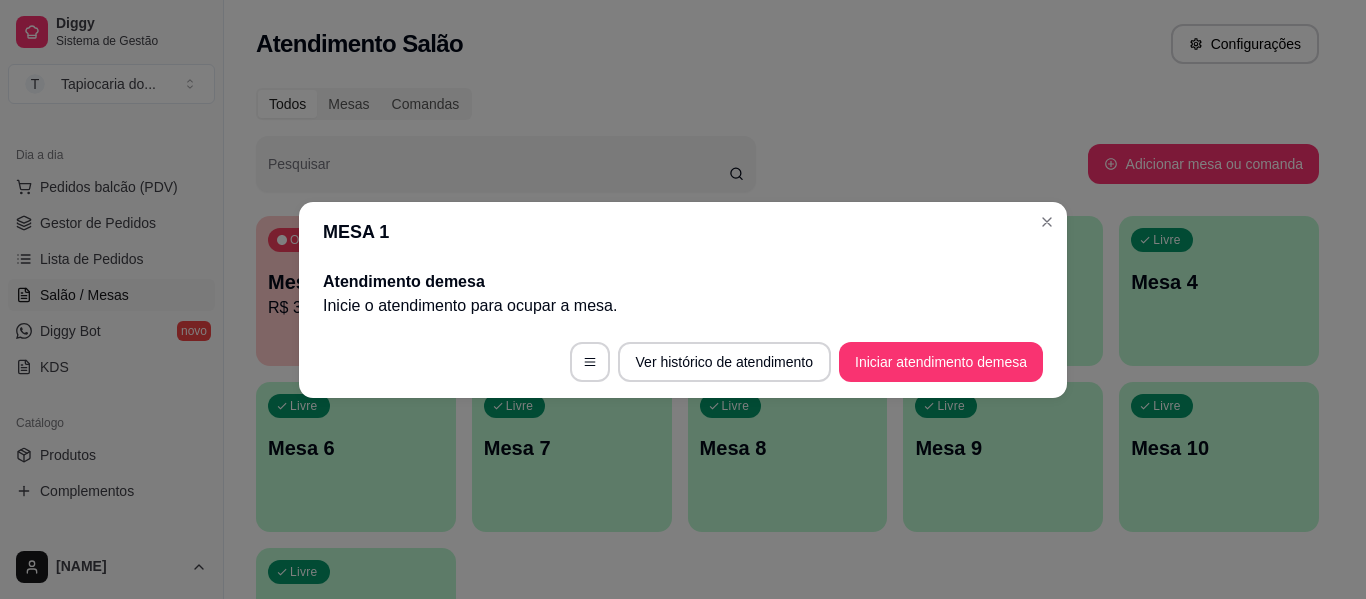 scroll, scrollTop: 0, scrollLeft: 0, axis: both 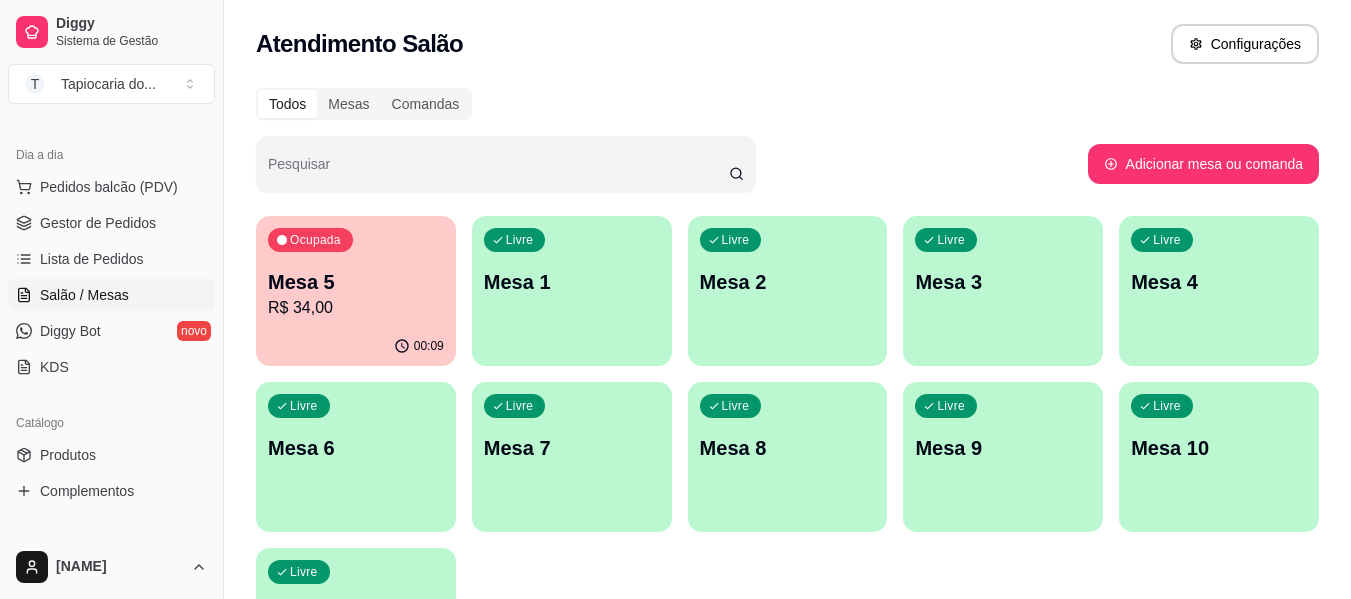 click on "R$ 34,00" at bounding box center (356, 308) 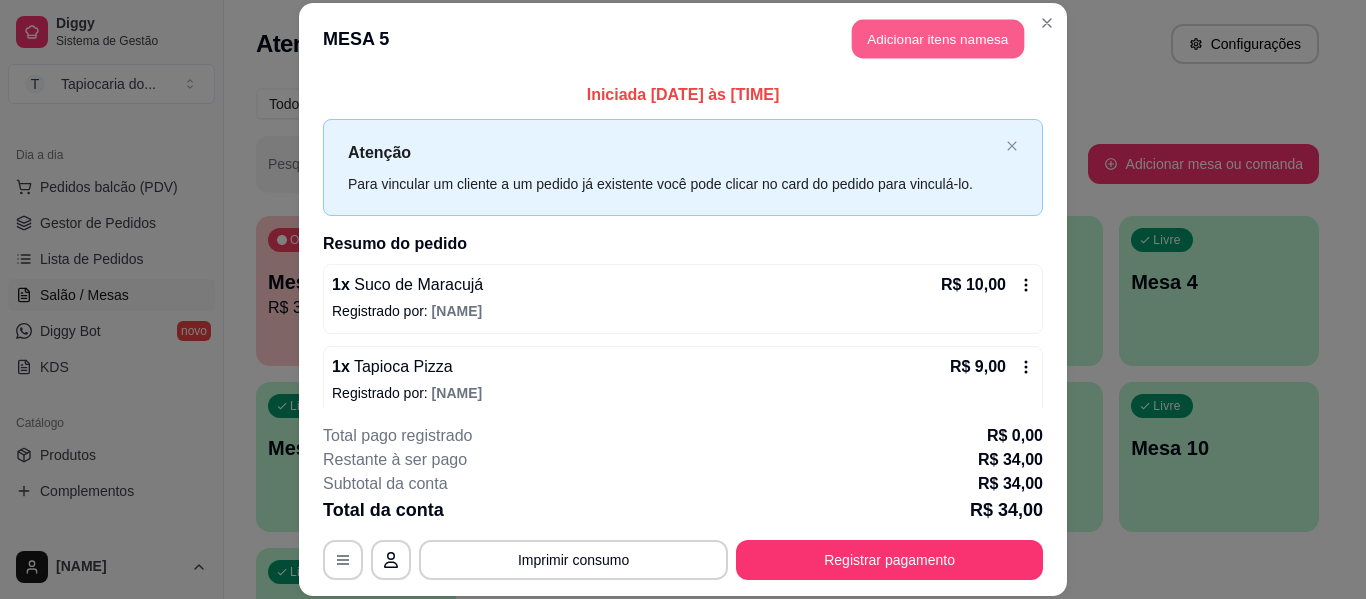 click on "Adicionar itens na  mesa" at bounding box center (938, 39) 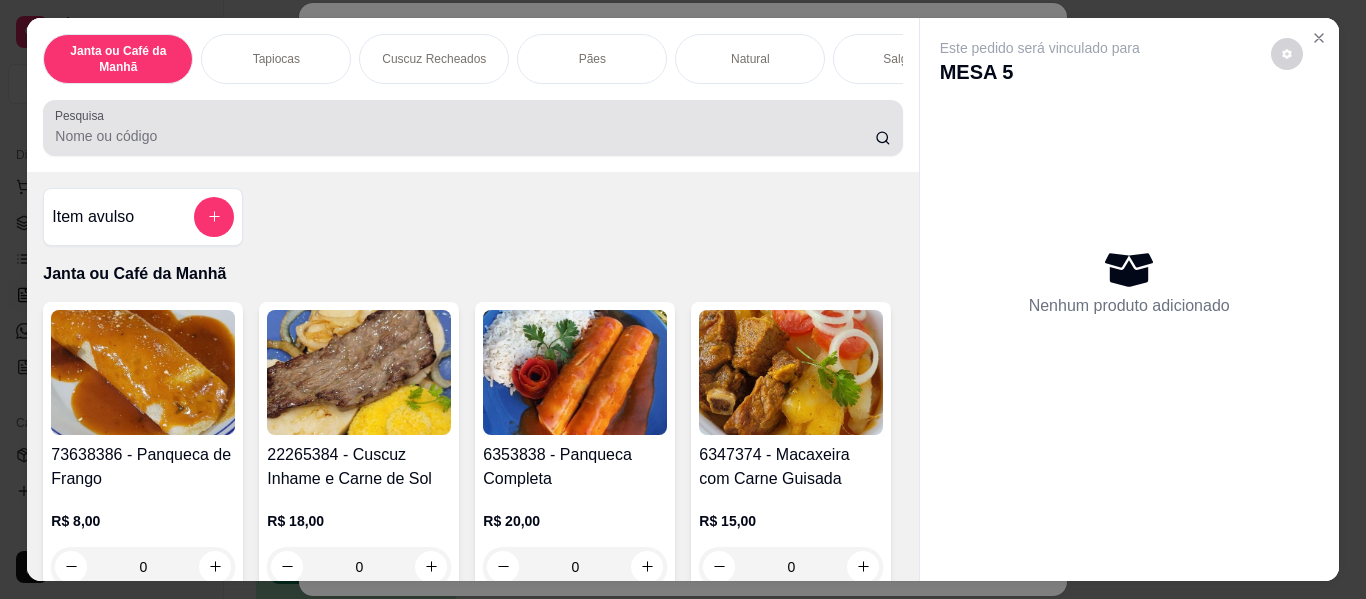 click on "Pesquisa" at bounding box center [465, 136] 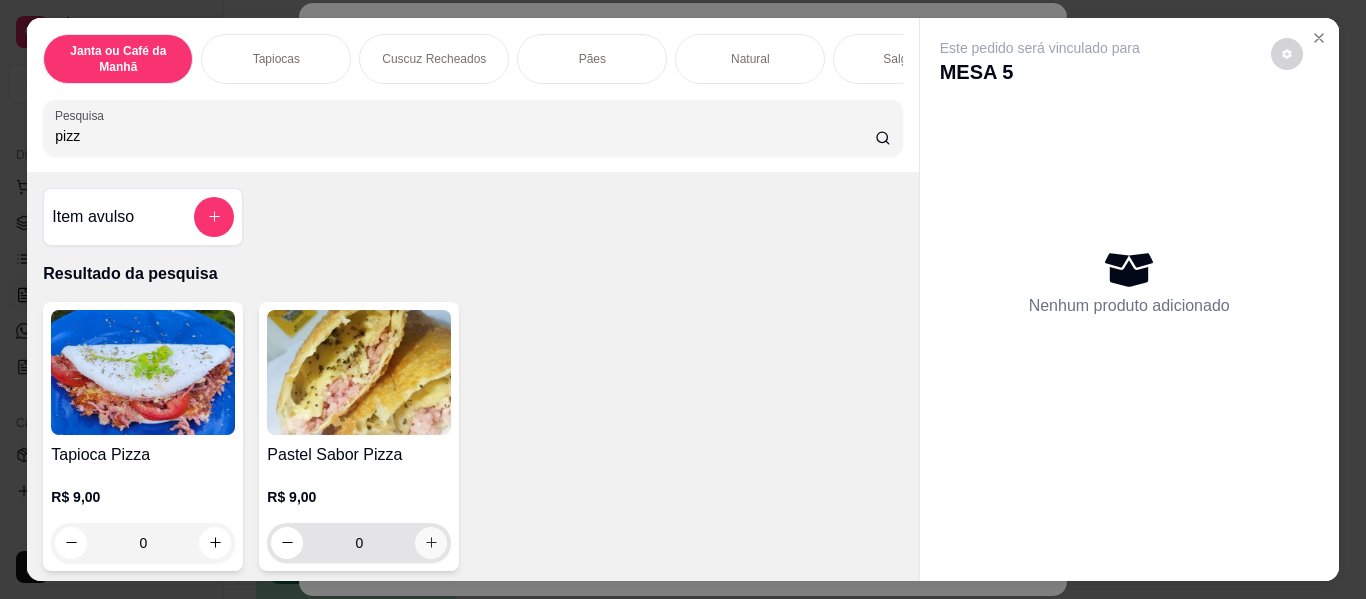 type on "pizz" 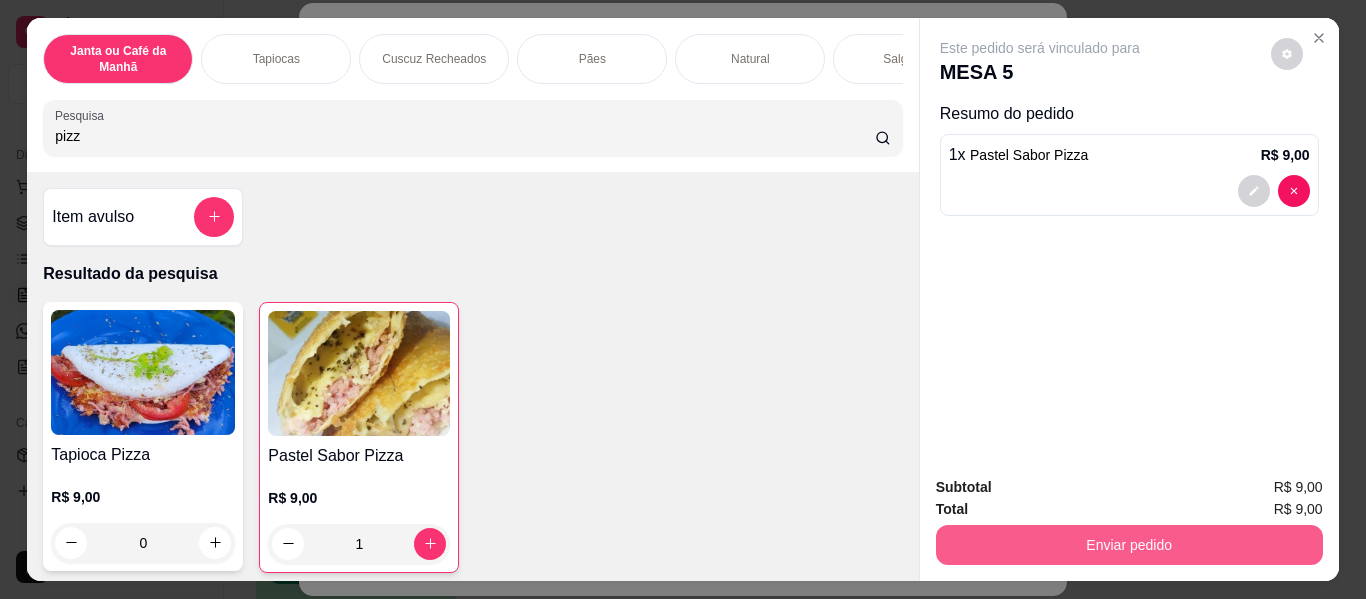 click on "Enviar pedido" at bounding box center [1129, 545] 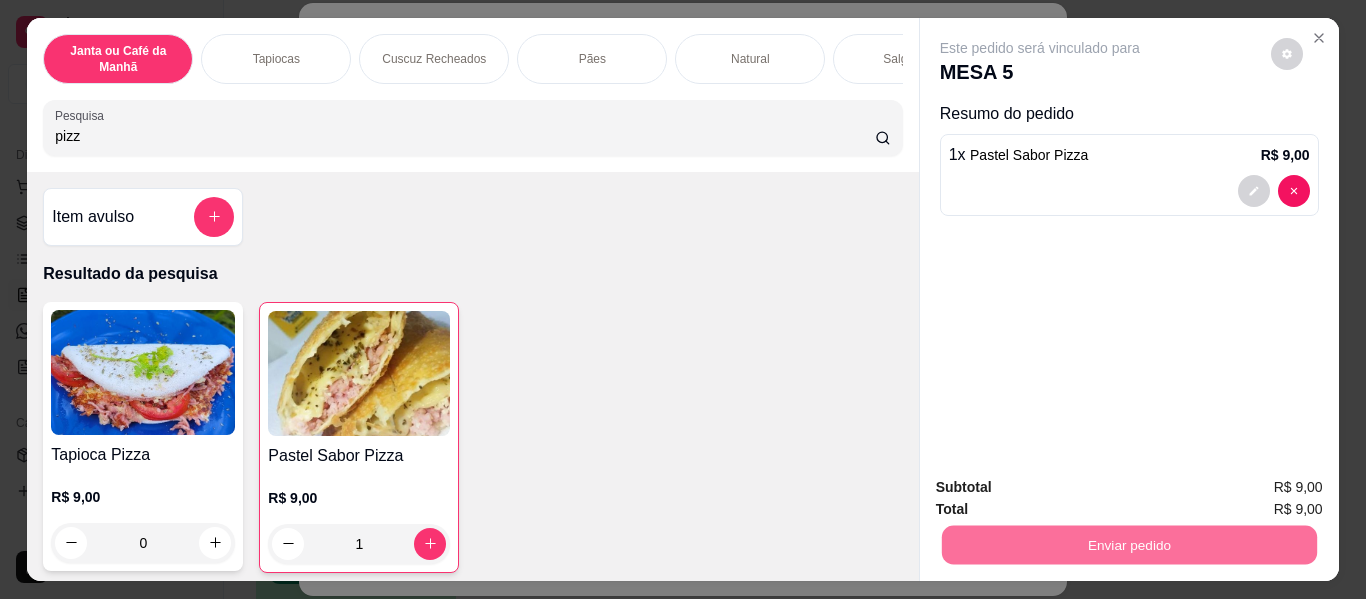 click on "Não registrar e enviar pedido" at bounding box center [1063, 488] 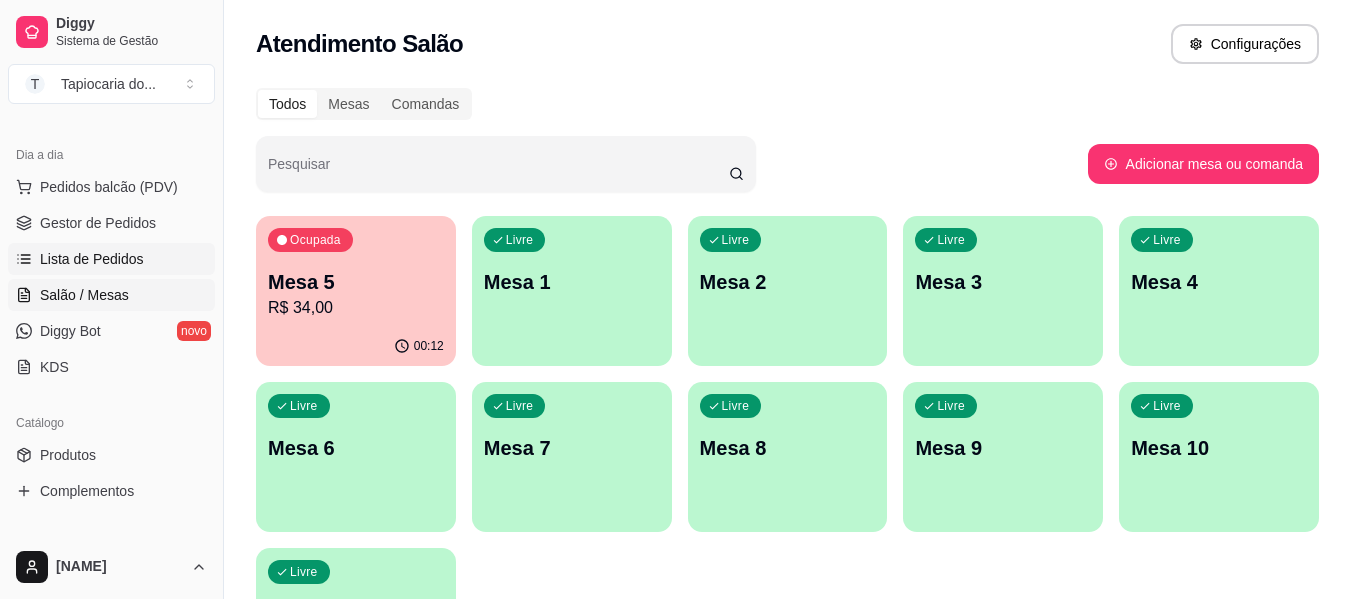 click on "Lista de Pedidos" at bounding box center (92, 259) 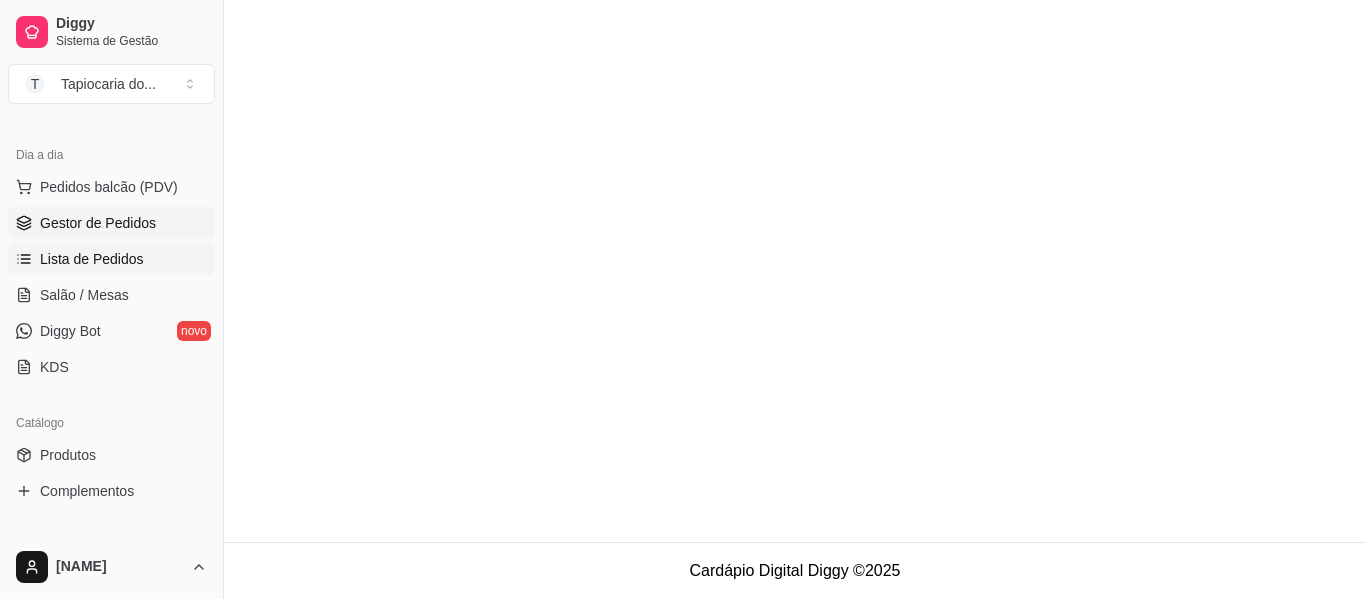 click on "Gestor de Pedidos" at bounding box center (98, 223) 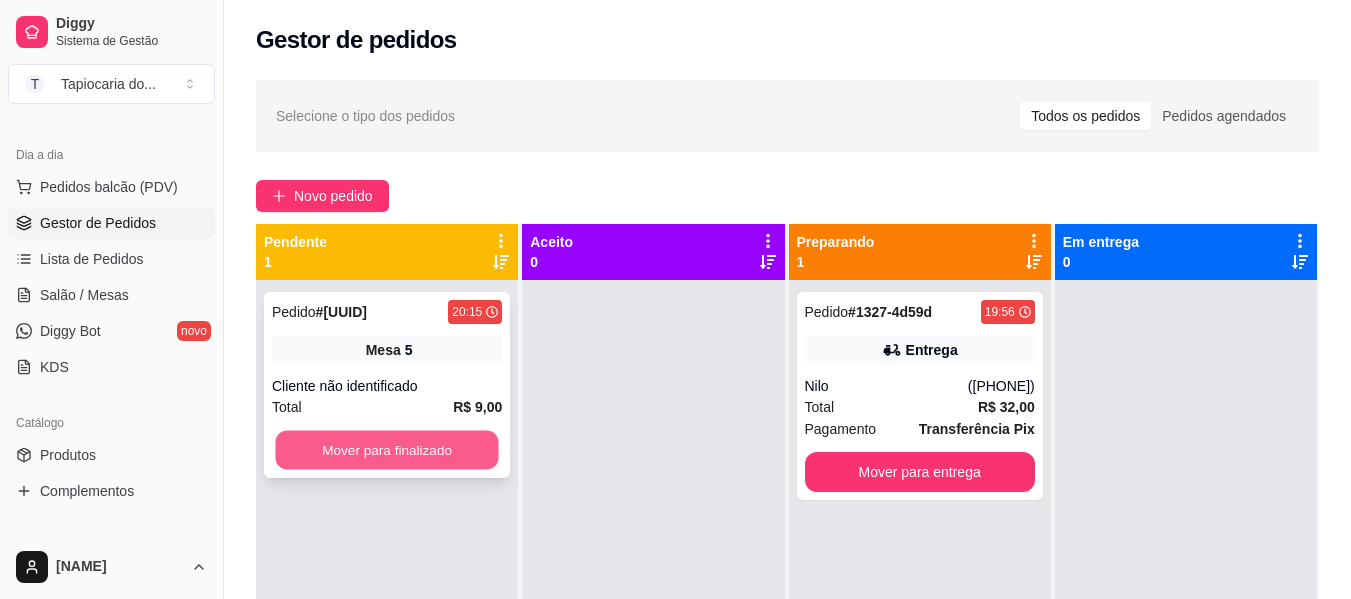 click on "Mover para finalizado" at bounding box center [386, 450] 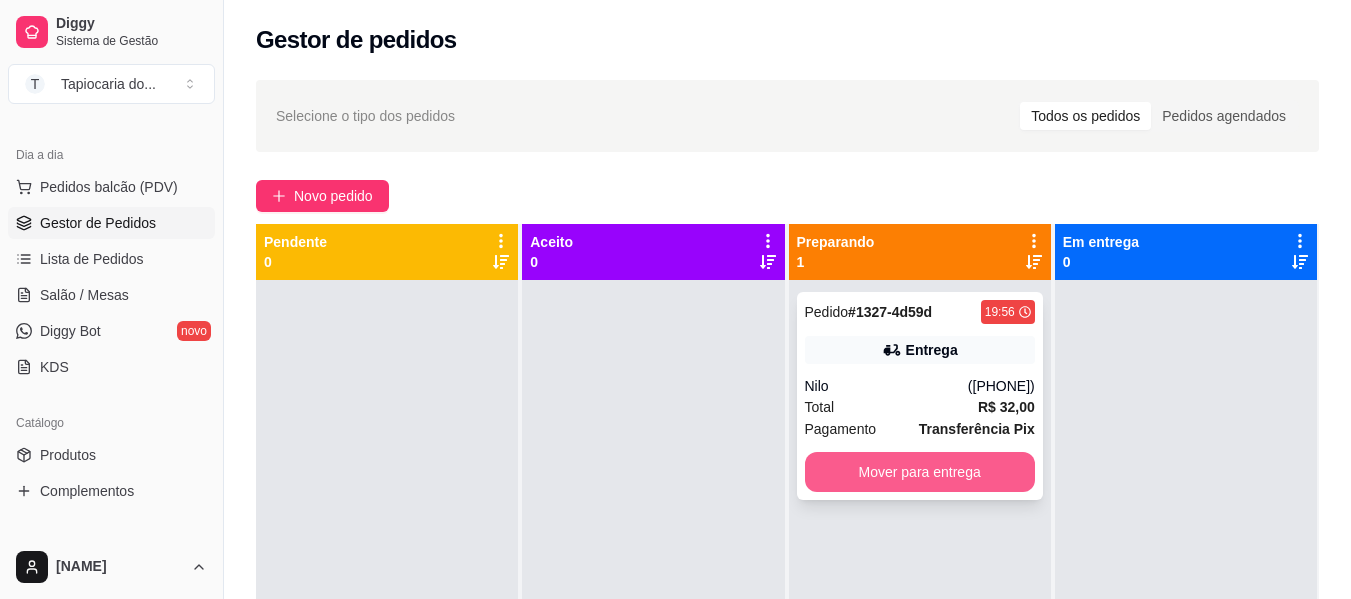 click on "Mover para entrega" at bounding box center [920, 472] 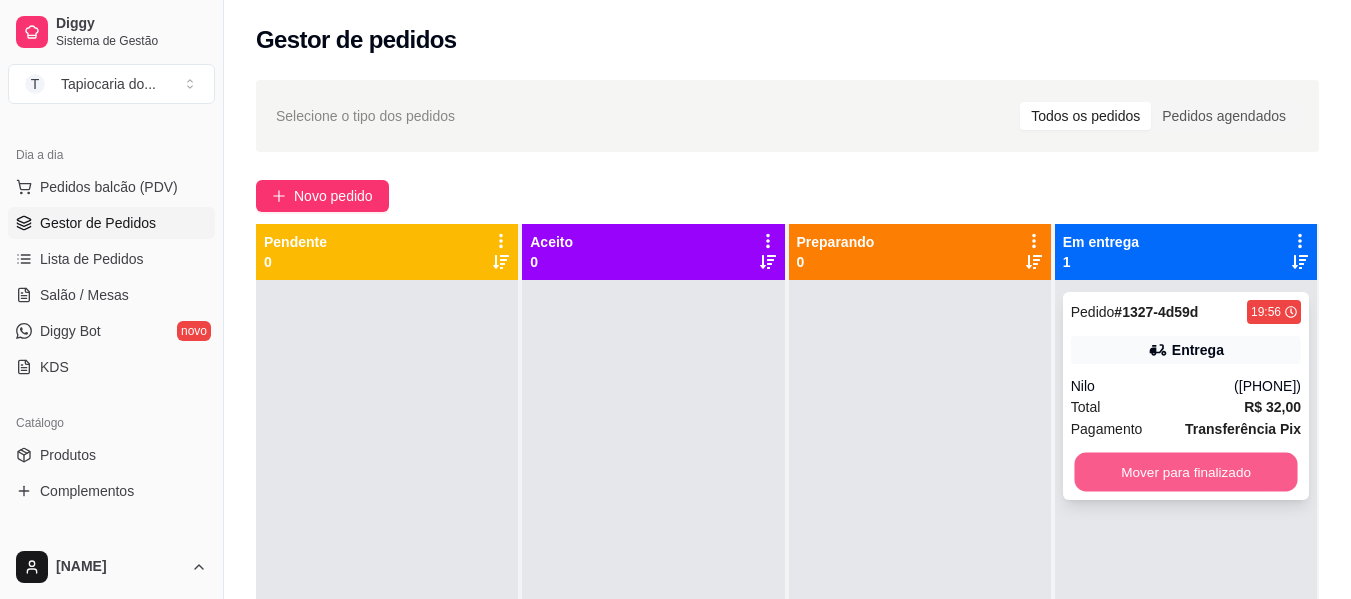 click on "Mover para finalizado" at bounding box center (1185, 472) 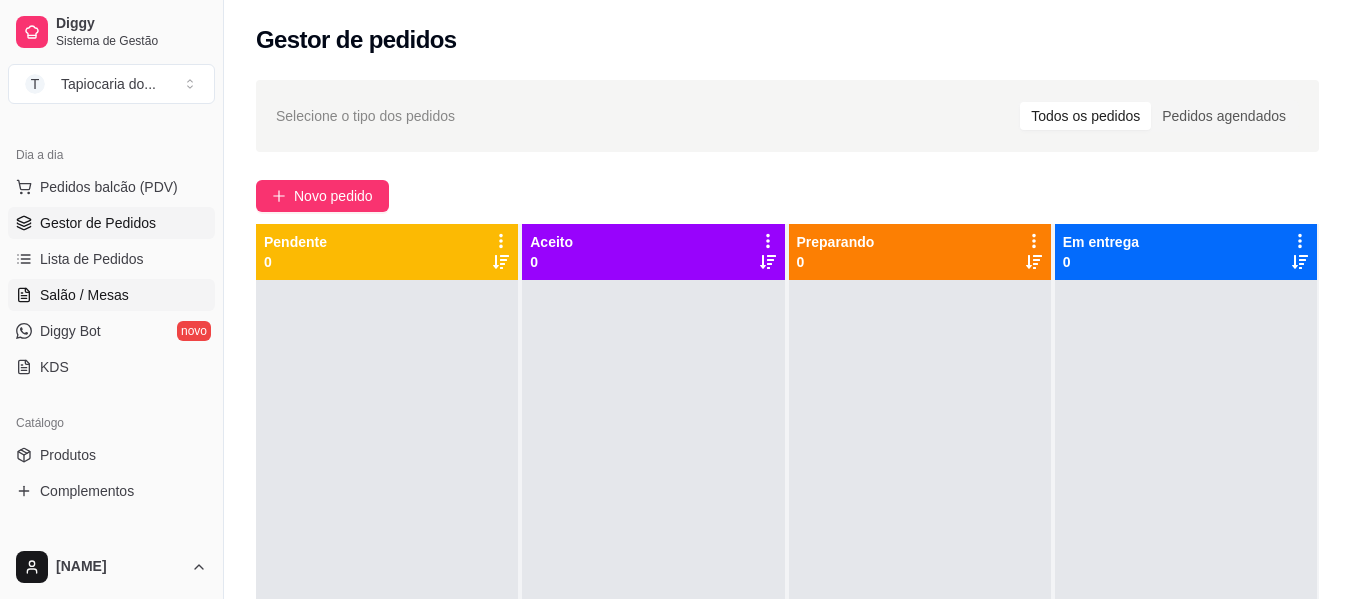 click on "Salão / Mesas" at bounding box center [84, 295] 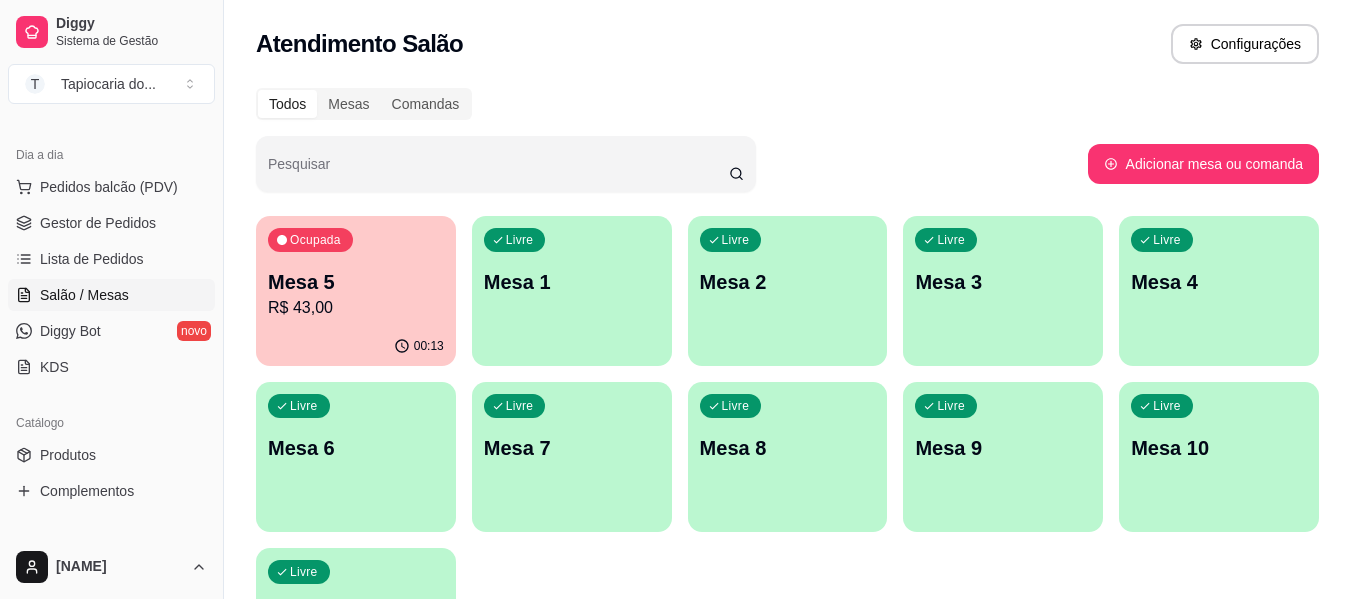 click on "Livre Mesa 2" at bounding box center [788, 279] 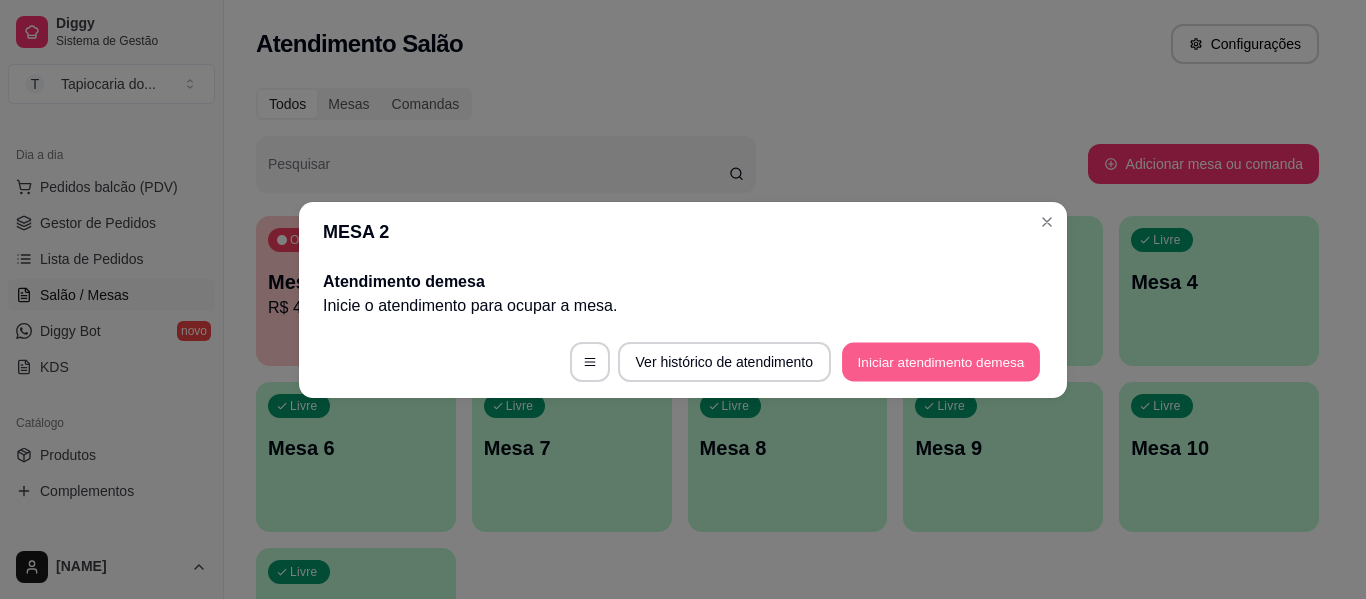 click on "Iniciar atendimento de  mesa" at bounding box center (941, 361) 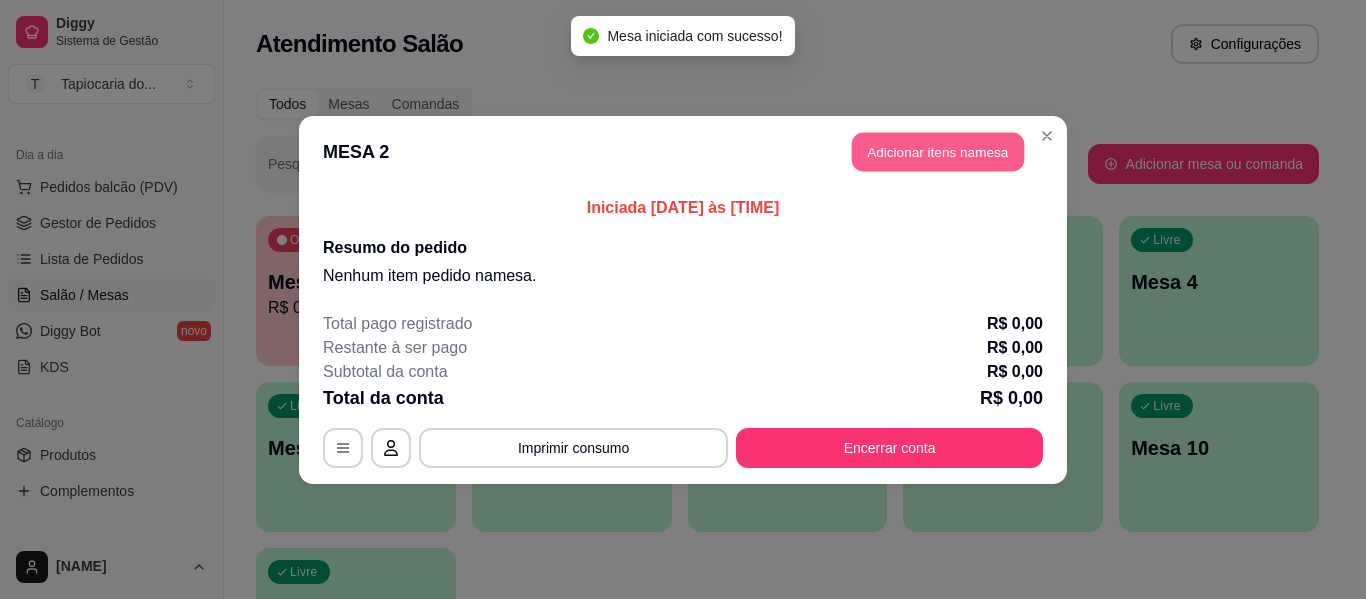click on "Adicionar itens na  mesa" at bounding box center [938, 151] 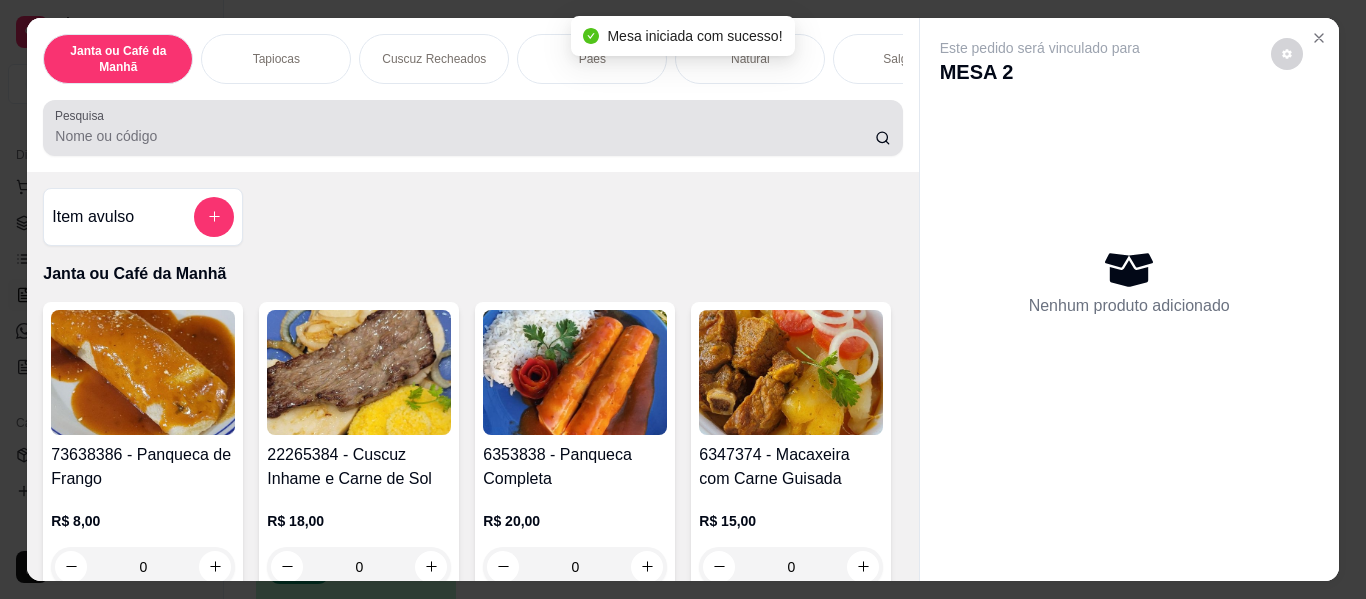 click on "Pesquisa" at bounding box center [472, 128] 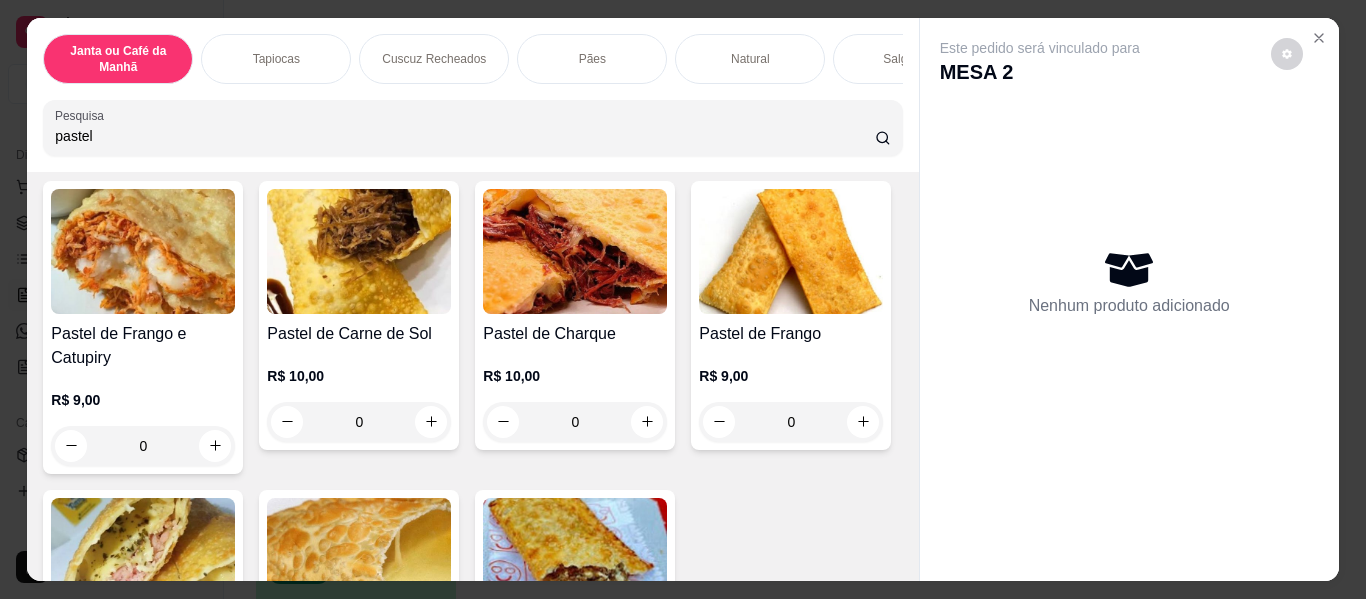 scroll, scrollTop: 200, scrollLeft: 0, axis: vertical 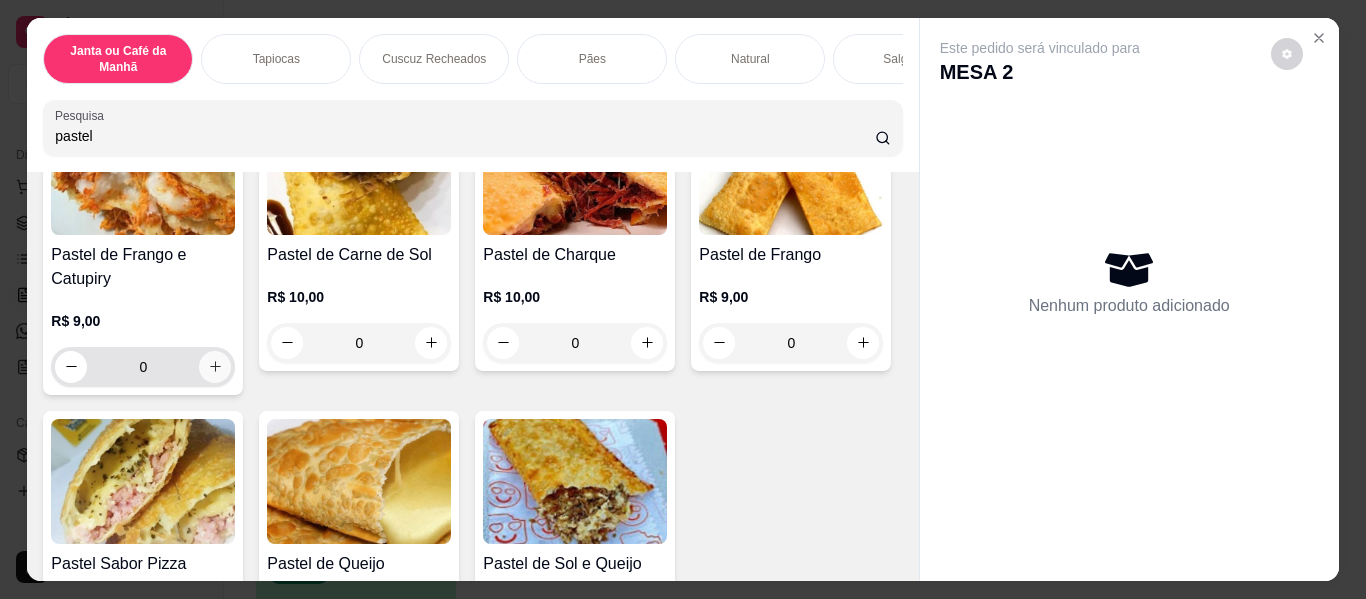 type on "pastel" 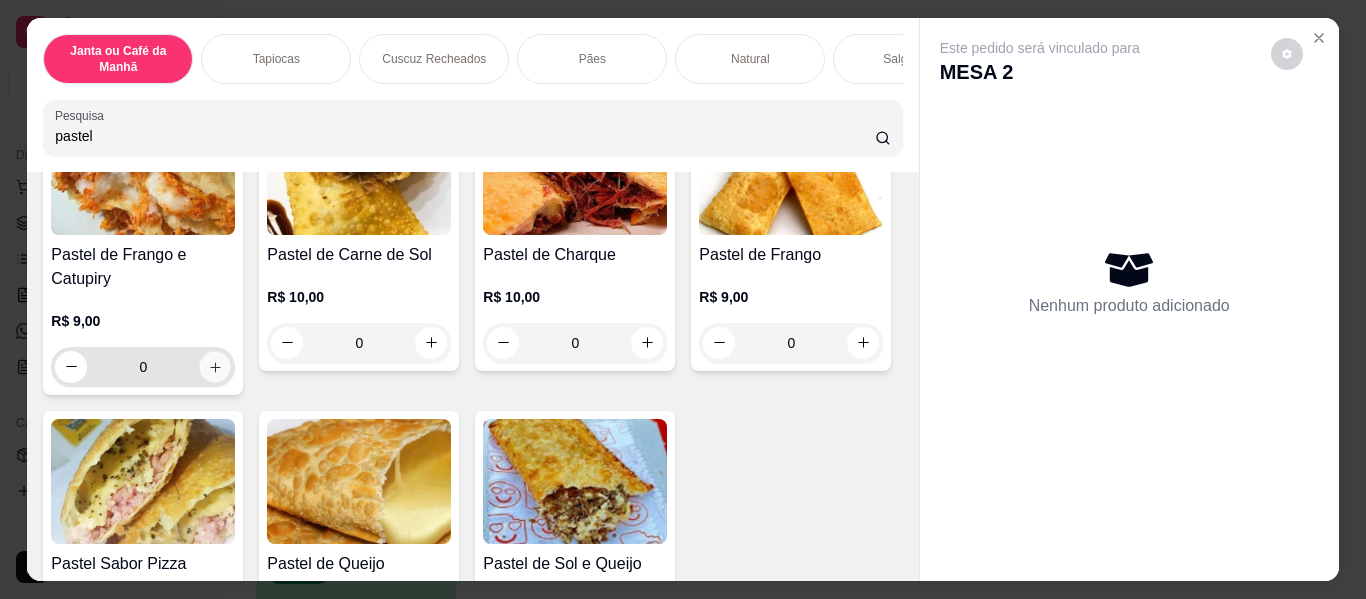 click at bounding box center (215, 366) 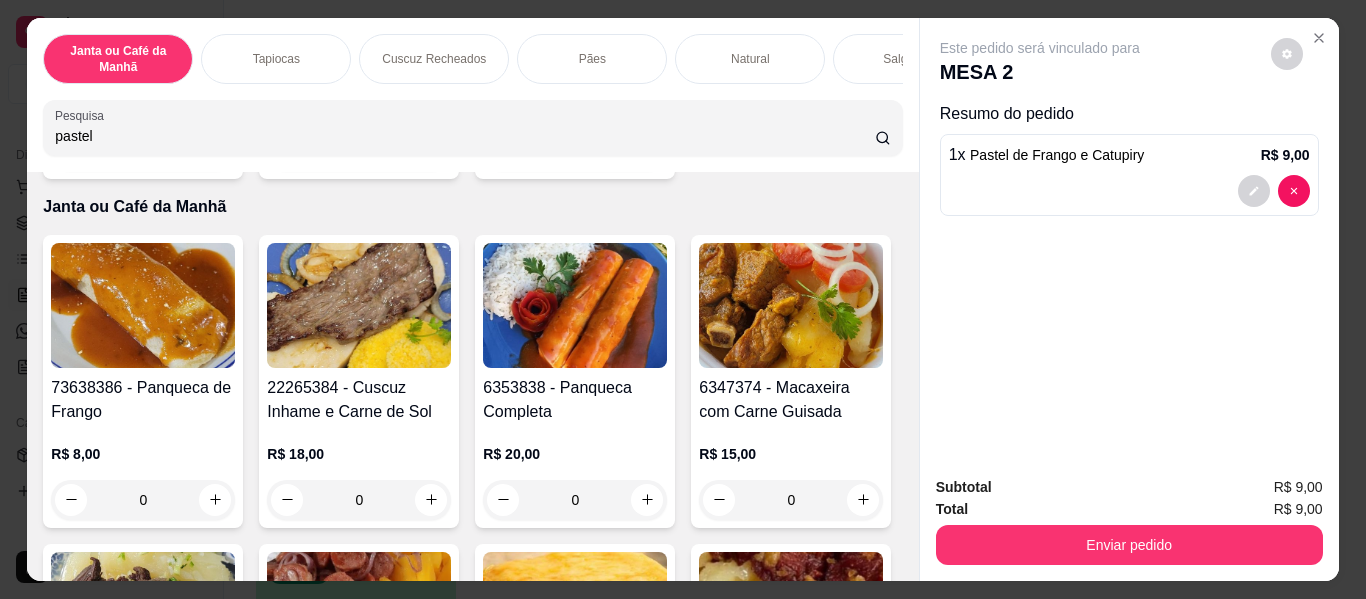 scroll, scrollTop: 701, scrollLeft: 0, axis: vertical 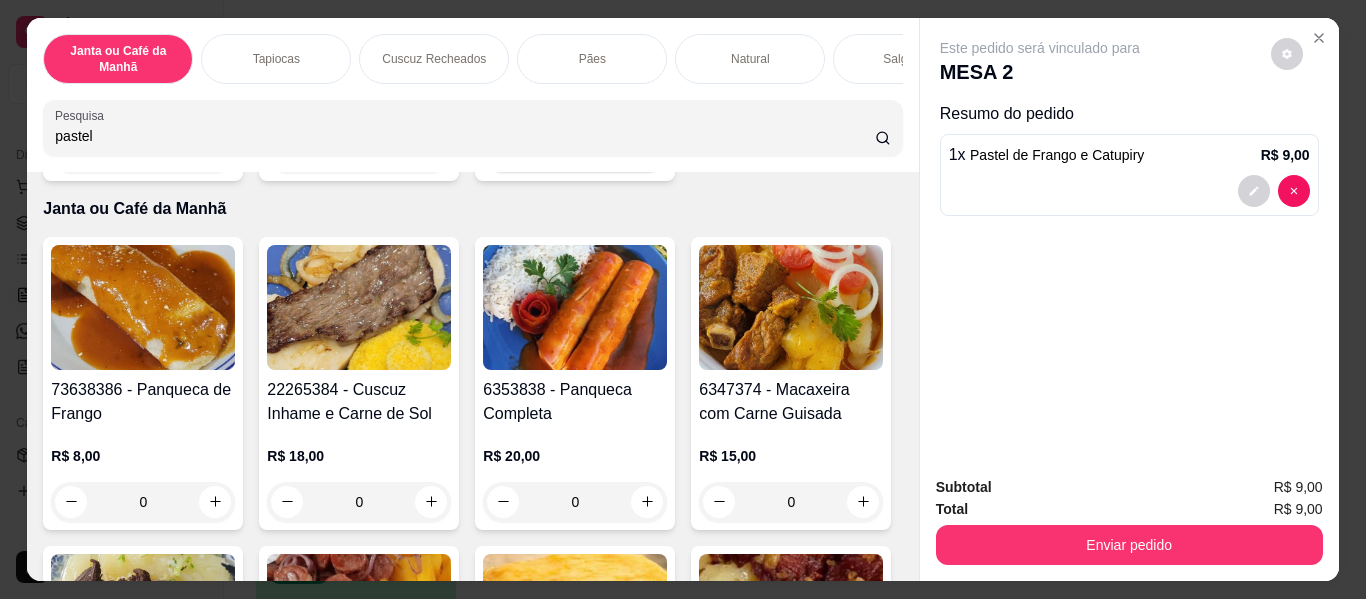click 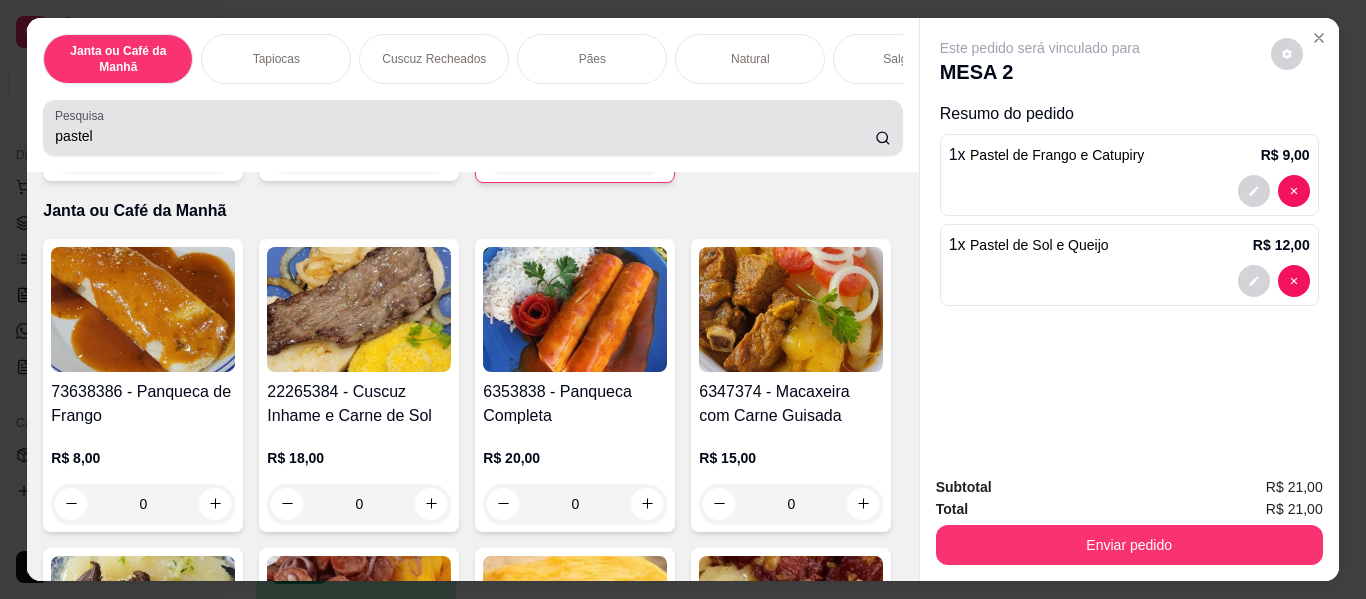 click on "pastel" at bounding box center (472, 128) 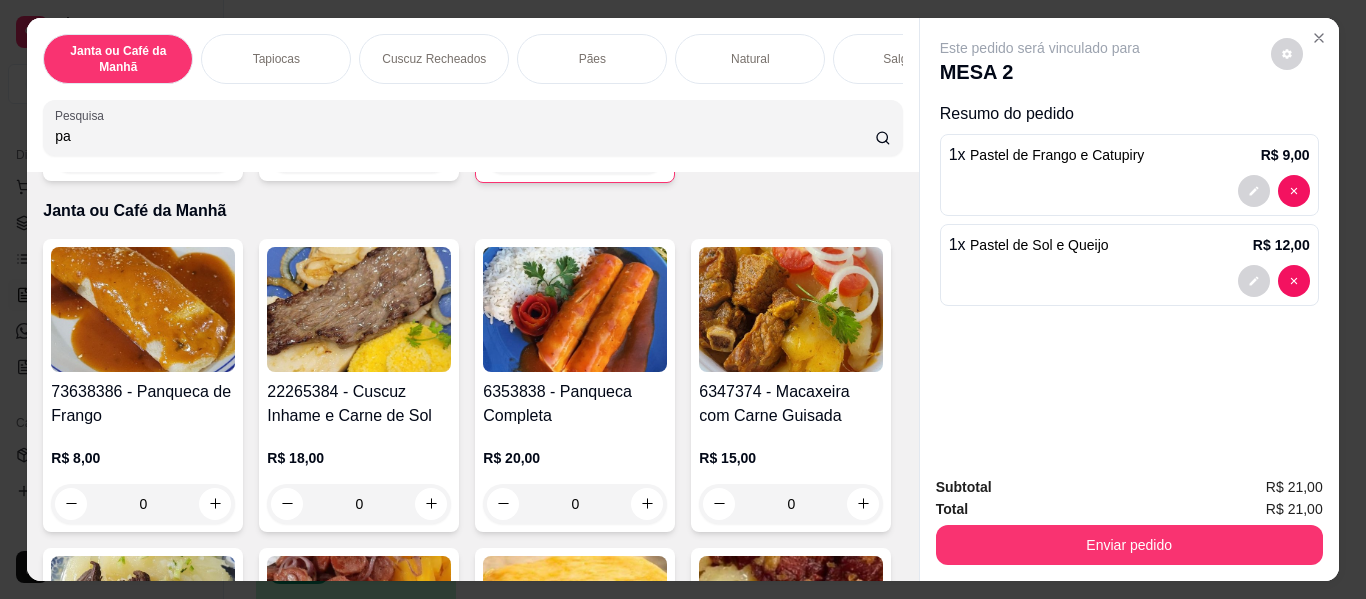 type on "p" 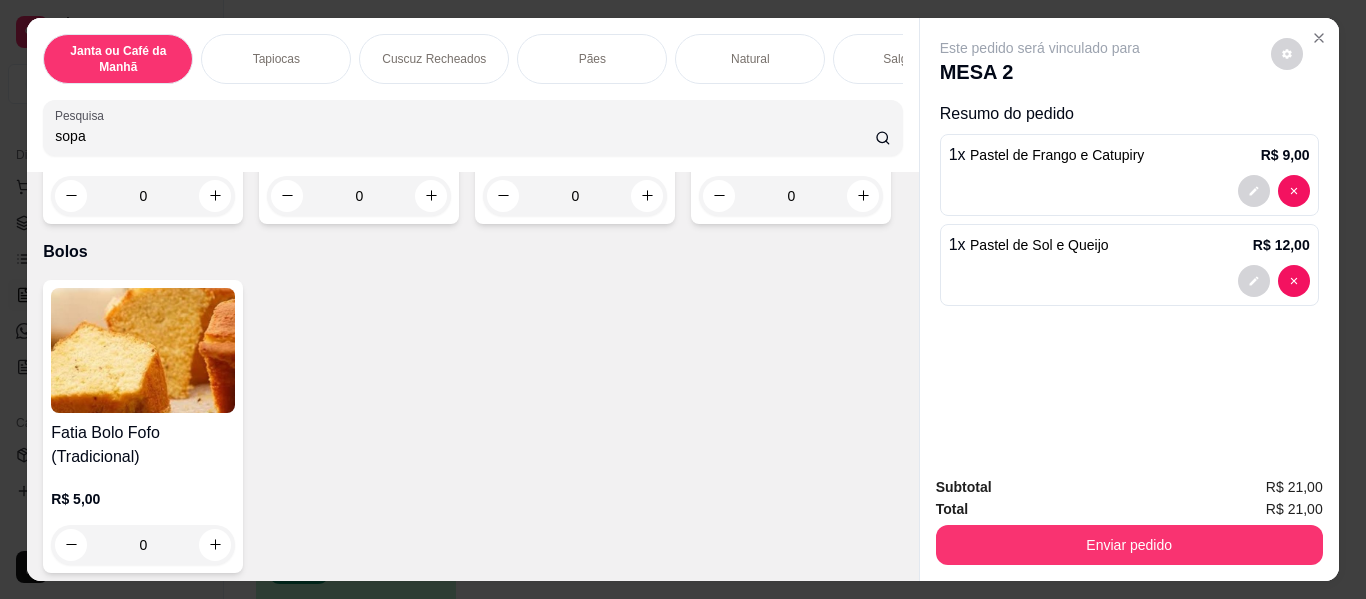 scroll, scrollTop: 5043, scrollLeft: 0, axis: vertical 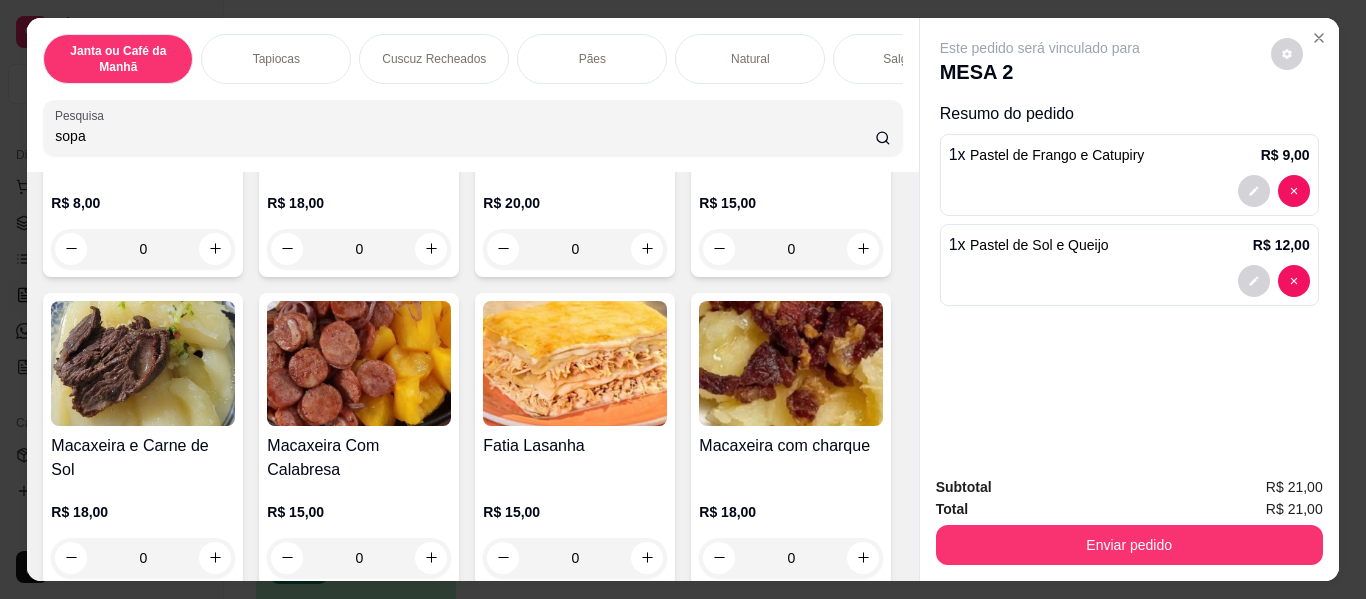 type on "sopa" 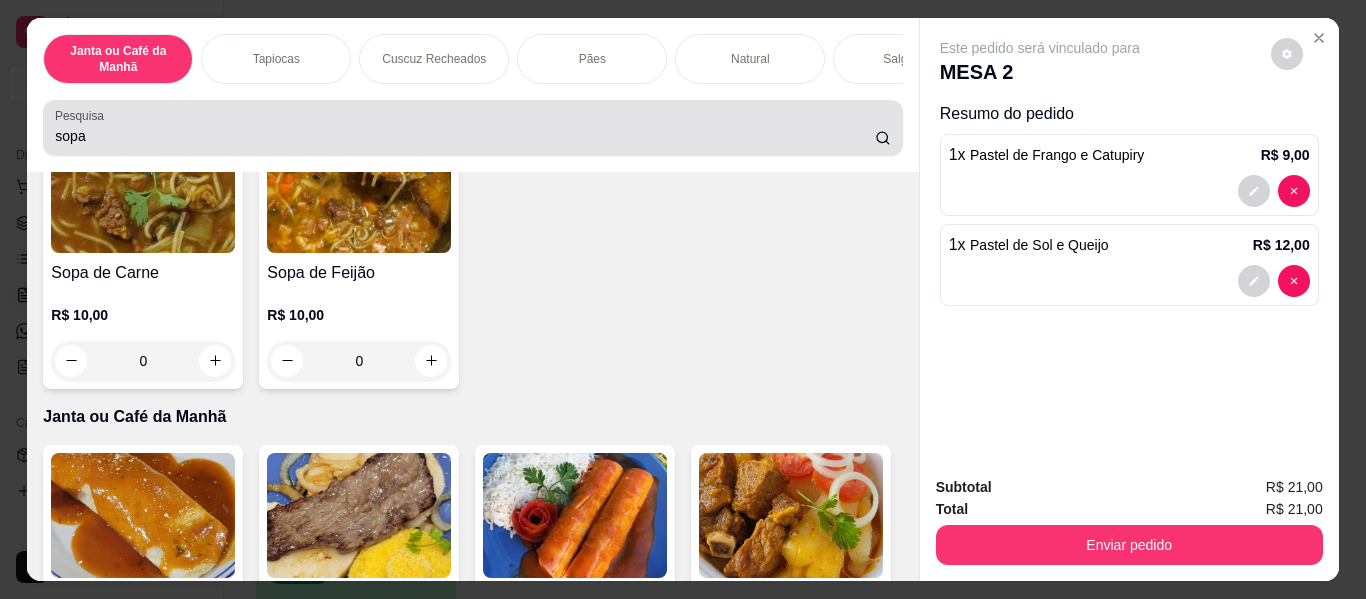 scroll, scrollTop: 0, scrollLeft: 0, axis: both 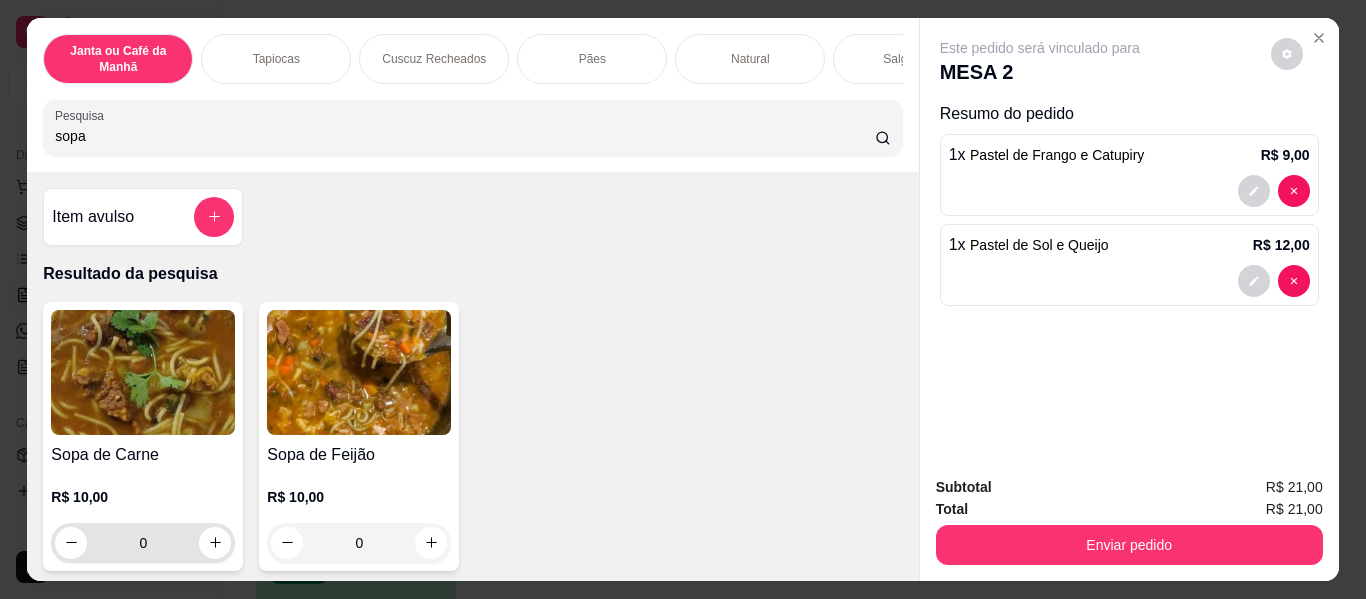 click on "0" at bounding box center [143, 543] 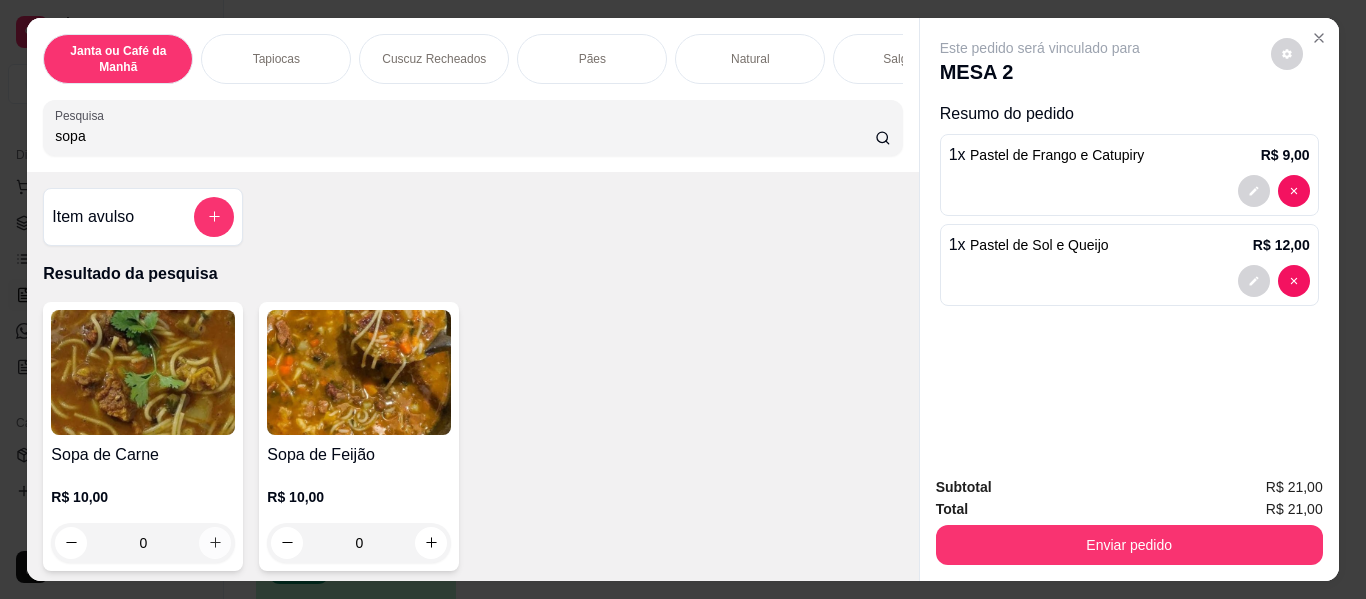 click at bounding box center (215, 543) 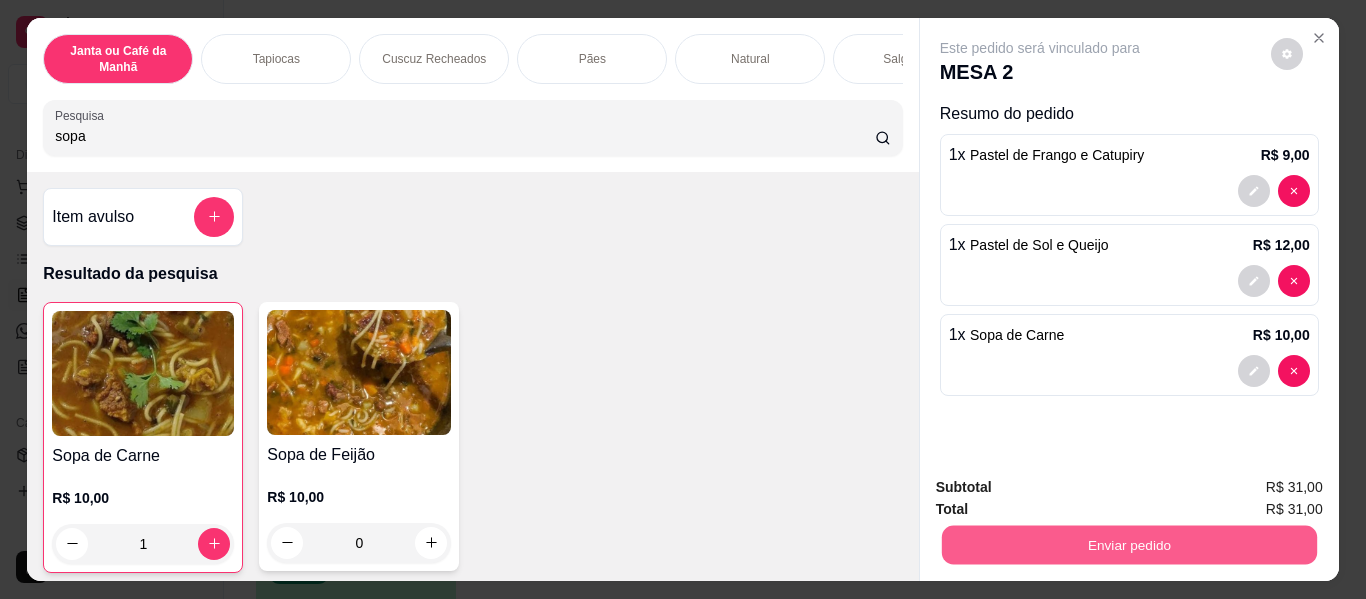click on "Enviar pedido" at bounding box center (1128, 545) 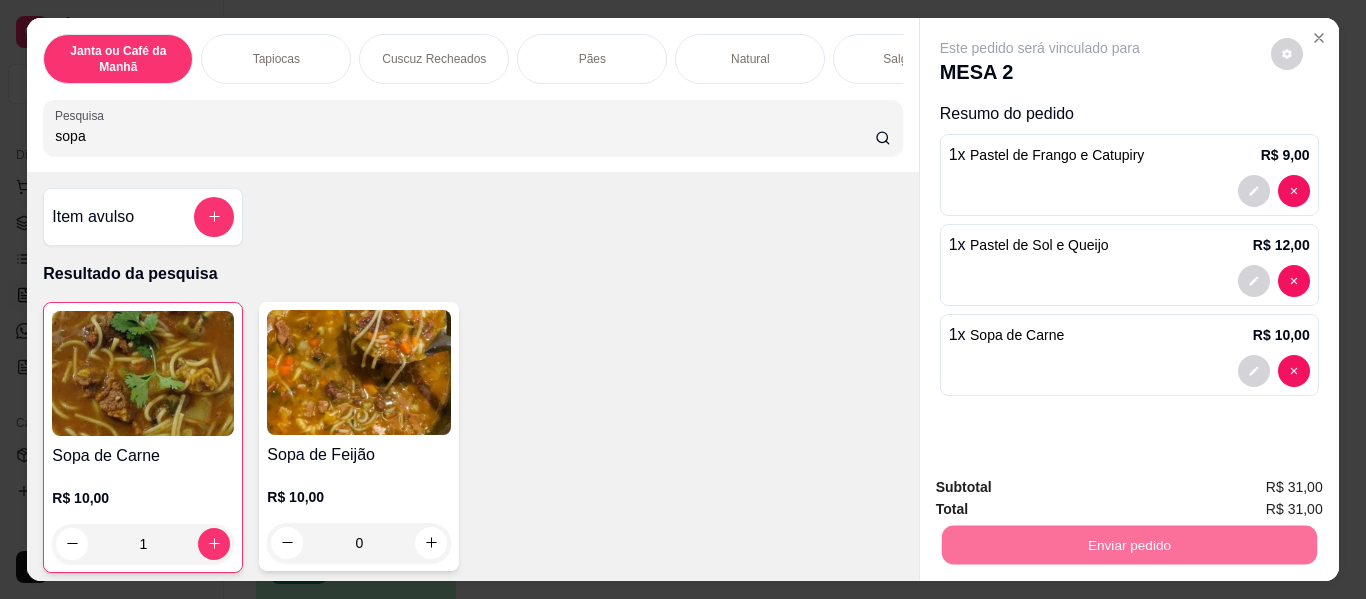 click on "Não registrar e enviar pedido" at bounding box center [1063, 489] 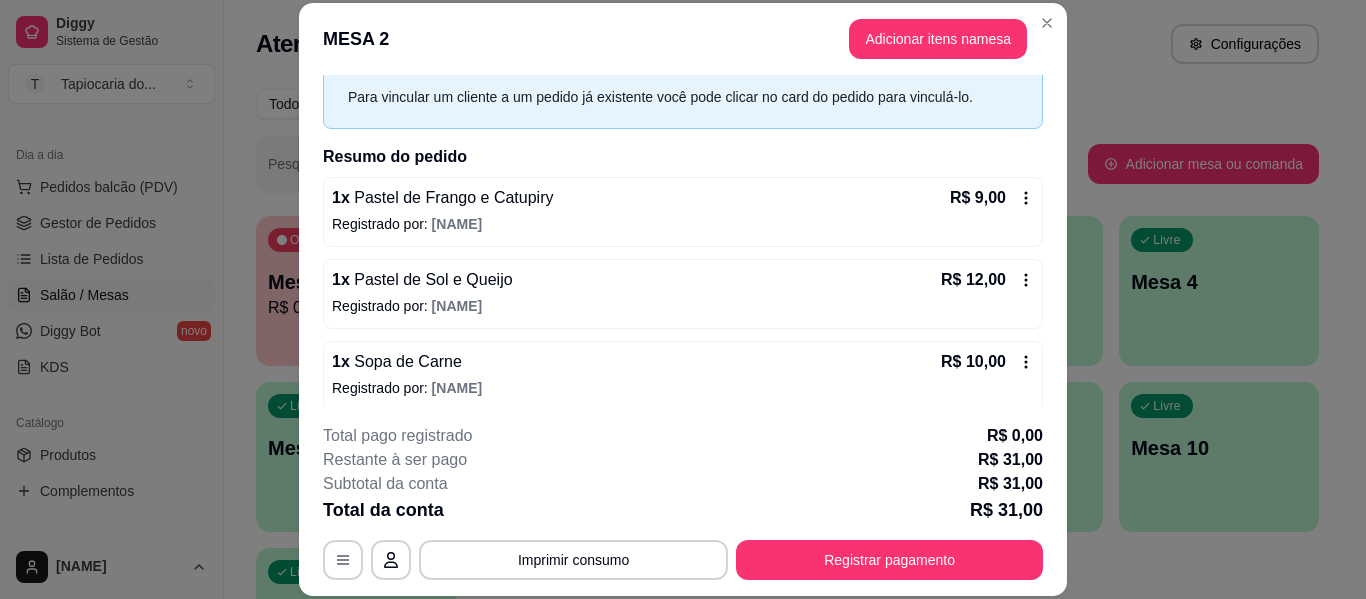 scroll, scrollTop: 98, scrollLeft: 0, axis: vertical 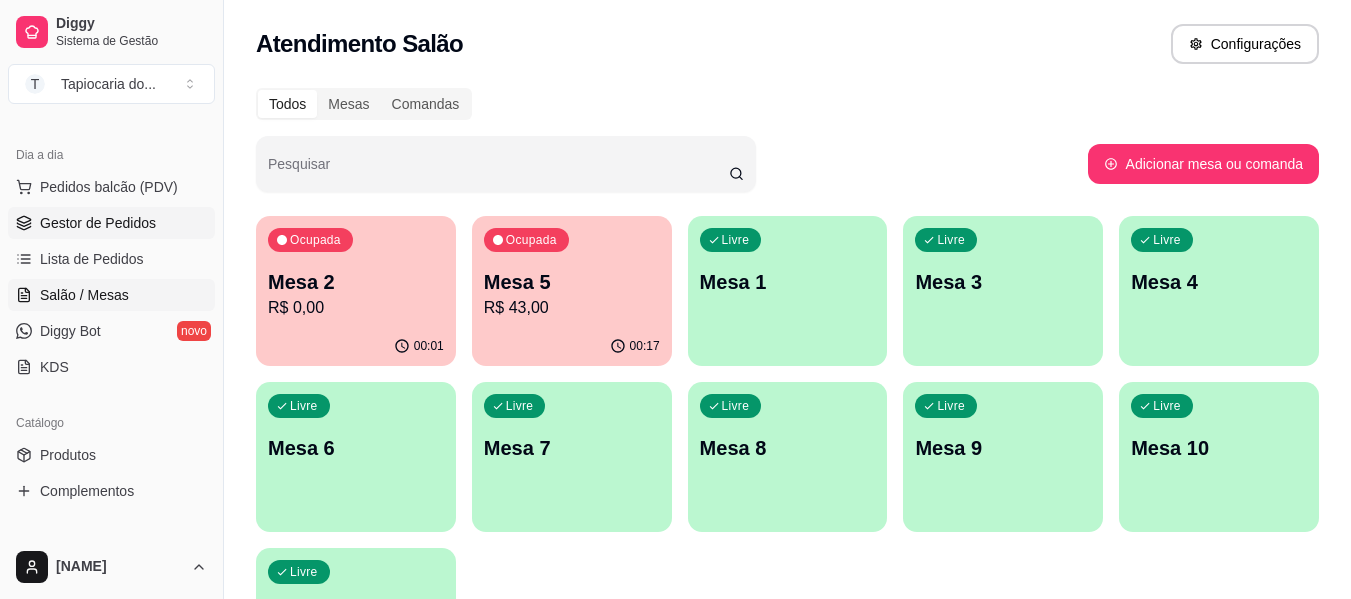 click on "Gestor de Pedidos" at bounding box center (98, 223) 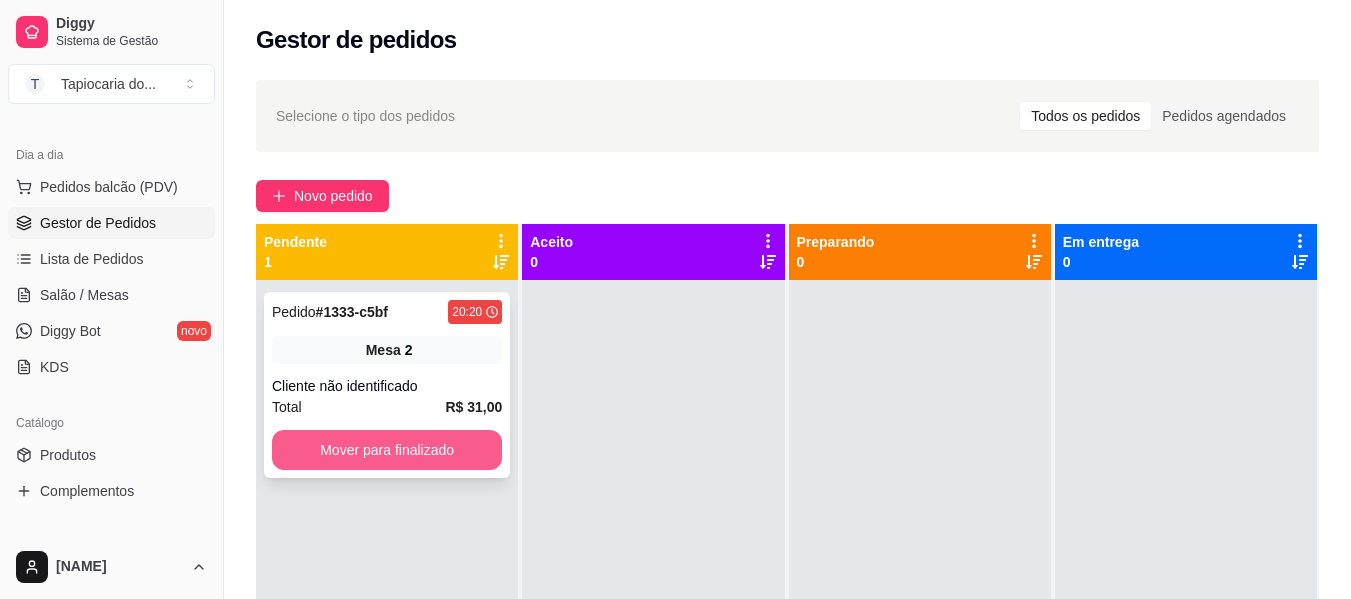 click on "Mover para finalizado" at bounding box center [387, 450] 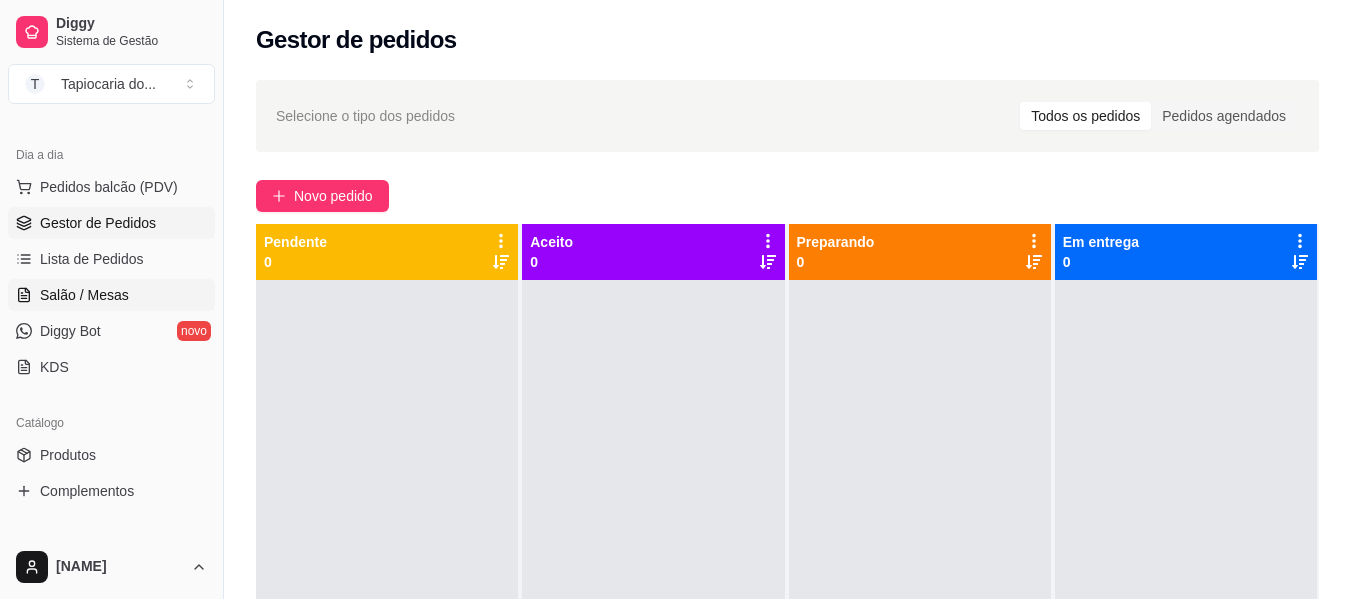 click on "Salão / Mesas" at bounding box center [84, 295] 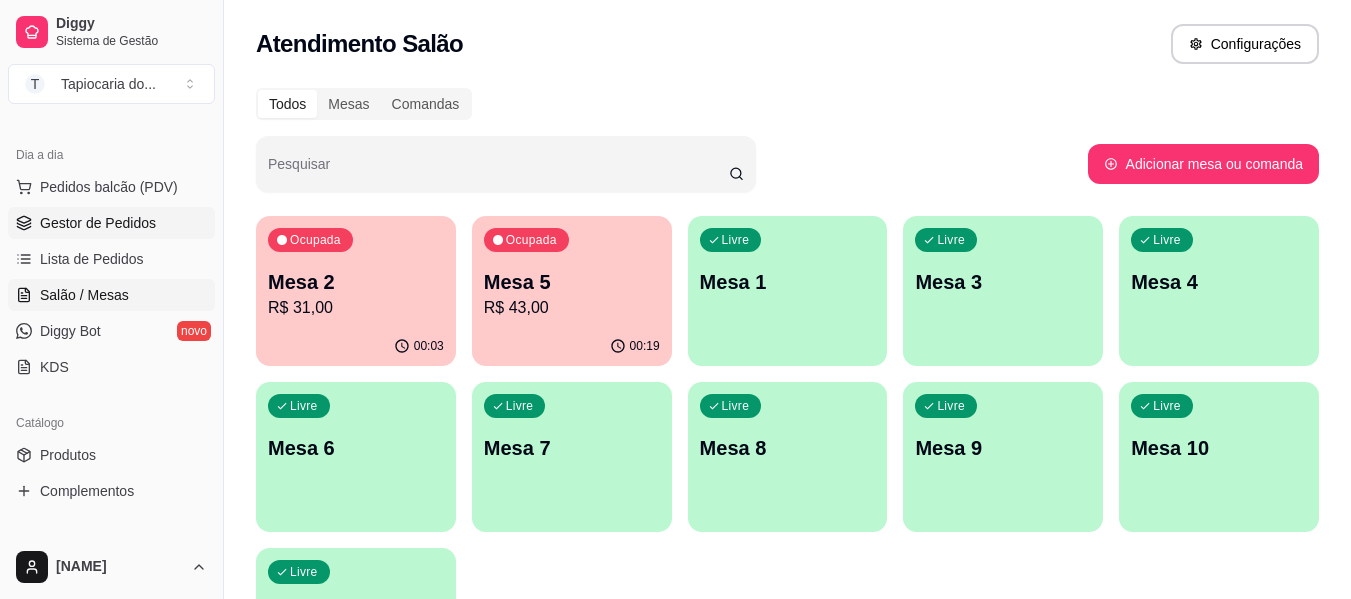 click on "Gestor de Pedidos" at bounding box center [98, 223] 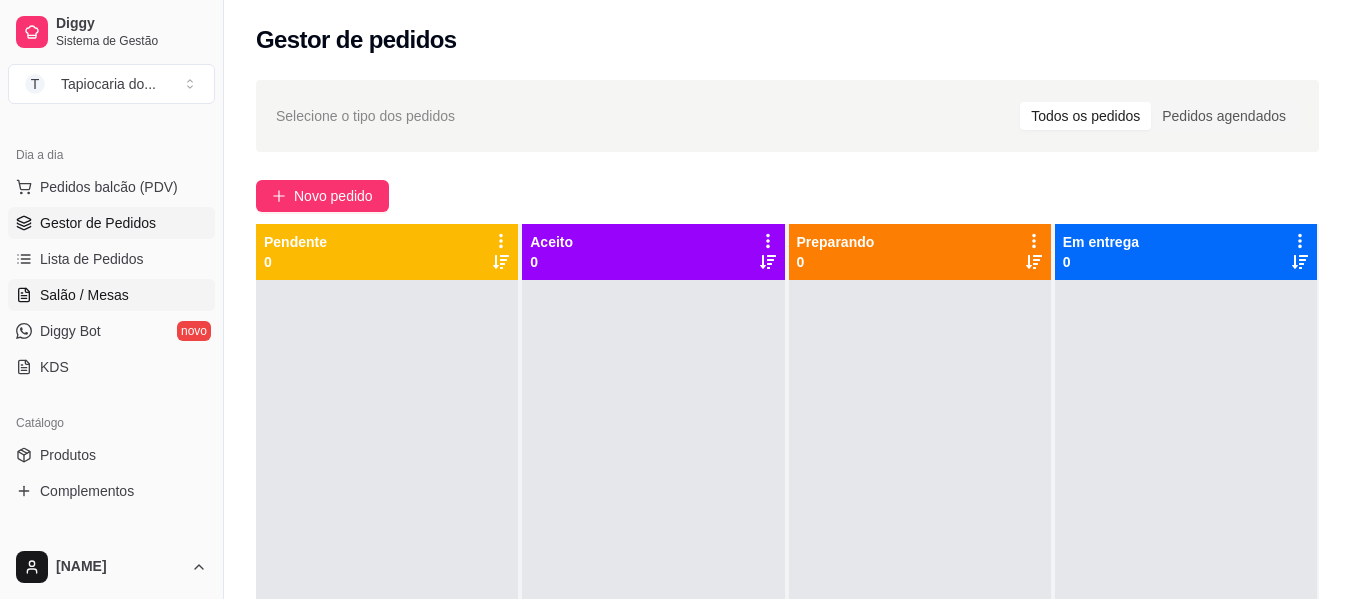 click on "Salão / Mesas" at bounding box center [84, 295] 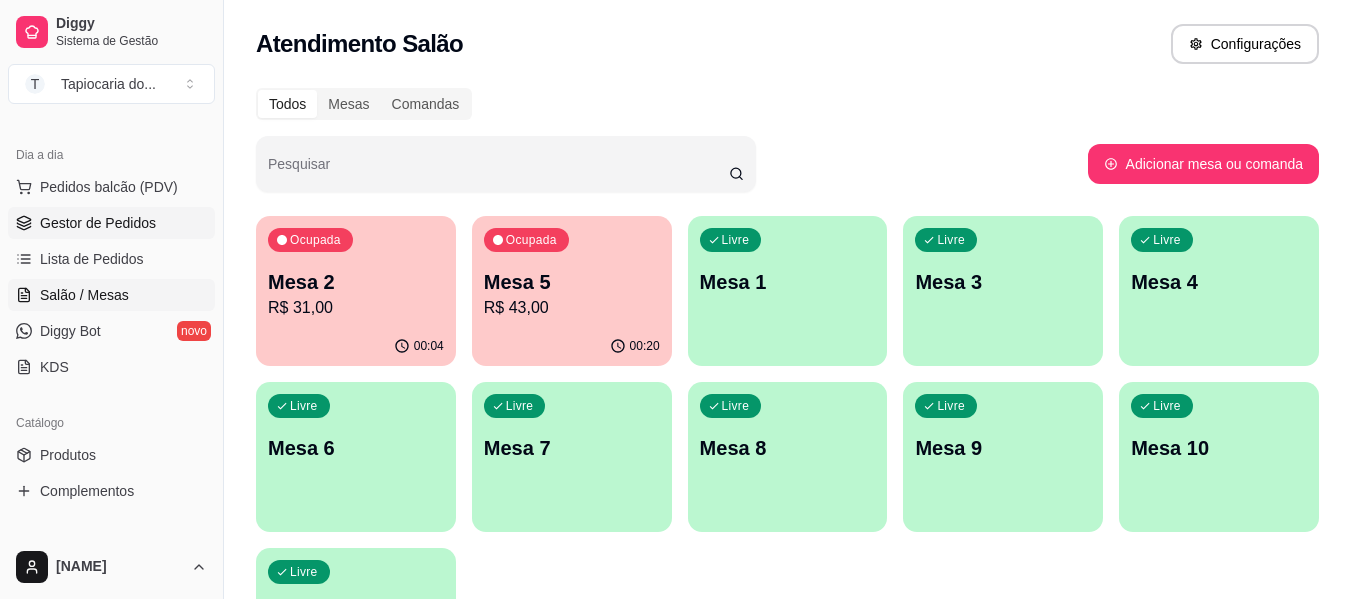 click on "Gestor de Pedidos" at bounding box center [98, 223] 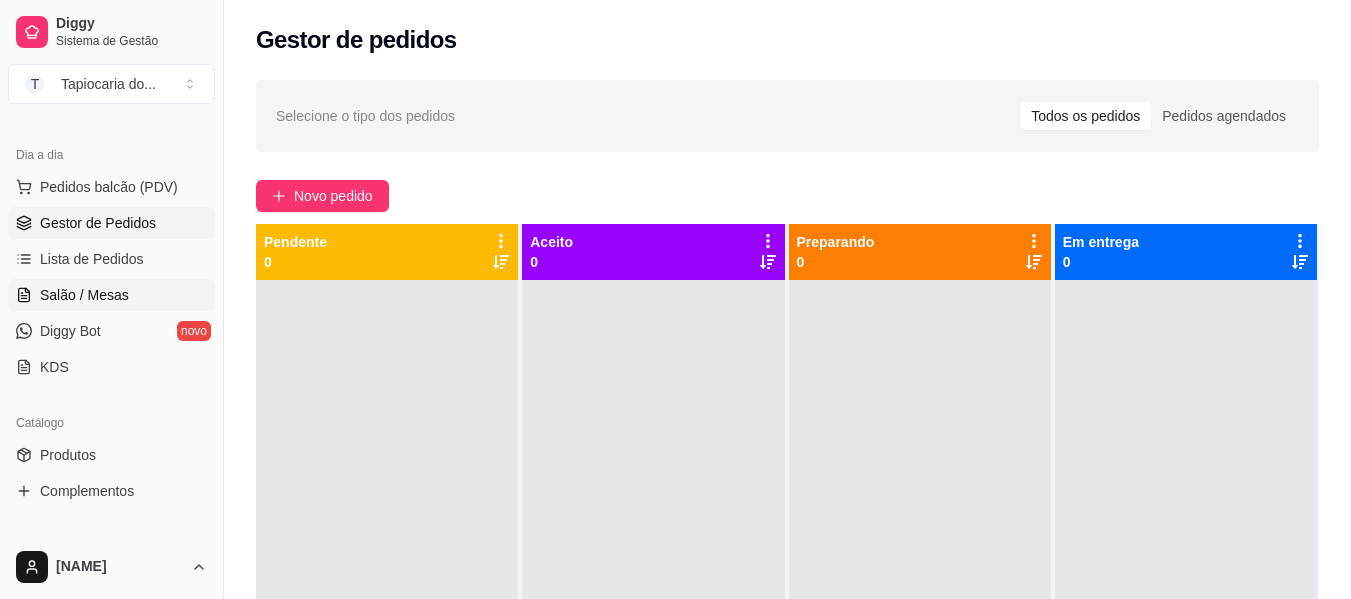 click on "Salão / Mesas" at bounding box center (84, 295) 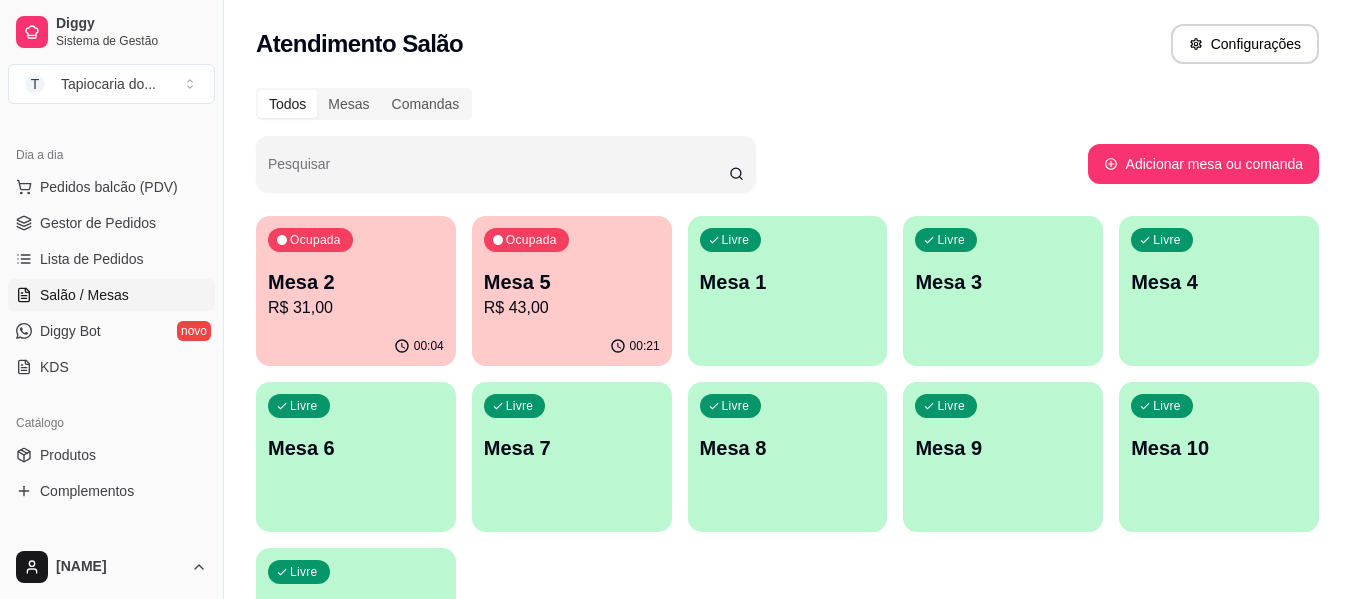 click on "R$ 43,00" at bounding box center [572, 308] 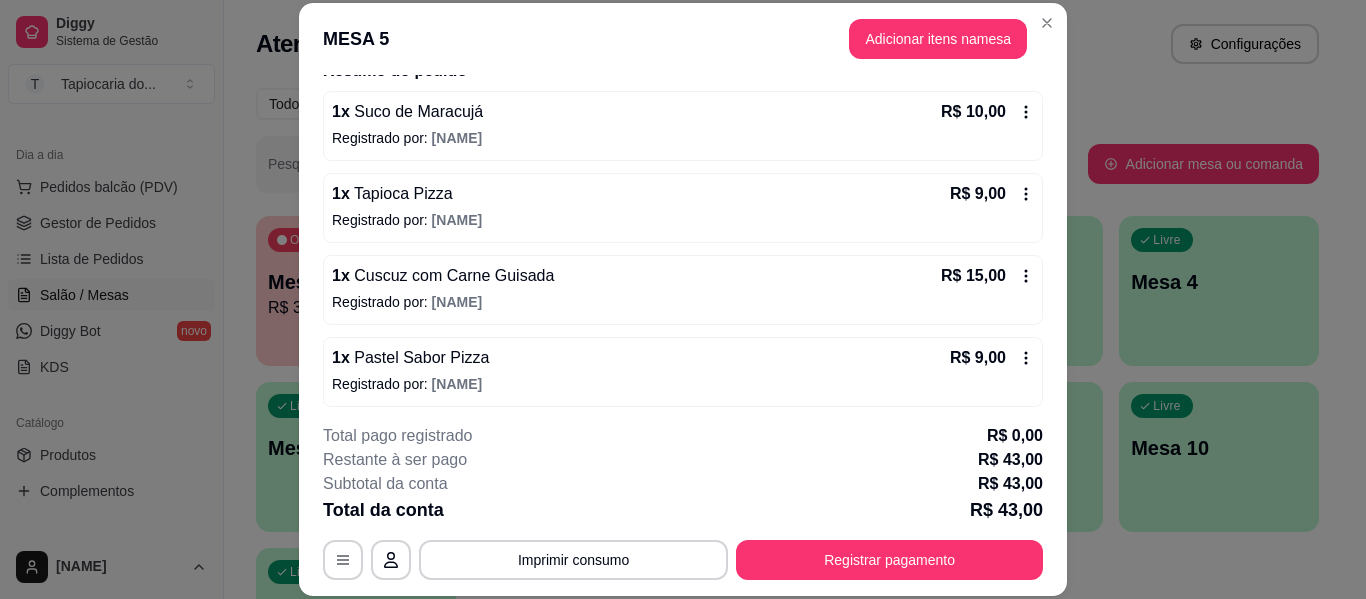 scroll, scrollTop: 180, scrollLeft: 0, axis: vertical 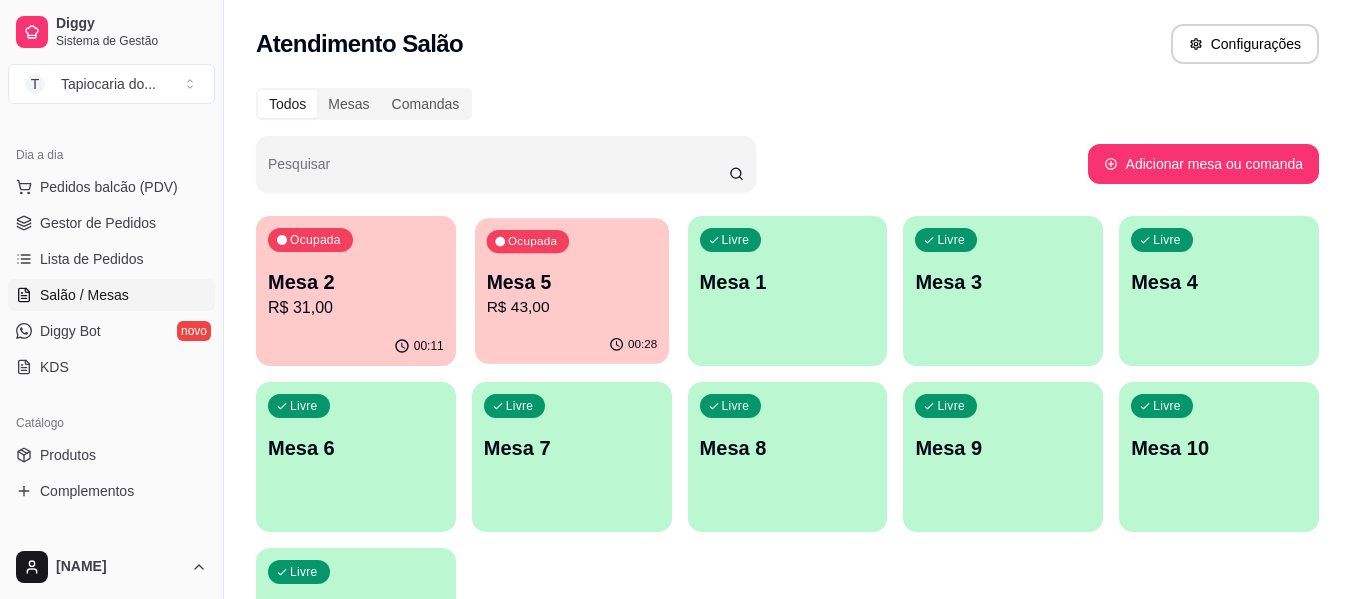 click on "Mesa 5" at bounding box center (571, 282) 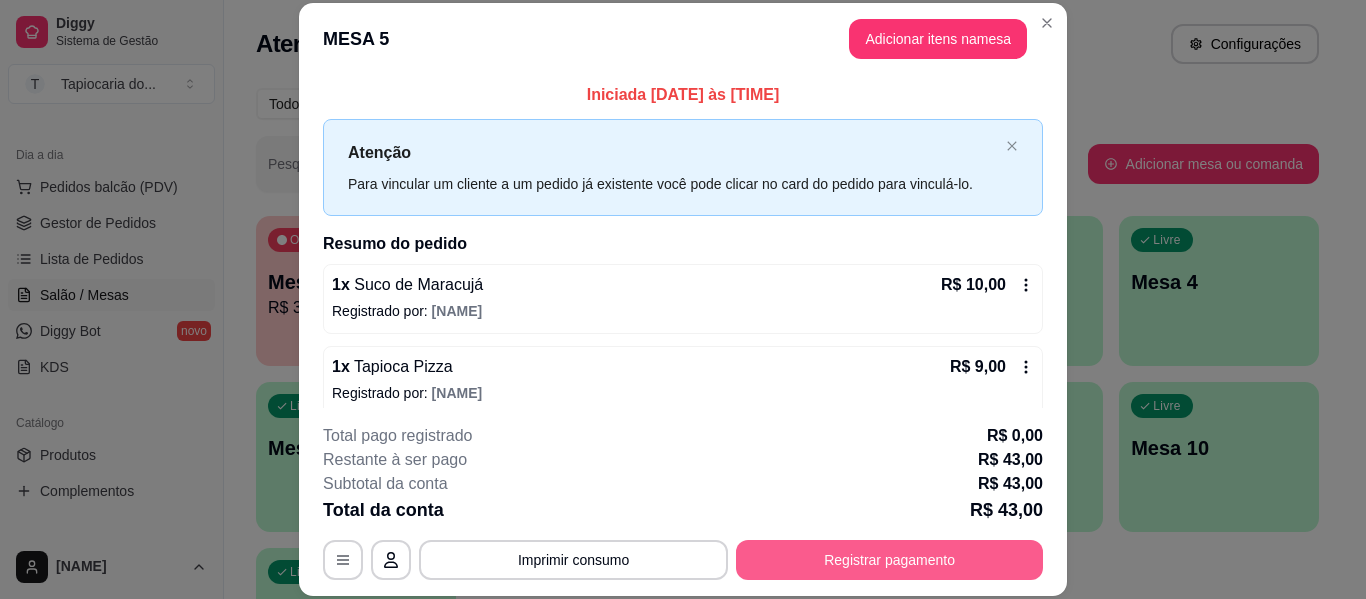 click on "Registrar pagamento" at bounding box center (889, 560) 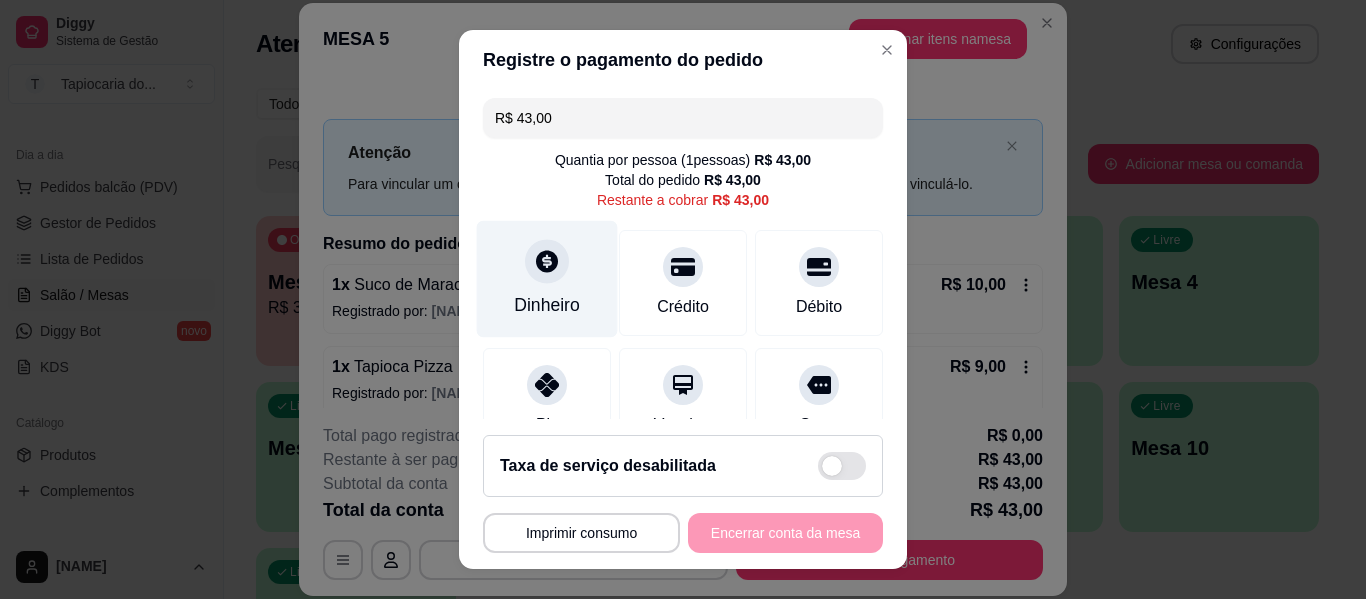 click on "Dinheiro" at bounding box center [547, 279] 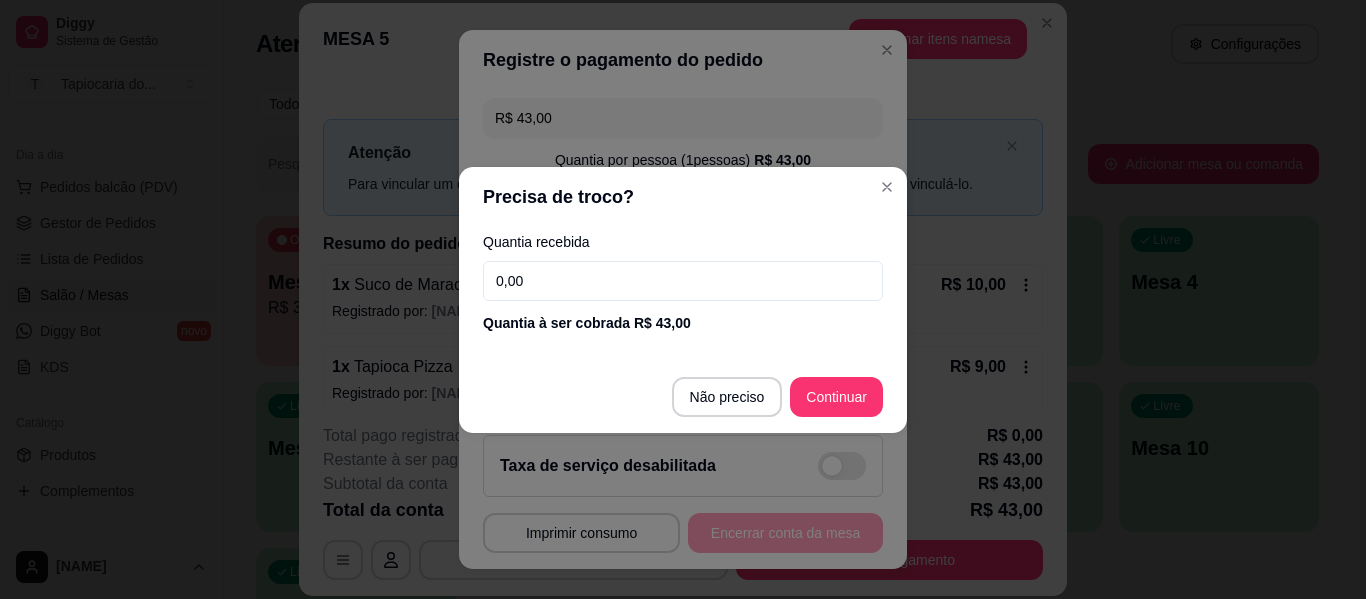 click on "0,00" at bounding box center [683, 281] 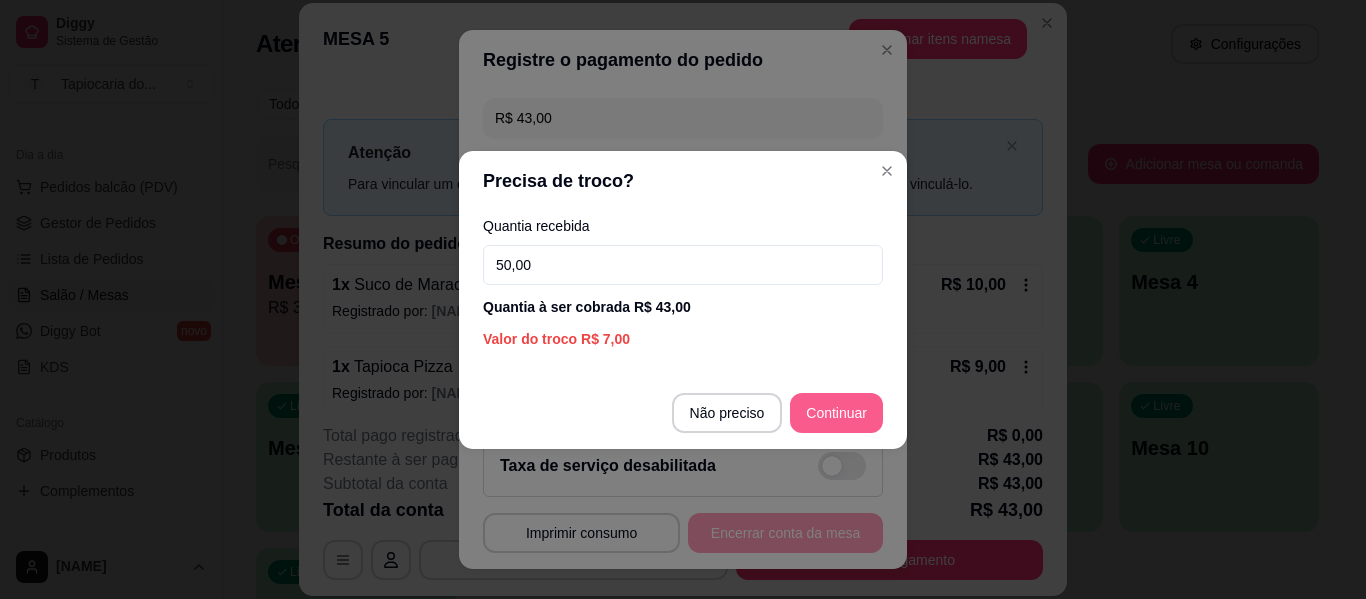 type on "50,00" 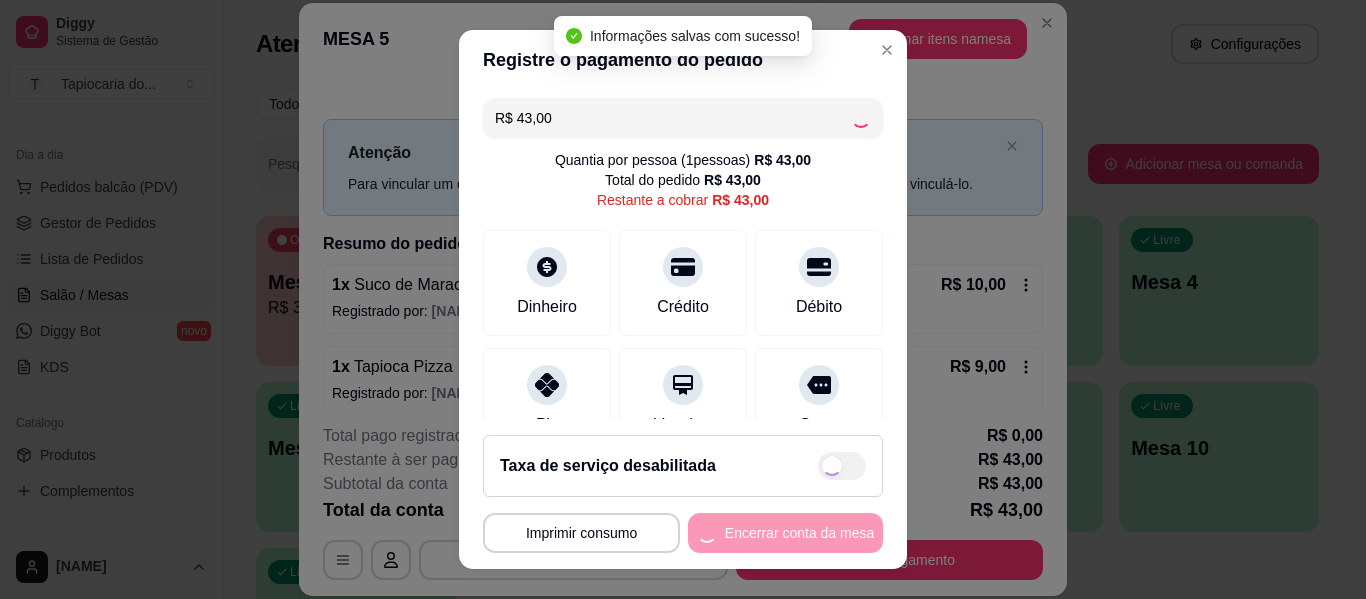 type on "R$ 0,00" 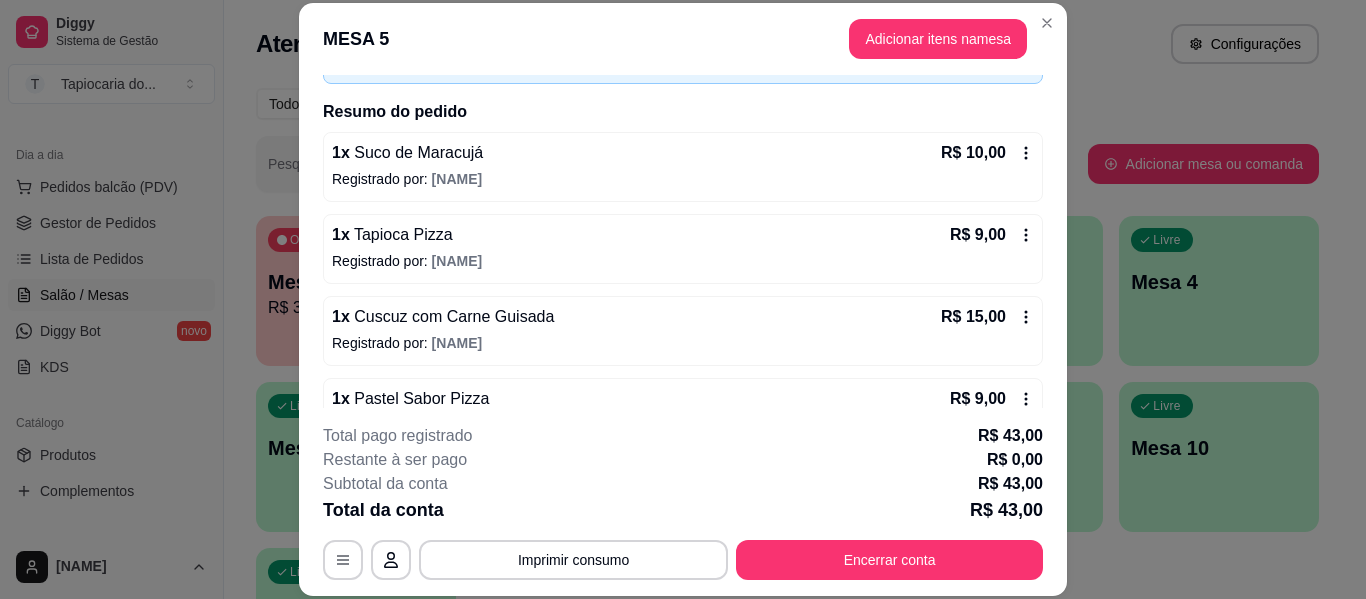 scroll, scrollTop: 180, scrollLeft: 0, axis: vertical 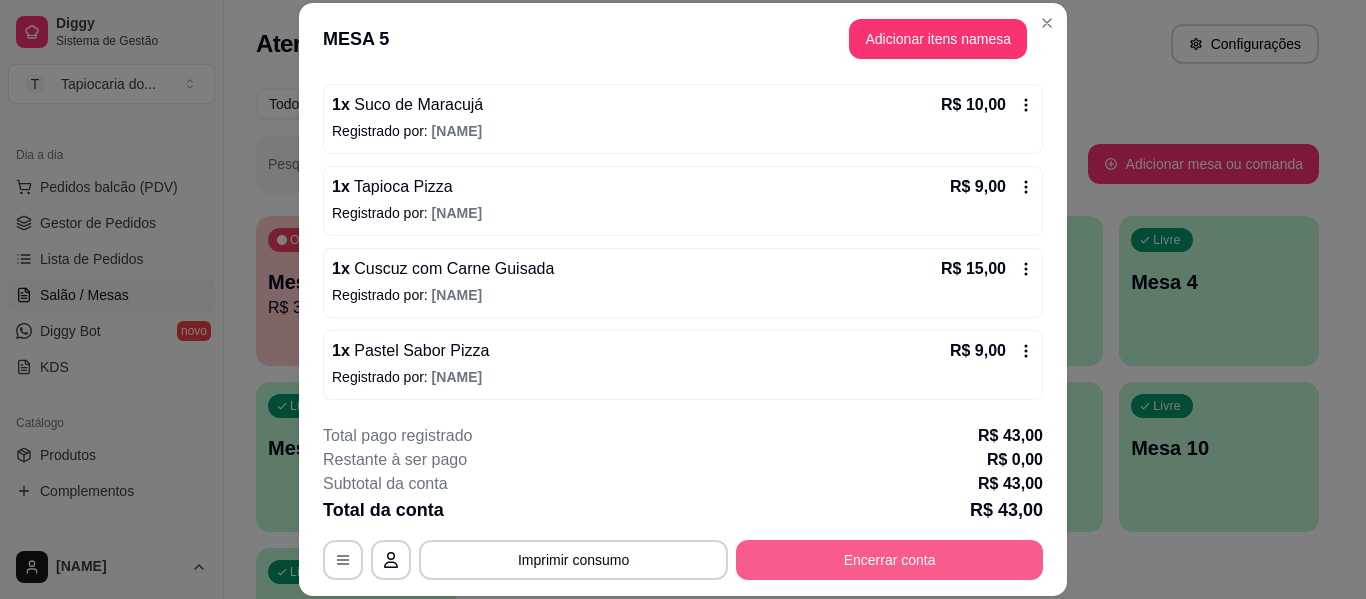 click on "Encerrar conta" at bounding box center (889, 560) 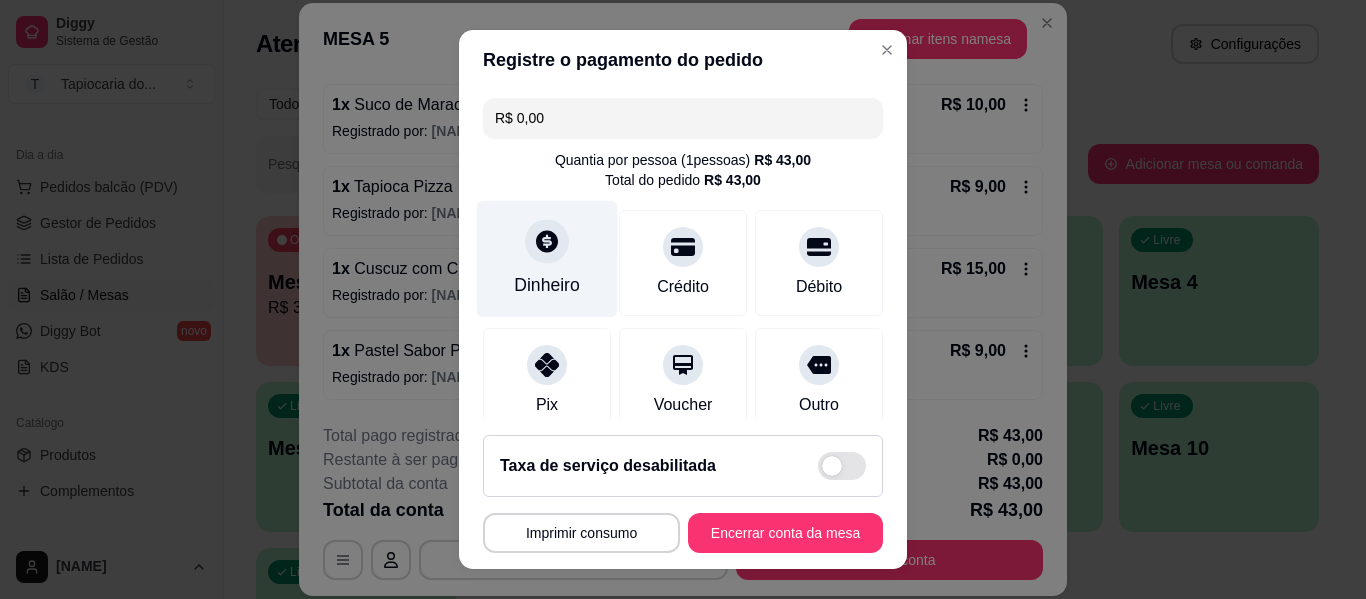 click on "Dinheiro" at bounding box center (547, 285) 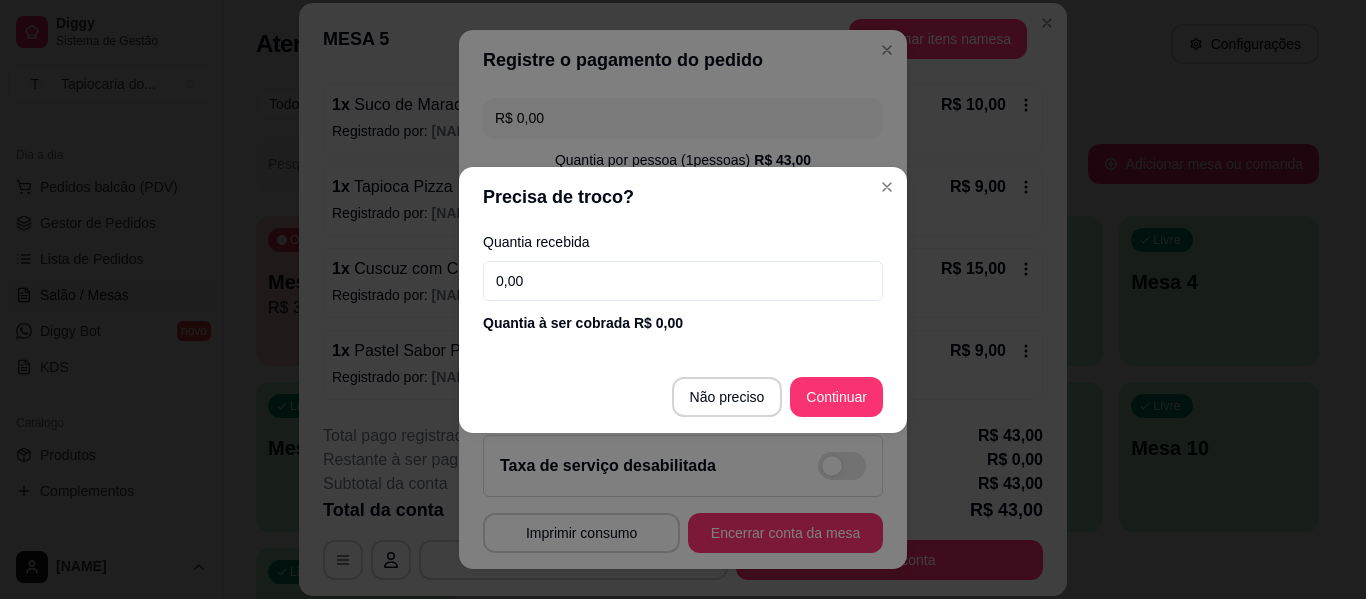 click on "0,00" at bounding box center (683, 281) 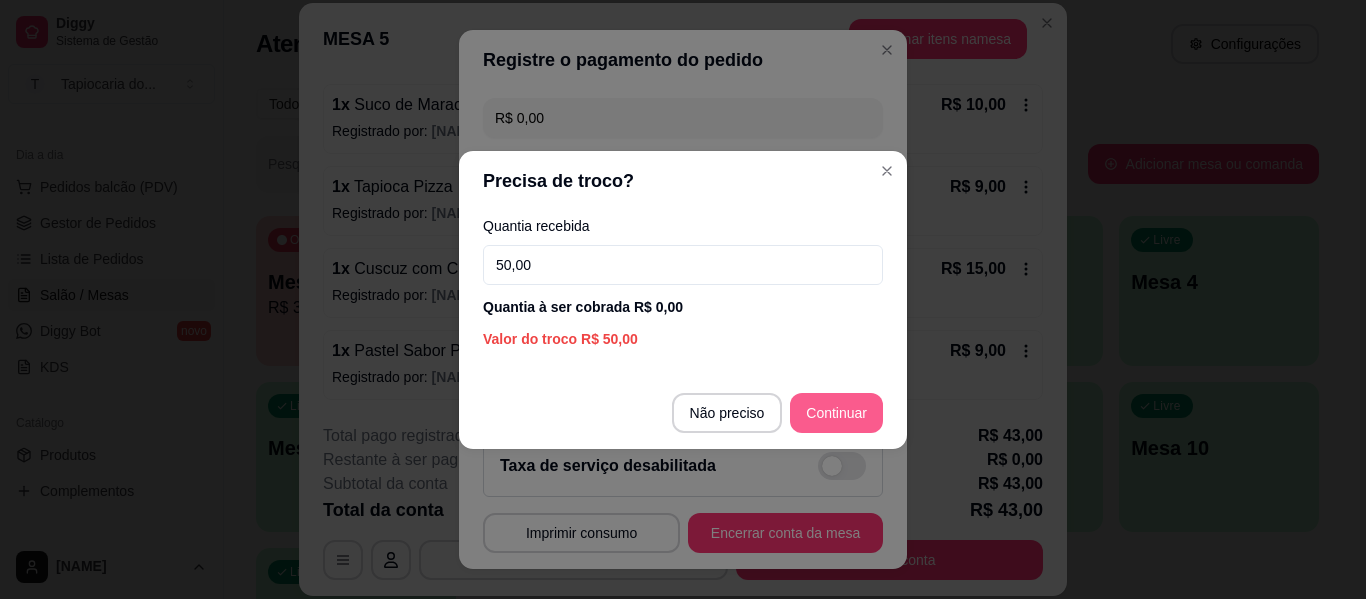 type on "50,00" 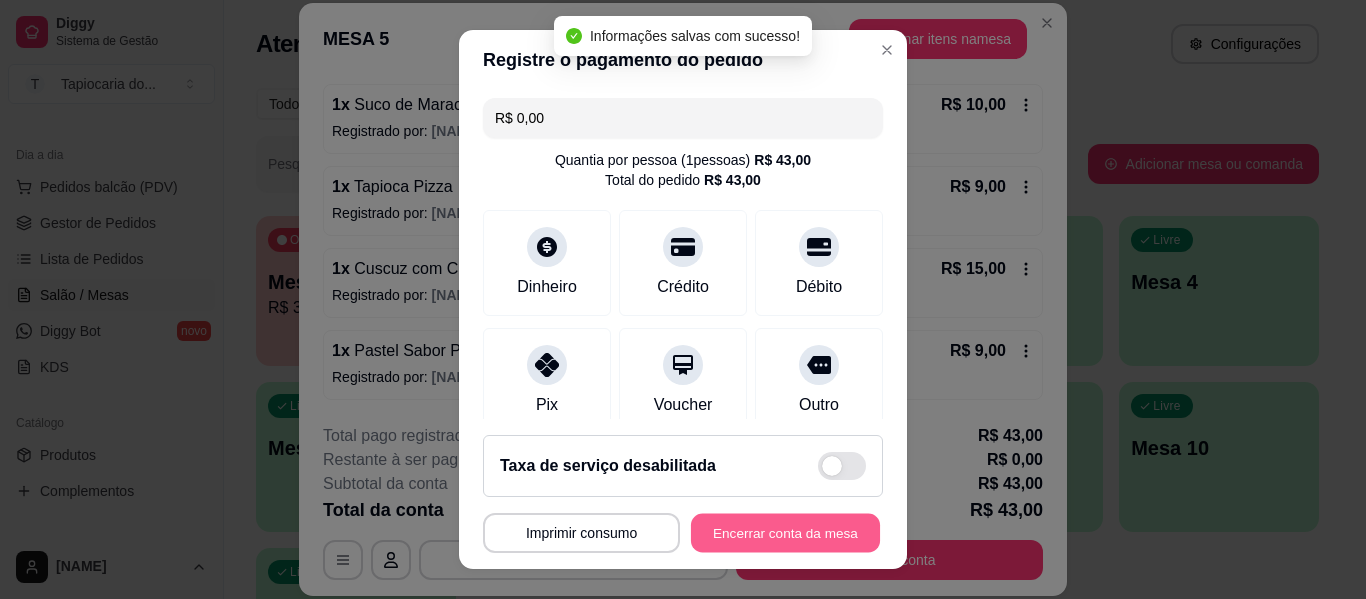 click on "Encerrar conta da mesa" at bounding box center (785, 533) 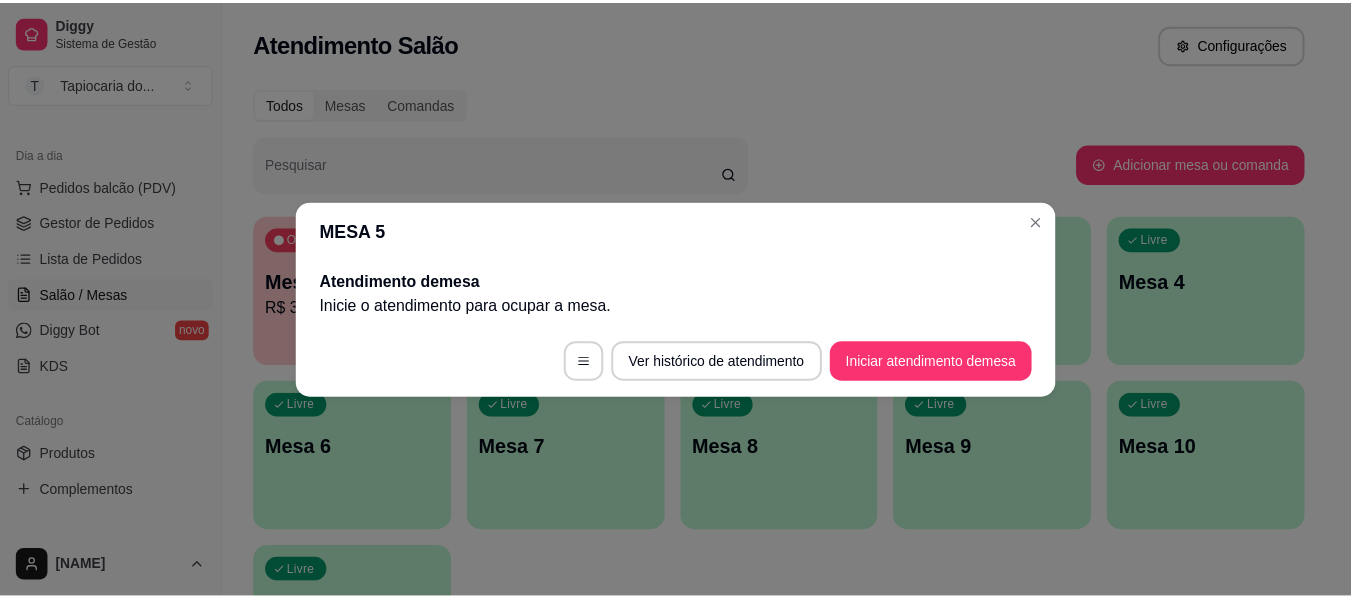 scroll, scrollTop: 0, scrollLeft: 0, axis: both 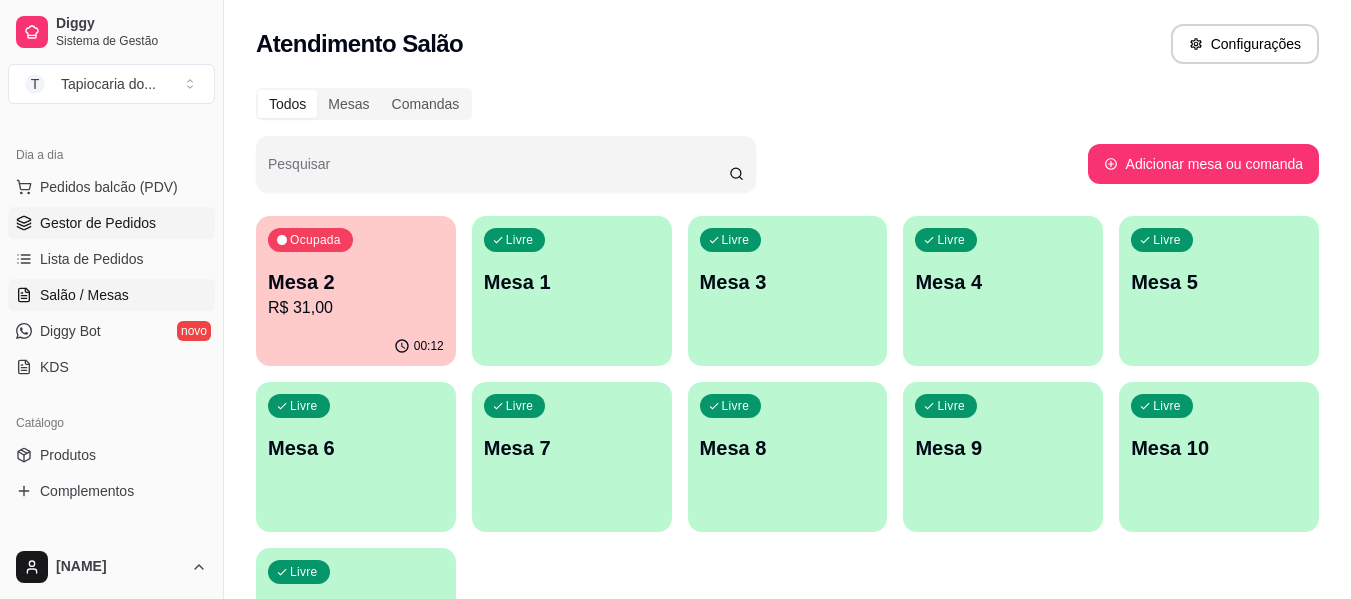 click on "Gestor de Pedidos" at bounding box center (98, 223) 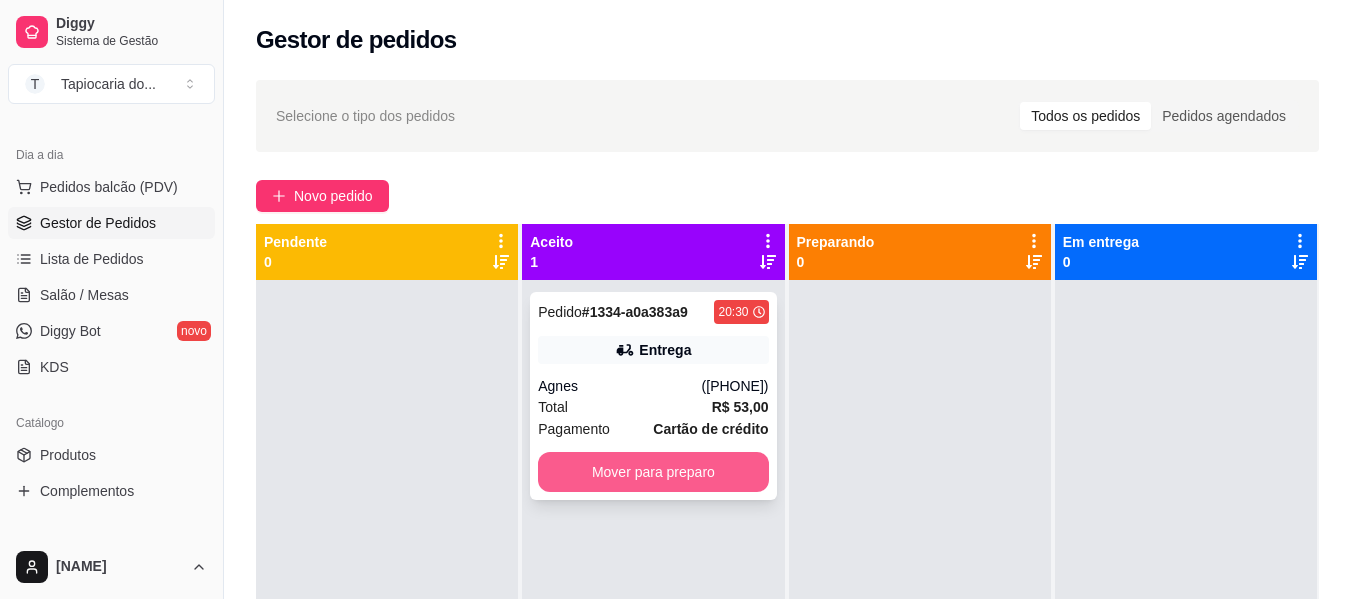 click on "Mover para preparo" at bounding box center (653, 472) 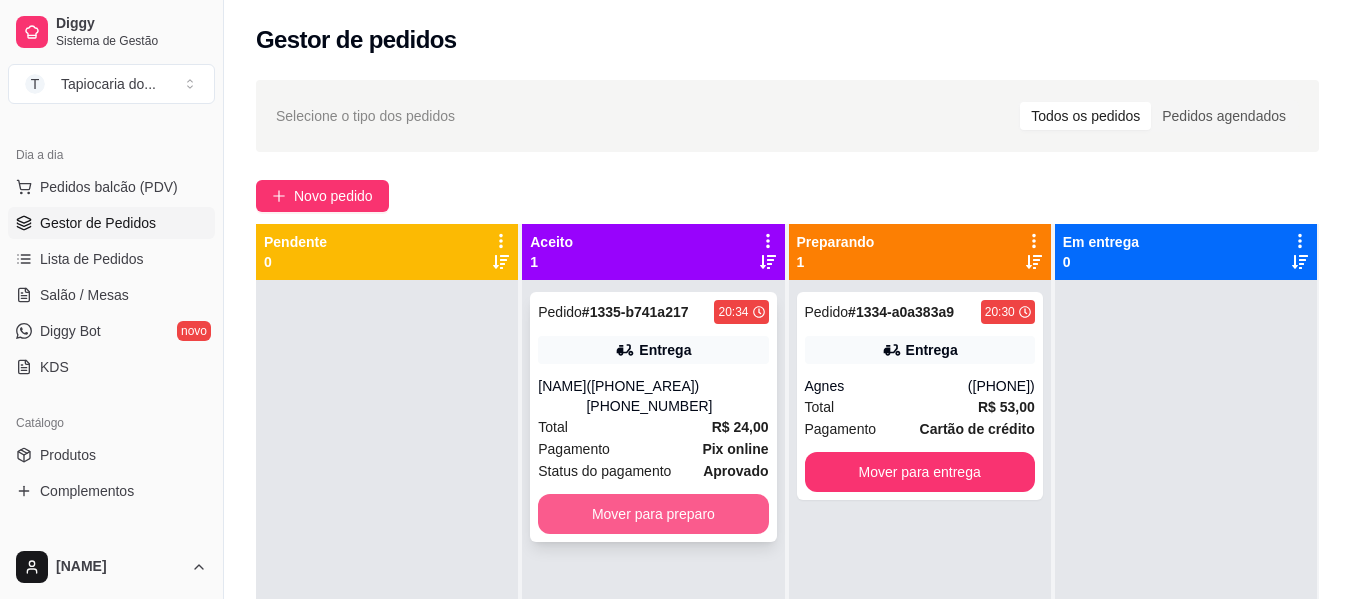 click on "Mover para preparo" at bounding box center [653, 514] 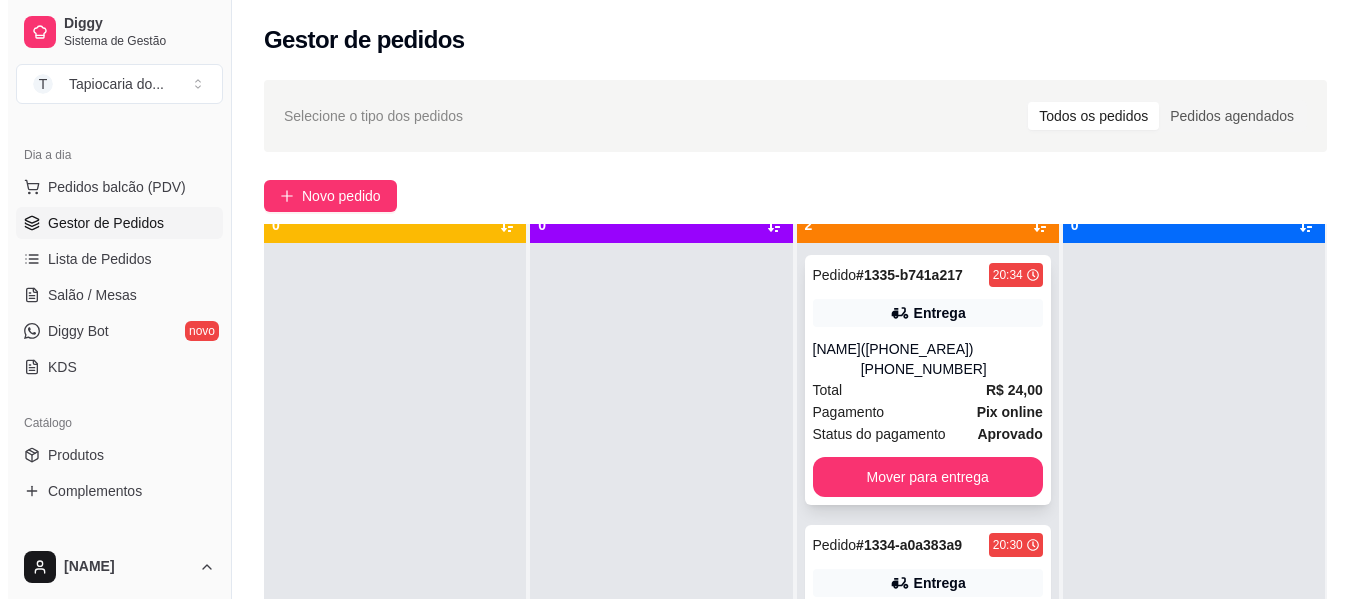 scroll, scrollTop: 56, scrollLeft: 0, axis: vertical 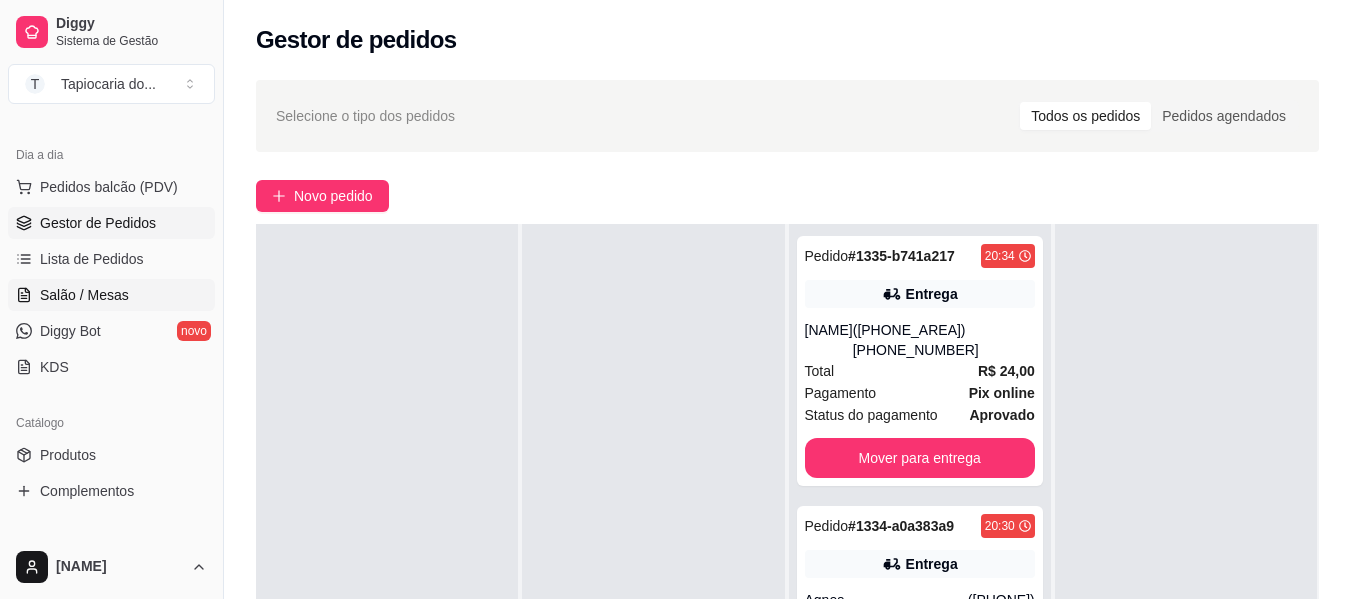 click on "Salão / Mesas" at bounding box center (111, 295) 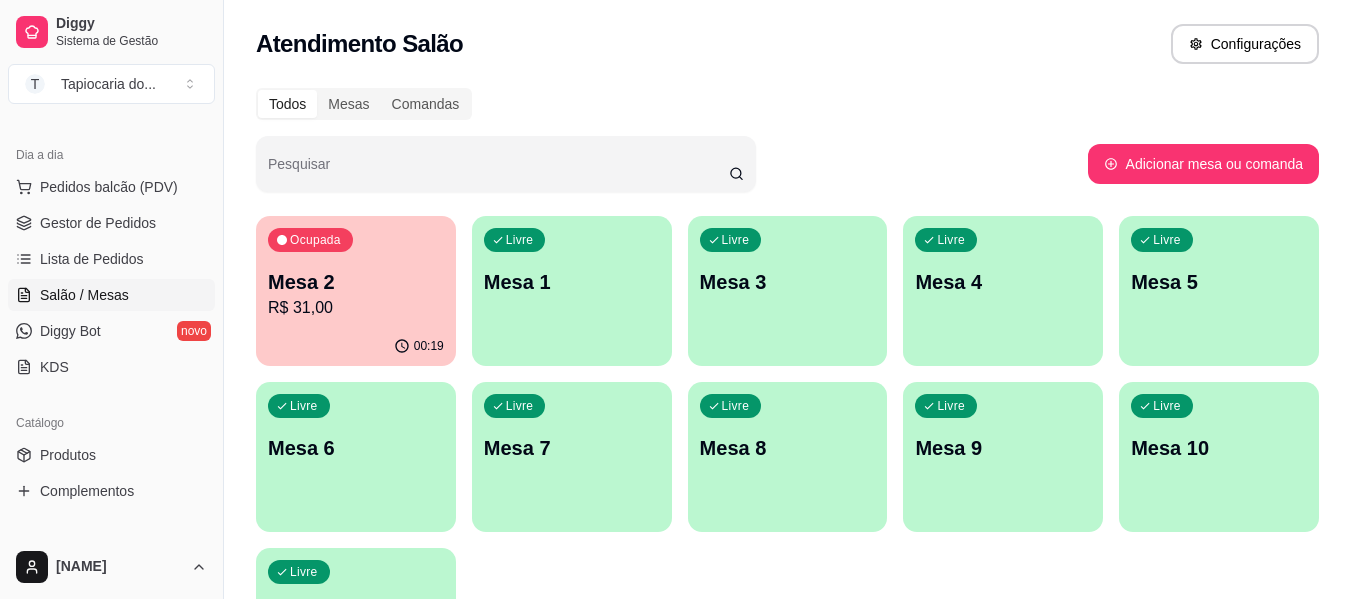 click on "R$ 31,00" at bounding box center [356, 308] 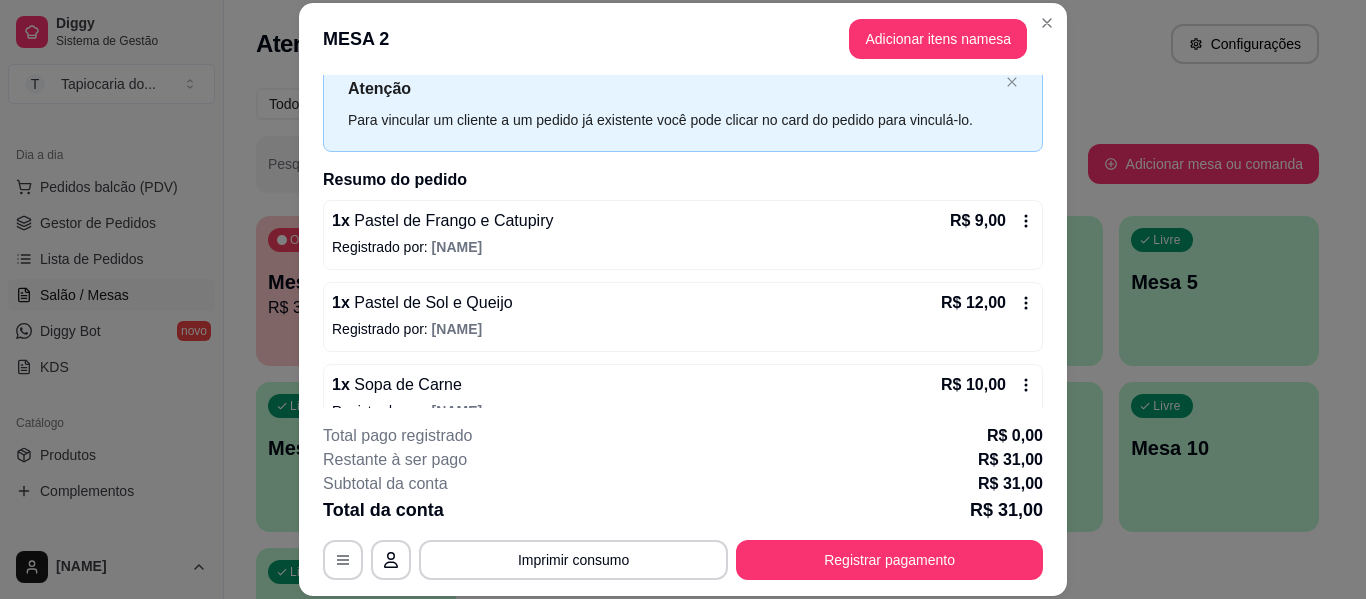 scroll, scrollTop: 98, scrollLeft: 0, axis: vertical 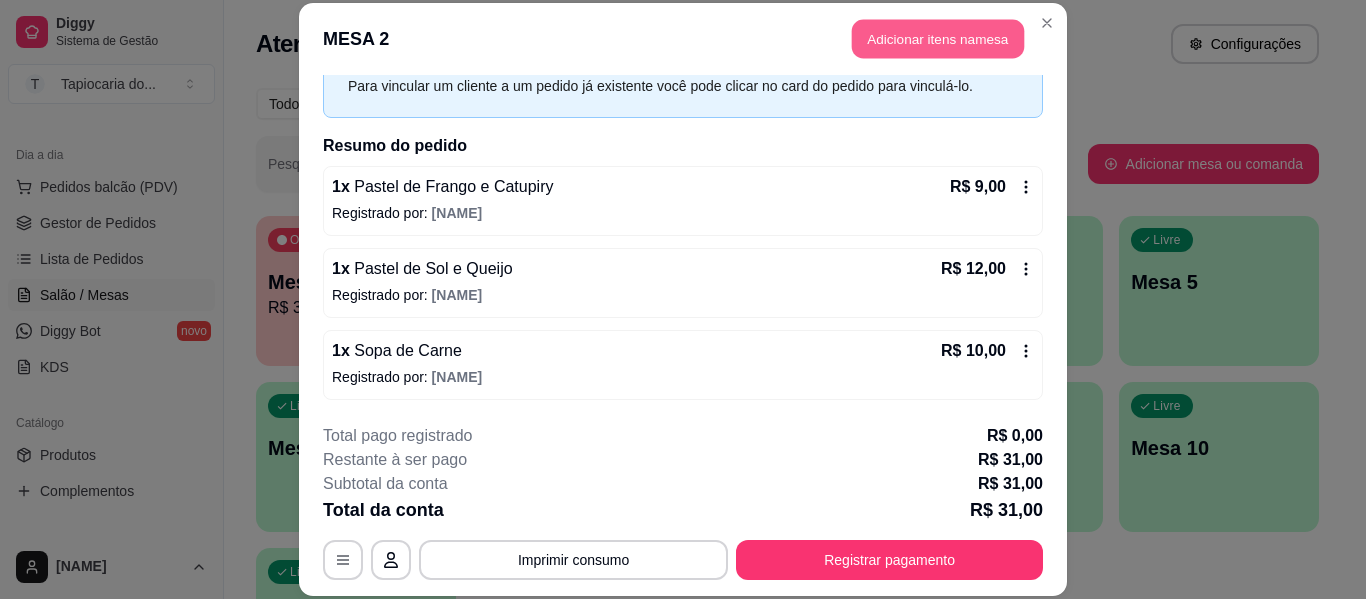 click on "Adicionar itens na  mesa" at bounding box center (938, 39) 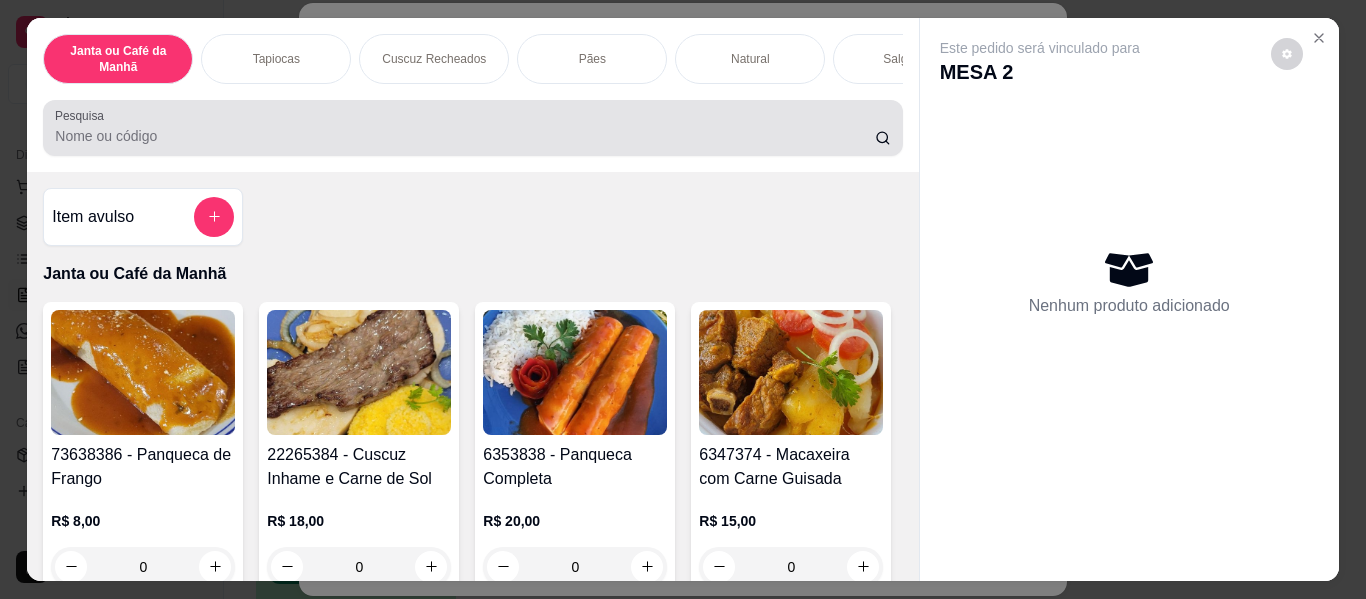 click at bounding box center [472, 128] 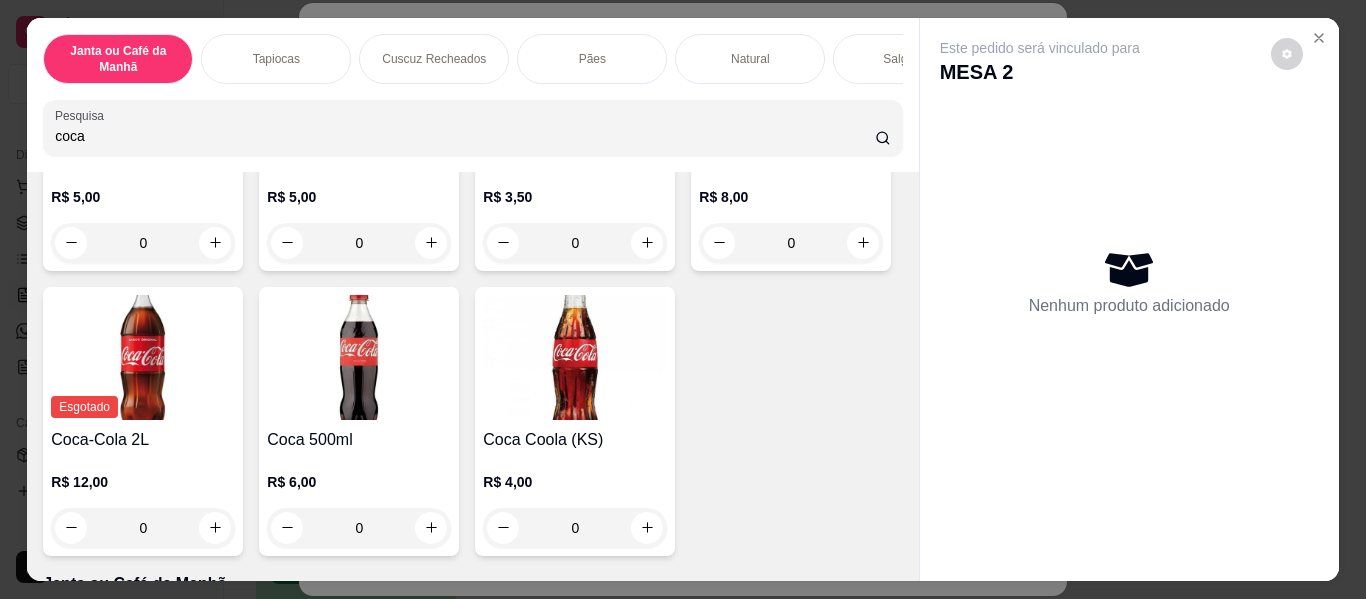 scroll, scrollTop: 500, scrollLeft: 0, axis: vertical 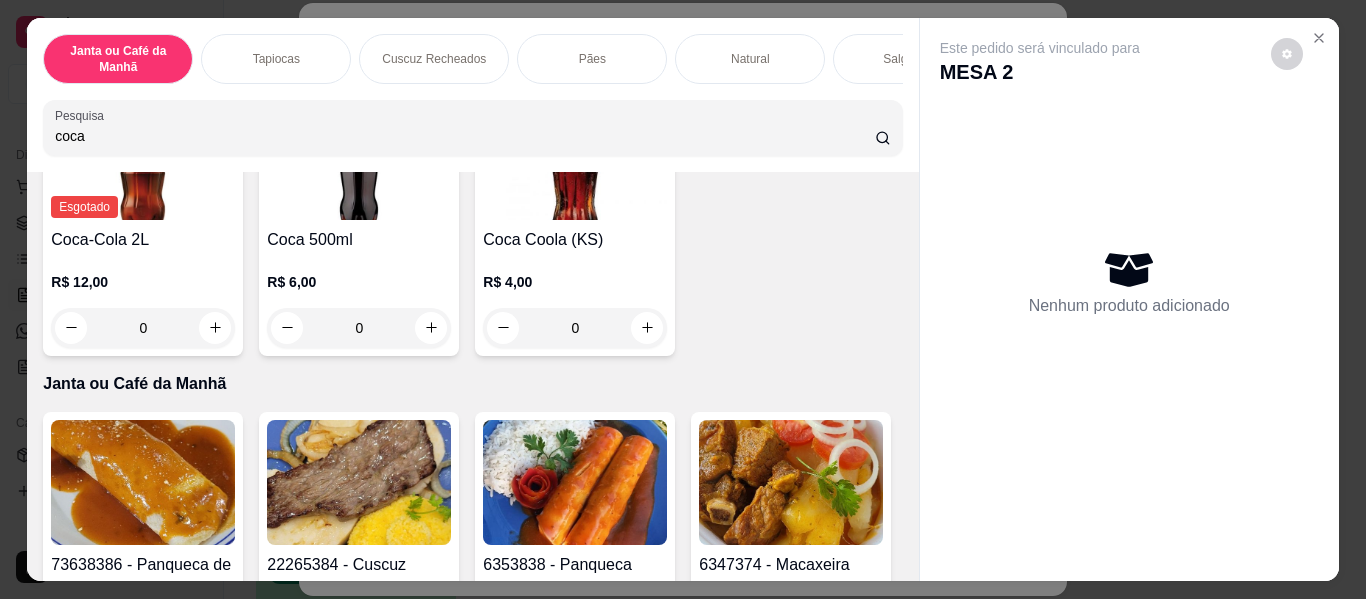type on "coca" 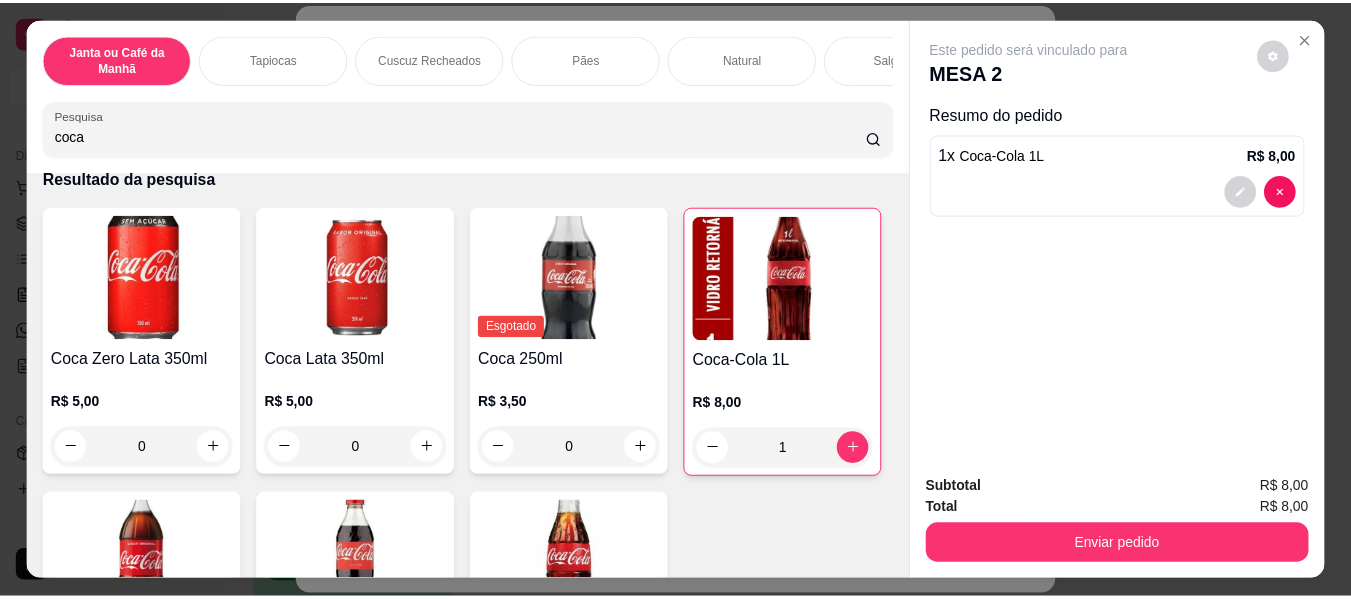 scroll, scrollTop: 1, scrollLeft: 0, axis: vertical 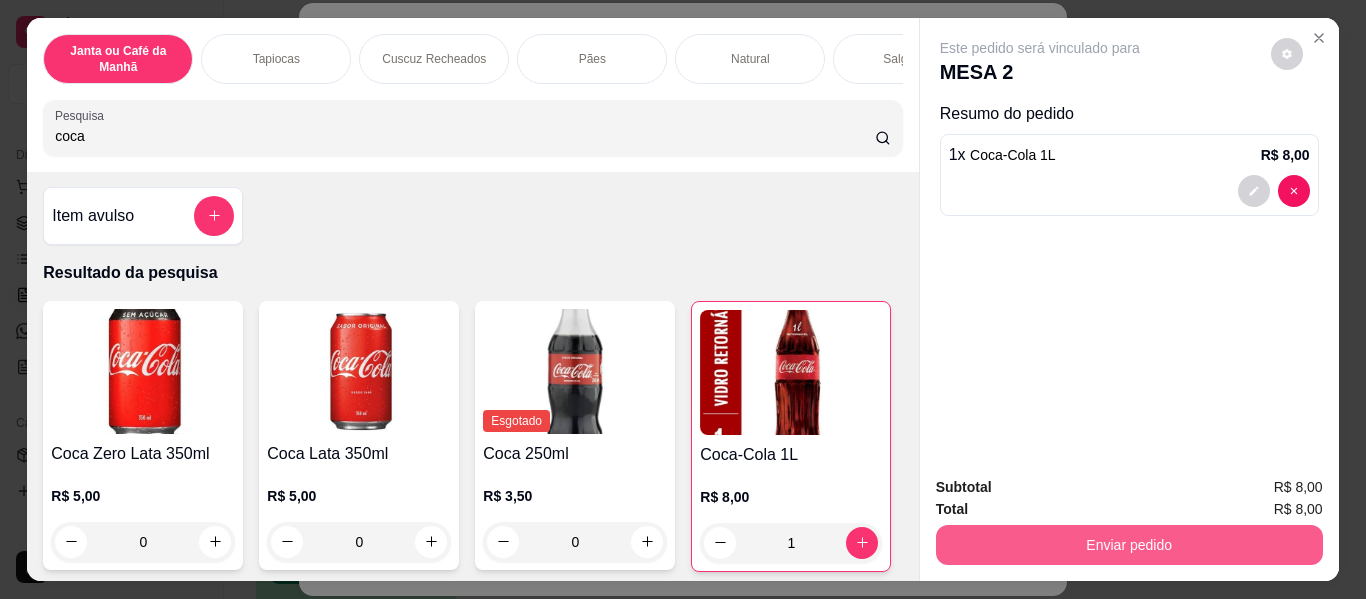click on "Enviar pedido" at bounding box center [1129, 545] 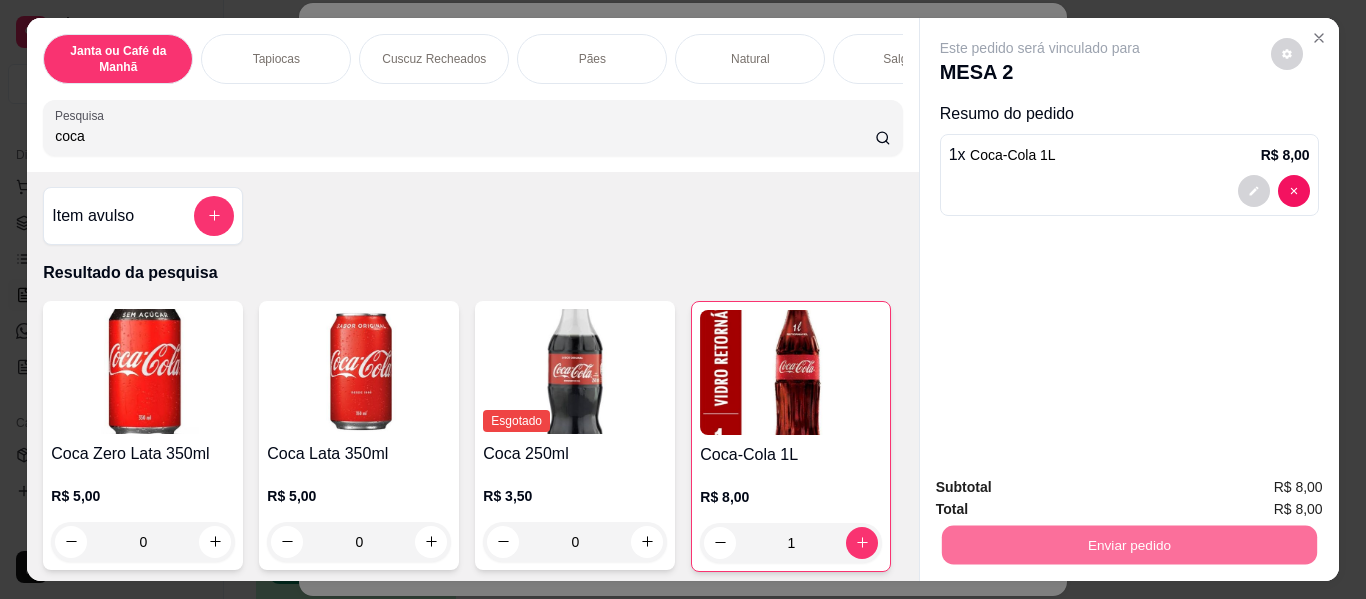 click on "Não registrar e enviar pedido" at bounding box center [1063, 488] 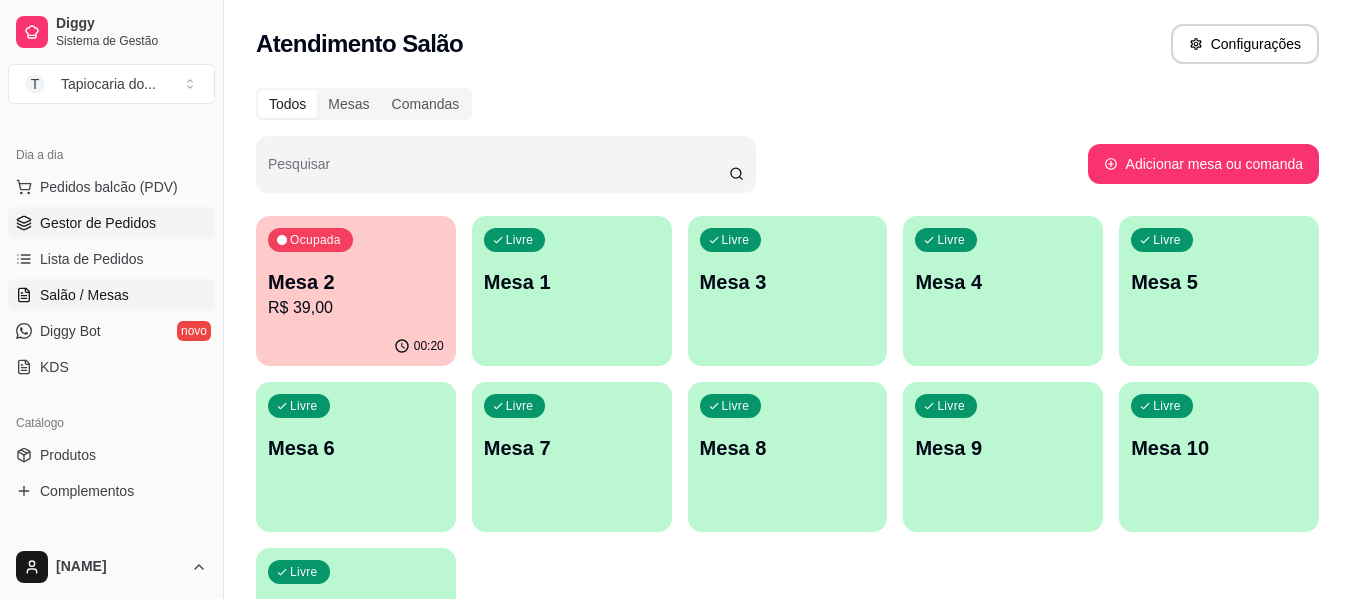 click on "Gestor de Pedidos" at bounding box center [98, 223] 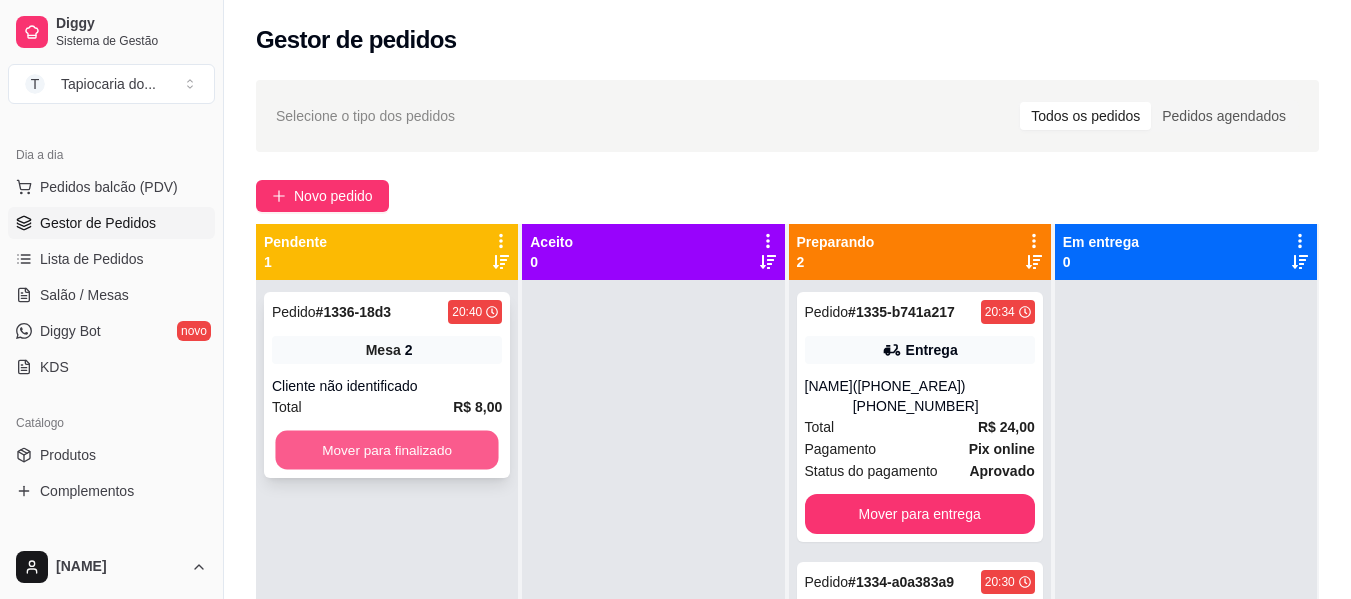 click on "Mover para finalizado" at bounding box center (386, 450) 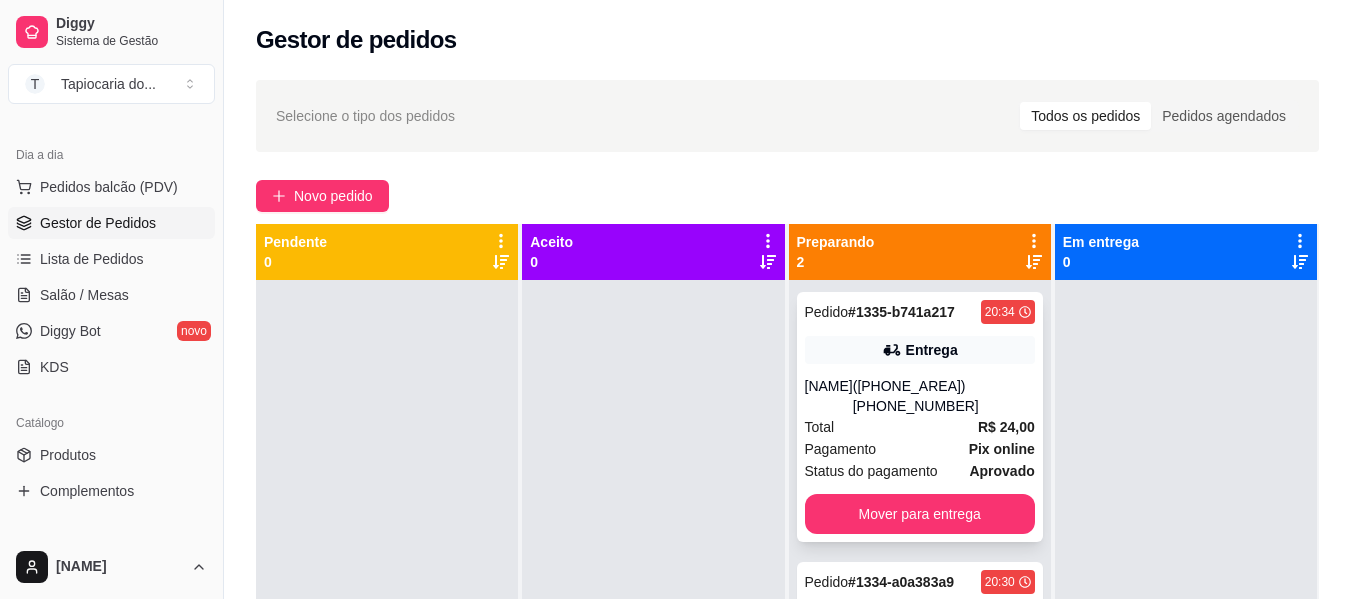 scroll, scrollTop: 56, scrollLeft: 0, axis: vertical 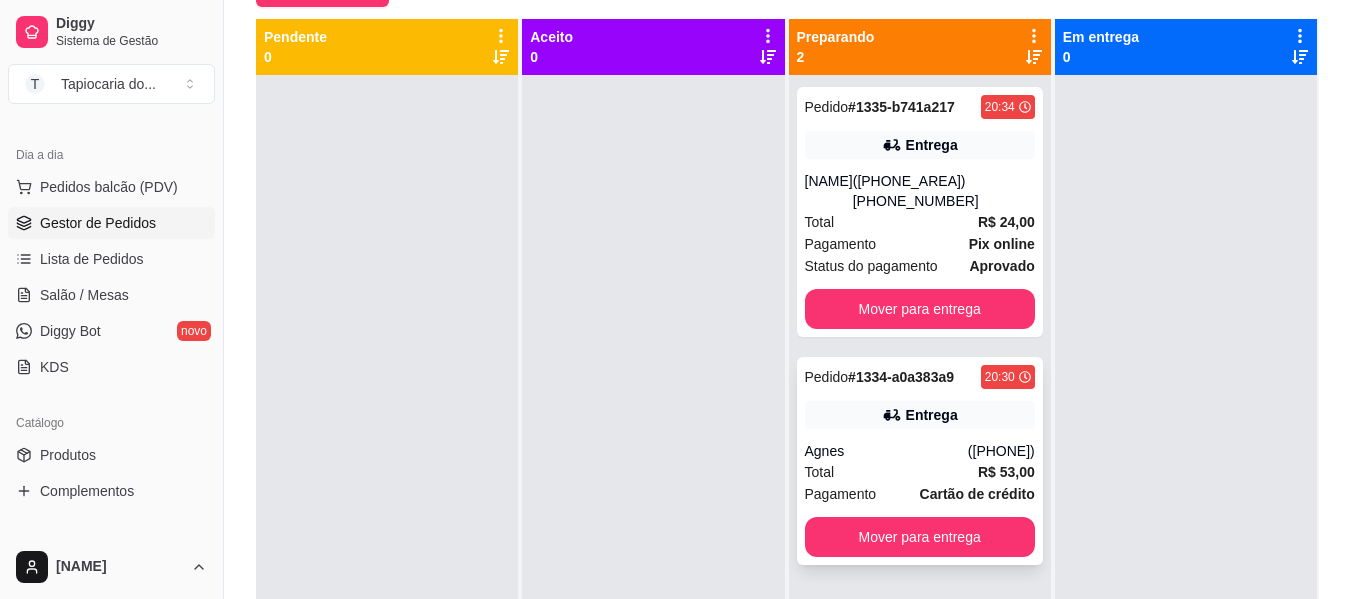 click on "Total R$ 53,00" at bounding box center (920, 472) 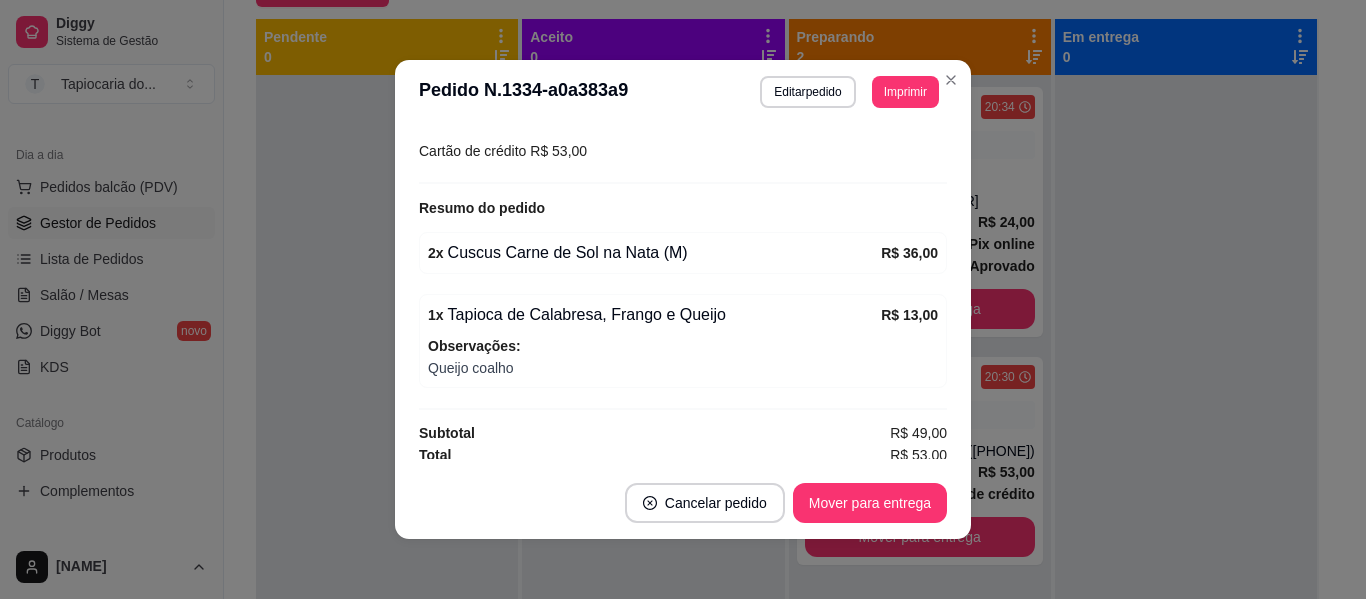scroll, scrollTop: 588, scrollLeft: 0, axis: vertical 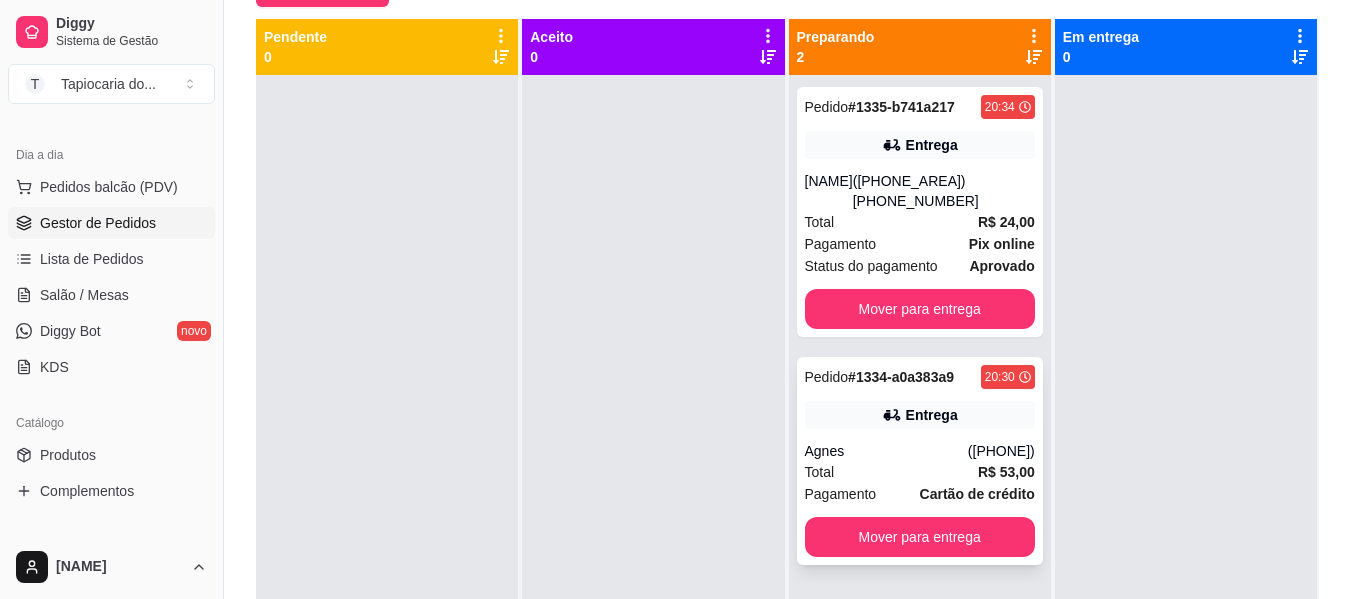 click on "Agnes" at bounding box center (886, 451) 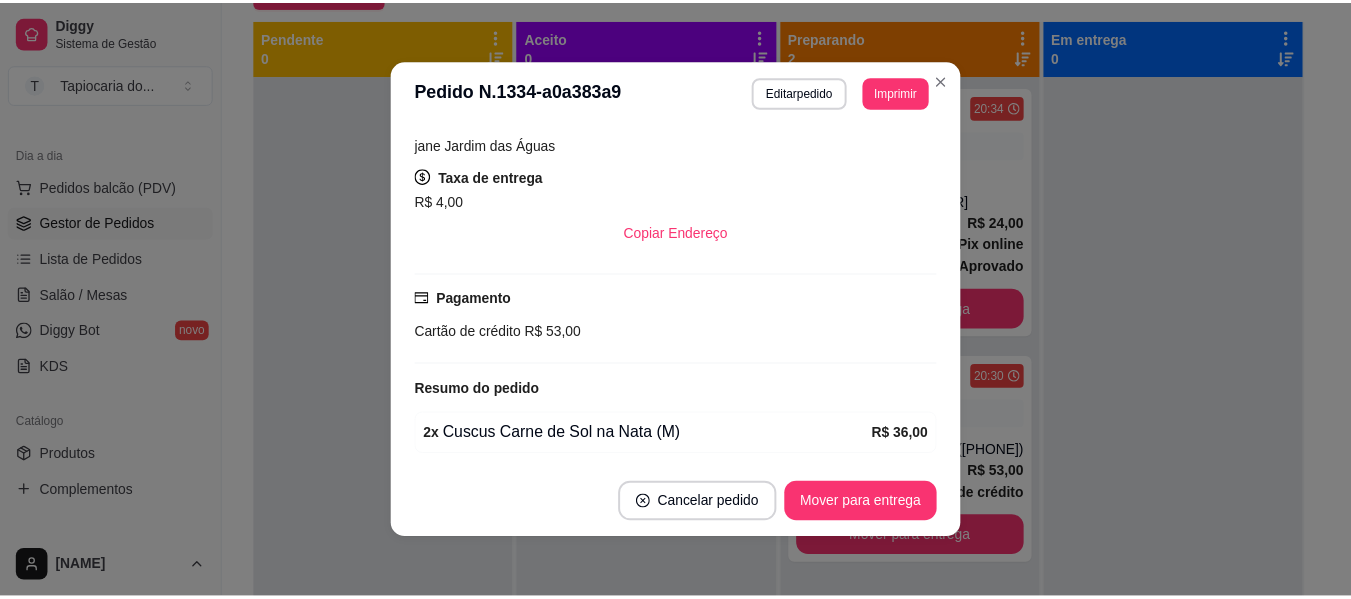 scroll, scrollTop: 588, scrollLeft: 0, axis: vertical 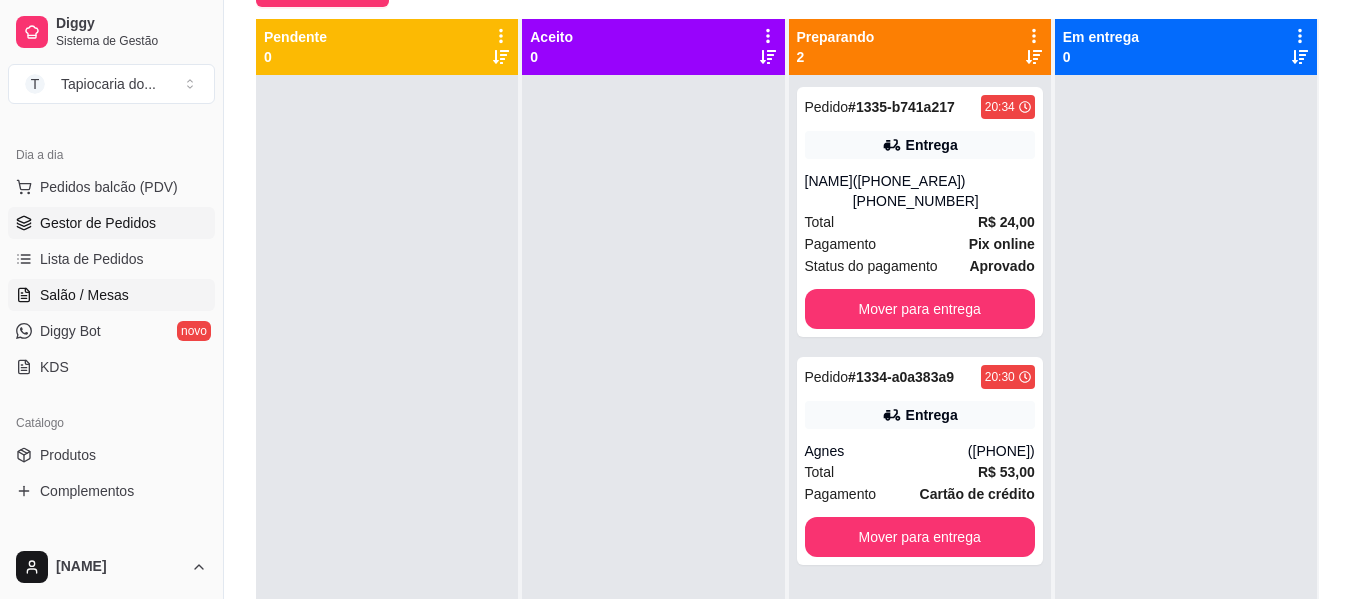 click on "Salão / Mesas" at bounding box center (84, 295) 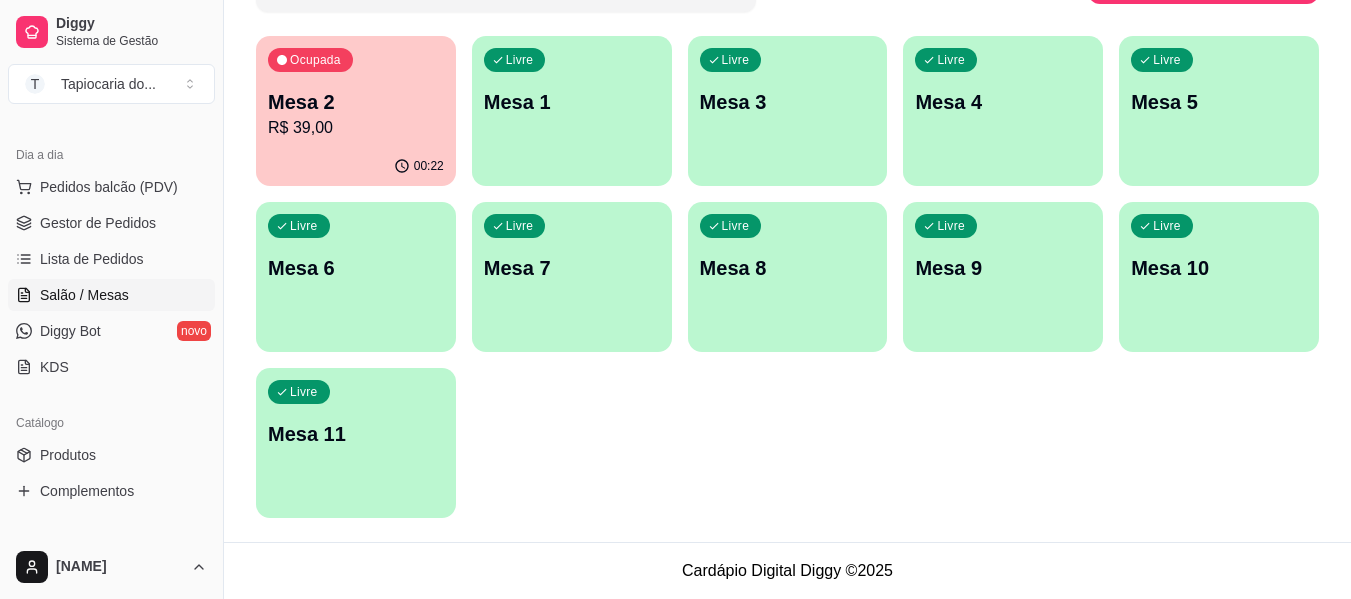scroll, scrollTop: 0, scrollLeft: 0, axis: both 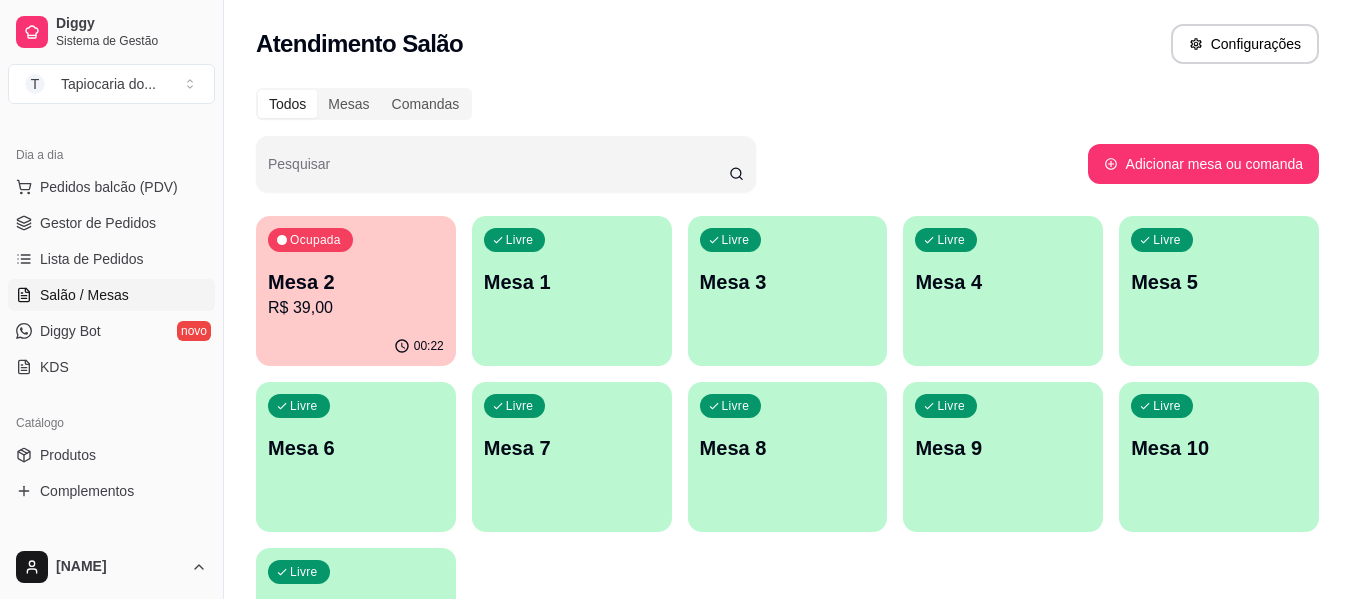 click on "Livre Mesa 5" at bounding box center [1219, 279] 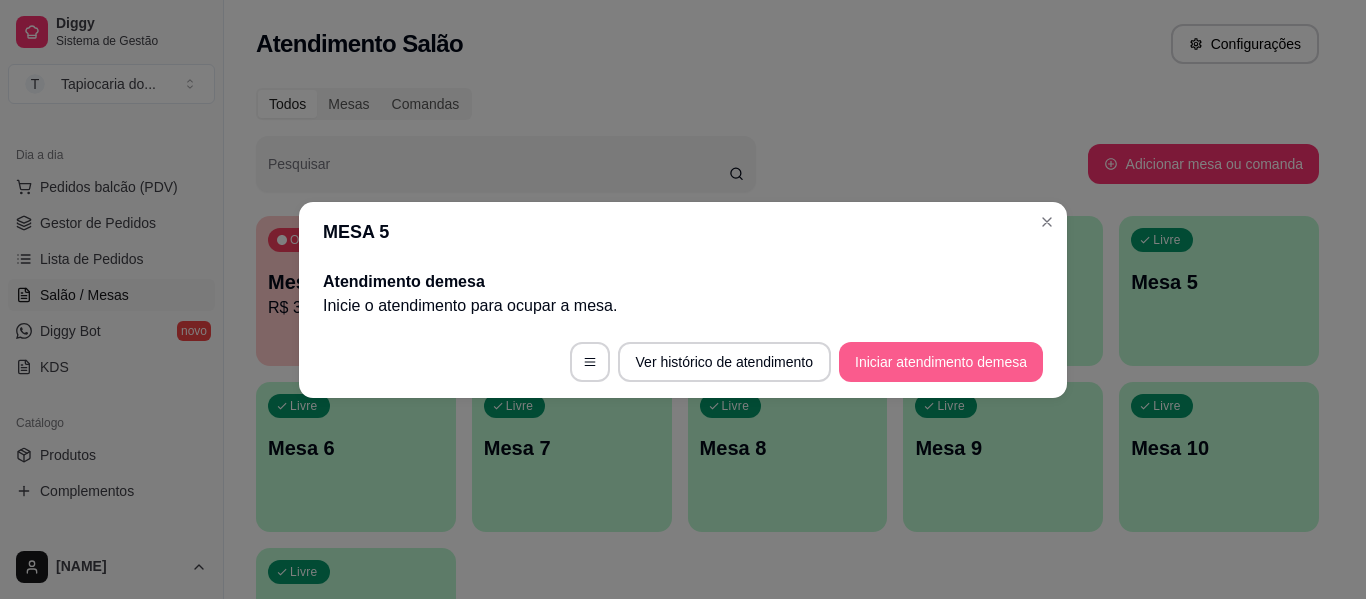click on "Iniciar atendimento de  mesa" at bounding box center [941, 362] 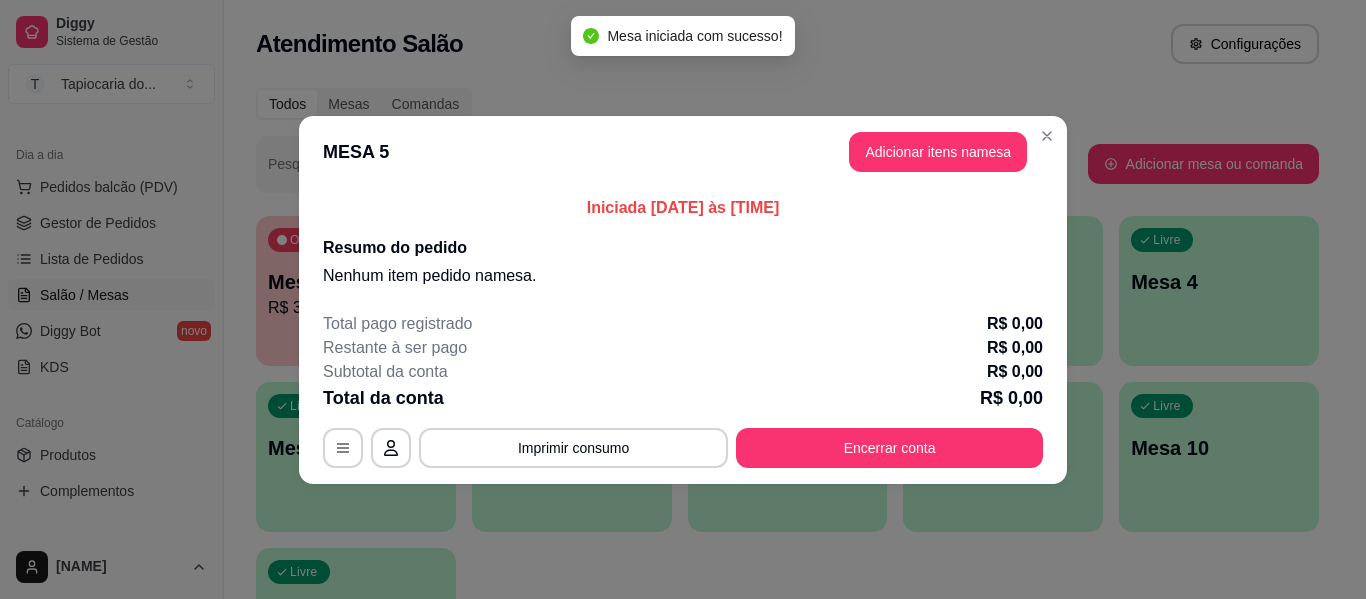 click on "MESA 5 Adicionar itens na  mesa" at bounding box center (683, 152) 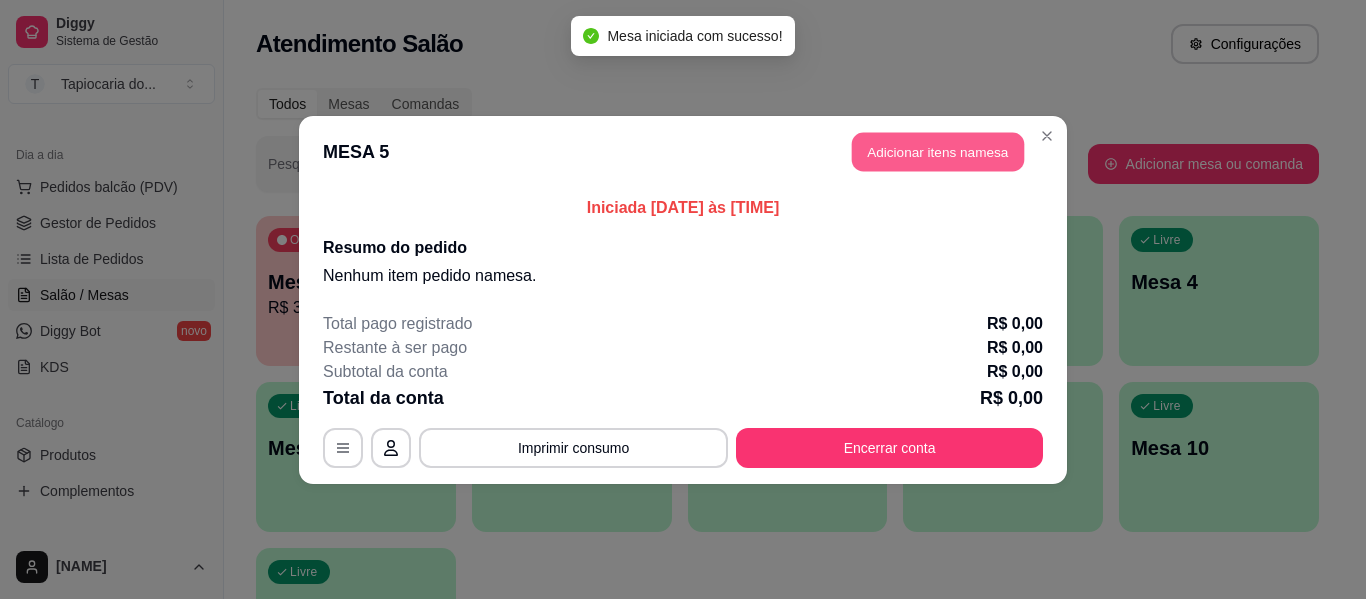 click on "Adicionar itens na  mesa" at bounding box center [938, 151] 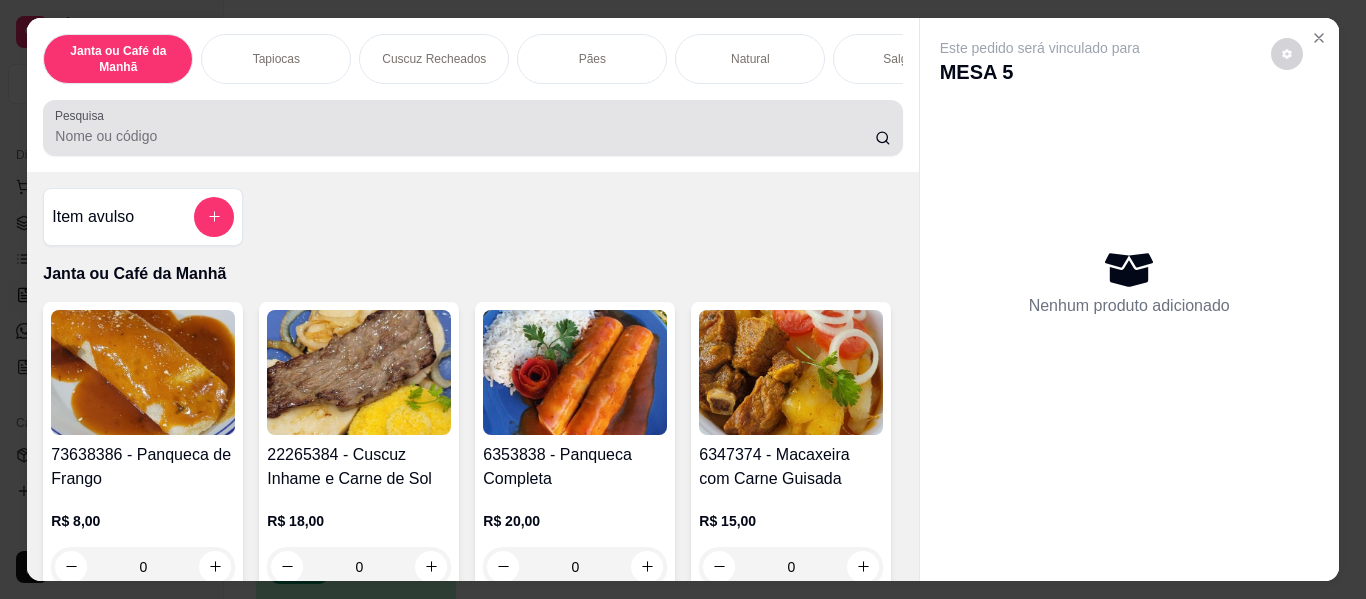 click at bounding box center (472, 128) 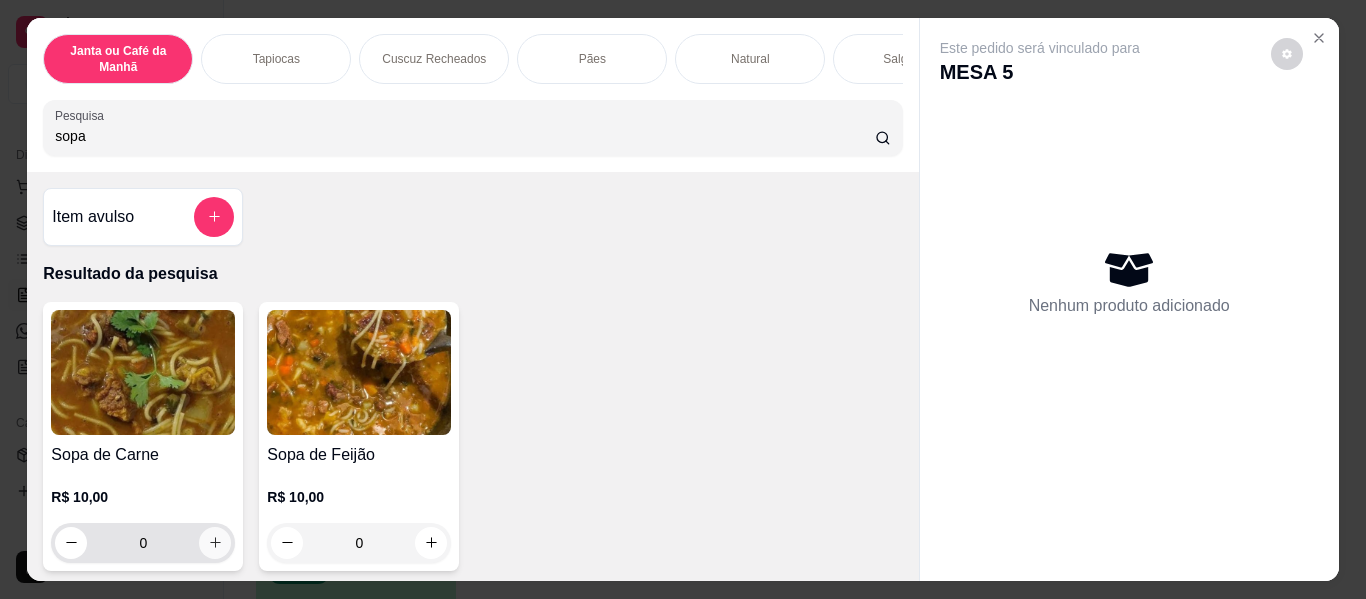 type on "sopa" 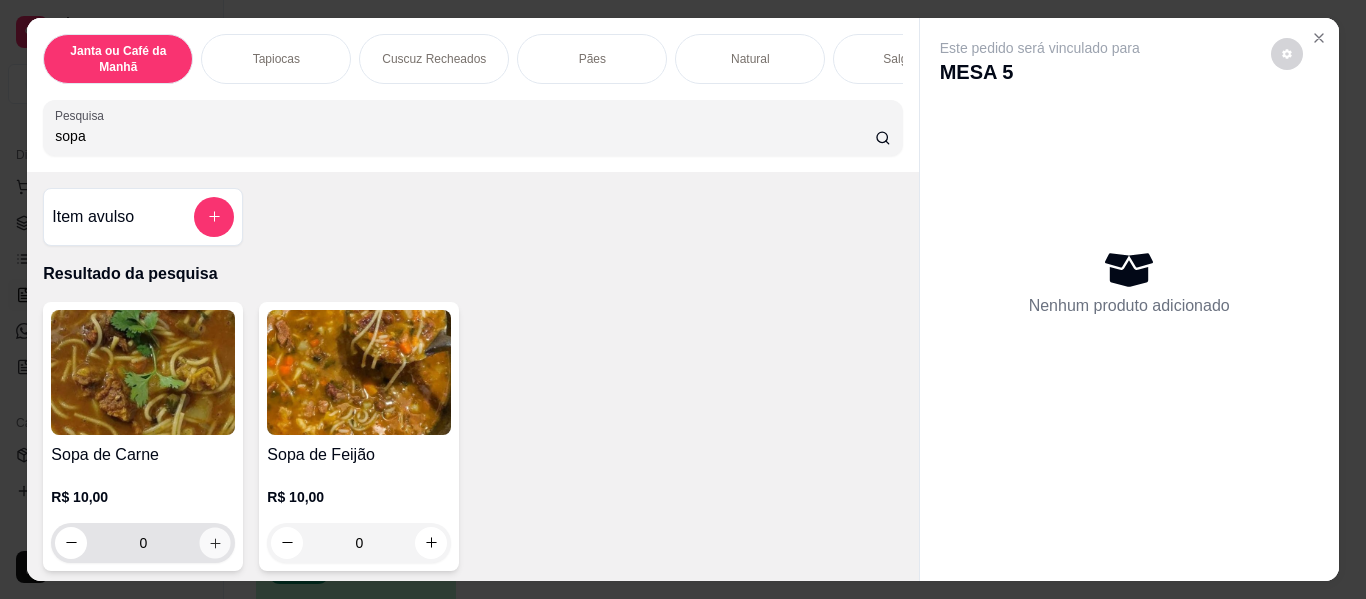click at bounding box center (215, 542) 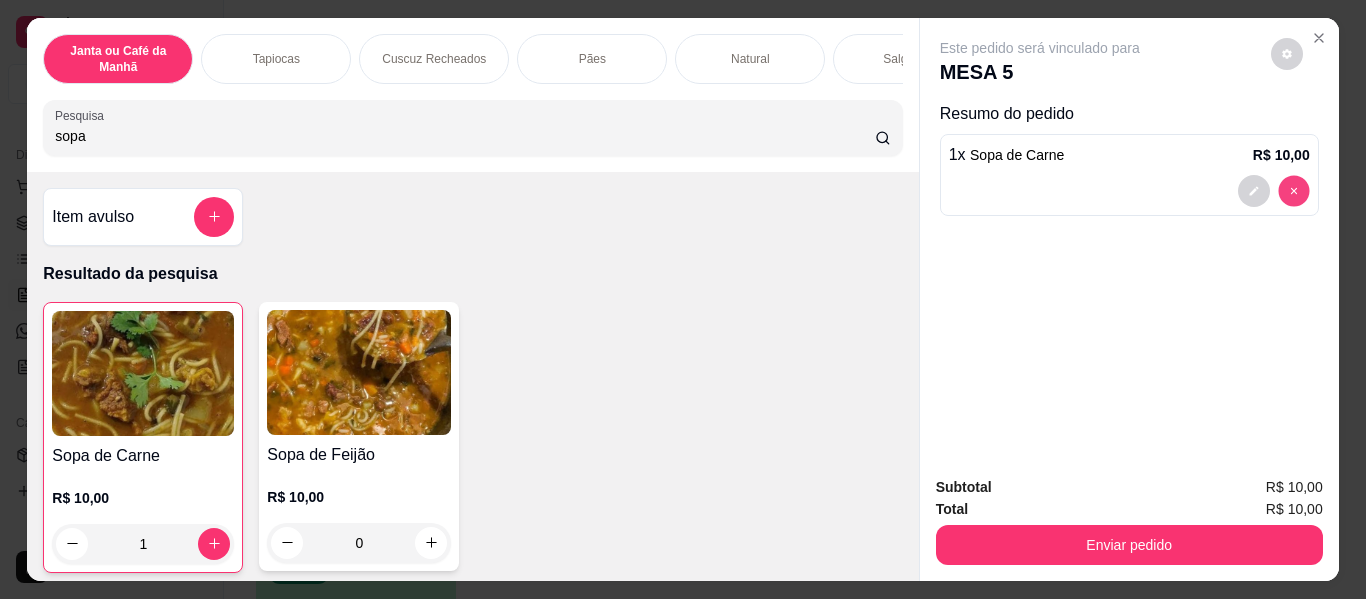 type on "0" 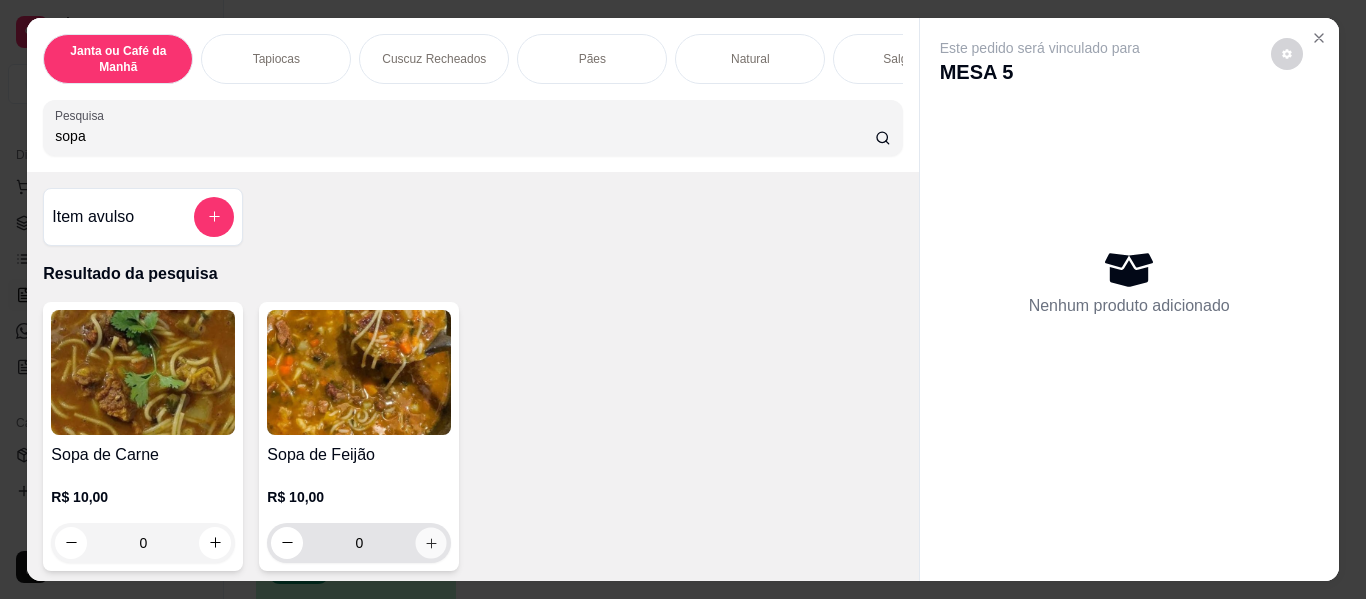 click 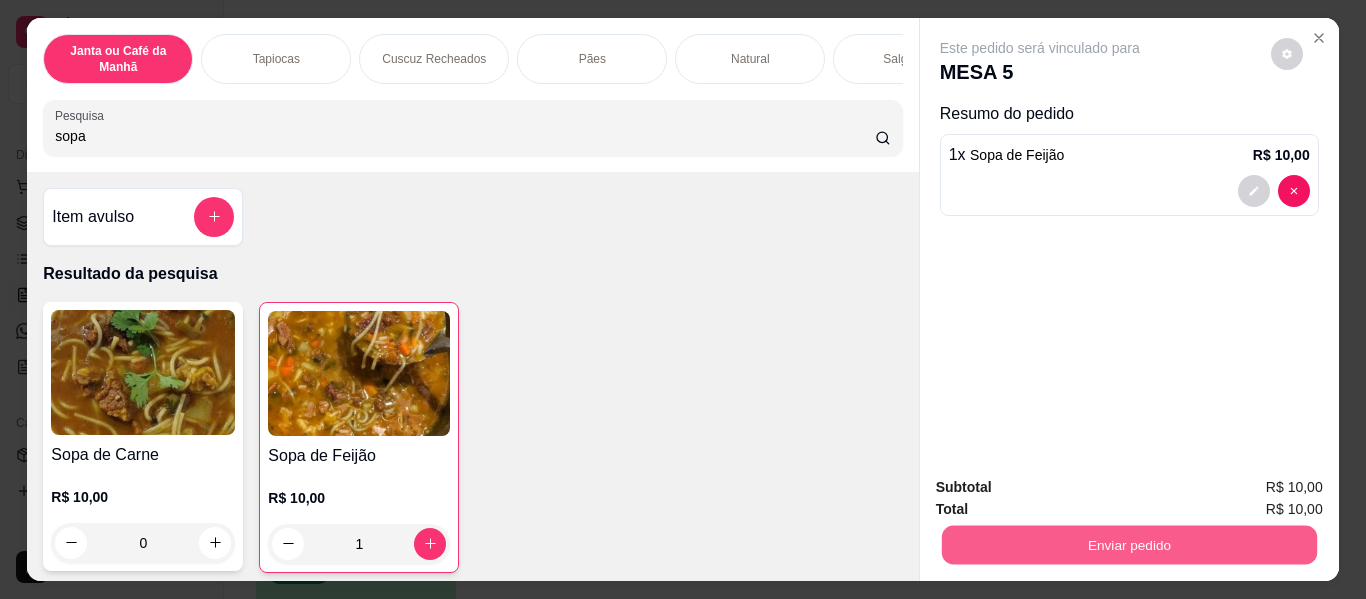 click on "Enviar pedido" at bounding box center [1128, 545] 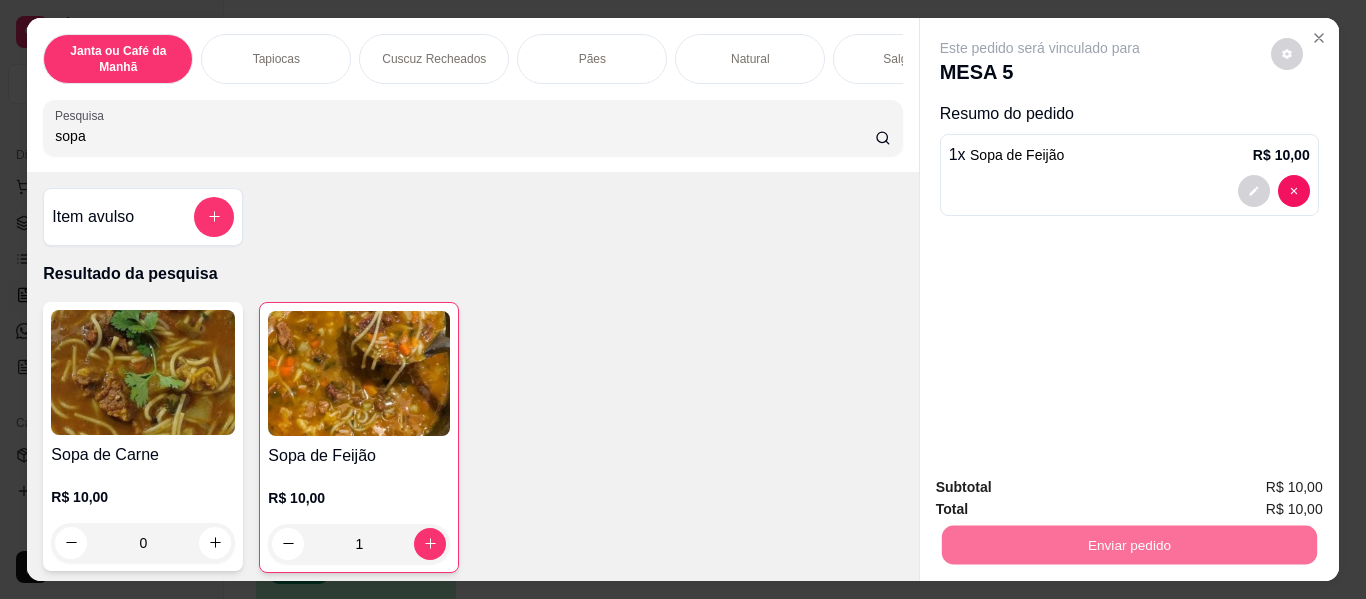 click on "Não registrar e enviar pedido" at bounding box center [1063, 489] 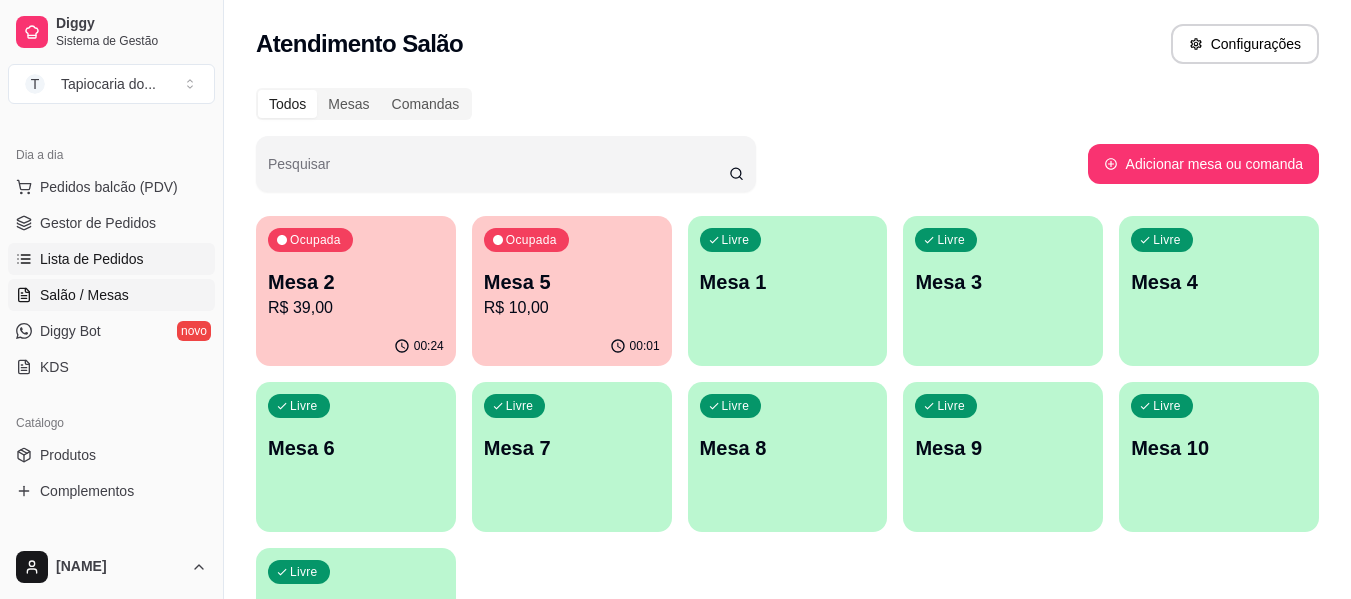 click on "Lista de Pedidos" at bounding box center (92, 259) 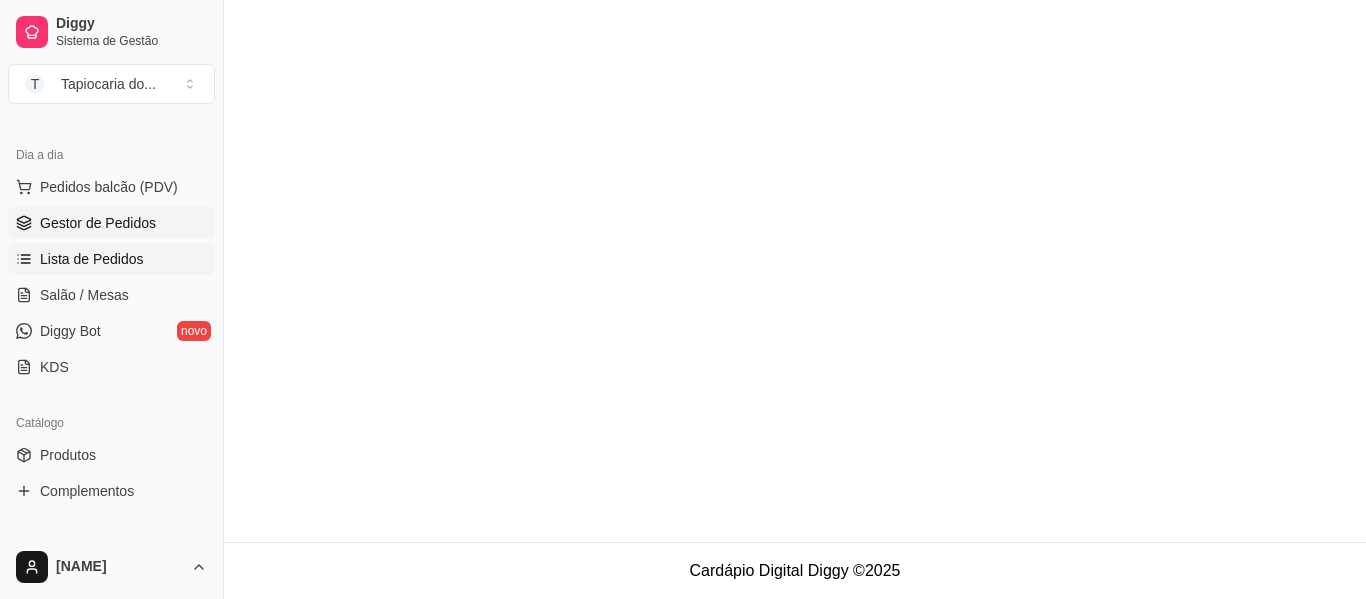 click on "Gestor de Pedidos" at bounding box center (98, 223) 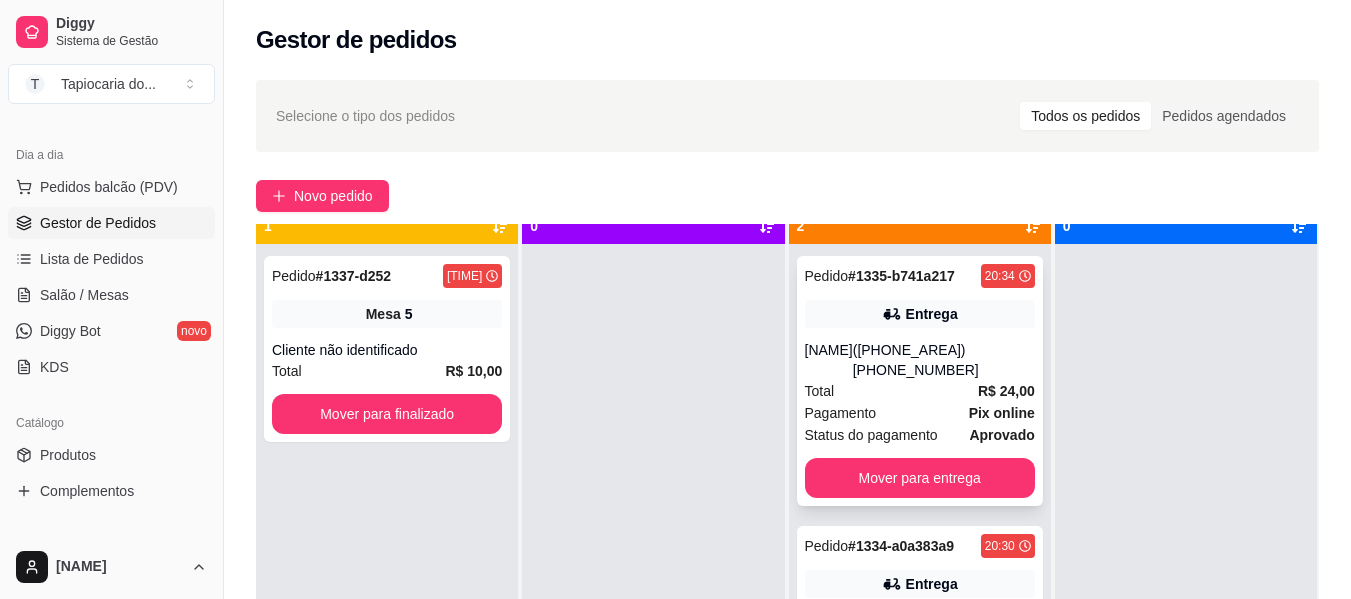scroll, scrollTop: 56, scrollLeft: 0, axis: vertical 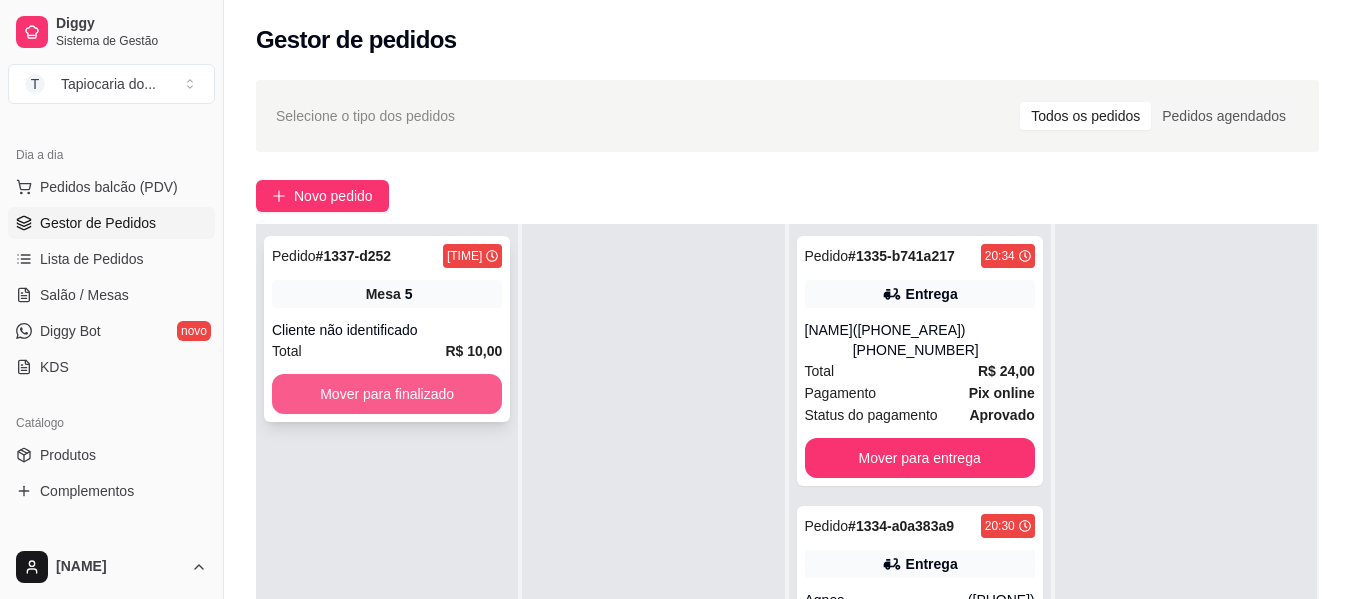click on "Mover para finalizado" at bounding box center (387, 394) 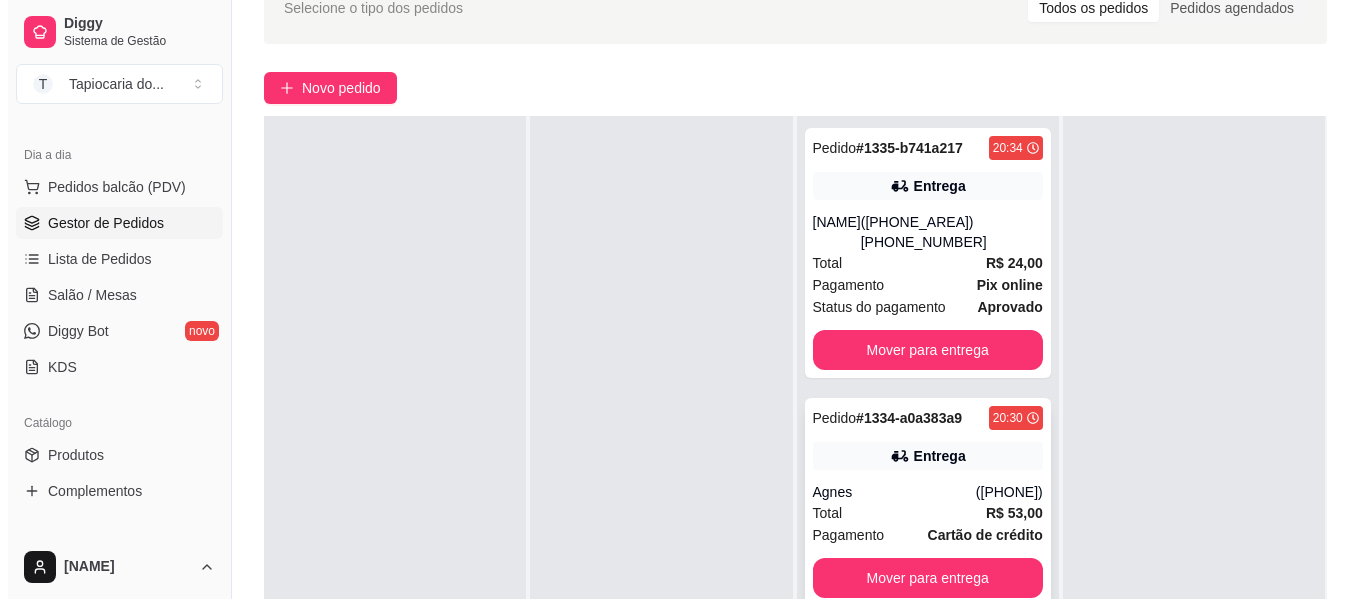 scroll, scrollTop: 100, scrollLeft: 0, axis: vertical 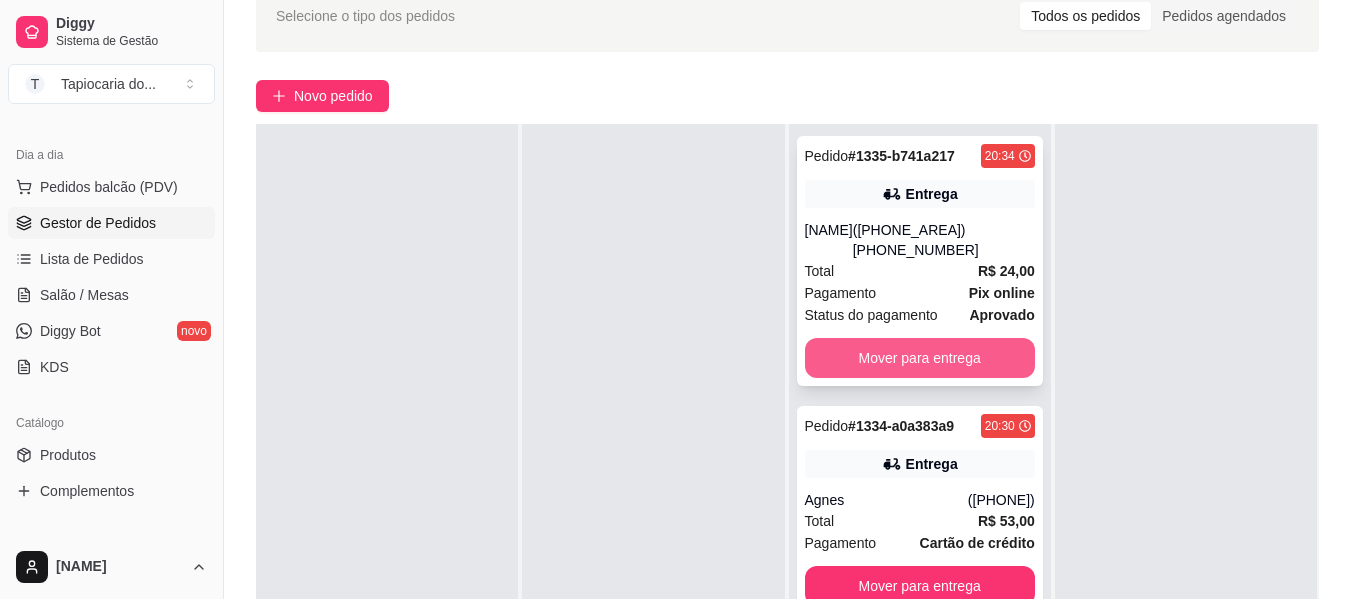 click on "Mover para entrega" at bounding box center [920, 358] 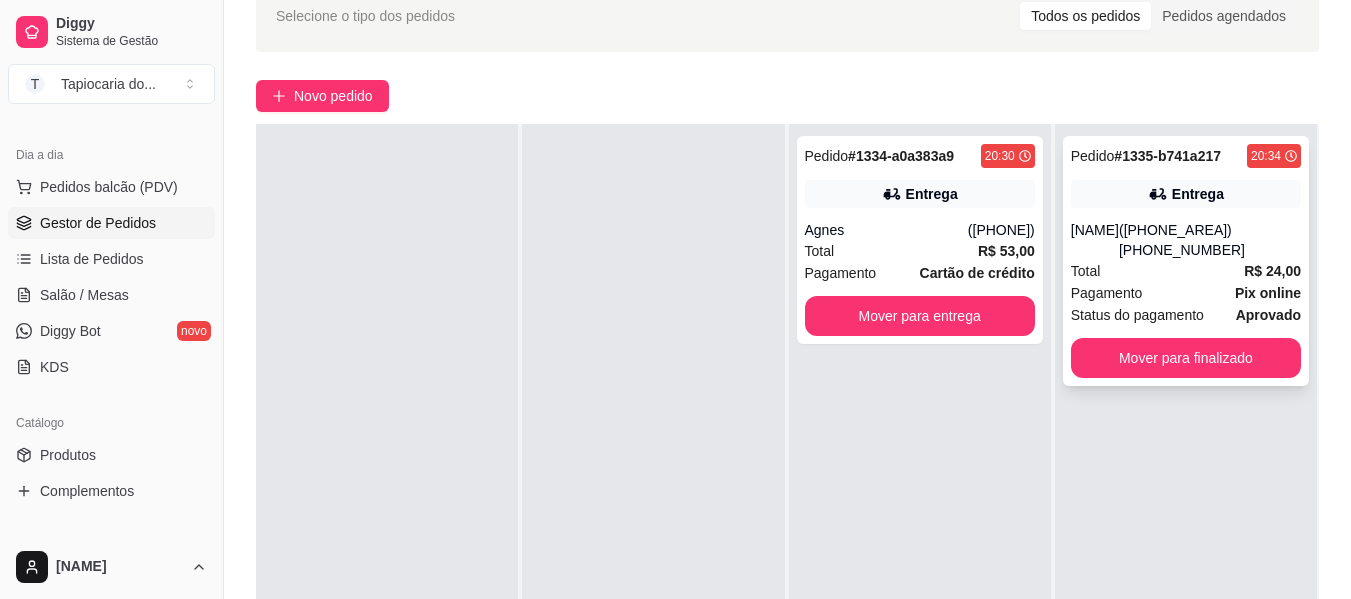 click on "Status do pagamento" at bounding box center [1137, 315] 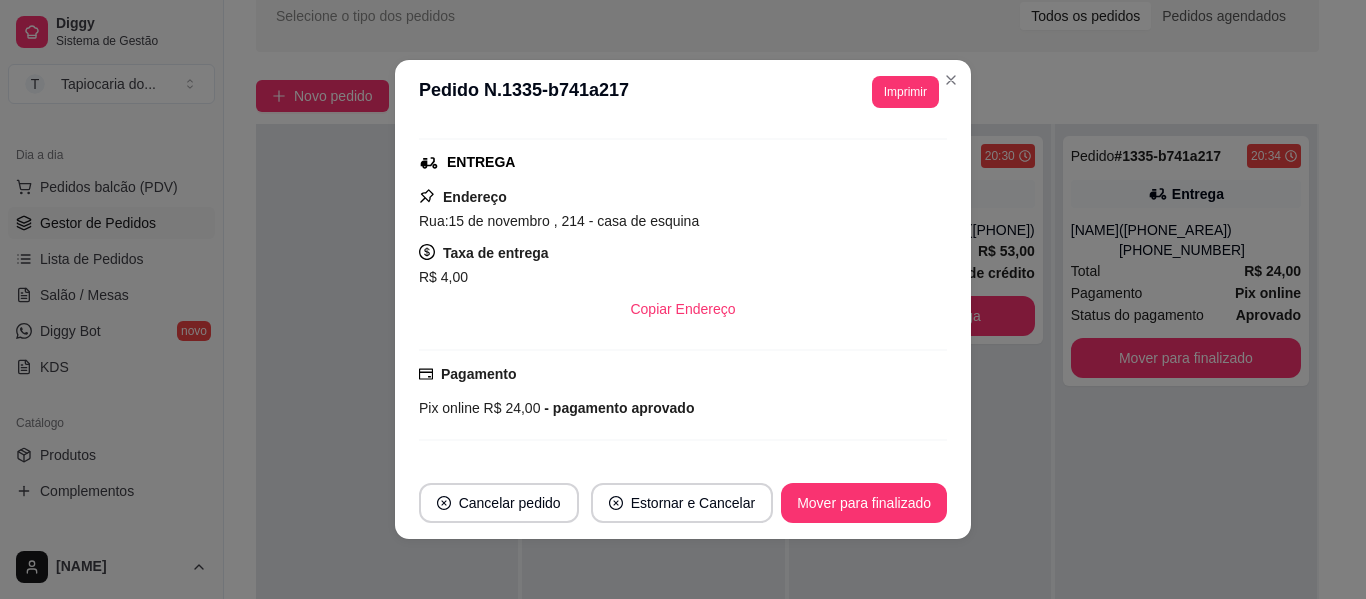 scroll, scrollTop: 450, scrollLeft: 0, axis: vertical 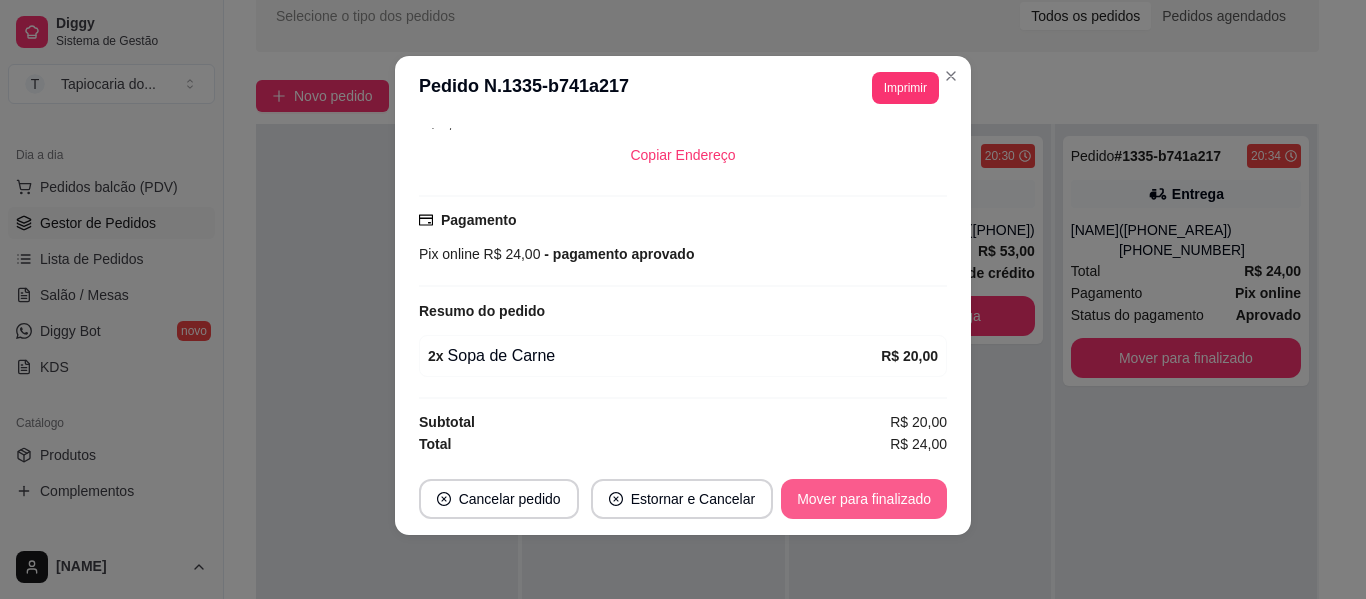 click on "Mover para finalizado" at bounding box center (864, 499) 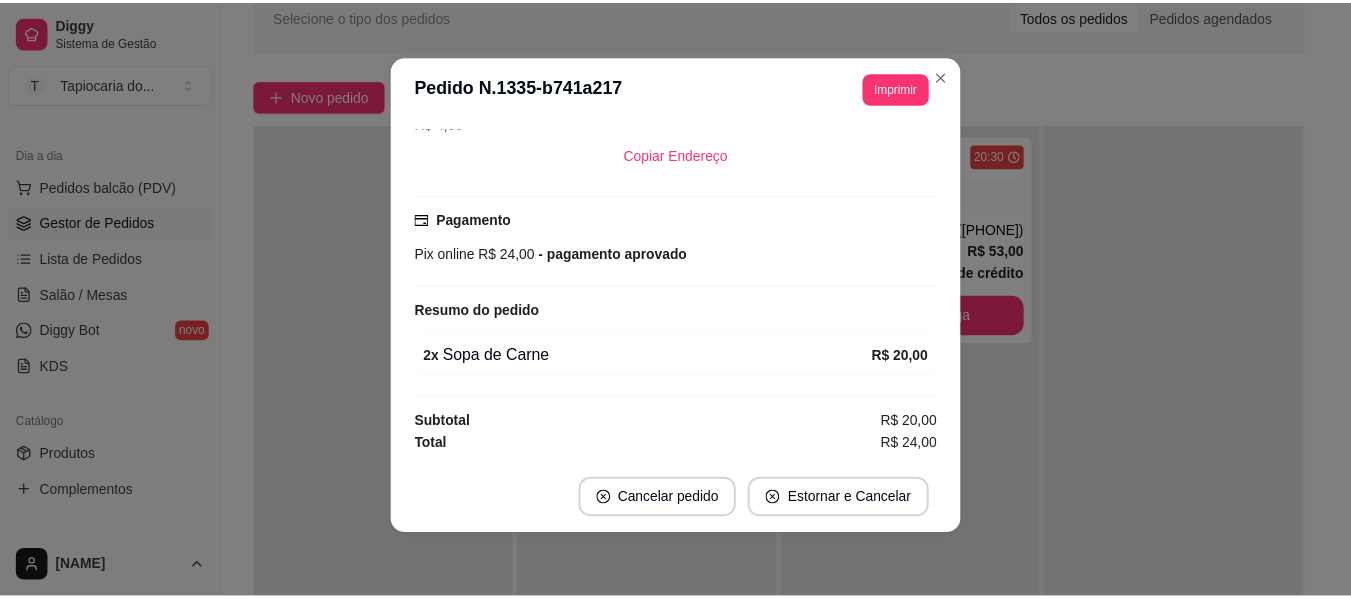 scroll, scrollTop: 404, scrollLeft: 0, axis: vertical 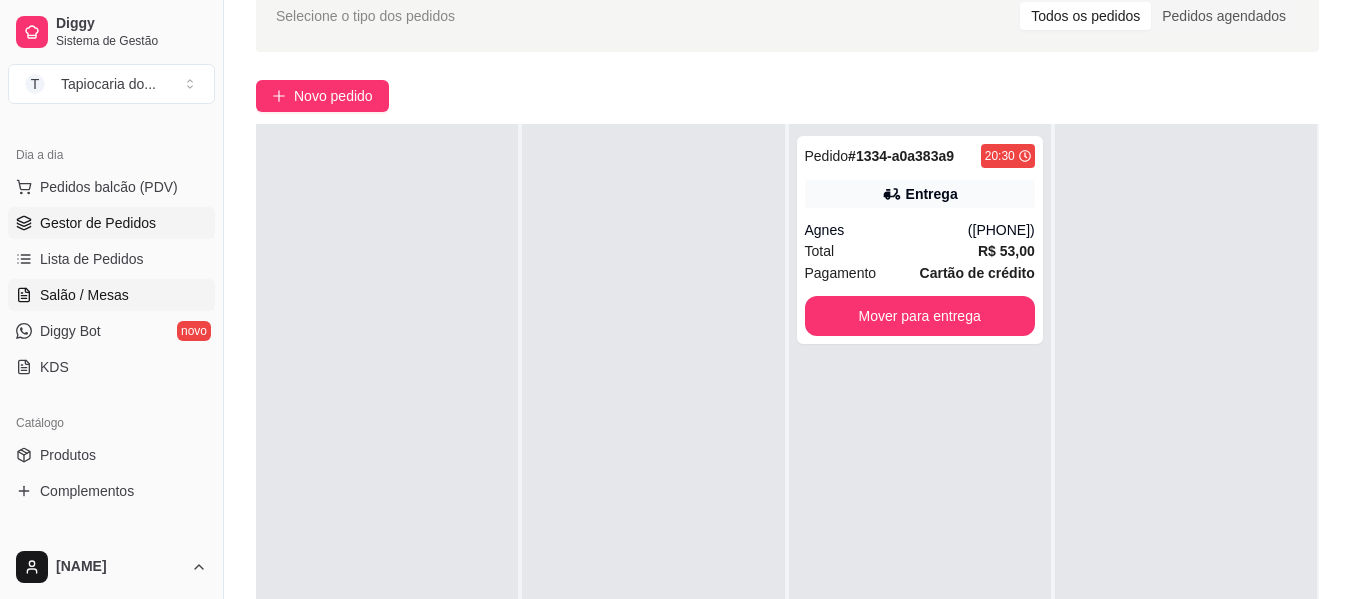 click on "Salão / Mesas" at bounding box center [84, 295] 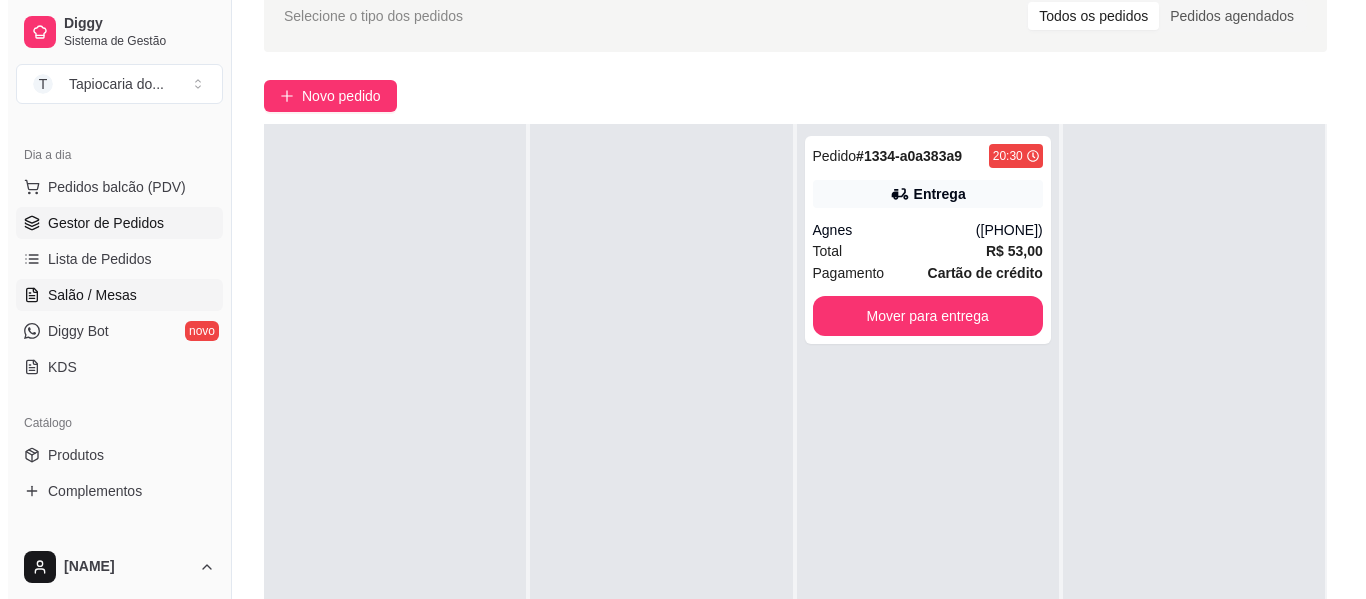 scroll, scrollTop: 0, scrollLeft: 0, axis: both 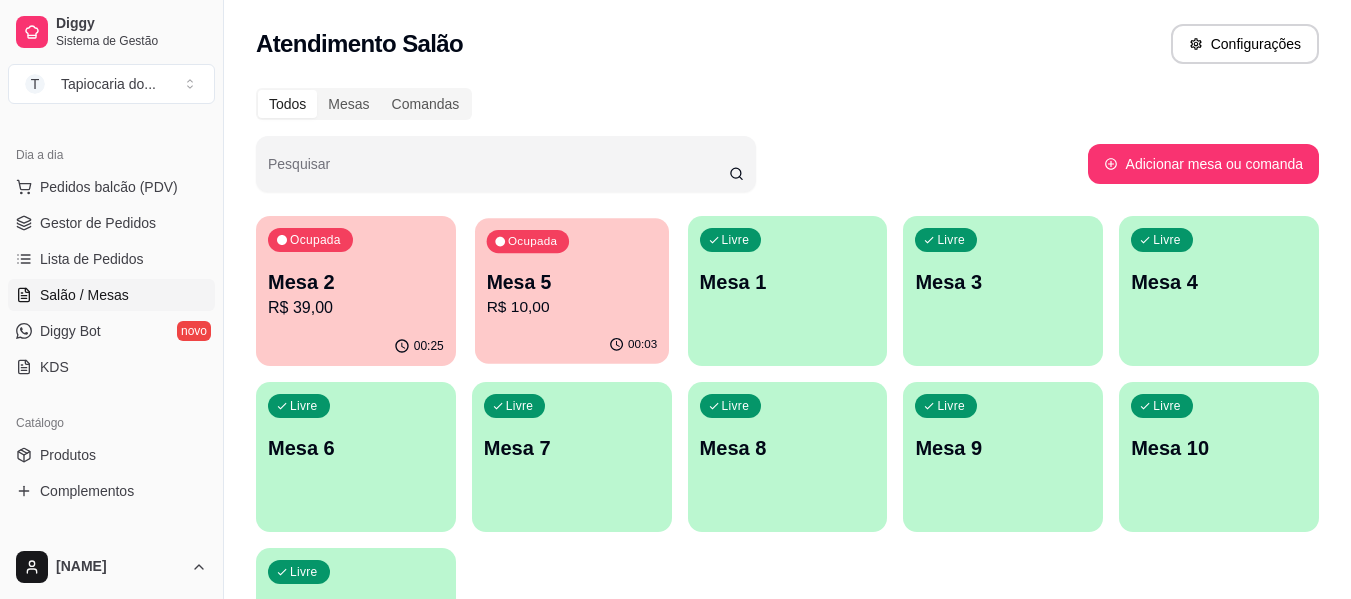 click on "R$ 10,00" at bounding box center [571, 307] 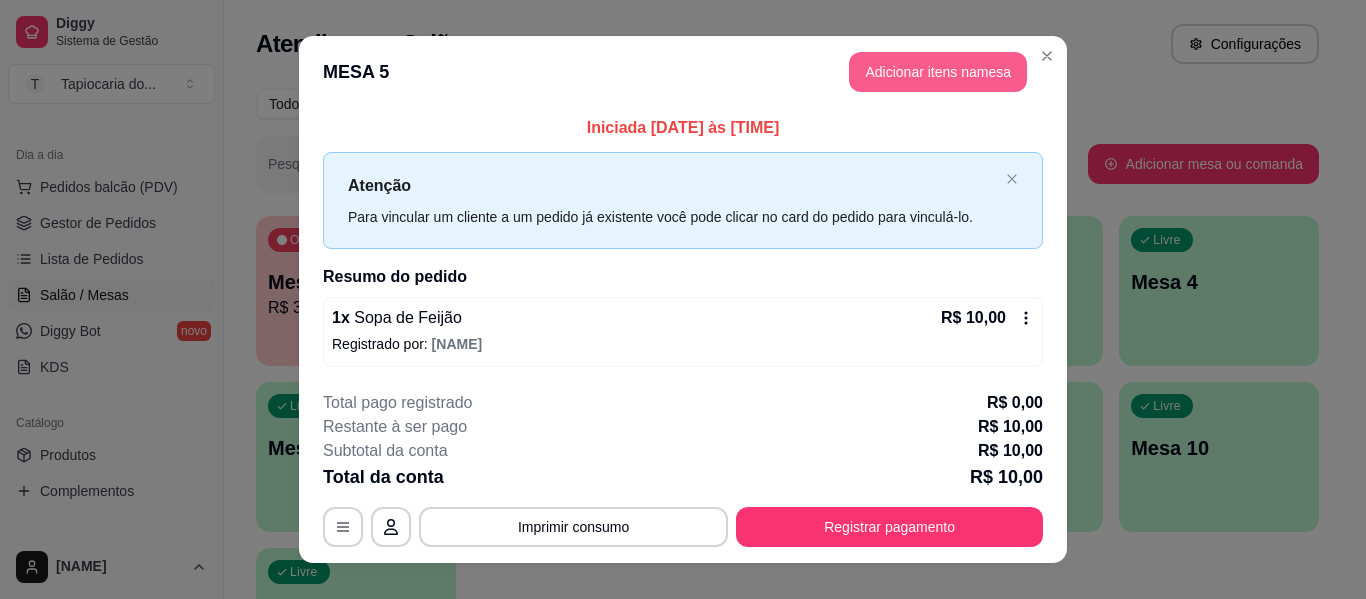 click on "Adicionar itens na  mesa" at bounding box center (938, 72) 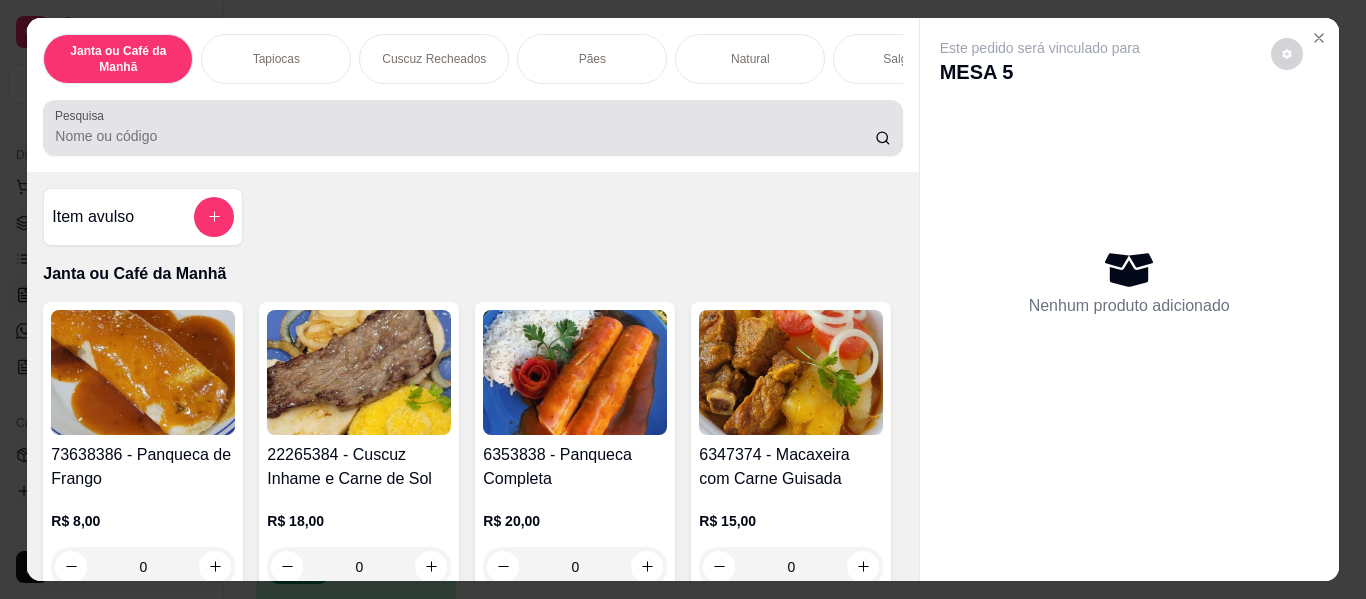 click at bounding box center [472, 128] 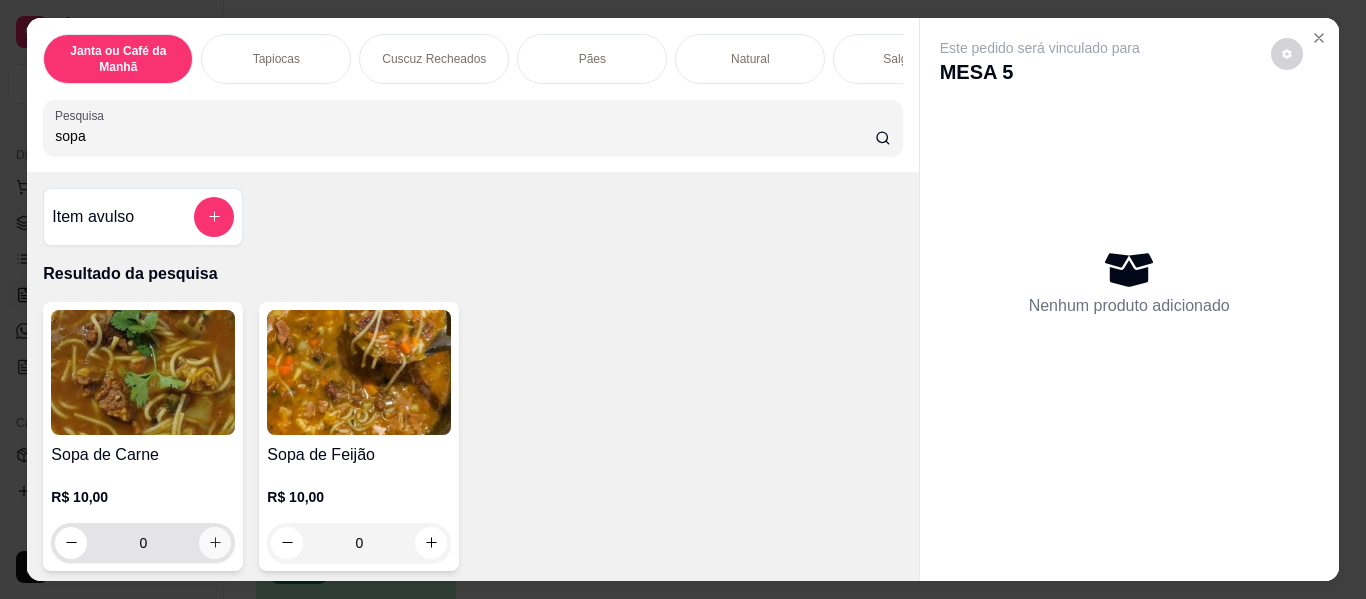 type on "sopa" 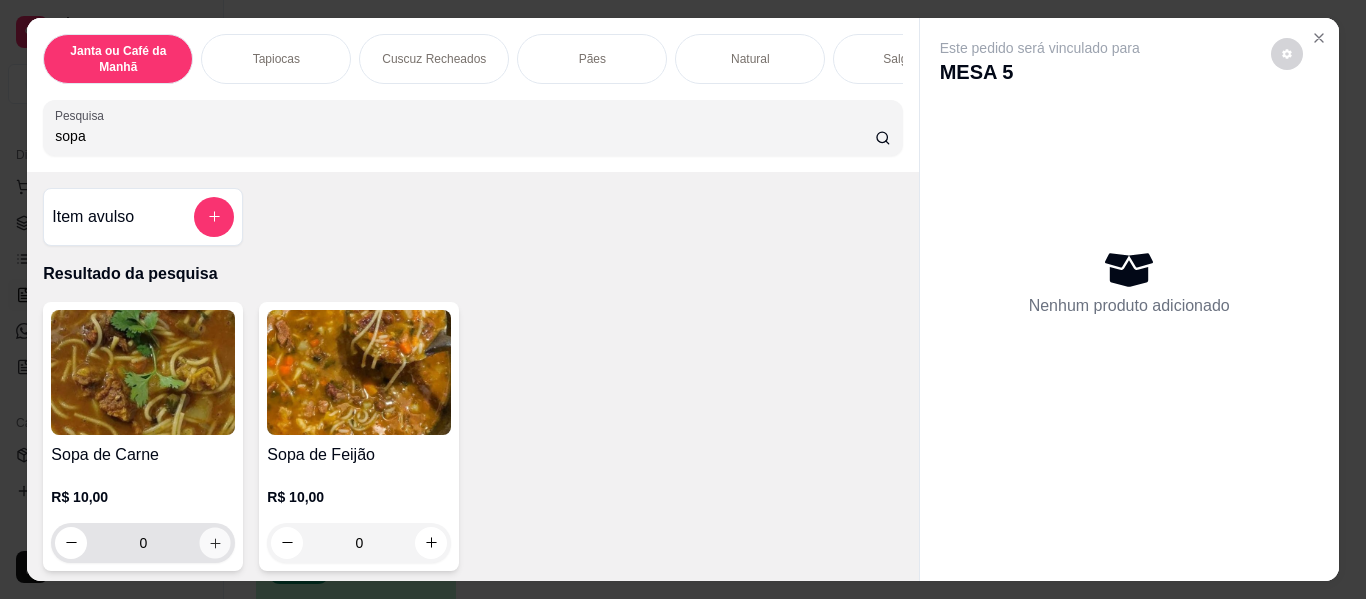 click at bounding box center [215, 542] 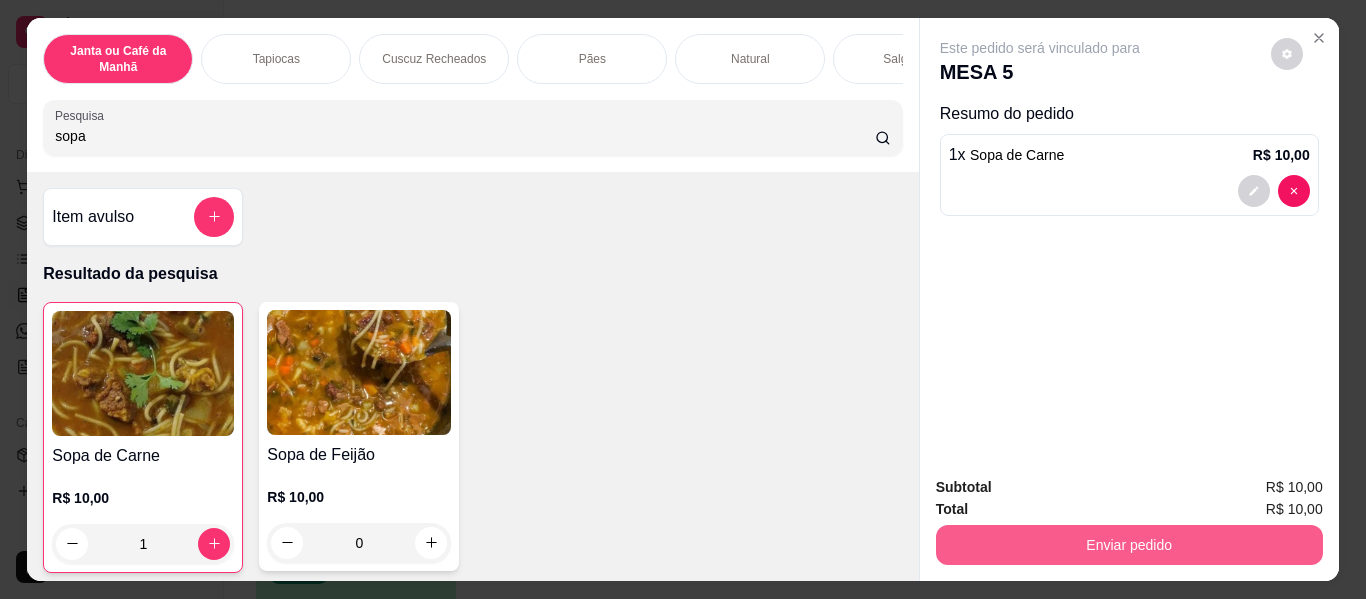 click on "Enviar pedido" at bounding box center [1129, 545] 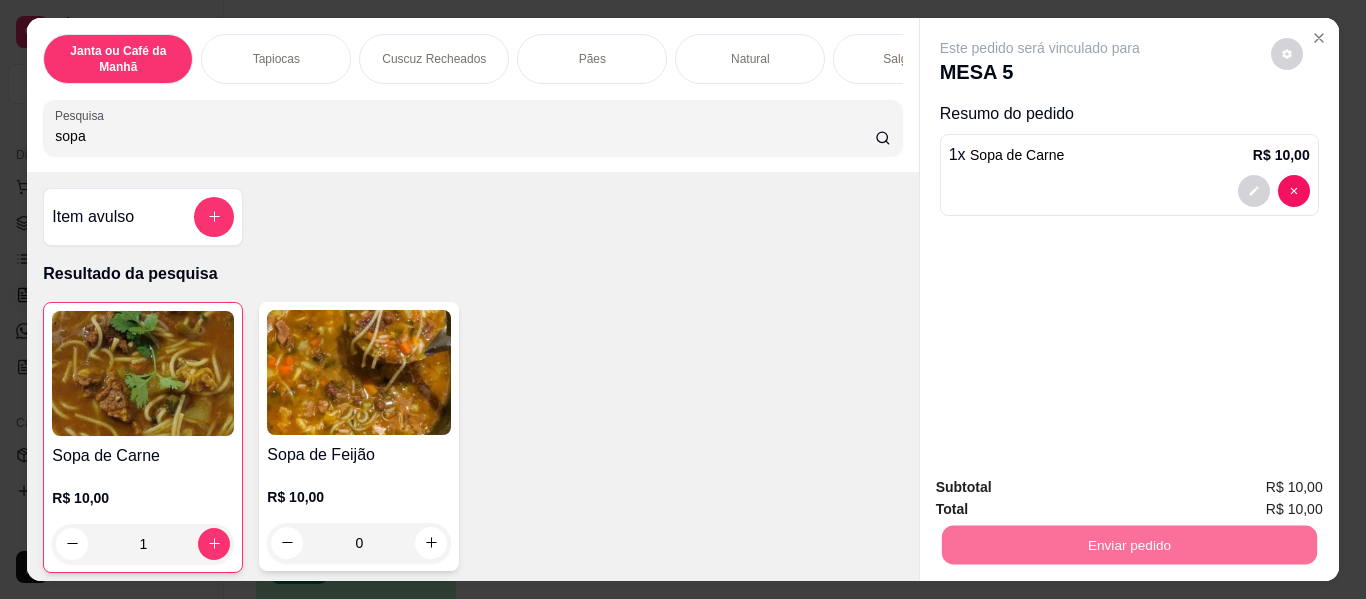 click on "Não registrar e enviar pedido" at bounding box center (1063, 489) 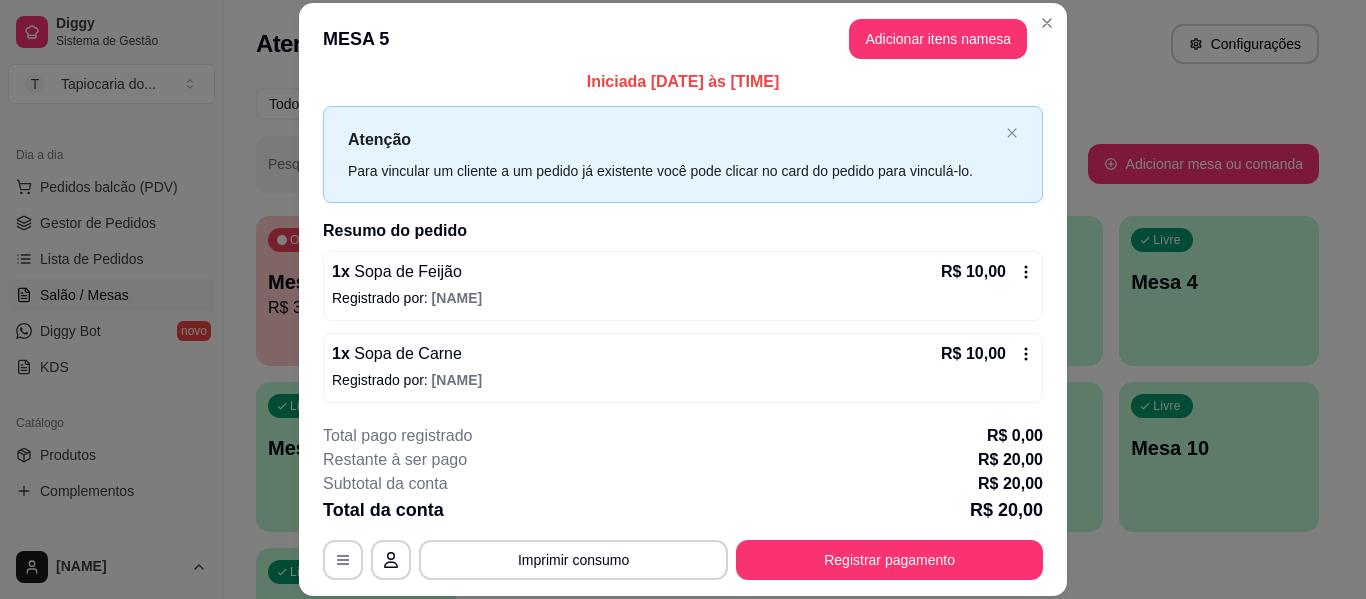scroll, scrollTop: 16, scrollLeft: 0, axis: vertical 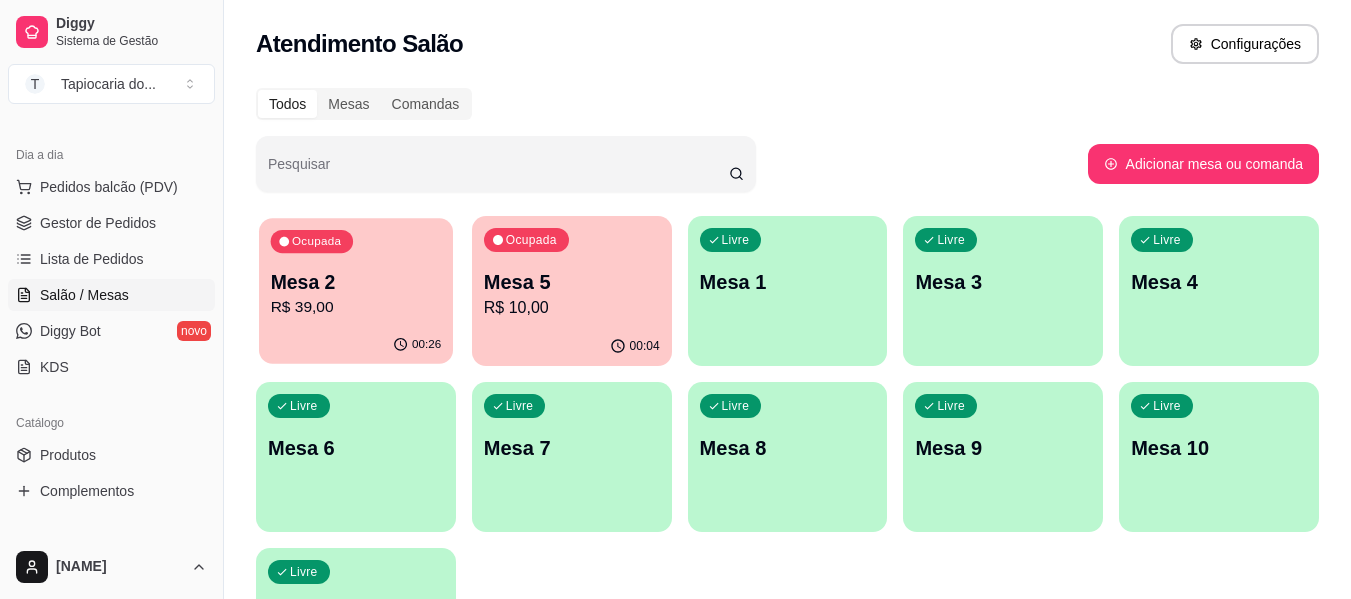 click on "R$ 39,00" at bounding box center [356, 307] 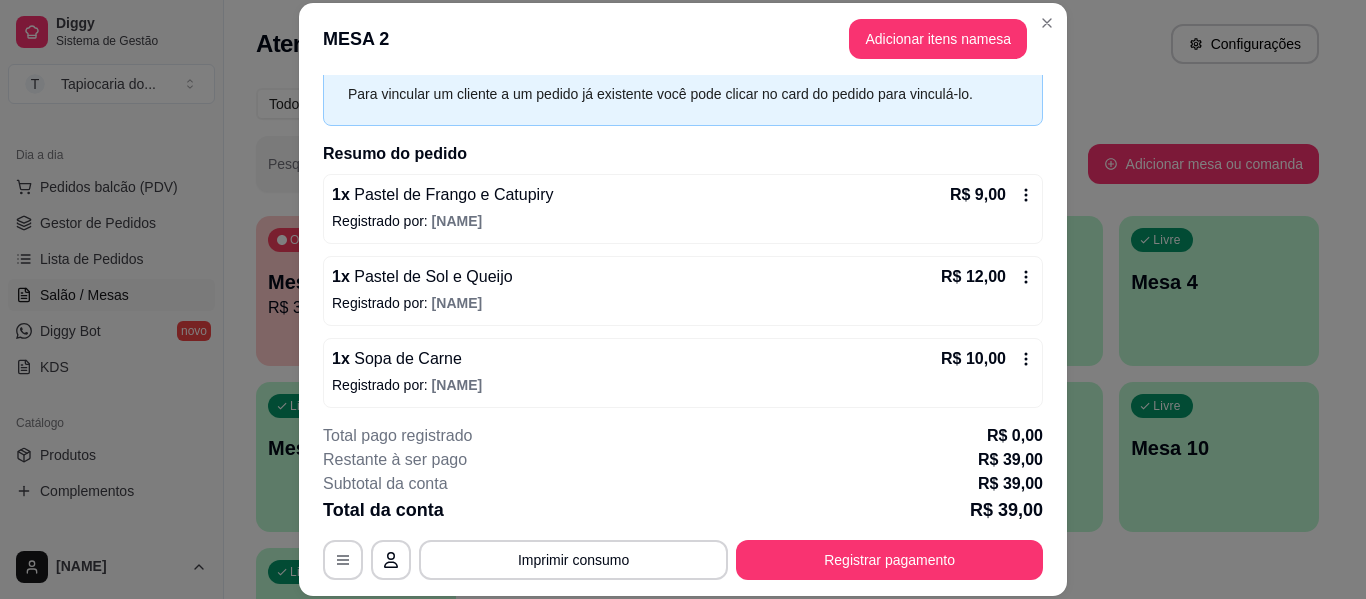 scroll, scrollTop: 180, scrollLeft: 0, axis: vertical 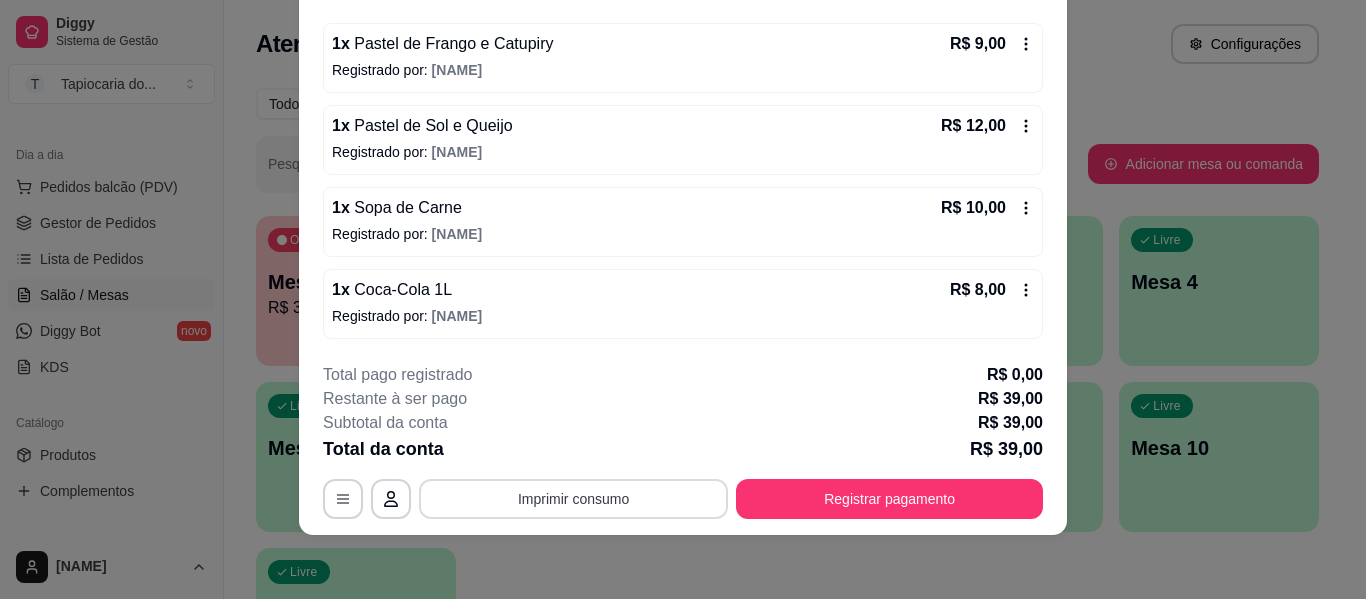 click on "Imprimir consumo" at bounding box center [573, 499] 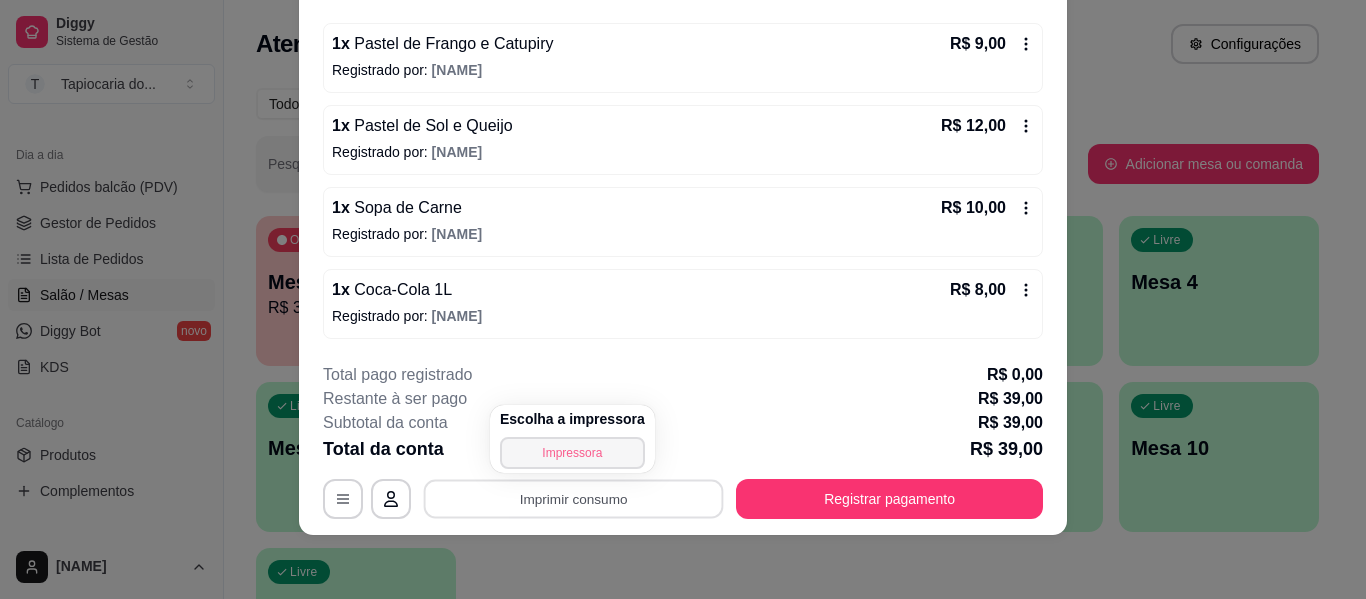 click on "Impressora" at bounding box center (572, 453) 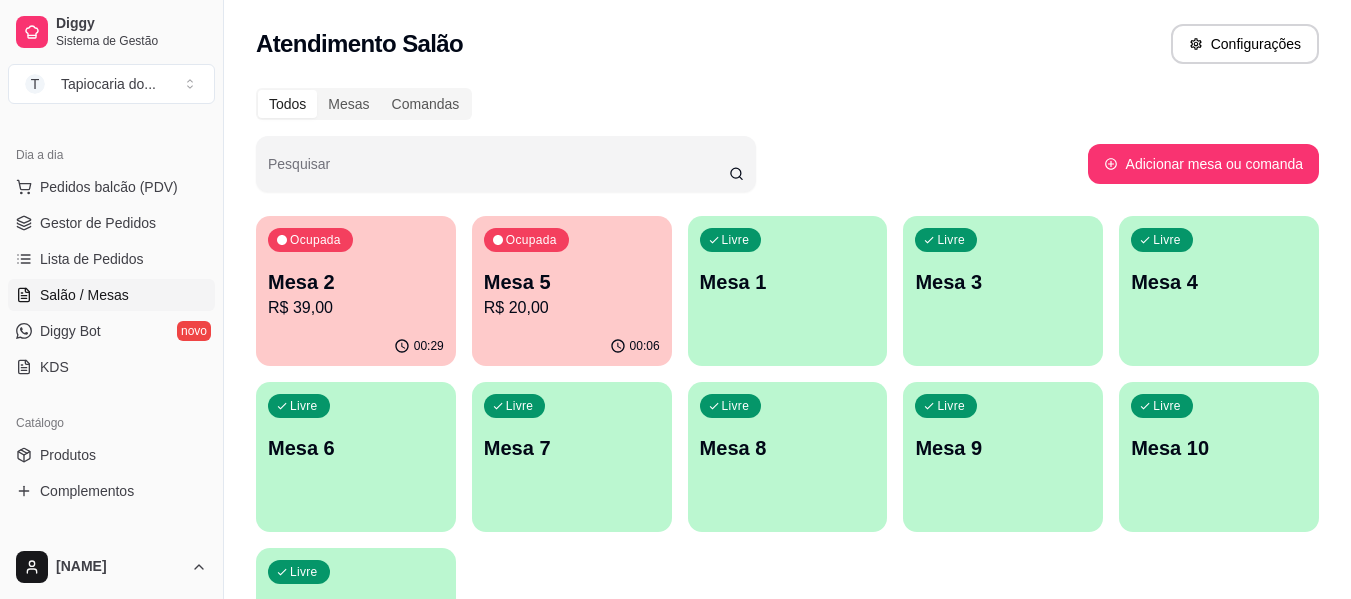 click on "Mesa 5" at bounding box center (572, 282) 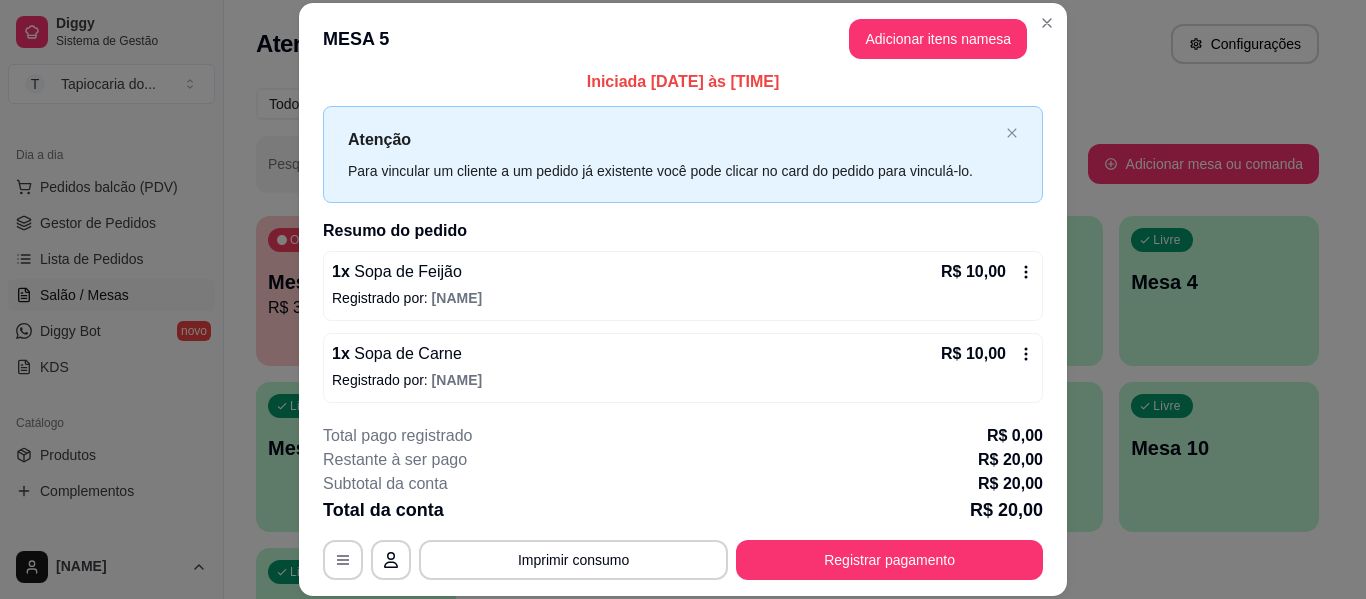 scroll, scrollTop: 16, scrollLeft: 0, axis: vertical 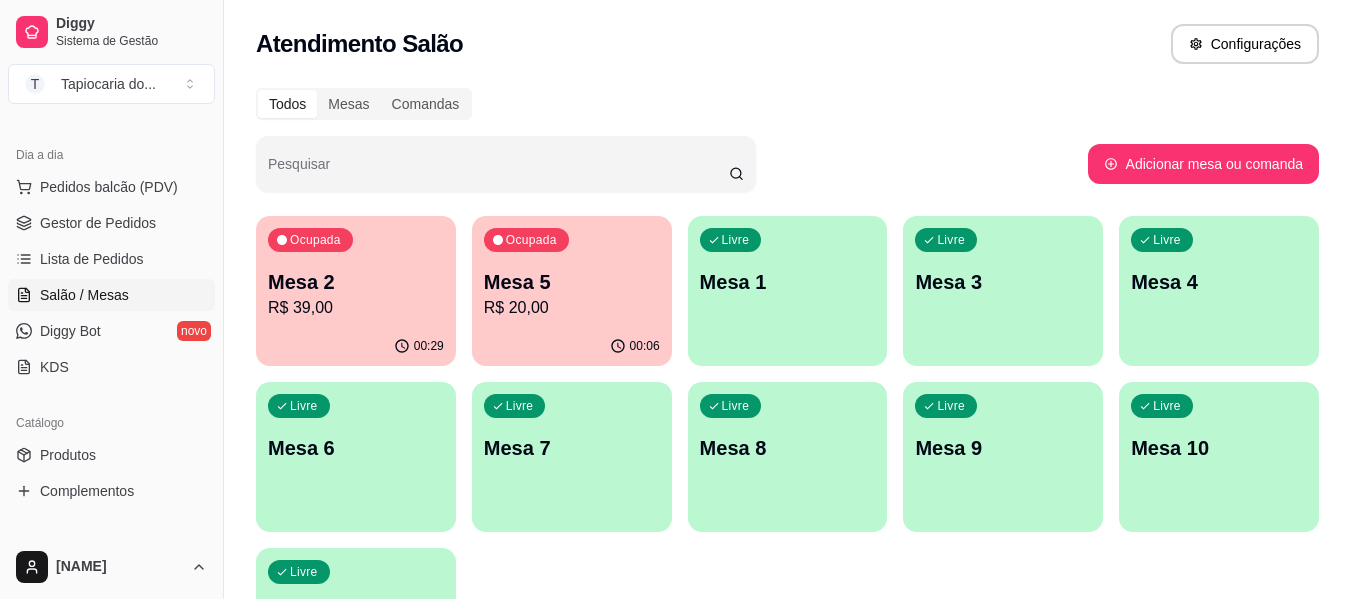 click on "00:29" at bounding box center [356, 346] 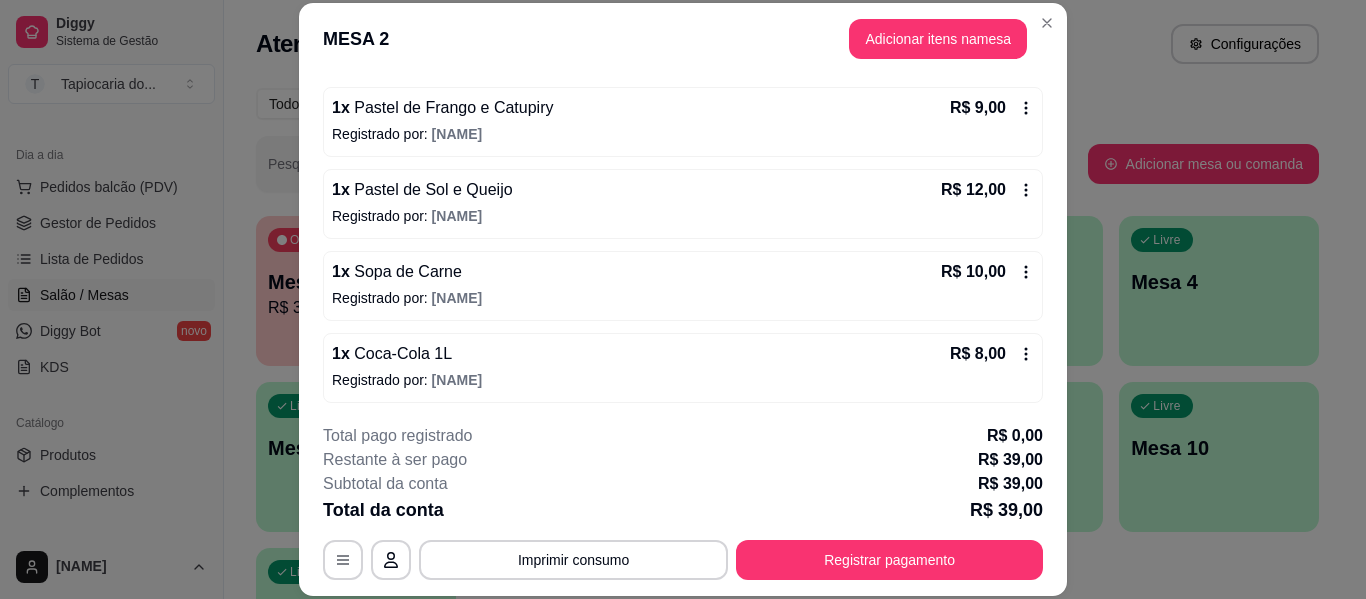 scroll, scrollTop: 180, scrollLeft: 0, axis: vertical 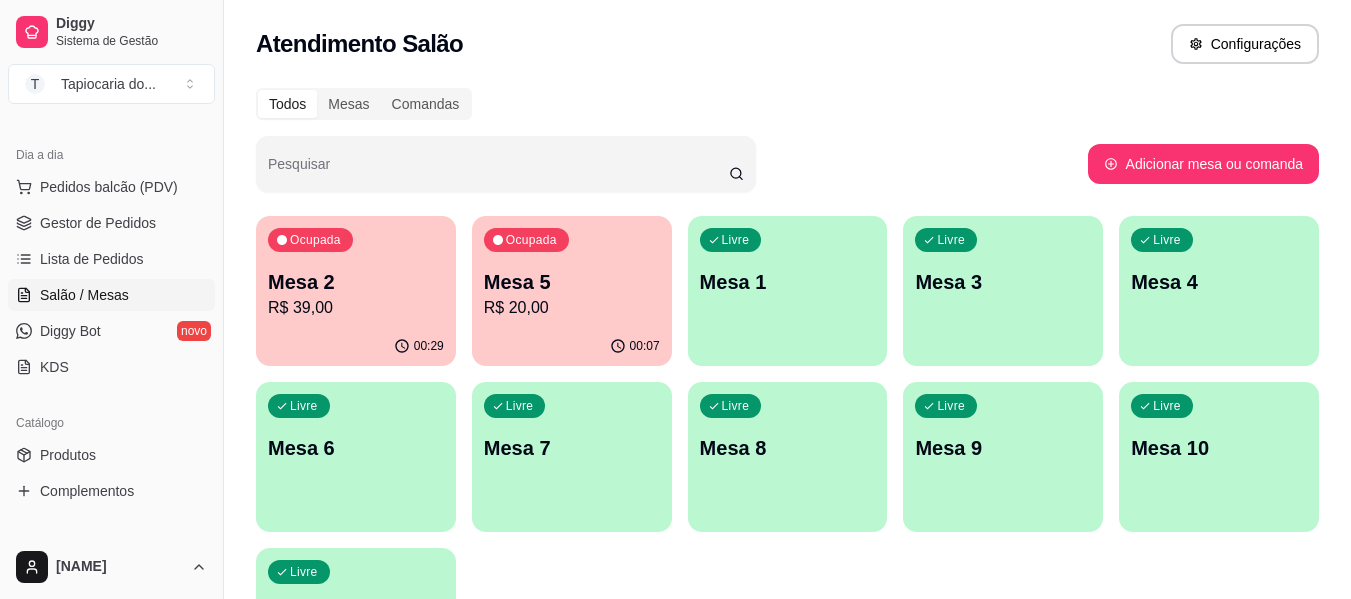 click on "R$ 20,00" at bounding box center [572, 308] 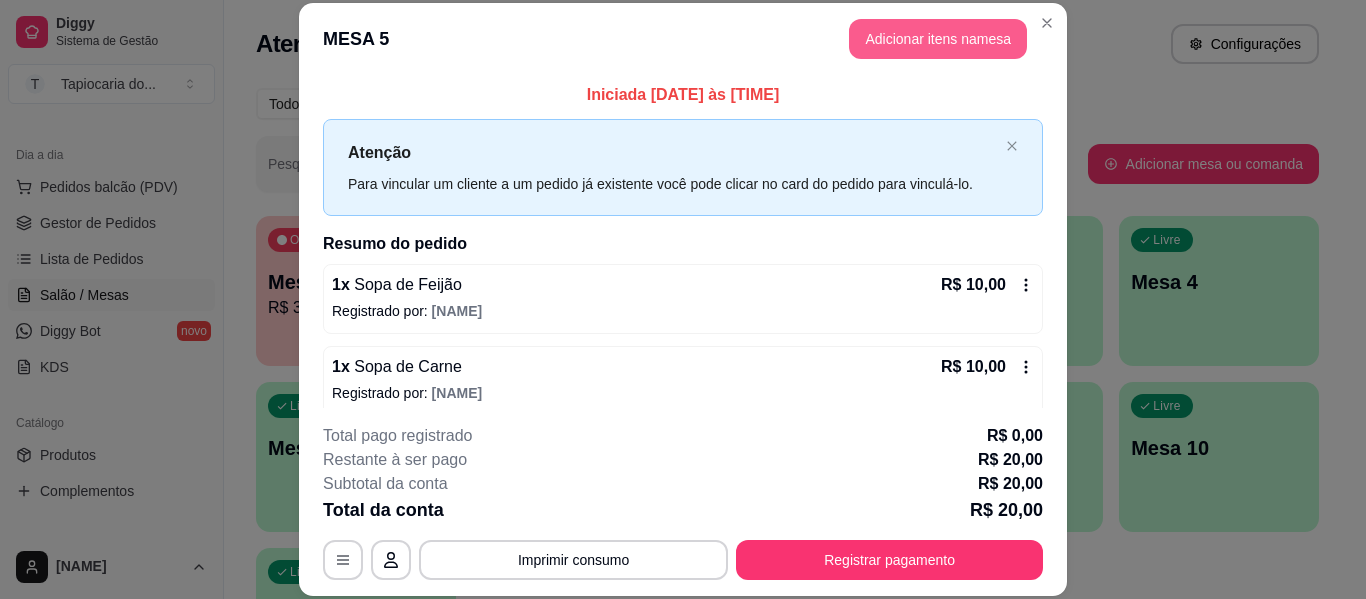 click on "Adicionar itens na  mesa" at bounding box center (938, 39) 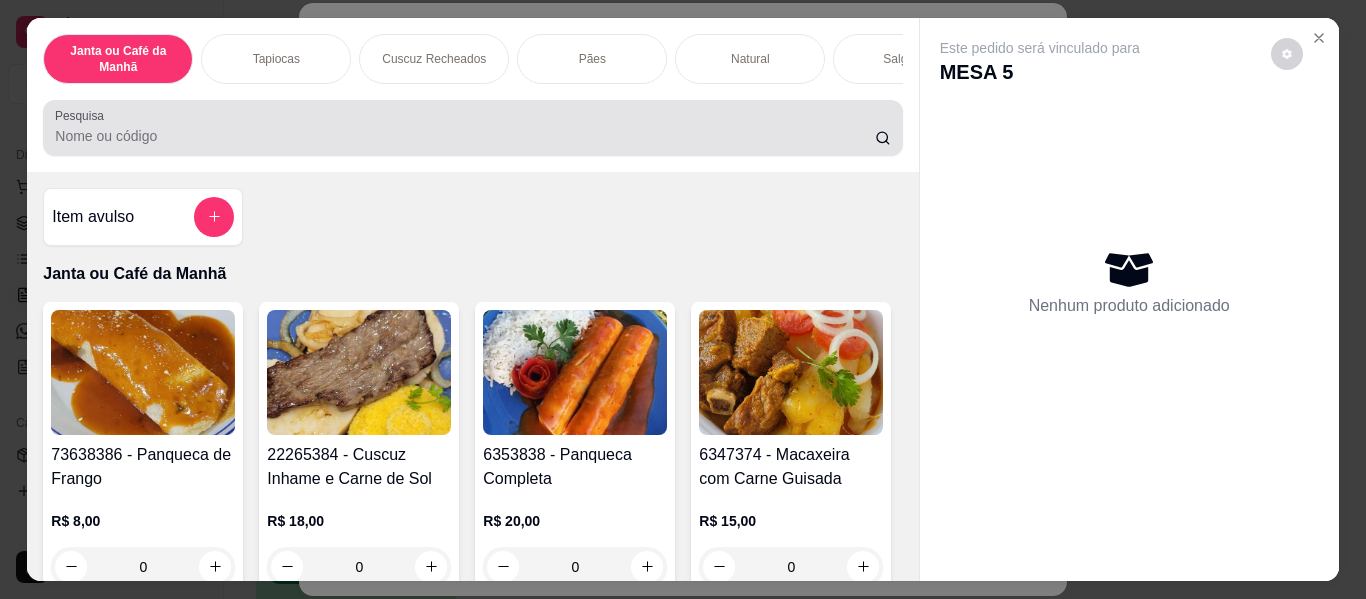 click at bounding box center (472, 128) 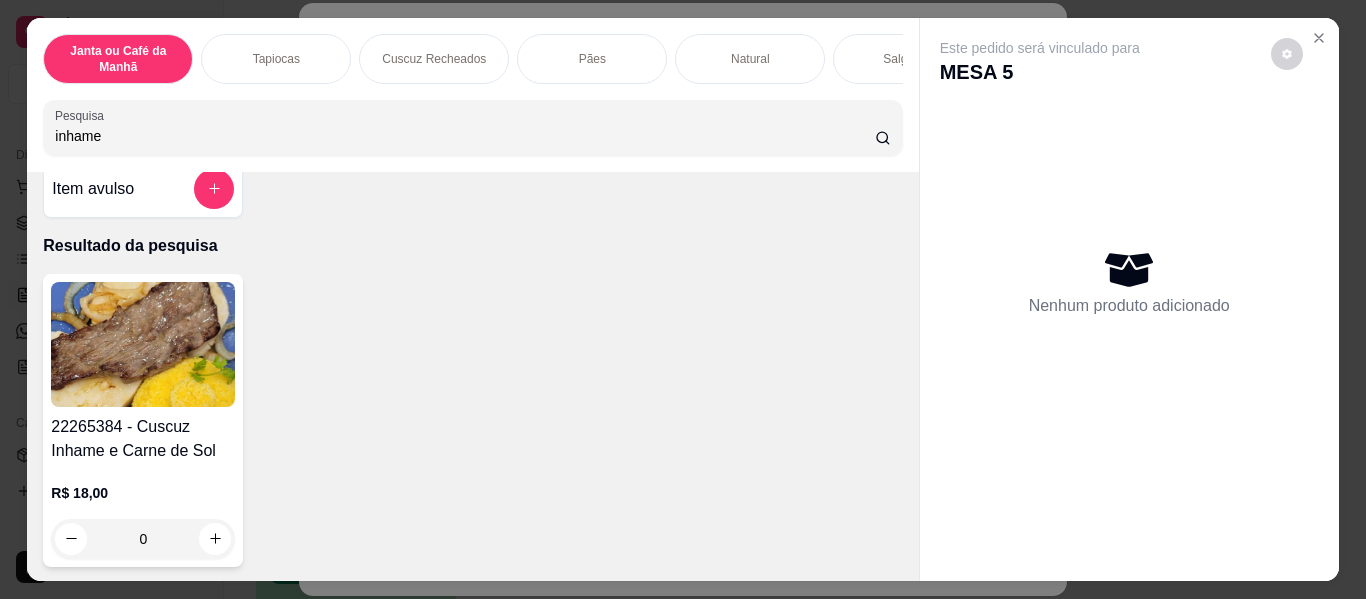 scroll, scrollTop: 0, scrollLeft: 0, axis: both 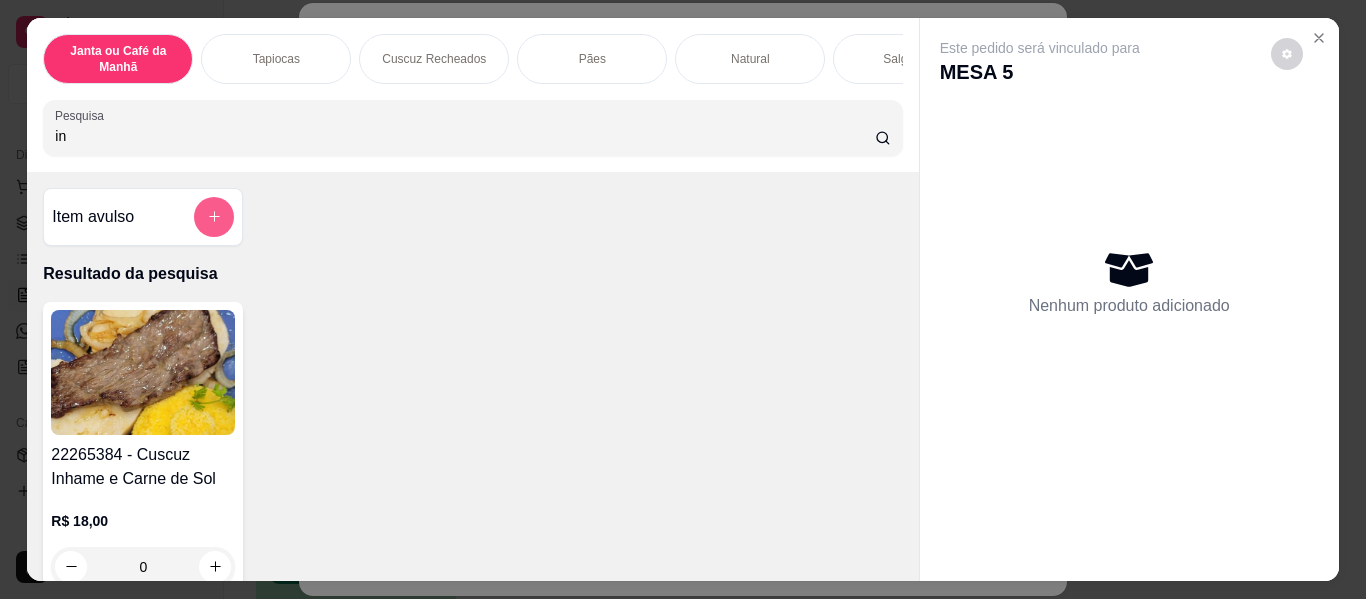 type on "i" 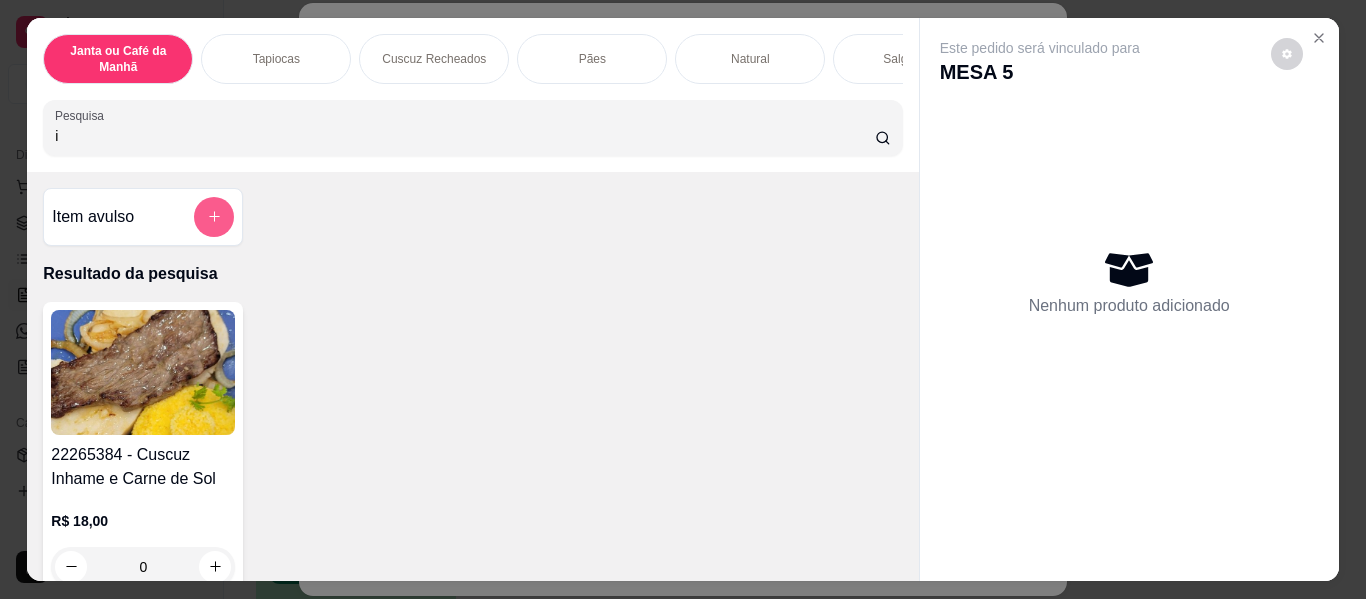 type 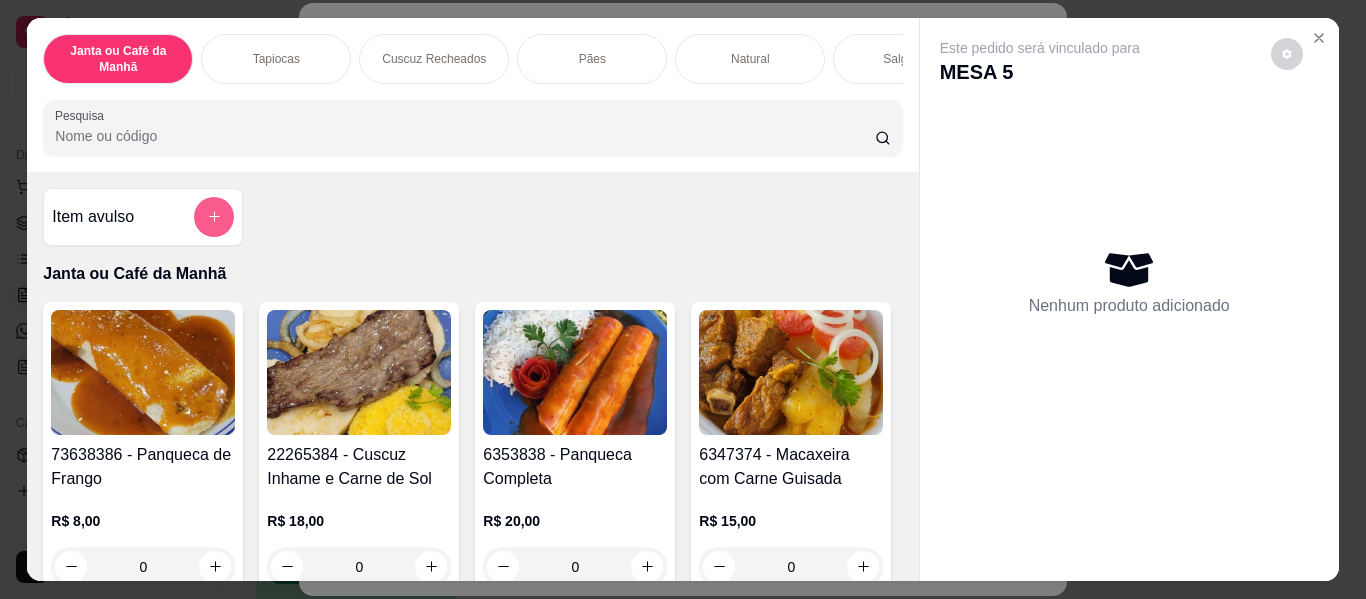 click at bounding box center [214, 217] 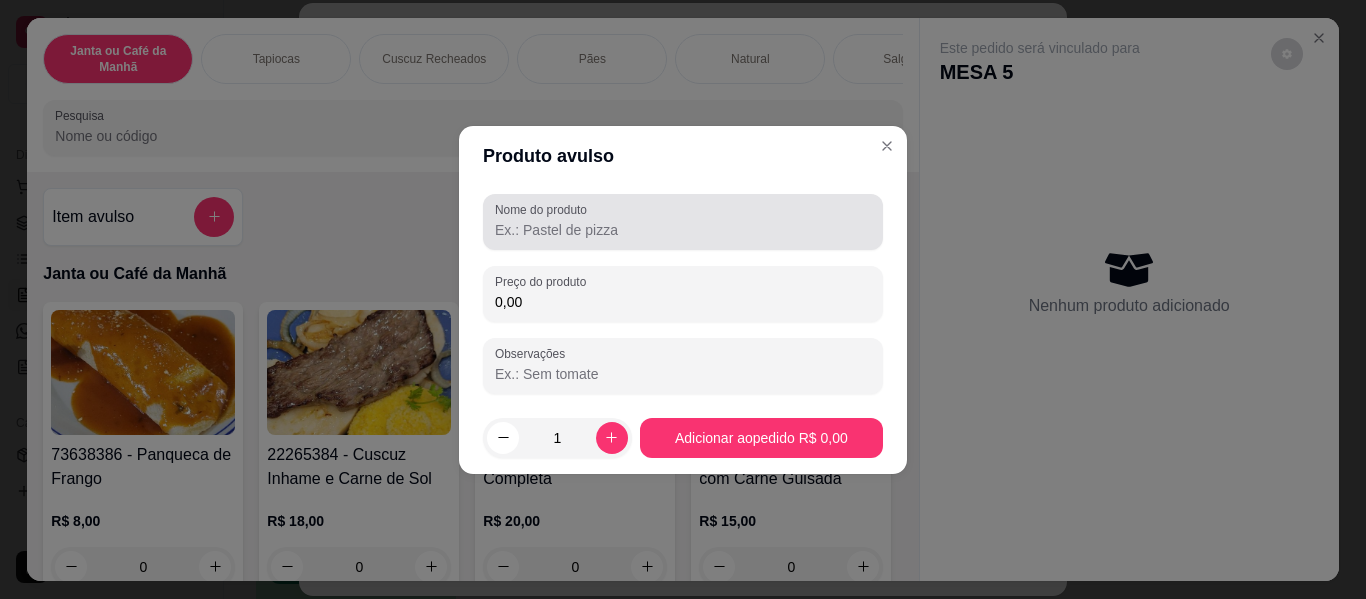 click on "Nome do produto" at bounding box center (683, 230) 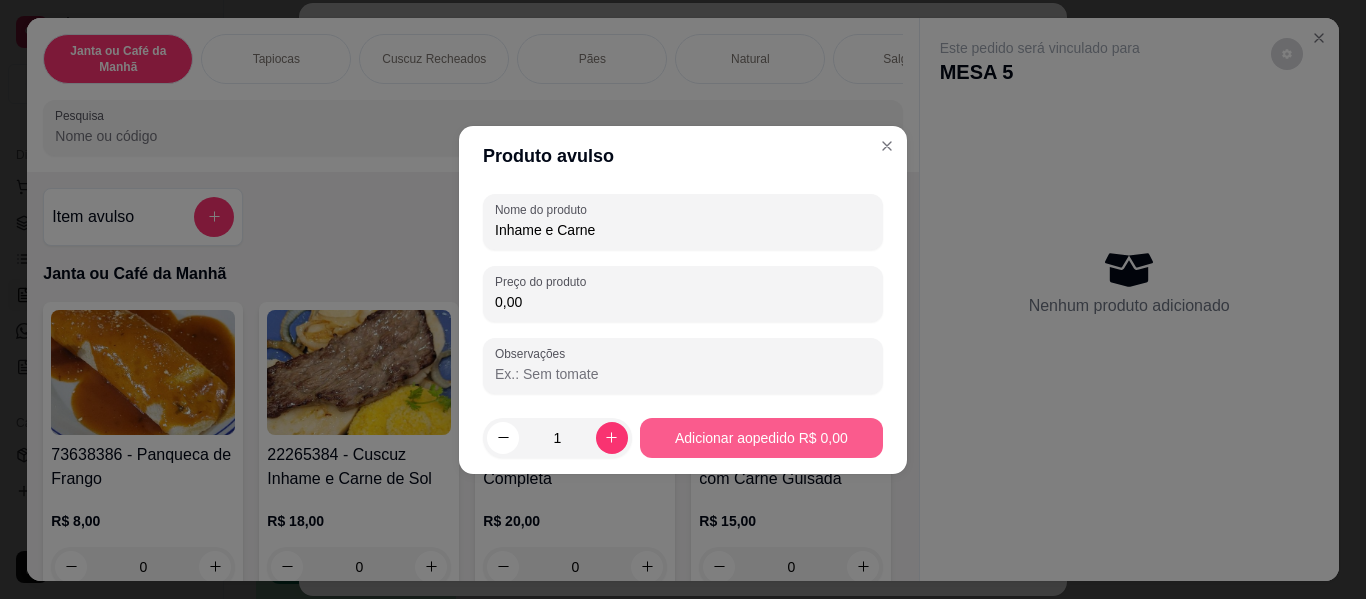 type on "Inhame e Carne" 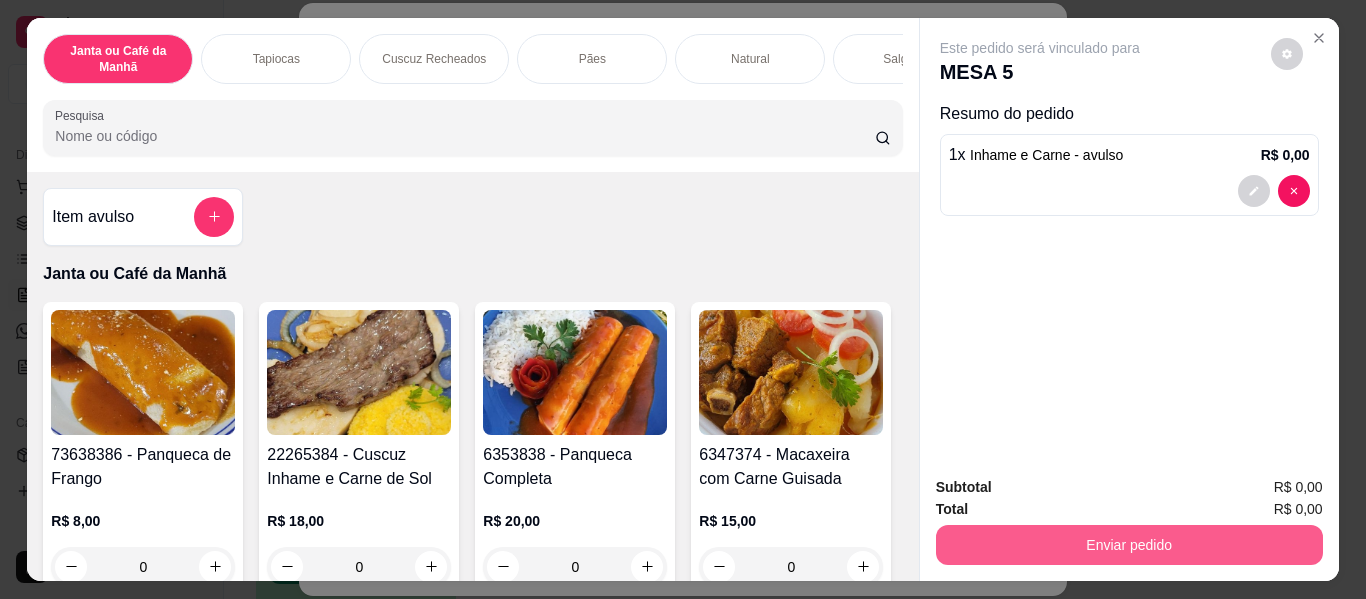 click on "Enviar pedido" at bounding box center [1129, 545] 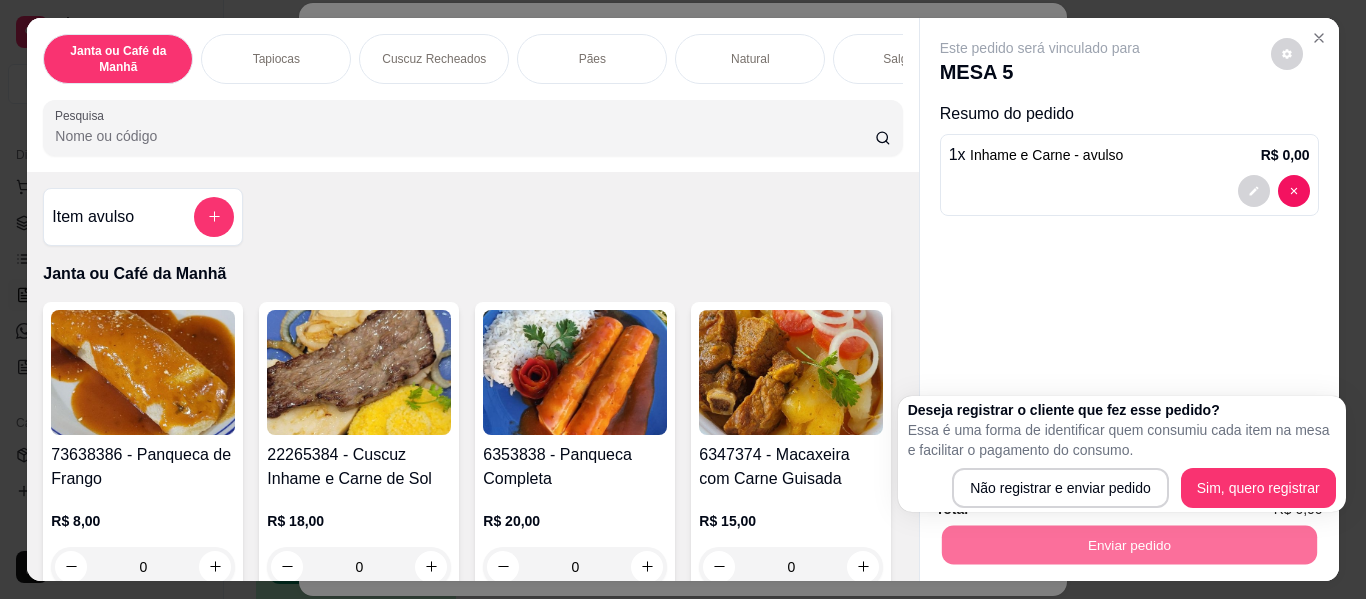click on "Este pedido será vinculado para MESA 5 Resumo do pedido 1 x Inhame e Carne - avulso R$ 0,00" at bounding box center [1129, 239] 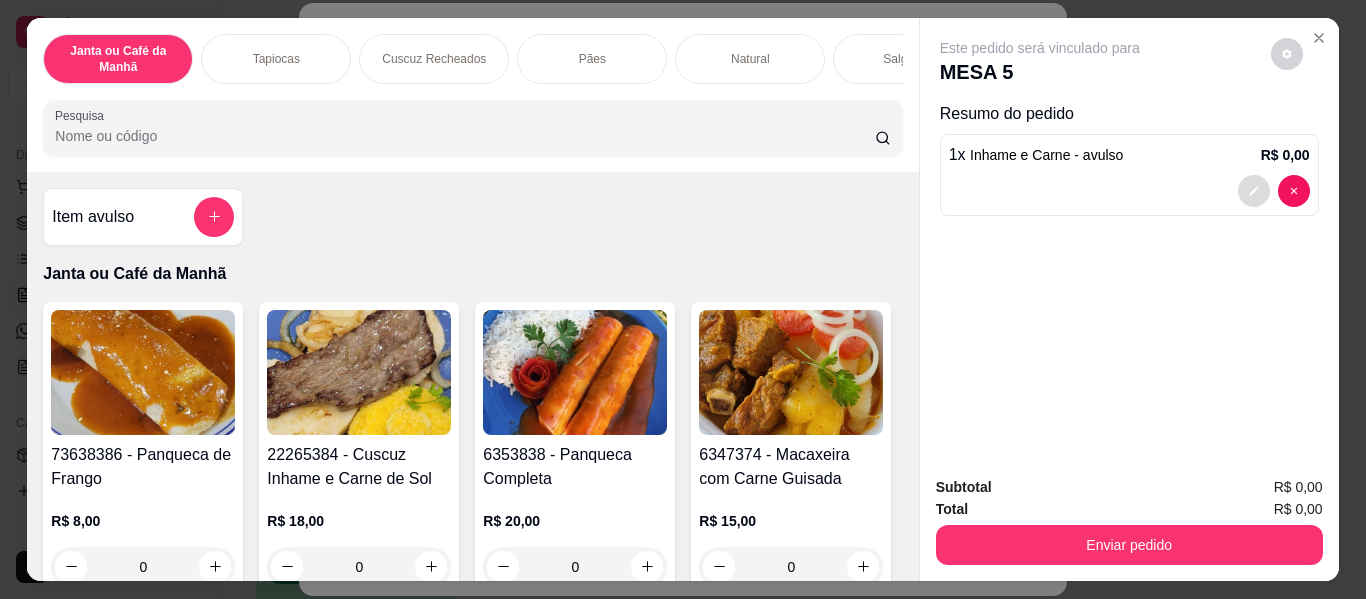 click 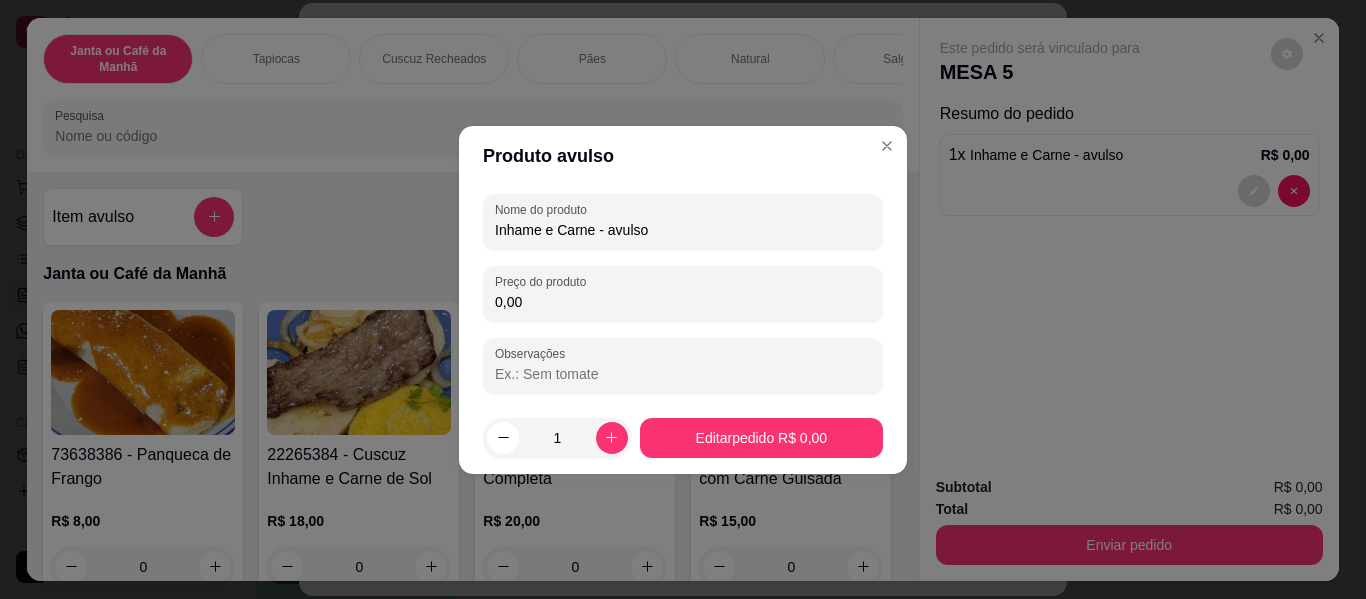 click on "0,00" at bounding box center [683, 302] 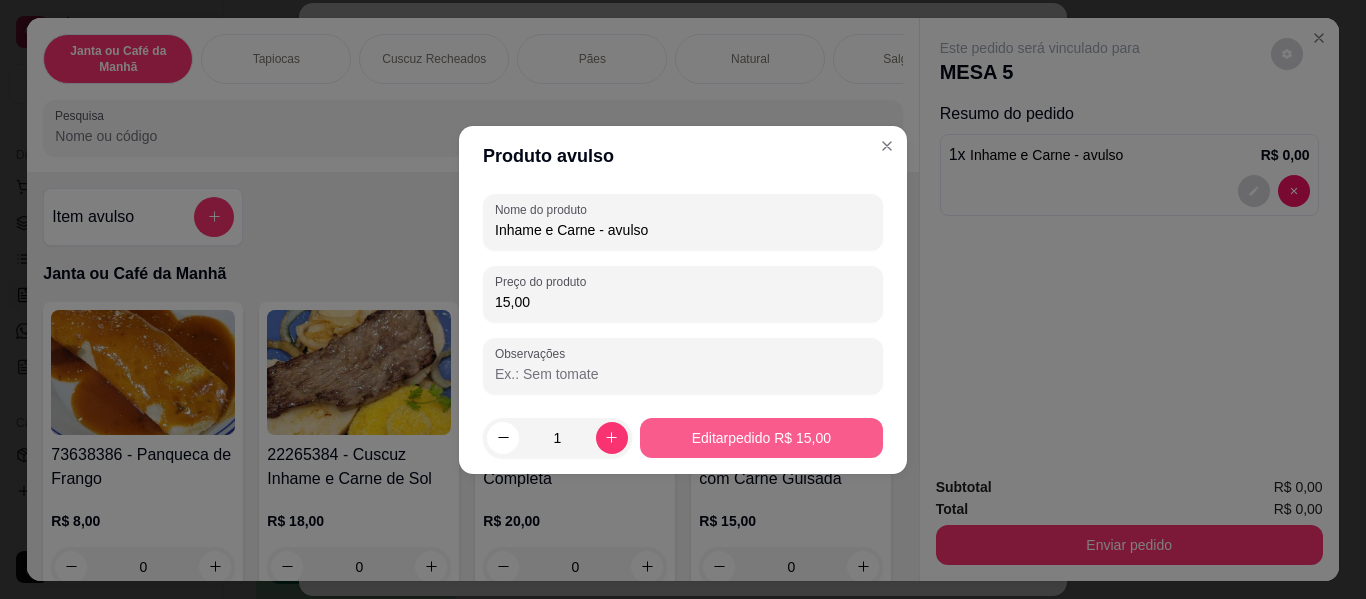 type on "15,00" 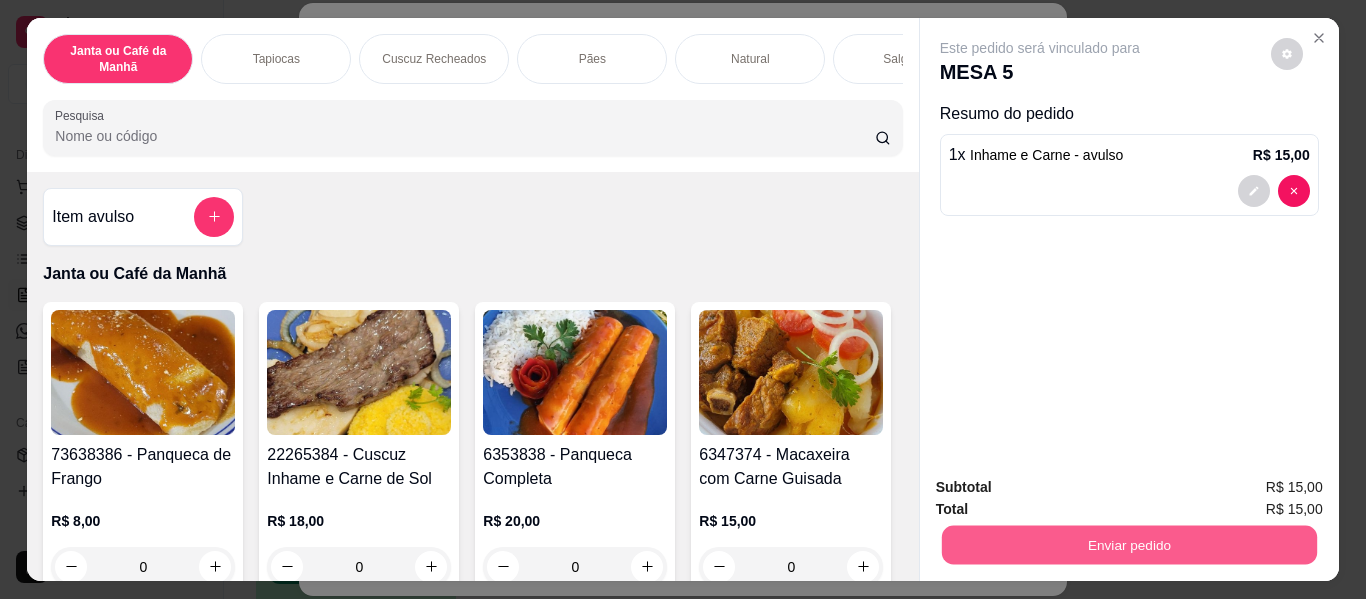 click on "Enviar pedido" at bounding box center (1128, 545) 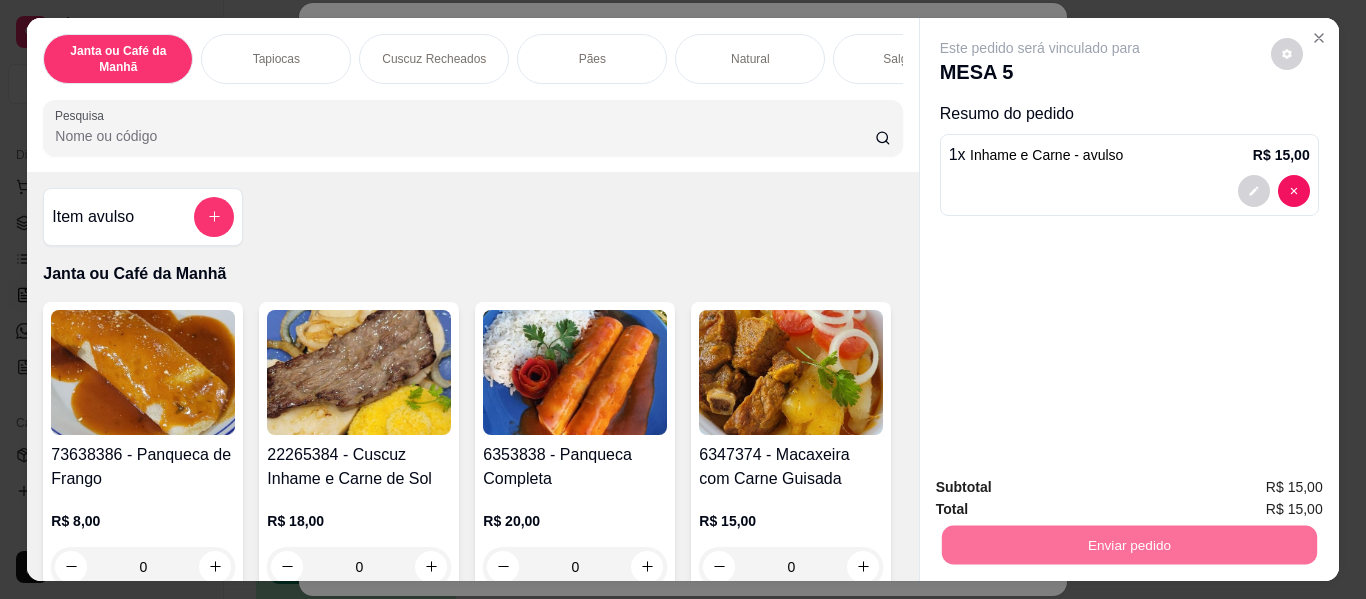 click on "Não registrar e enviar pedido" at bounding box center (1063, 487) 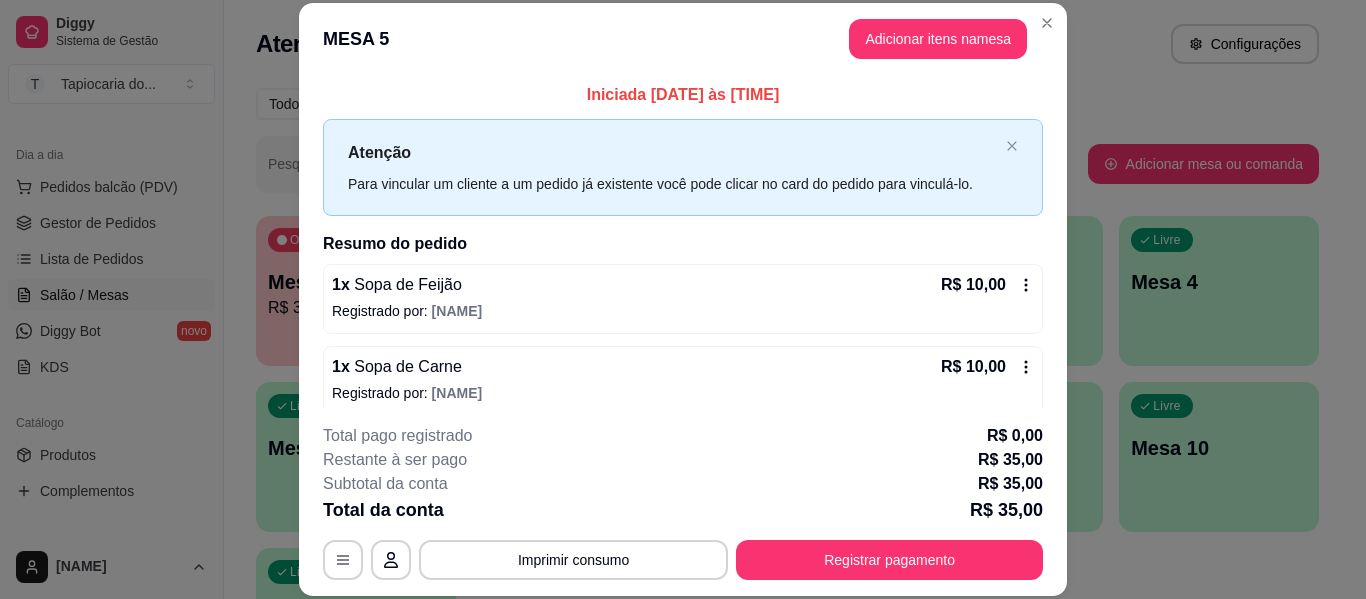 scroll, scrollTop: 98, scrollLeft: 0, axis: vertical 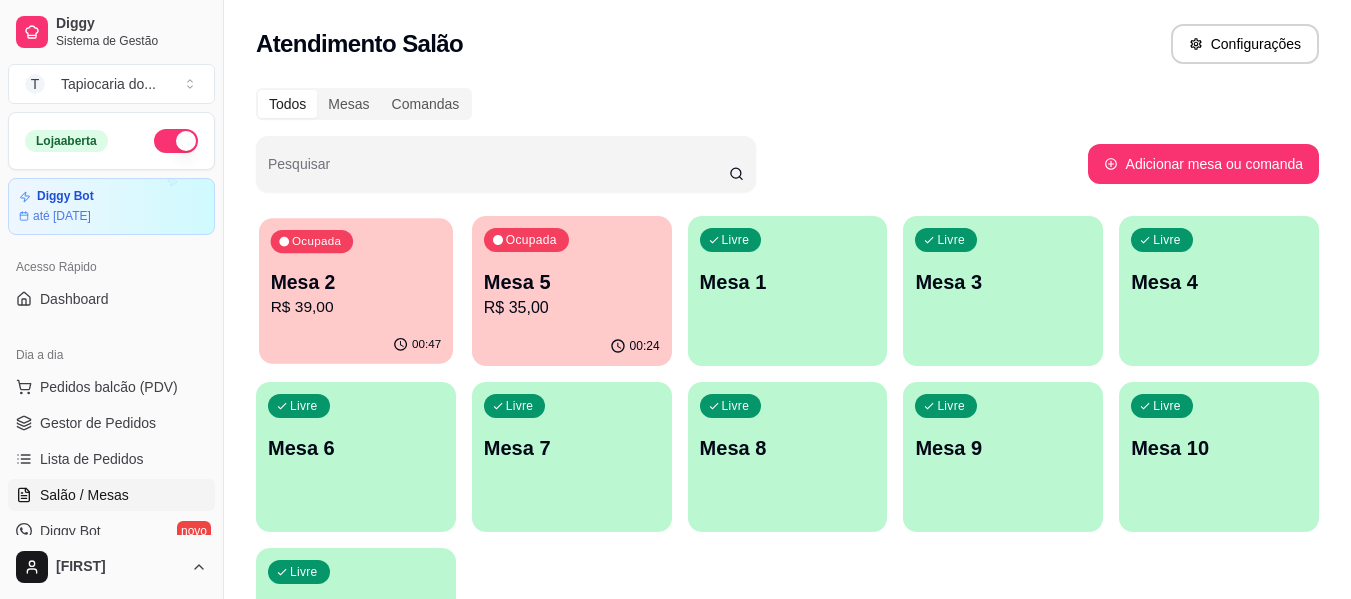 click on "R$ 39,00" at bounding box center (356, 307) 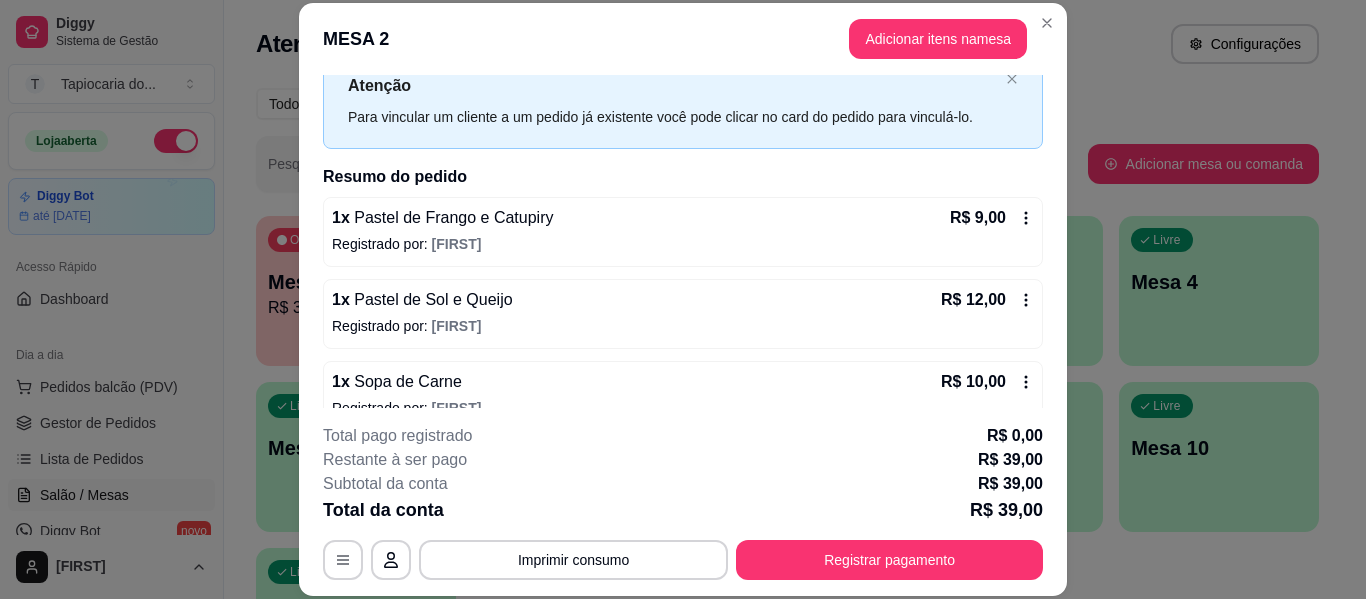 scroll, scrollTop: 180, scrollLeft: 0, axis: vertical 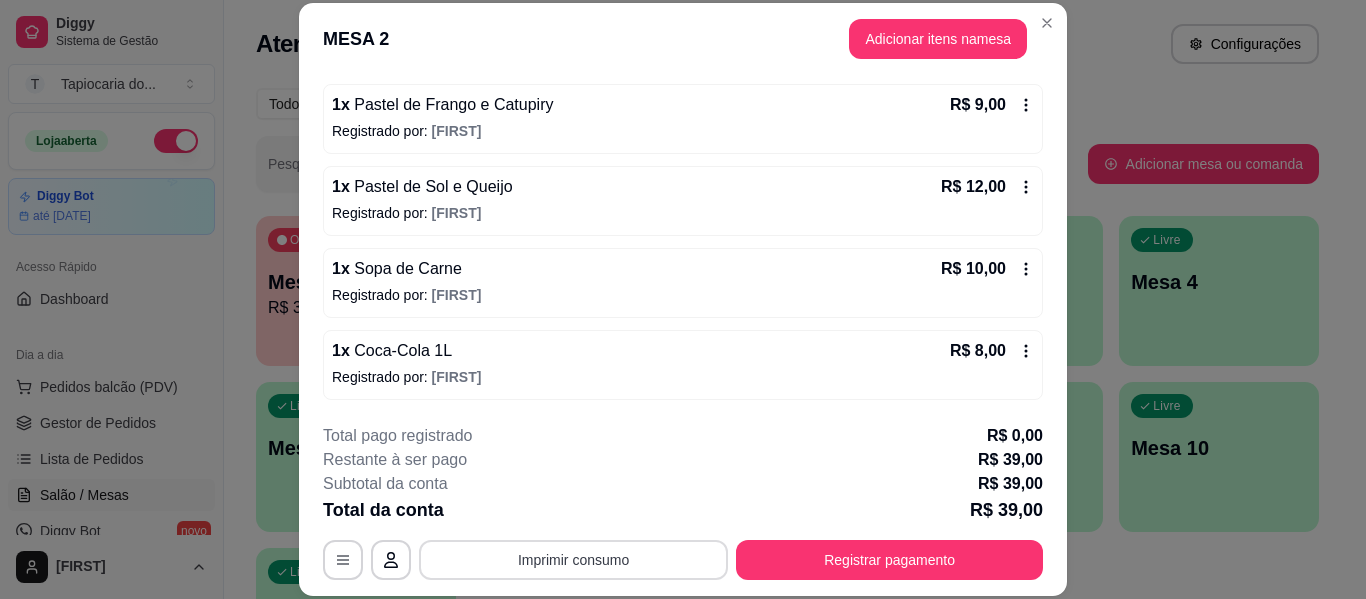 click on "Imprimir consumo" at bounding box center [573, 560] 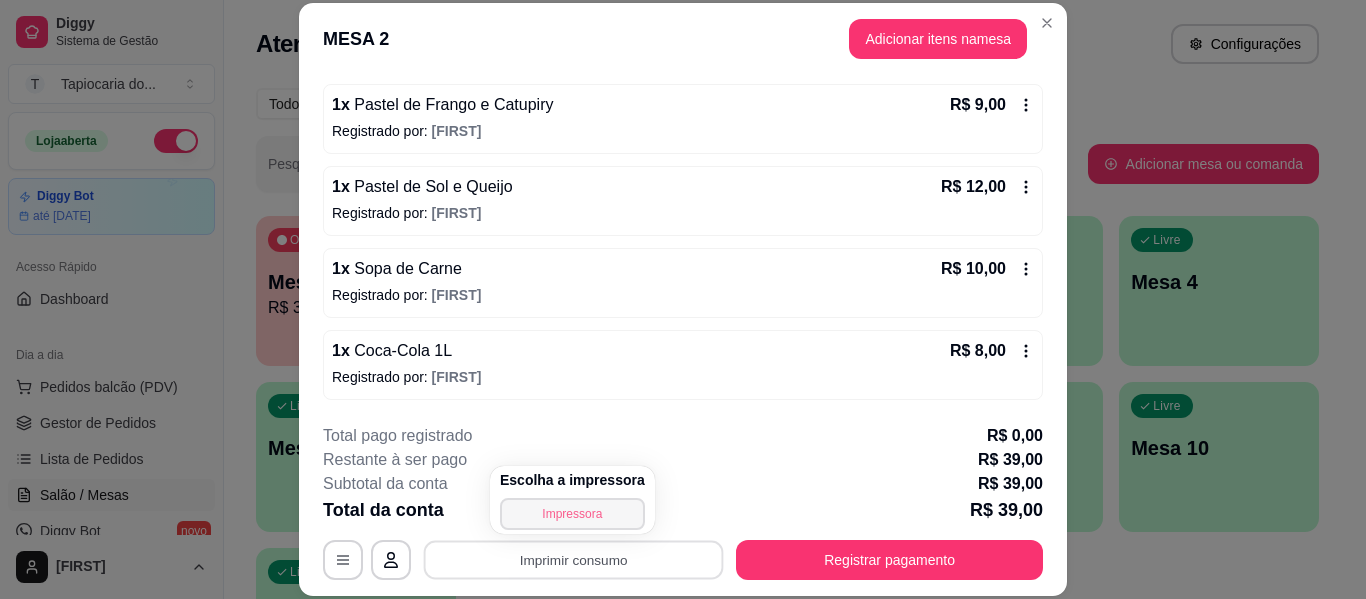 click on "Impressora" at bounding box center (572, 514) 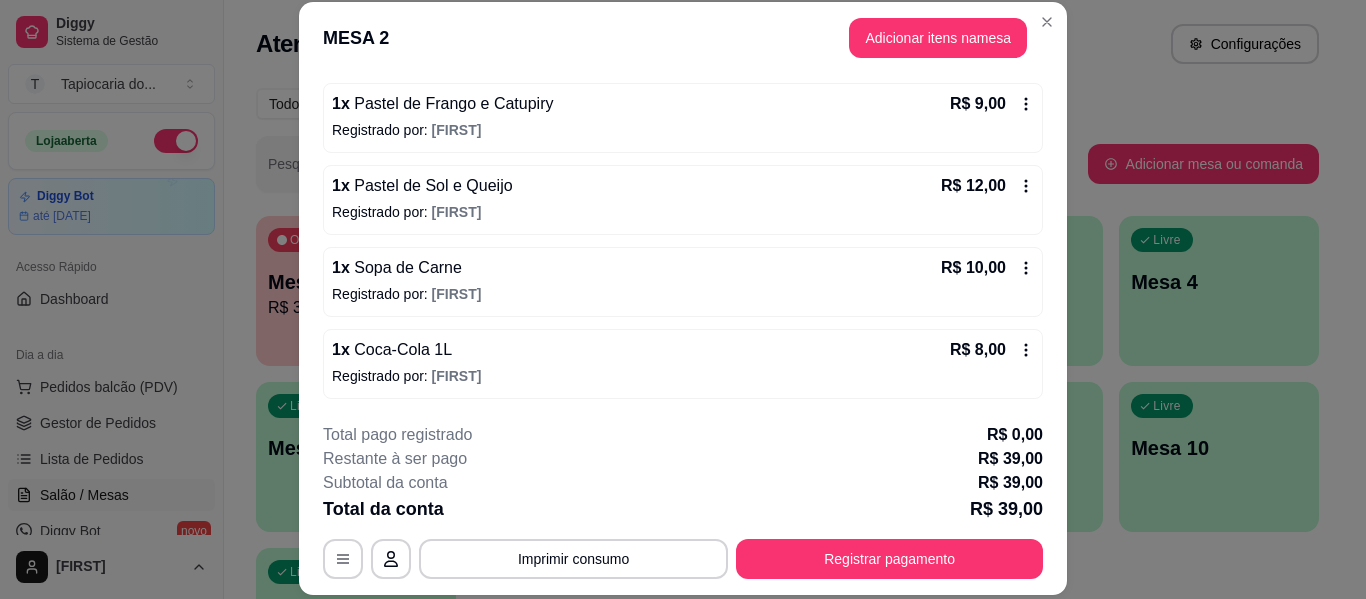 scroll, scrollTop: 0, scrollLeft: 0, axis: both 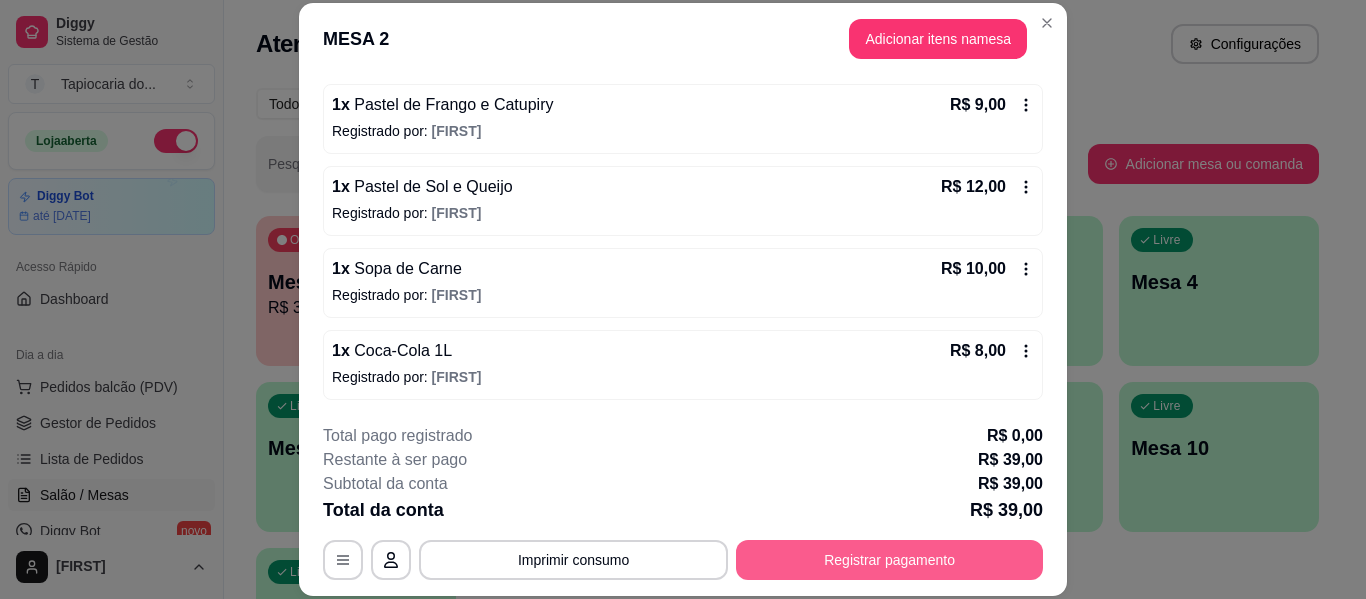 click on "Registrar pagamento" at bounding box center (889, 560) 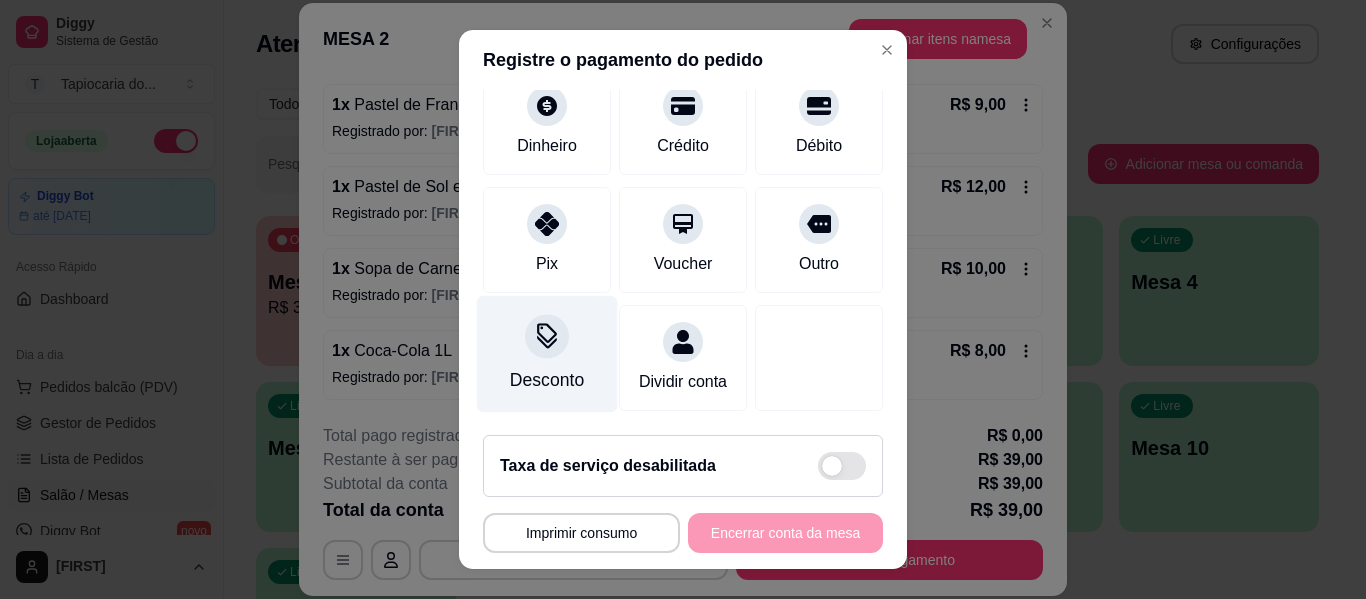 scroll, scrollTop: 185, scrollLeft: 0, axis: vertical 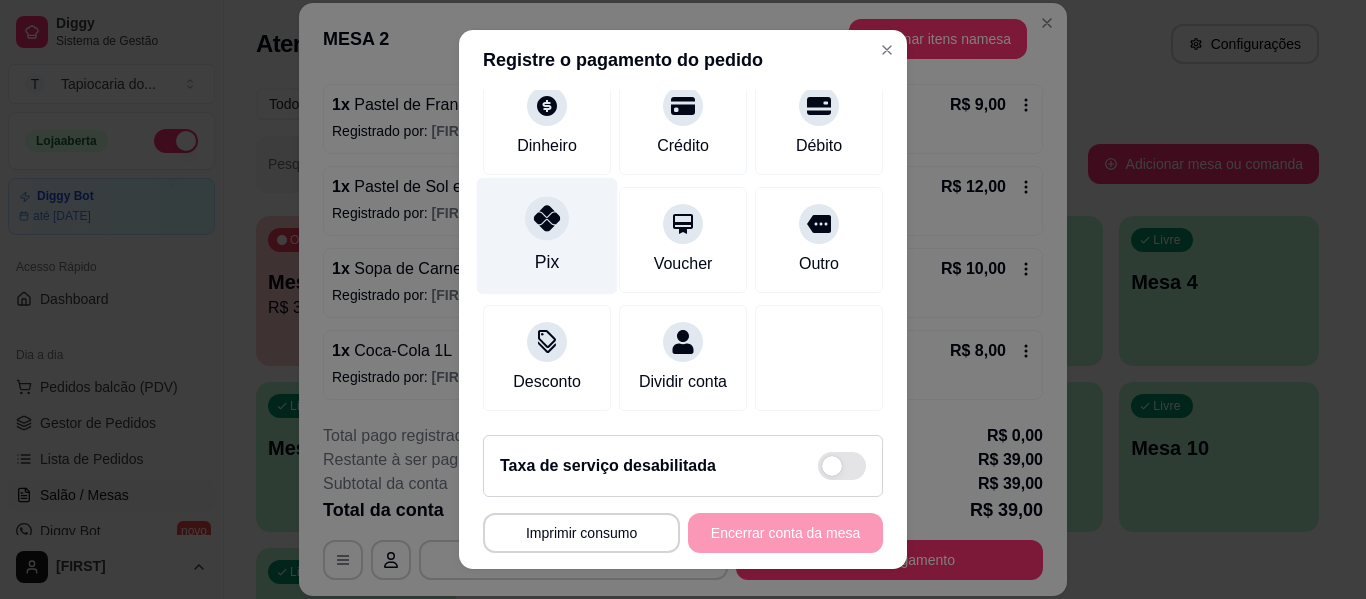 click 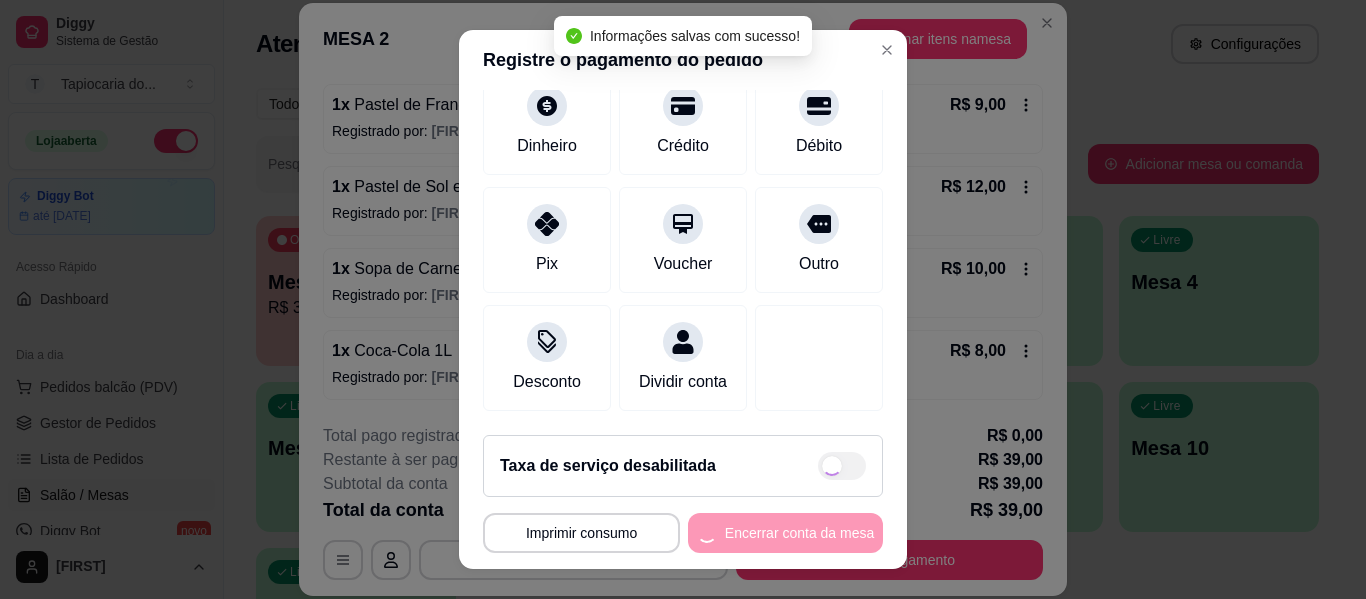 type on "R$ 0,00" 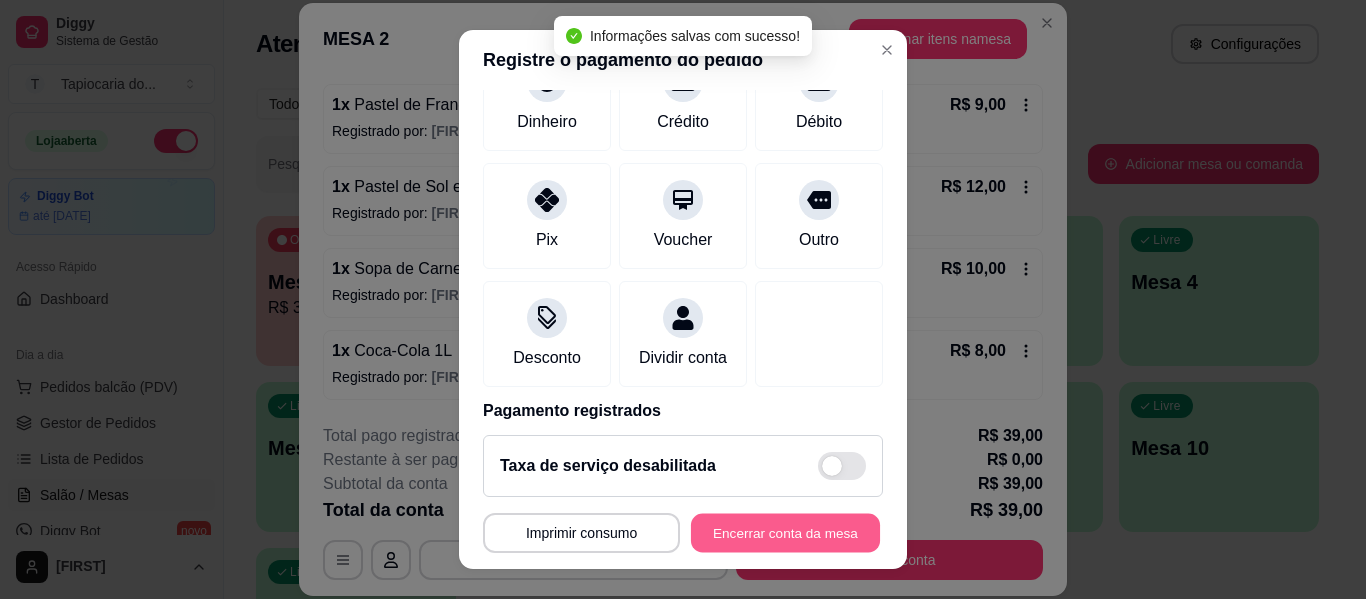 click on "Encerrar conta da mesa" at bounding box center [785, 533] 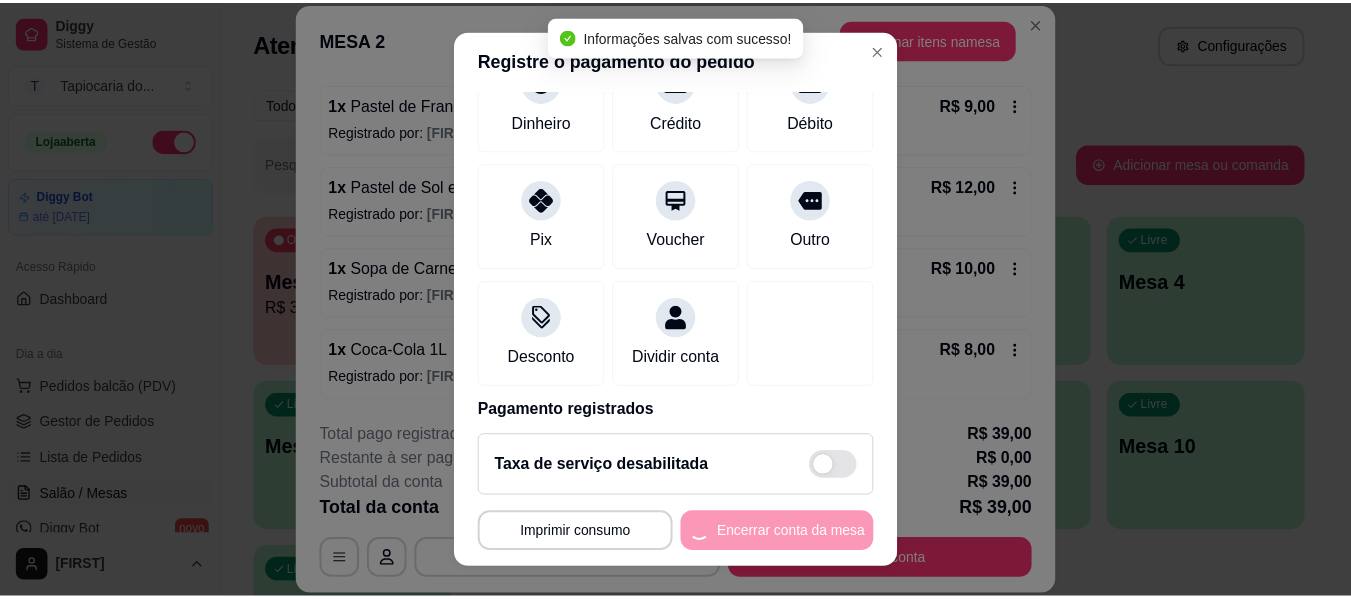 scroll, scrollTop: 0, scrollLeft: 0, axis: both 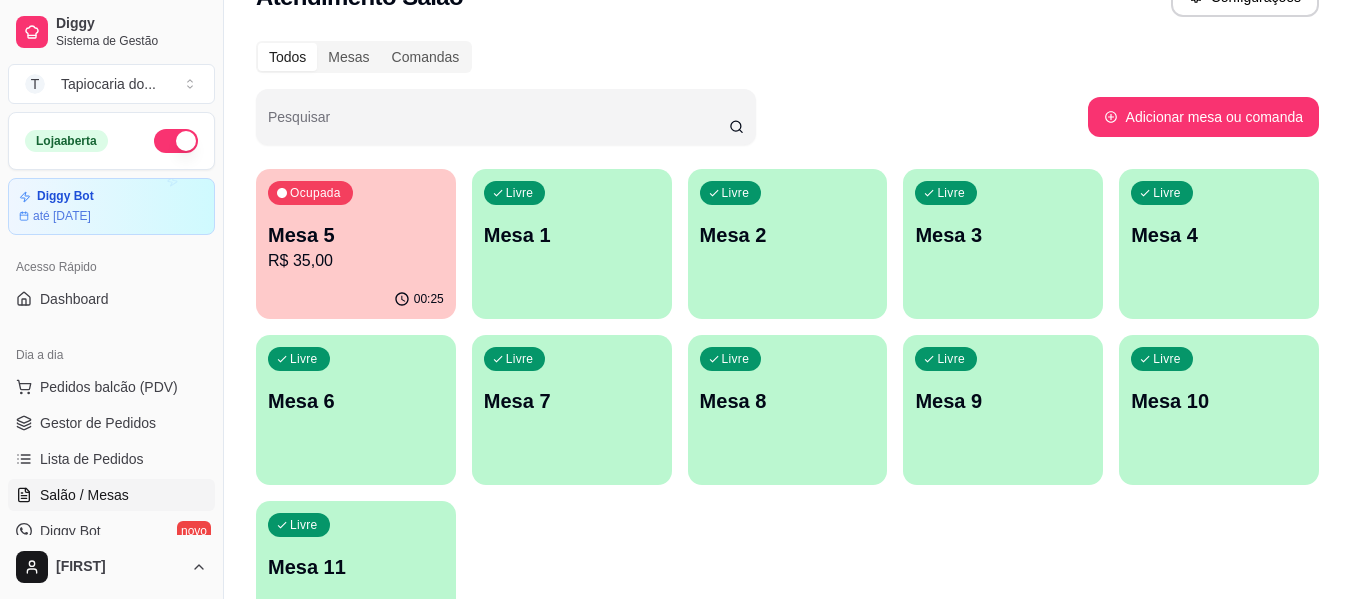 click on "Mesa 5" at bounding box center [356, 235] 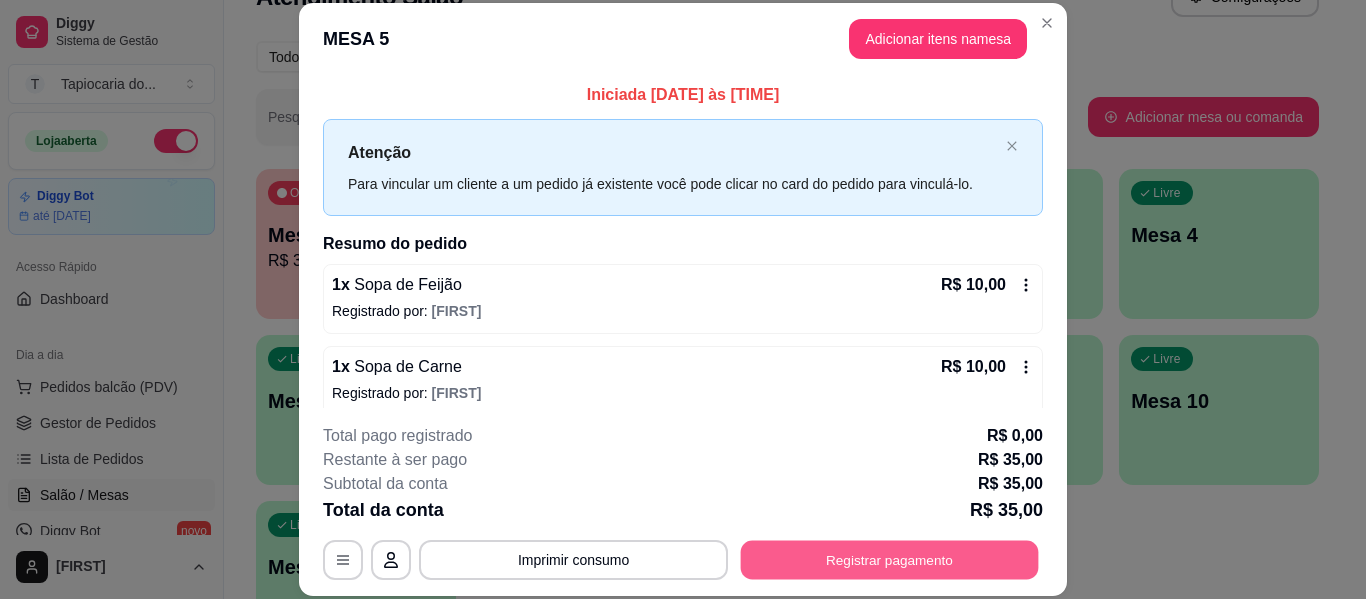 click on "Registrar pagamento" at bounding box center (890, 560) 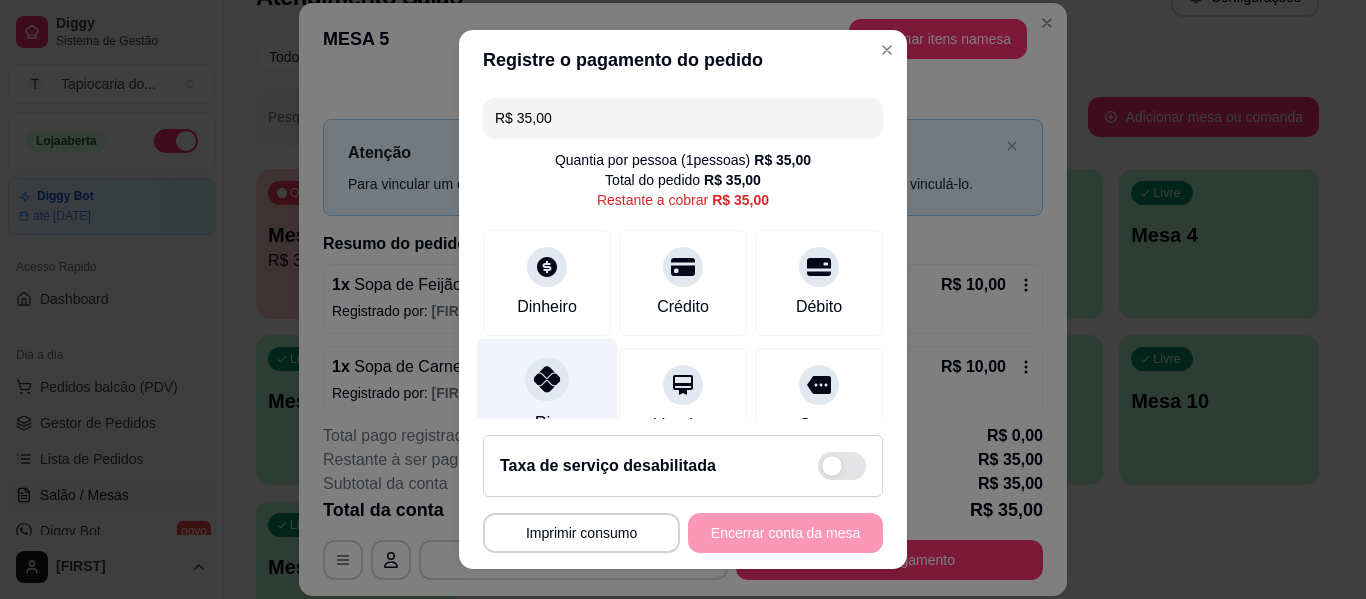 click 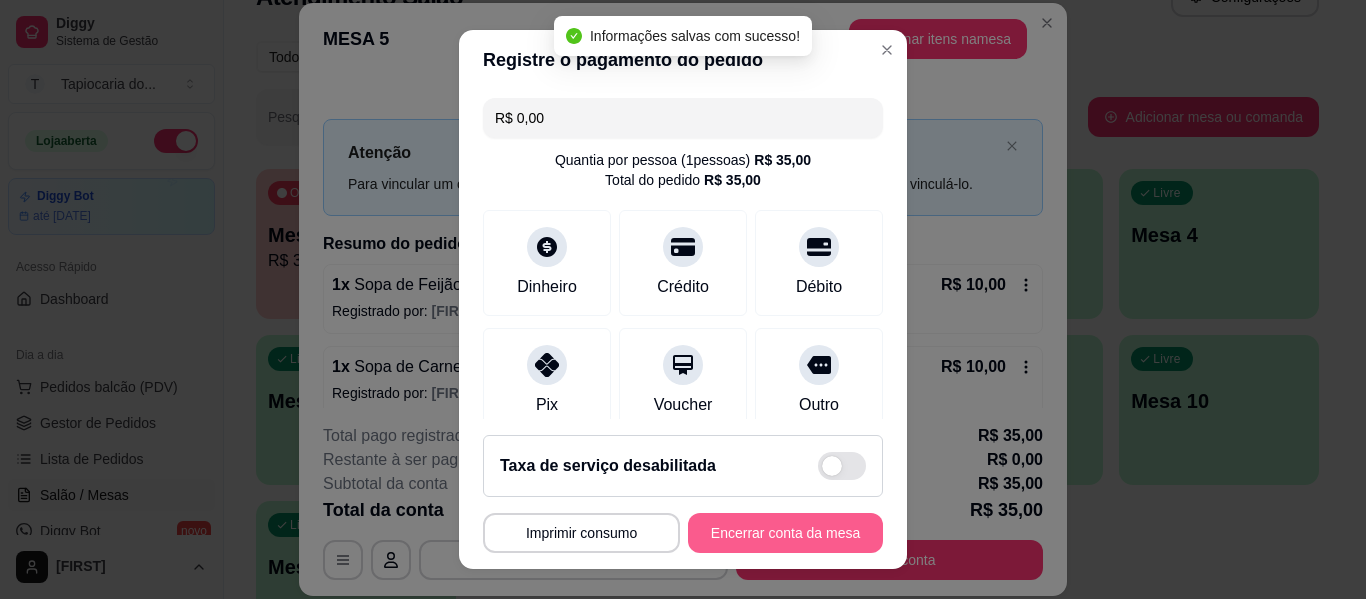 type on "R$ 0,00" 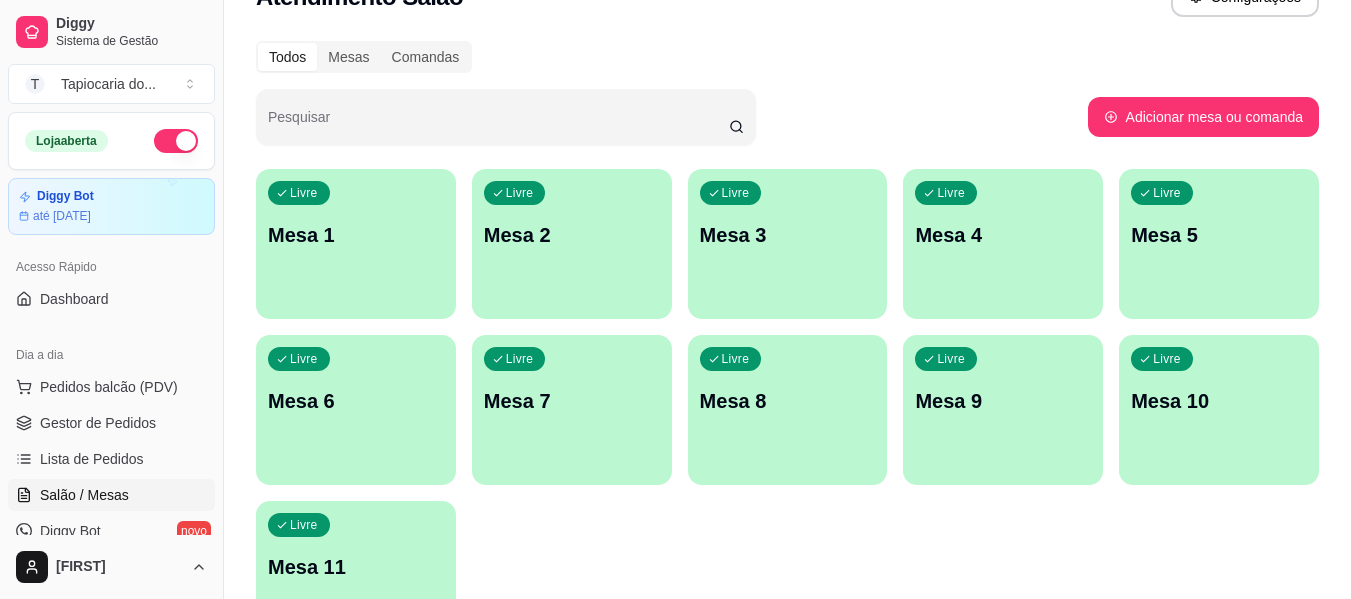 click on "Livre Mesa 1" at bounding box center (356, 232) 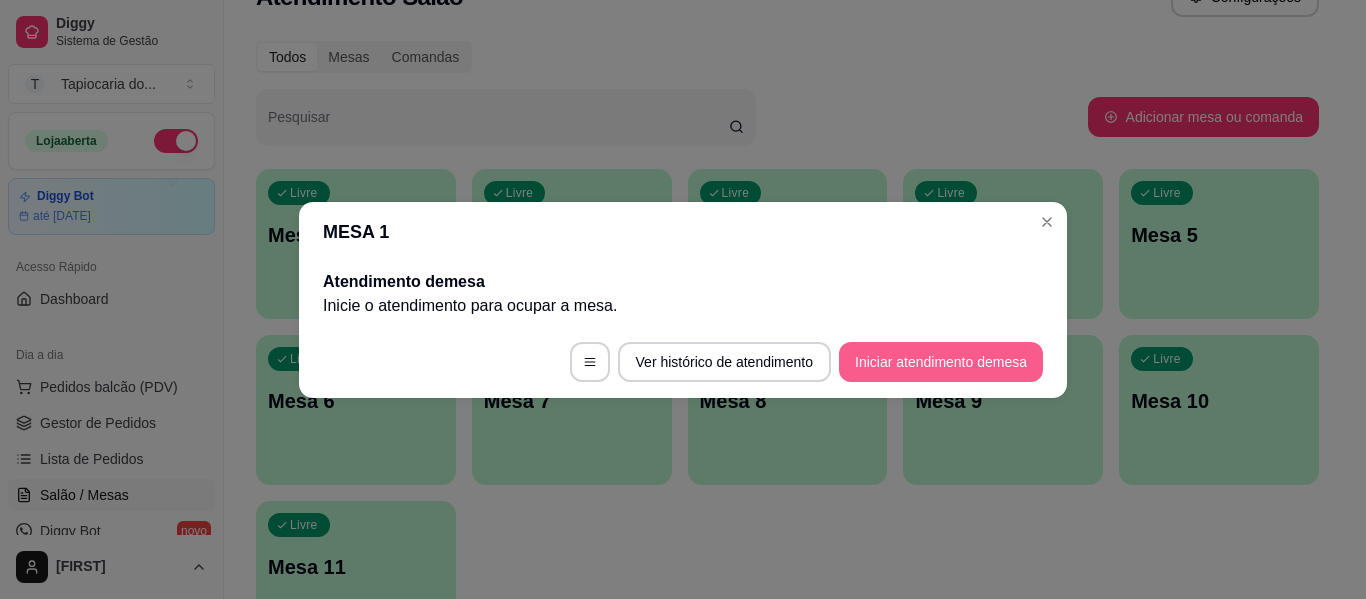 click on "Iniciar atendimento de  mesa" at bounding box center (941, 362) 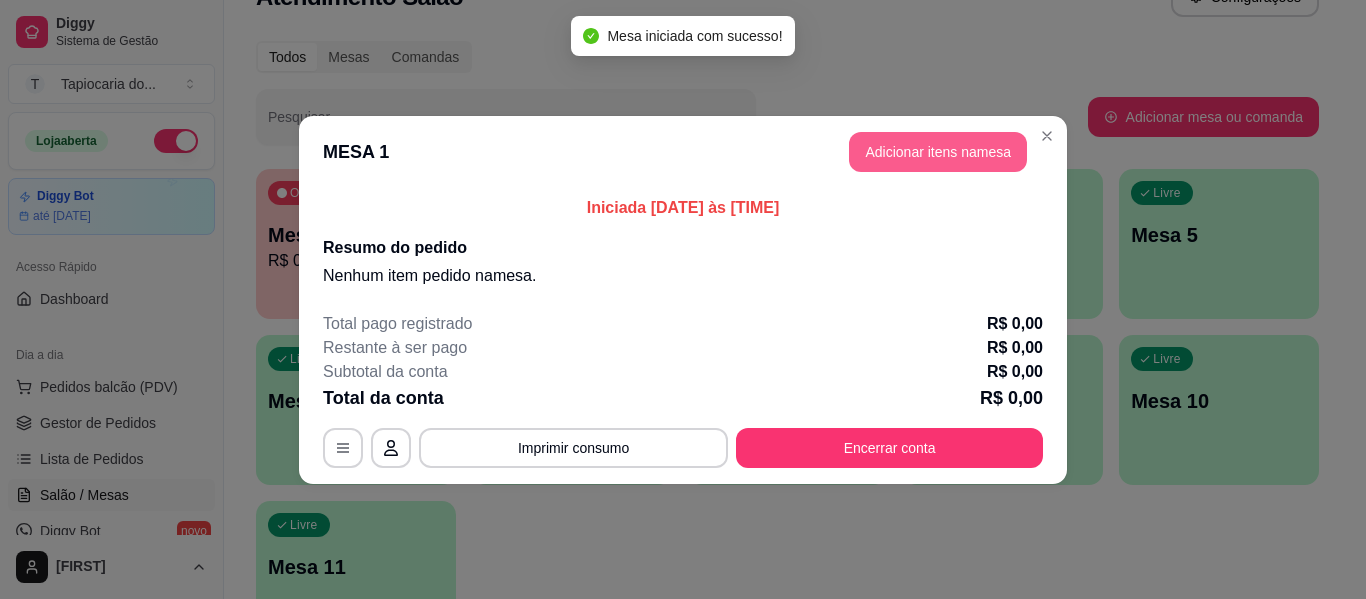 click on "Adicionar itens na  mesa" at bounding box center (938, 152) 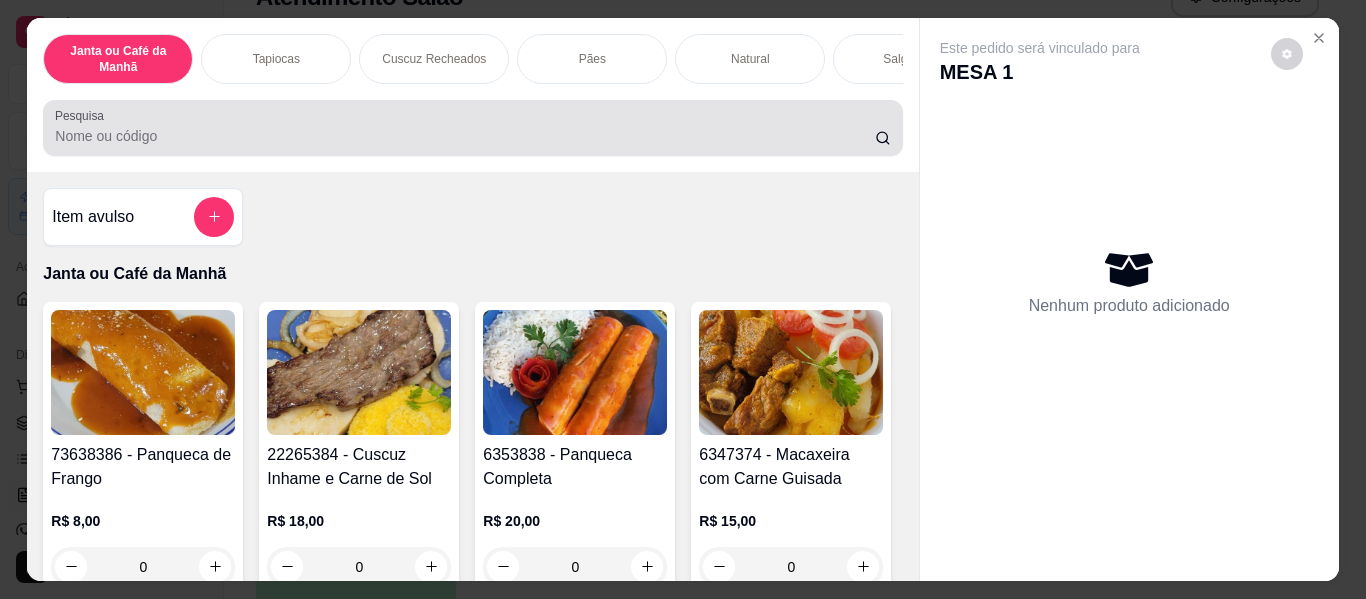 click on "Pesquisa" at bounding box center (465, 136) 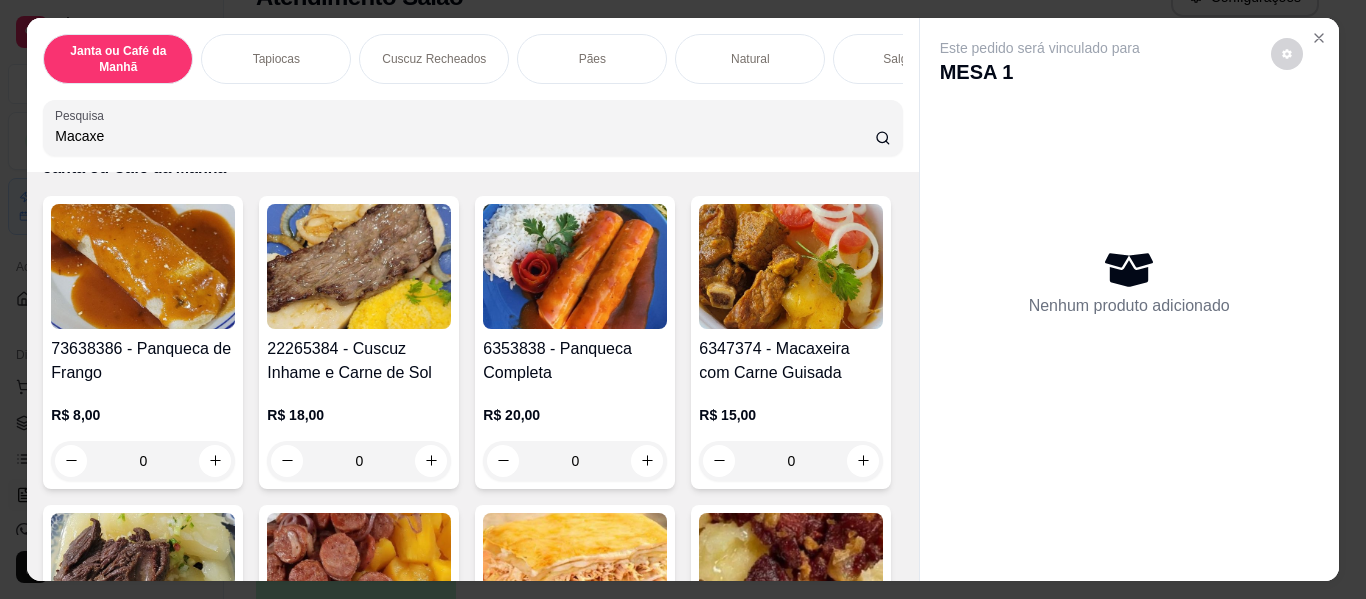 scroll, scrollTop: 500, scrollLeft: 0, axis: vertical 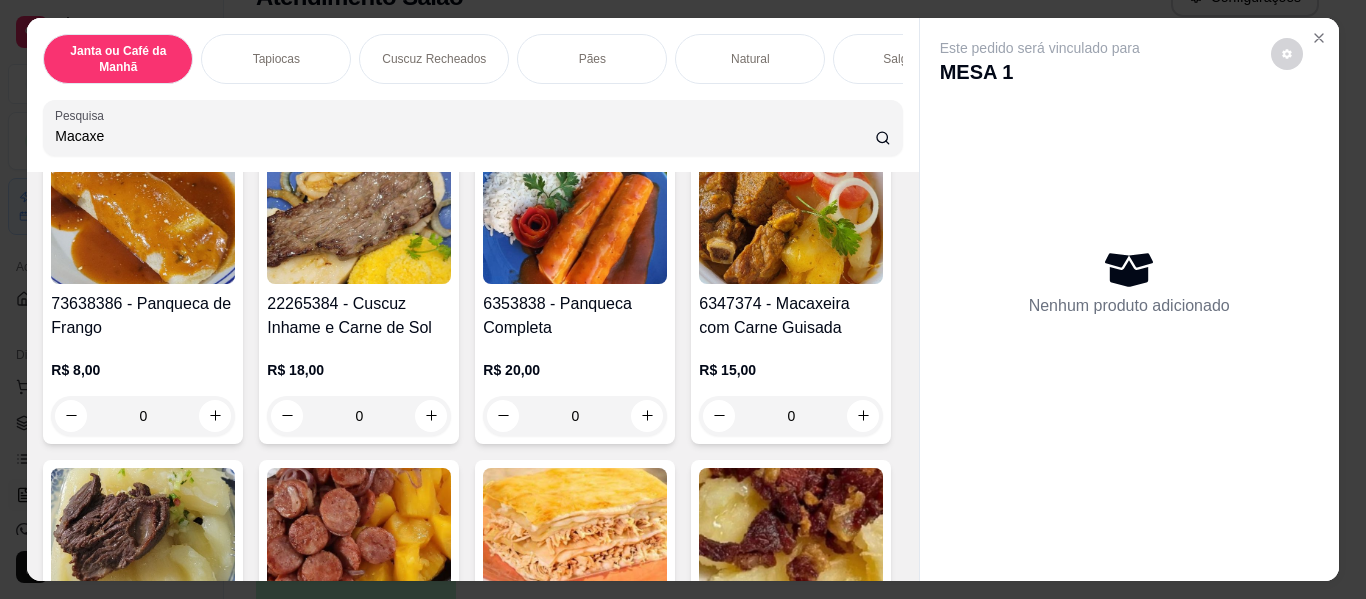 type on "Macaxe" 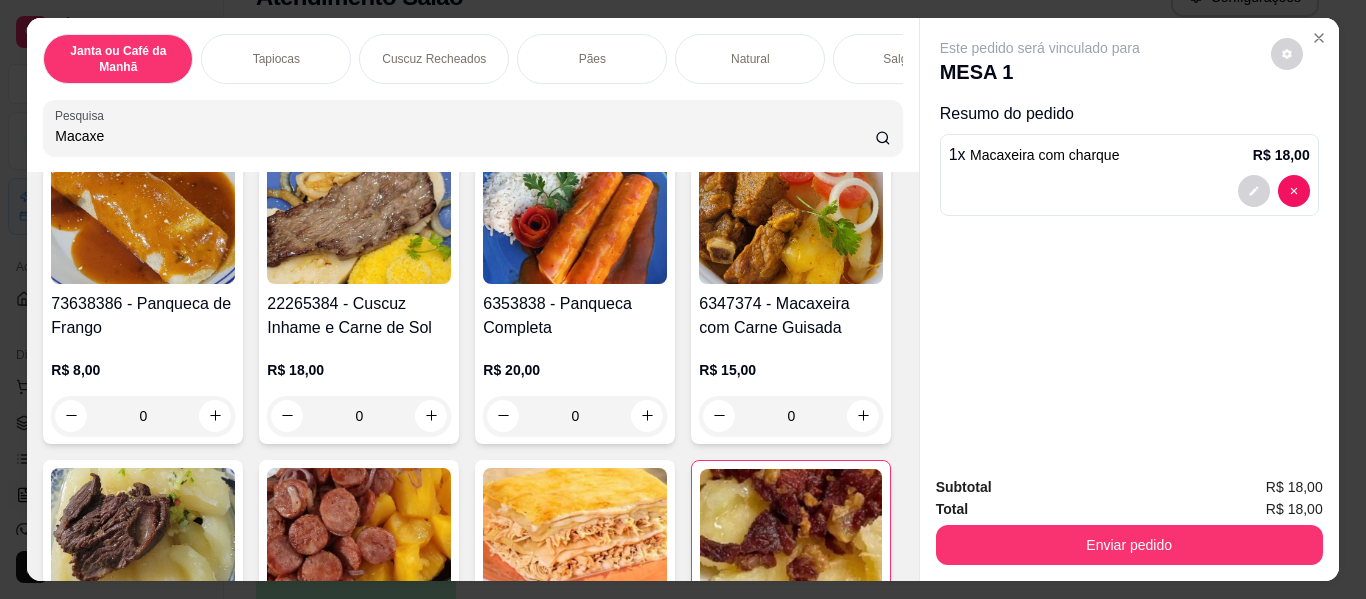 click 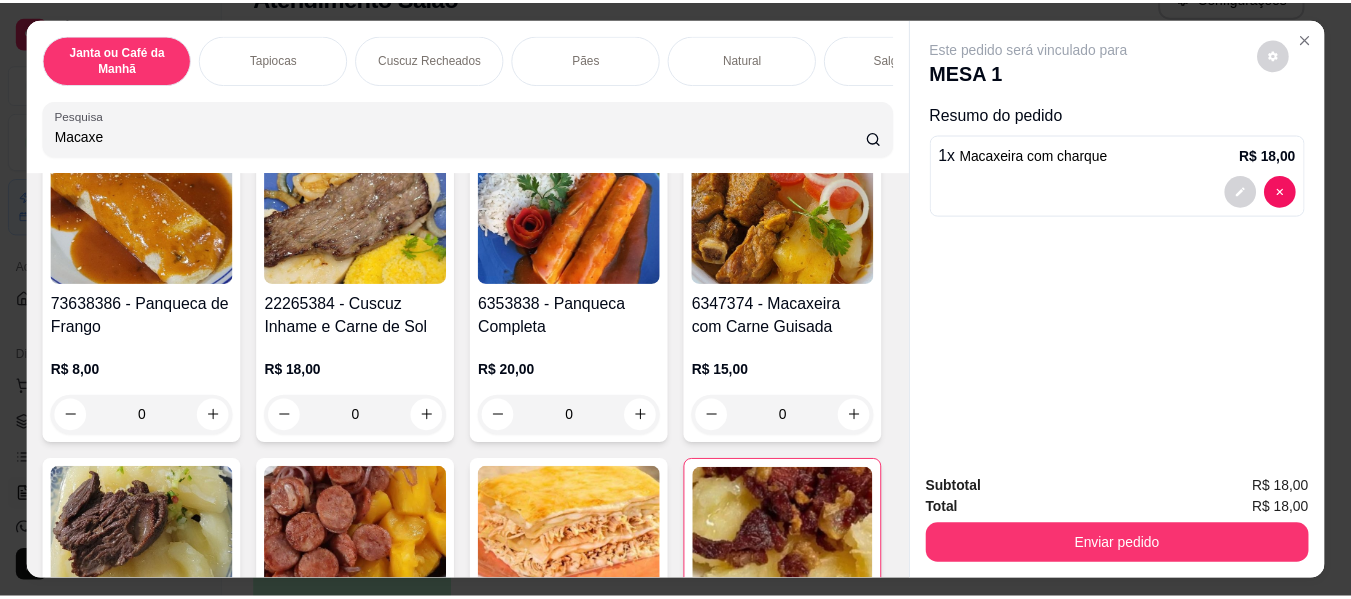 scroll, scrollTop: 501, scrollLeft: 0, axis: vertical 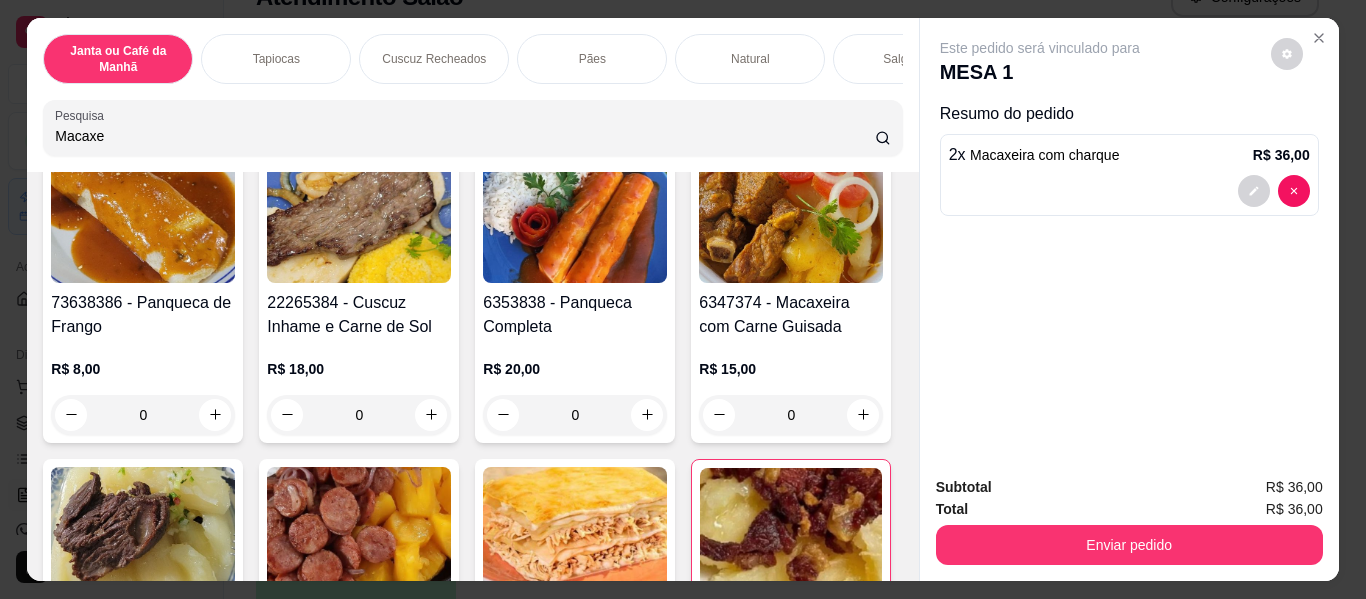 drag, startPoint x: 1188, startPoint y: 515, endPoint x: 1188, endPoint y: 527, distance: 12 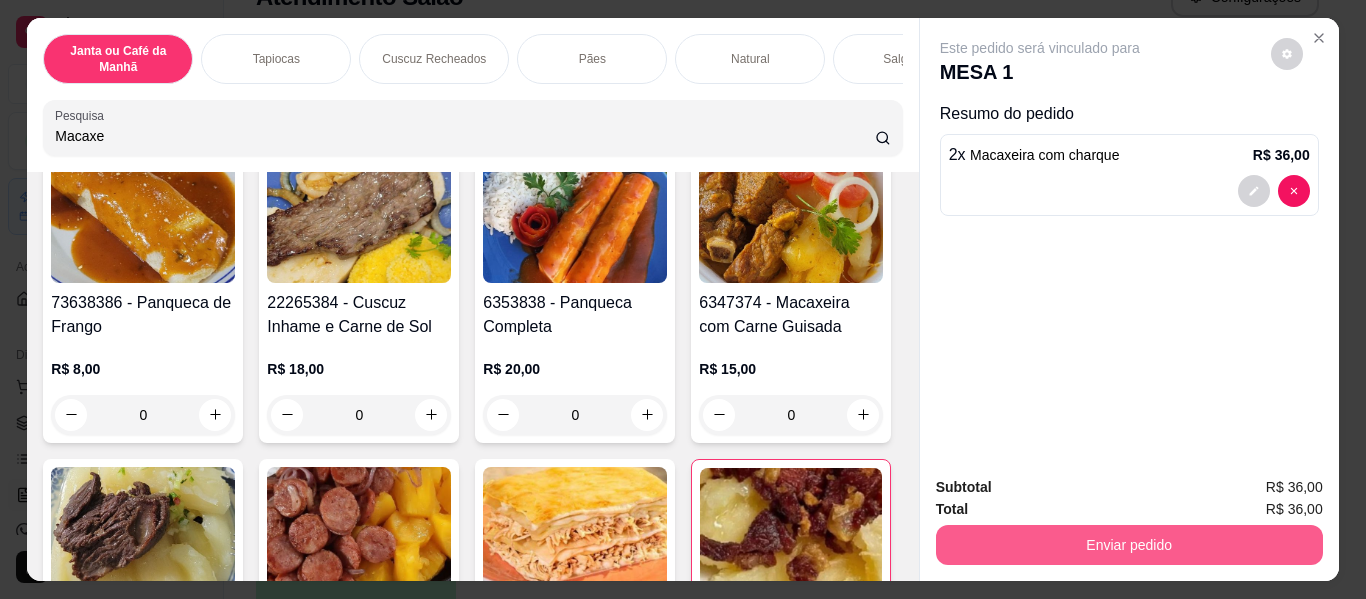 click on "Enviar pedido" at bounding box center [1129, 545] 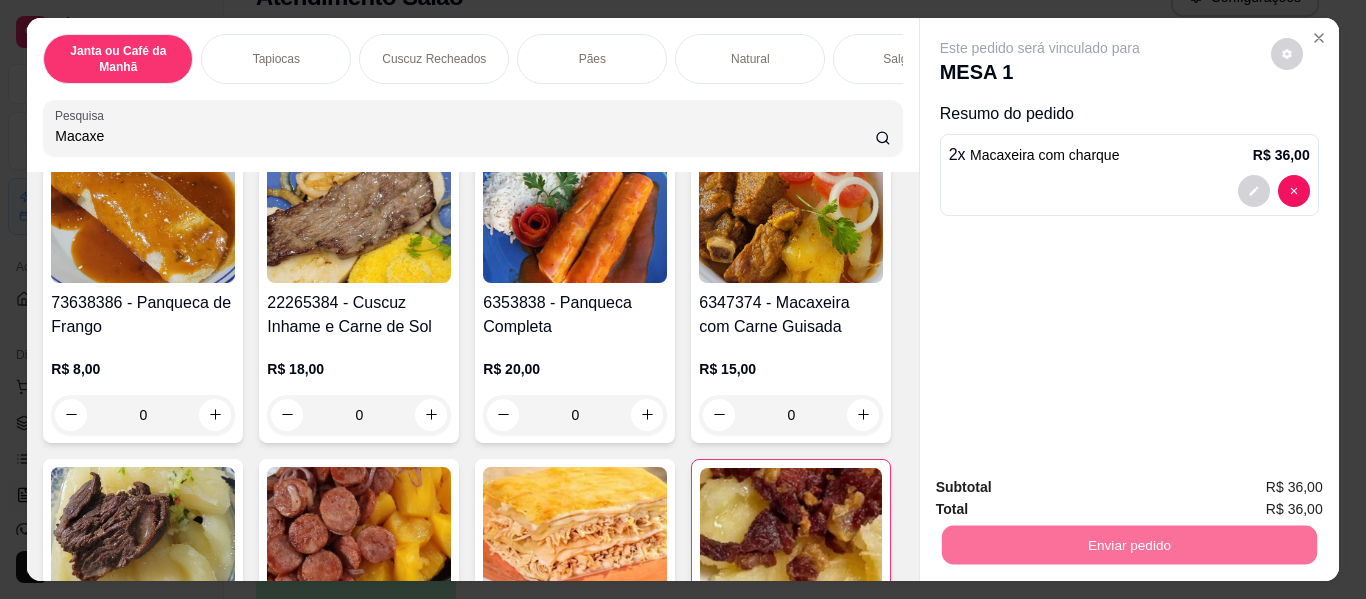 click on "Não registrar e enviar pedido" at bounding box center (1063, 488) 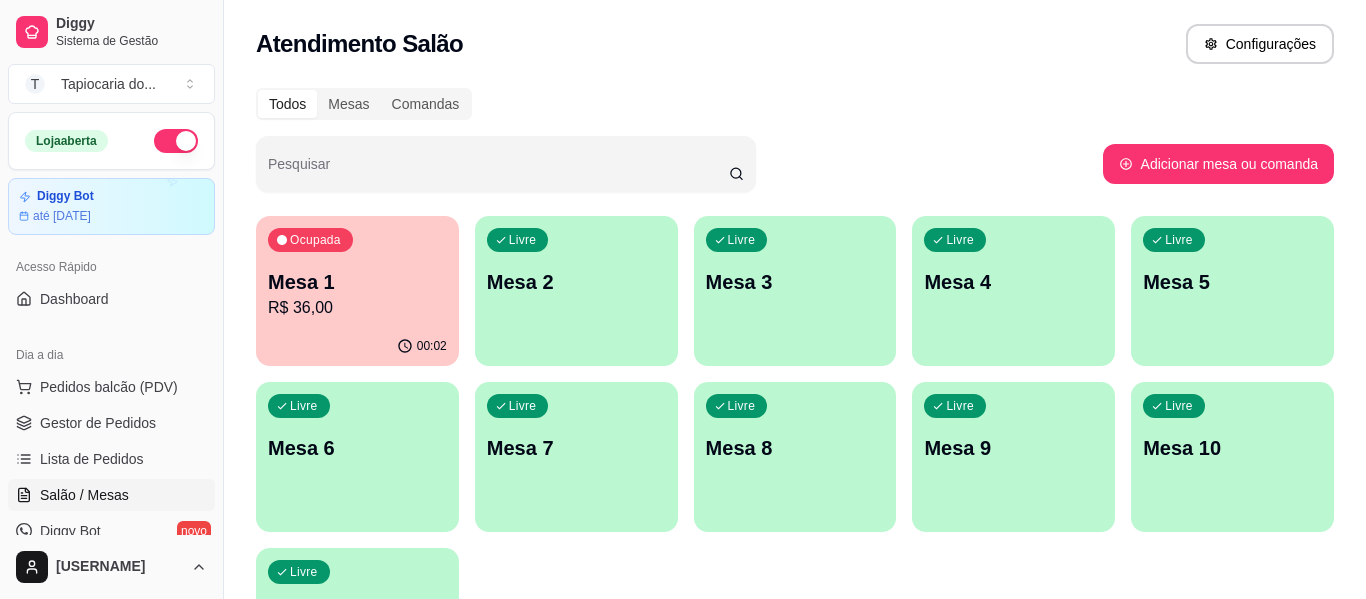 scroll, scrollTop: 0, scrollLeft: 0, axis: both 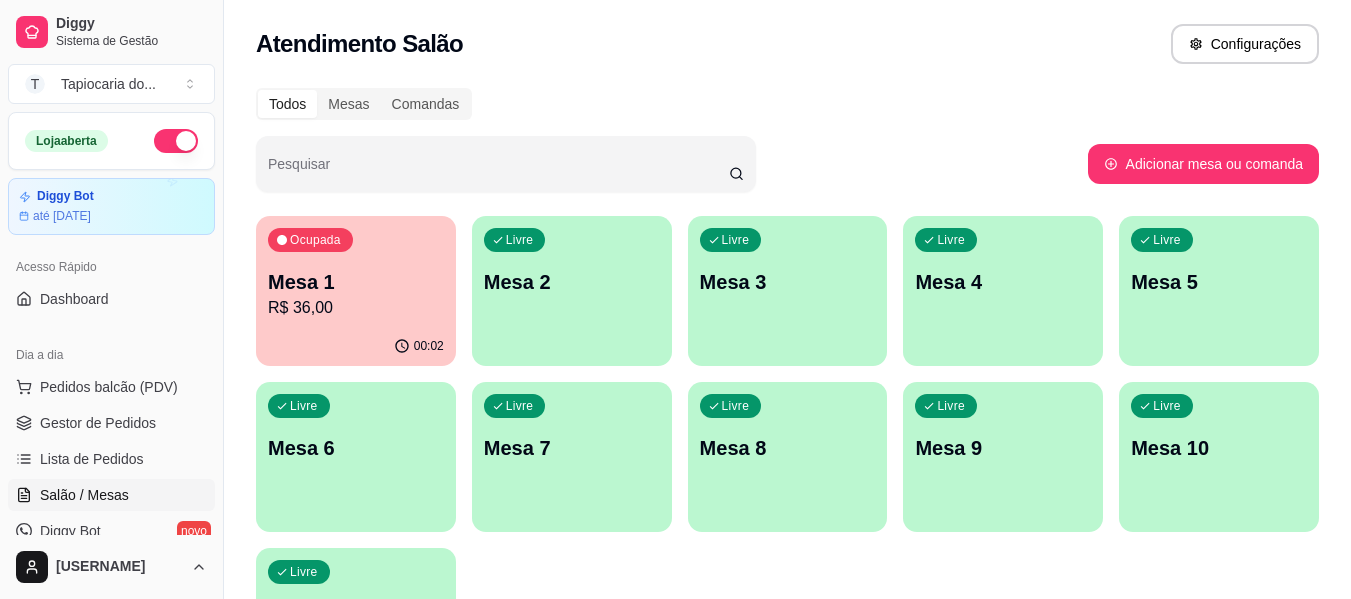 click on "Mesa 1" at bounding box center [356, 282] 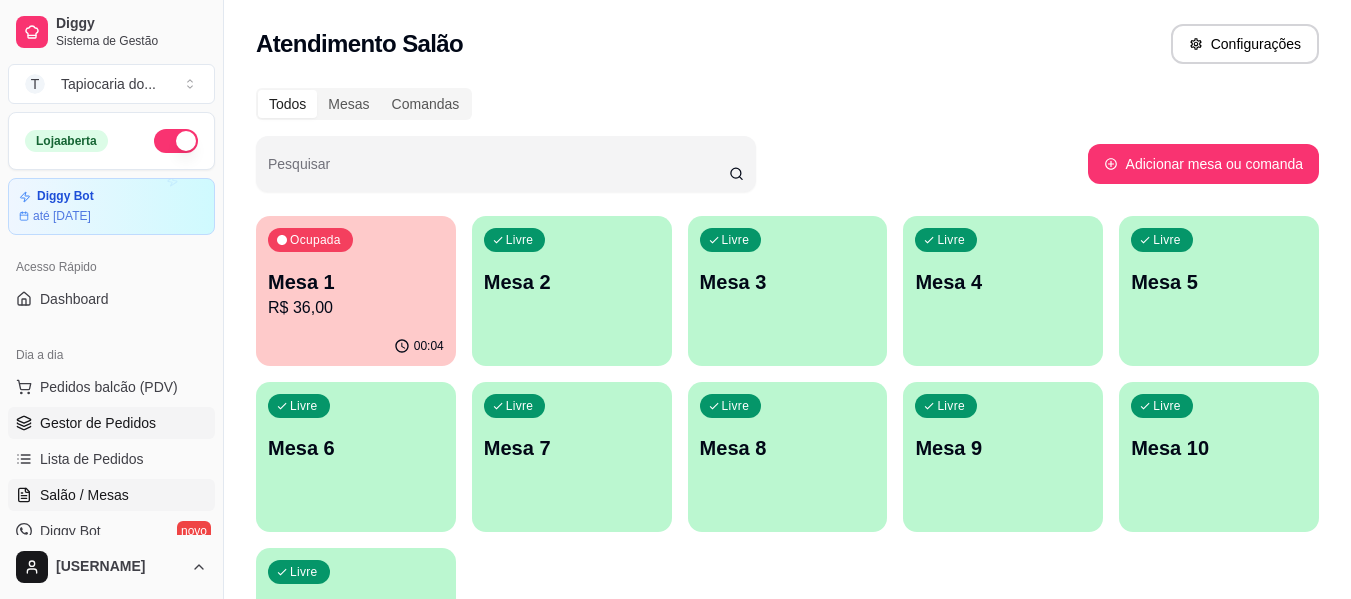 click on "Gestor de Pedidos" at bounding box center [98, 423] 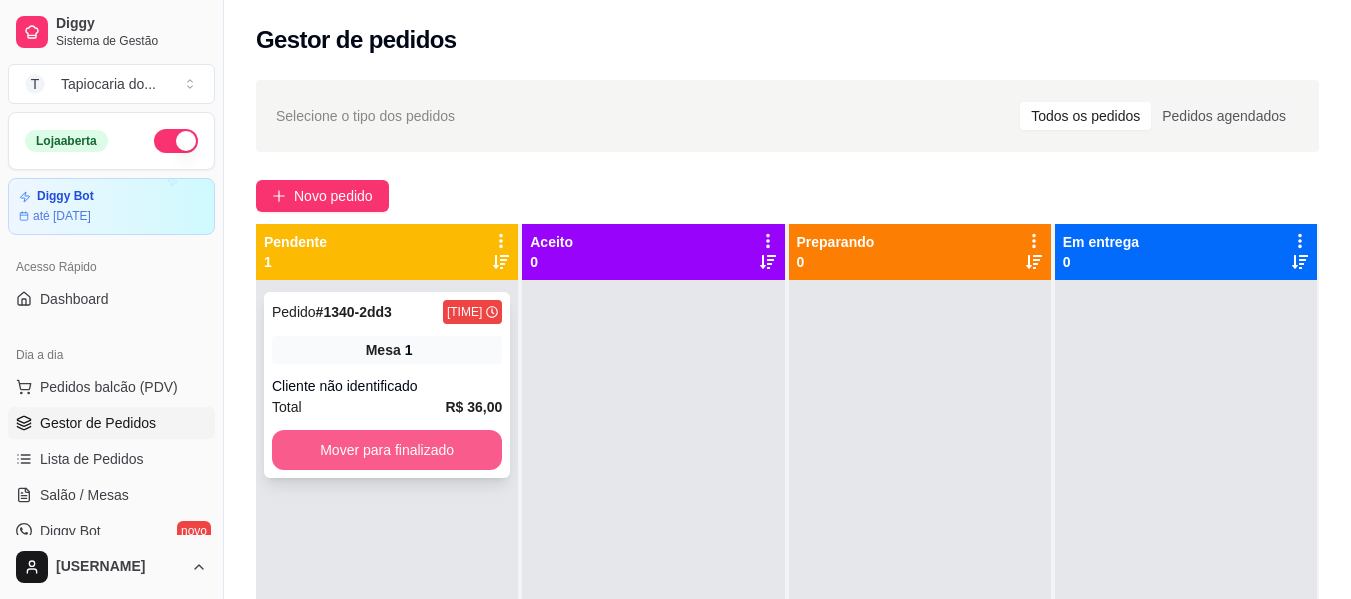 click on "Mover para finalizado" at bounding box center [387, 450] 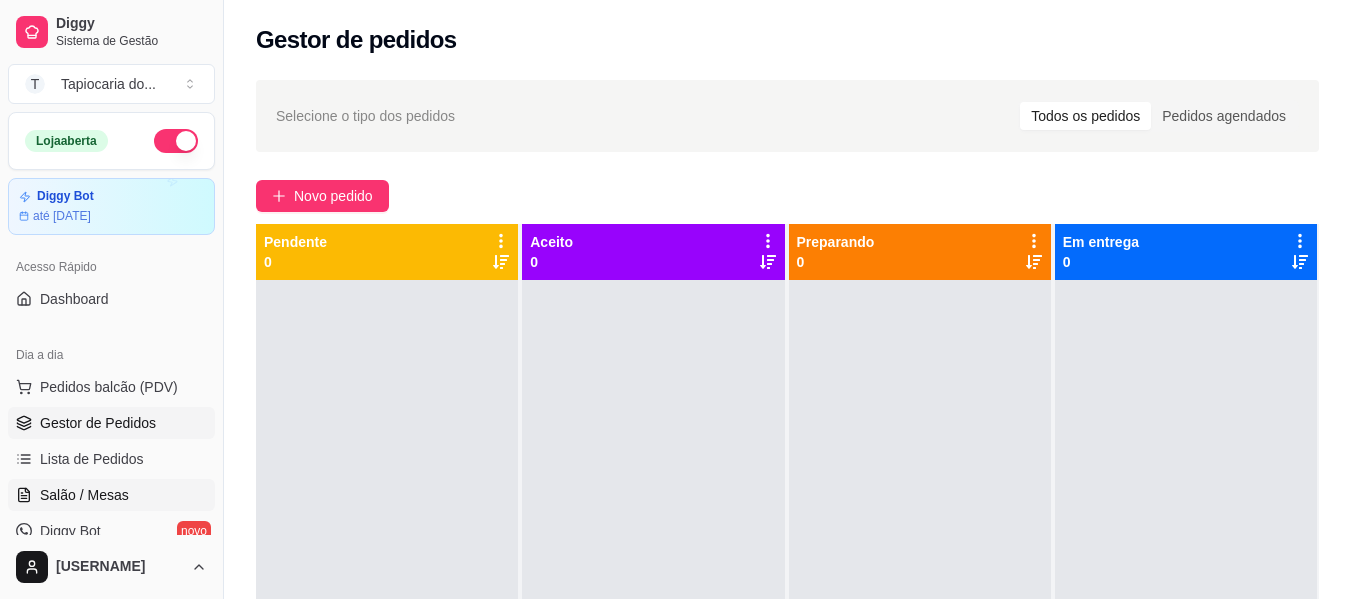 click on "Salão / Mesas" at bounding box center [84, 495] 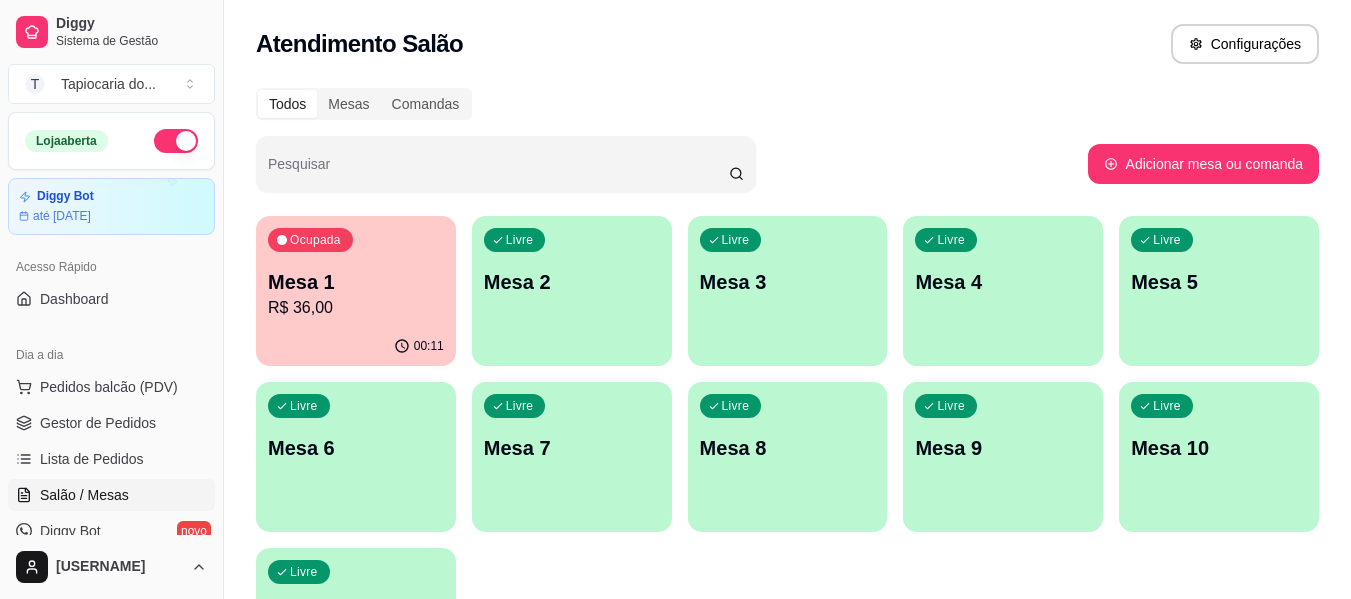 click on "R$ 36,00" at bounding box center [356, 308] 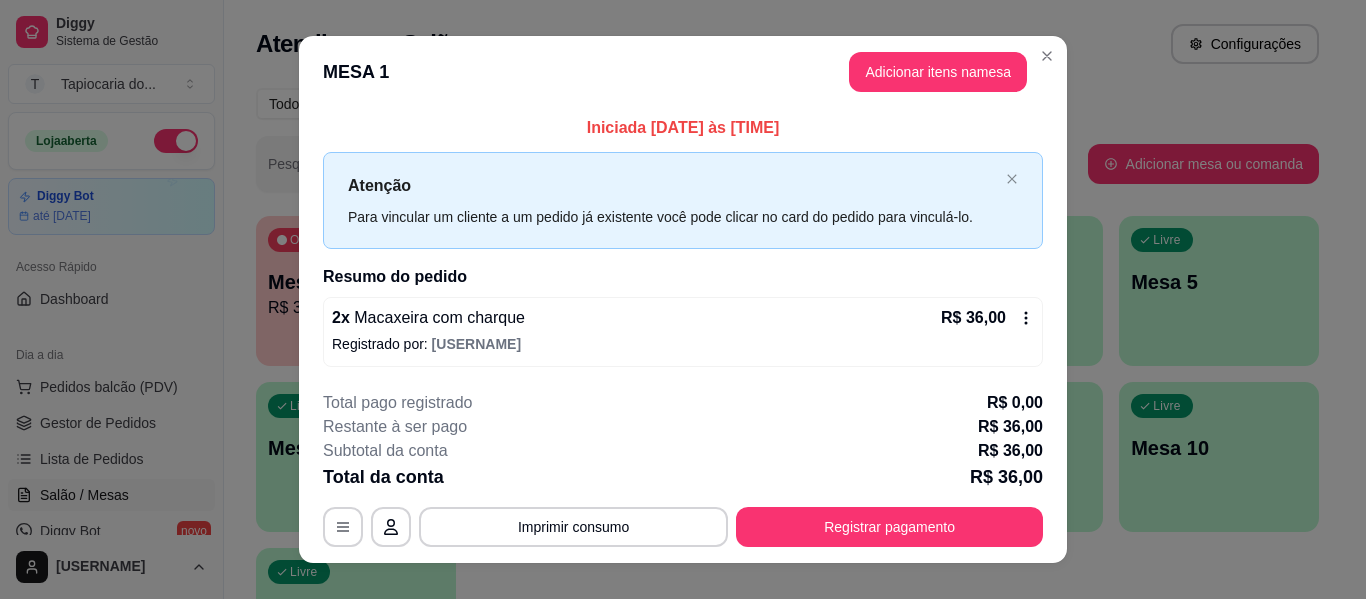 scroll, scrollTop: 28, scrollLeft: 0, axis: vertical 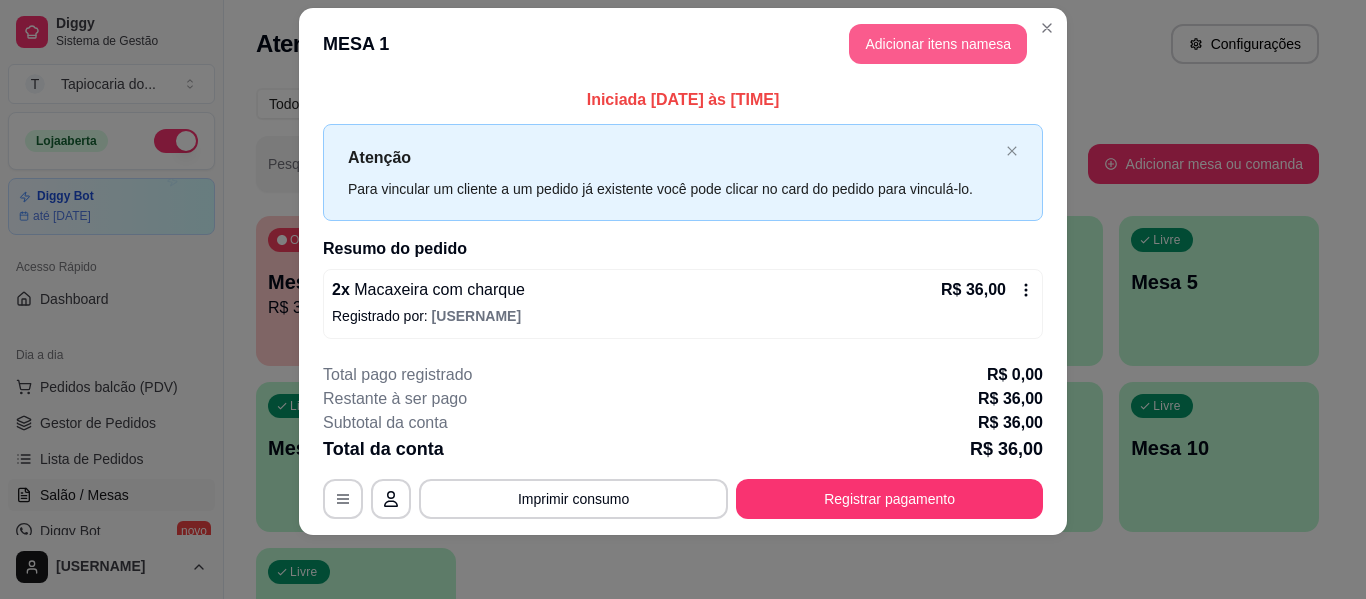 click on "Adicionar itens na  mesa" at bounding box center [938, 44] 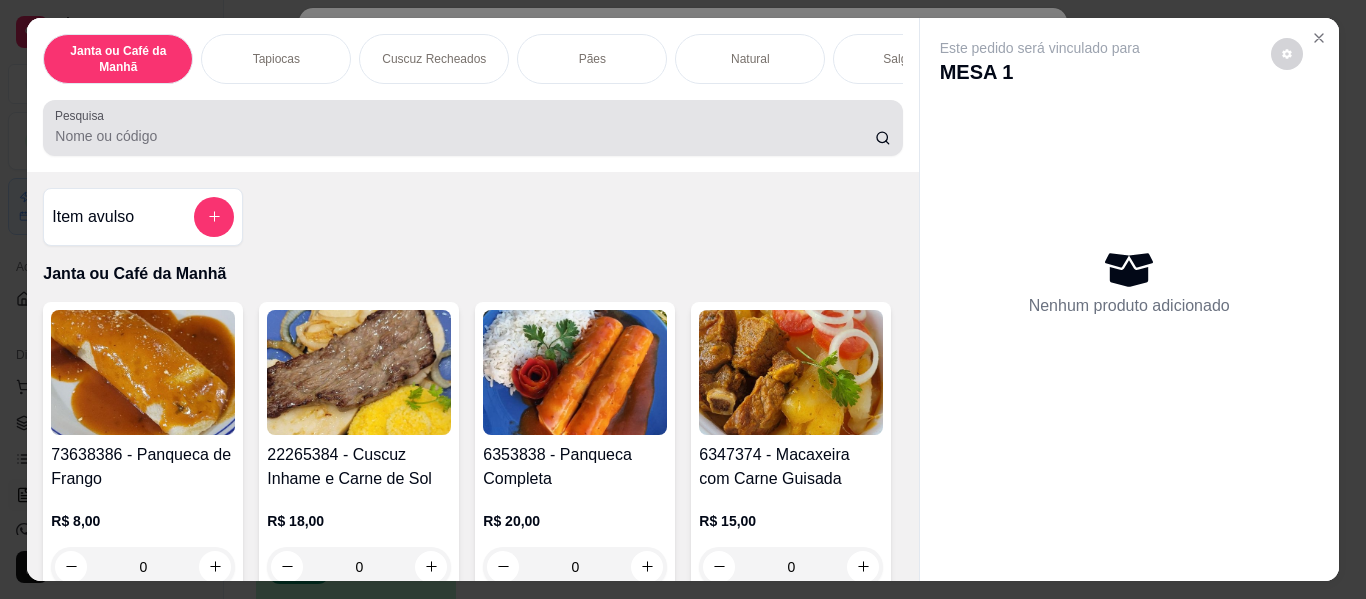 click on "Pesquisa" at bounding box center [465, 136] 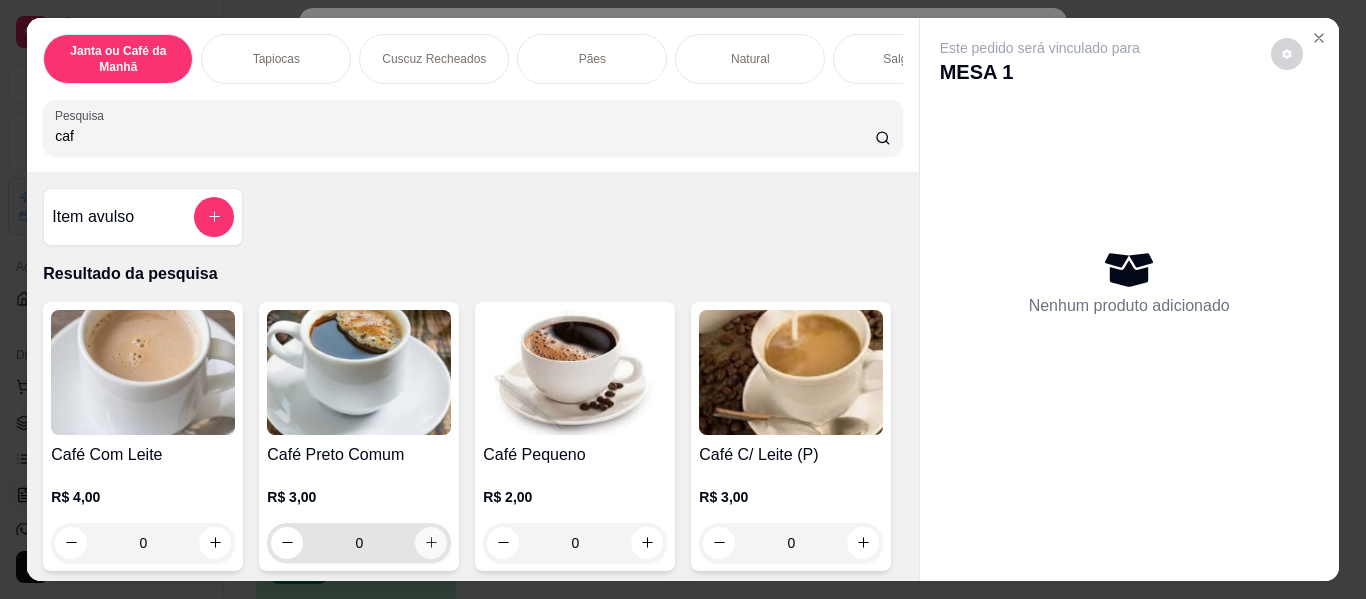 type on "caf" 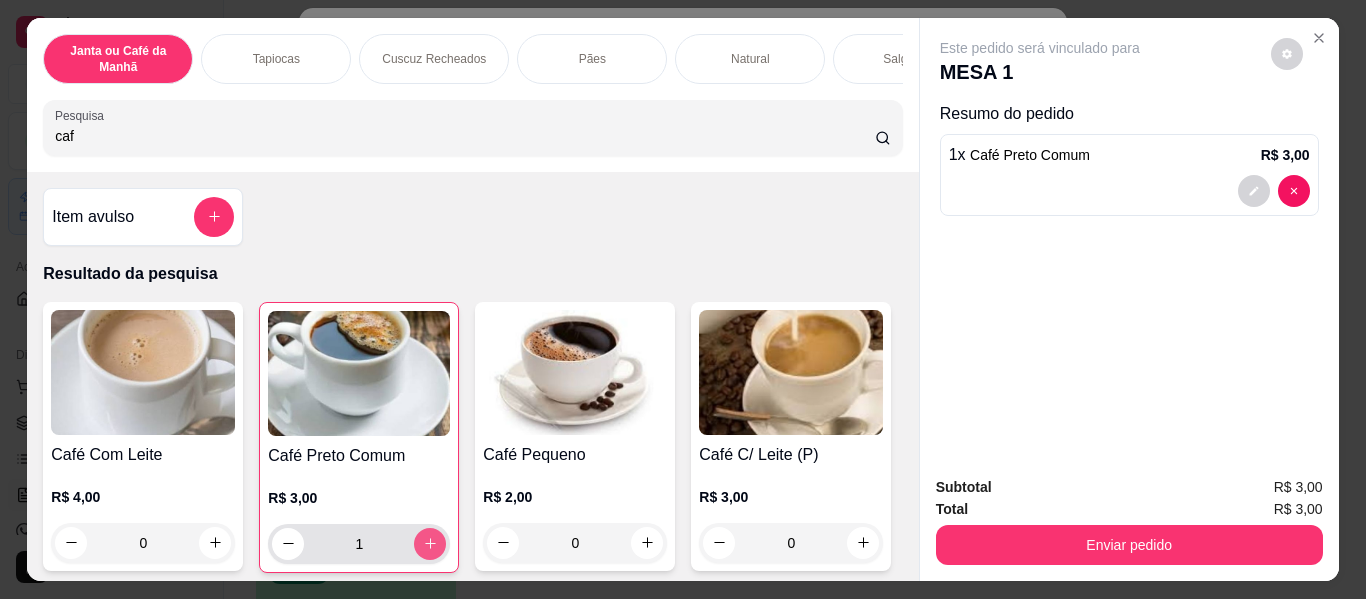 click 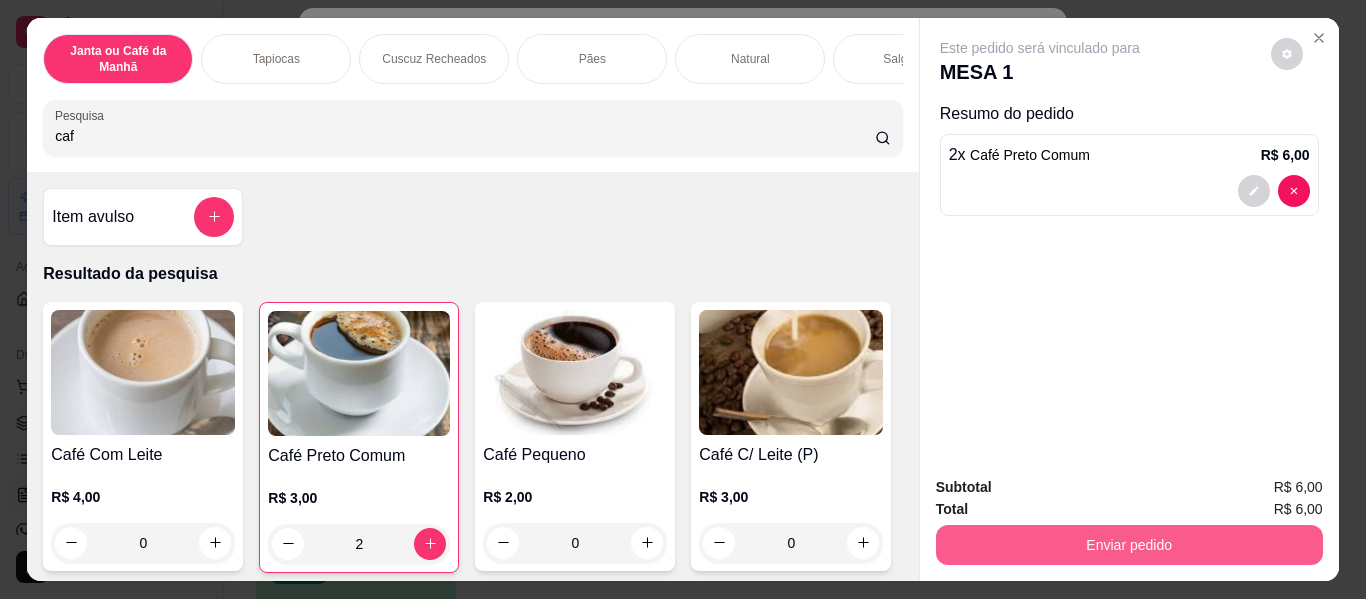 click on "Enviar pedido" at bounding box center [1129, 545] 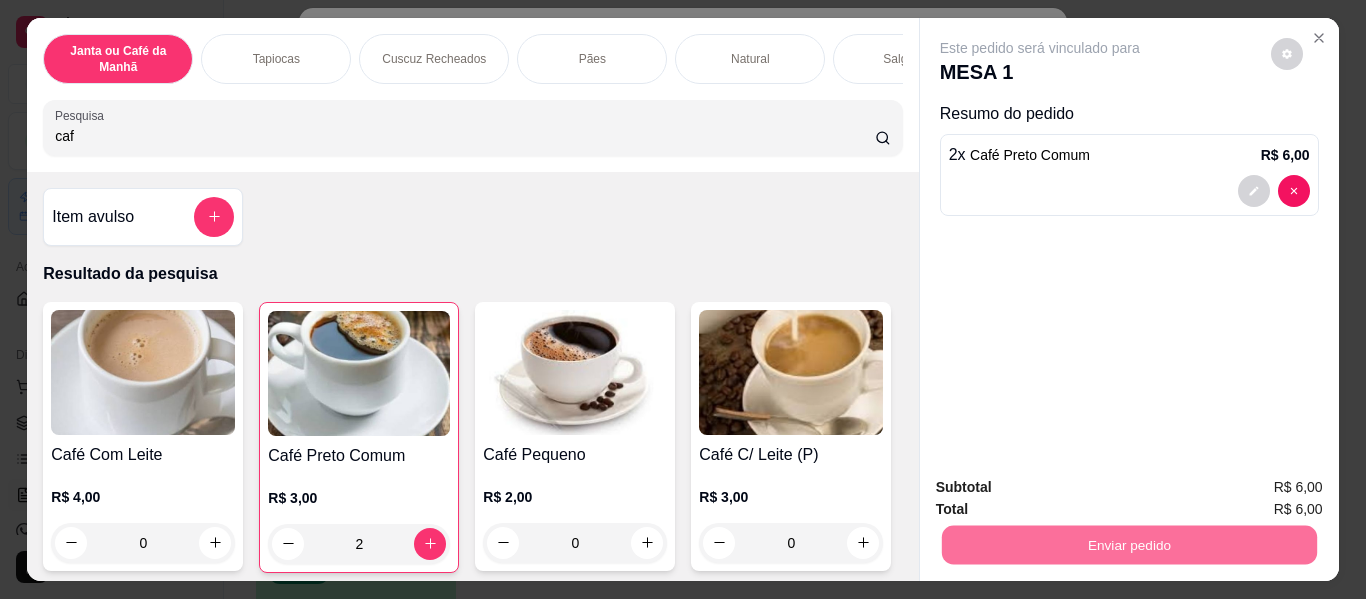 click on "Não registrar e enviar pedido" at bounding box center [1063, 489] 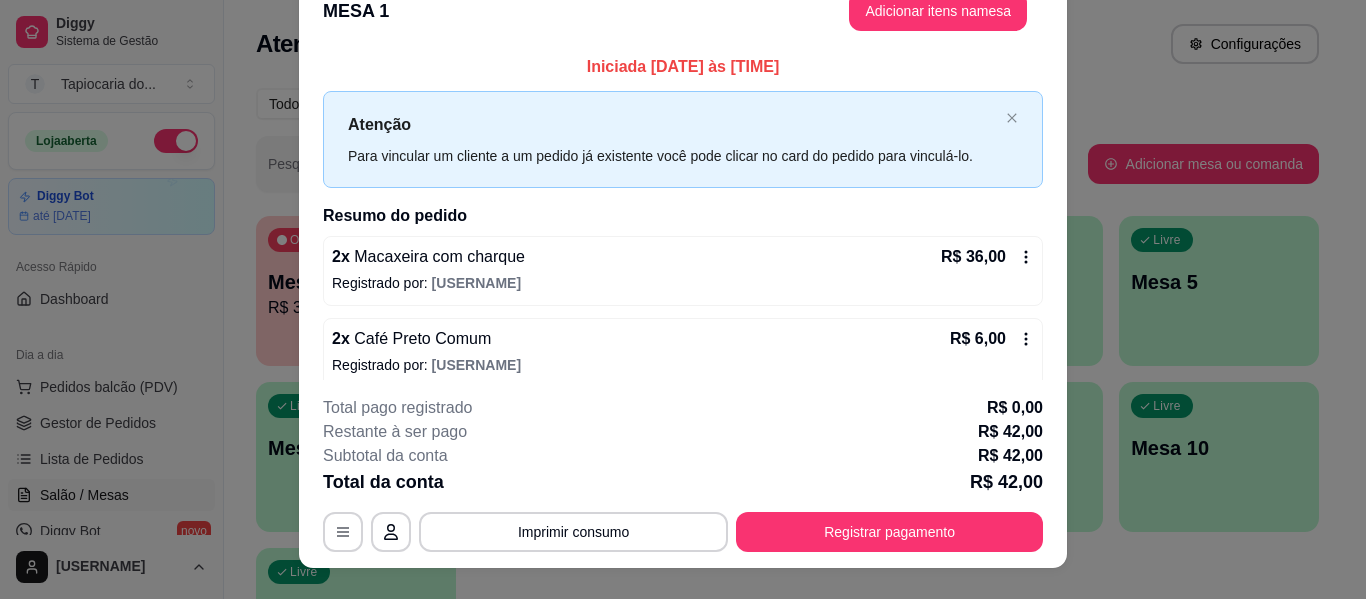 scroll, scrollTop: 0, scrollLeft: 0, axis: both 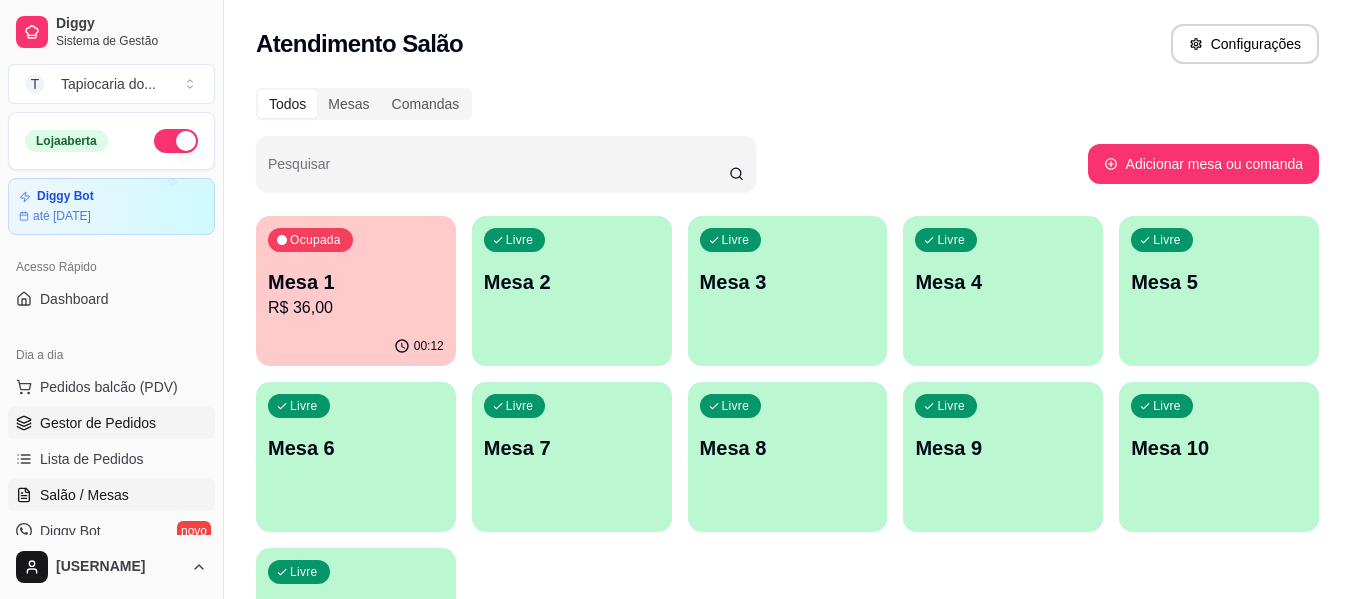 click on "Gestor de Pedidos" at bounding box center [98, 423] 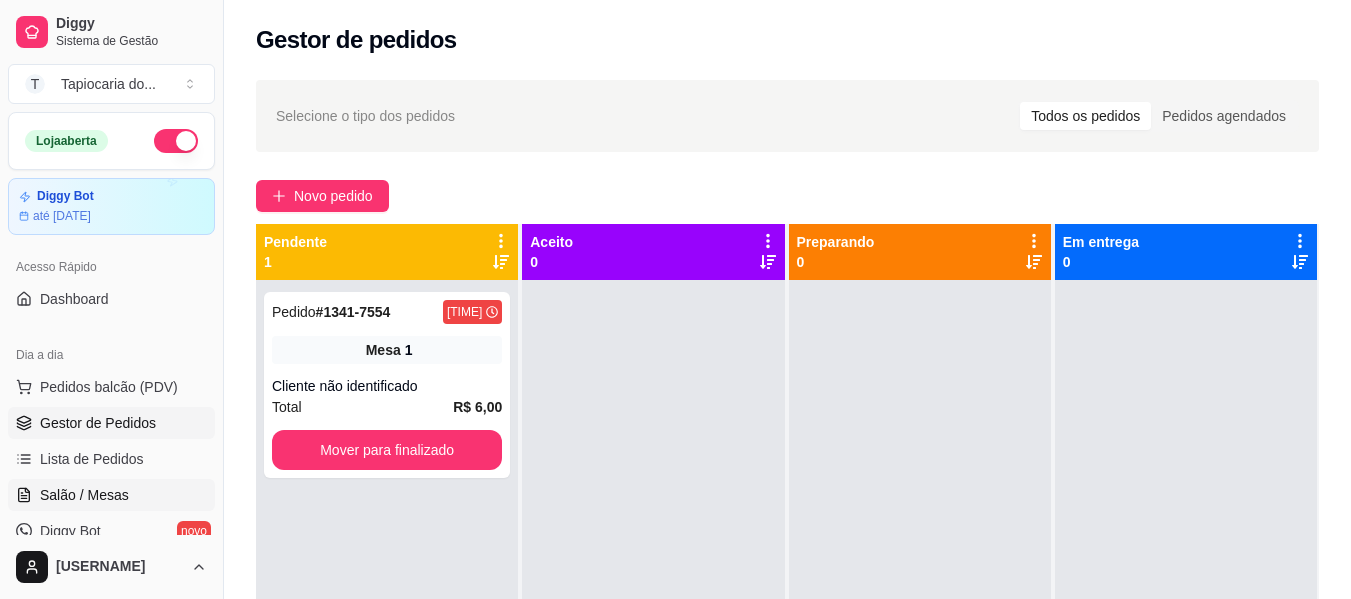 click on "Salão / Mesas" at bounding box center (84, 495) 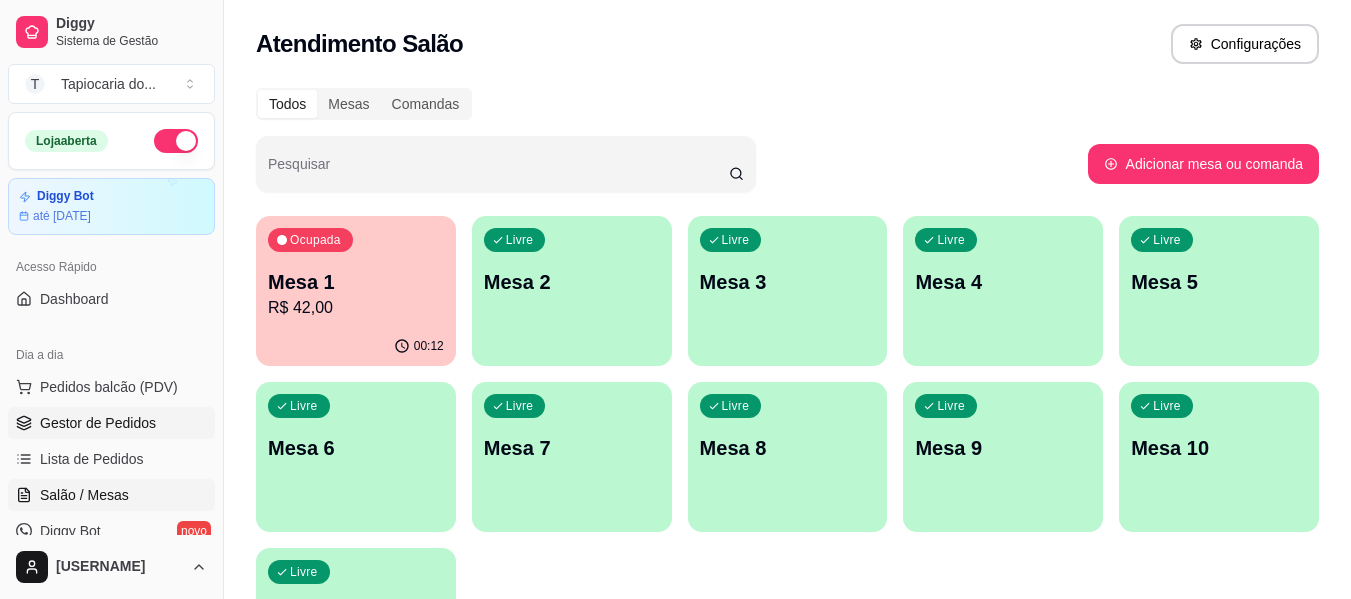 click on "Gestor de Pedidos" at bounding box center [98, 423] 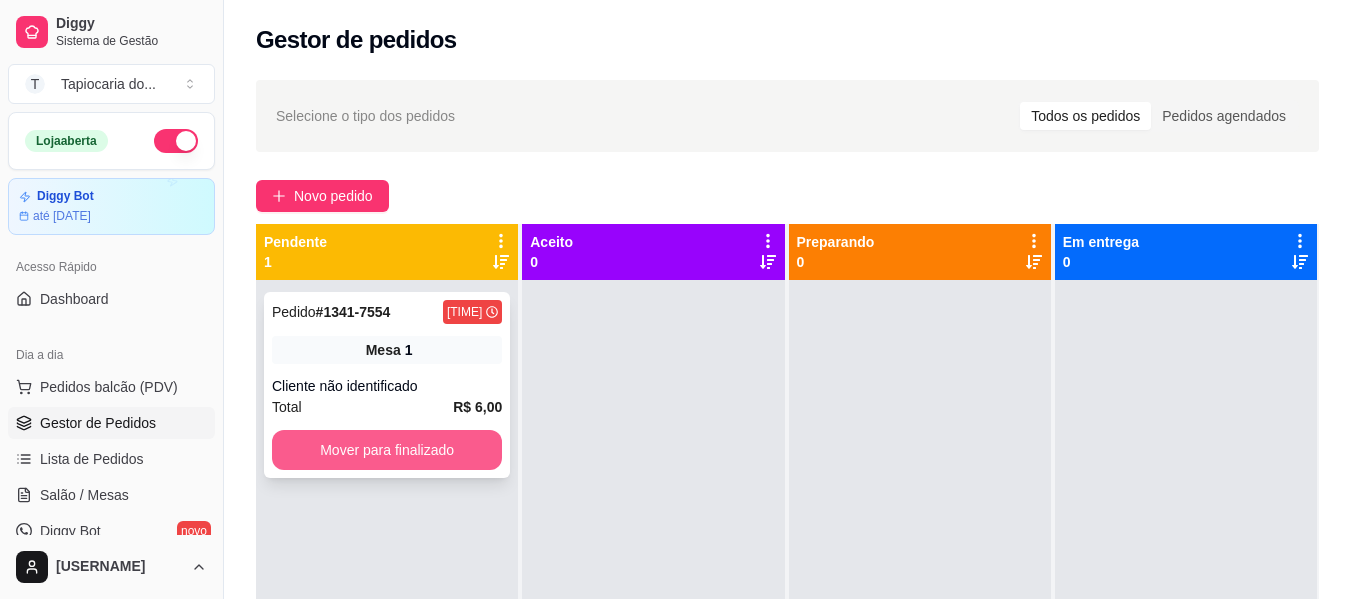 click on "Mover para finalizado" at bounding box center (387, 450) 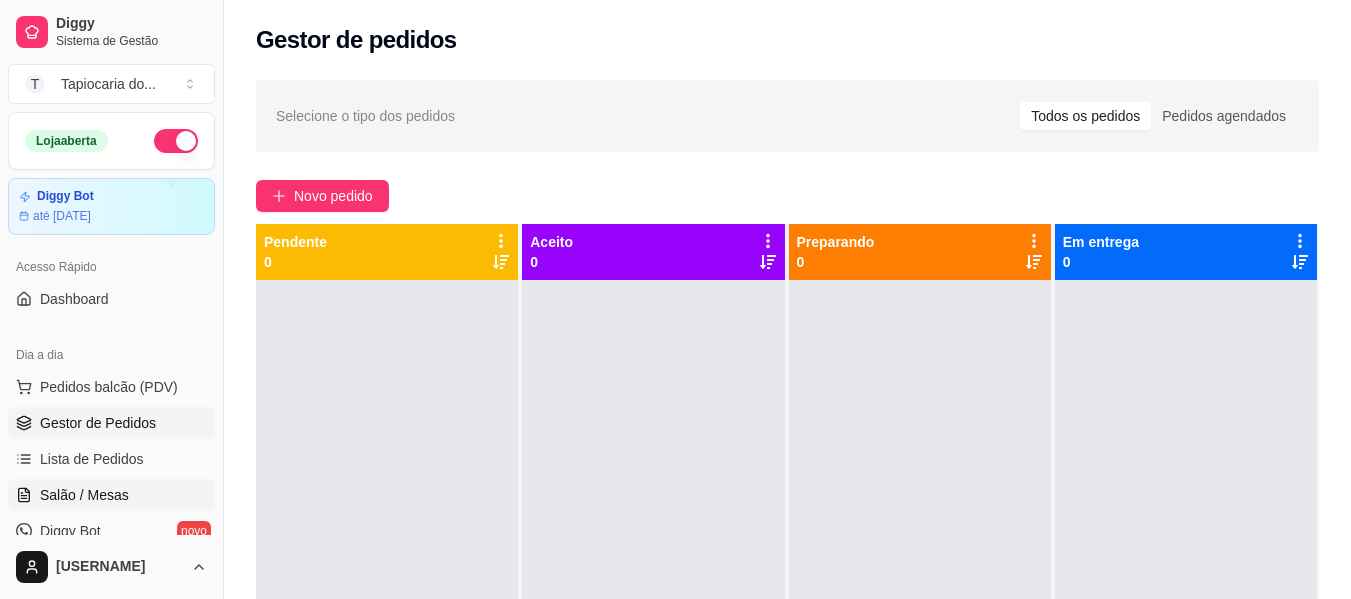 click on "Salão / Mesas" at bounding box center [84, 495] 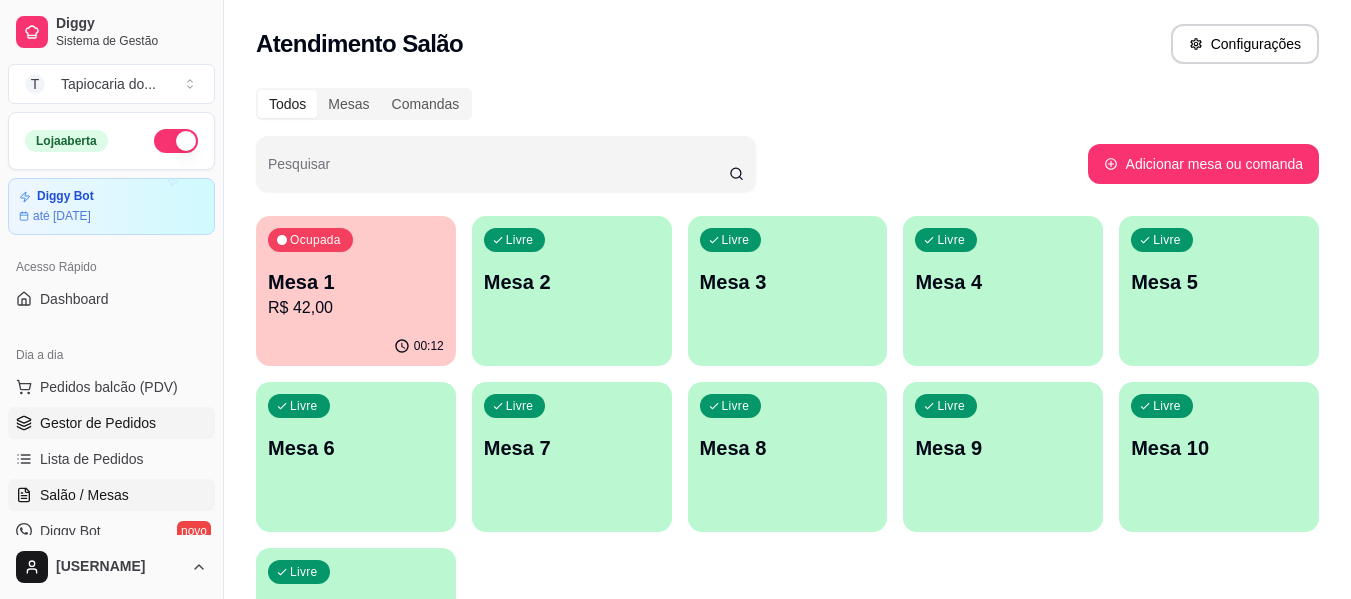 click on "Gestor de Pedidos" at bounding box center (98, 423) 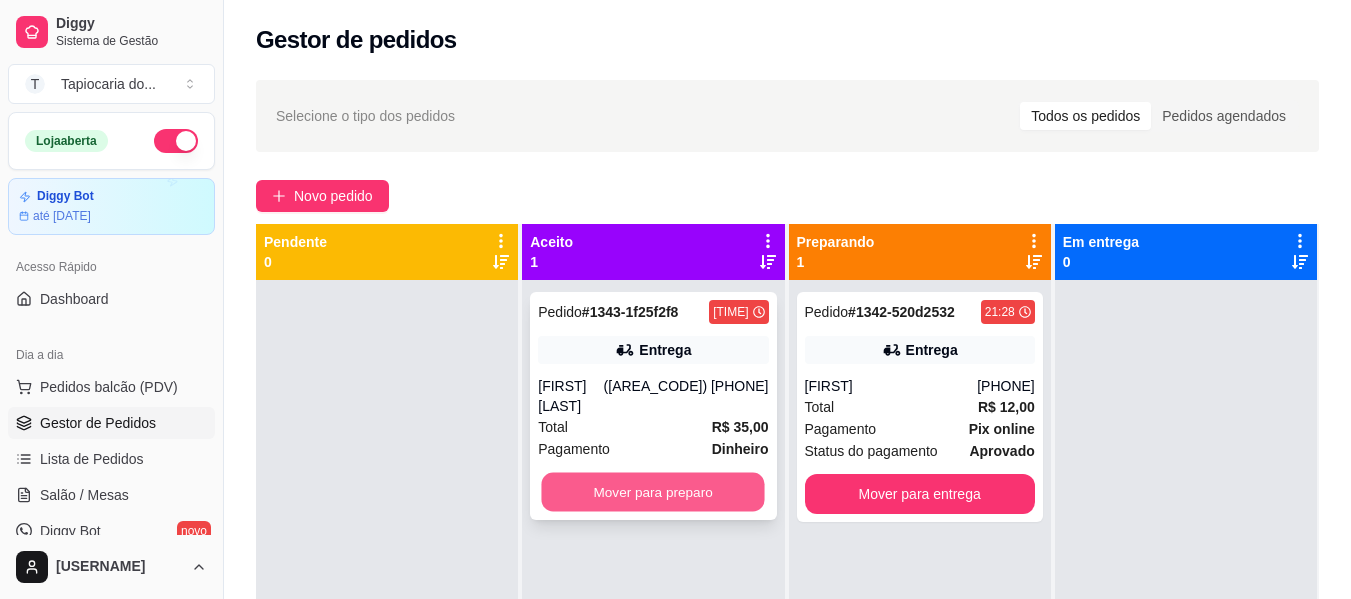 click on "Mover para preparo" at bounding box center [653, 492] 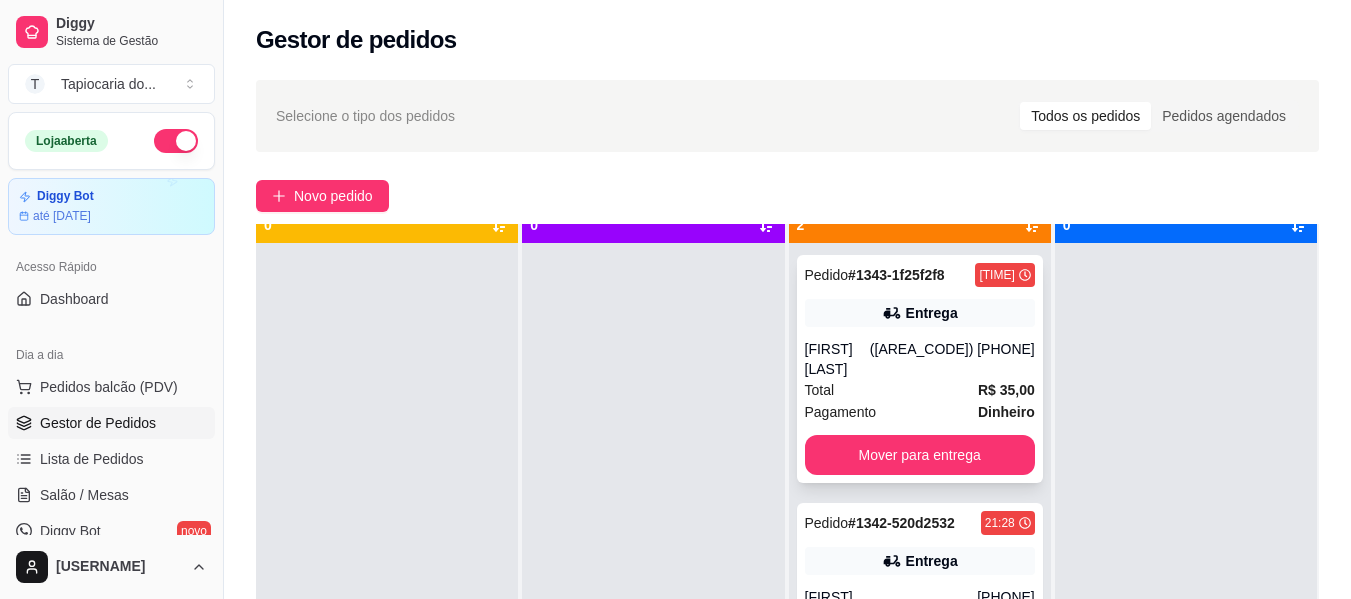 scroll, scrollTop: 56, scrollLeft: 0, axis: vertical 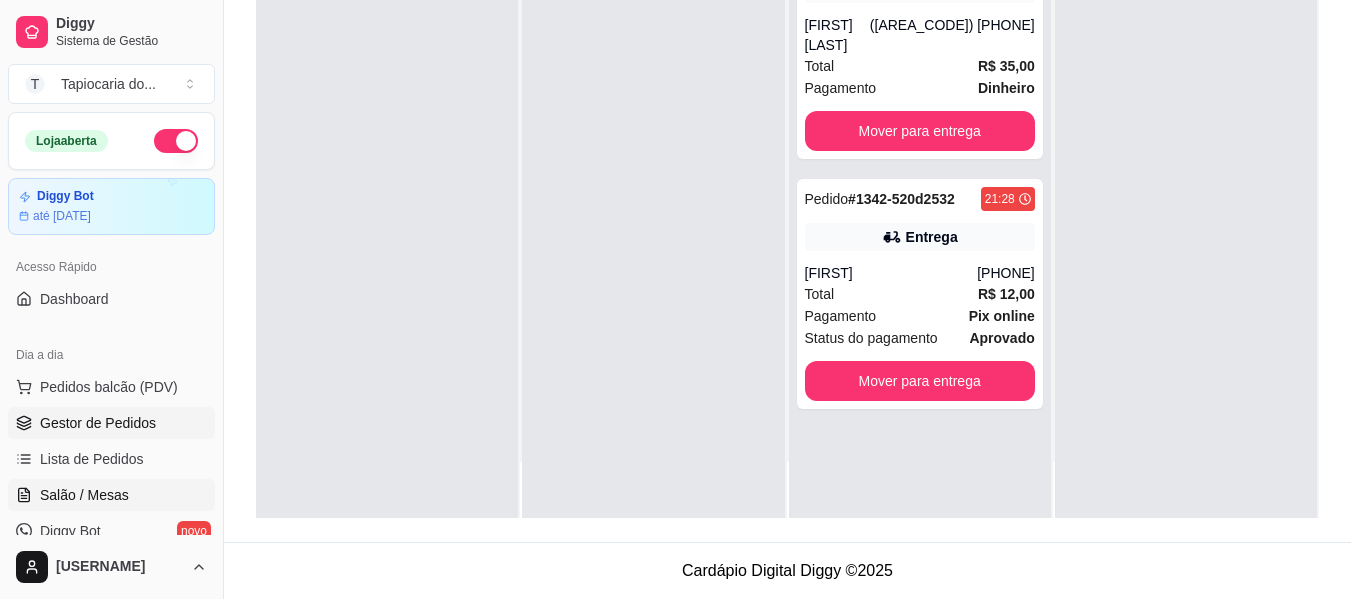 click on "Salão / Mesas" at bounding box center (84, 495) 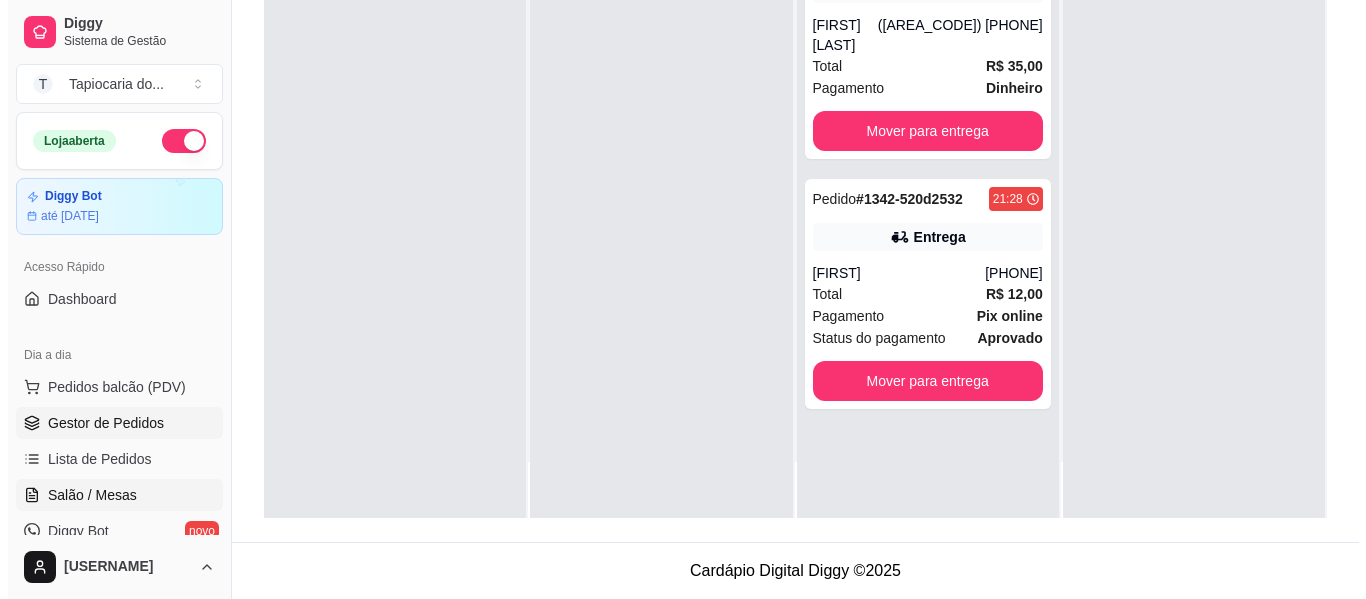 scroll, scrollTop: 0, scrollLeft: 0, axis: both 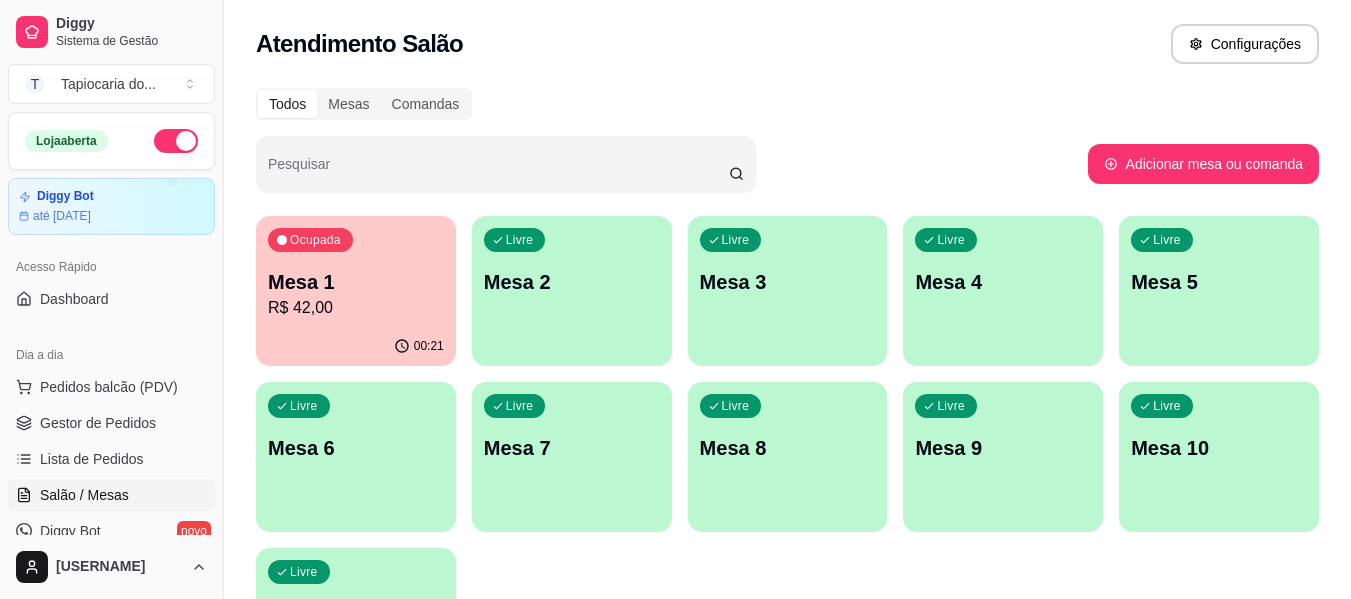 click on "Mesa 1" at bounding box center [356, 282] 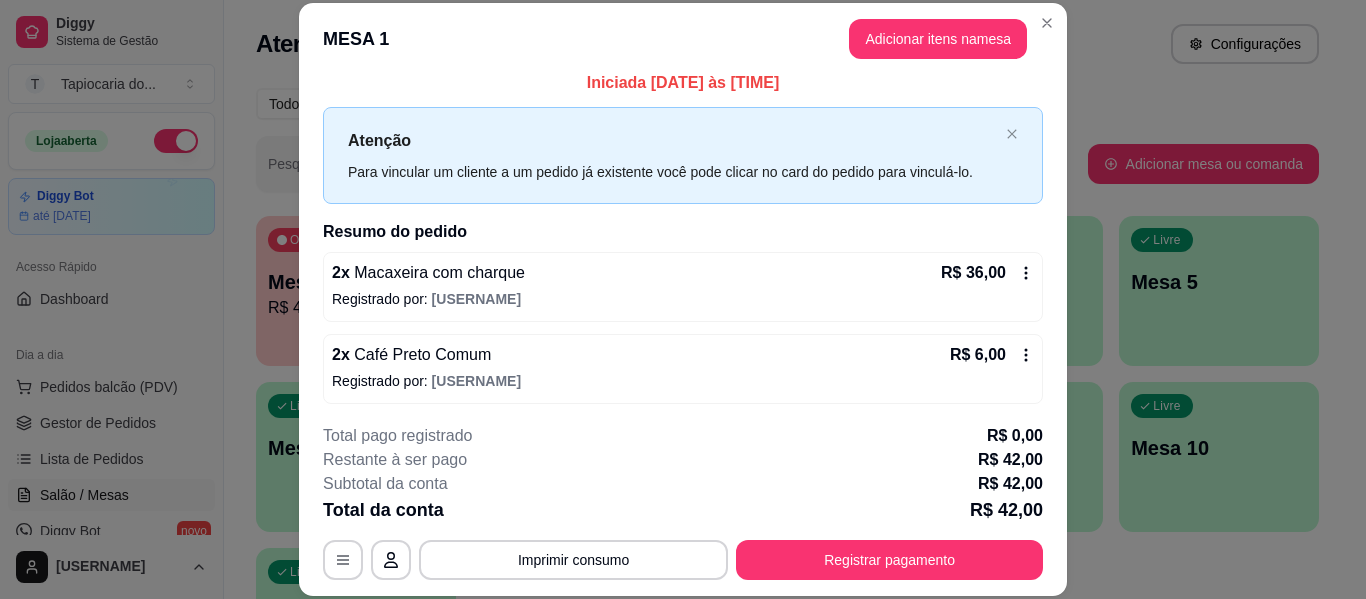 scroll, scrollTop: 16, scrollLeft: 0, axis: vertical 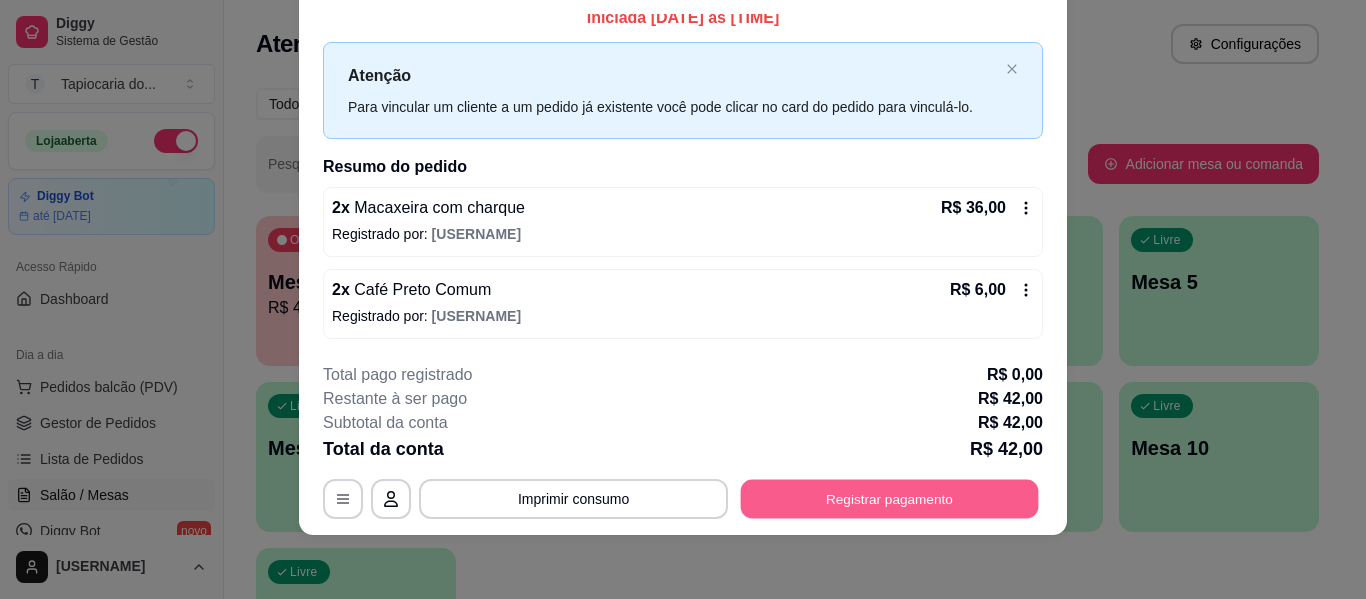 click on "Registrar pagamento" at bounding box center (890, 499) 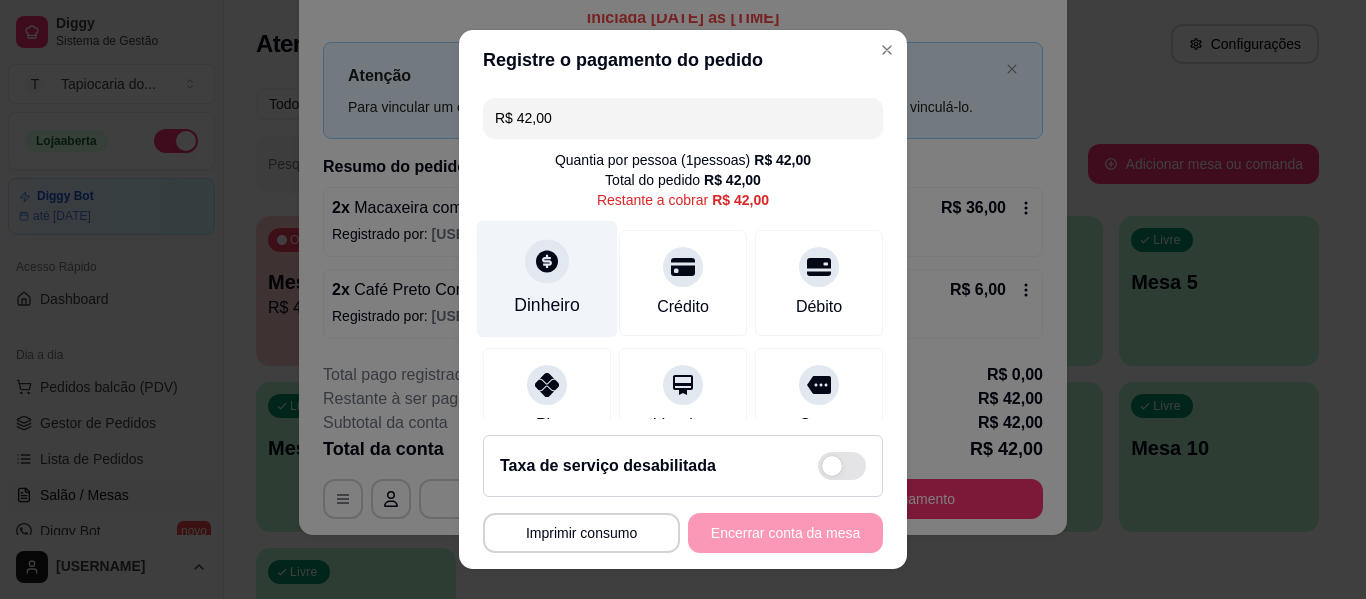 click on "Dinheiro" at bounding box center [547, 279] 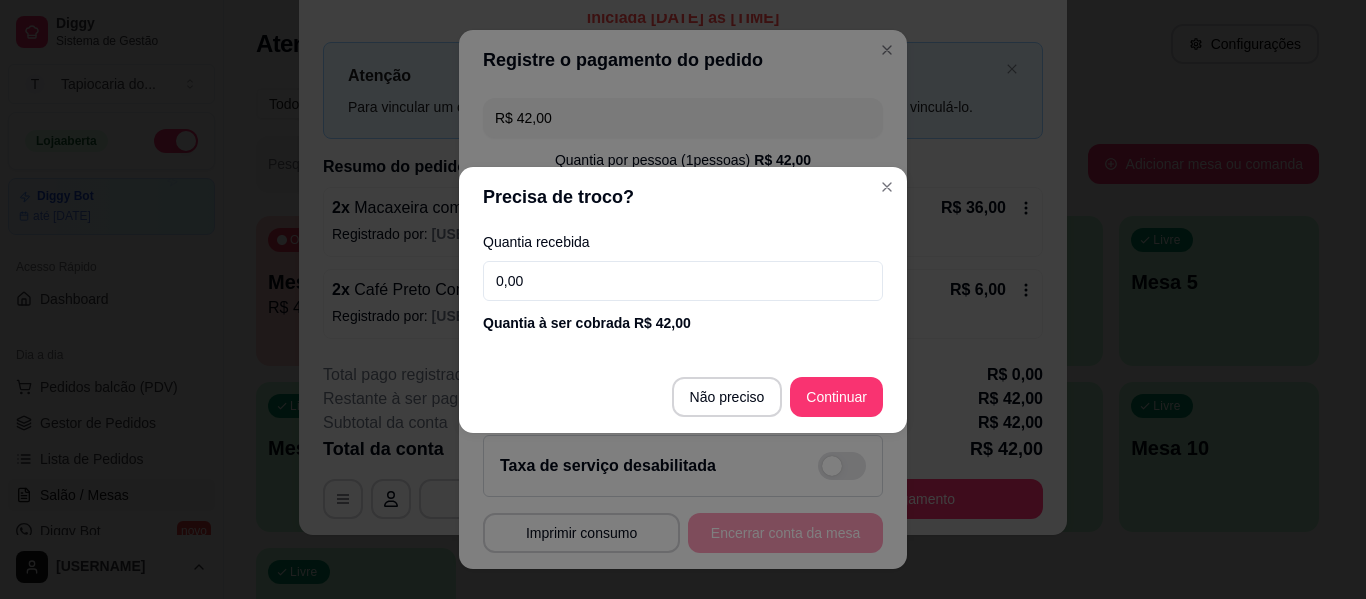 click on "0,00" at bounding box center (683, 281) 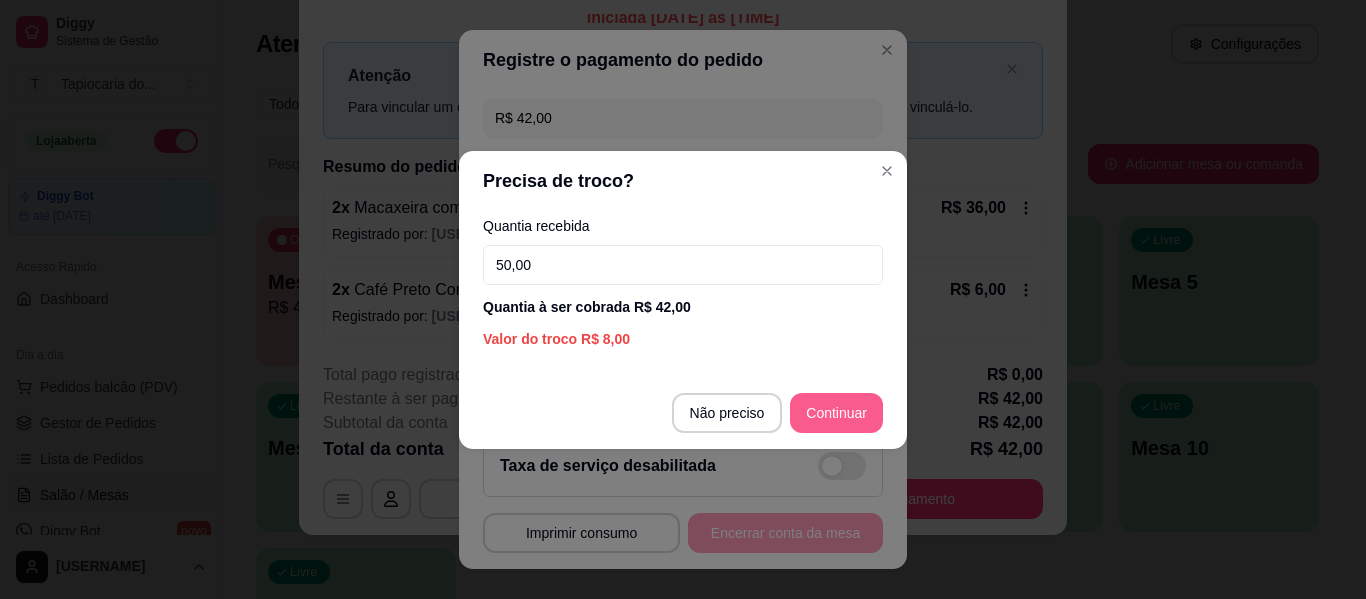 type on "50,00" 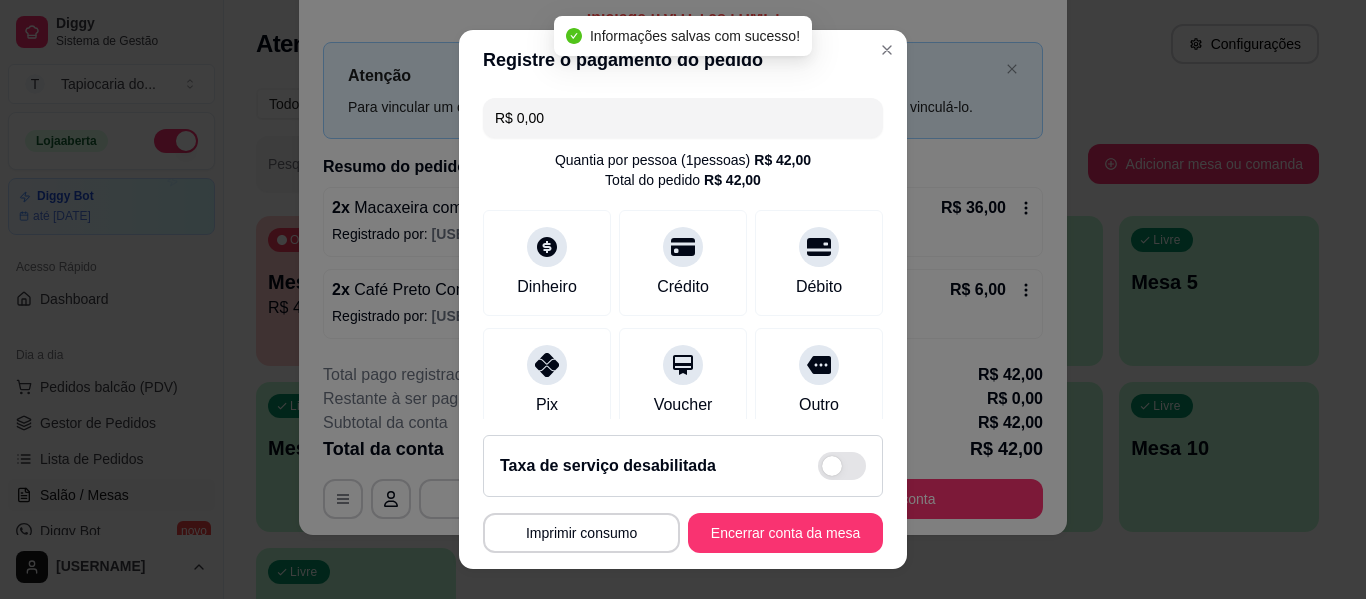 type on "R$ 0,00" 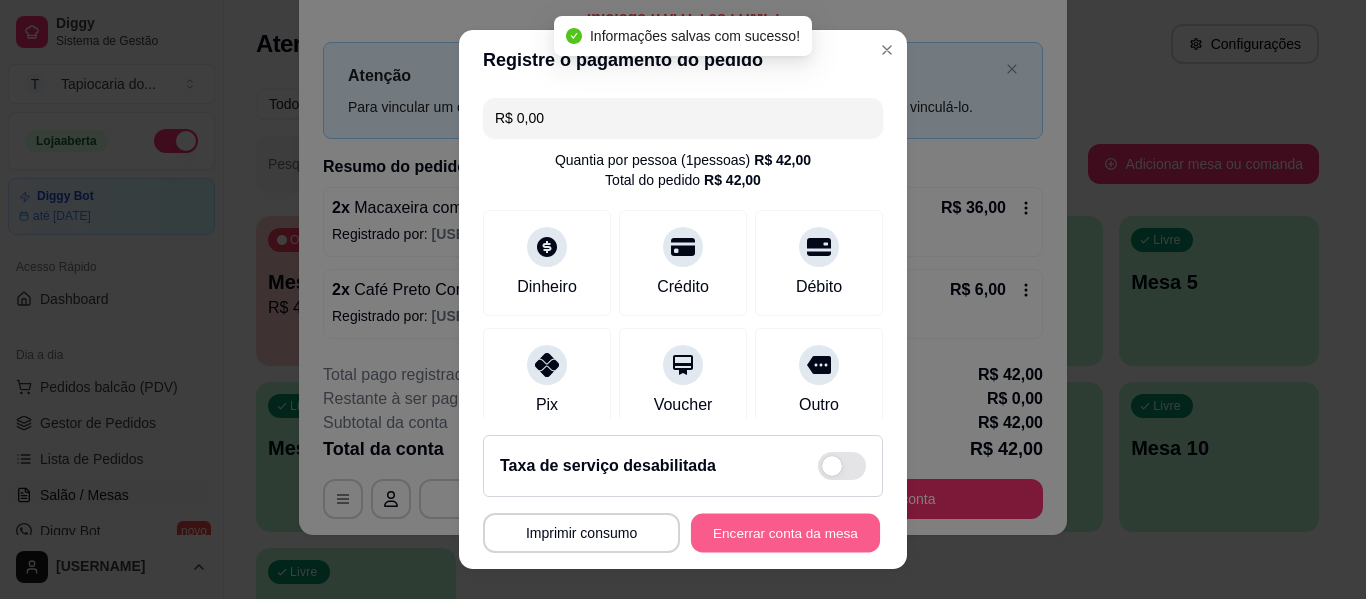click on "Encerrar conta da mesa" at bounding box center [785, 533] 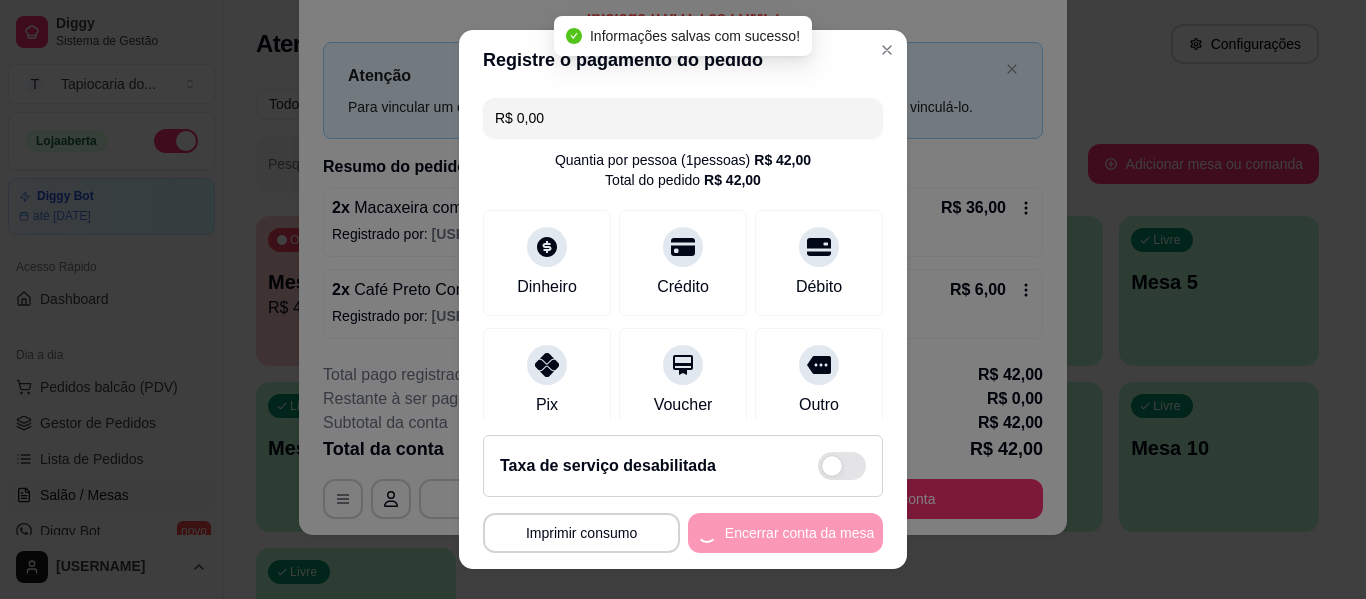 scroll, scrollTop: 0, scrollLeft: 0, axis: both 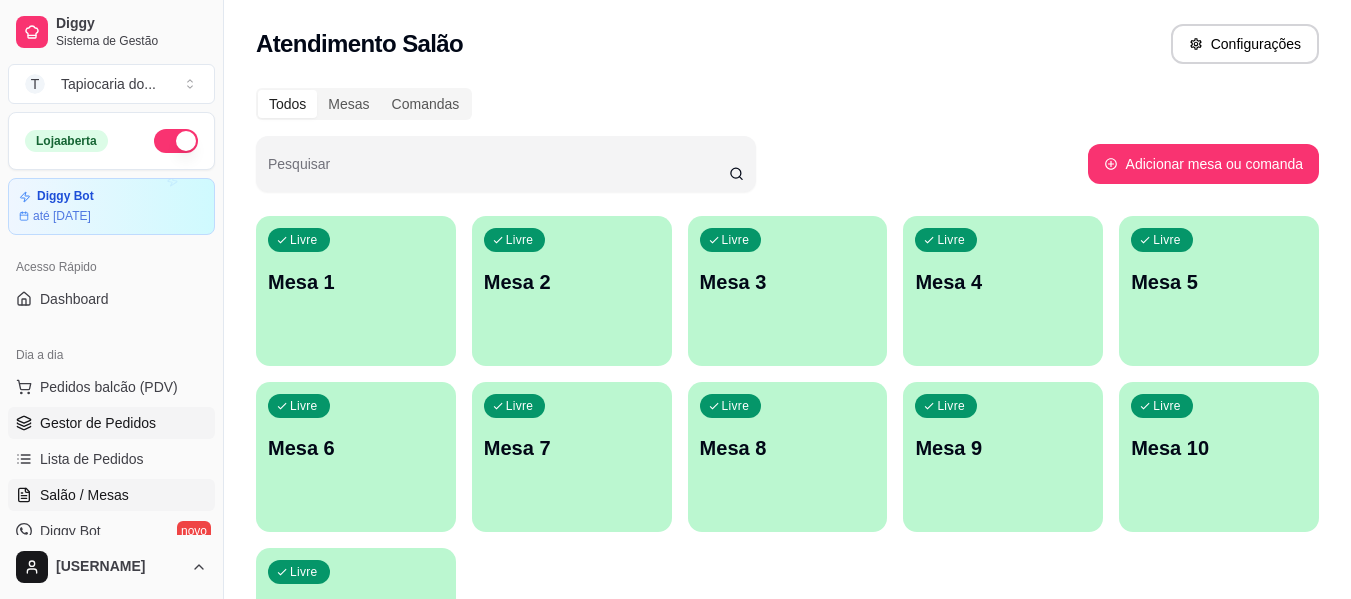 click on "Gestor de Pedidos" at bounding box center [98, 423] 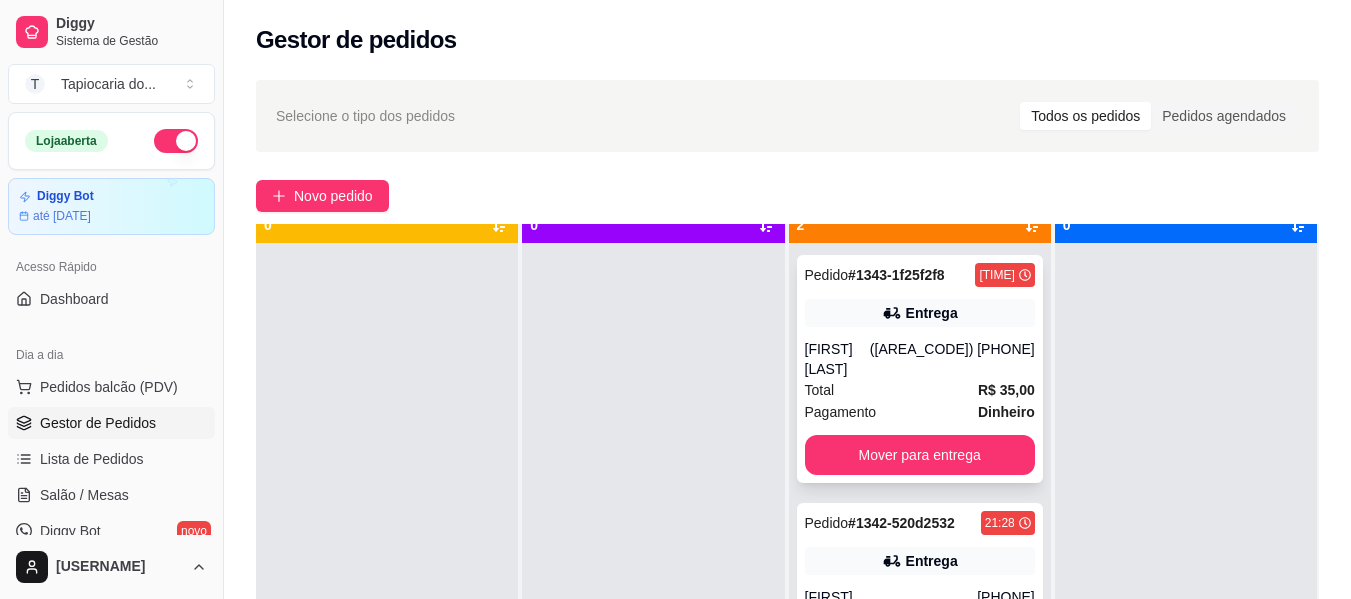 scroll, scrollTop: 56, scrollLeft: 0, axis: vertical 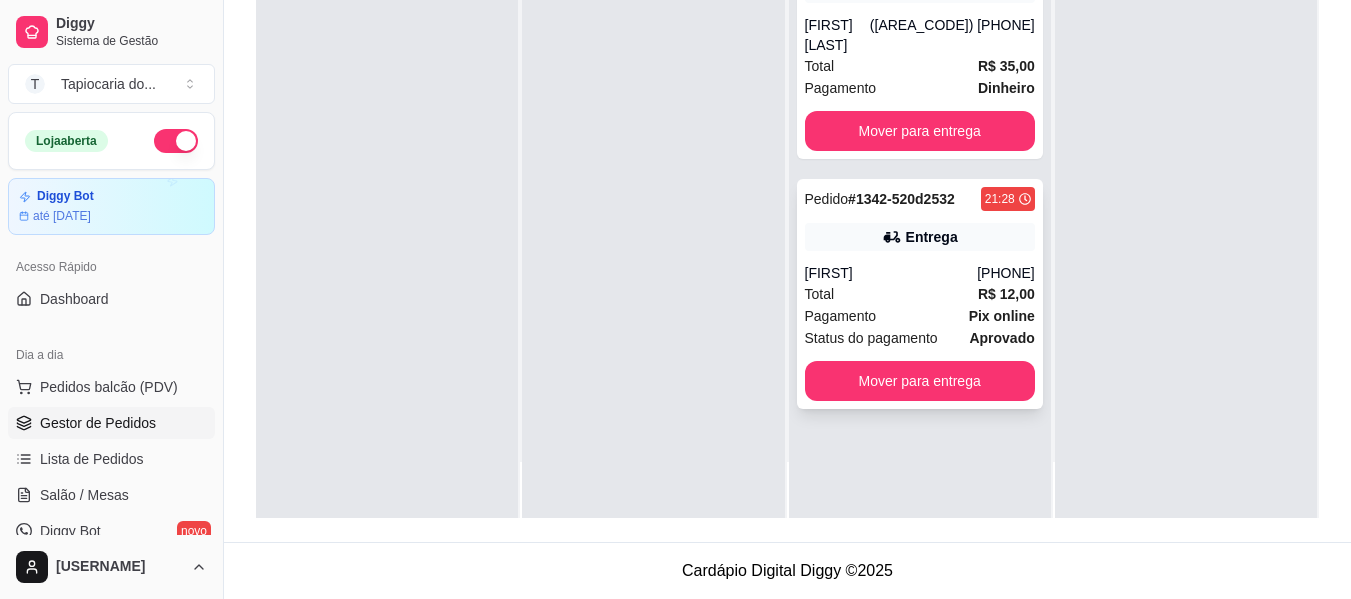 click on "Pix online" at bounding box center [1002, 316] 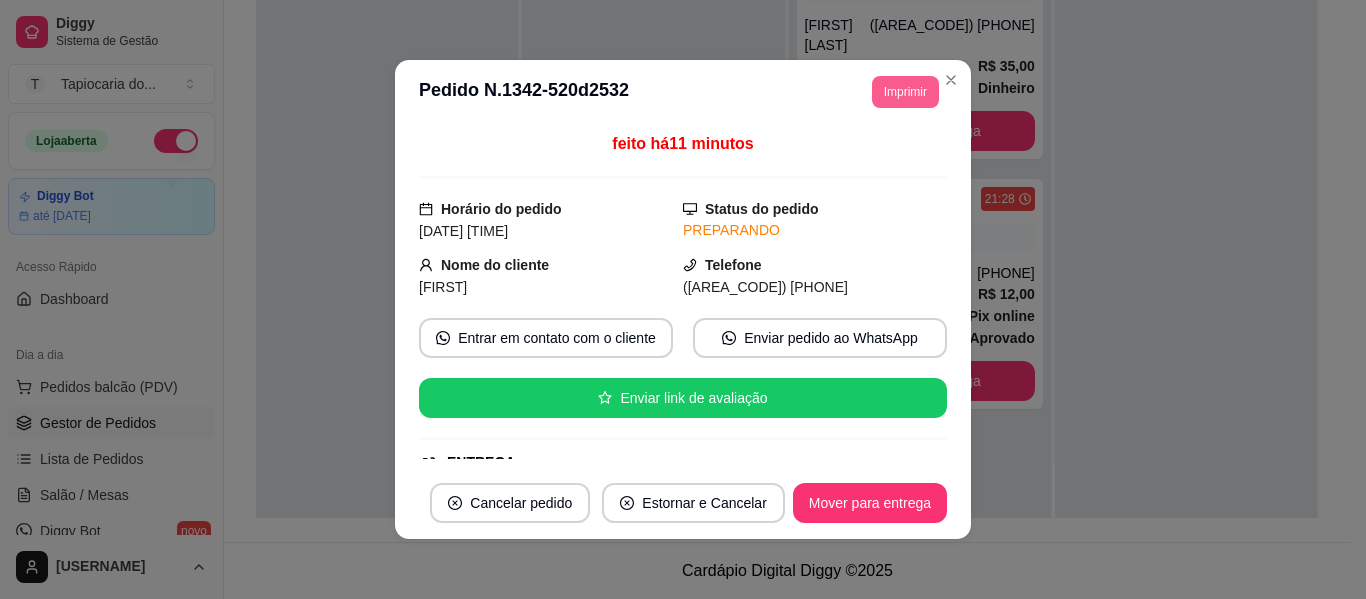click on "Imprimir" at bounding box center (905, 92) 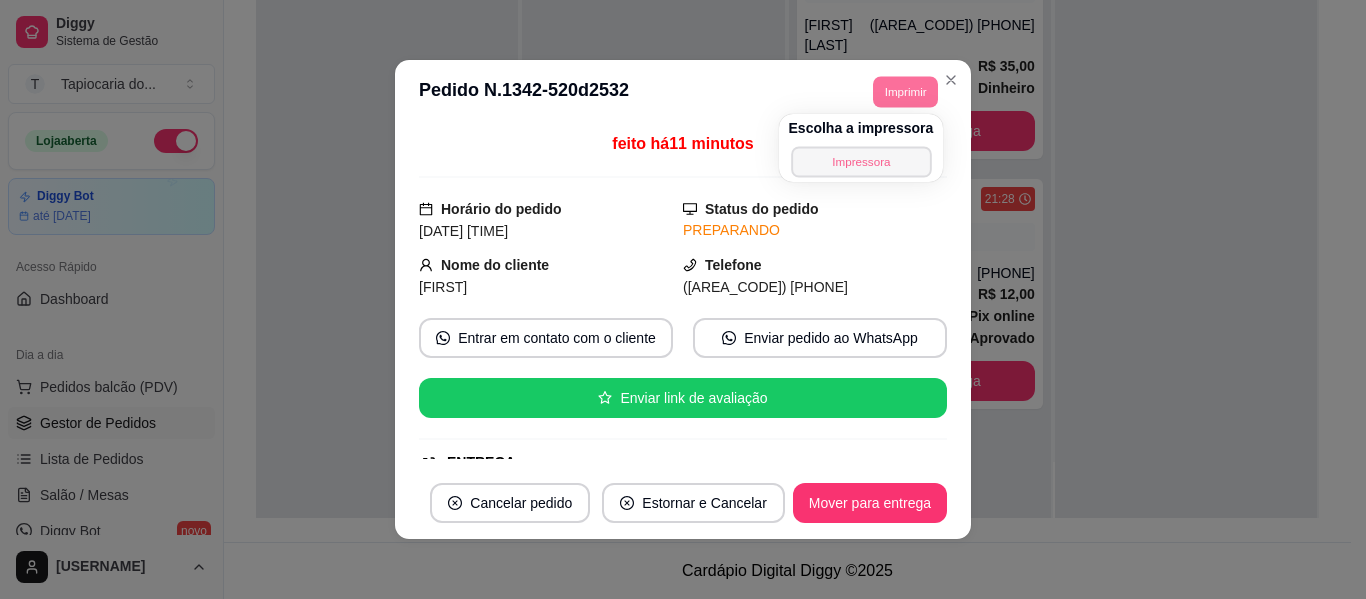 click on "Impressora" at bounding box center (861, 161) 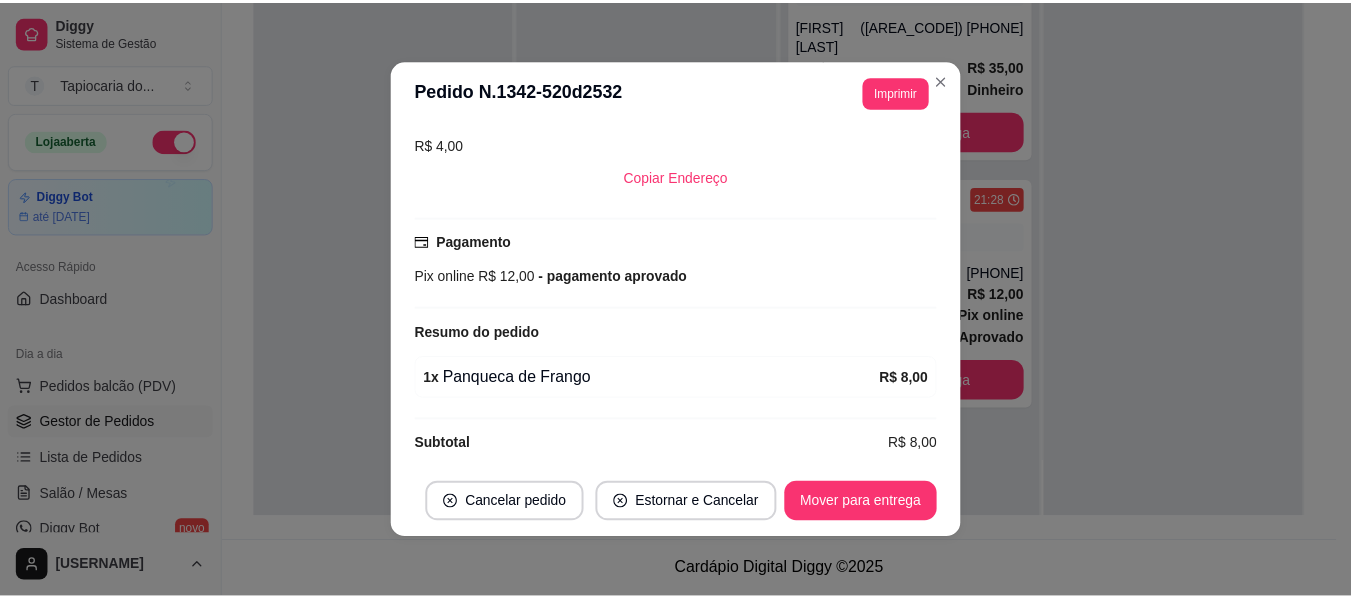 scroll, scrollTop: 450, scrollLeft: 0, axis: vertical 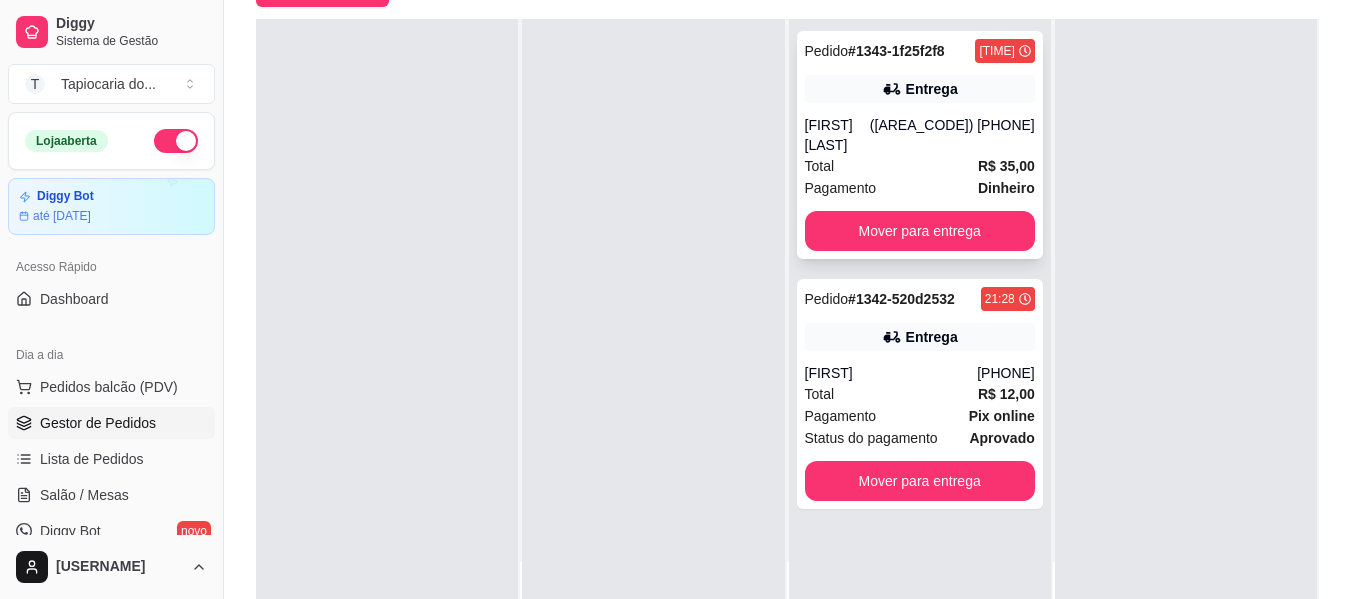 click on "Leandro Soares dos Santos" at bounding box center [837, 135] 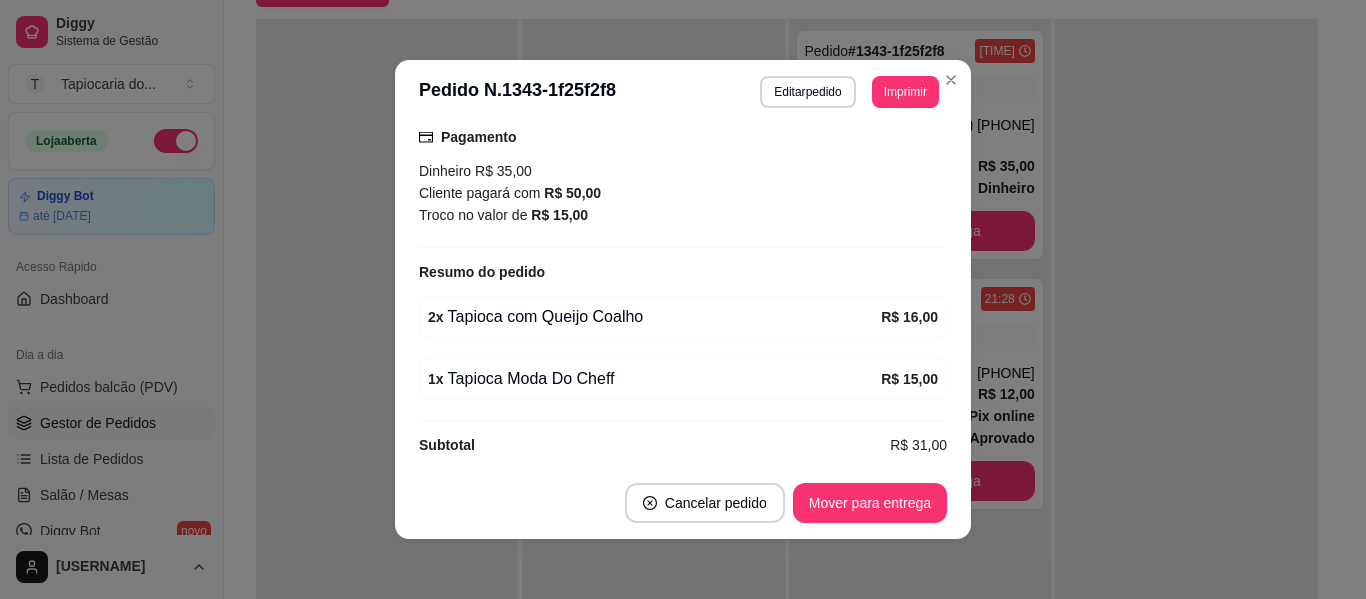 scroll, scrollTop: 556, scrollLeft: 0, axis: vertical 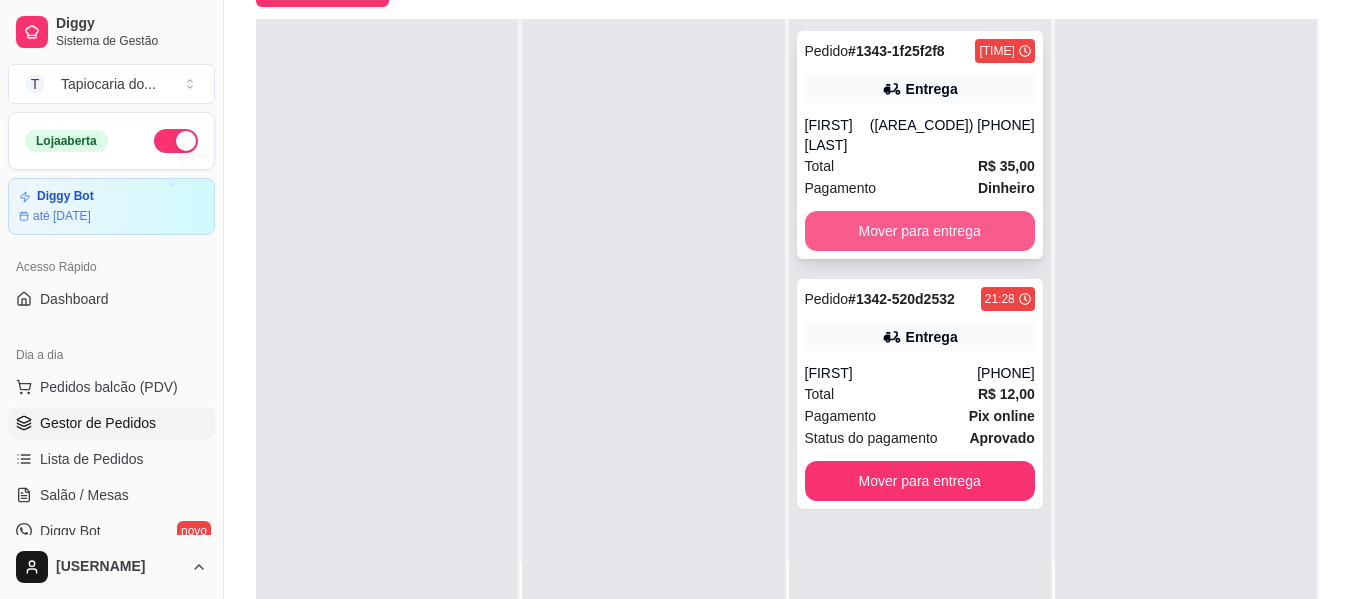 click on "Mover para entrega" at bounding box center [920, 231] 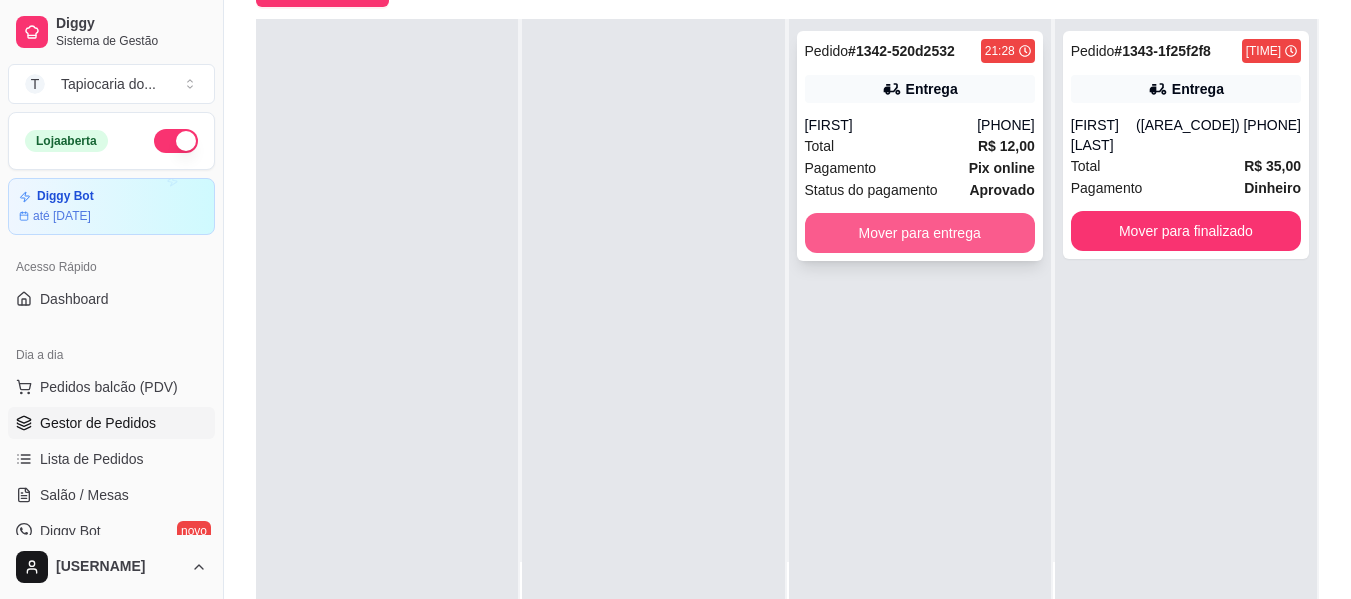 click on "Mover para entrega" at bounding box center (920, 233) 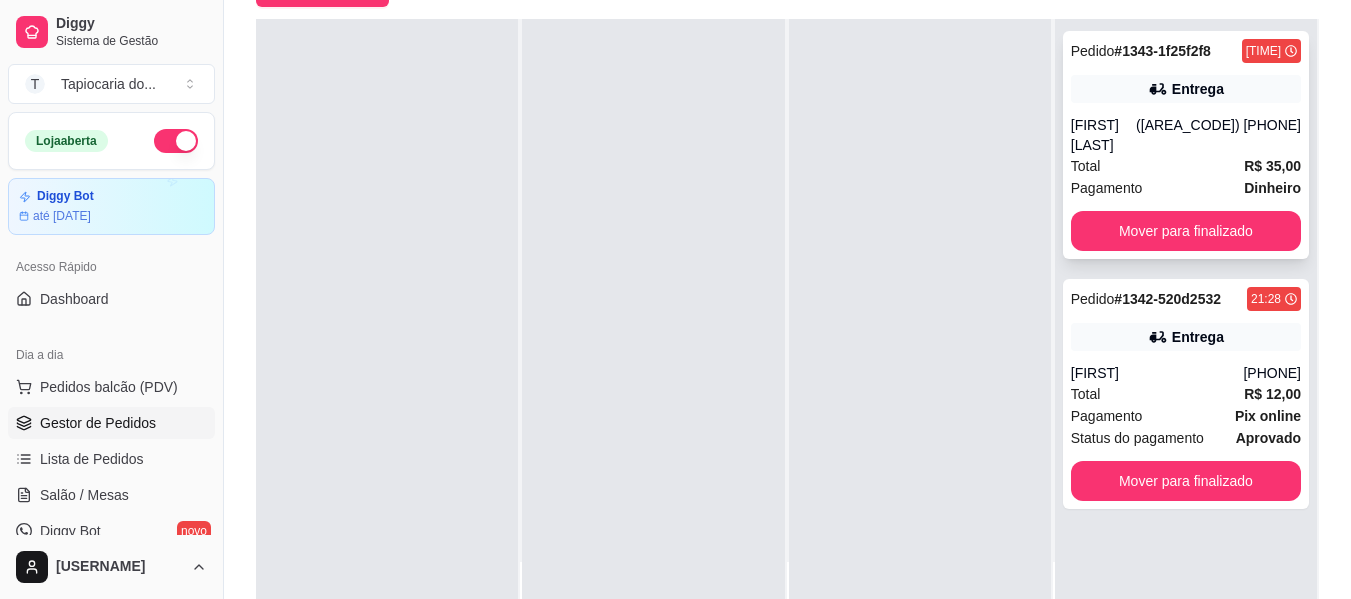 click on "Total R$ 35,00" at bounding box center [1186, 166] 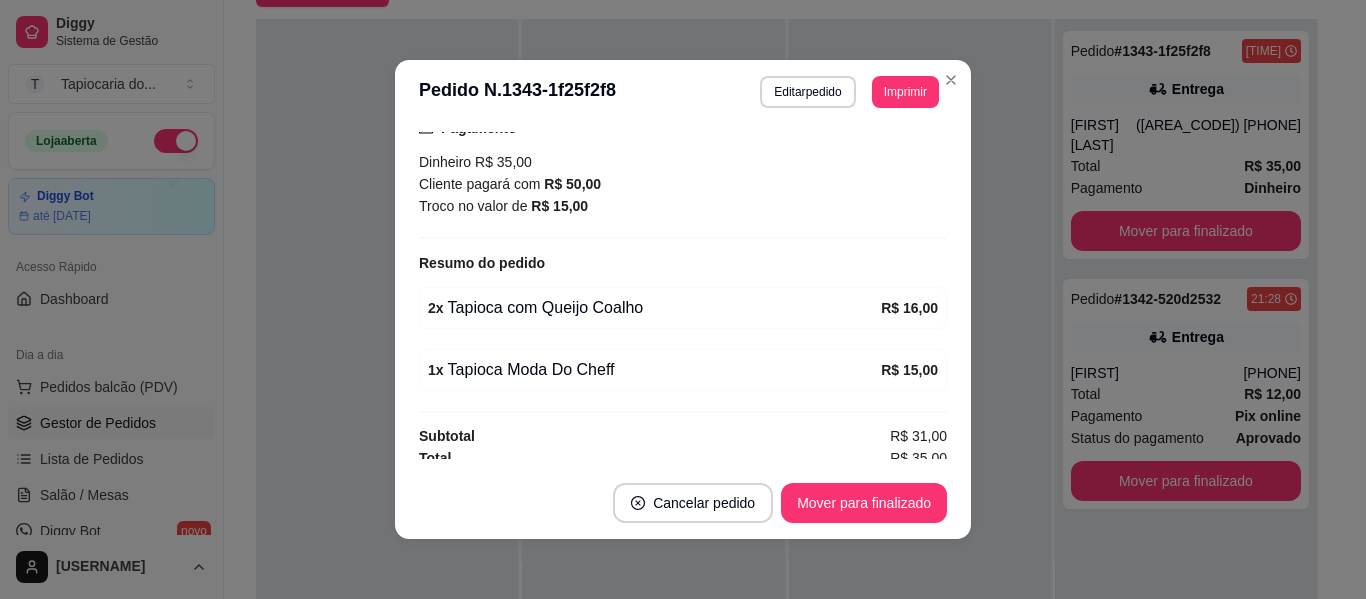 scroll, scrollTop: 556, scrollLeft: 0, axis: vertical 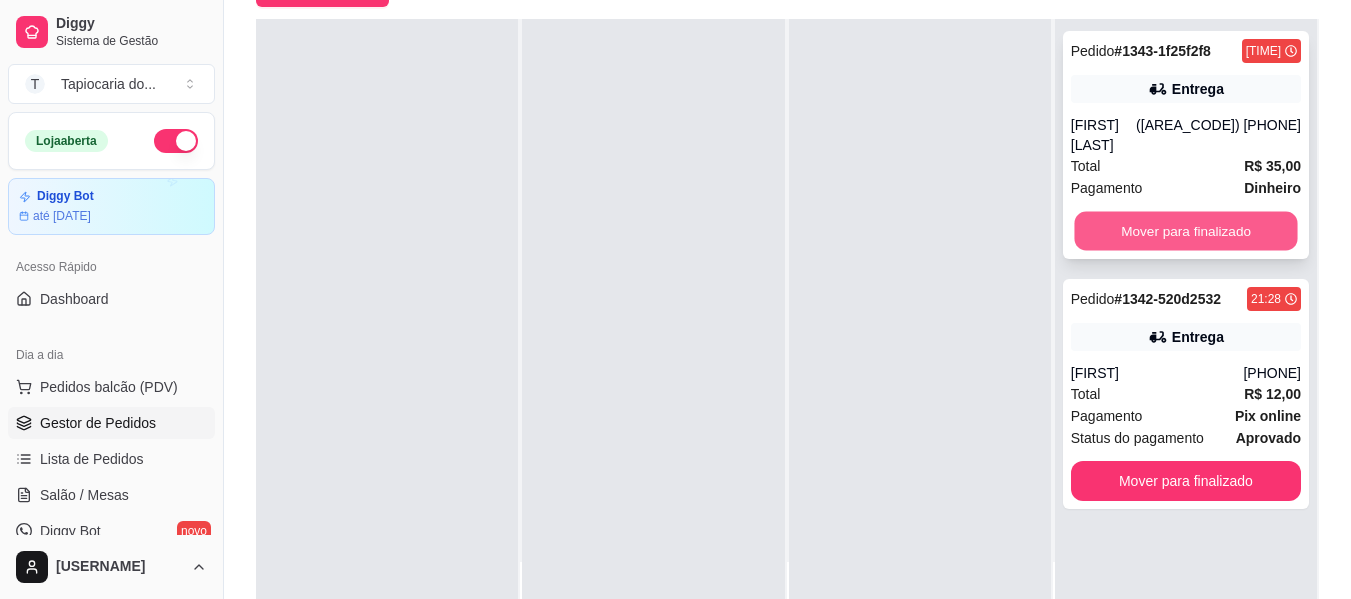 click on "Mover para finalizado" at bounding box center [1185, 231] 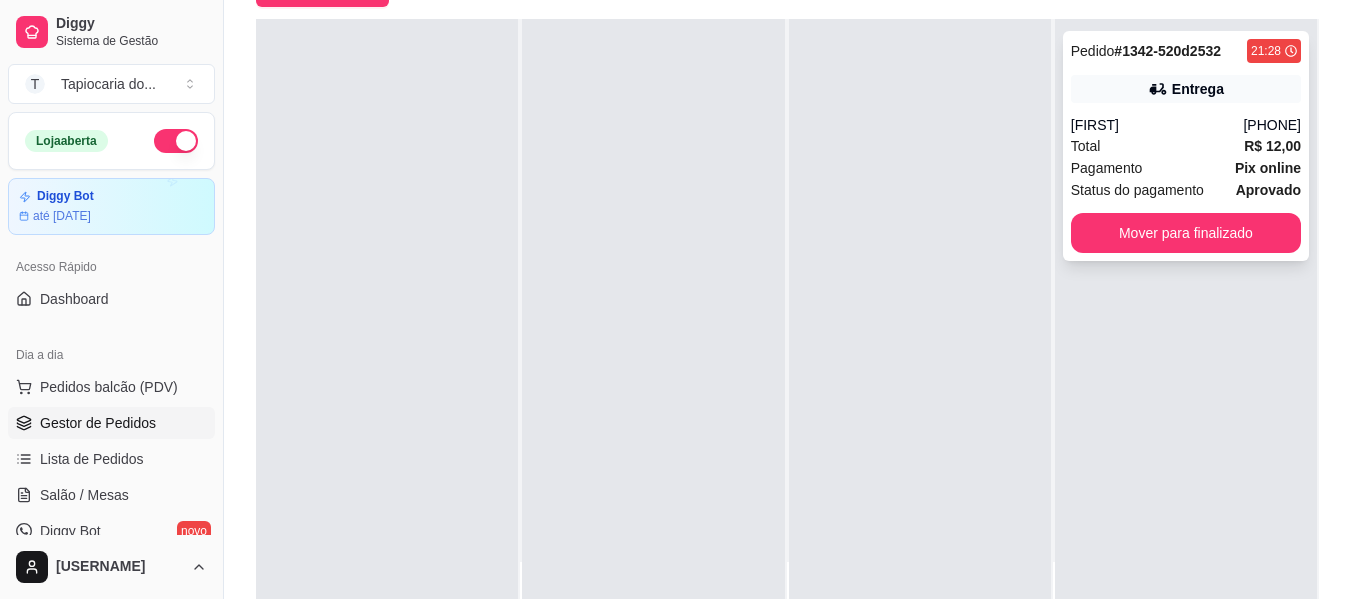 click on "Total R$ 12,00" at bounding box center [1186, 146] 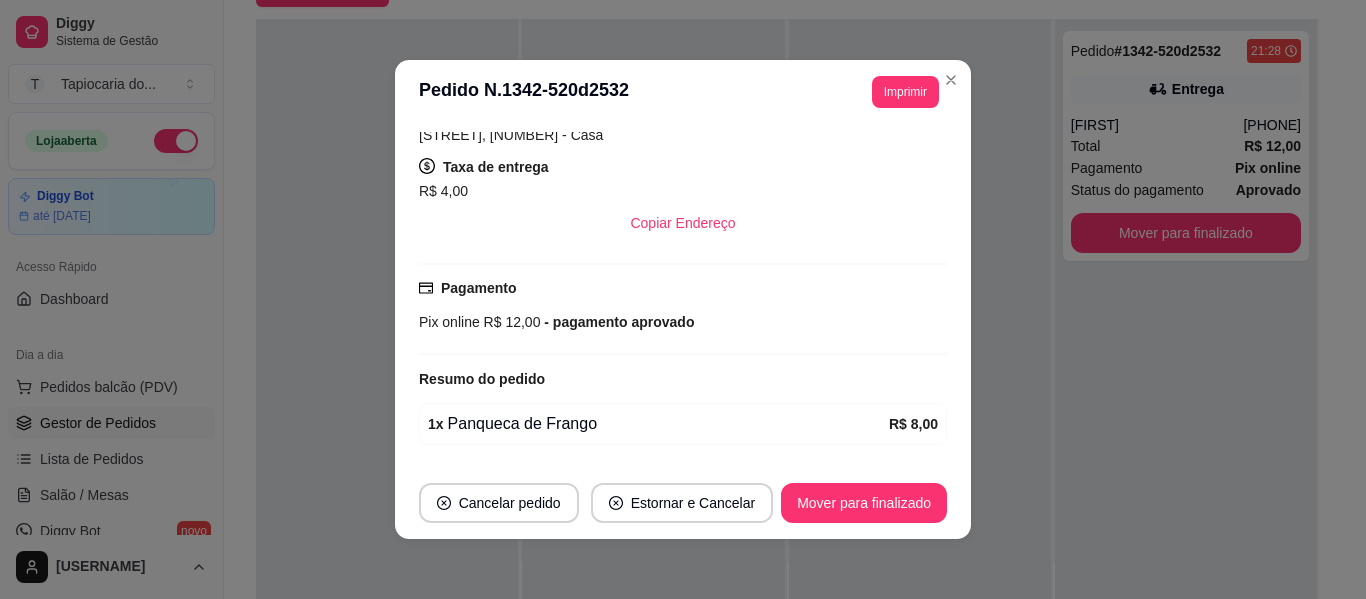 scroll, scrollTop: 450, scrollLeft: 0, axis: vertical 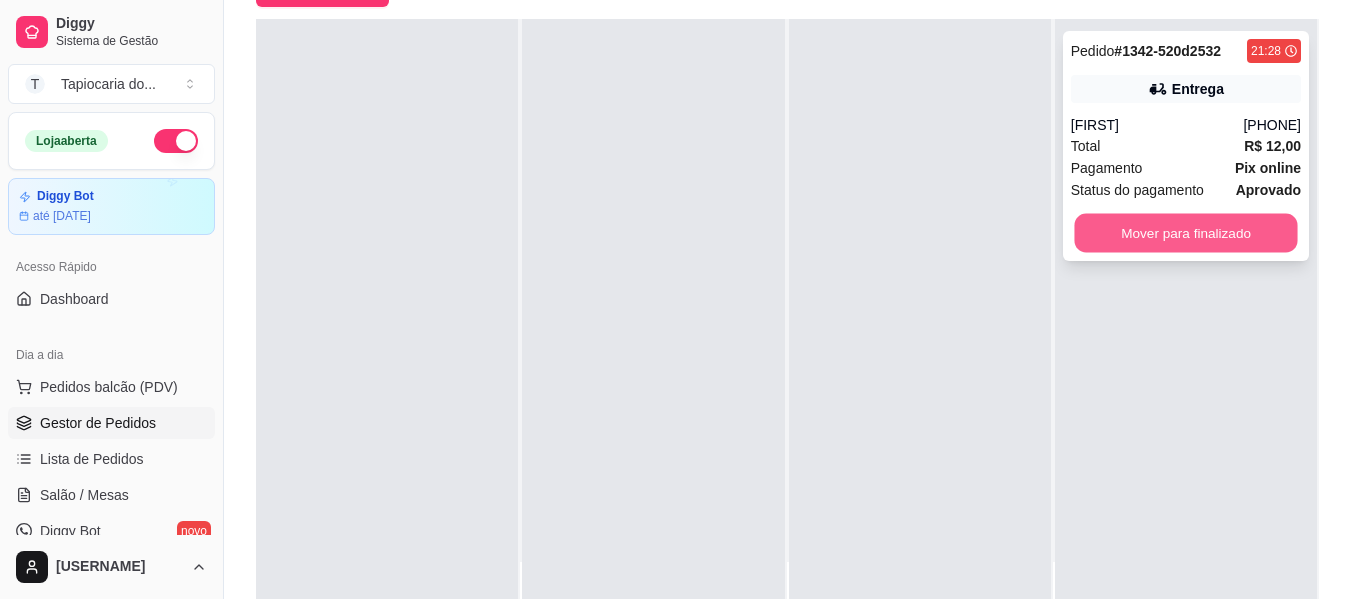 click on "Mover para finalizado" at bounding box center (1185, 233) 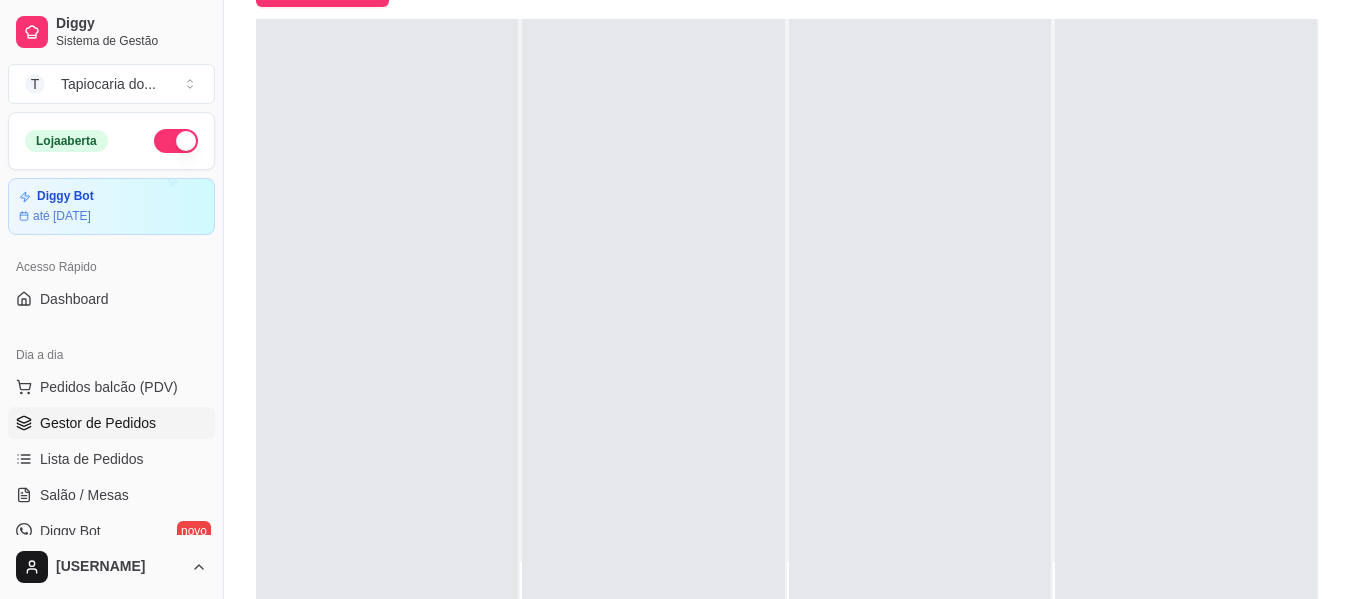 scroll, scrollTop: 0, scrollLeft: 0, axis: both 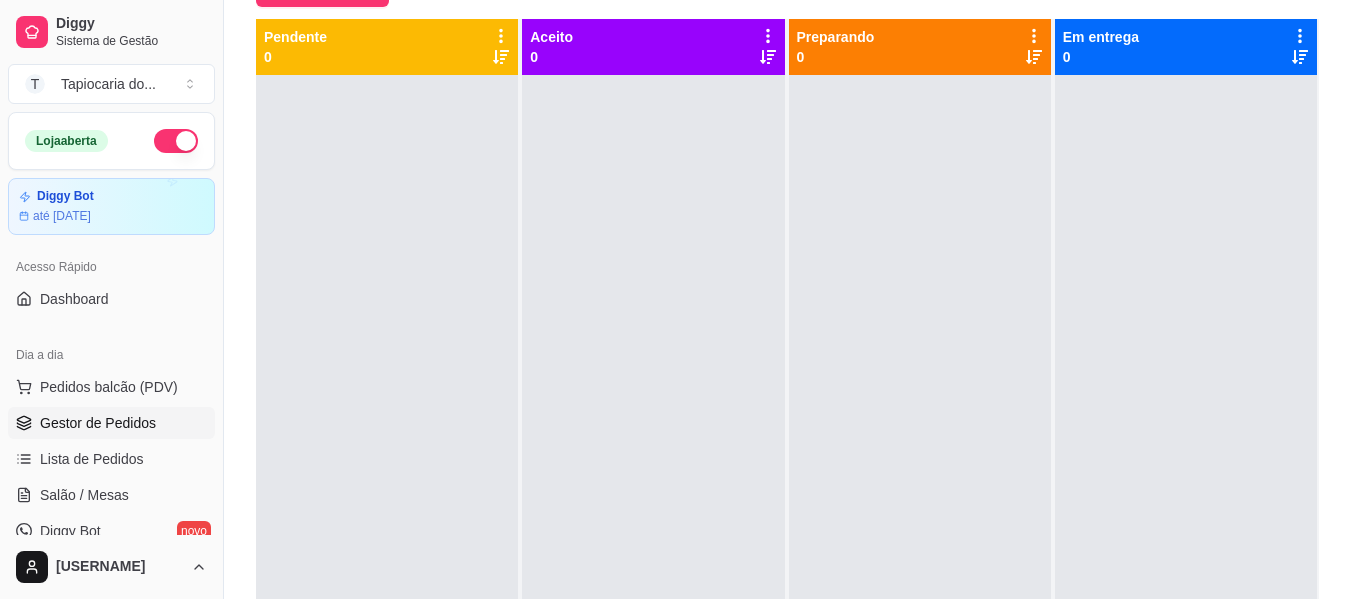 click at bounding box center [176, 141] 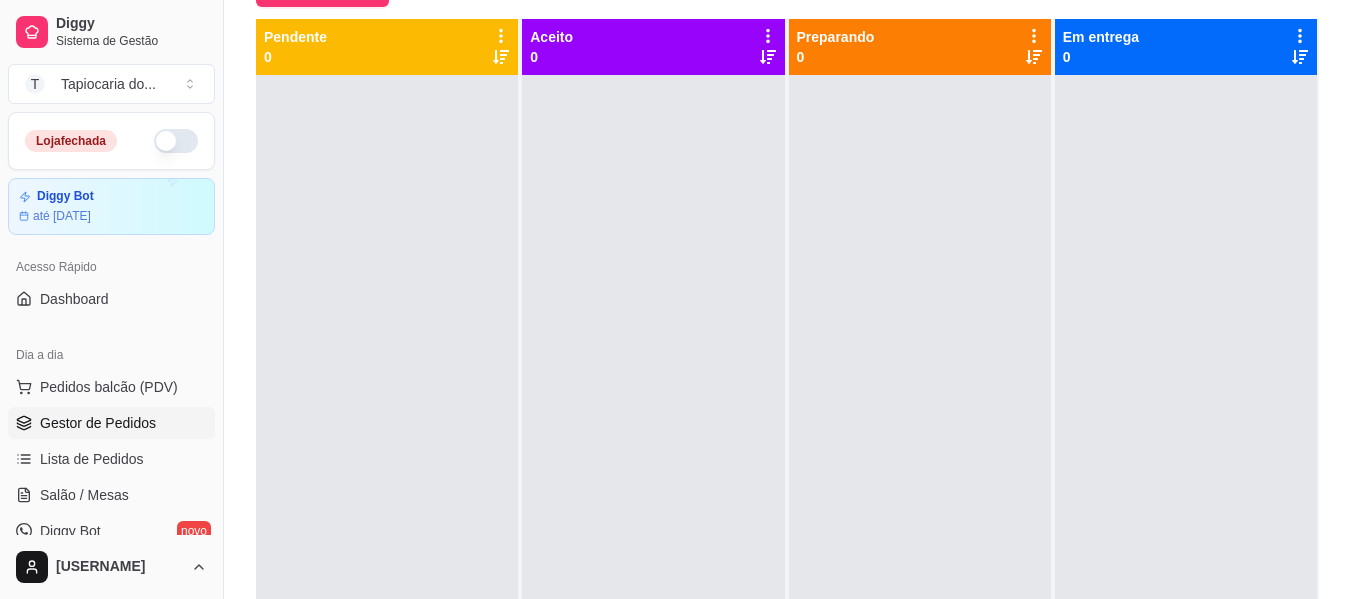 click at bounding box center [920, 374] 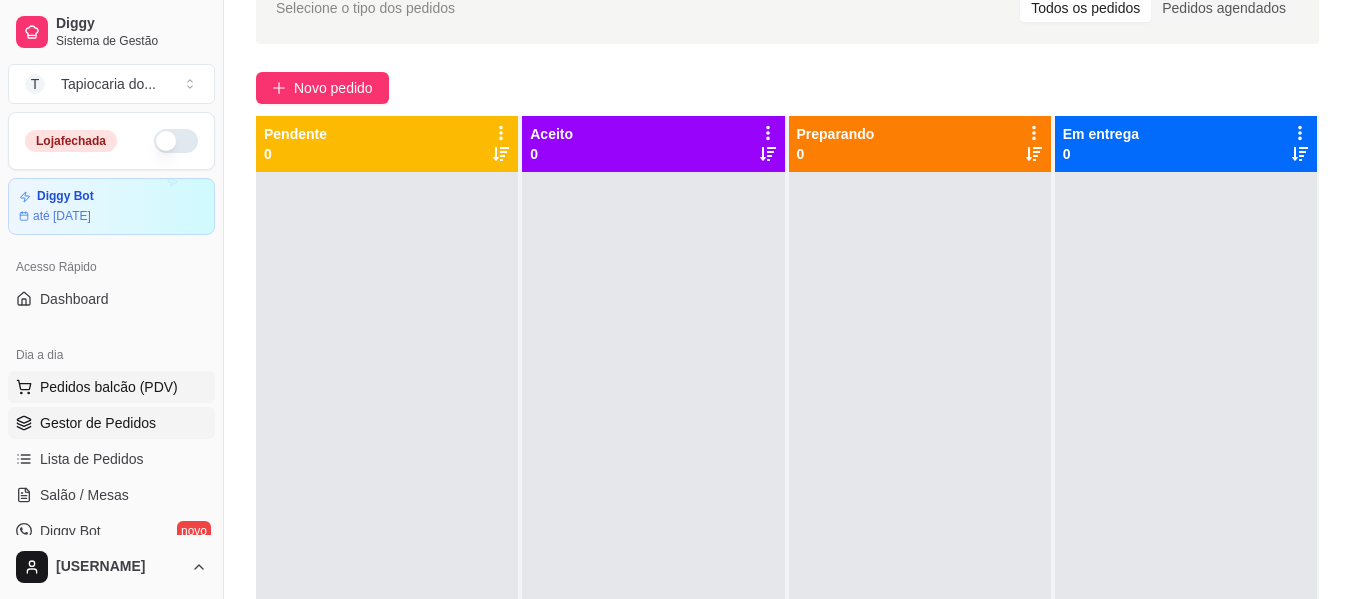 scroll, scrollTop: 0, scrollLeft: 0, axis: both 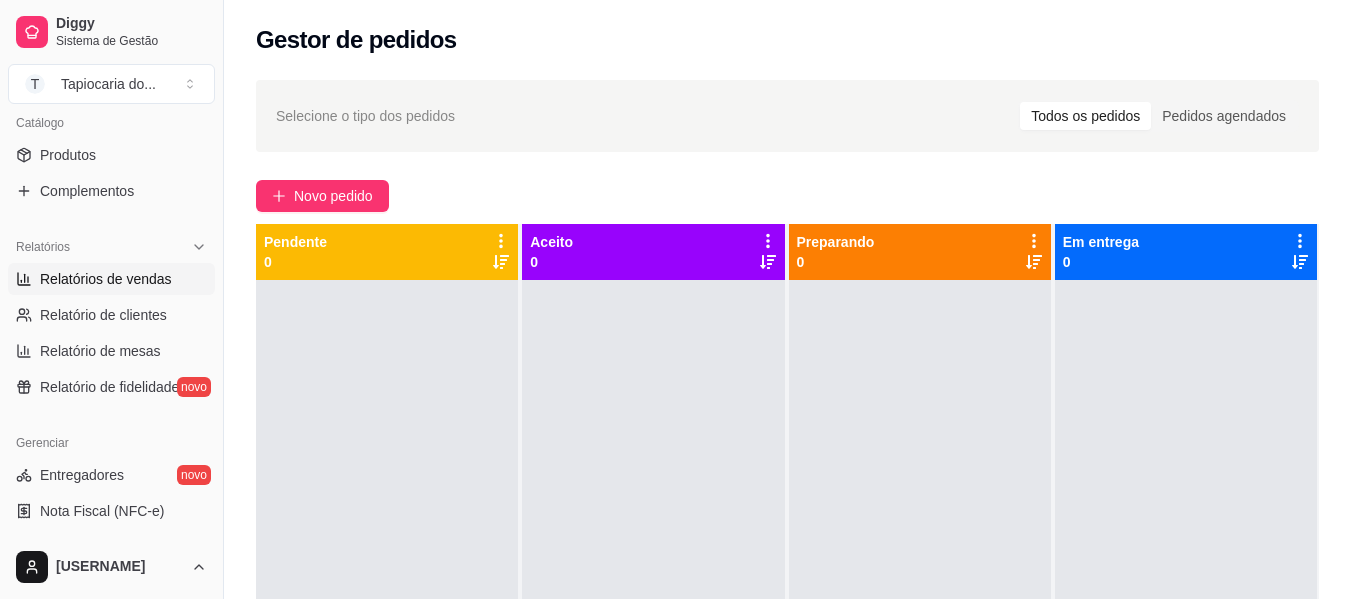 click on "Relatórios de vendas" at bounding box center (111, 279) 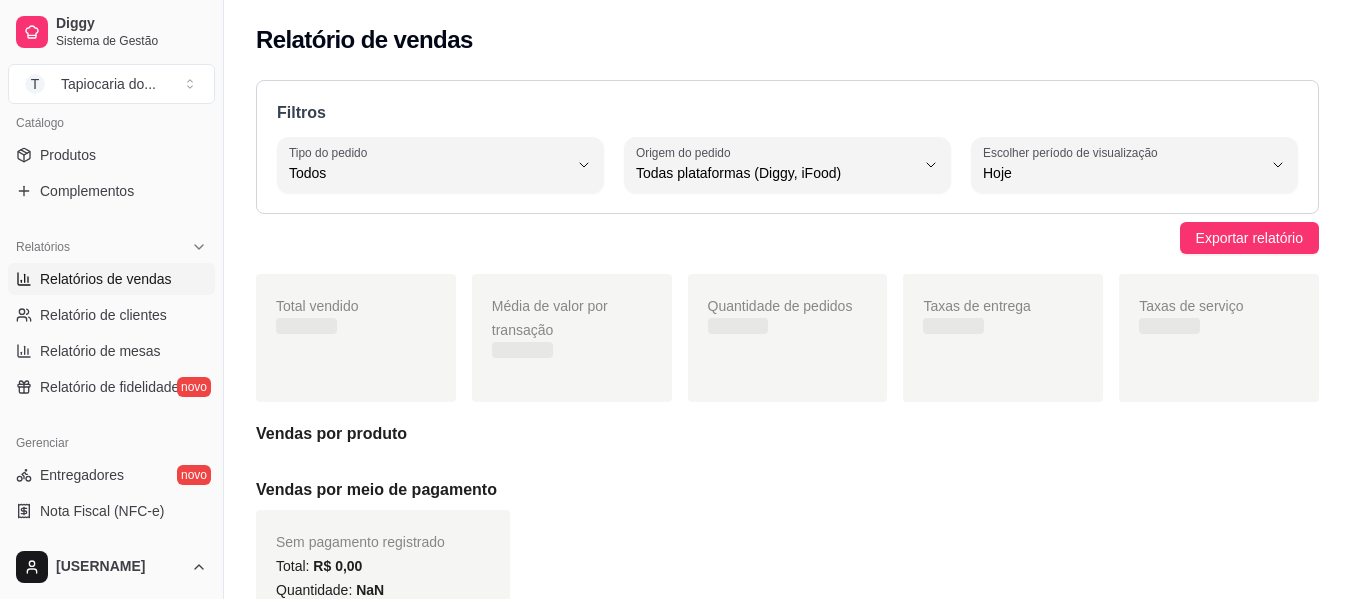 click on "Relatórios de vendas" at bounding box center (106, 279) 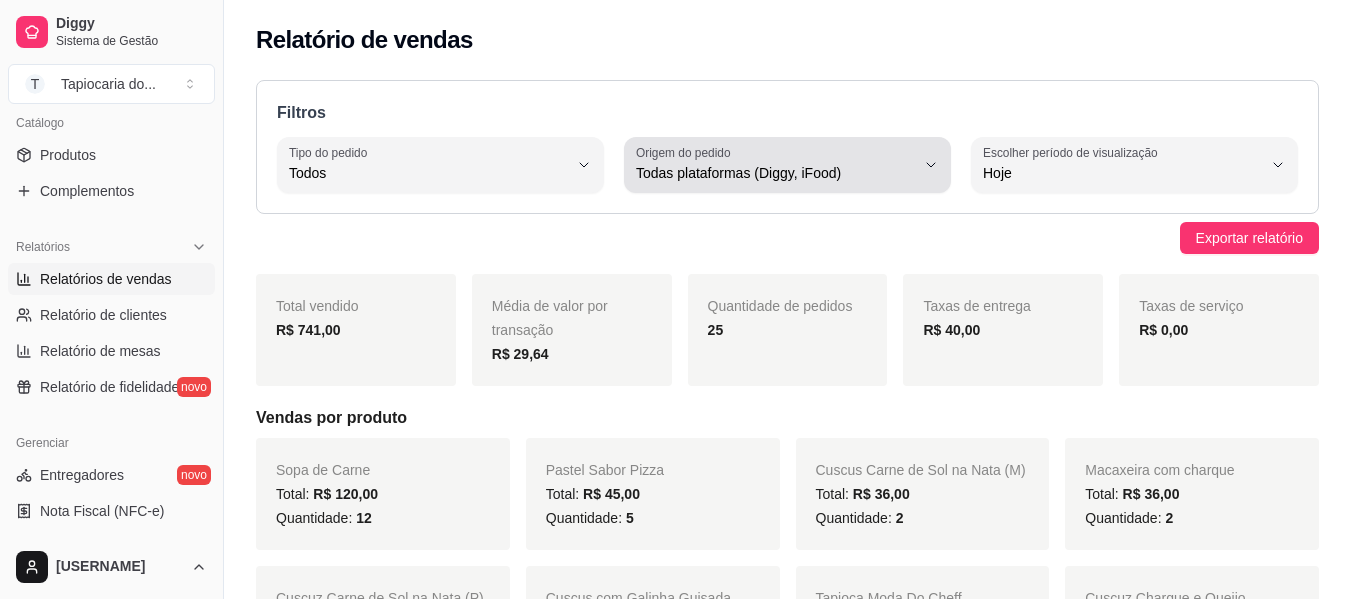 click on "Todas plataformas (Diggy, iFood)" at bounding box center (775, 173) 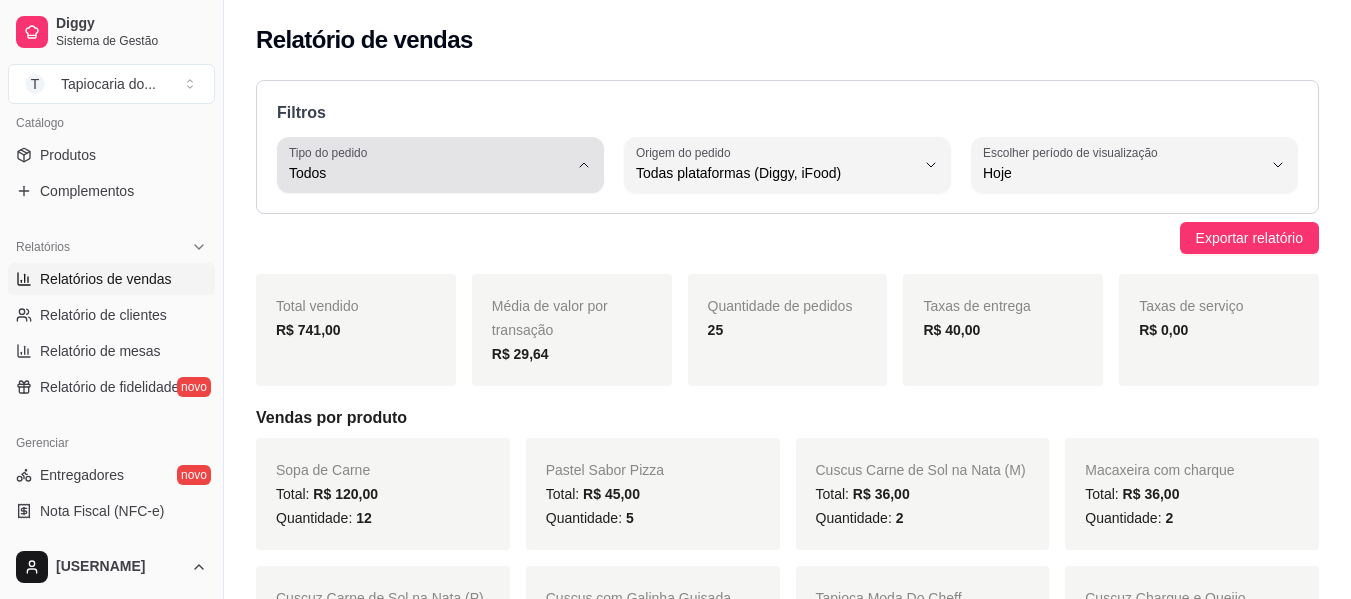 click on "Todos" at bounding box center [428, 165] 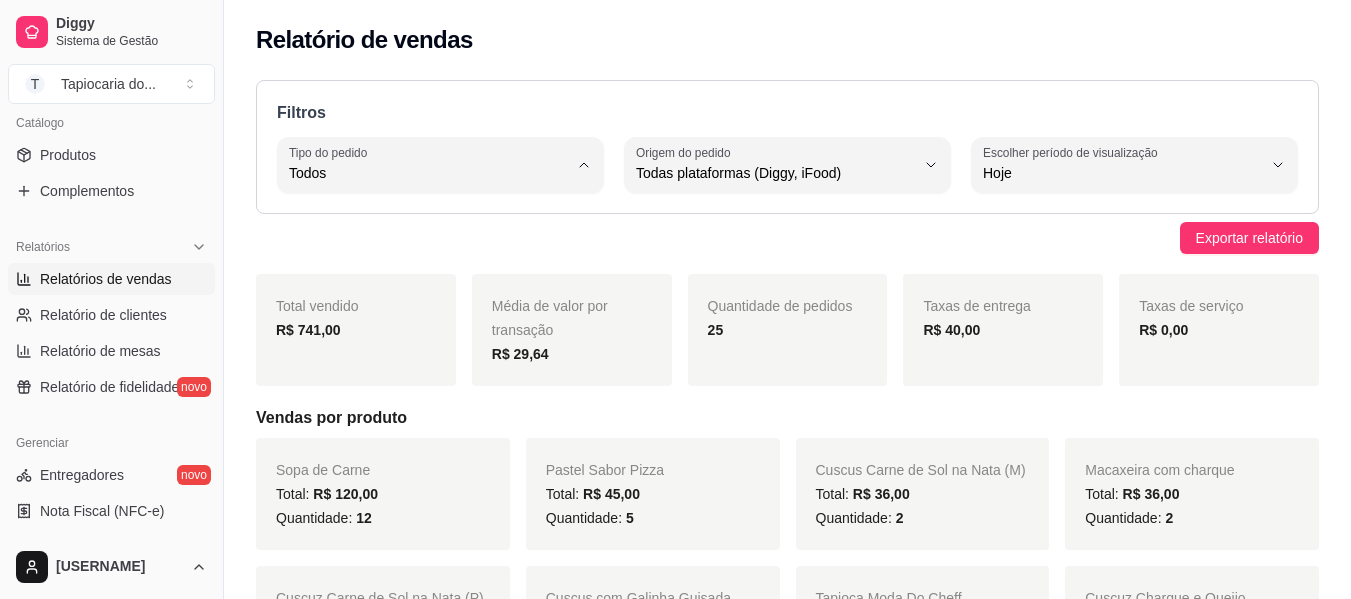 click on "Entrega" at bounding box center [431, 253] 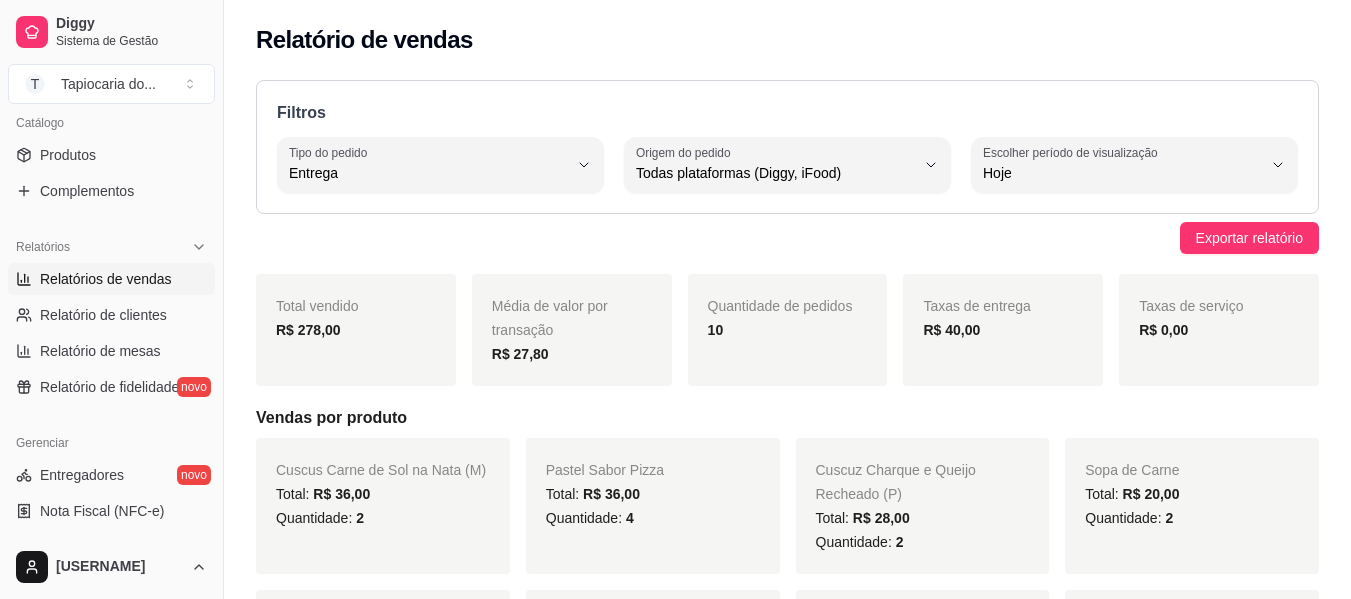 click on "Diggy Sistema de Gestão T Tapiocaria do ... Loja  fechada Diggy Bot até 10/08 Acesso Rápido Dashboard Dia a dia Pedidos balcão (PDV) Gestor de Pedidos Lista de Pedidos Salão / Mesas Diggy Bot novo KDS Catálogo Produtos Complementos Relatórios Relatórios de vendas Relatório de clientes Relatório de mesas Relatório de fidelidade novo Gerenciar Entregadores novo Nota Fiscal (NFC-e) Controle de caixa Controle de fiado Cupons Clientes Estoque Configurações Diggy Planos Precisa de ajuda? andre Toggle Sidebar Sistema de Gestão Diggy Relatório de vendas Filtros DELIVERY Tipo do pedido Todos Entrega Retirada Mesa Consumo local Tipo do pedido Entrega ALL Origem do pedido Todas plataformas (Diggy, iFood) Diggy iFood Origem do pedido Todas plataformas (Diggy, iFood) 0 Escolher período de visualização Hoje Ontem  7 dias 15 dias 30 dias 45 dias Customizado Escolher período de visualização Hoje Exportar relatório Total vendido R$ 278,00 Média de valor por transação R$ 27,80 Quantidade de pedidos" at bounding box center (675, 299) 